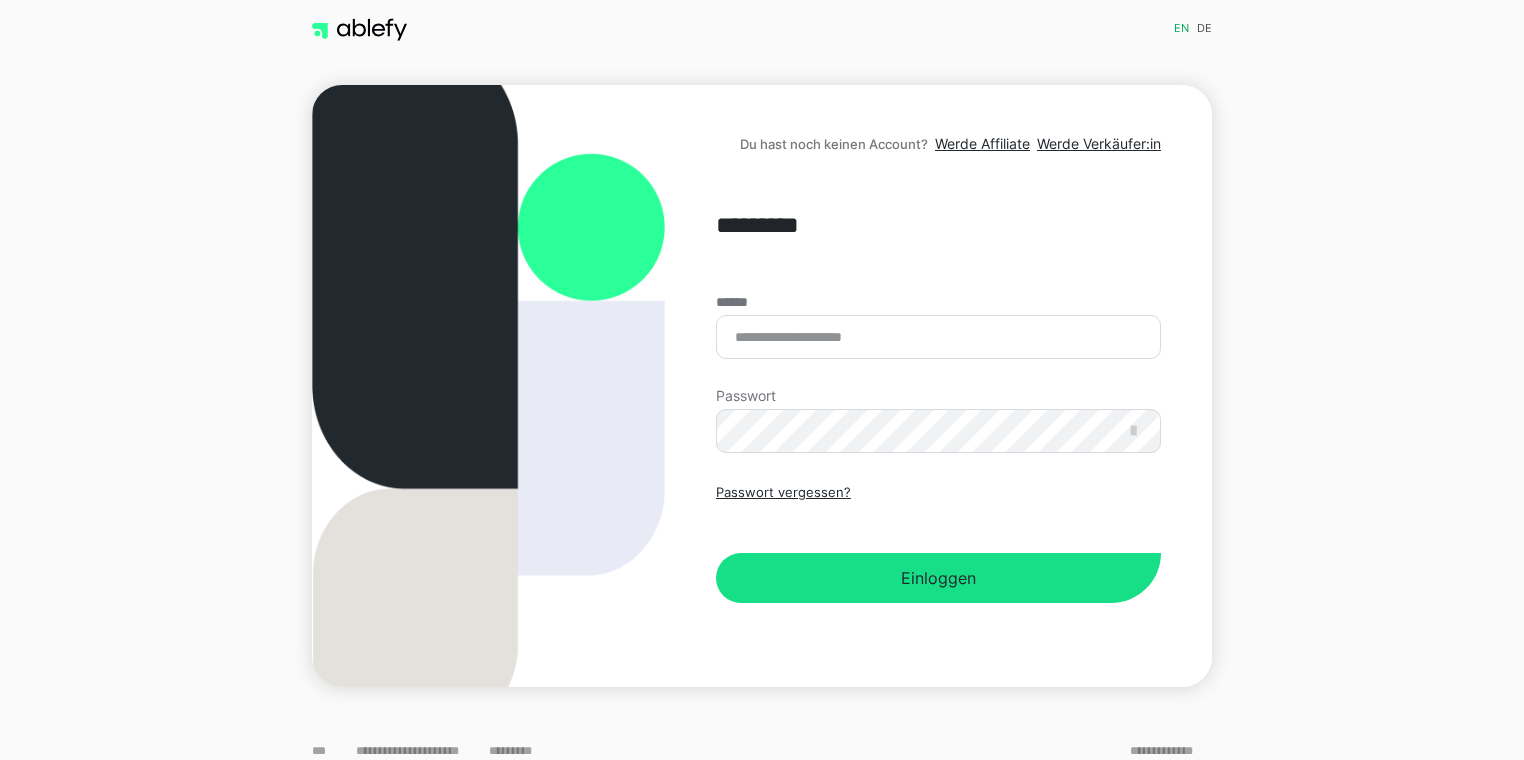 scroll, scrollTop: 0, scrollLeft: 0, axis: both 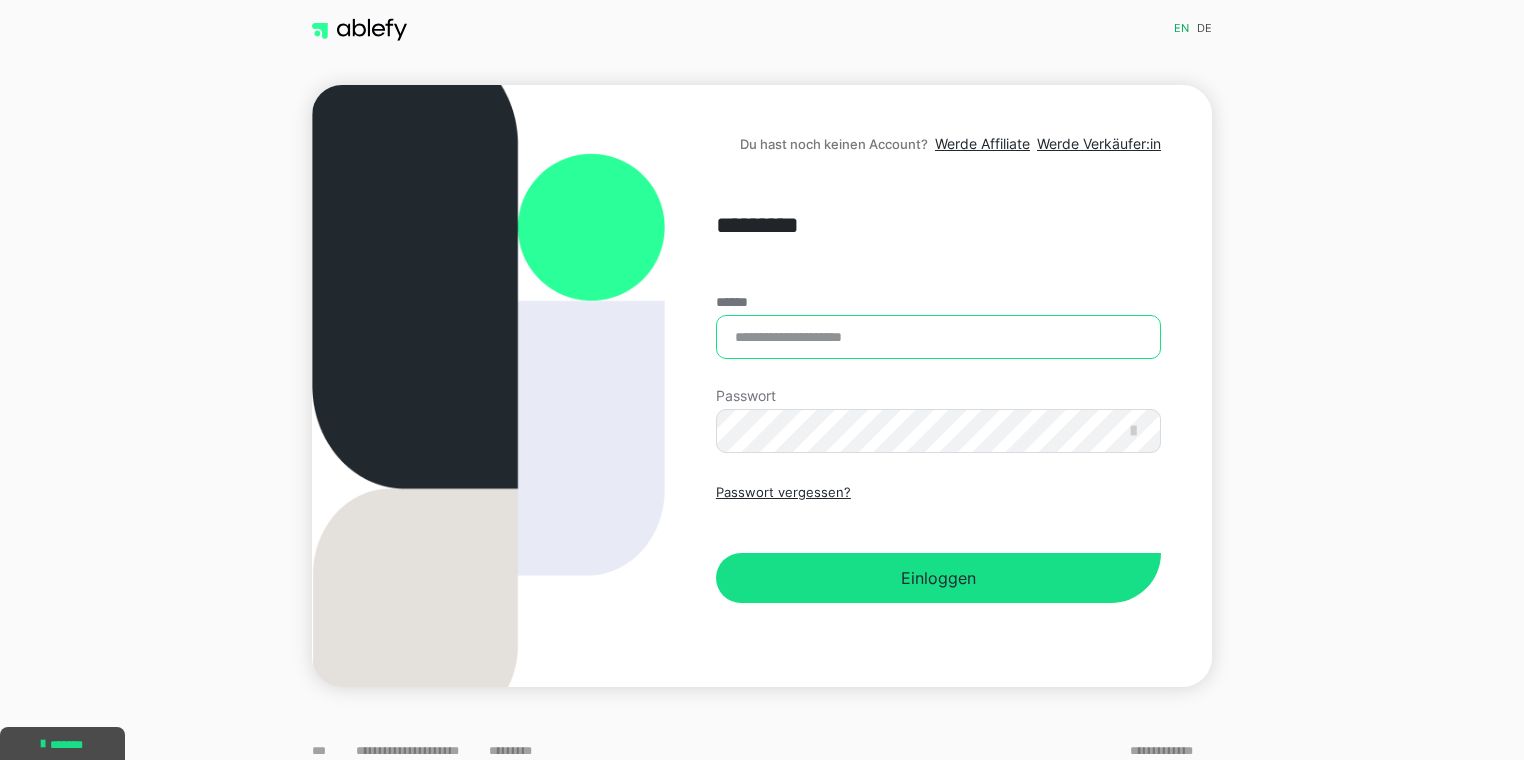 click on "******" at bounding box center (938, 337) 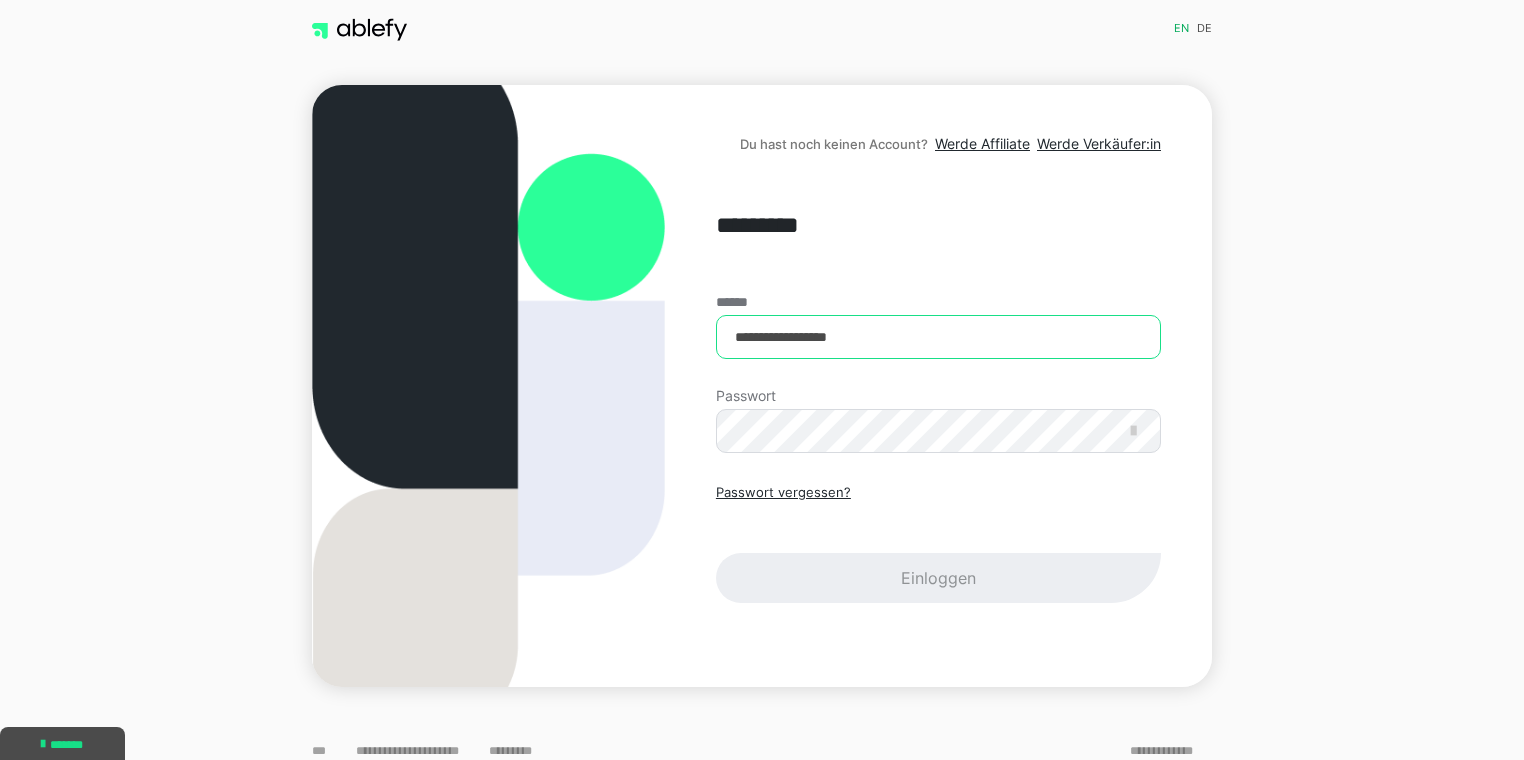 drag, startPoint x: 891, startPoint y: 358, endPoint x: 881, endPoint y: 331, distance: 28.79236 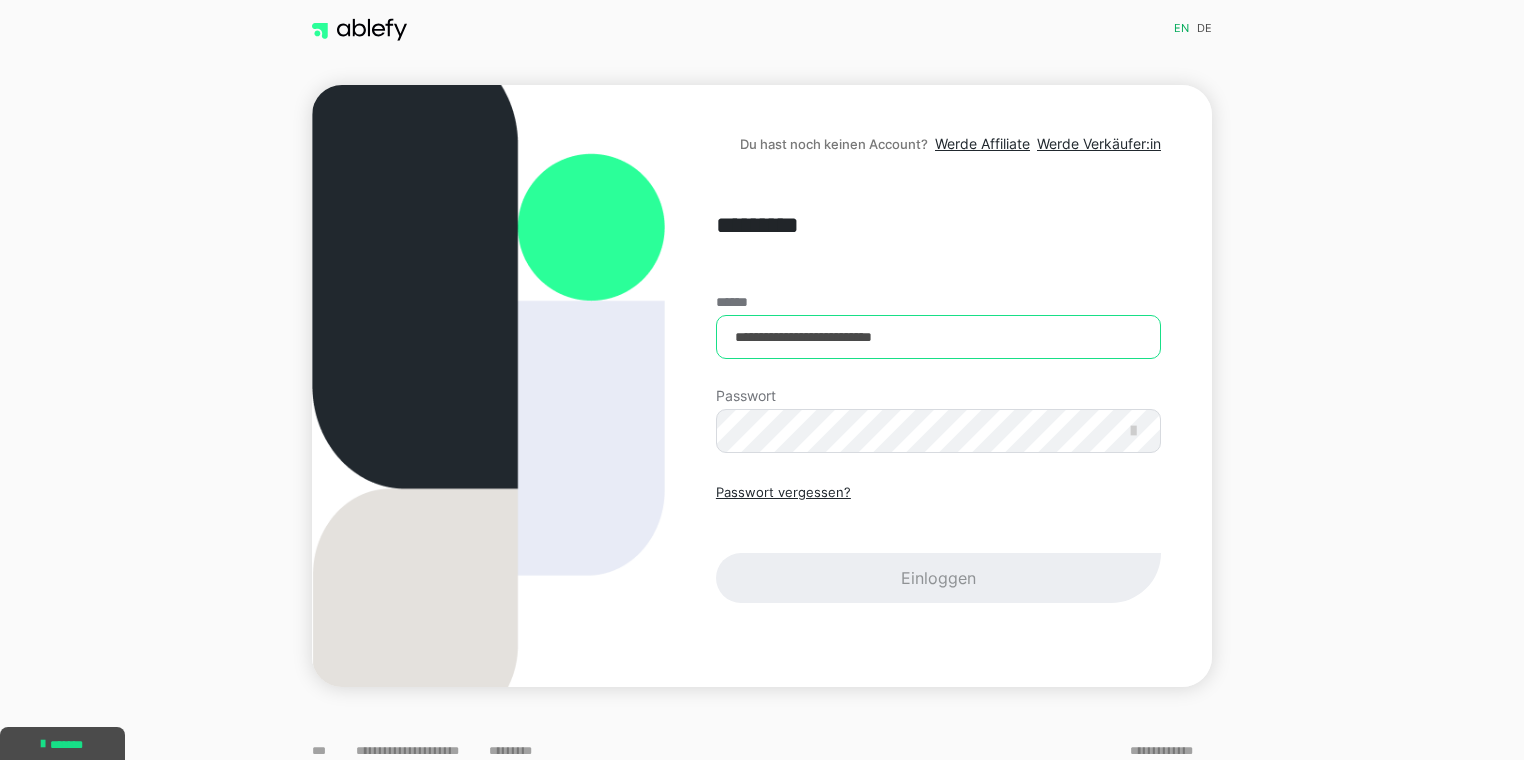 type on "**********" 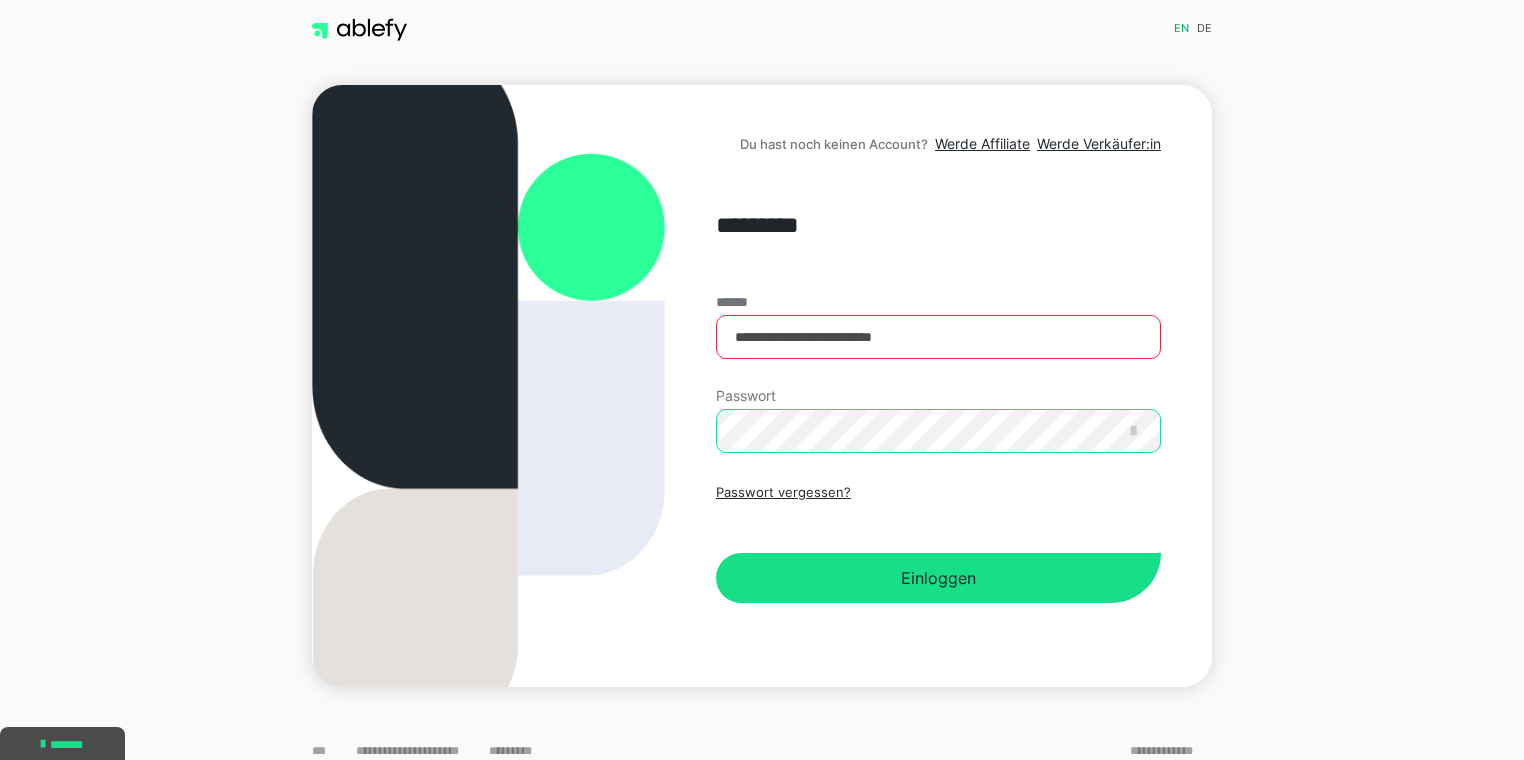 click on "Einloggen" at bounding box center (938, 578) 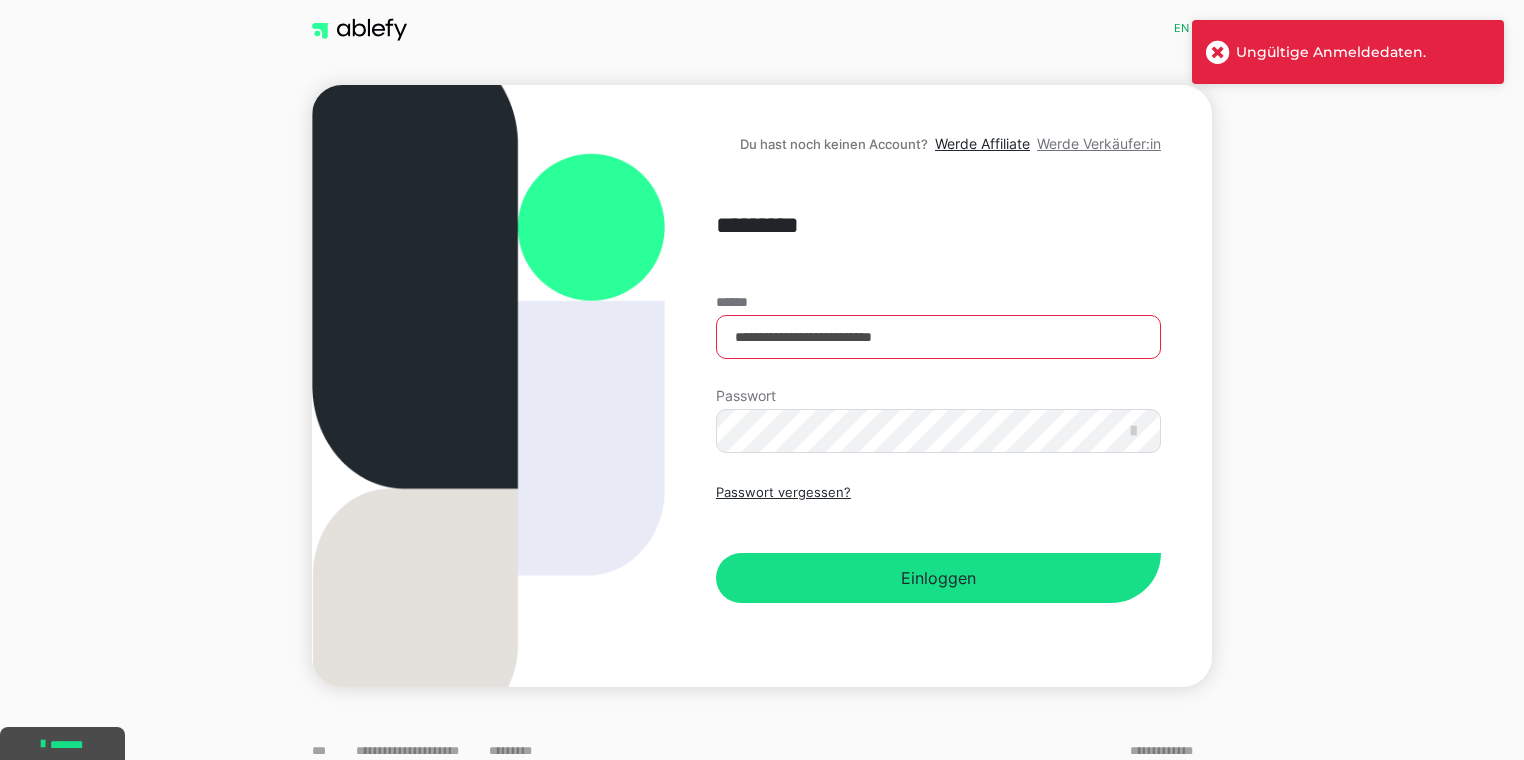 click on "Werde Verkäufer:in" at bounding box center (1099, 143) 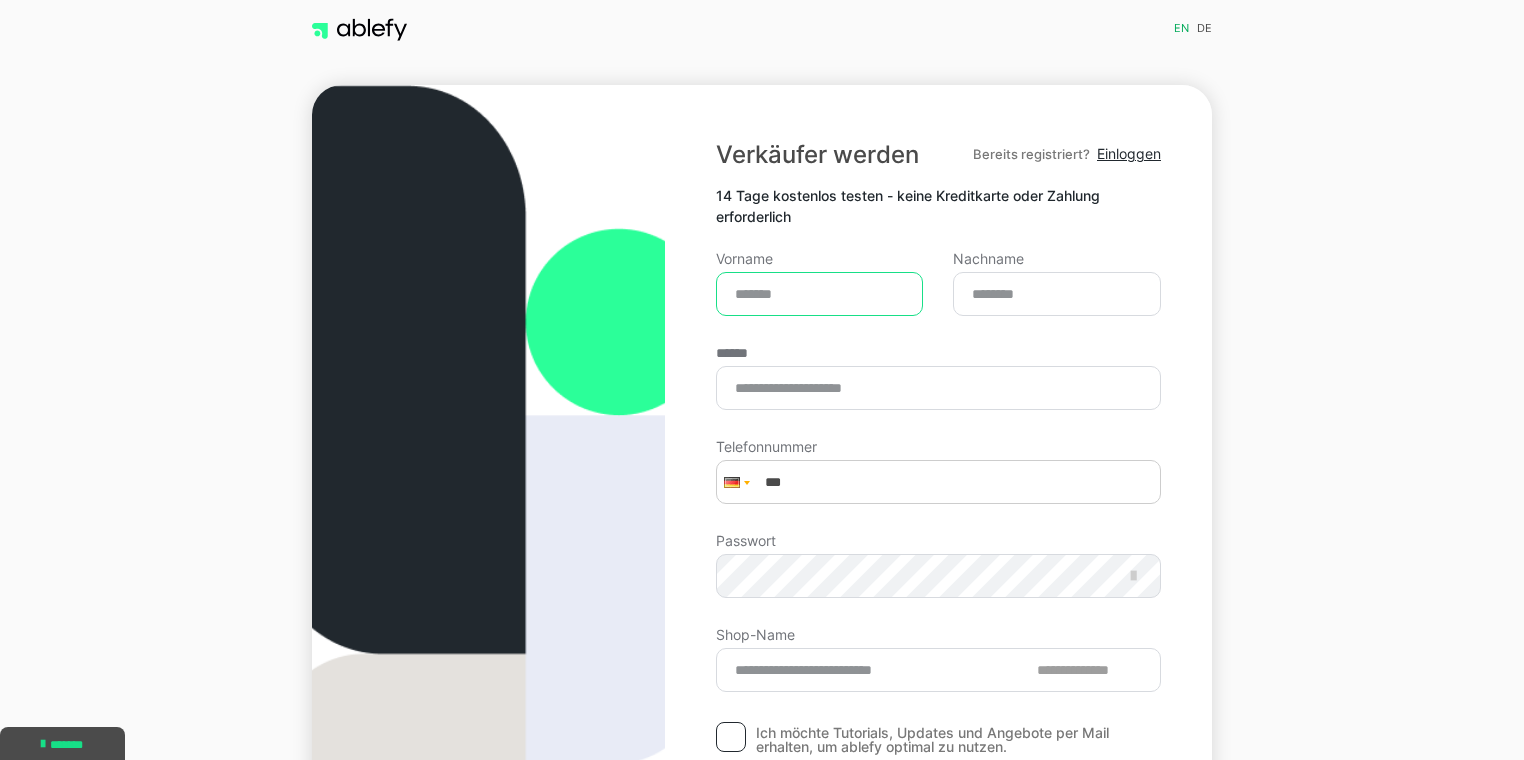 click on "Vorname" at bounding box center (820, 294) 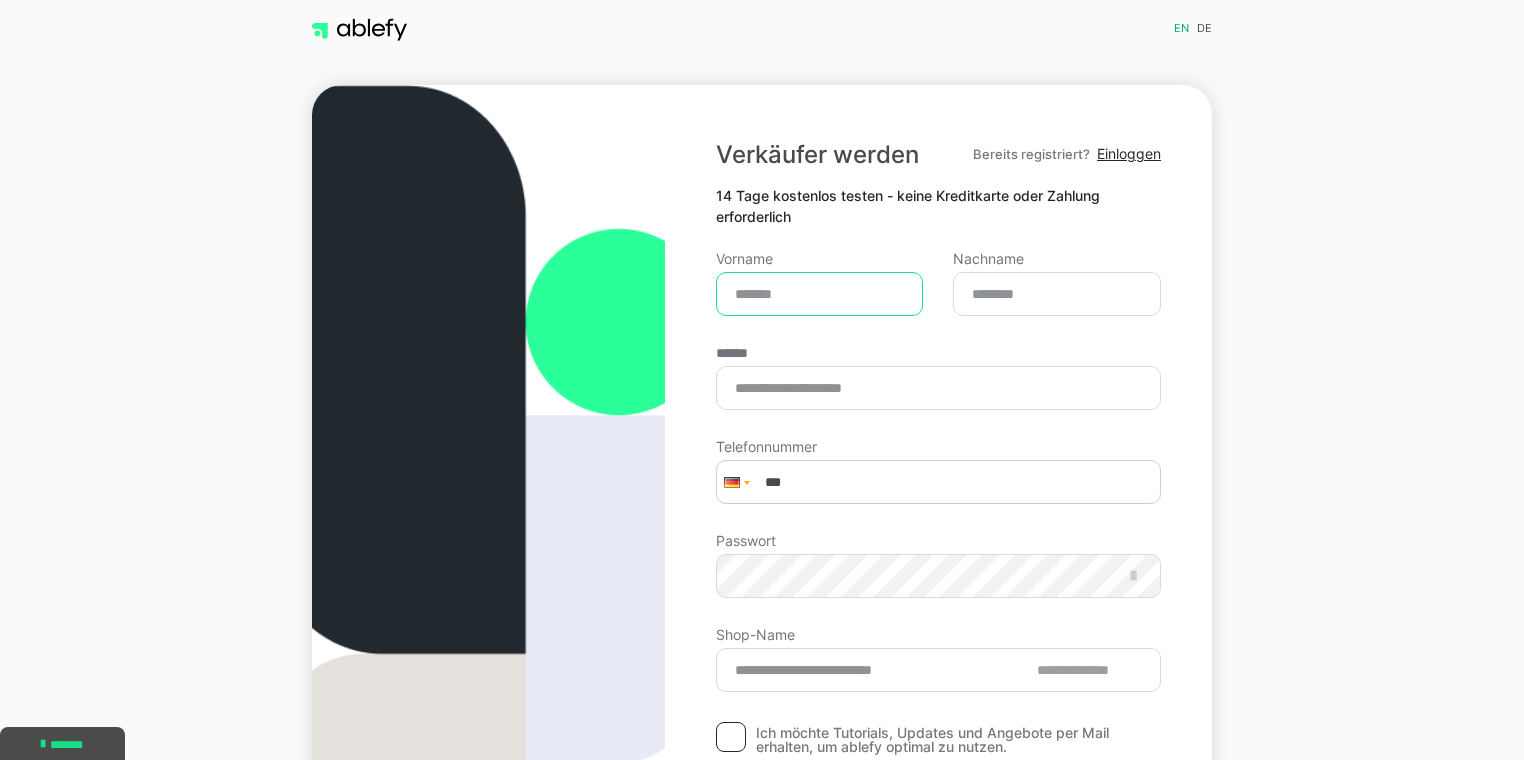 type on "**********" 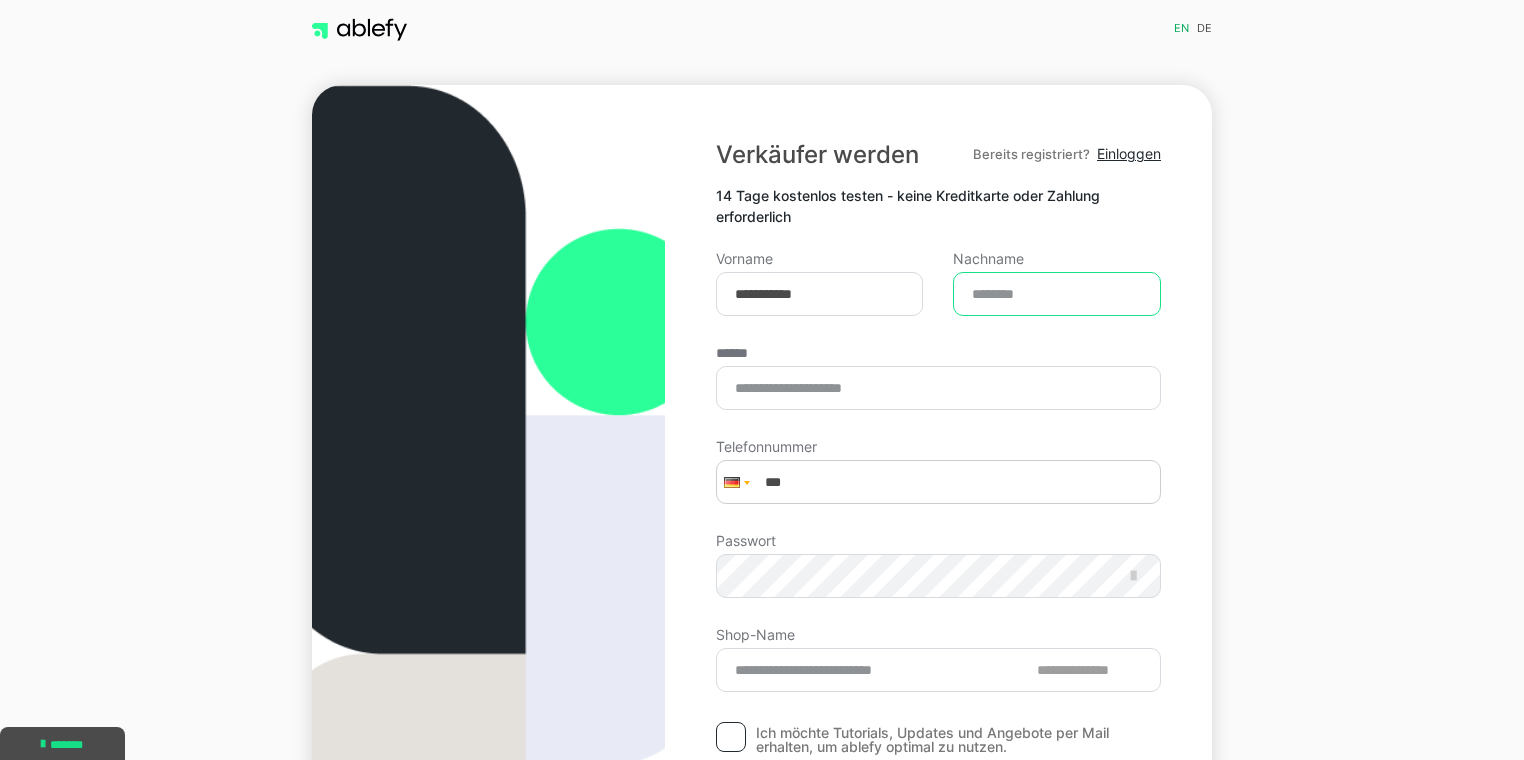type on "********" 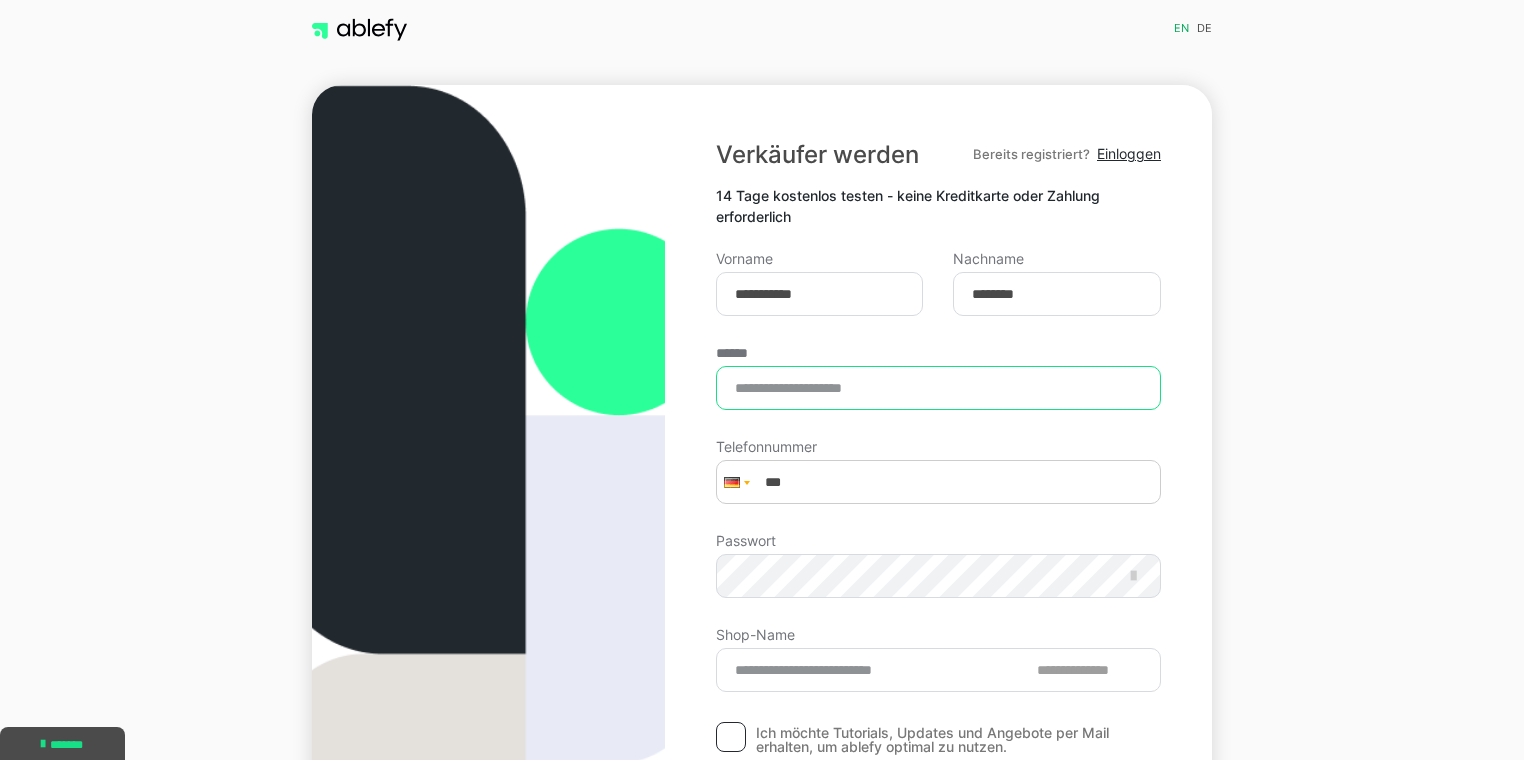 type on "**********" 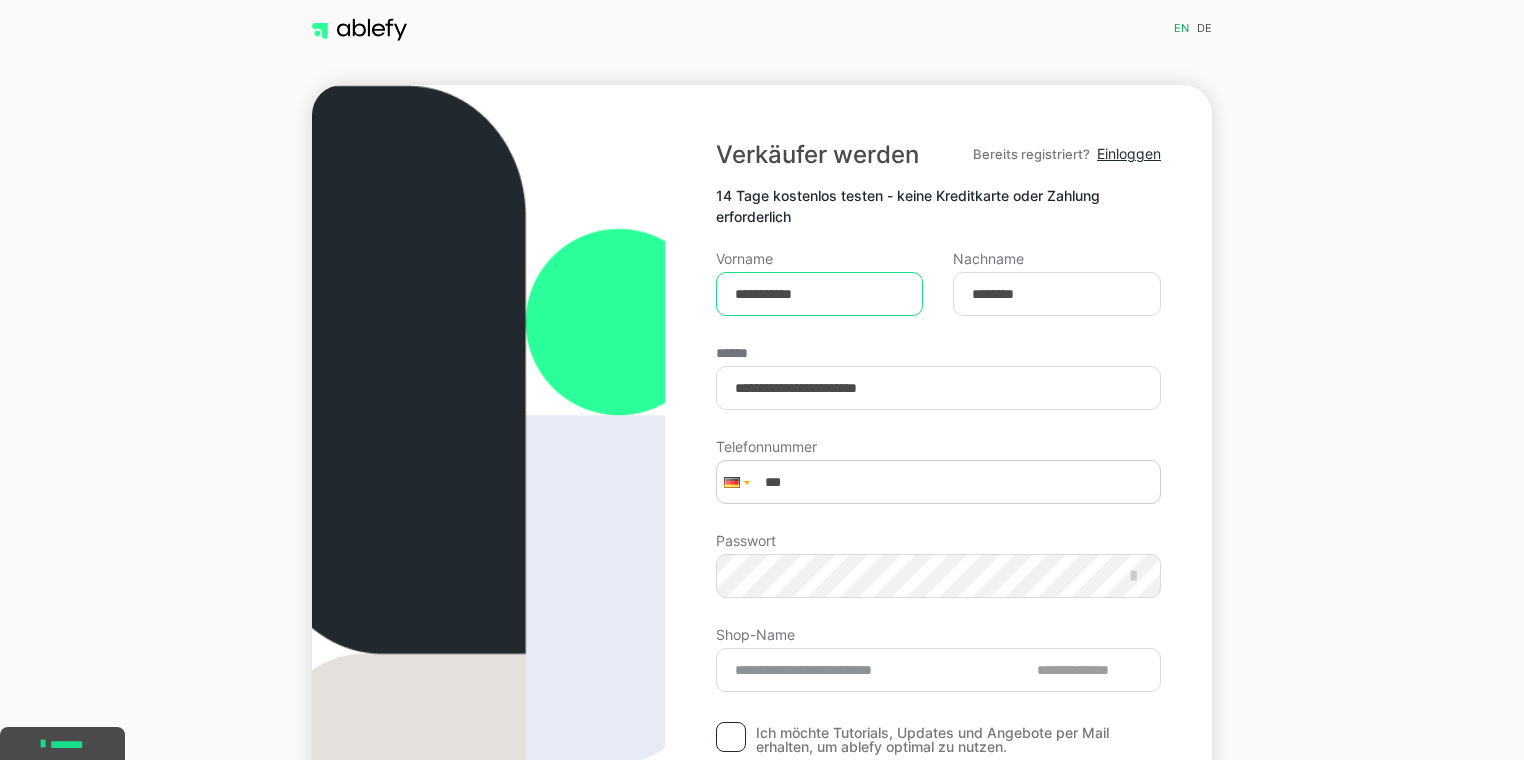 drag, startPoint x: 849, startPoint y: 300, endPoint x: 663, endPoint y: 280, distance: 187.07217 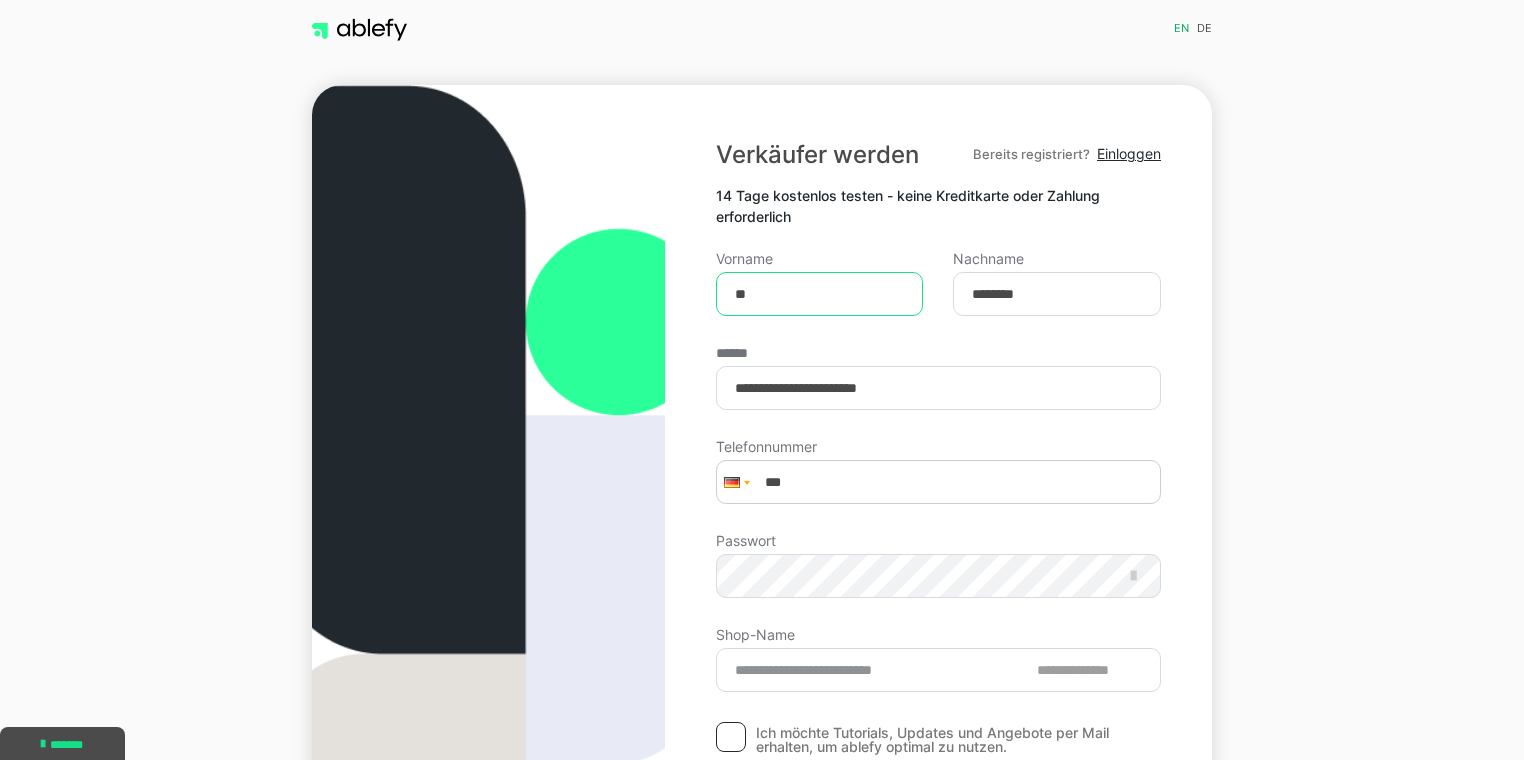 type on "*" 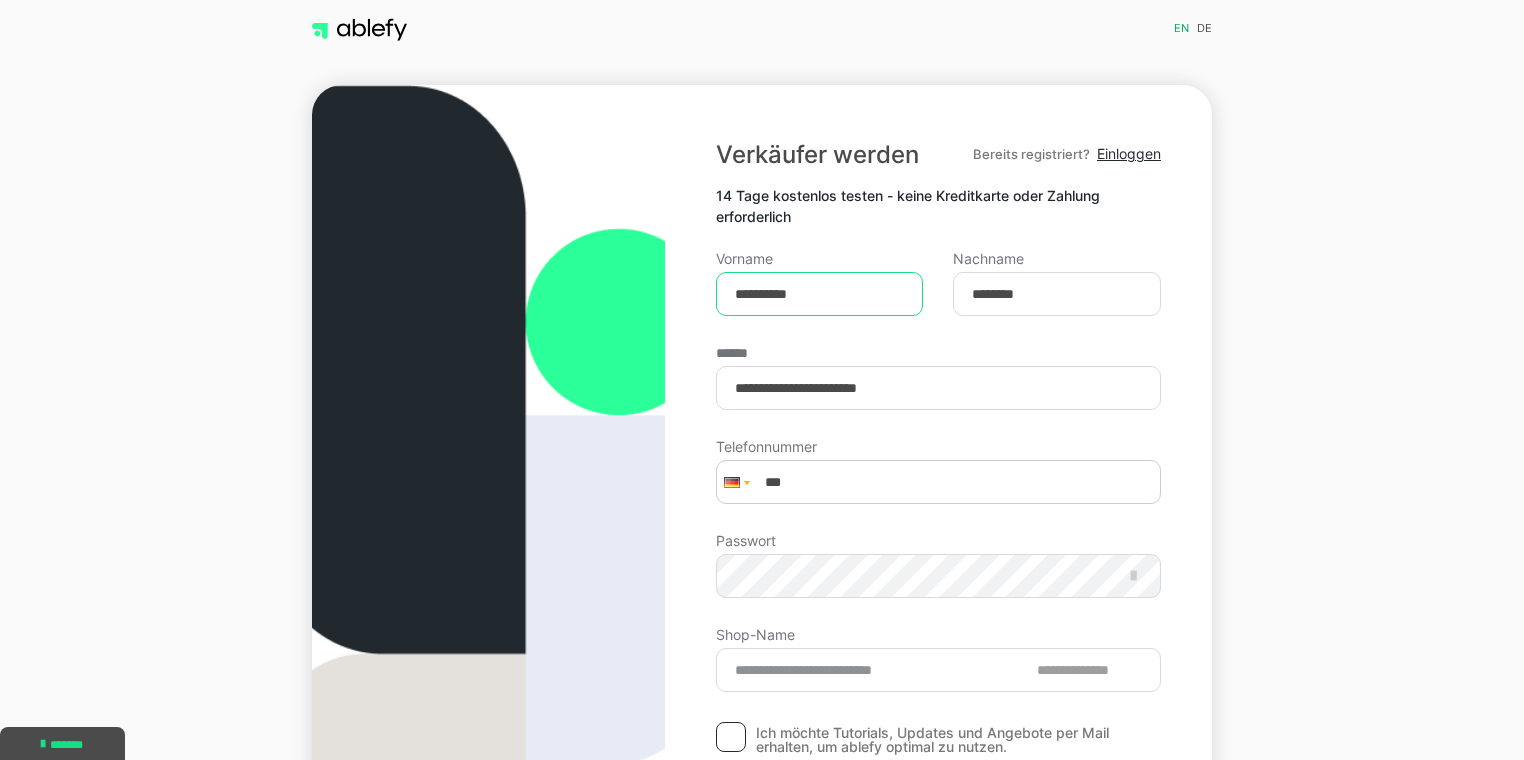 type on "**********" 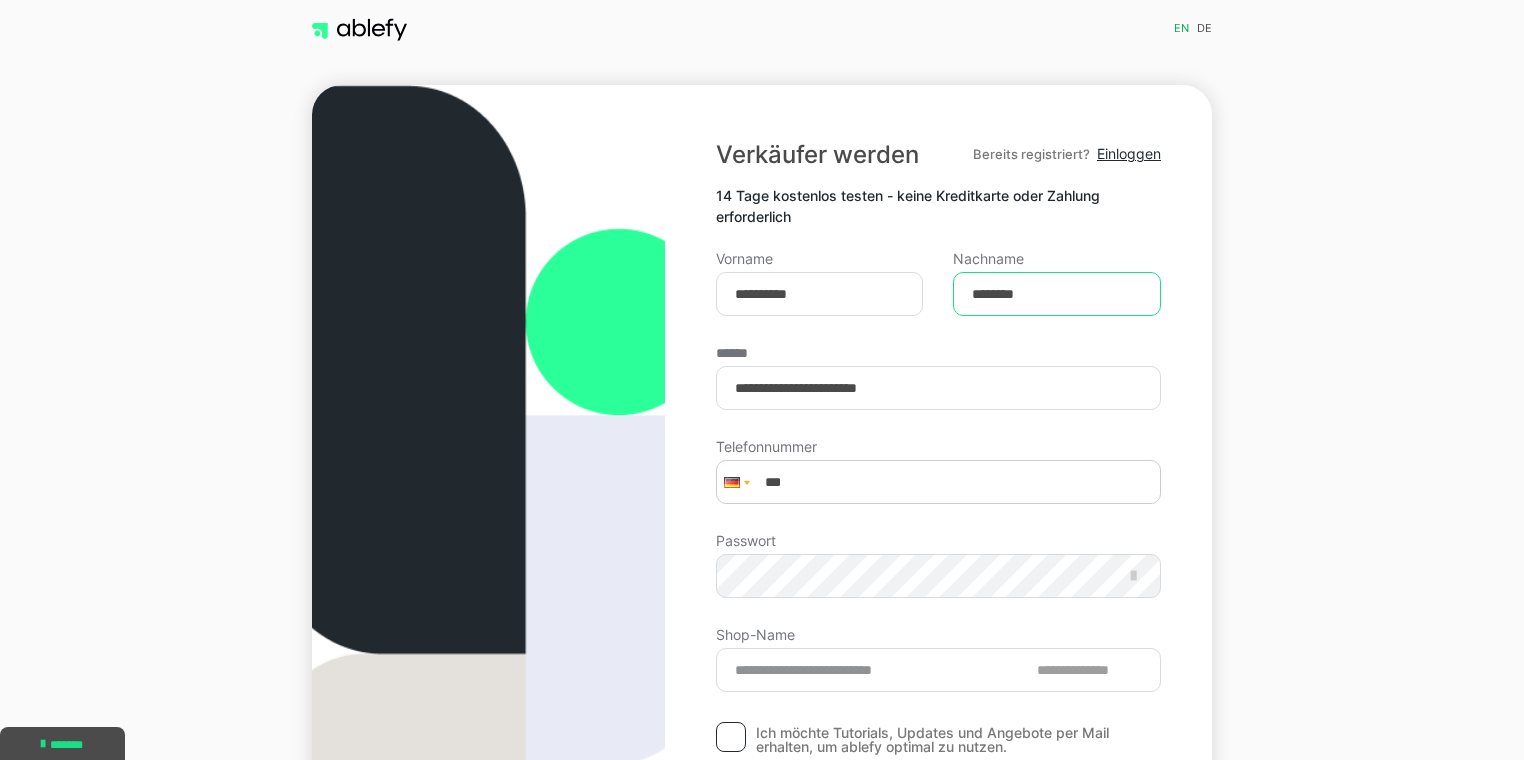type on "**********" 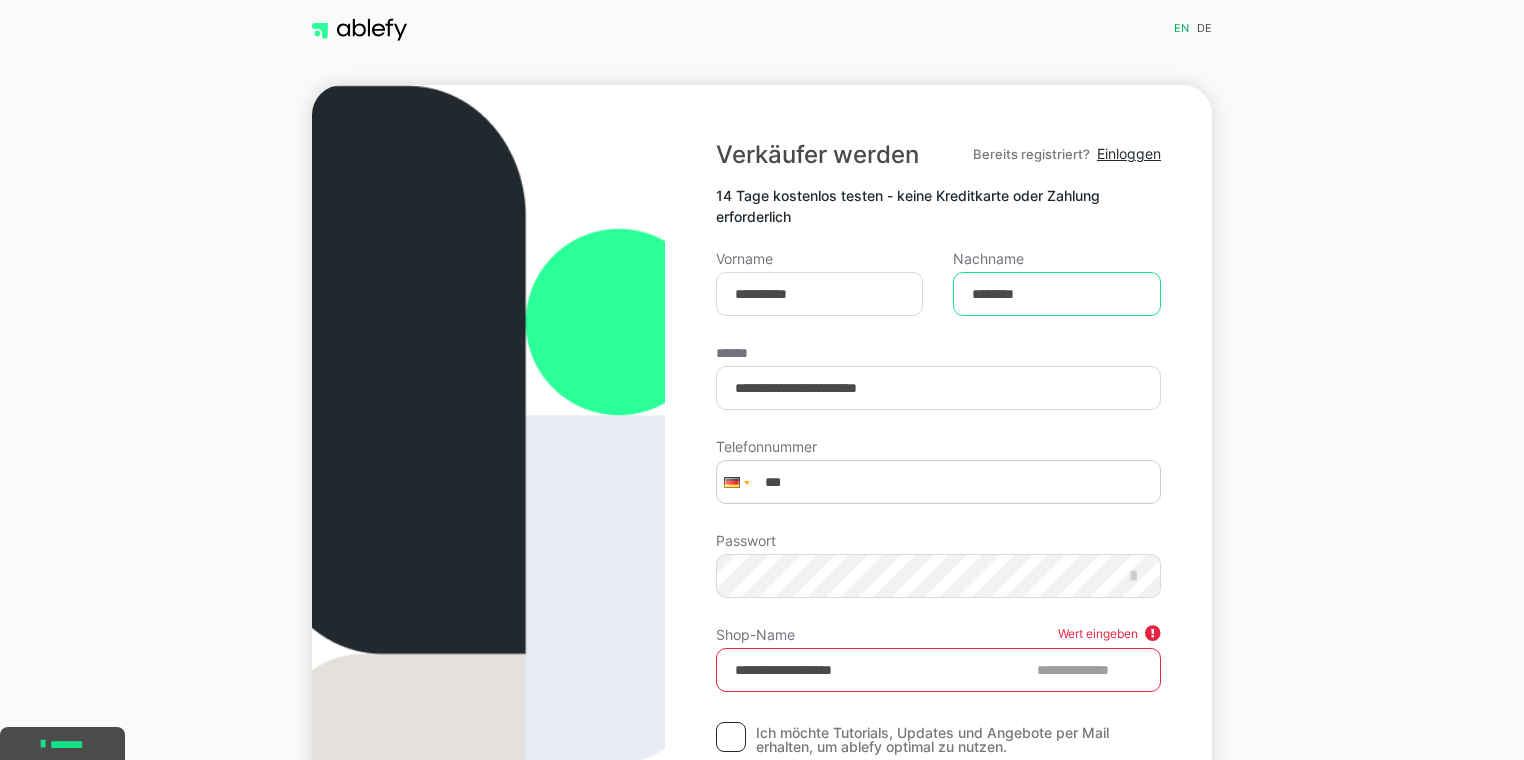 drag, startPoint x: 1074, startPoint y: 295, endPoint x: 942, endPoint y: 292, distance: 132.03409 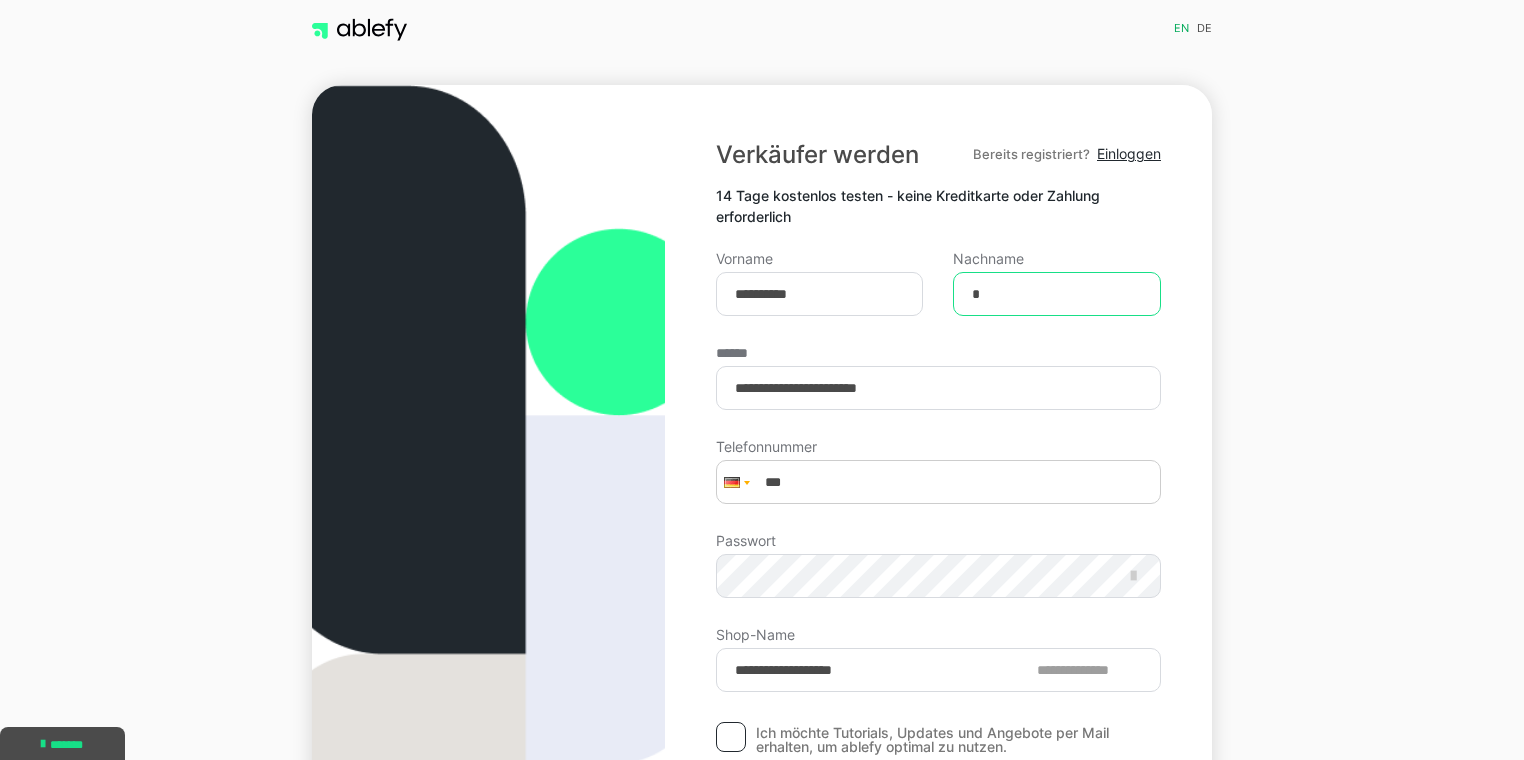 click on "*" at bounding box center [1057, 294] 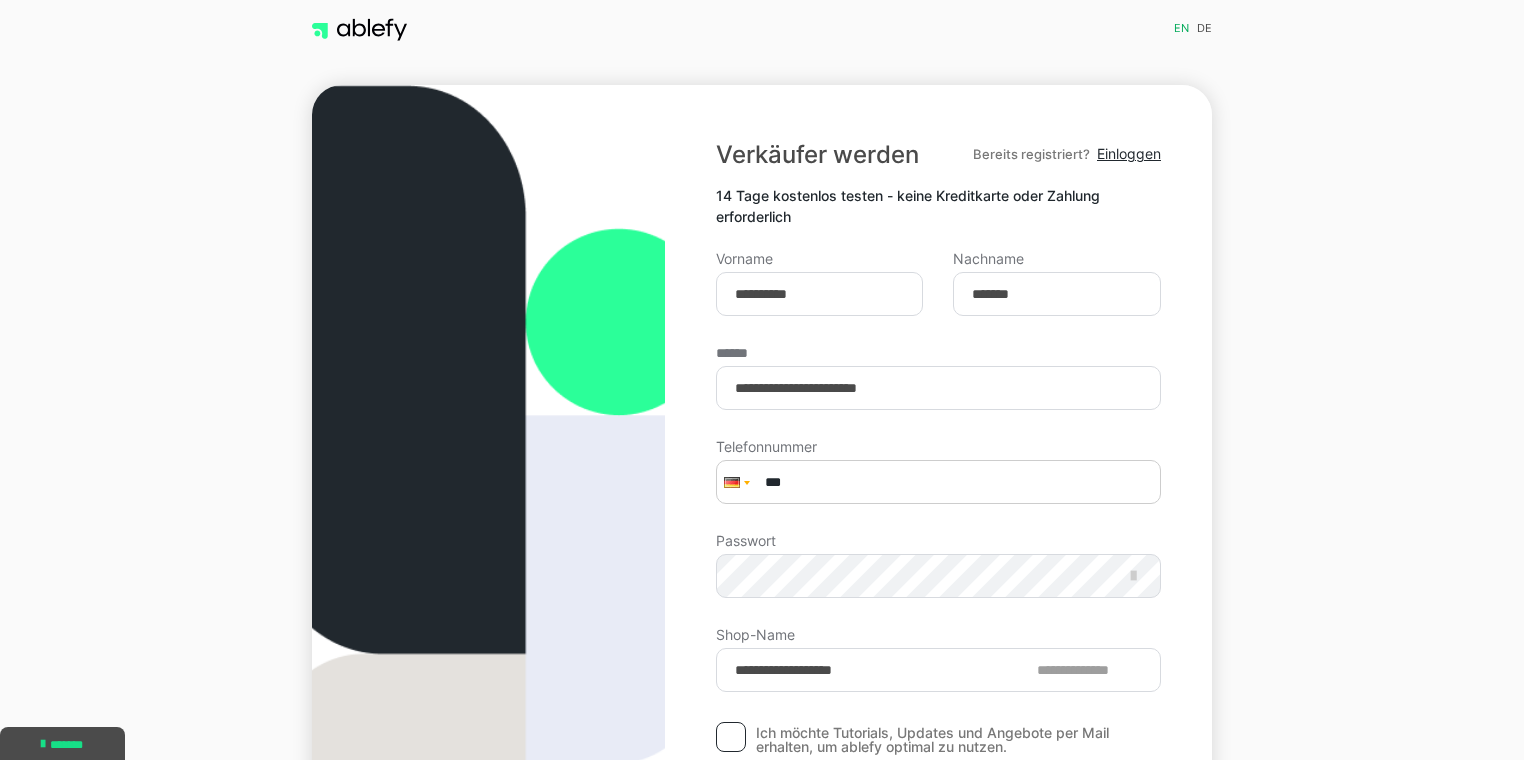 click on "***" at bounding box center (938, 482) 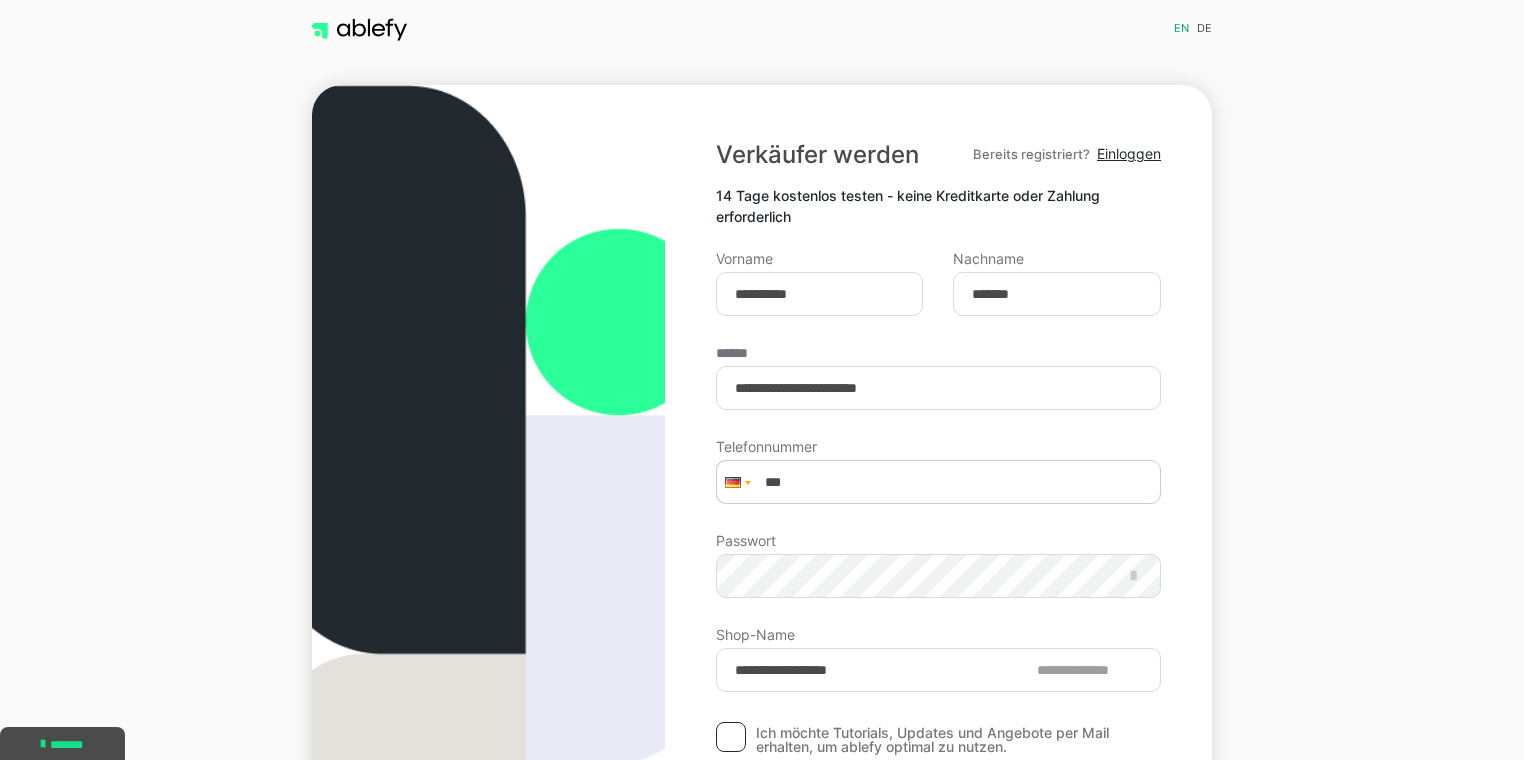 click at bounding box center [735, 482] 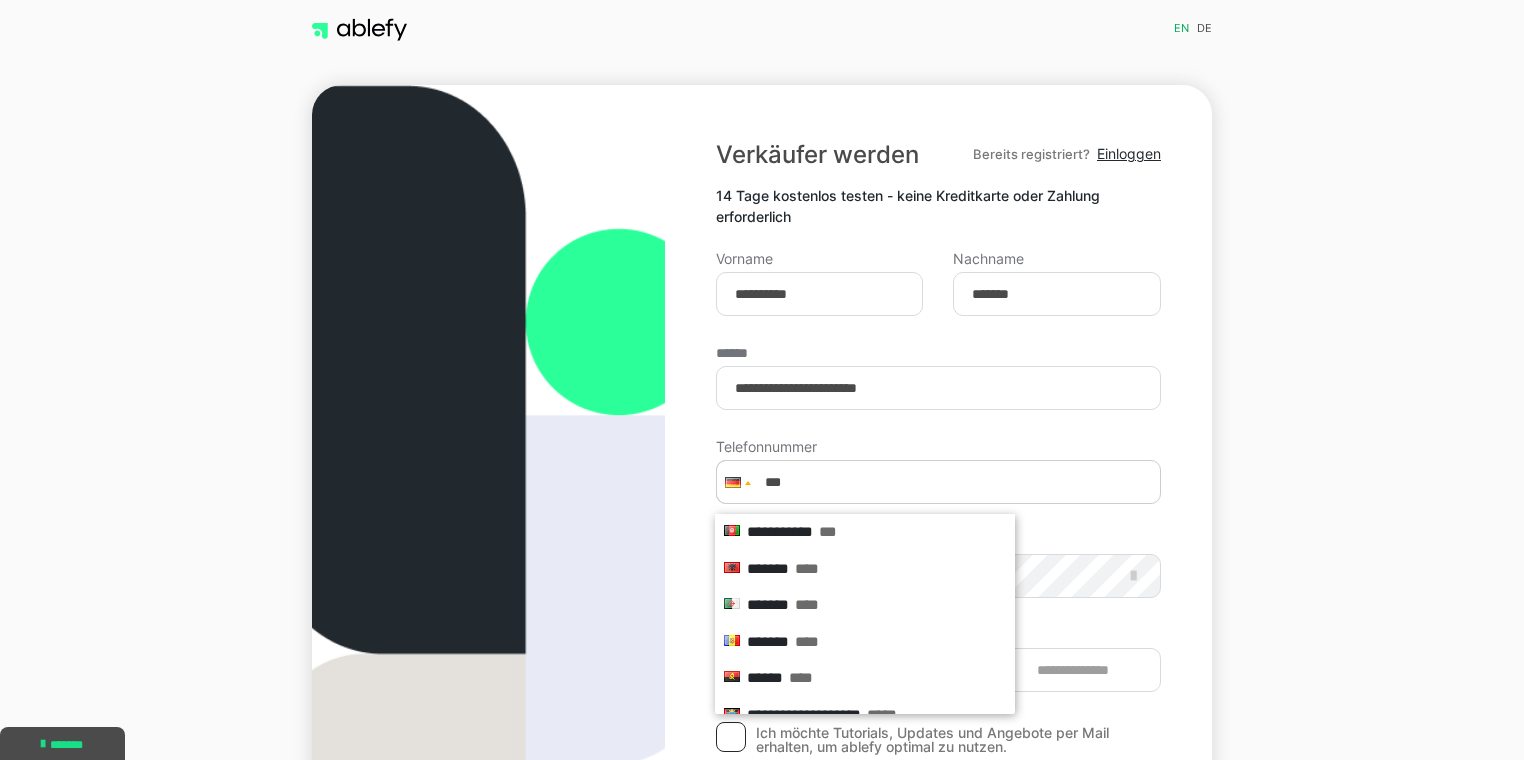 scroll, scrollTop: 2356, scrollLeft: 0, axis: vertical 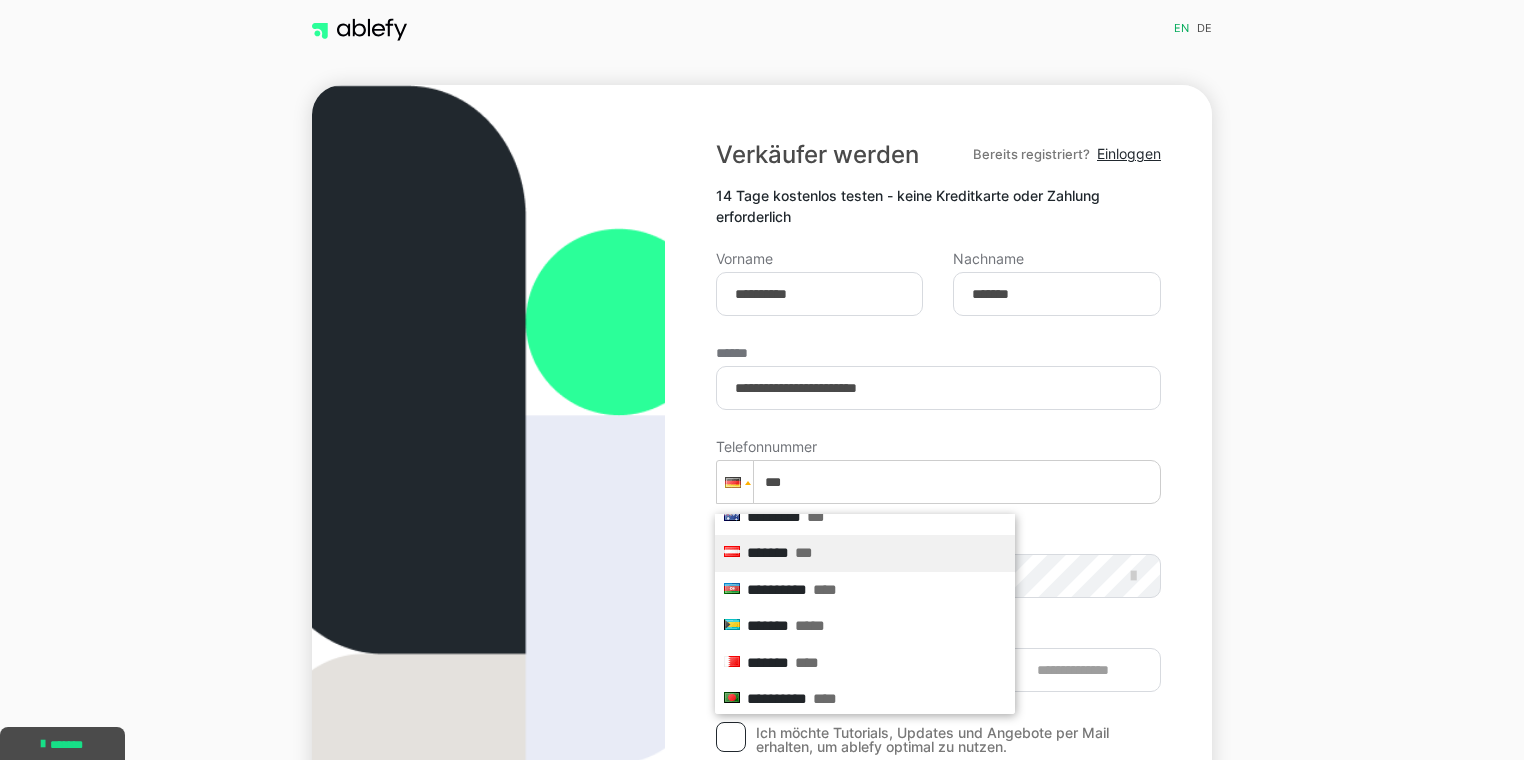 click on "******* ***" at bounding box center [865, 553] 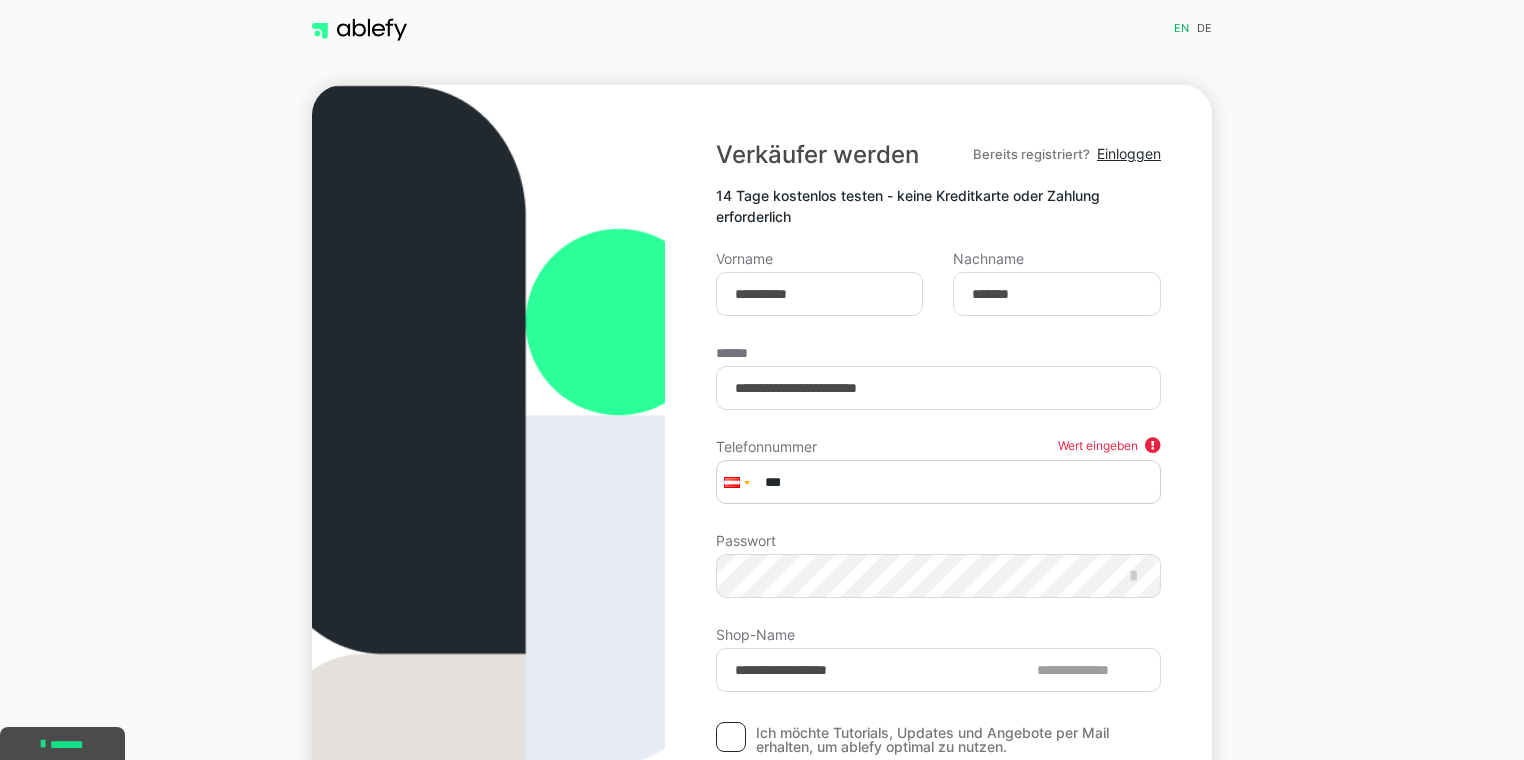 click on "***" at bounding box center (938, 482) 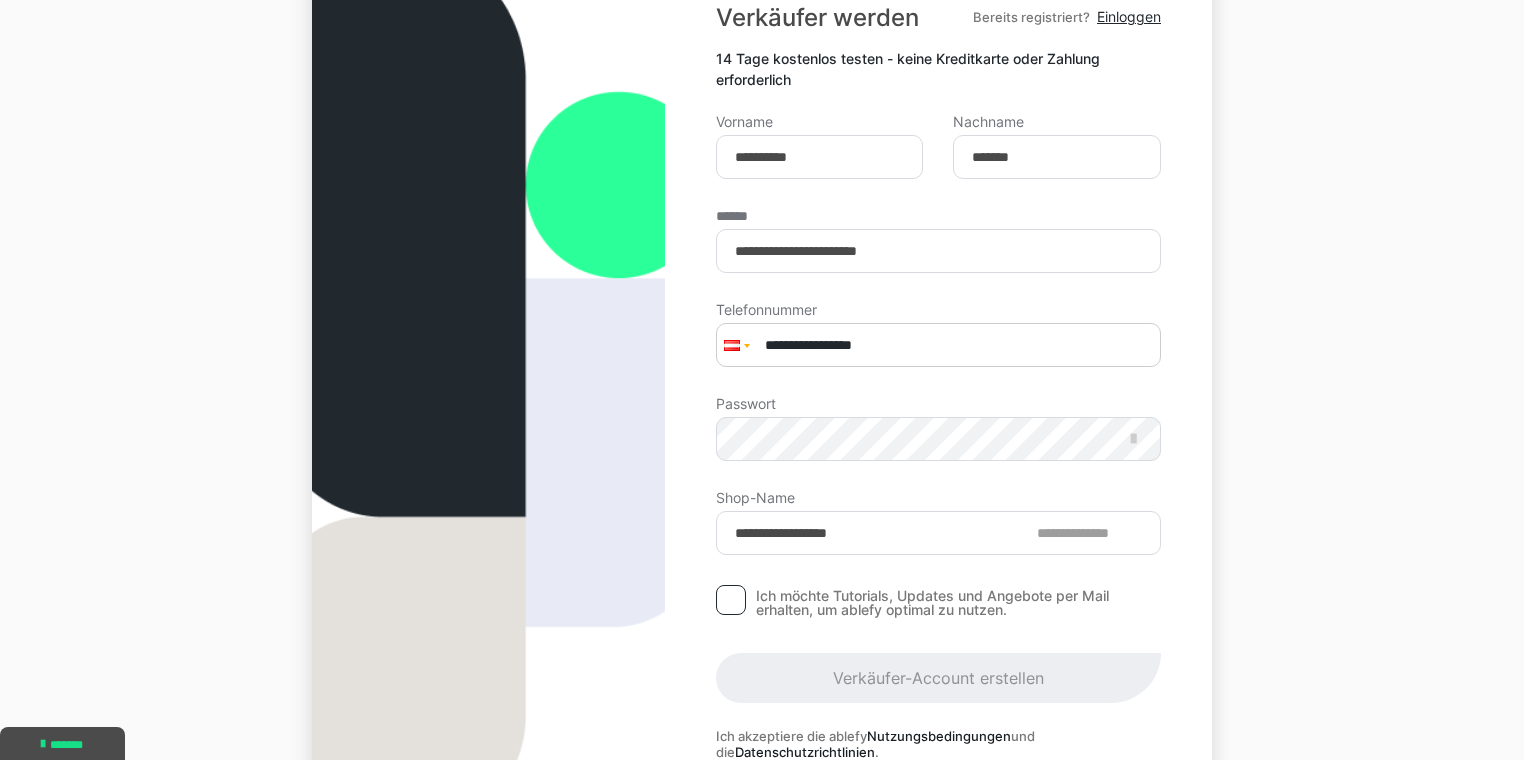 scroll, scrollTop: 135, scrollLeft: 0, axis: vertical 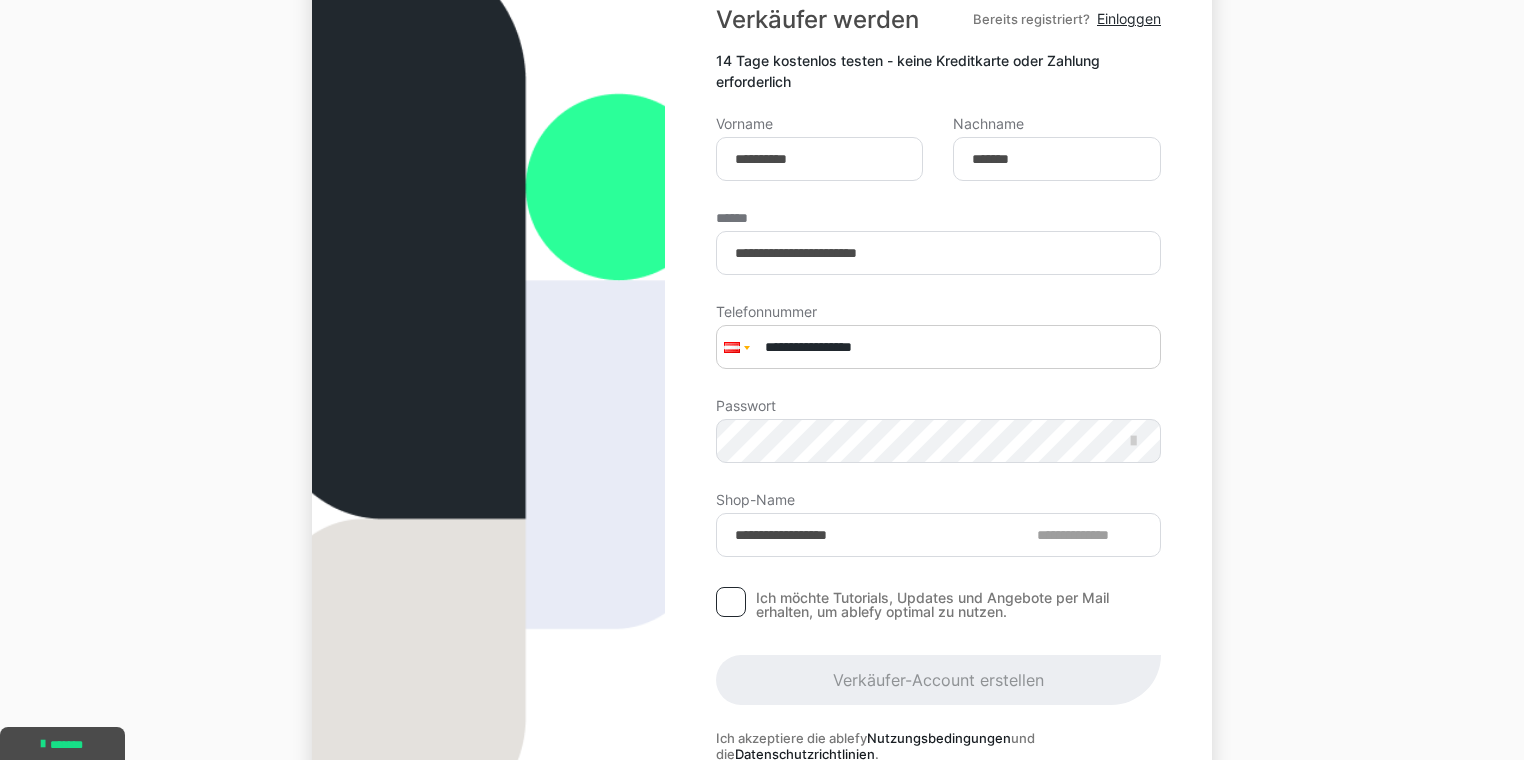 type on "**********" 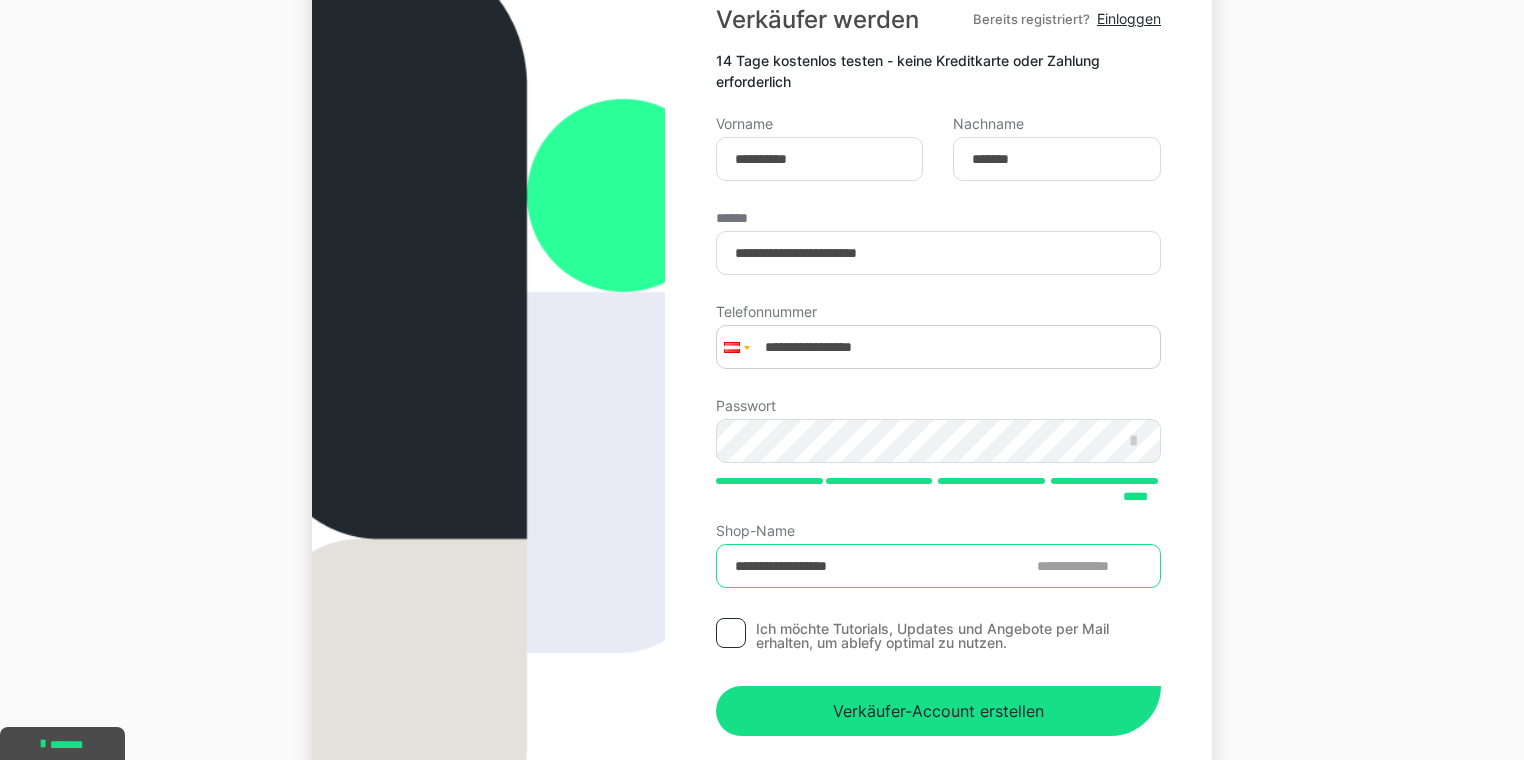 drag, startPoint x: 906, startPoint y: 574, endPoint x: 665, endPoint y: 572, distance: 241.0083 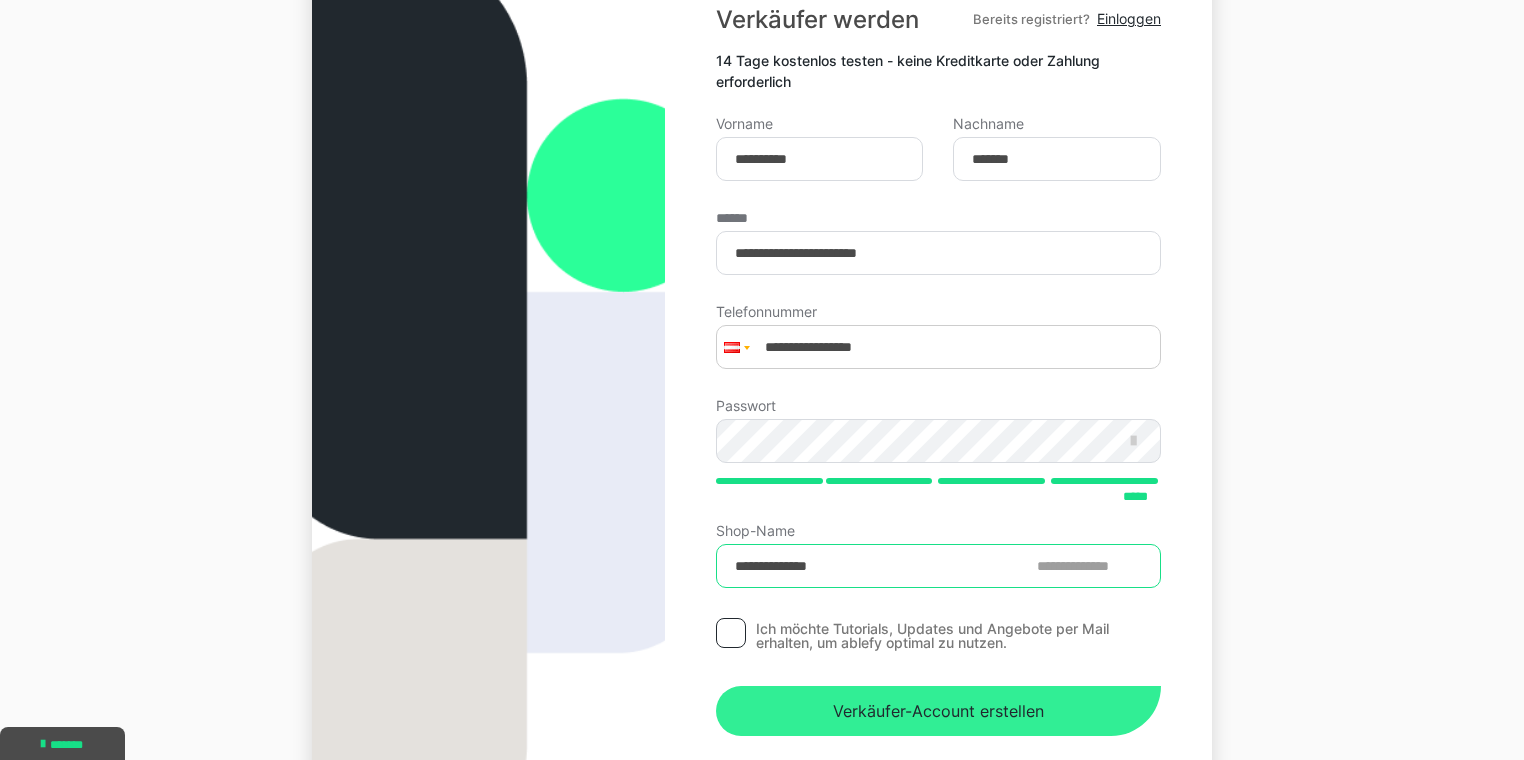 type on "**********" 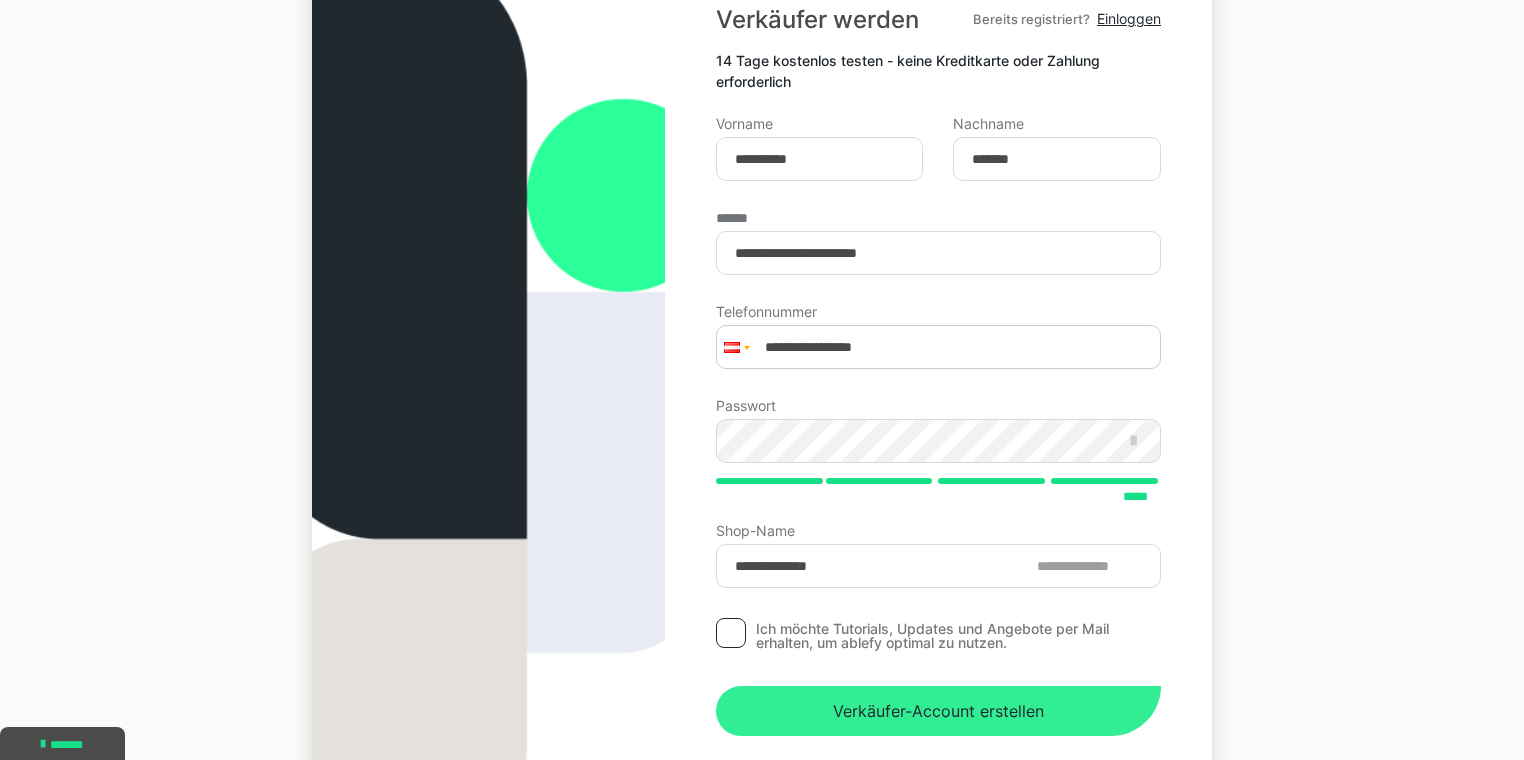 click on "Verkäufer-Account erstellen" at bounding box center [938, 711] 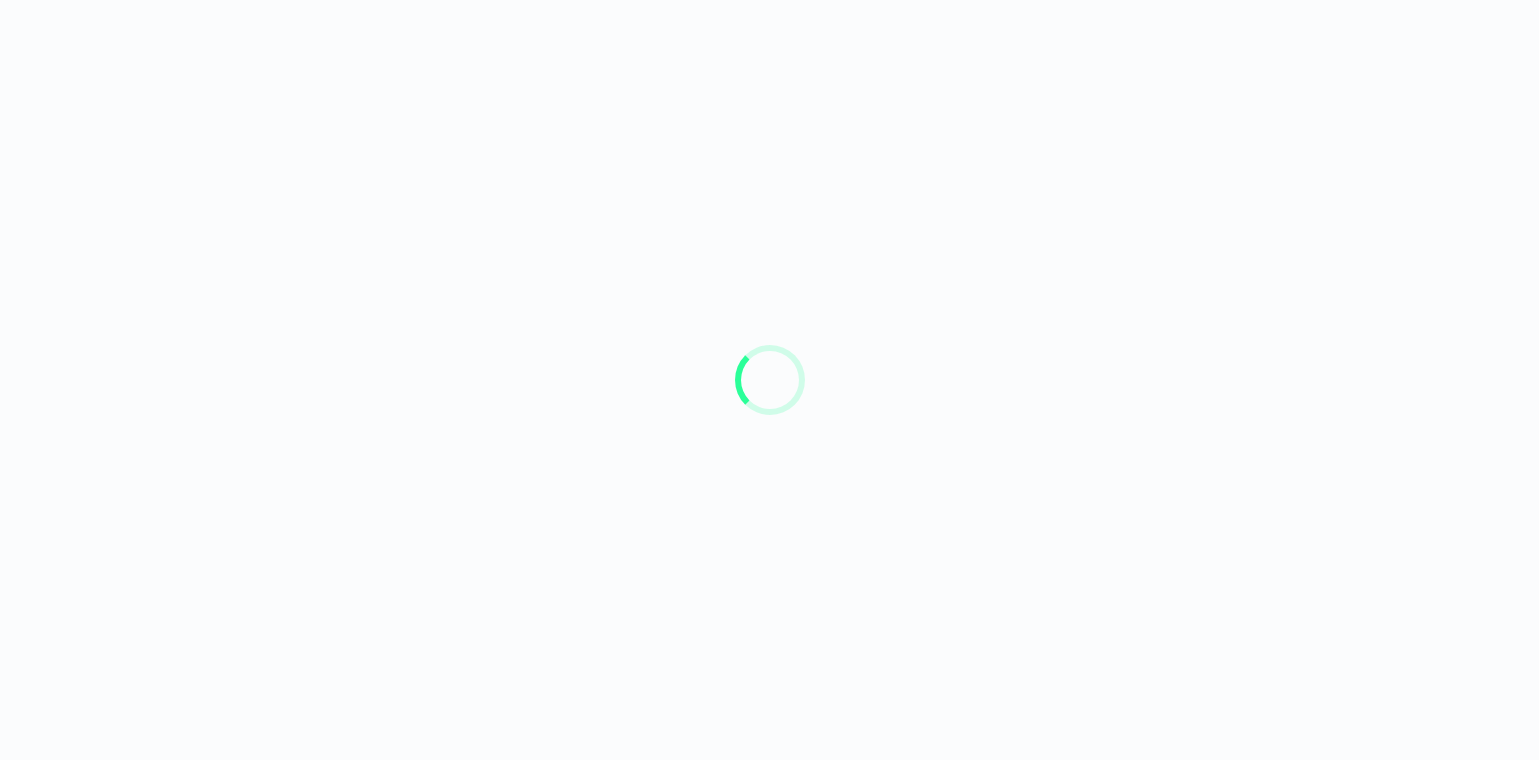 scroll, scrollTop: 0, scrollLeft: 0, axis: both 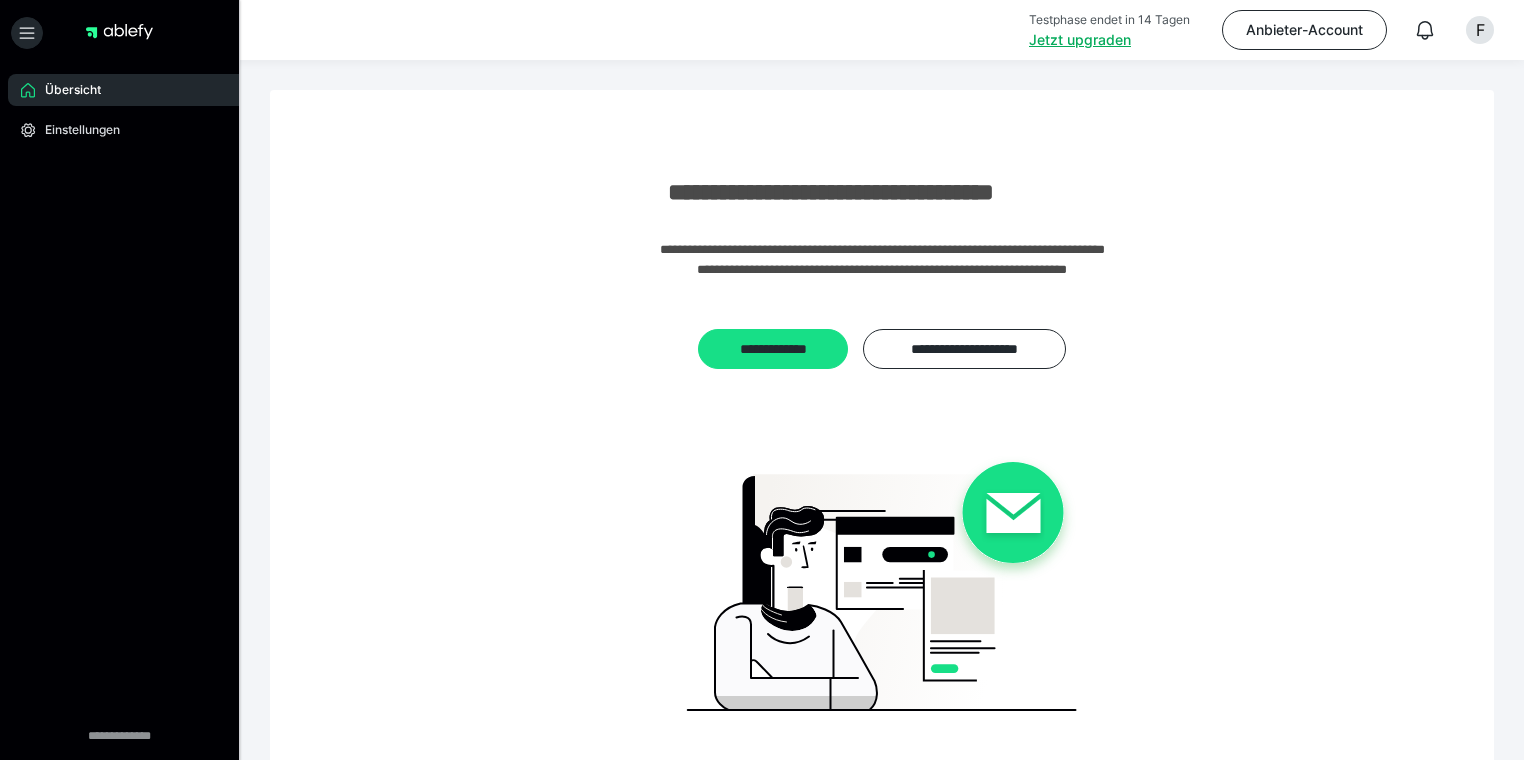 click at bounding box center [882, 577] 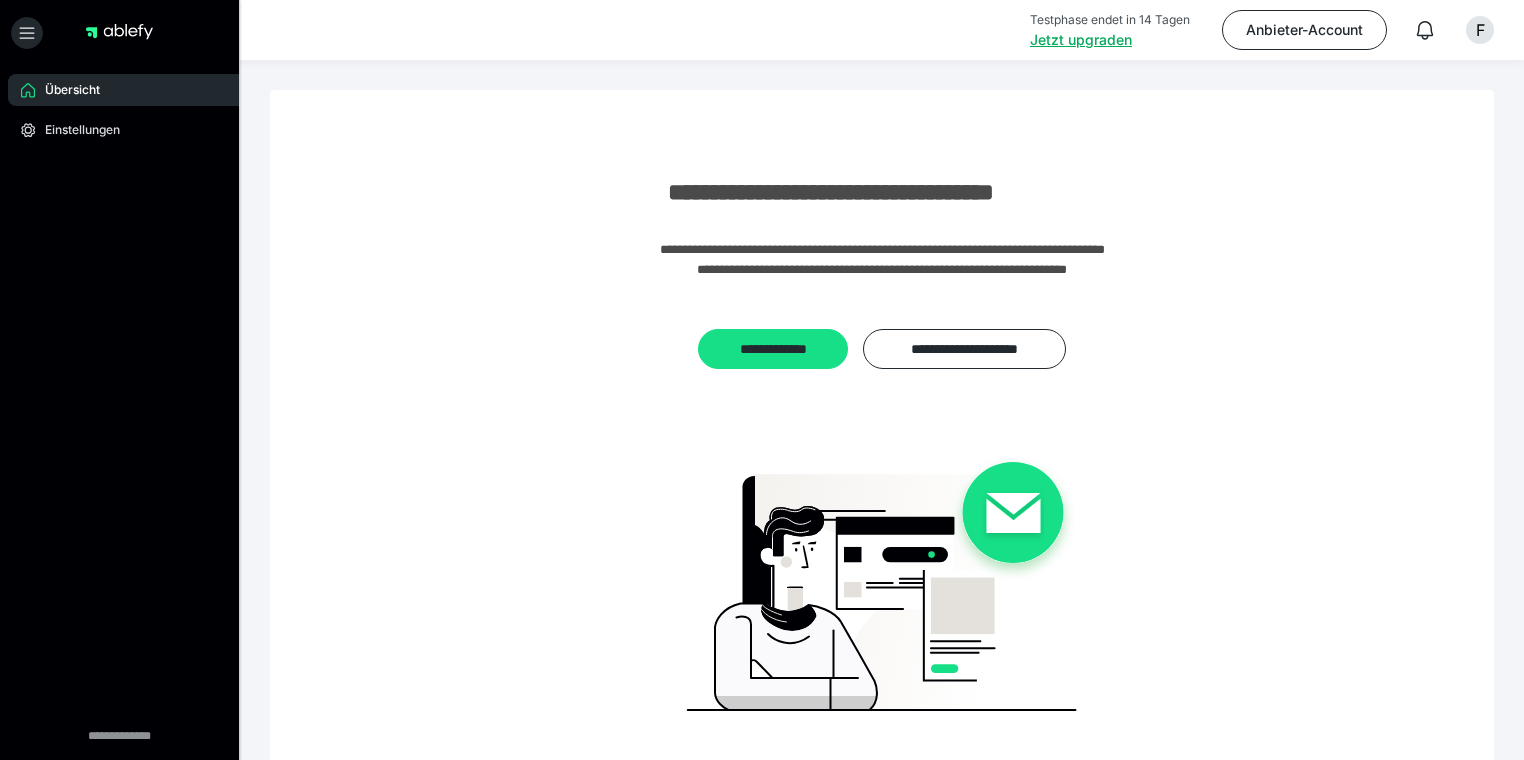 scroll, scrollTop: 0, scrollLeft: 0, axis: both 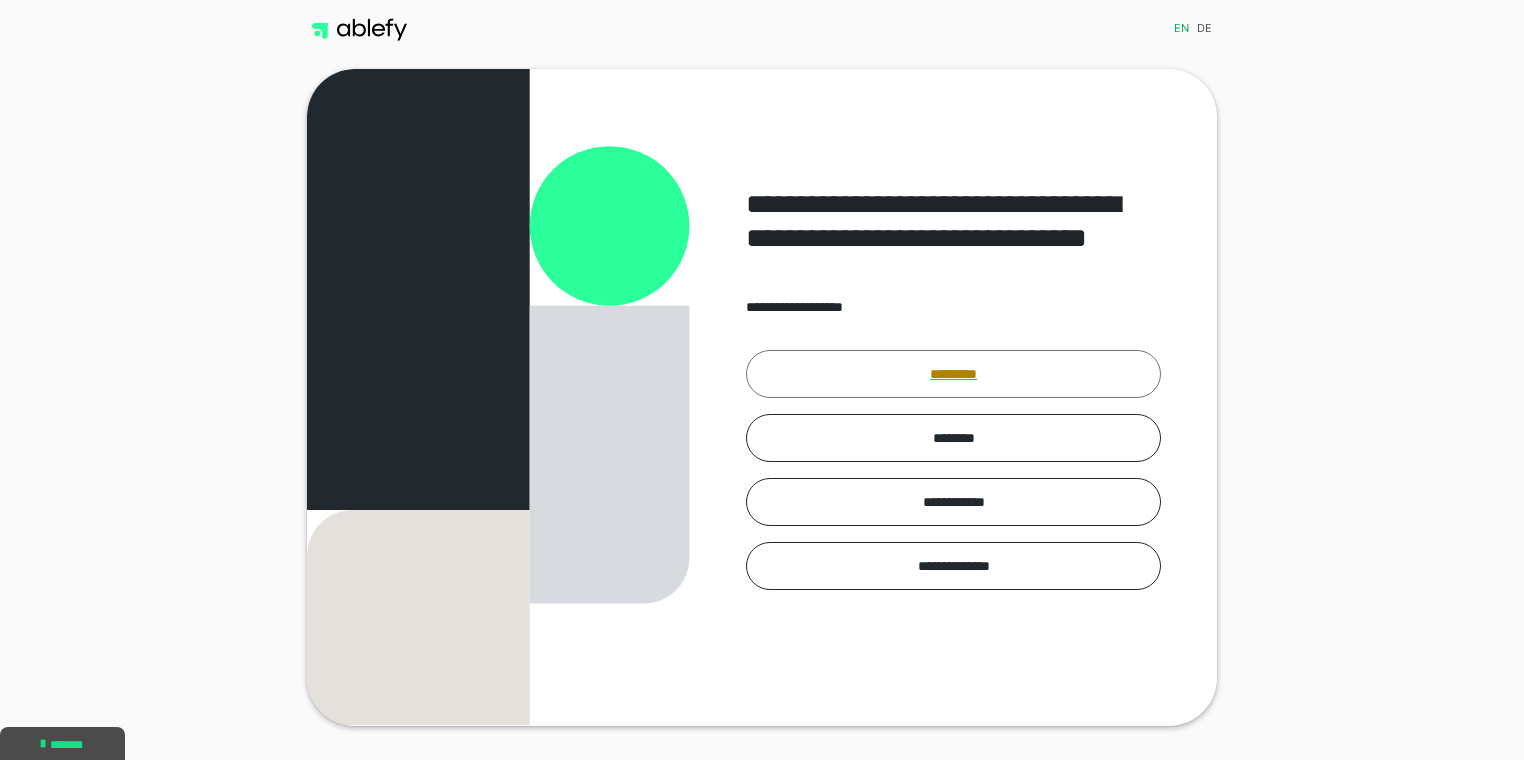 click on "*********" at bounding box center (953, 374) 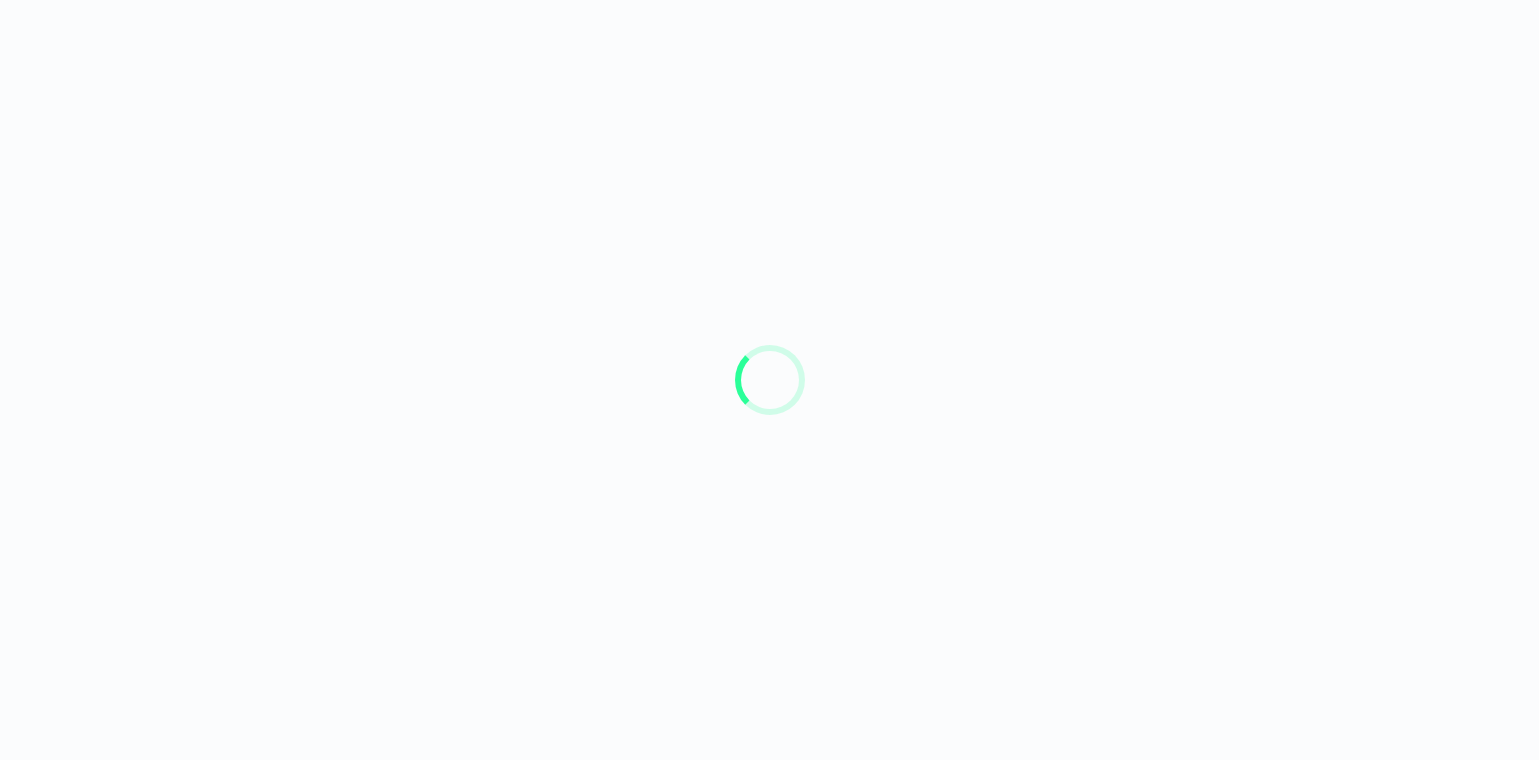 scroll, scrollTop: 0, scrollLeft: 0, axis: both 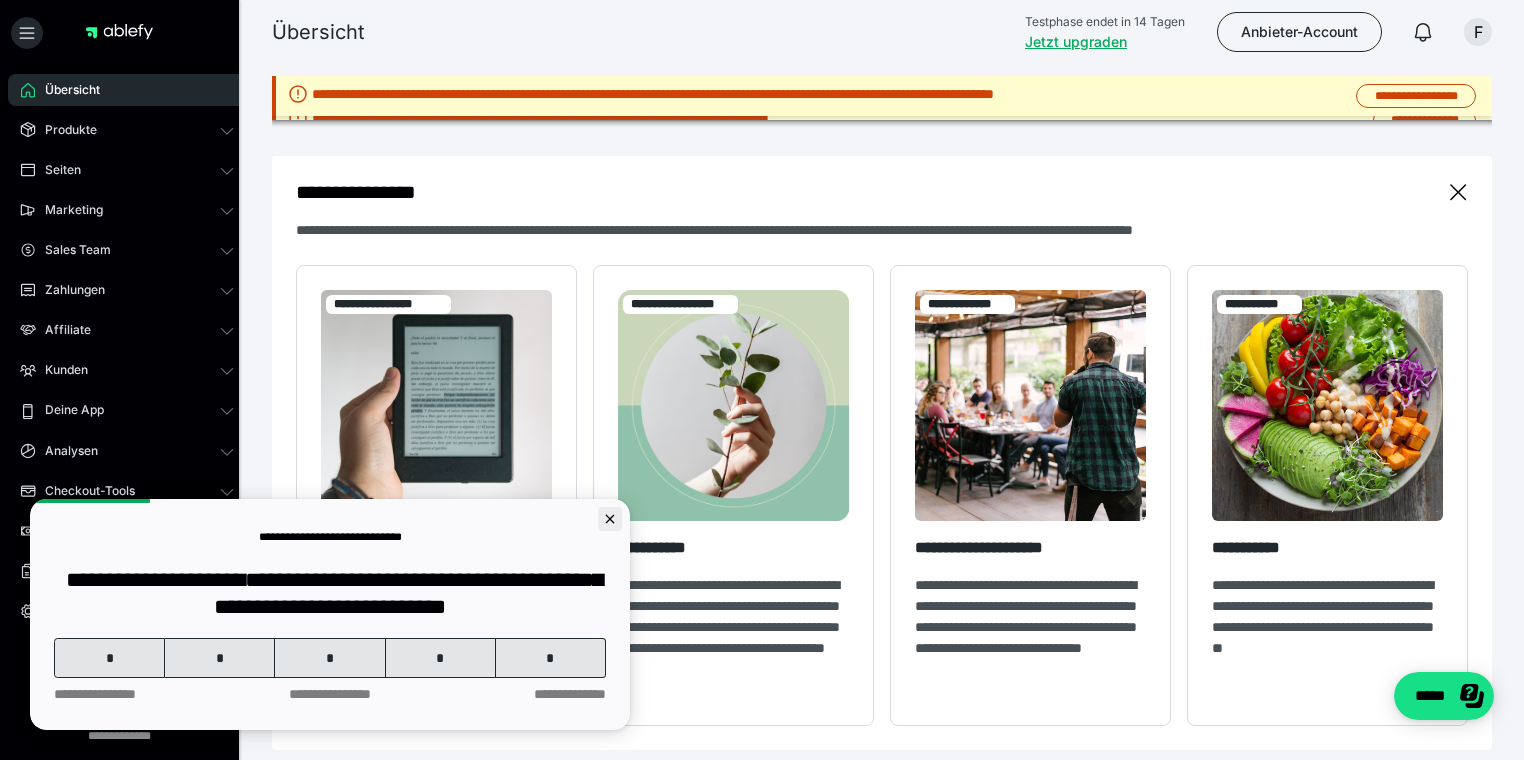 click 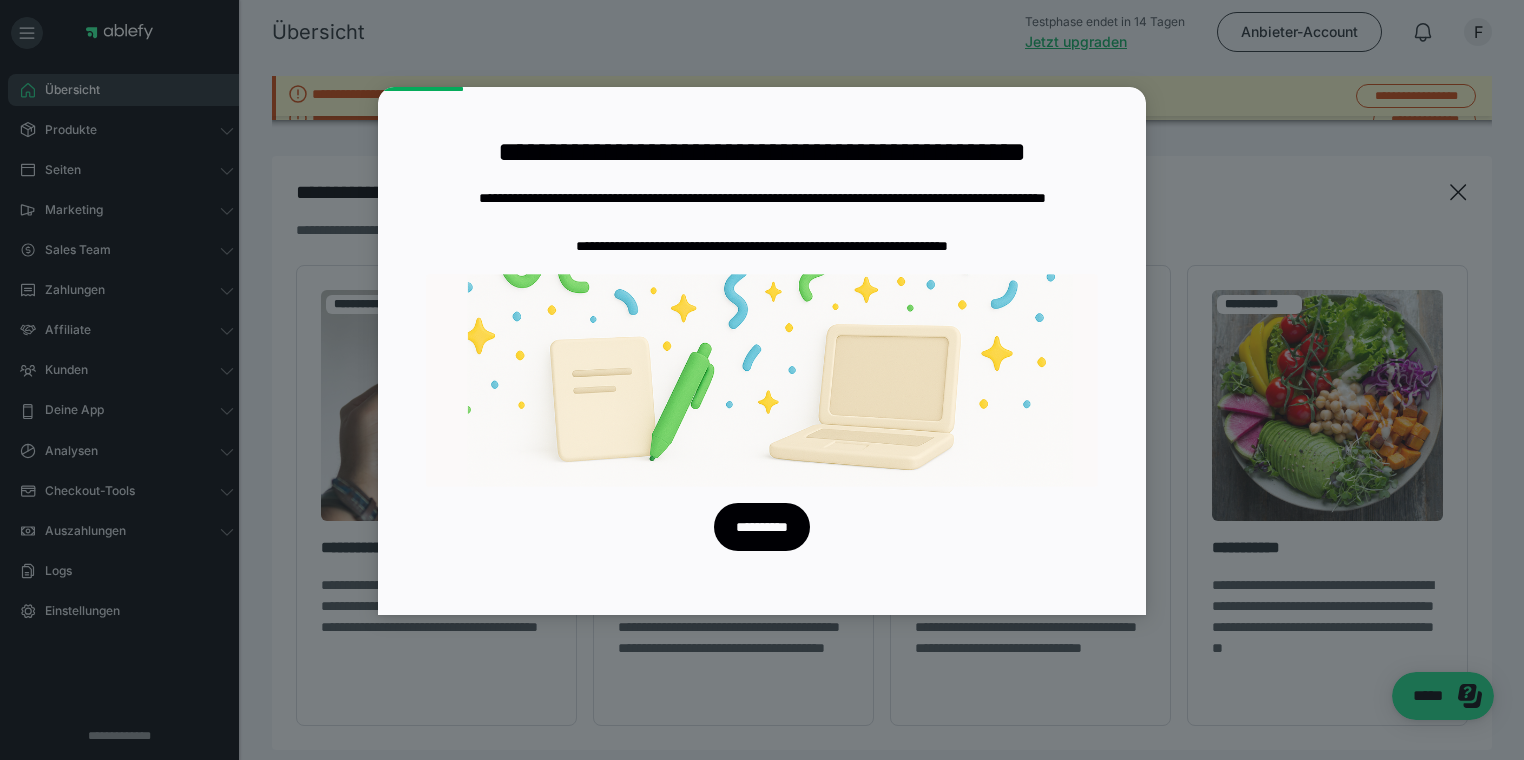 scroll, scrollTop: 0, scrollLeft: 0, axis: both 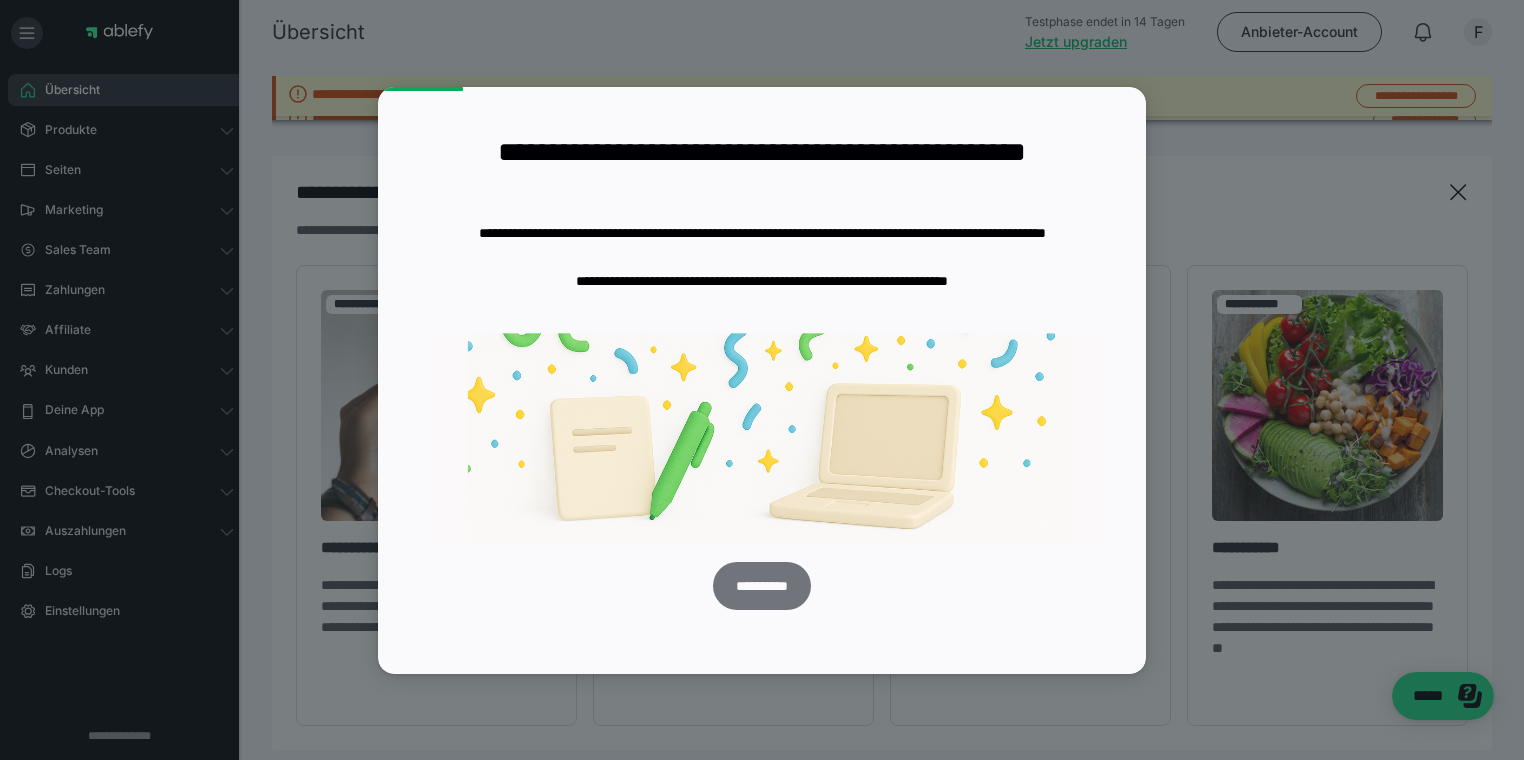 click on "**********" at bounding box center (761, 586) 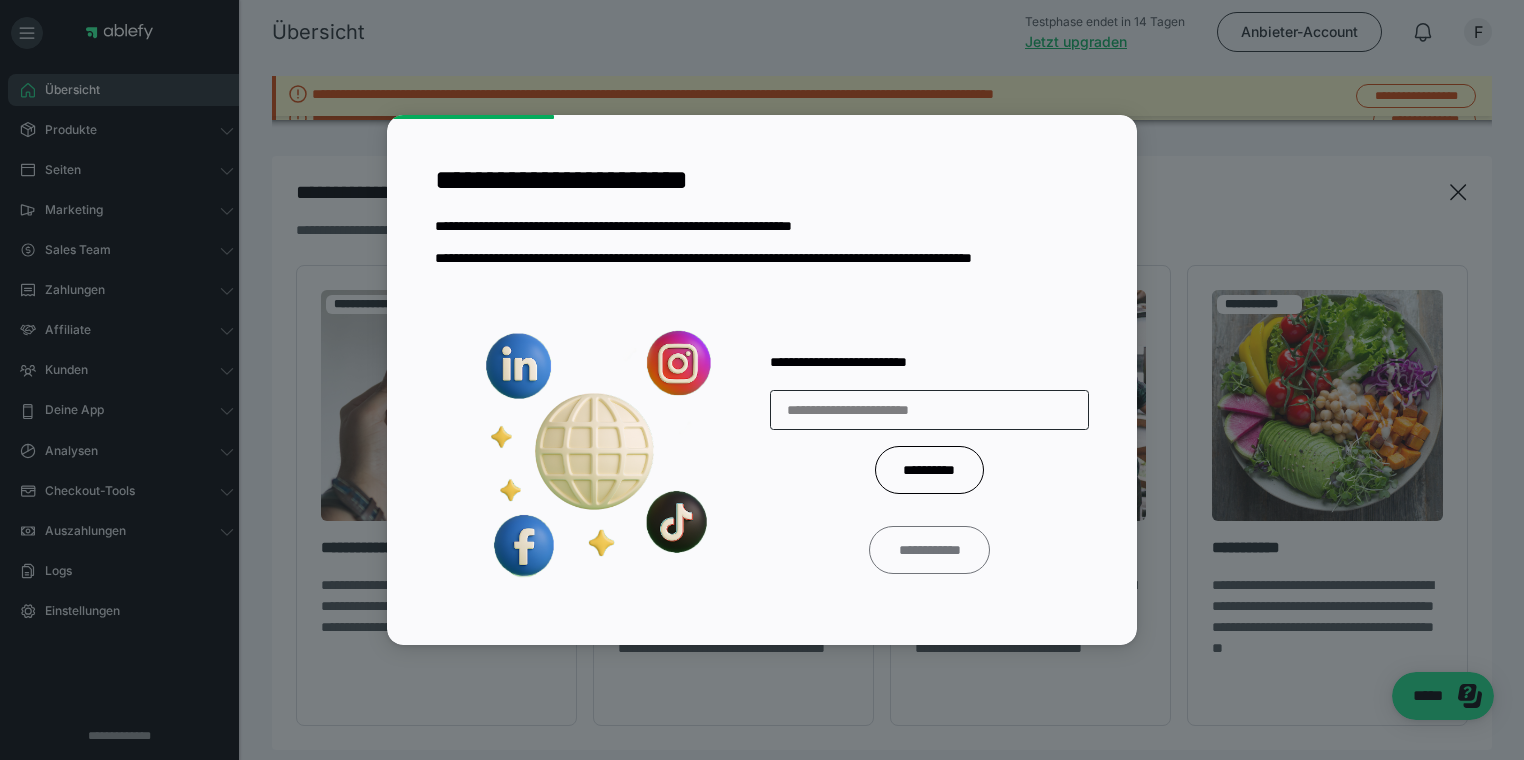 click on "**********" at bounding box center [930, 550] 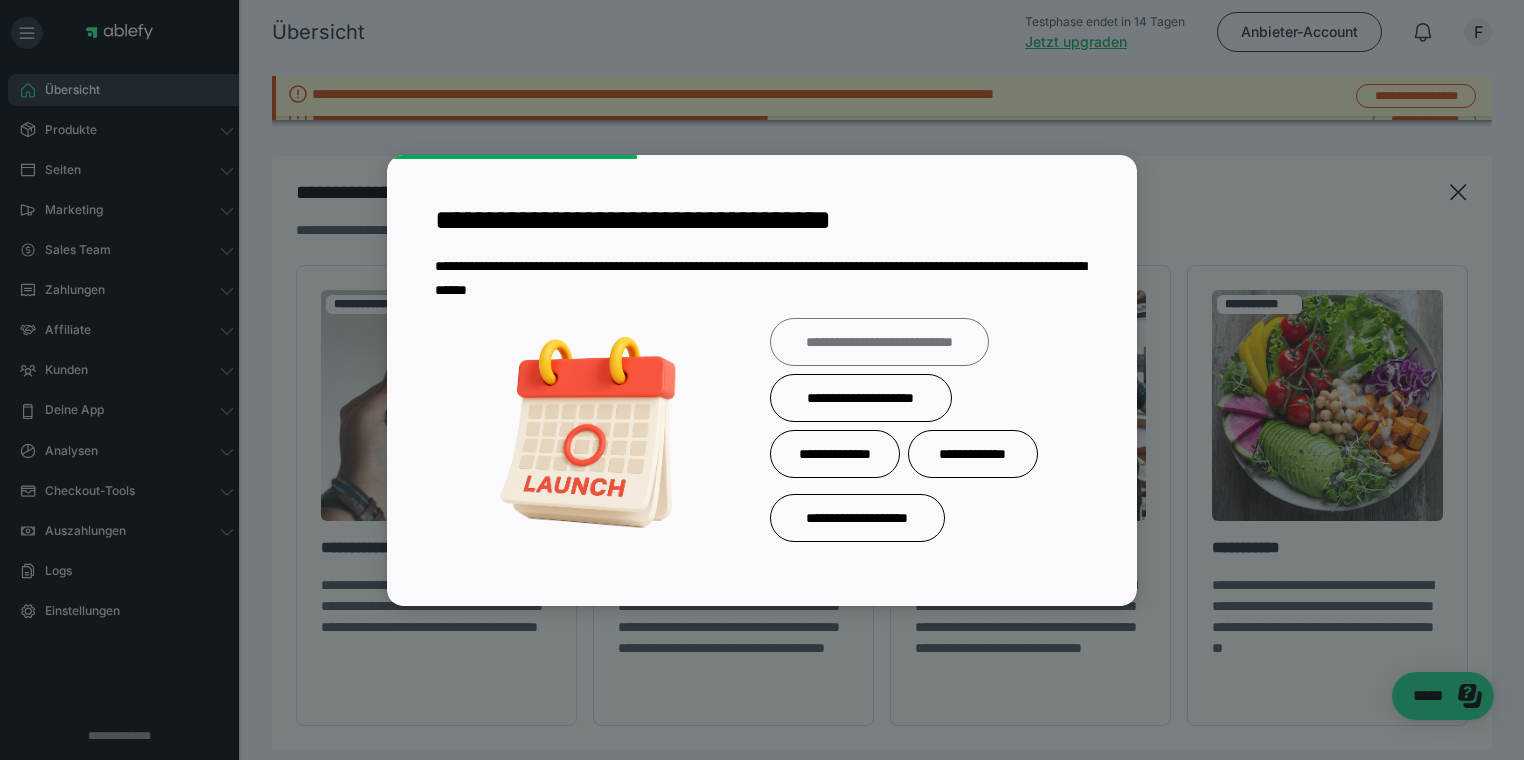 click on "**********" at bounding box center [879, 342] 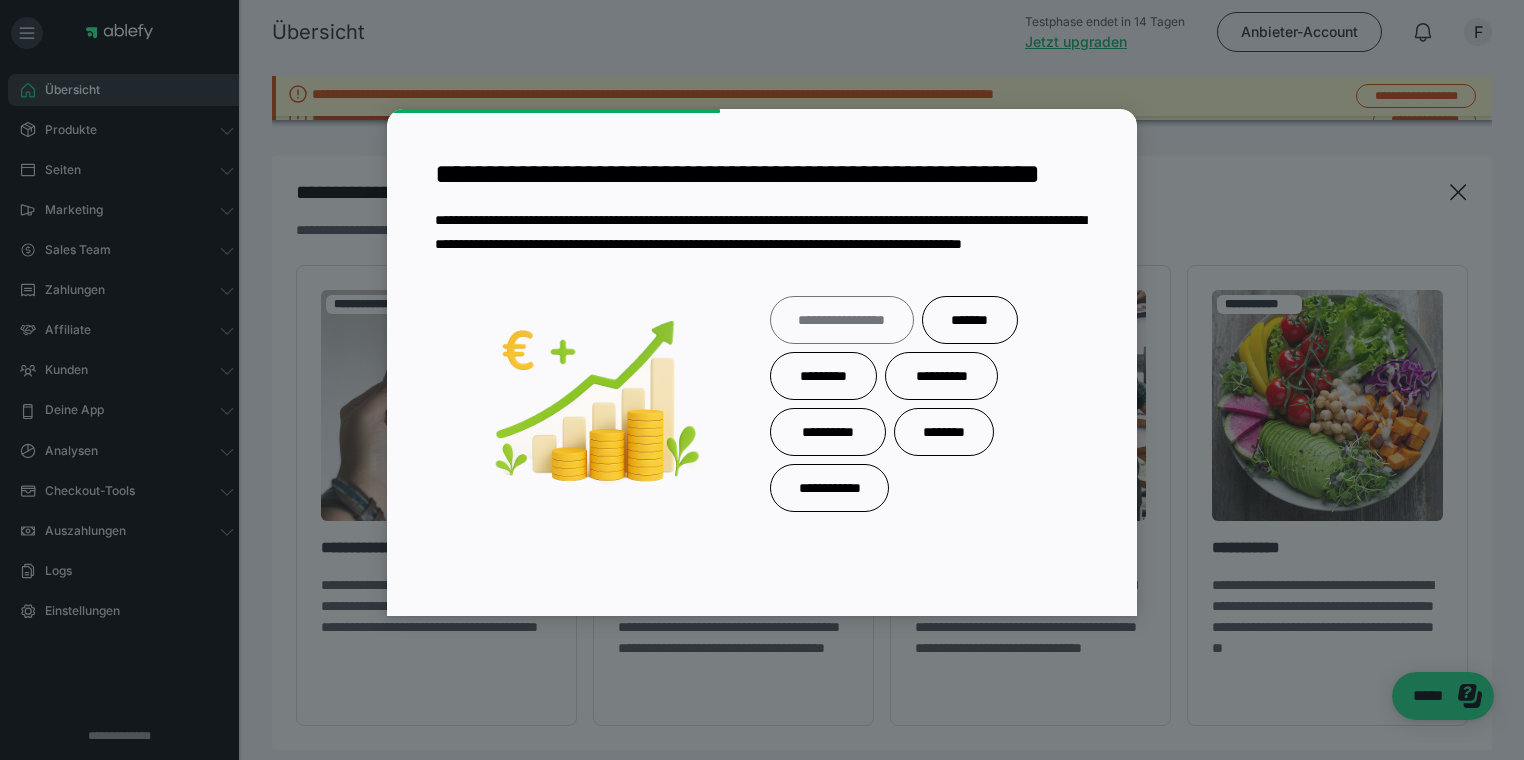 click on "**********" at bounding box center [842, 320] 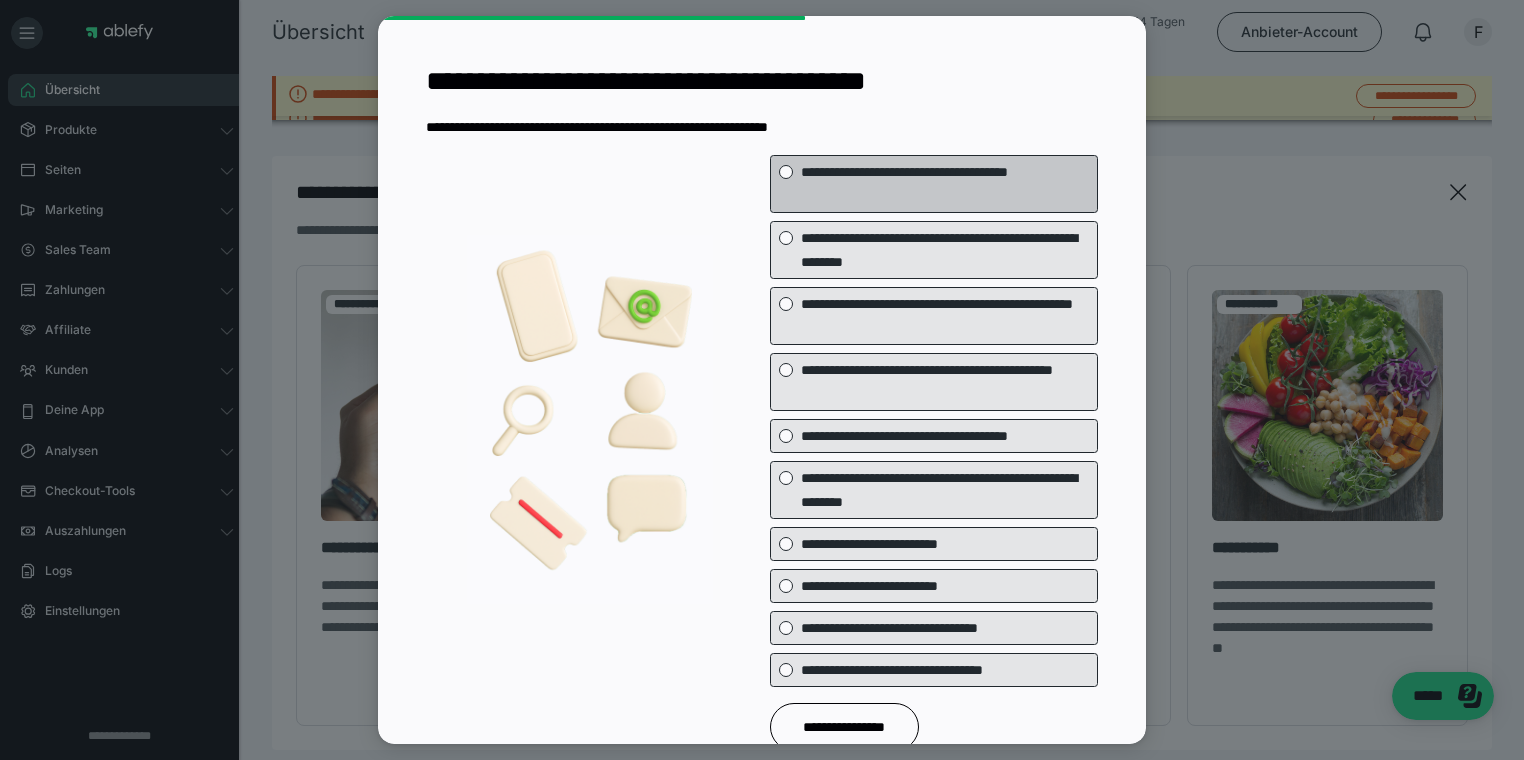 click on "**********" at bounding box center (945, 184) 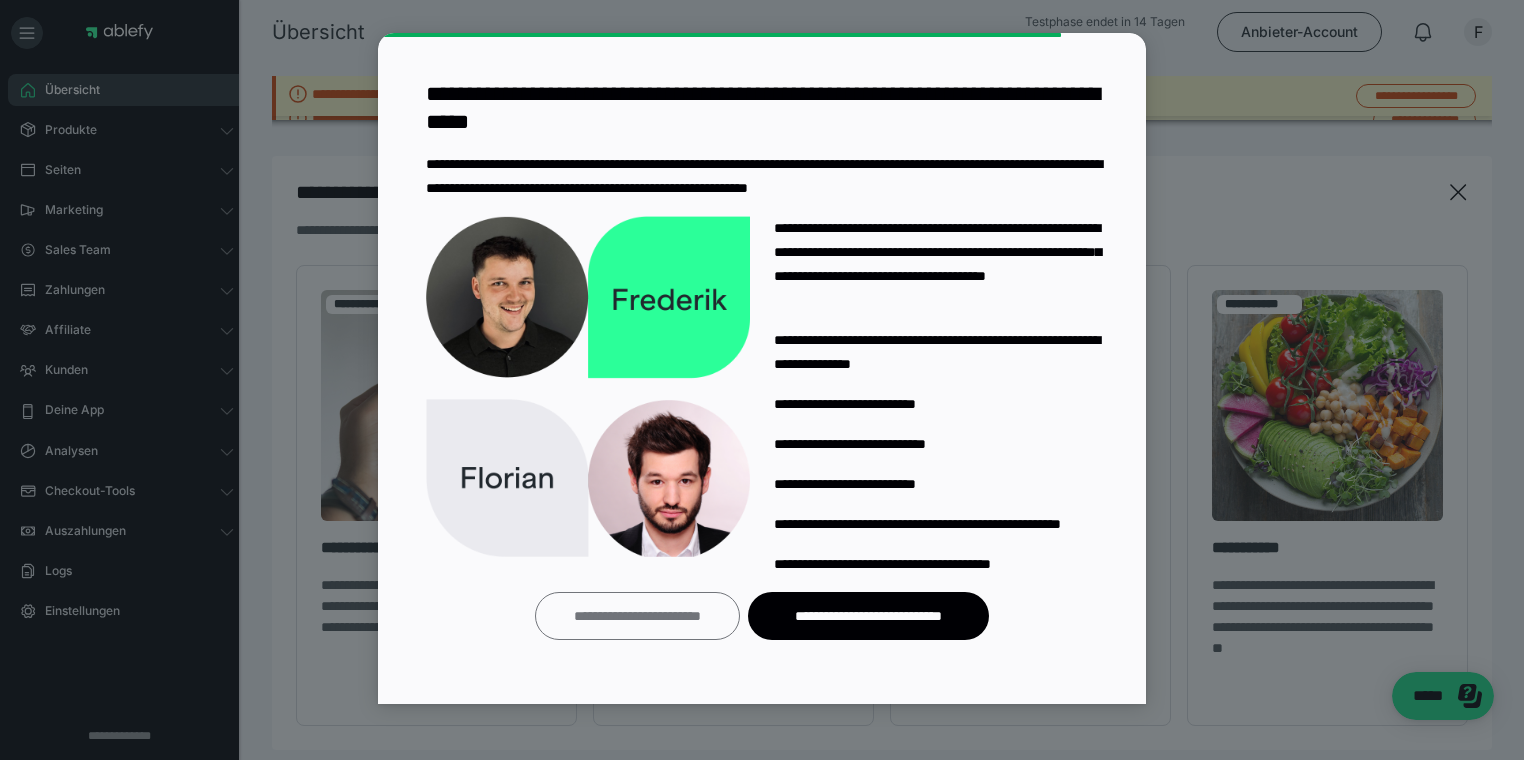 click on "**********" at bounding box center [637, 616] 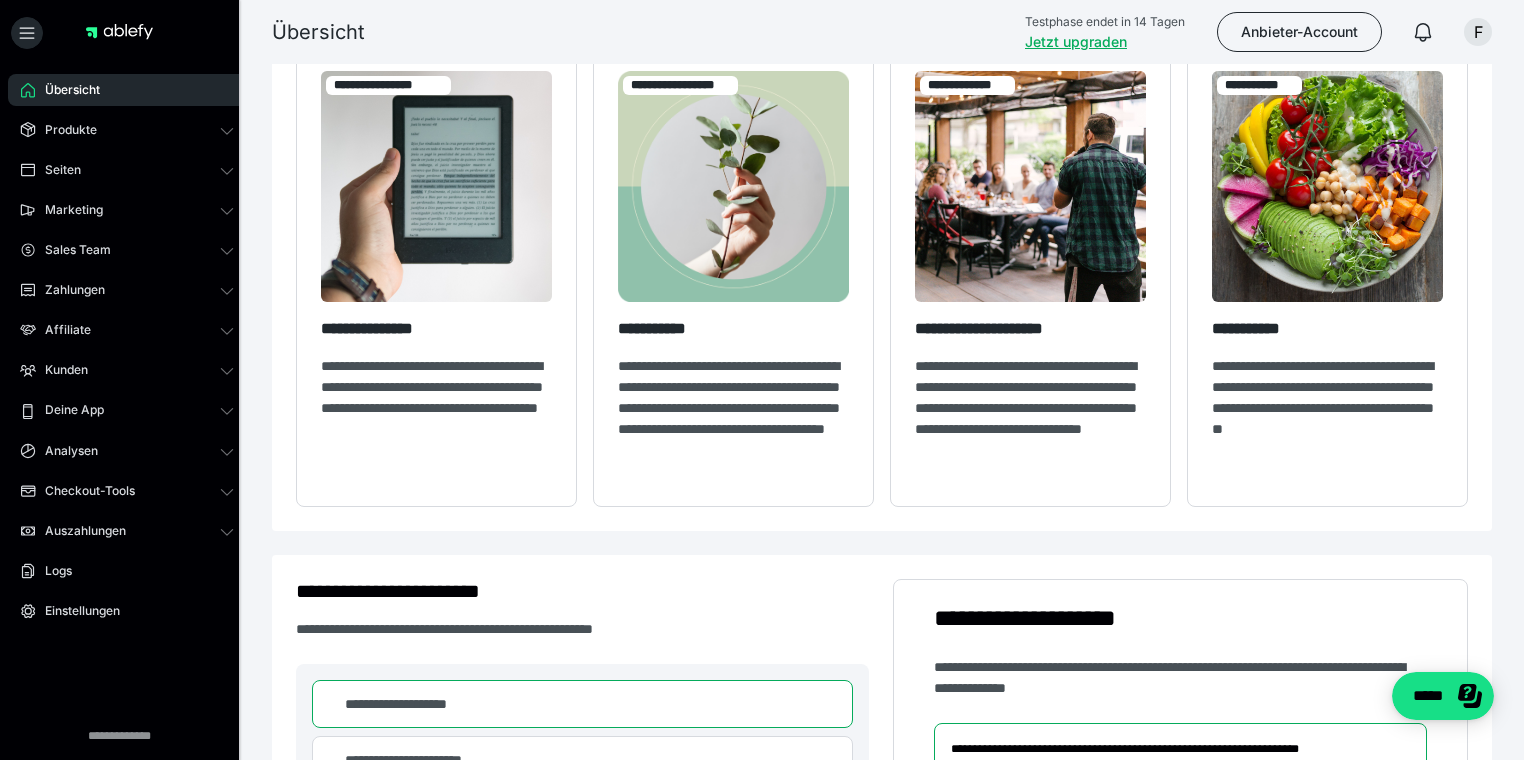 scroll, scrollTop: 0, scrollLeft: 0, axis: both 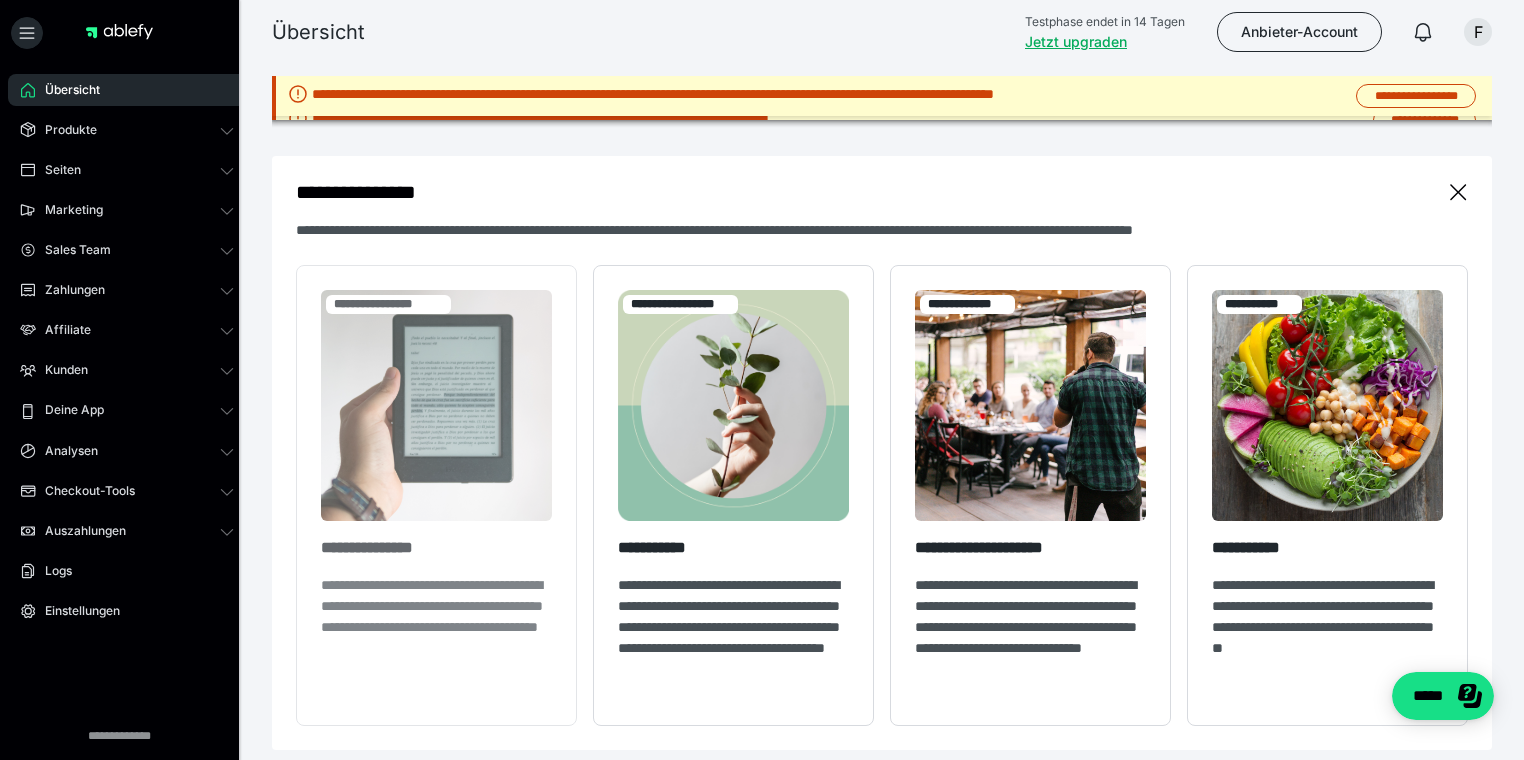click at bounding box center [436, 405] 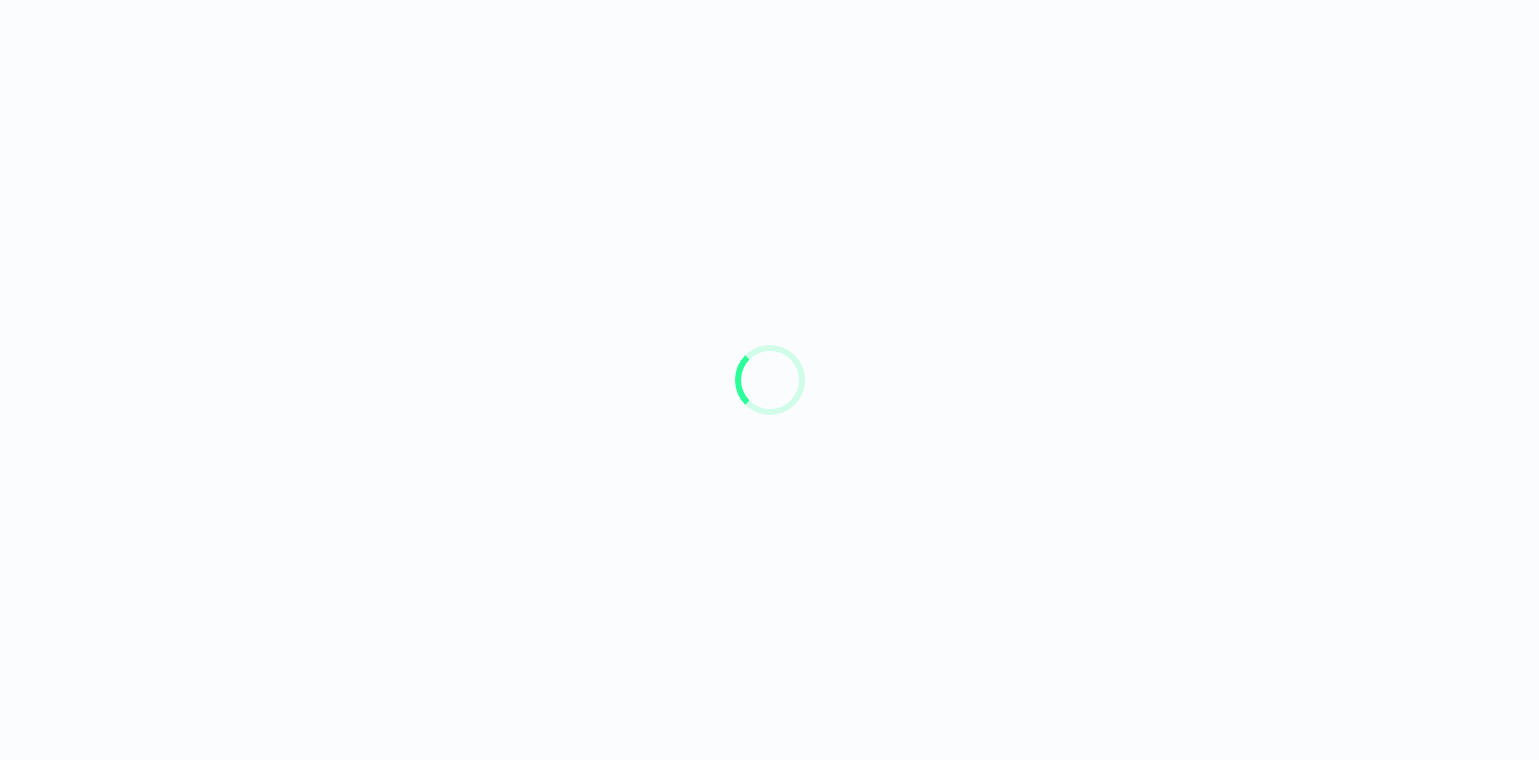 scroll, scrollTop: 0, scrollLeft: 0, axis: both 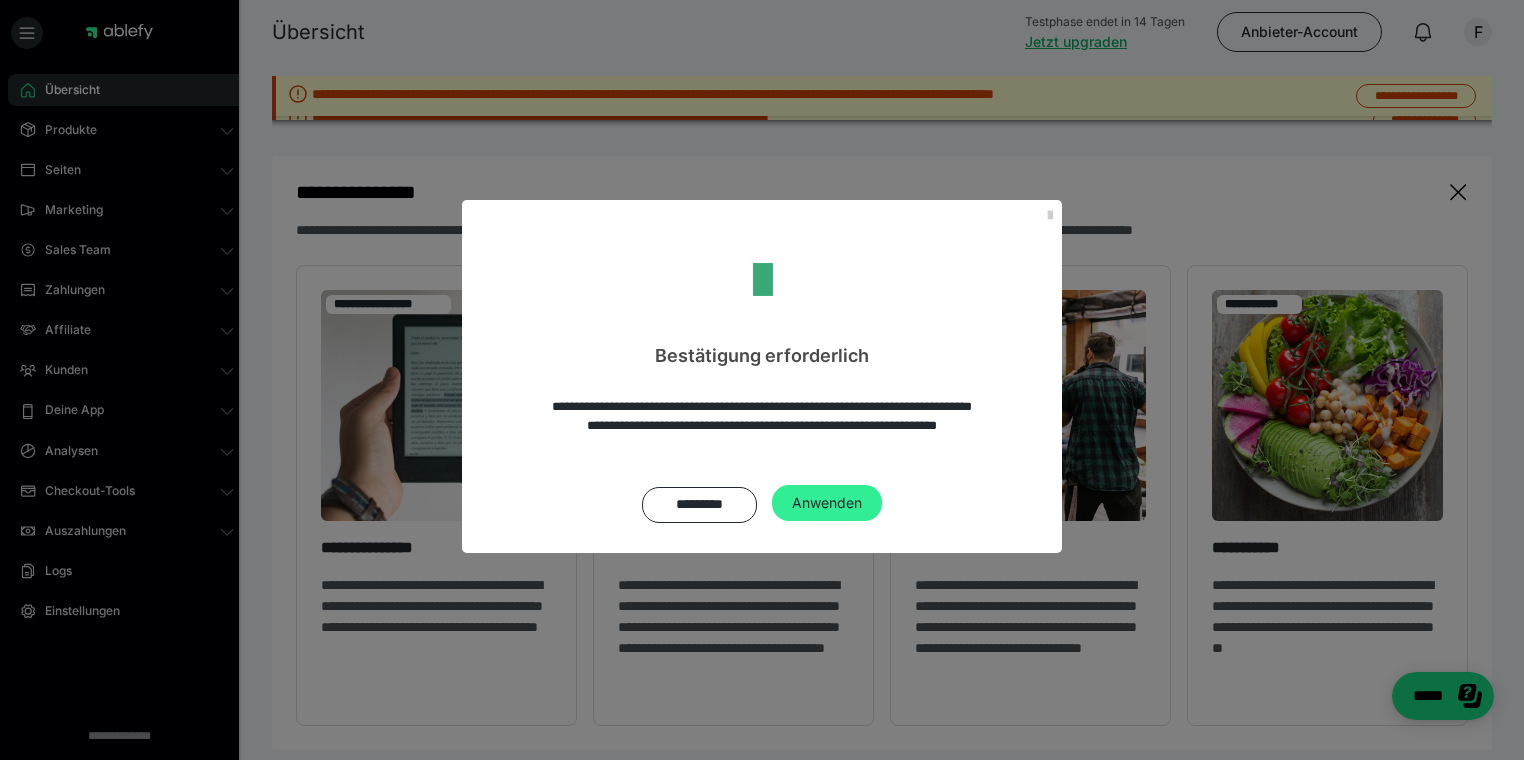 click on "Anwenden" at bounding box center [827, 503] 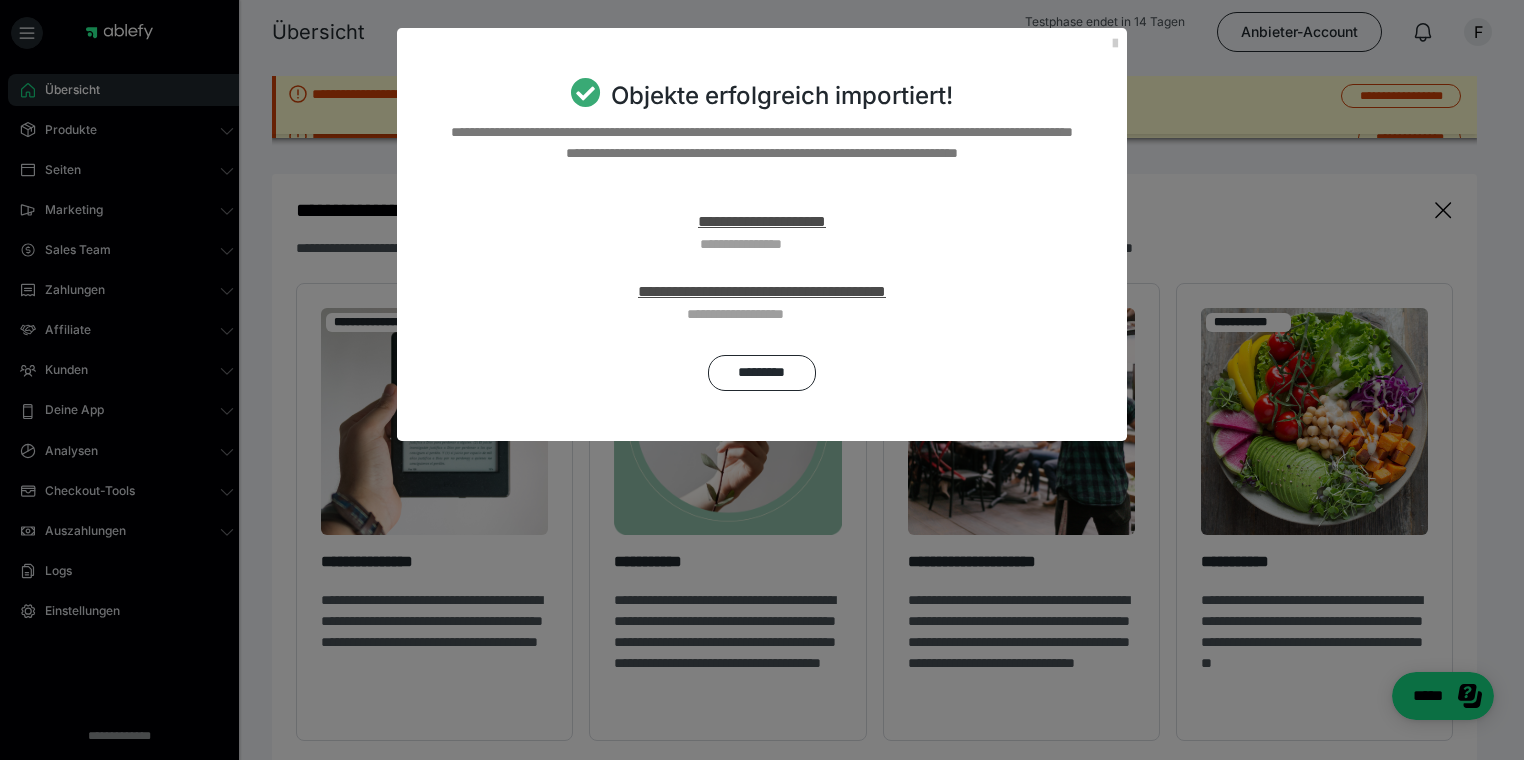 click on "**********" at bounding box center (762, 276) 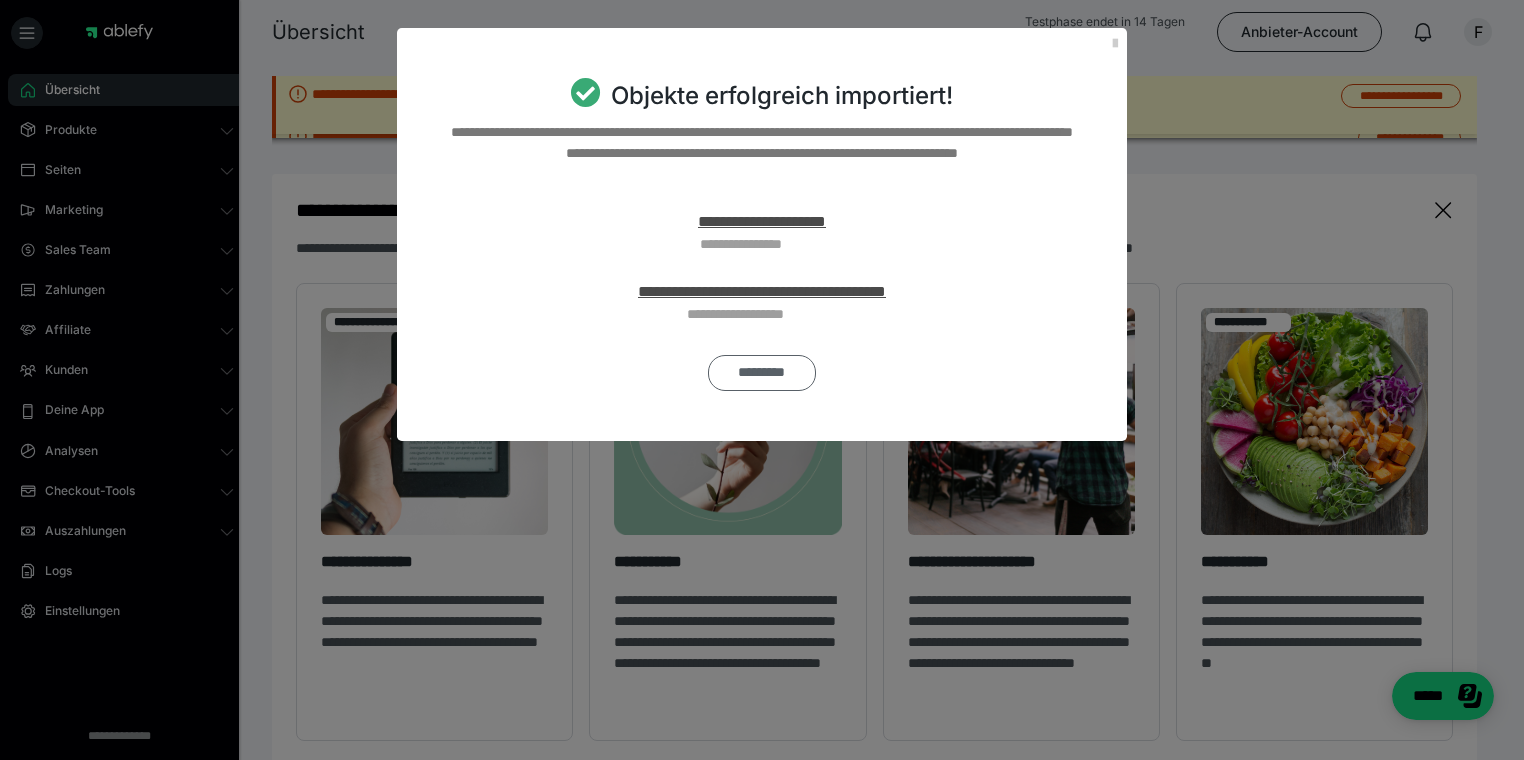 click on "*********" at bounding box center [761, 373] 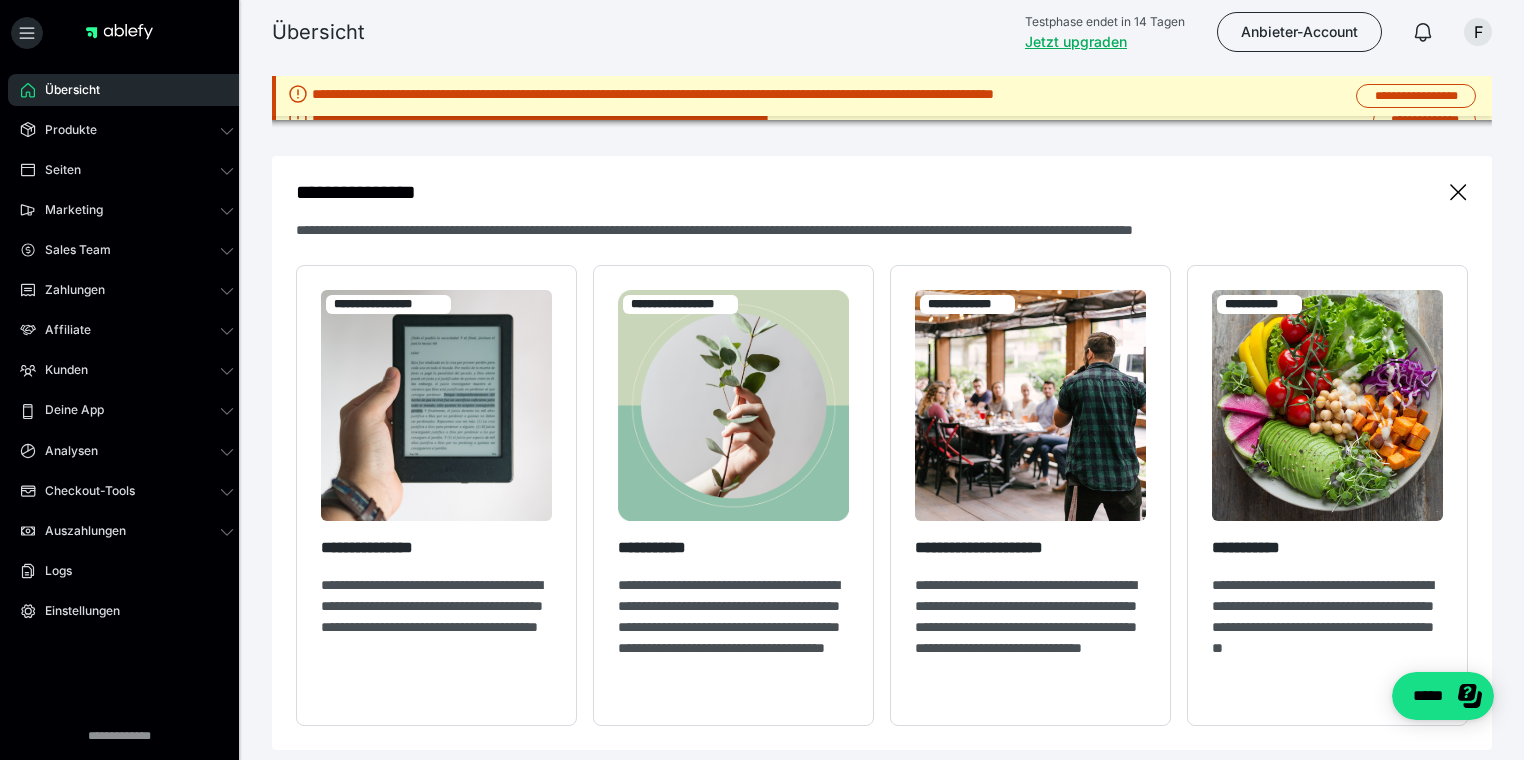 click on "**********" at bounding box center (762, 1325) 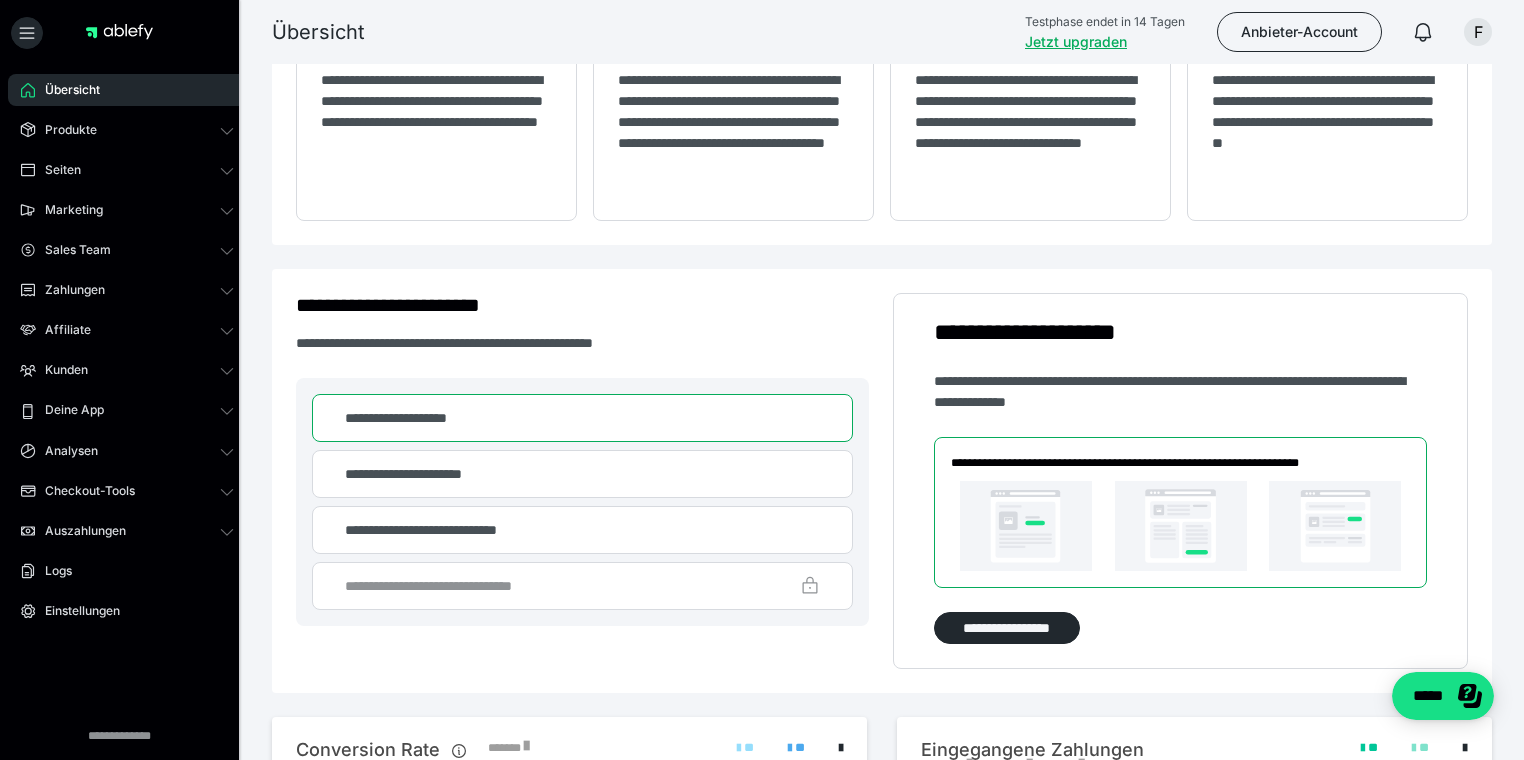scroll, scrollTop: 561, scrollLeft: 0, axis: vertical 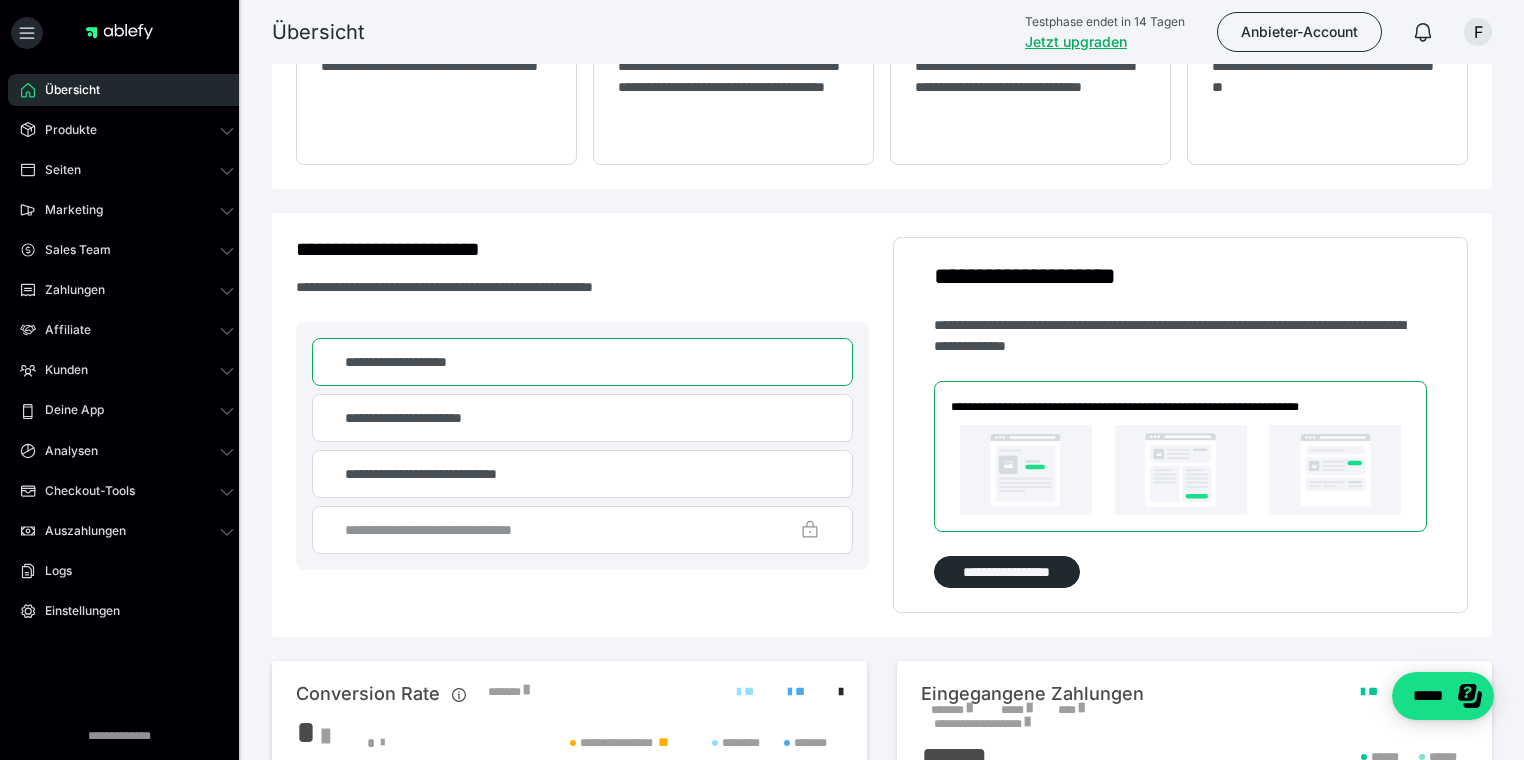 click on "**********" at bounding box center (582, 362) 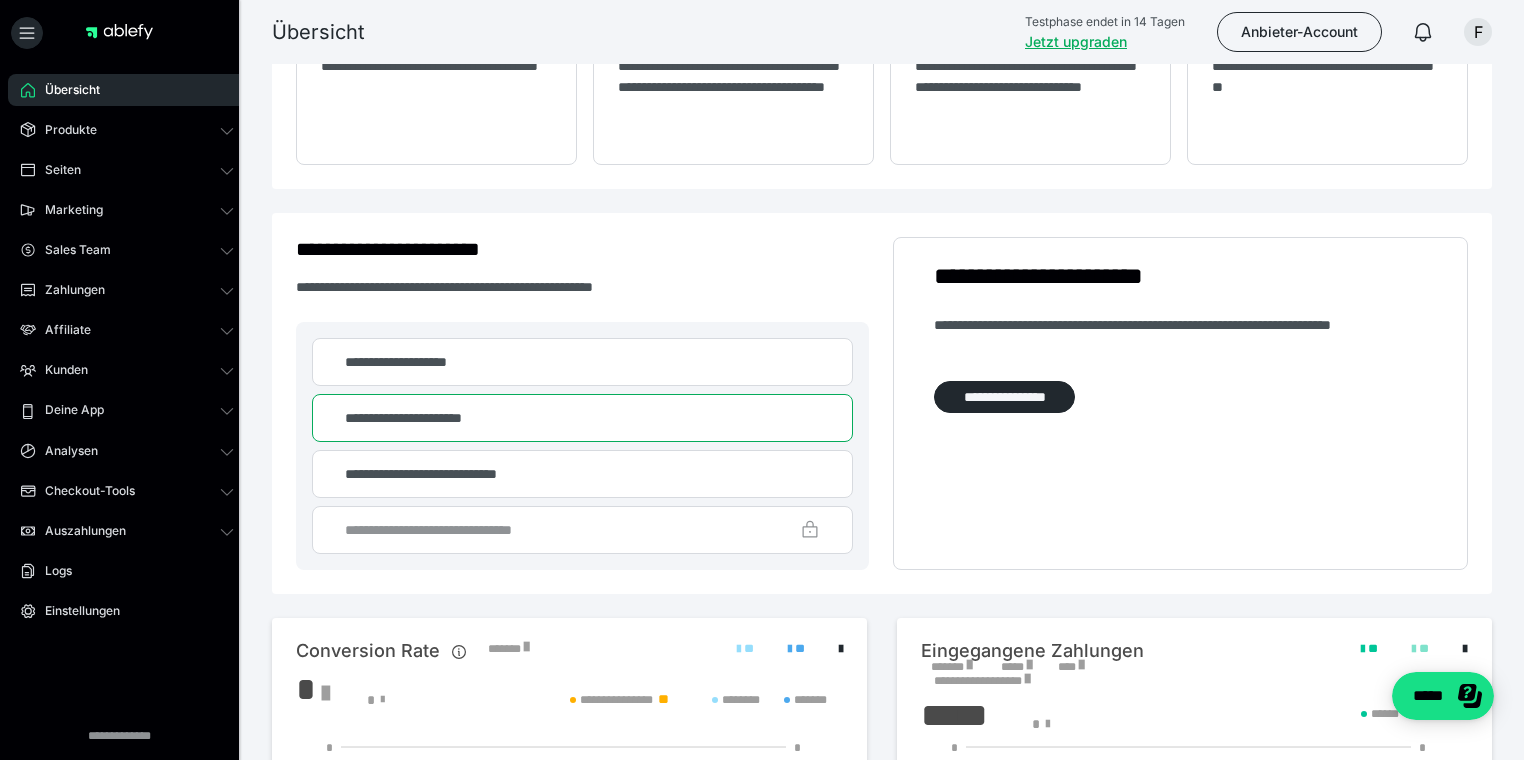click on "**********" at bounding box center (408, 362) 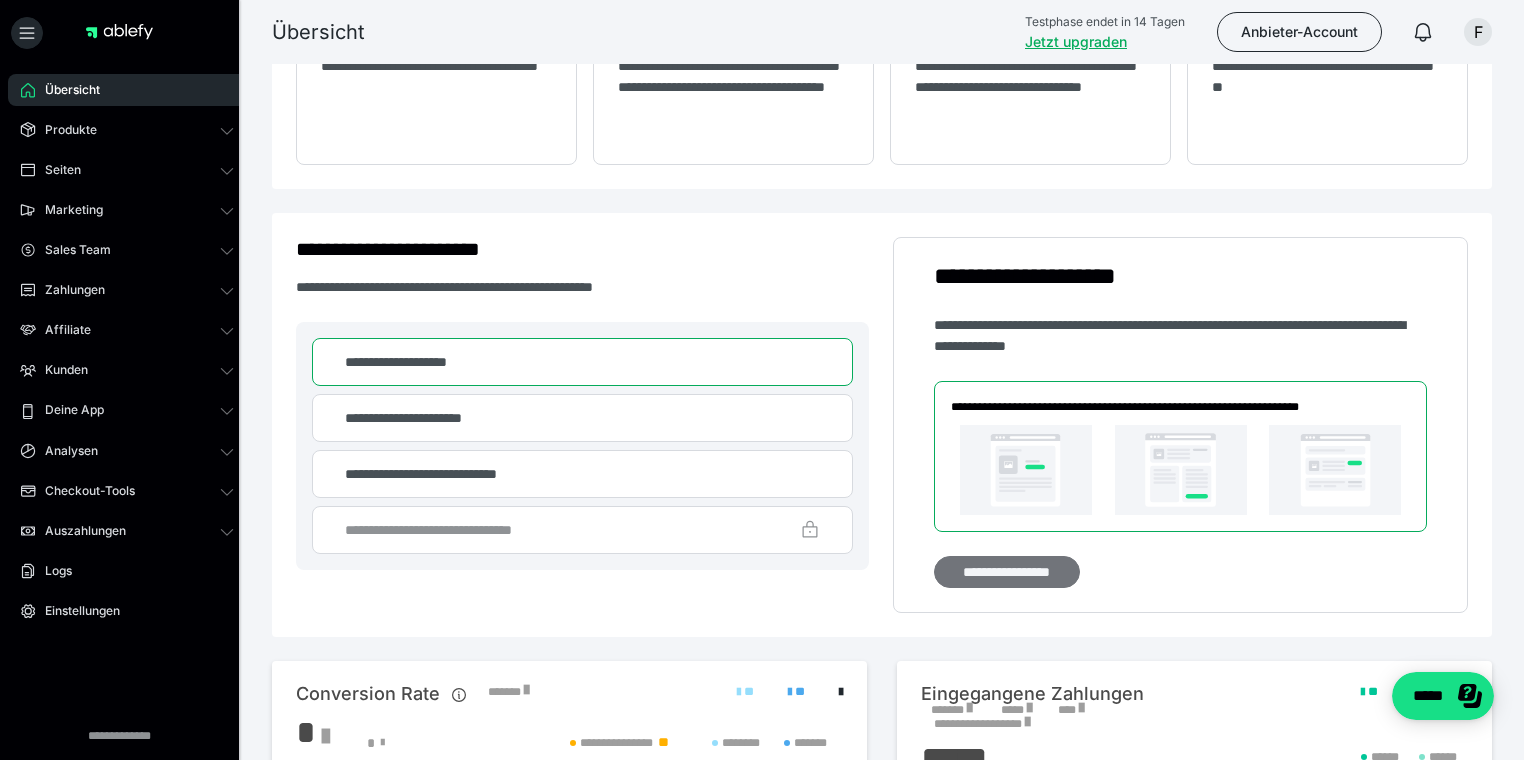 click on "**********" at bounding box center [1007, 572] 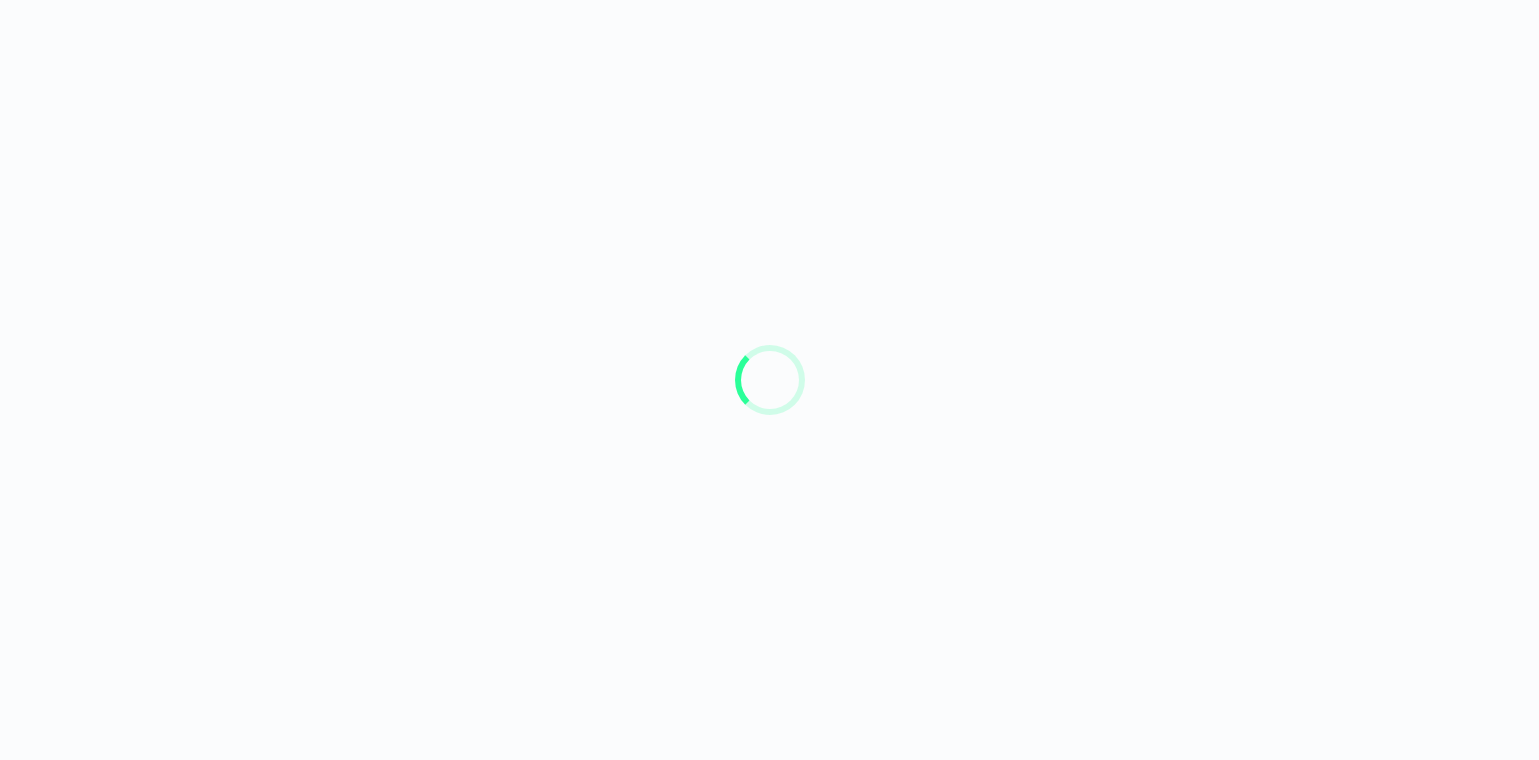 scroll, scrollTop: 0, scrollLeft: 0, axis: both 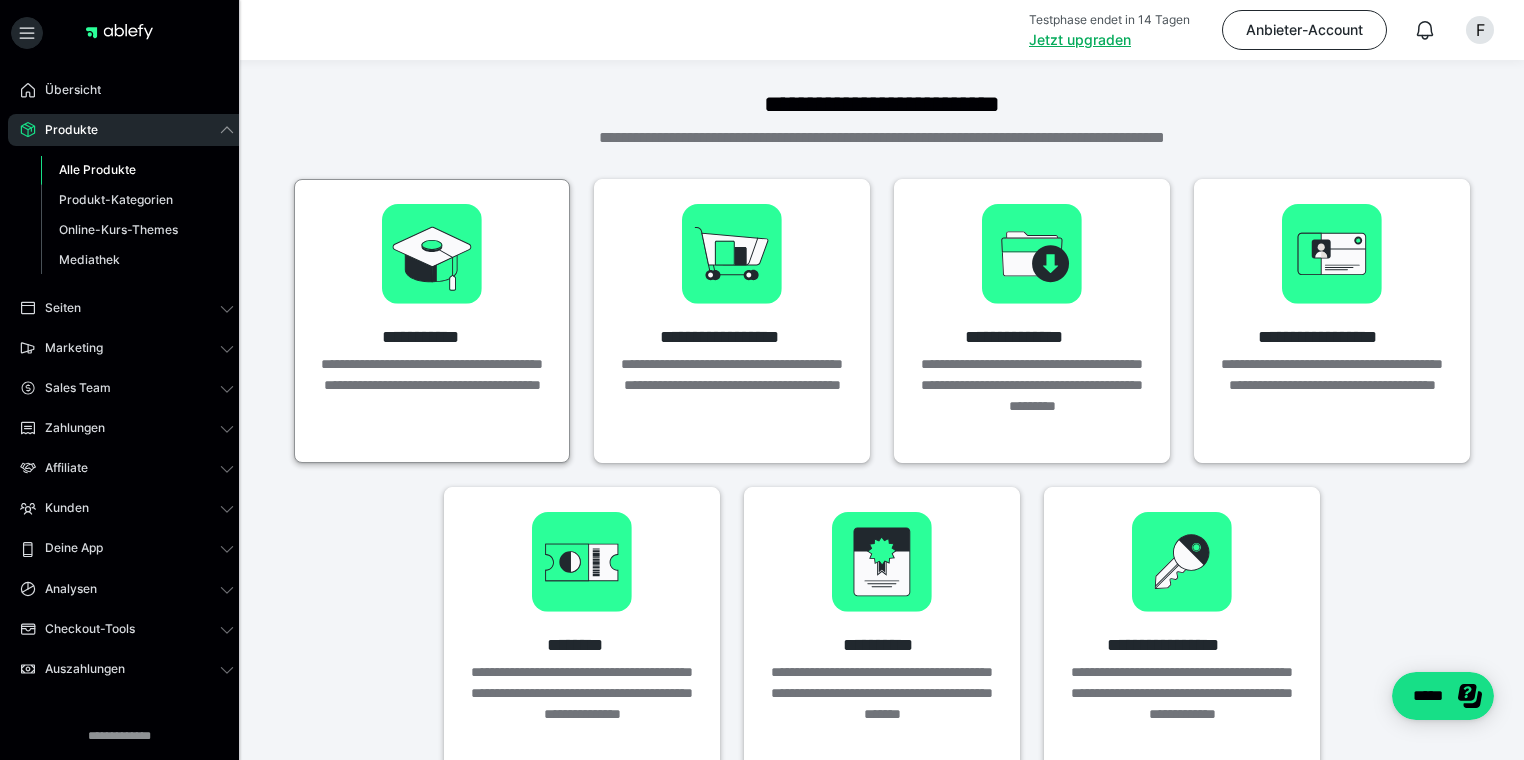 click on "**********" at bounding box center [432, 337] 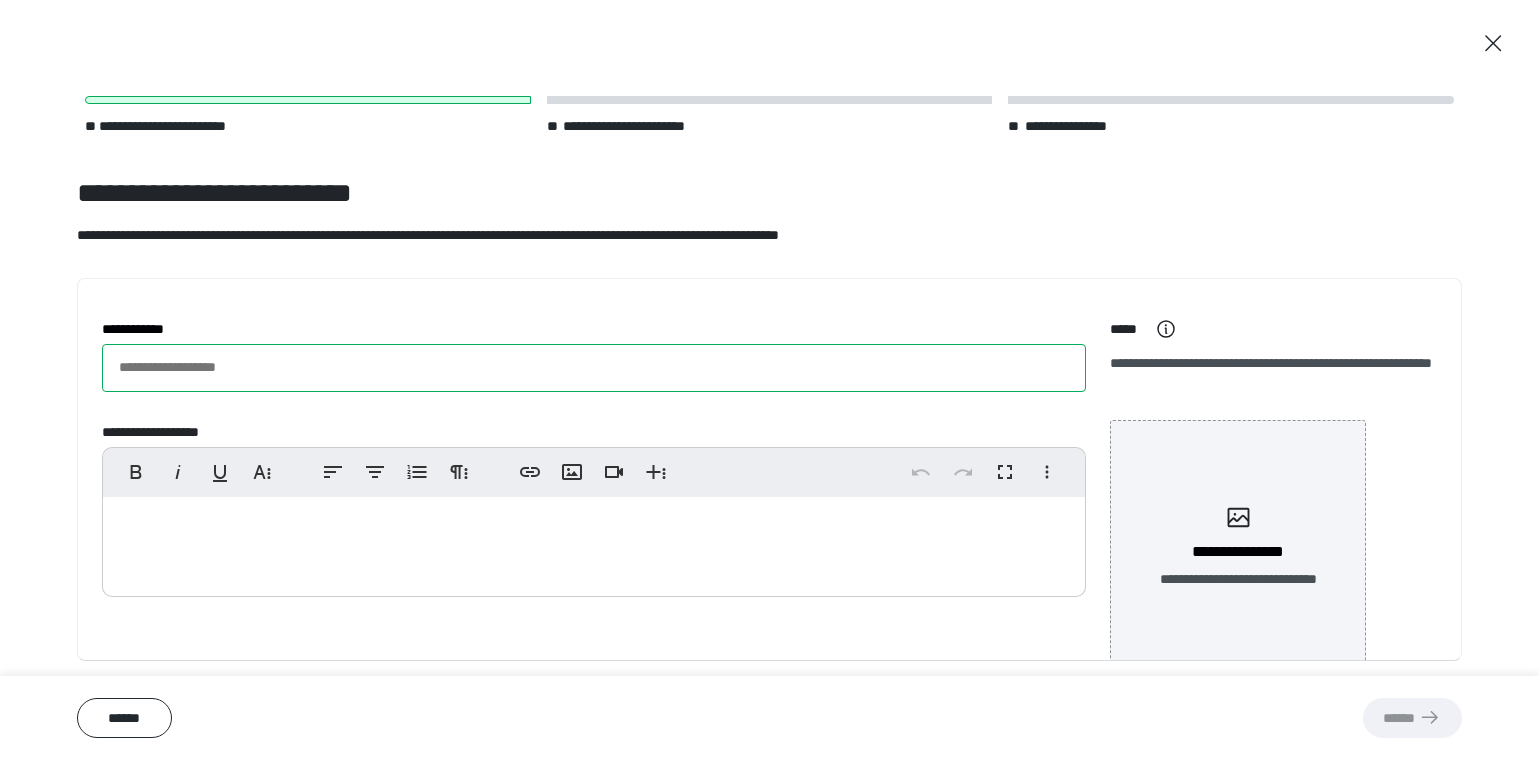 click on "**********" at bounding box center (594, 368) 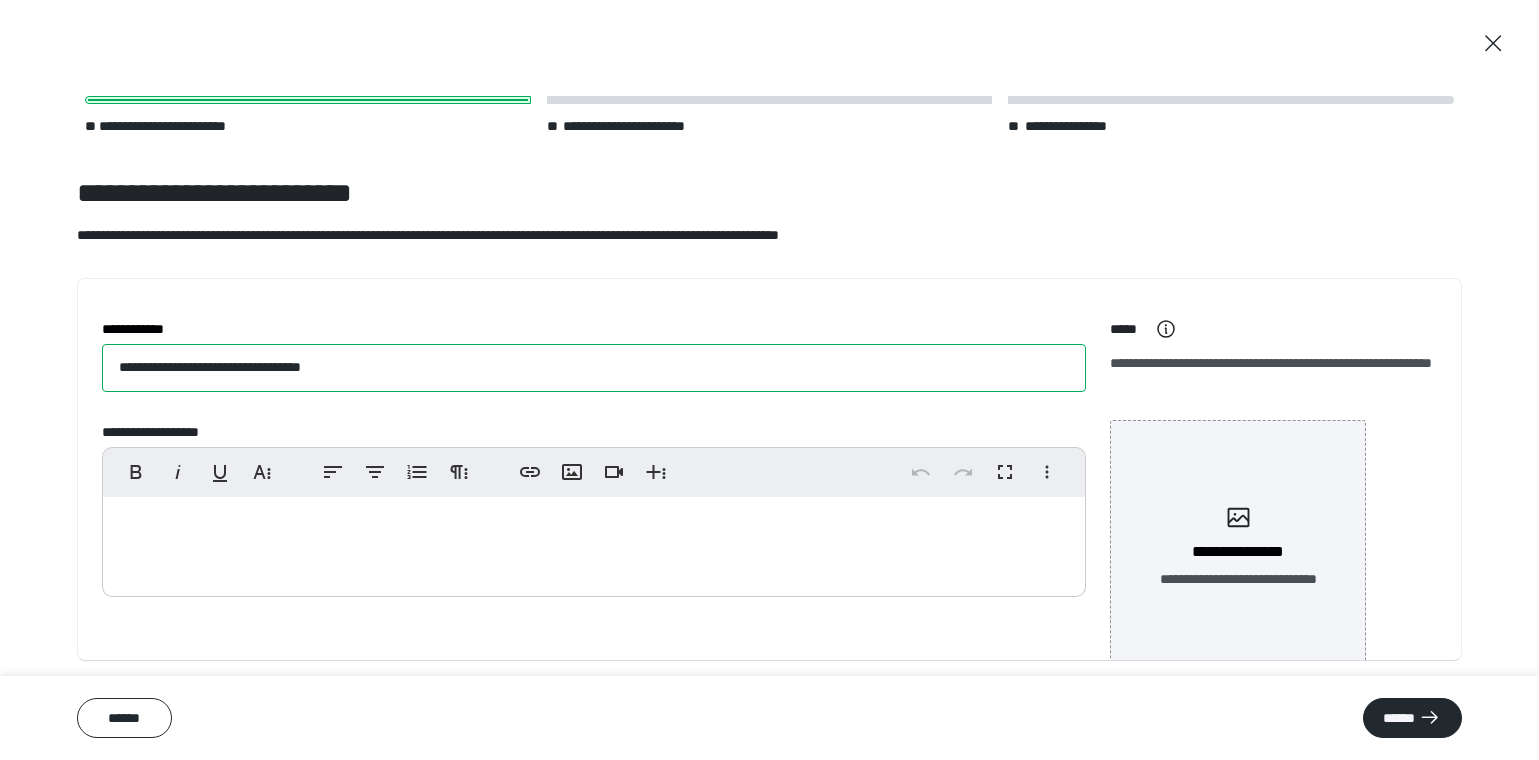 type on "**********" 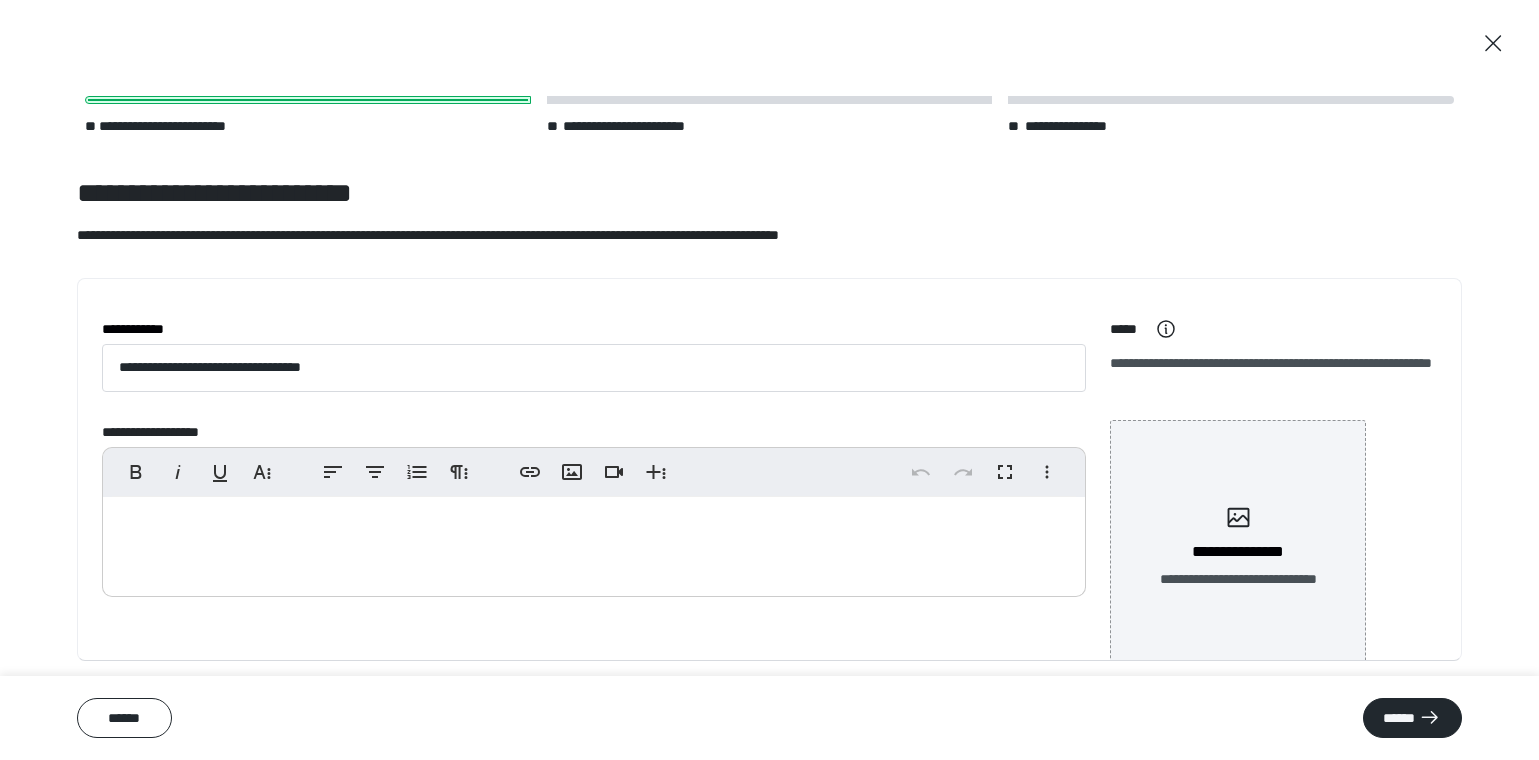 click at bounding box center (594, 542) 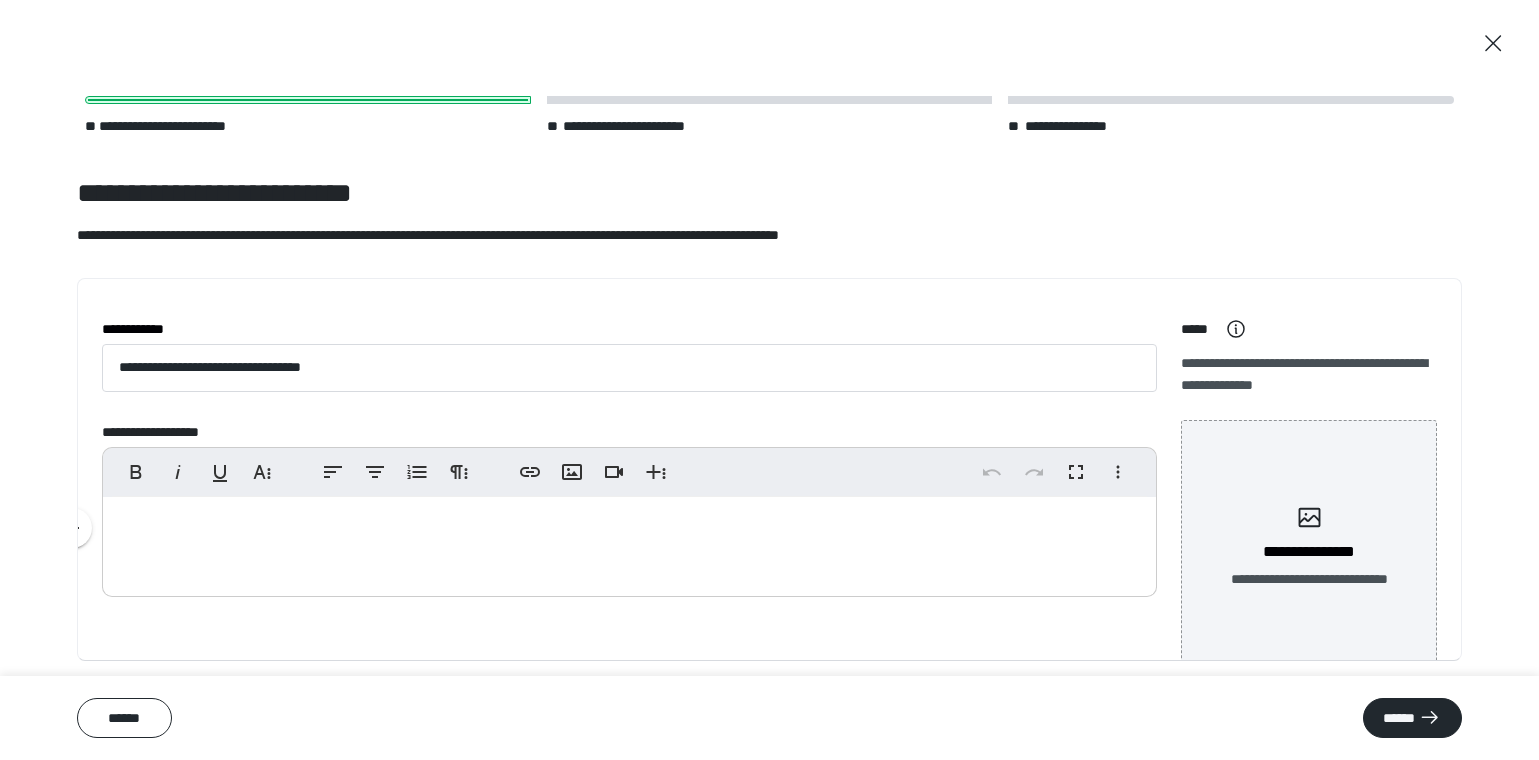 scroll, scrollTop: 155, scrollLeft: 0, axis: vertical 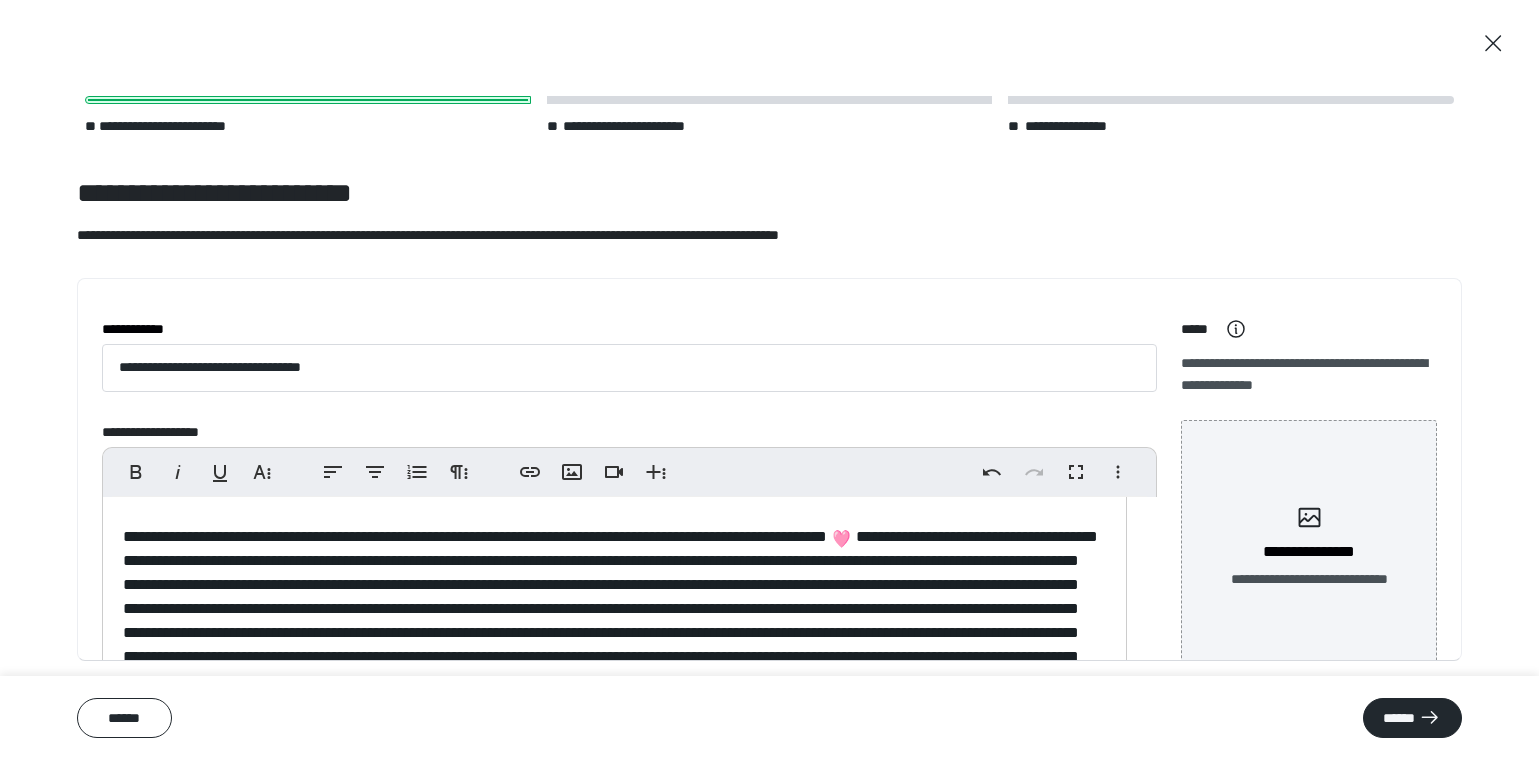 click on "**********" at bounding box center [610, 704] 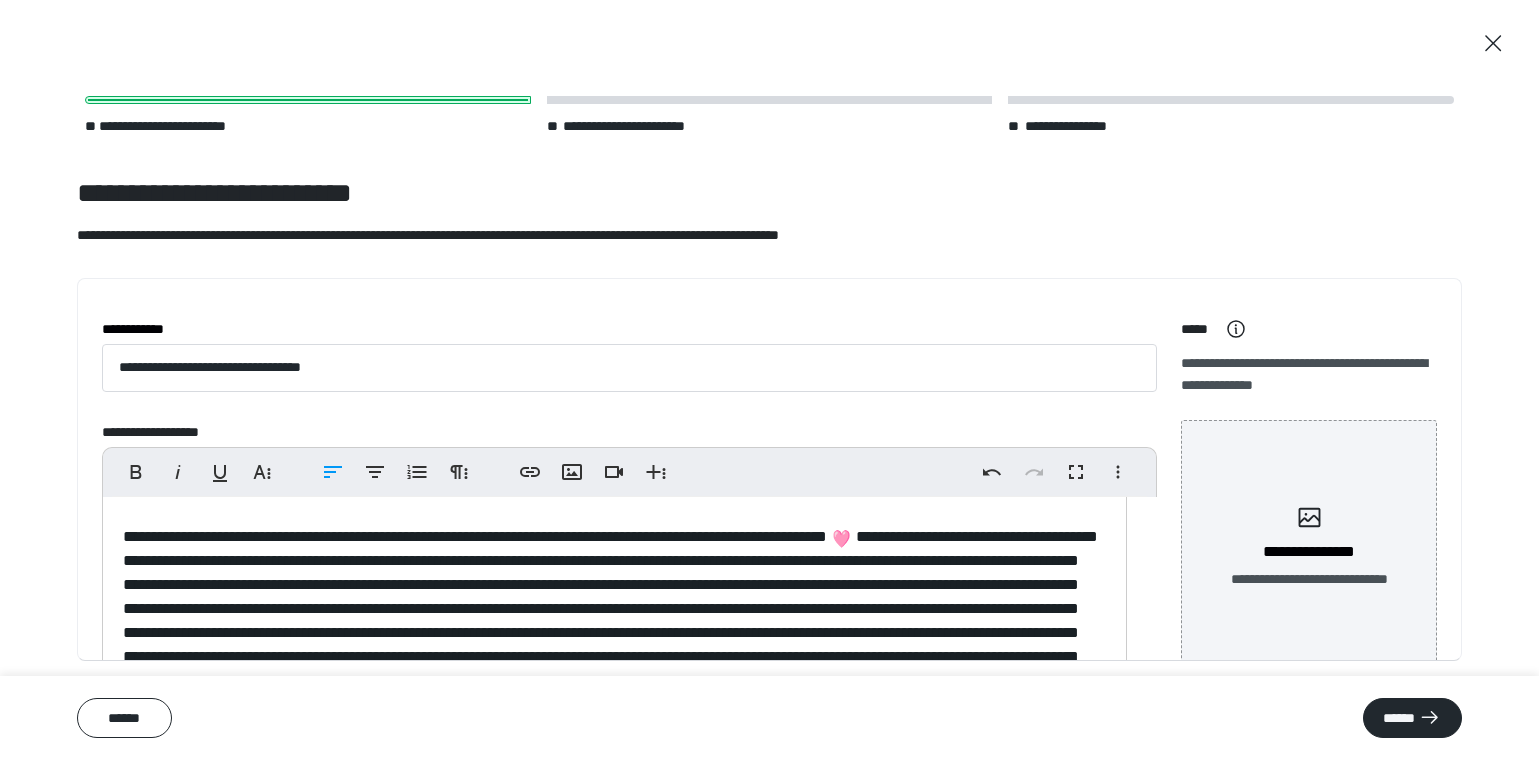 type 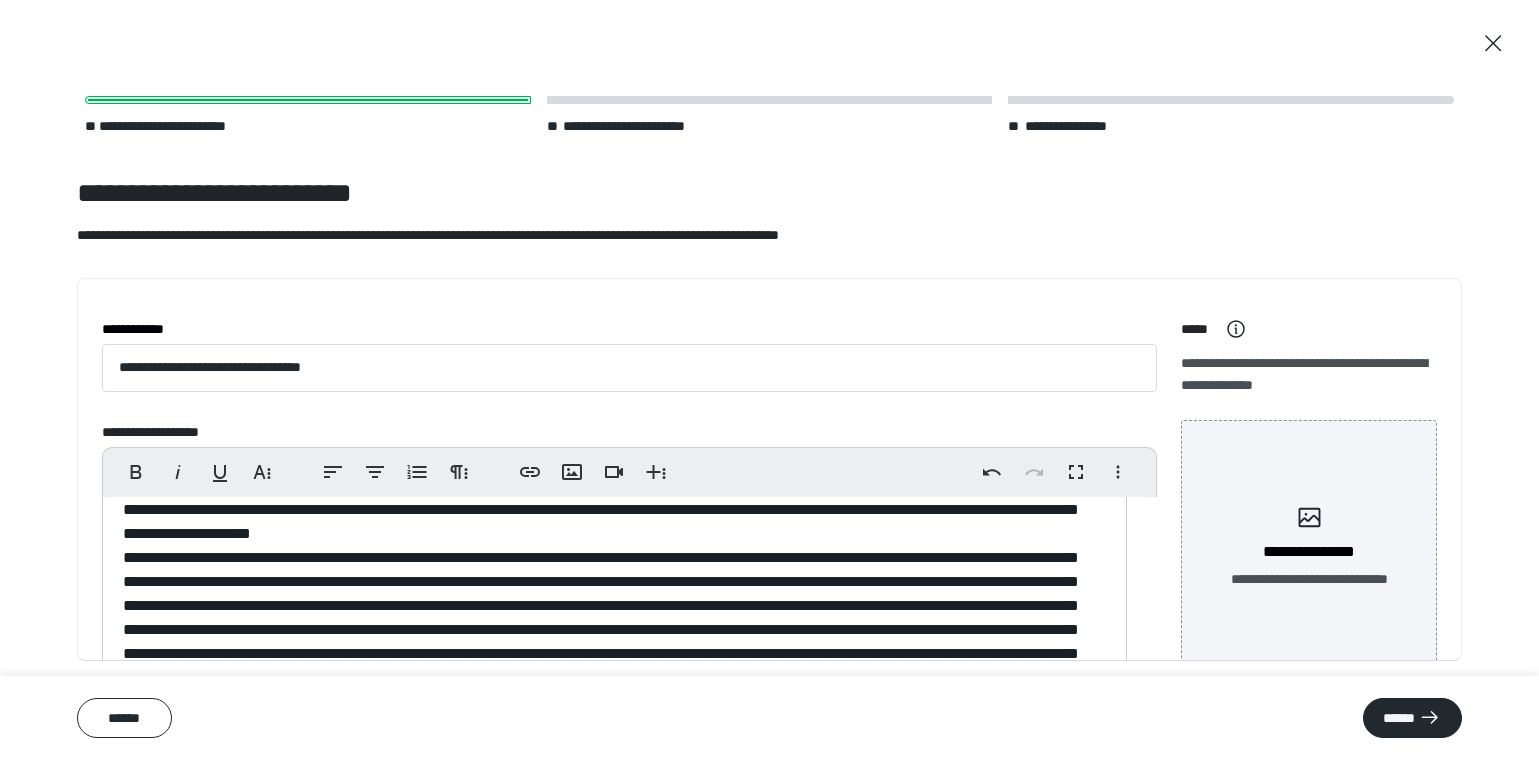 scroll, scrollTop: 53, scrollLeft: 0, axis: vertical 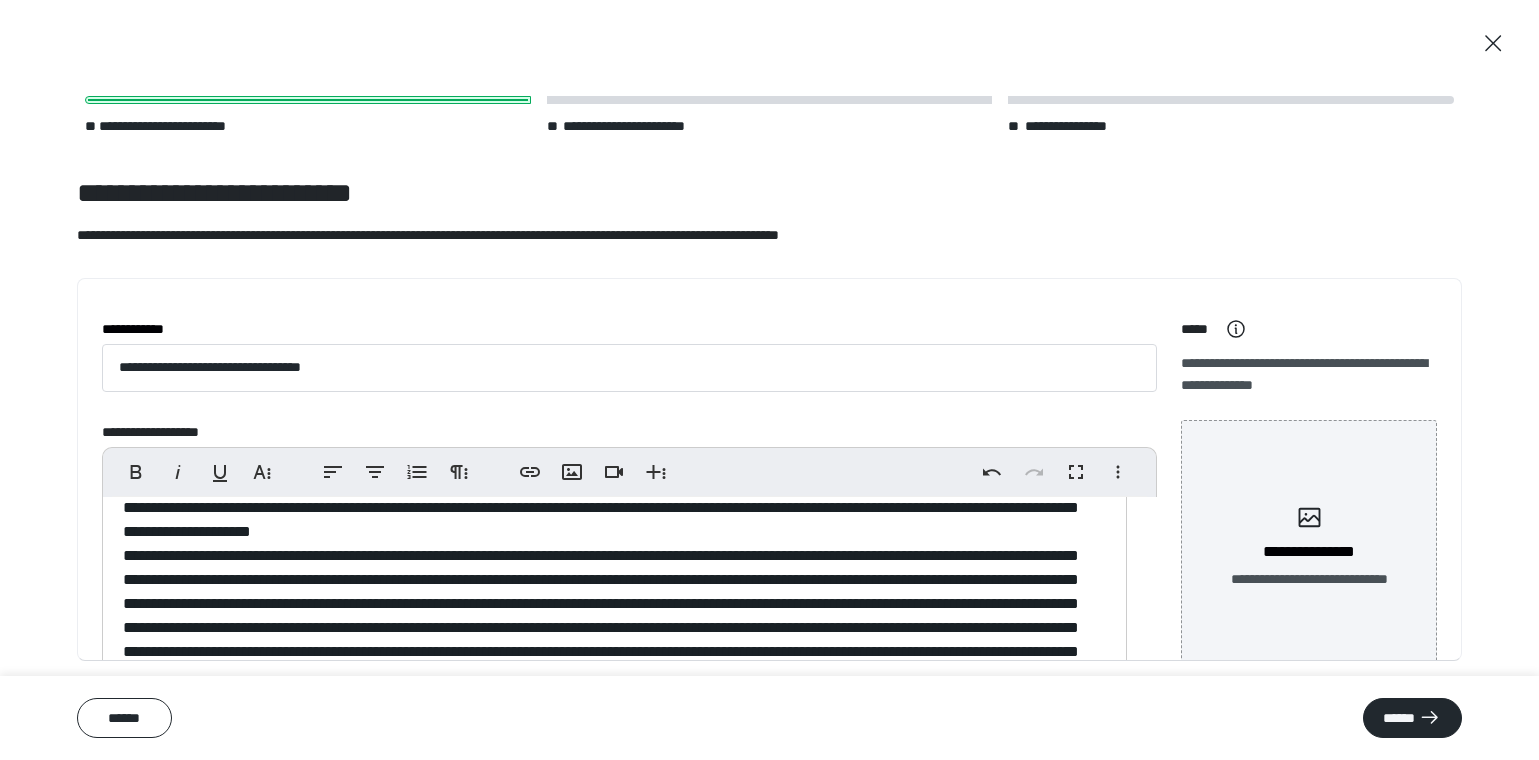 click on "**********" at bounding box center [613, 663] 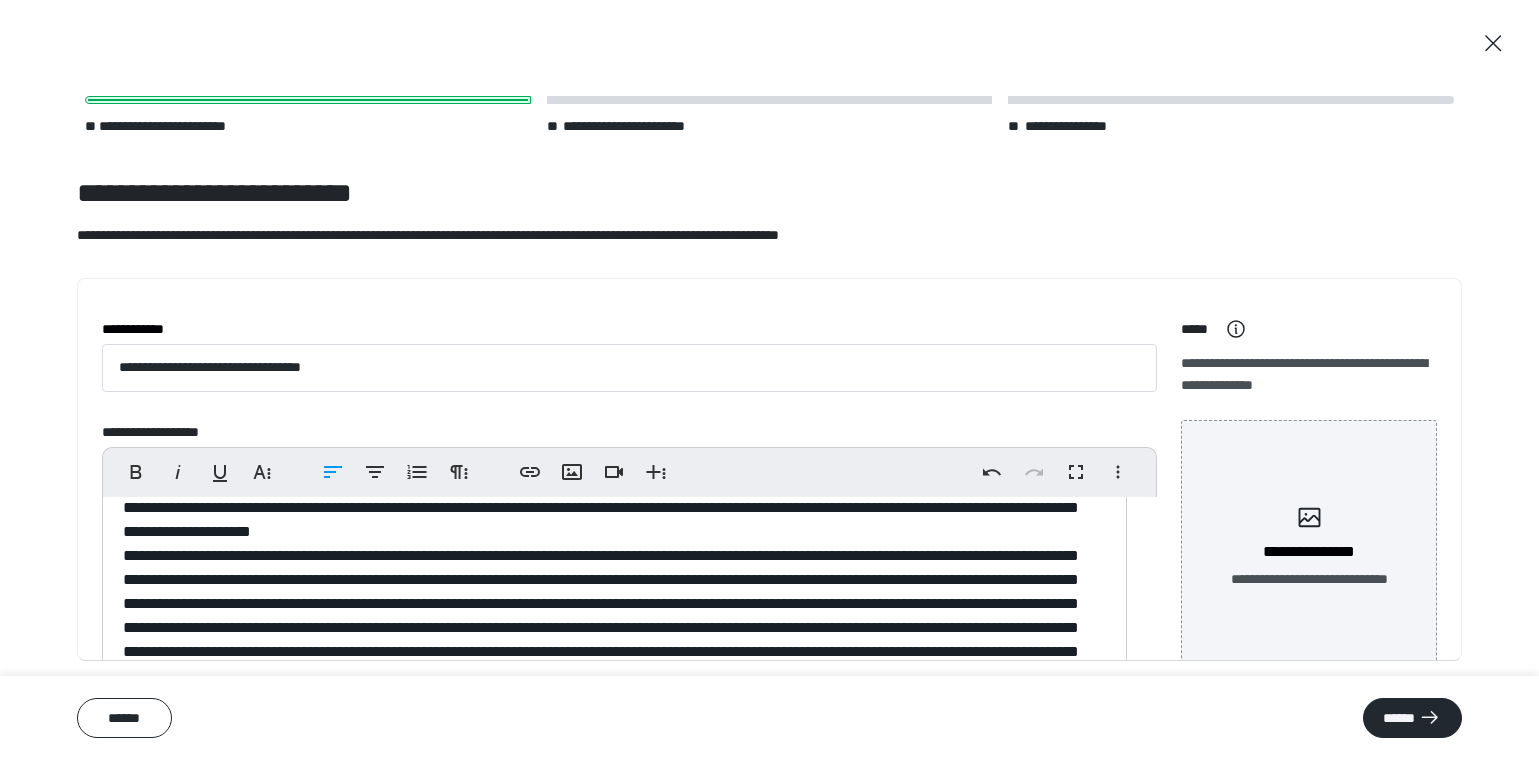 click on "**********" at bounding box center (613, 663) 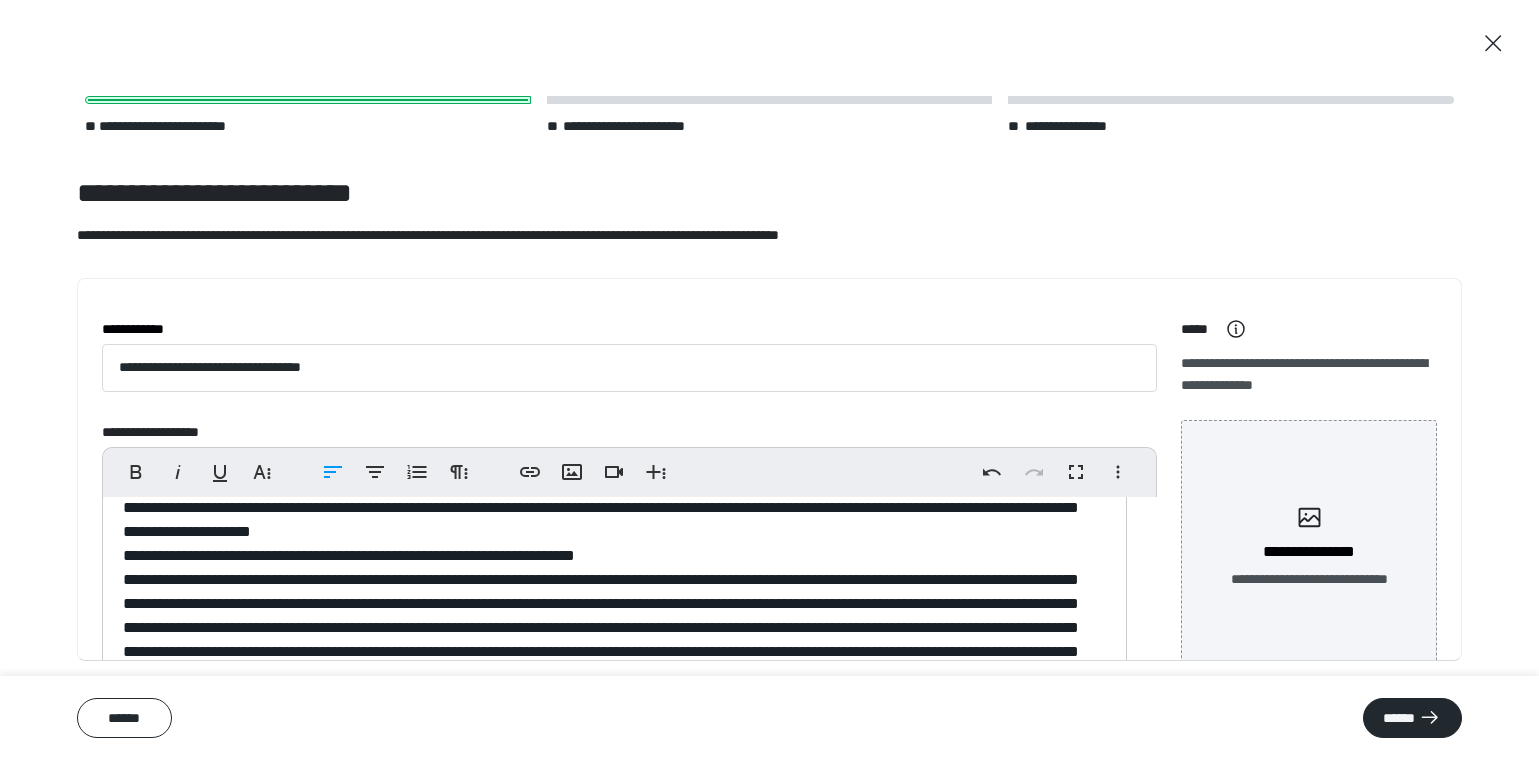 click on "**********" at bounding box center [610, 663] 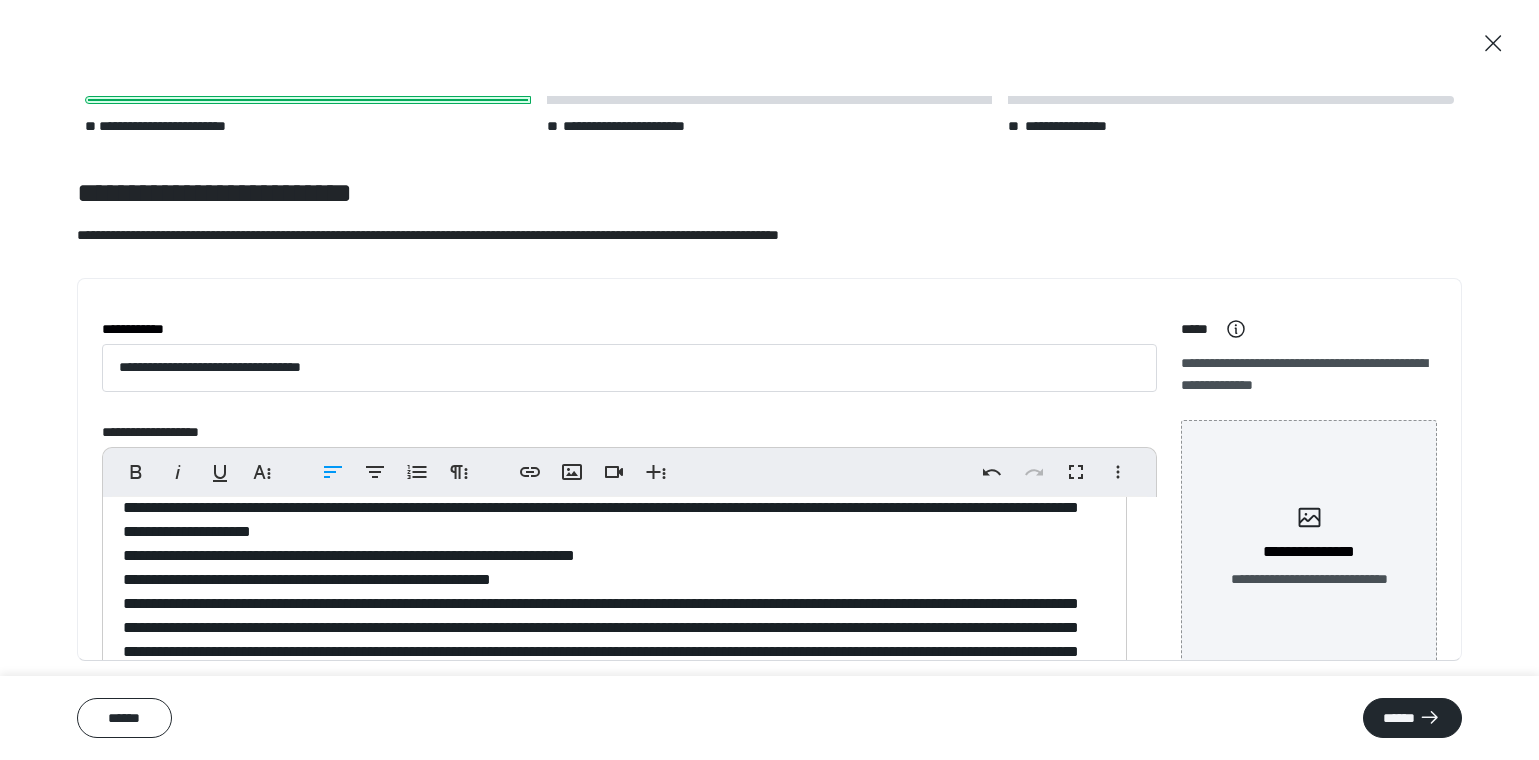 click on "**********" at bounding box center [610, 675] 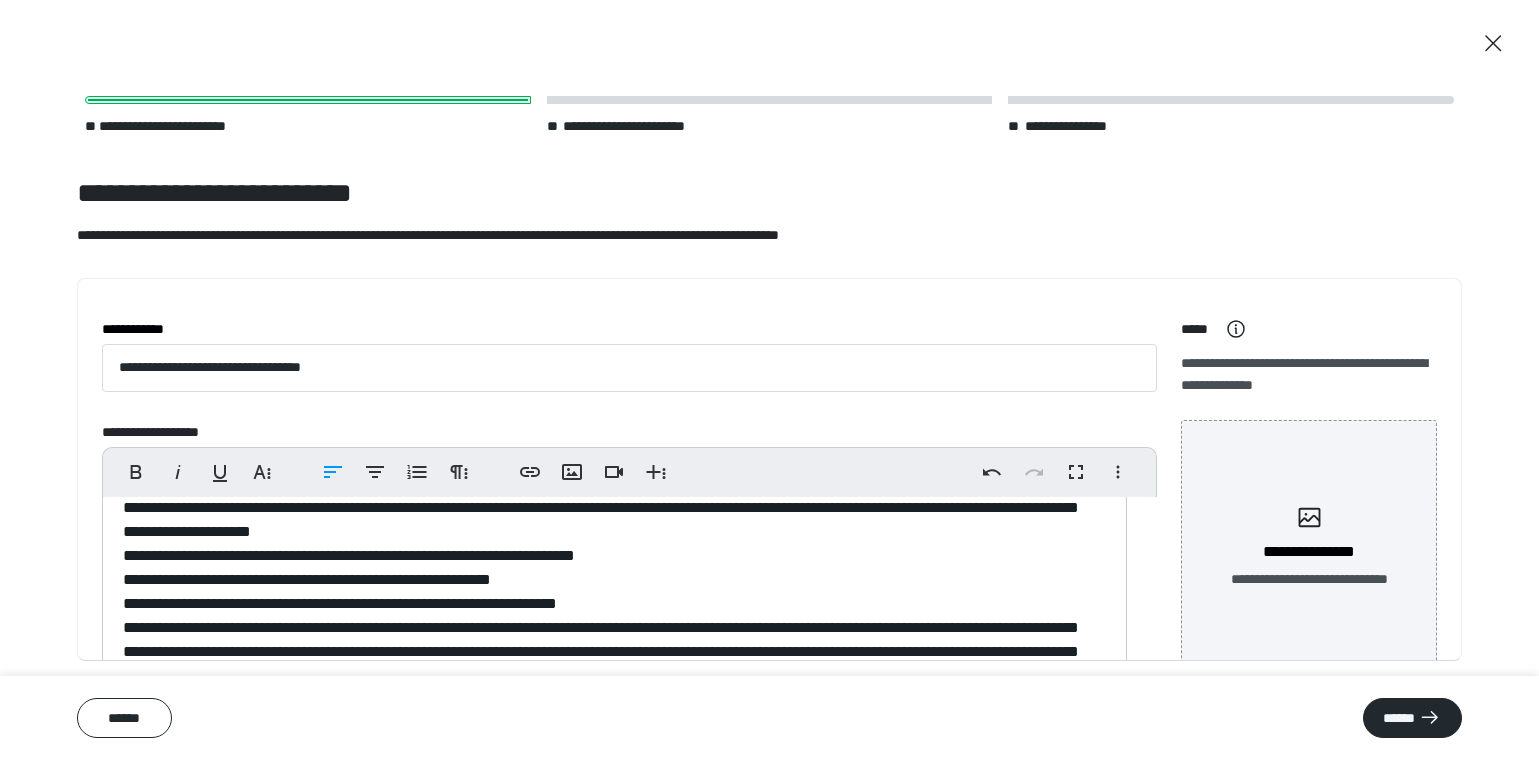 click on "**********" at bounding box center [610, 687] 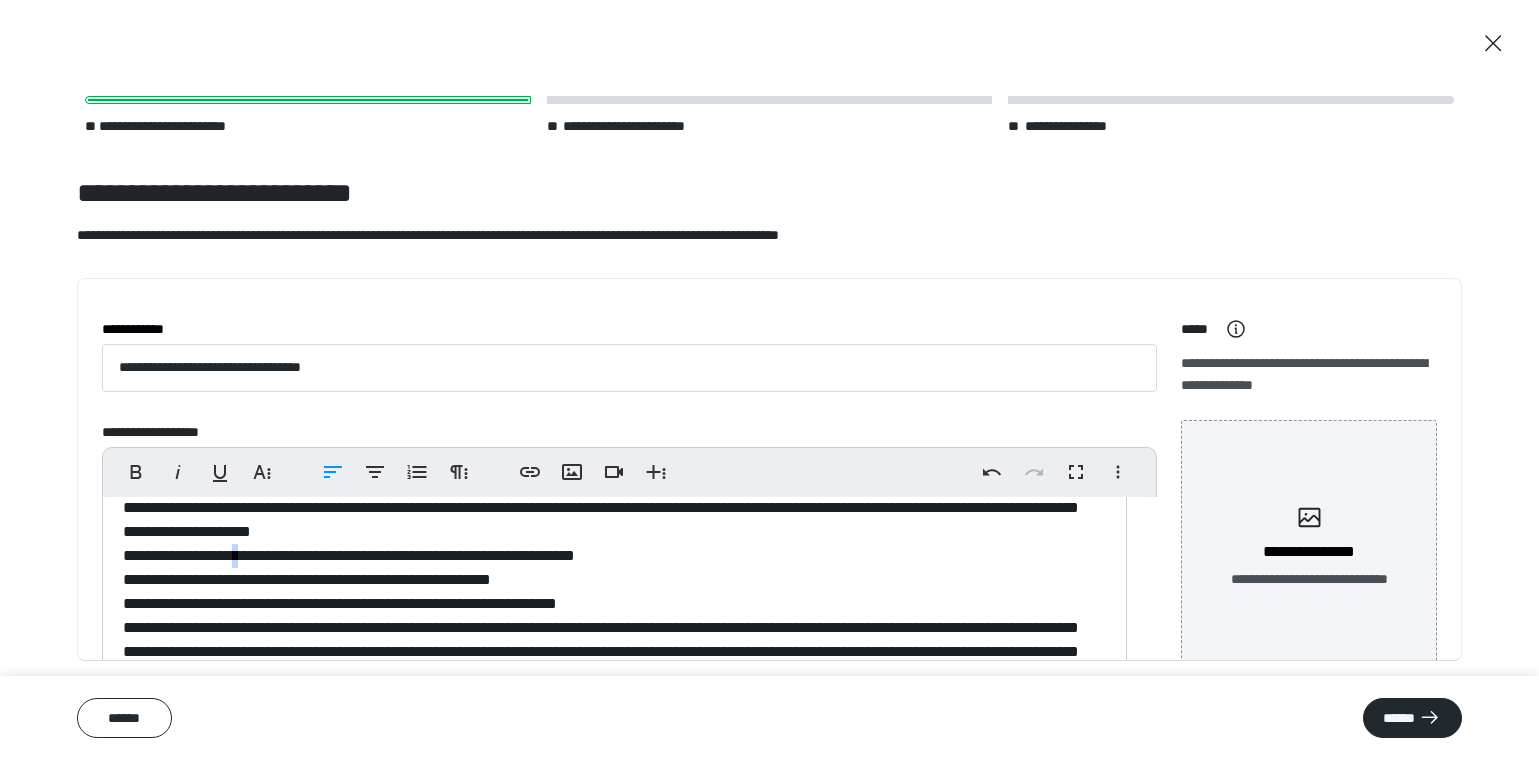 click on "**********" at bounding box center [610, 687] 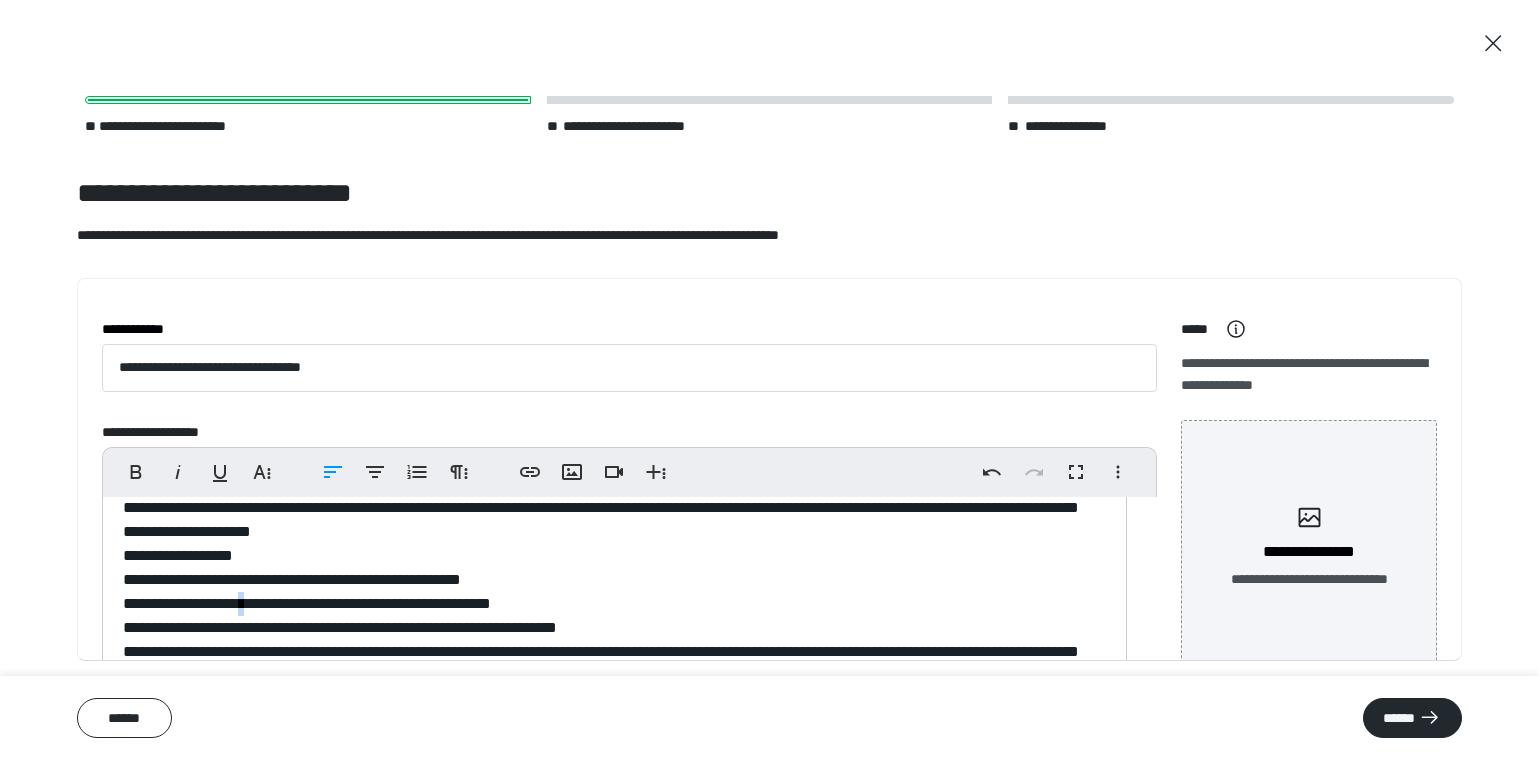 click on "**********" at bounding box center [610, 699] 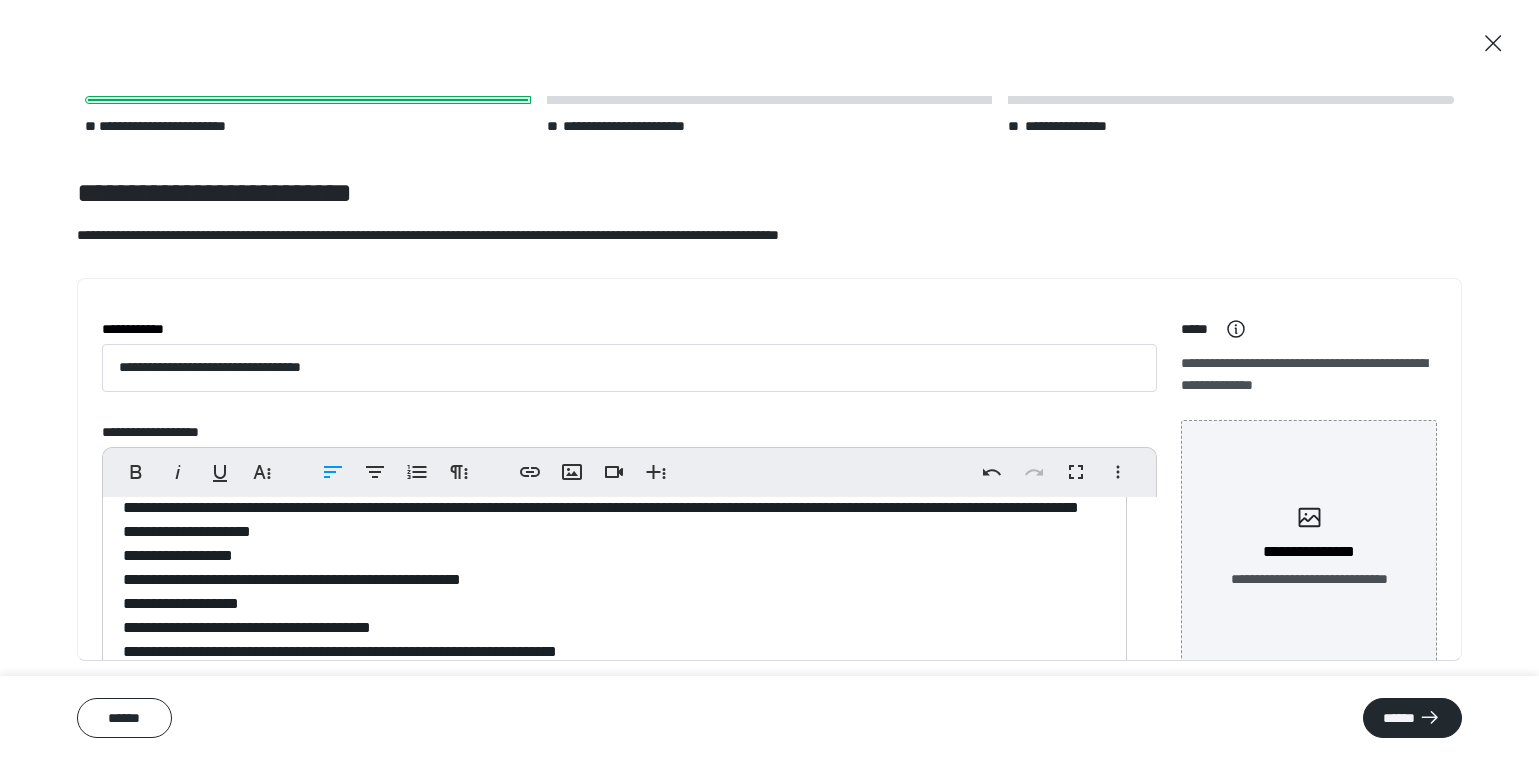 click on "**********" at bounding box center [610, 711] 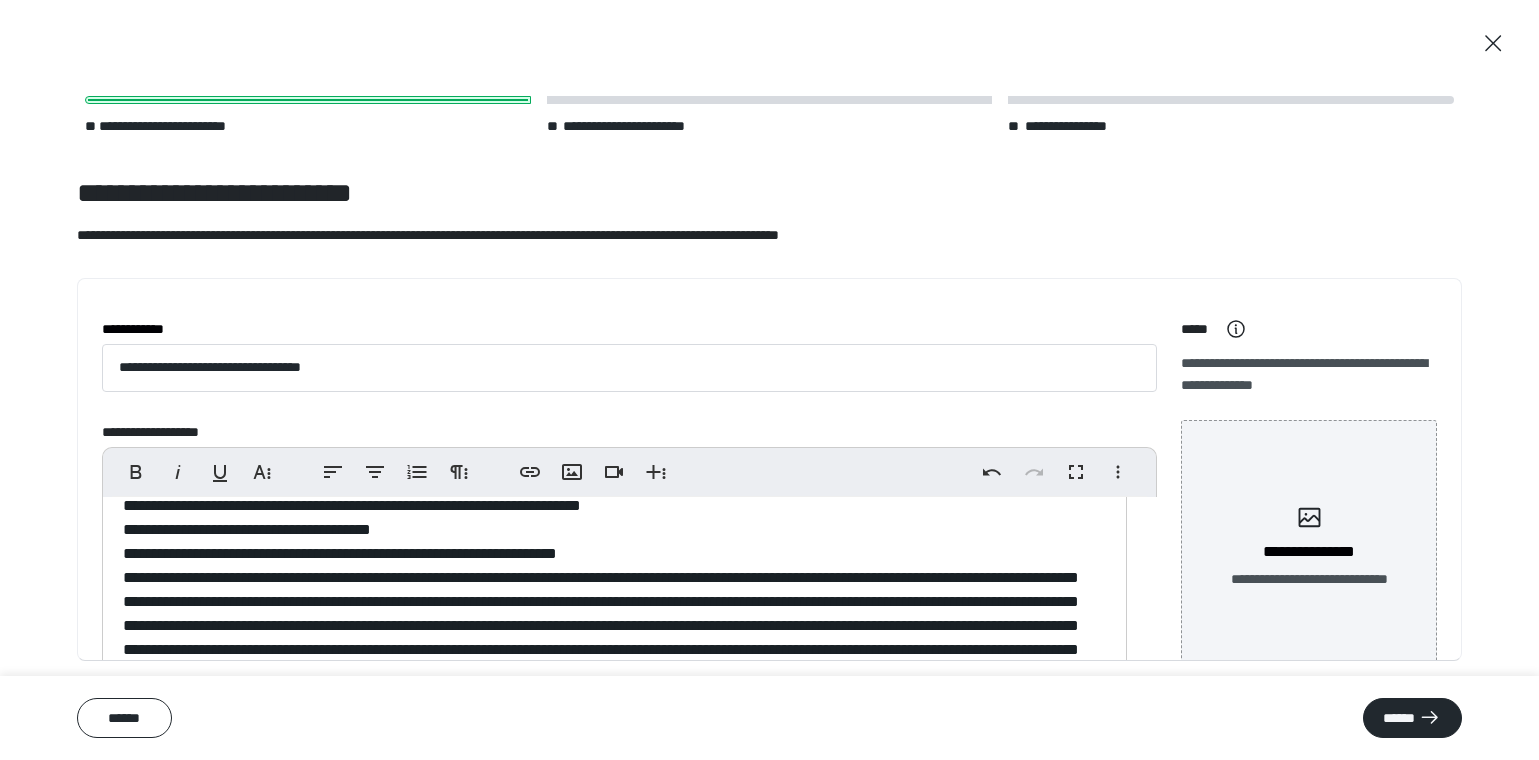 scroll, scrollTop: 140, scrollLeft: 0, axis: vertical 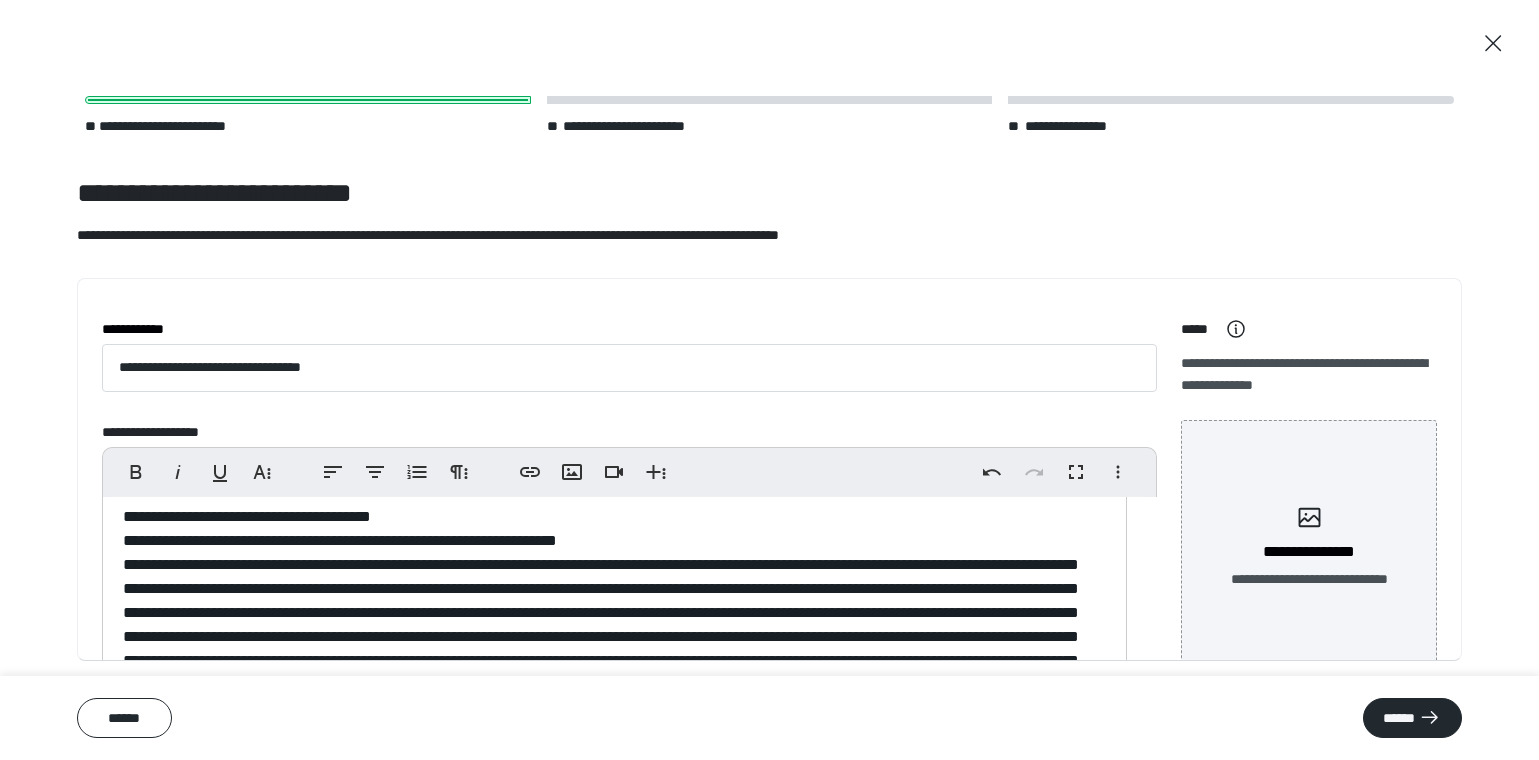 click on "**********" at bounding box center [610, 612] 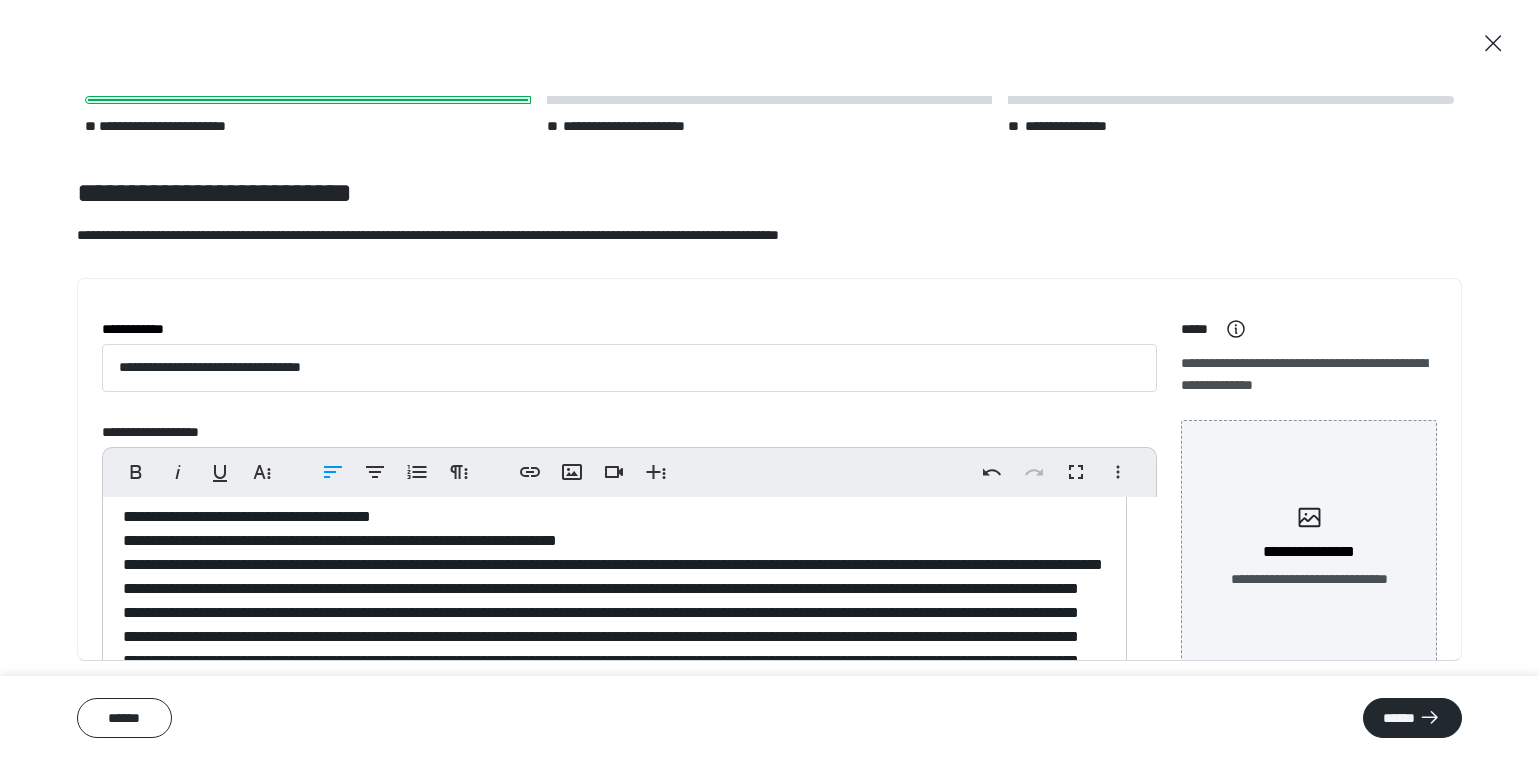 click on "**********" at bounding box center (613, 612) 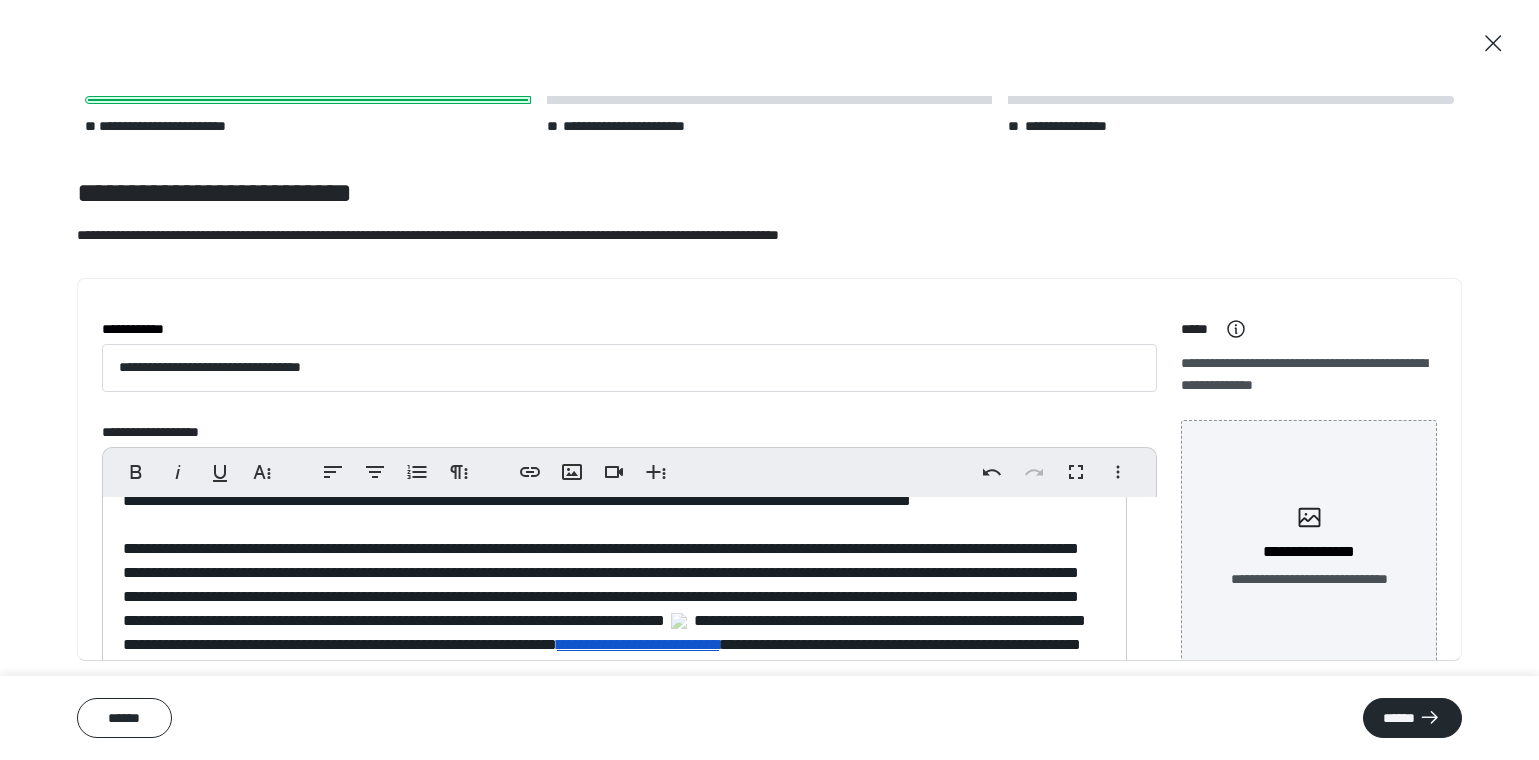scroll, scrollTop: 242, scrollLeft: 0, axis: vertical 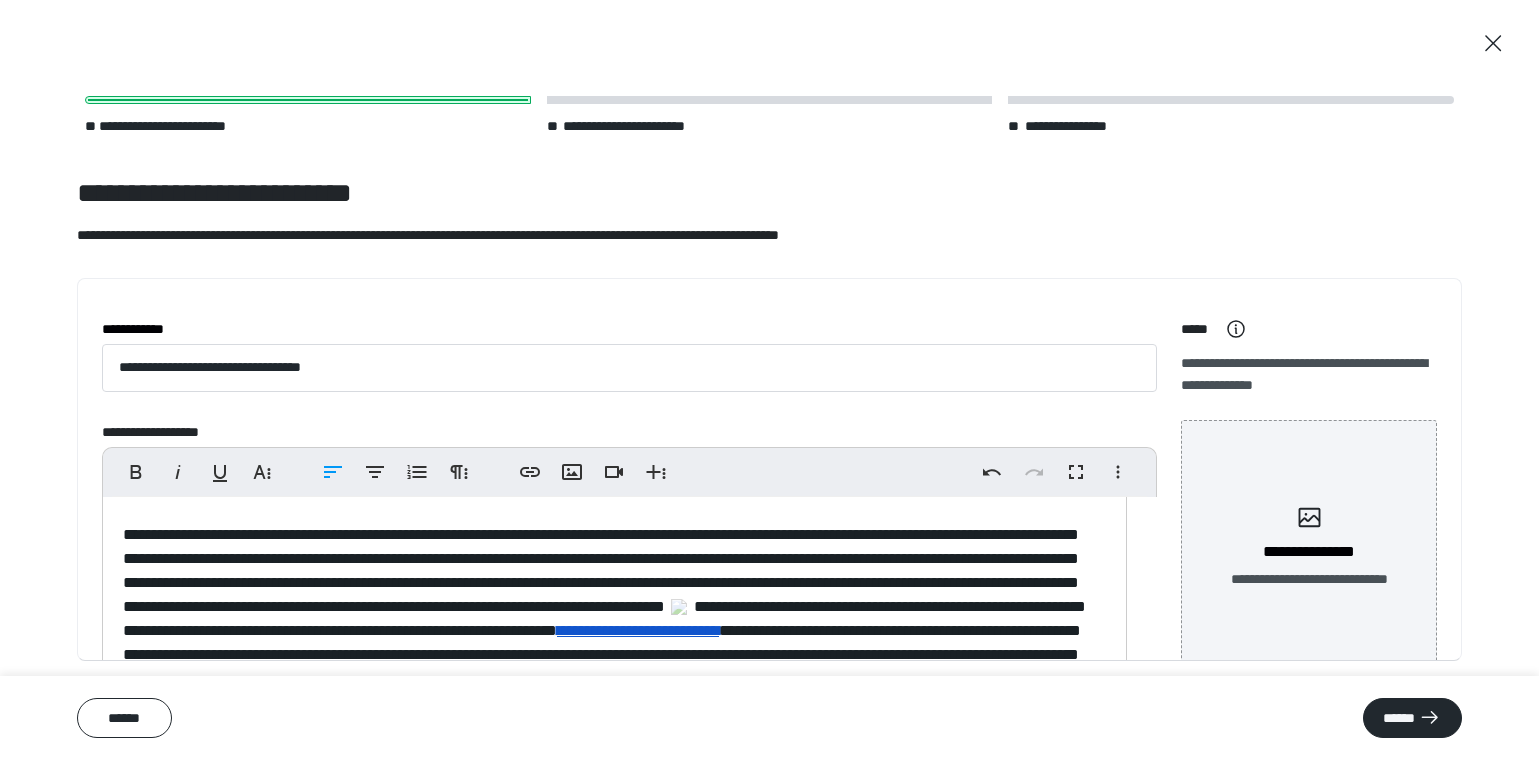 click on "**********" at bounding box center (613, 522) 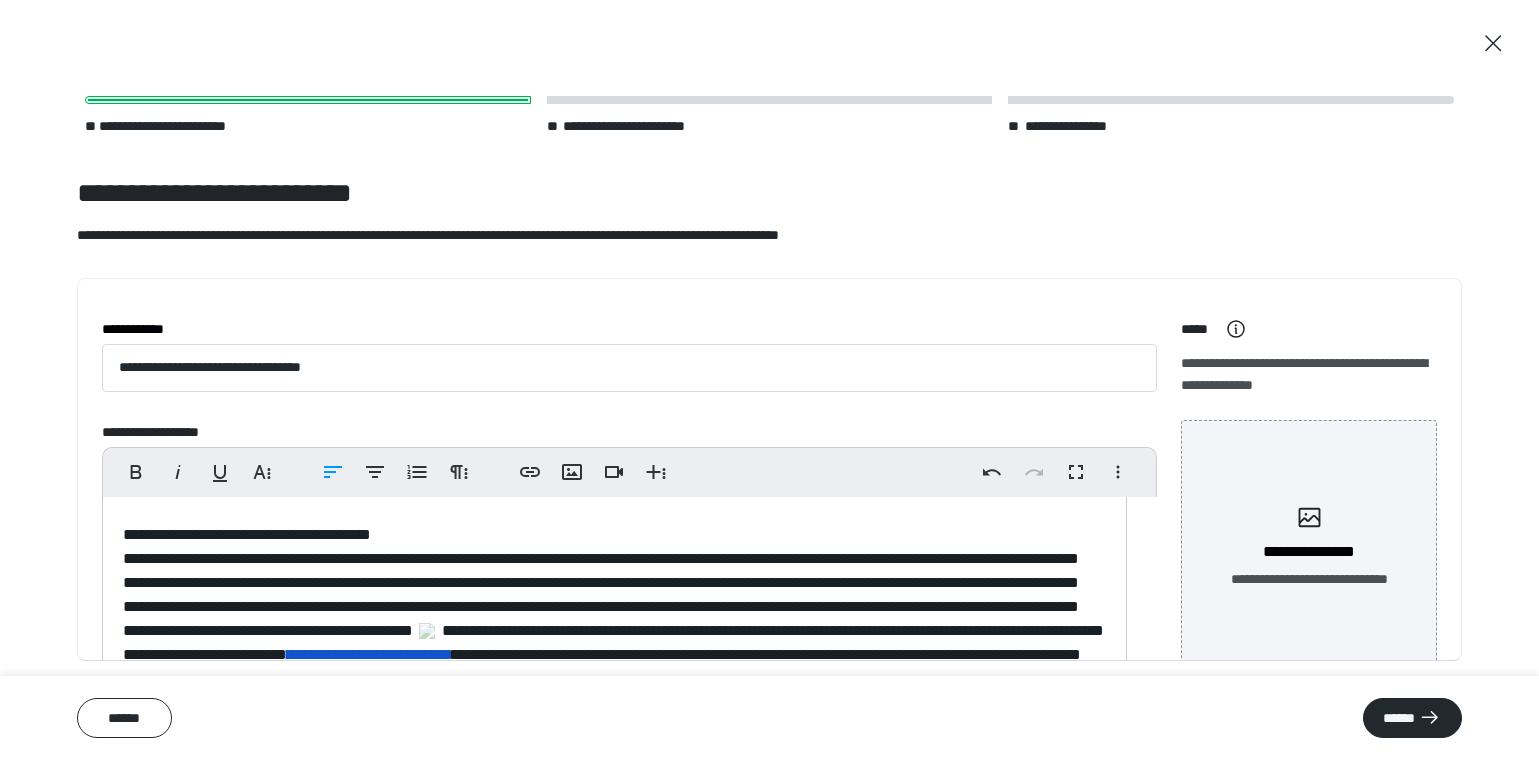 click on "**********" at bounding box center (613, 522) 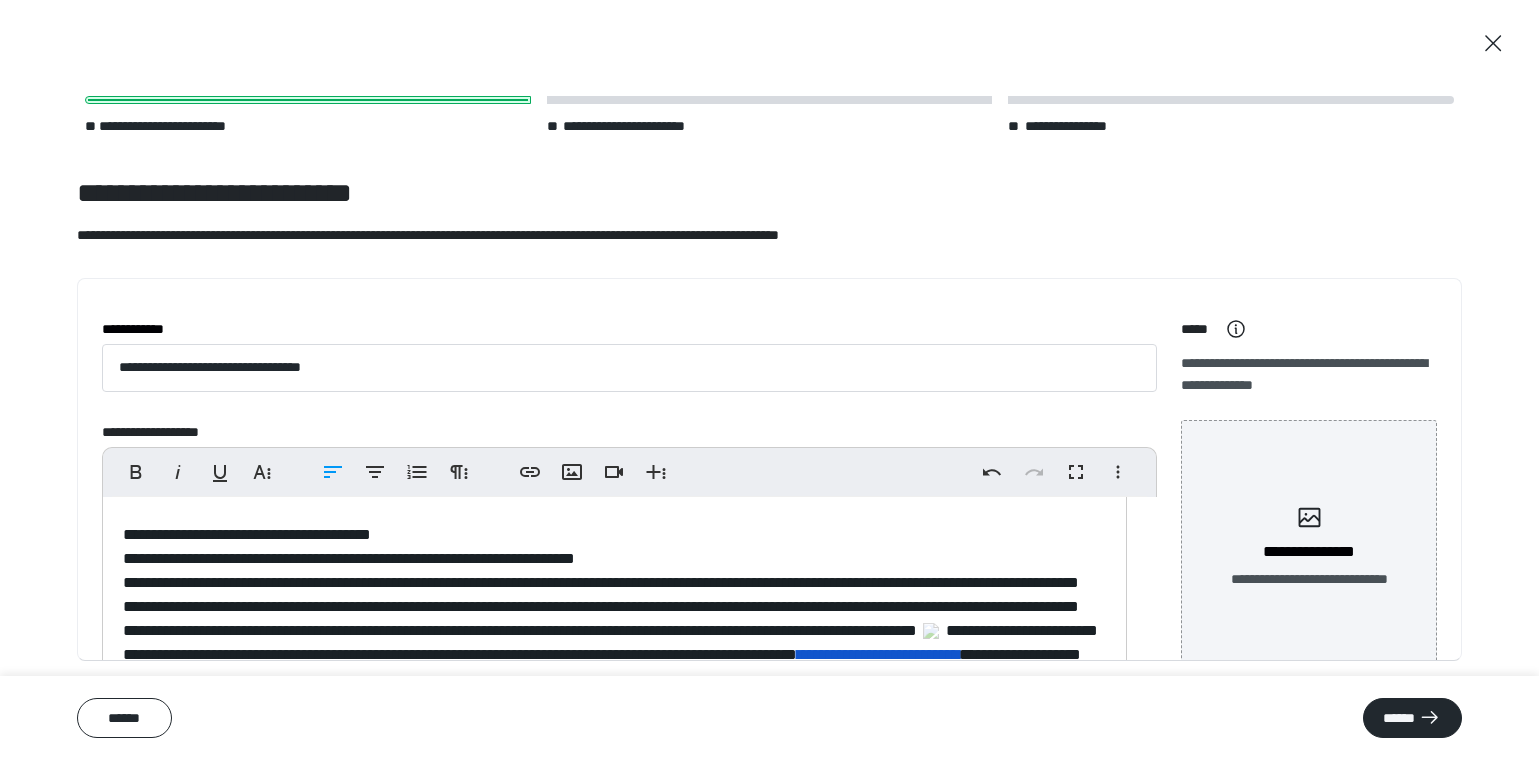 click on "**********" at bounding box center (613, 534) 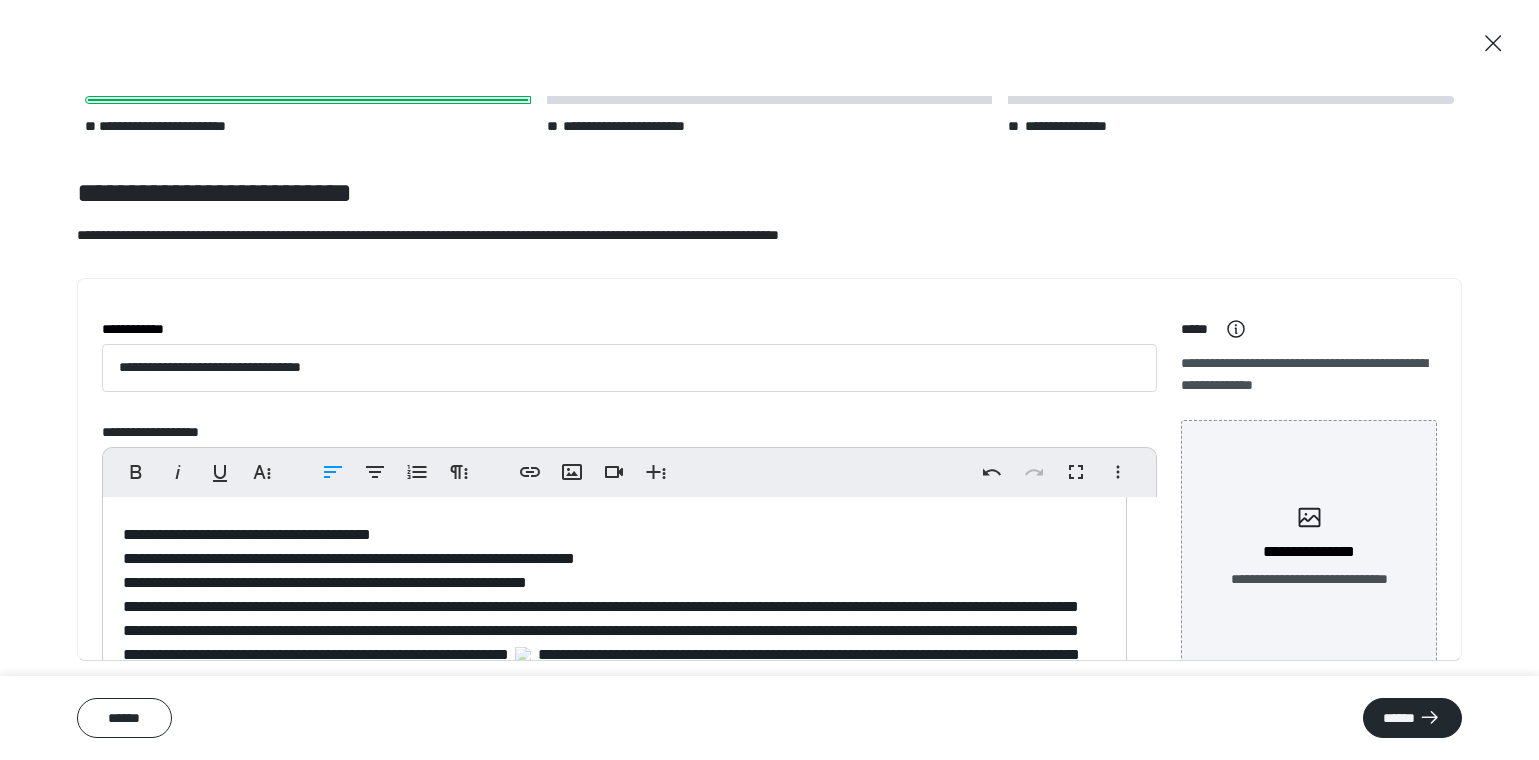 click on "**********" at bounding box center [613, 546] 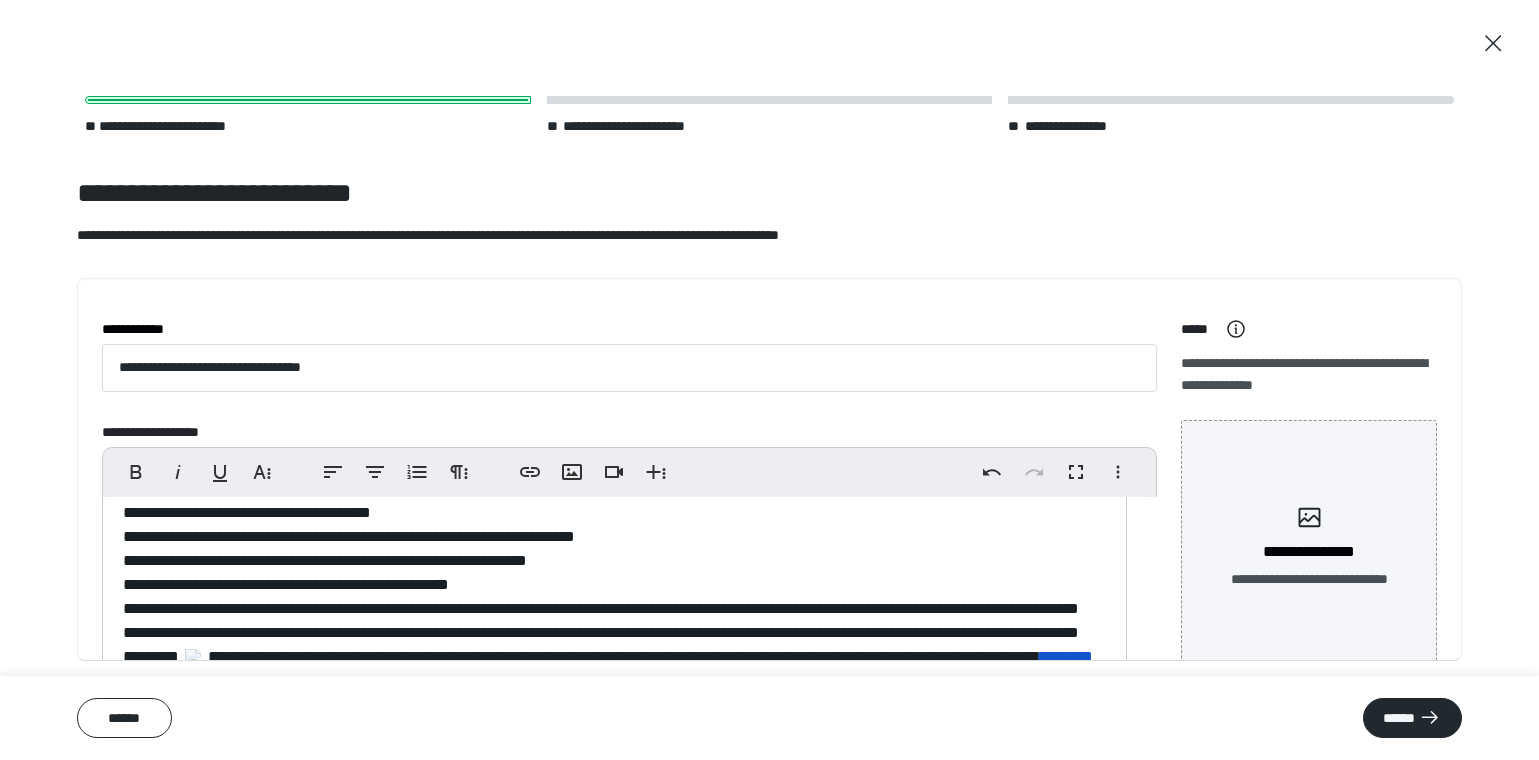 scroll, scrollTop: 301, scrollLeft: 0, axis: vertical 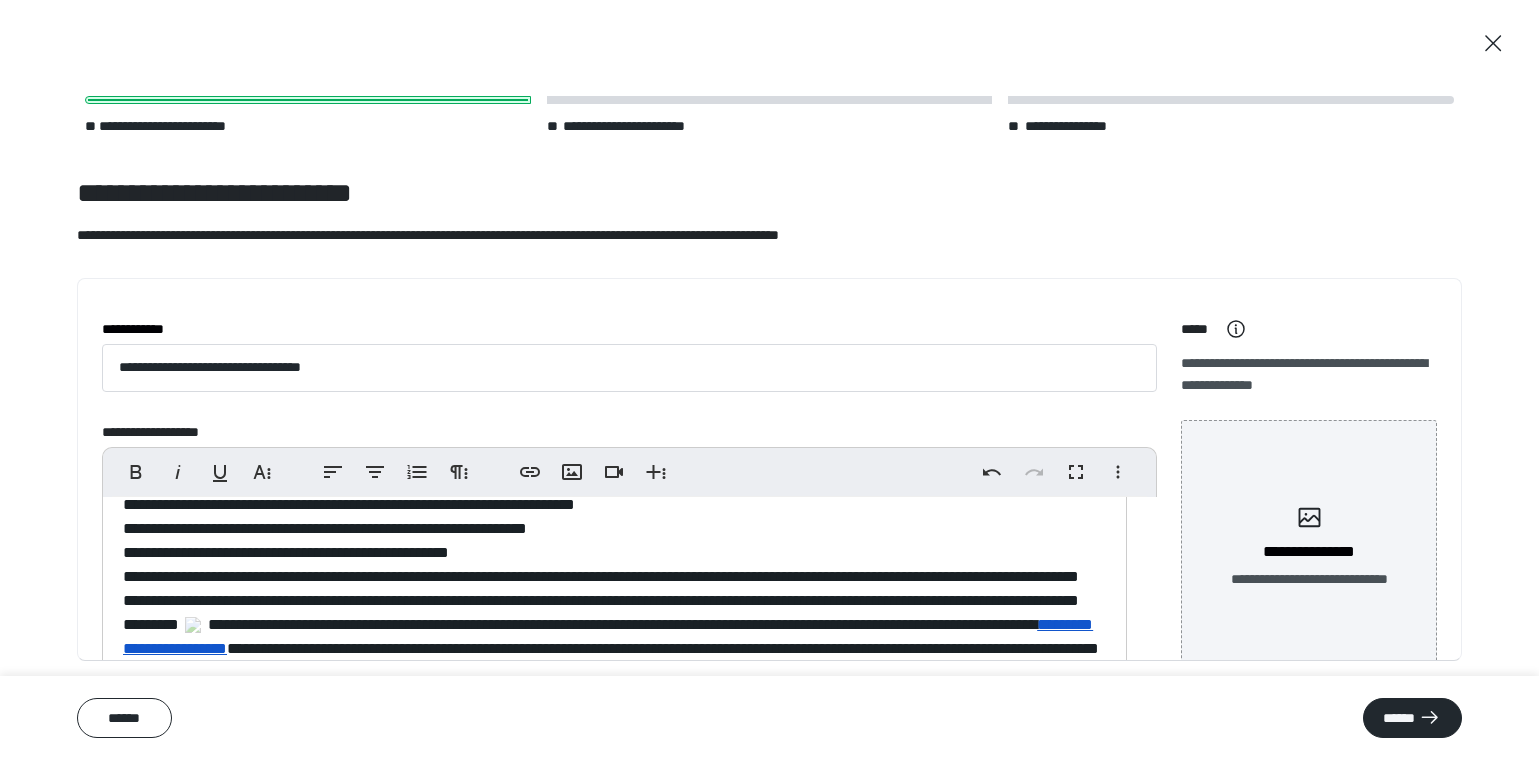 click on "**********" at bounding box center [613, 492] 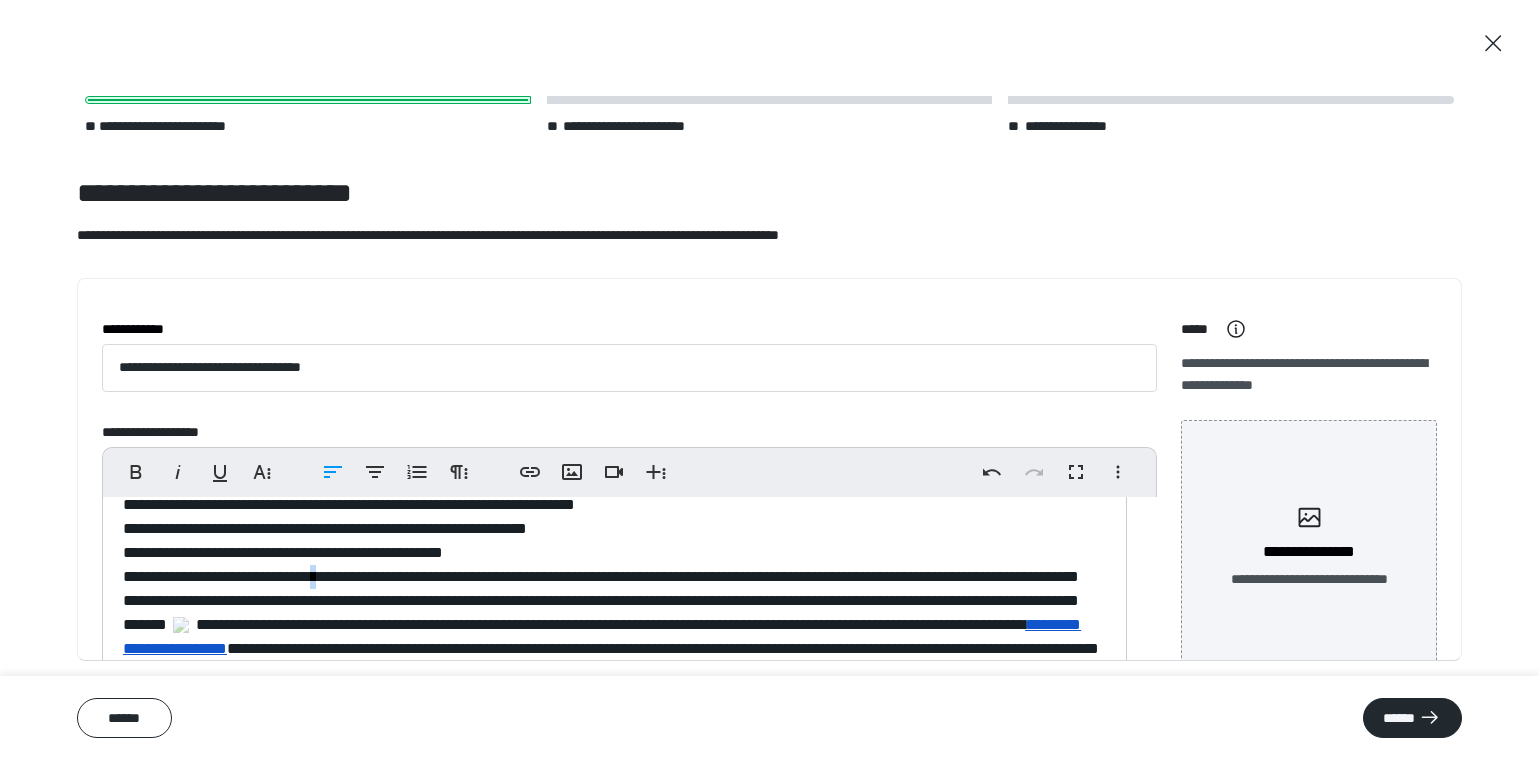 click on "**********" at bounding box center (613, 492) 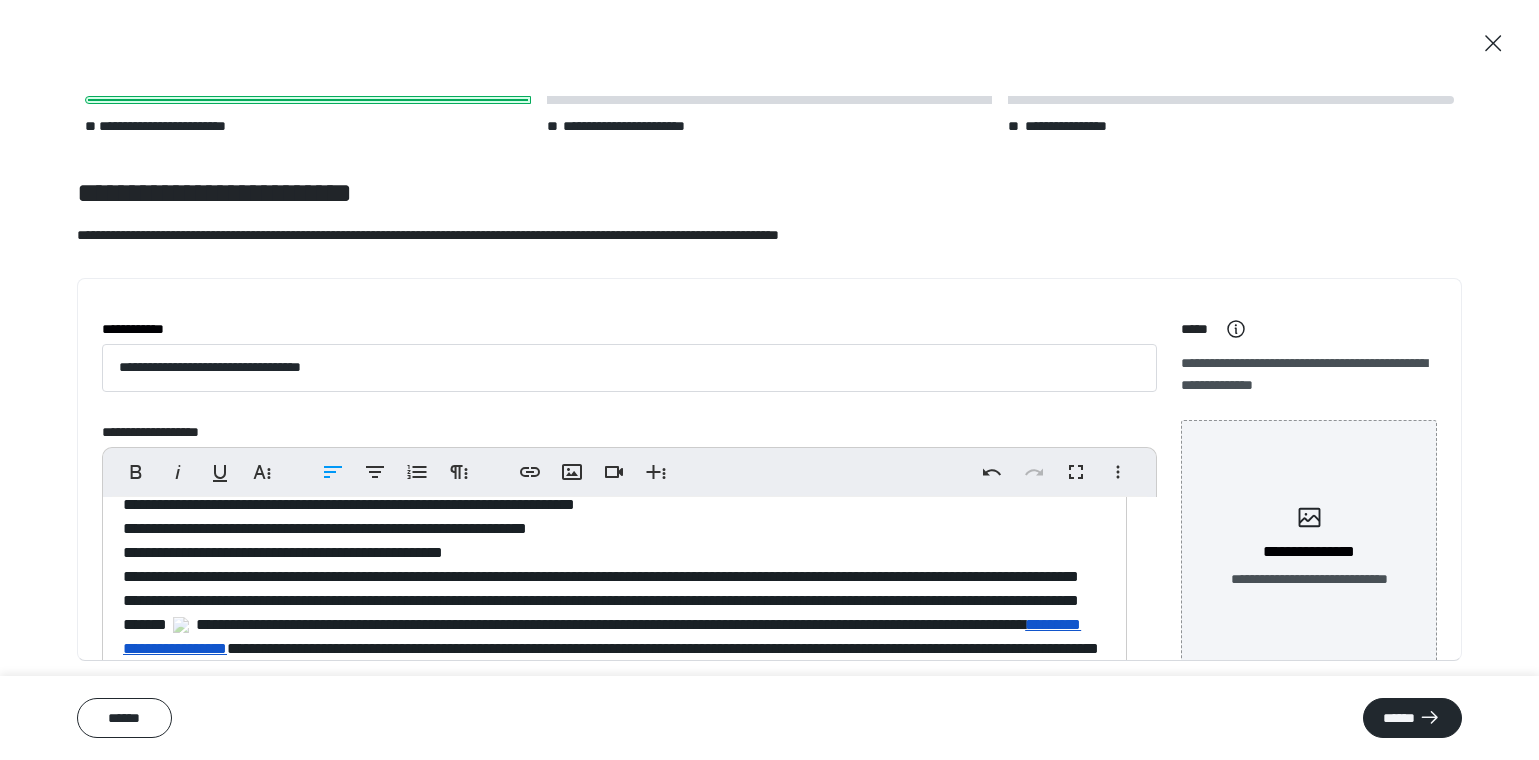 click on "**********" at bounding box center (613, 492) 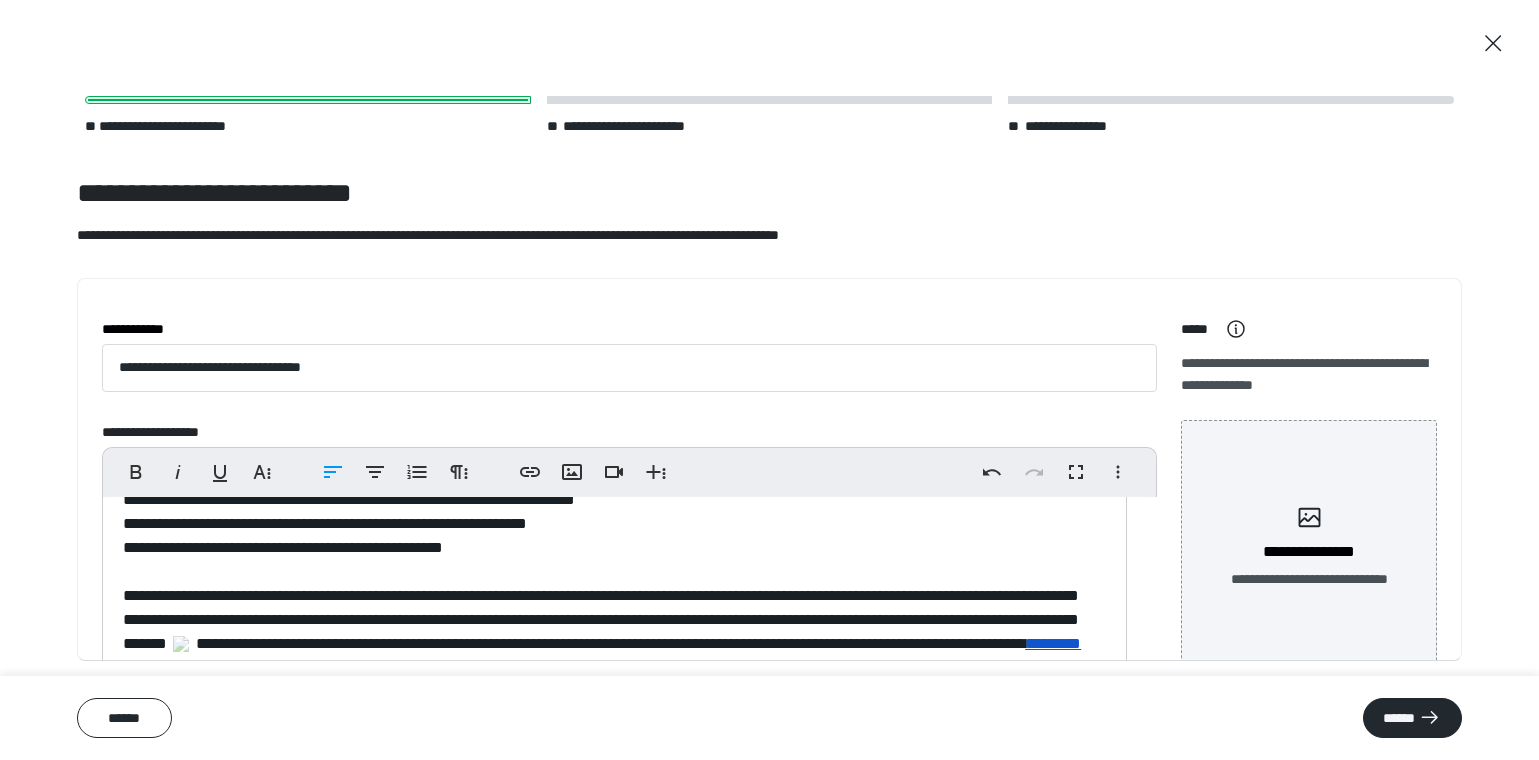 click on "**********" at bounding box center [613, 499] 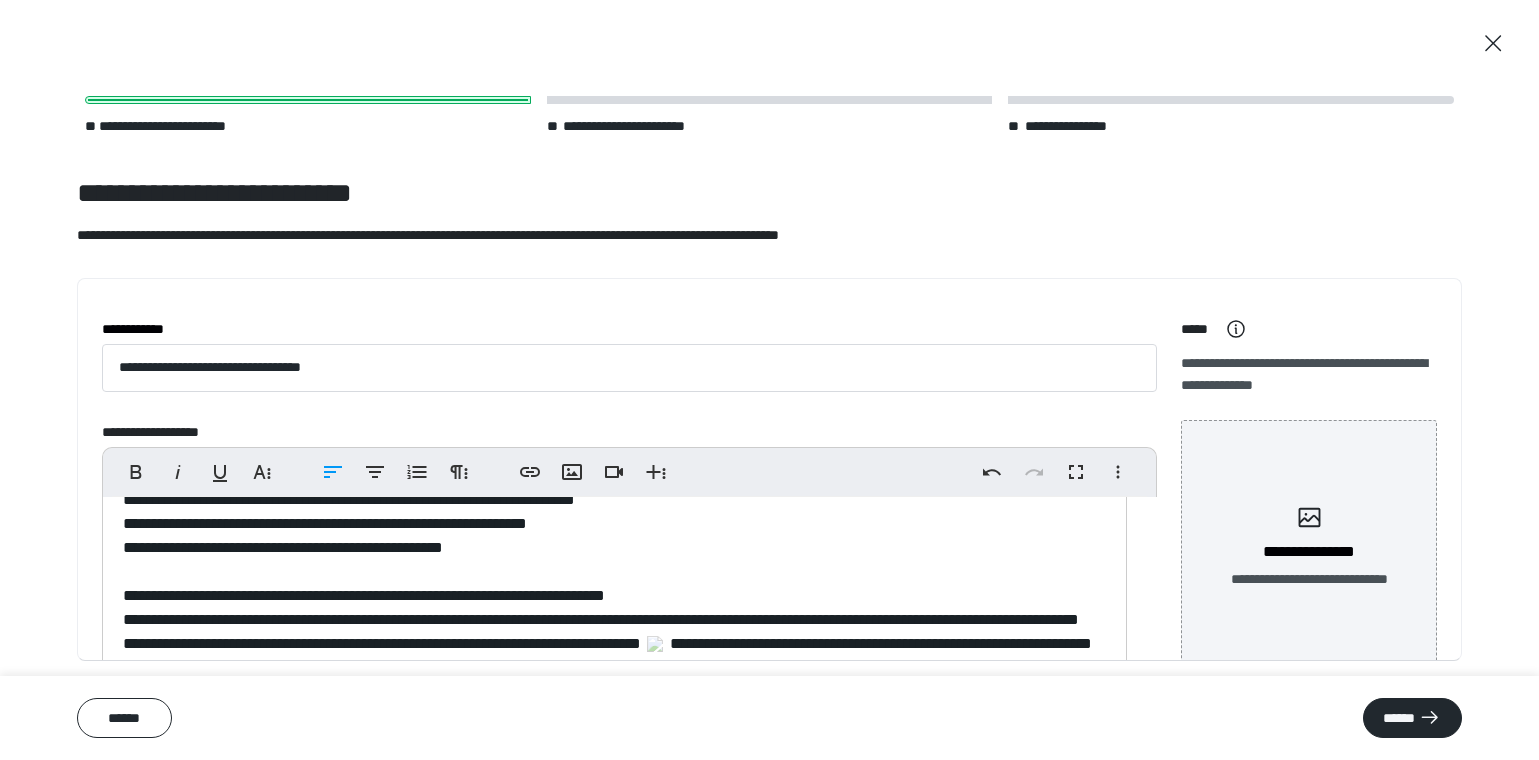 click on "**********" at bounding box center [613, 511] 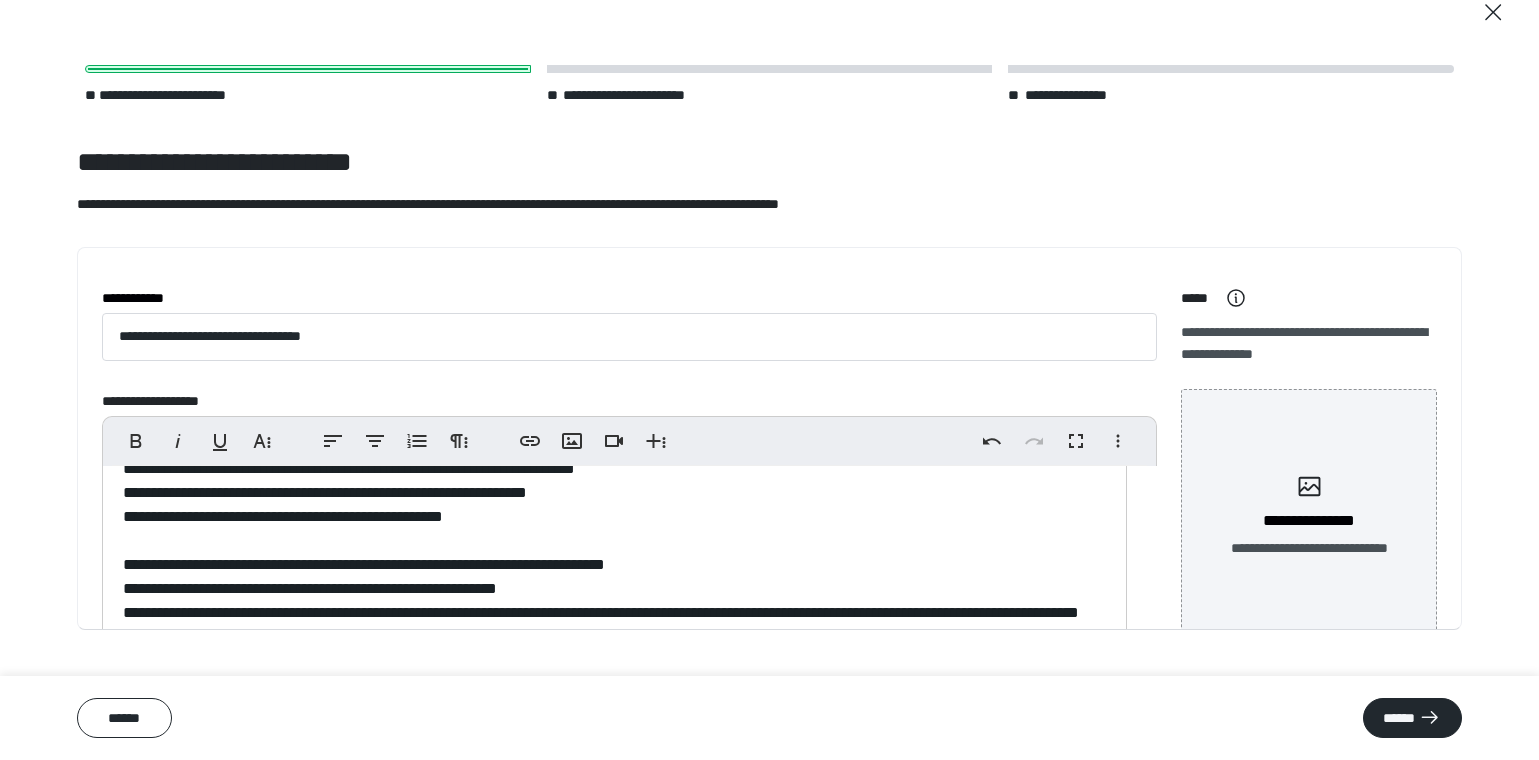scroll, scrollTop: 65, scrollLeft: 0, axis: vertical 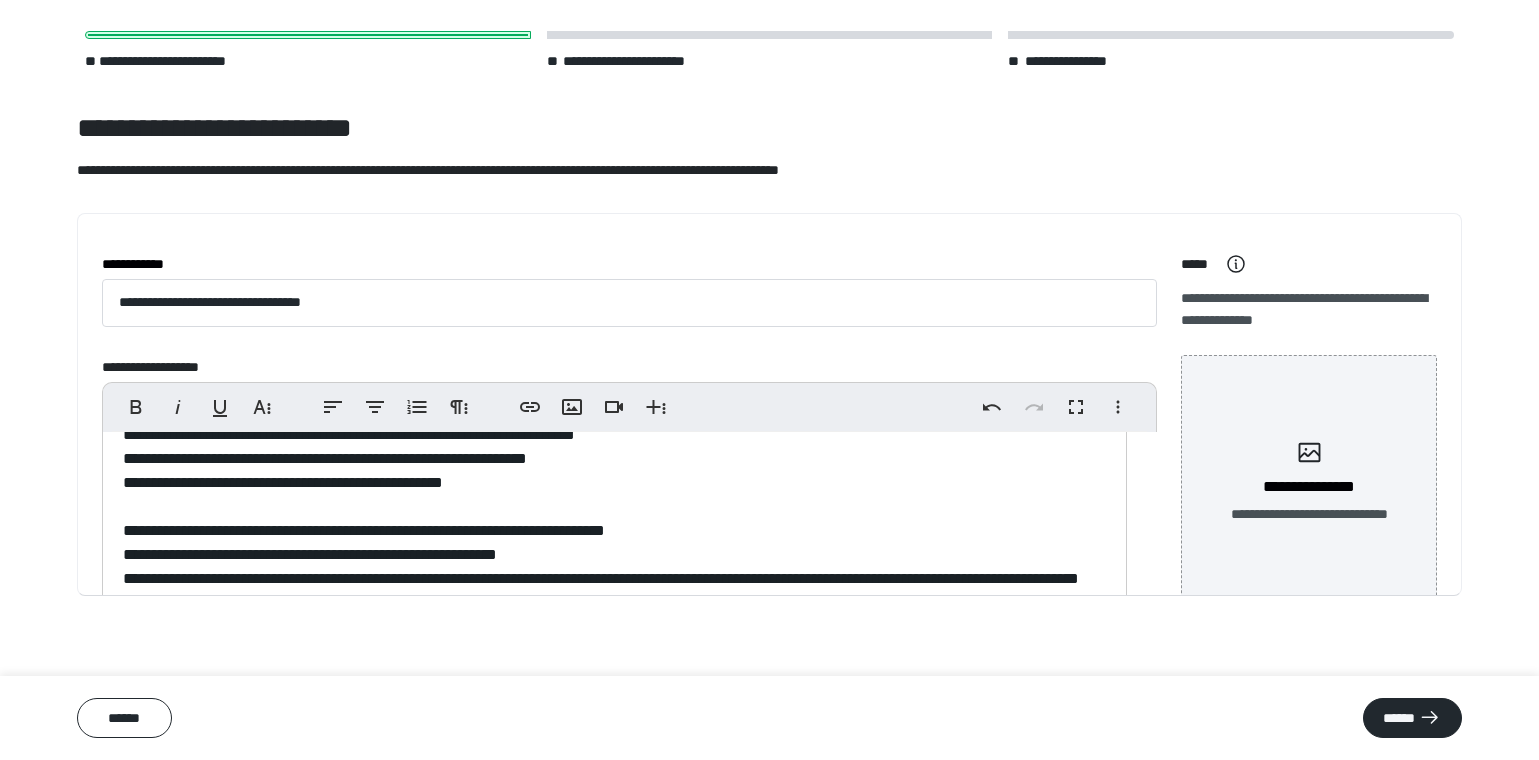 click on "**********" at bounding box center [614, 447] 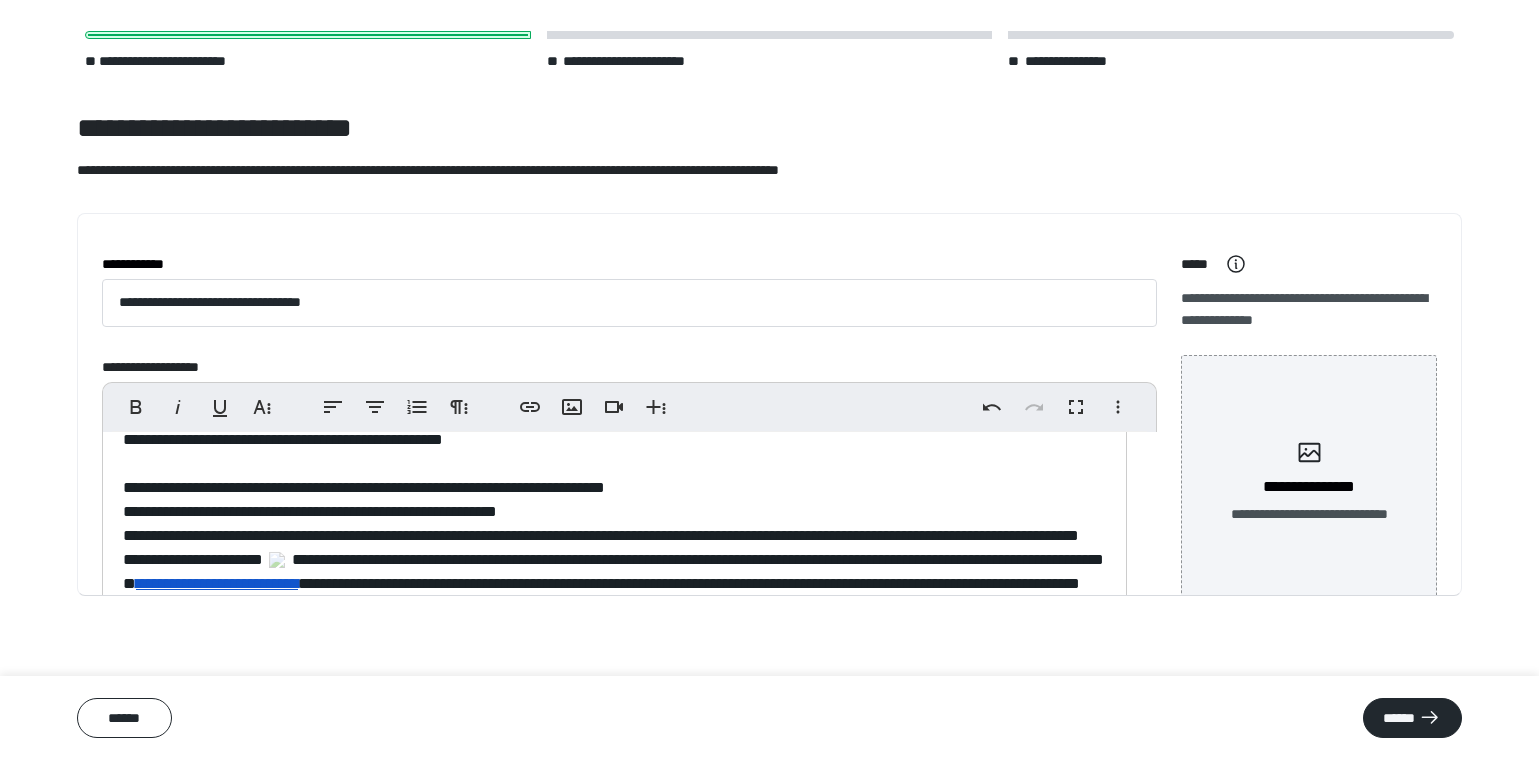 scroll, scrollTop: 389, scrollLeft: 0, axis: vertical 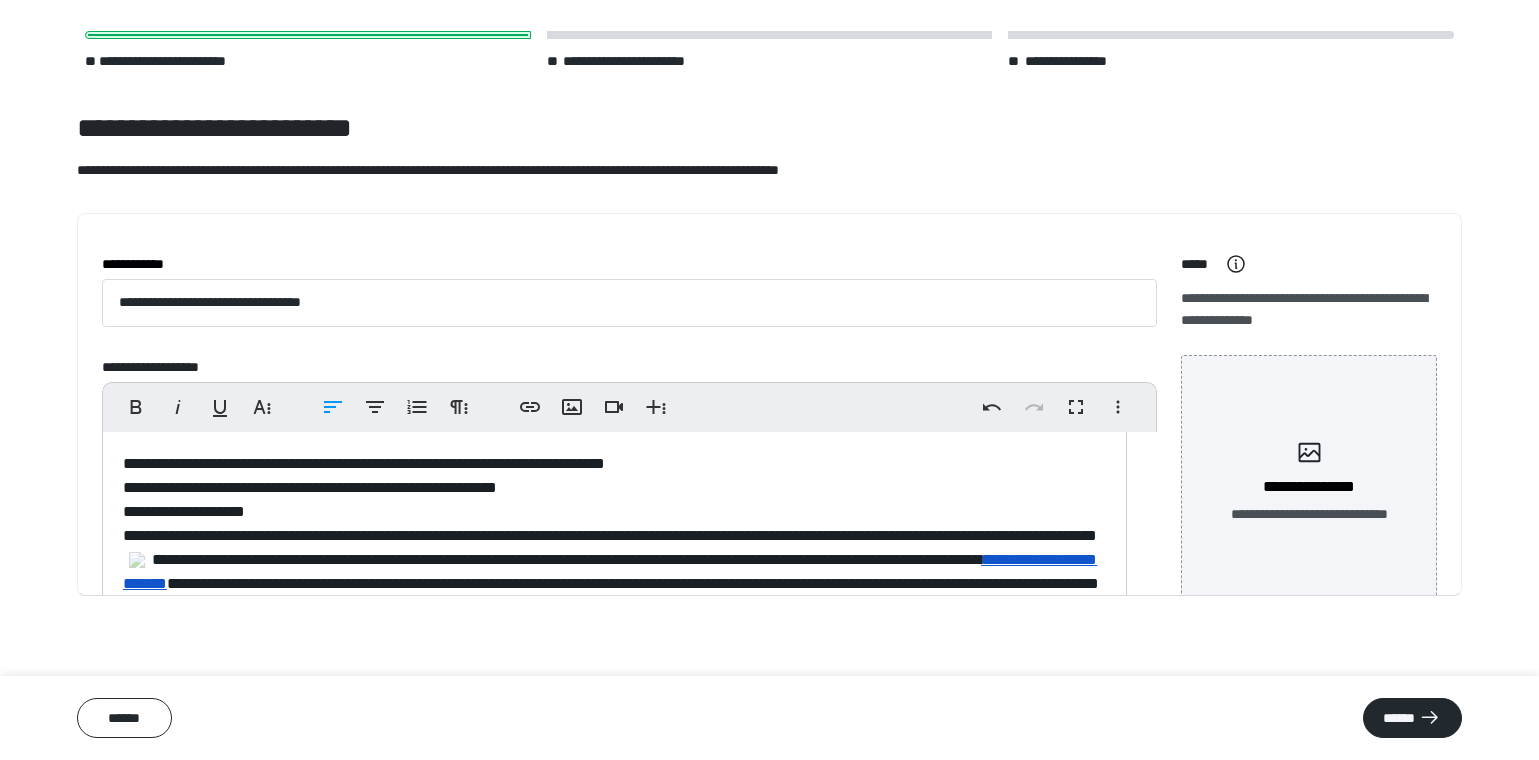 click on "**********" at bounding box center [613, 391] 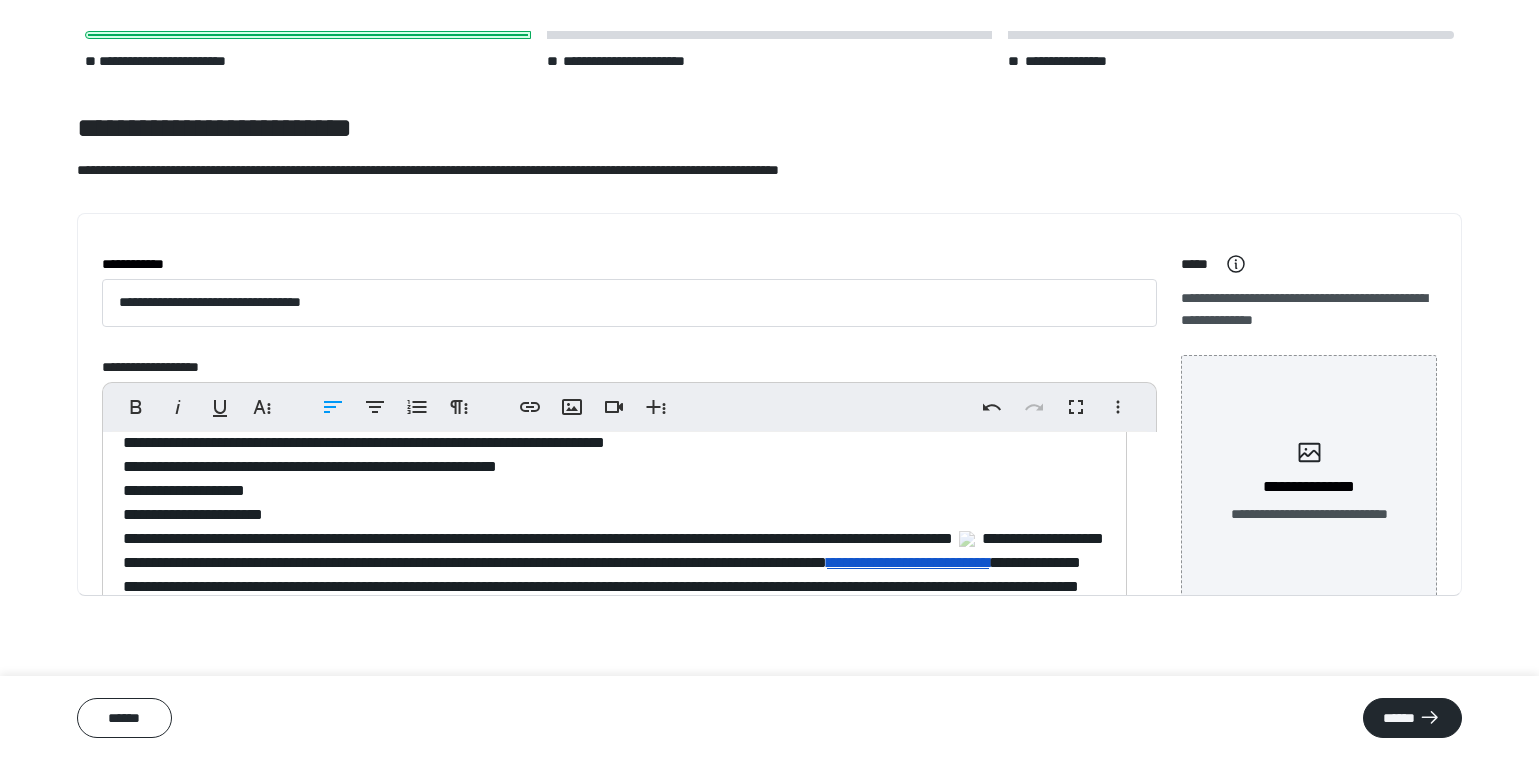 click on "**********" at bounding box center [613, 382] 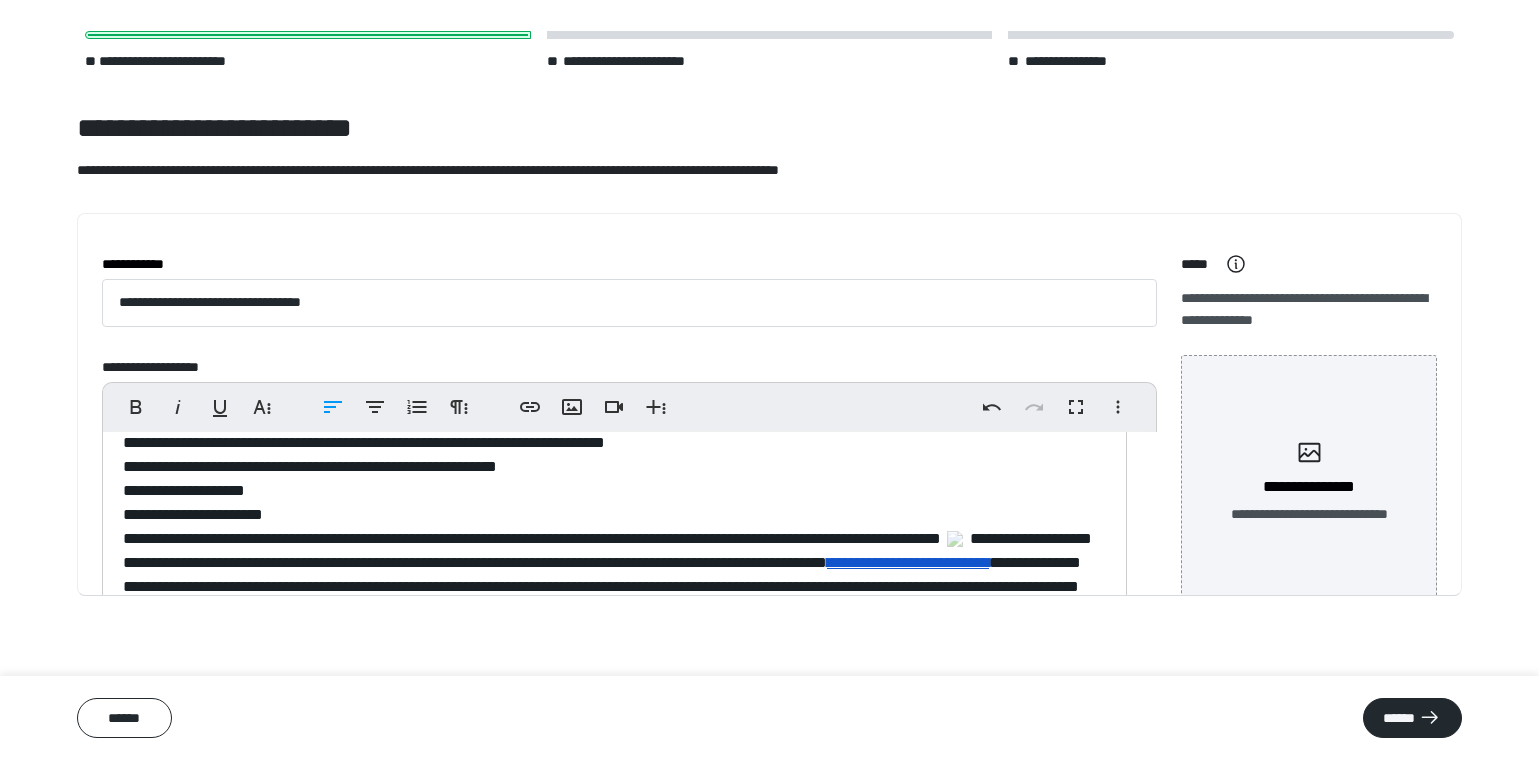 click on "**********" at bounding box center (614, 383) 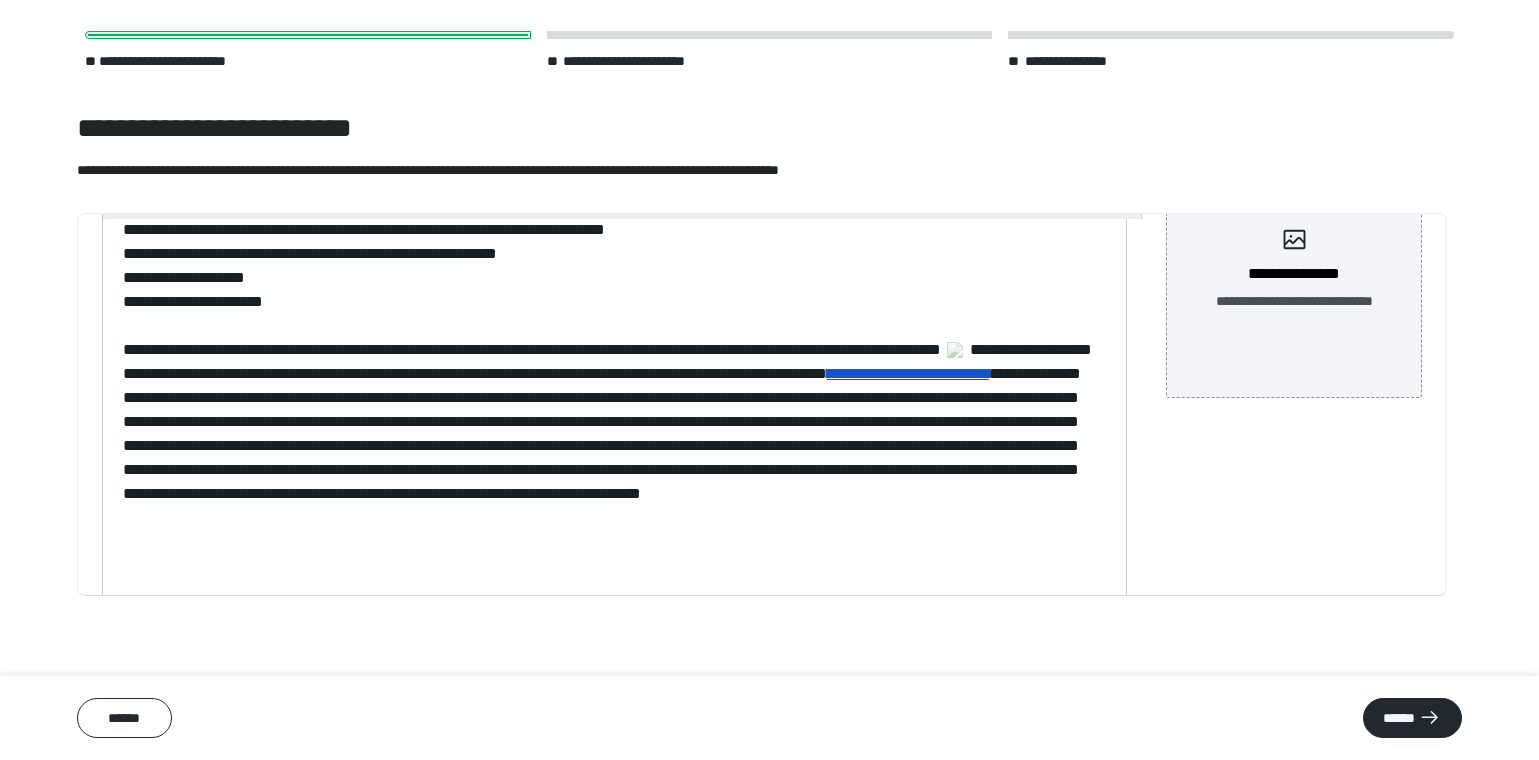 scroll, scrollTop: 216, scrollLeft: 0, axis: vertical 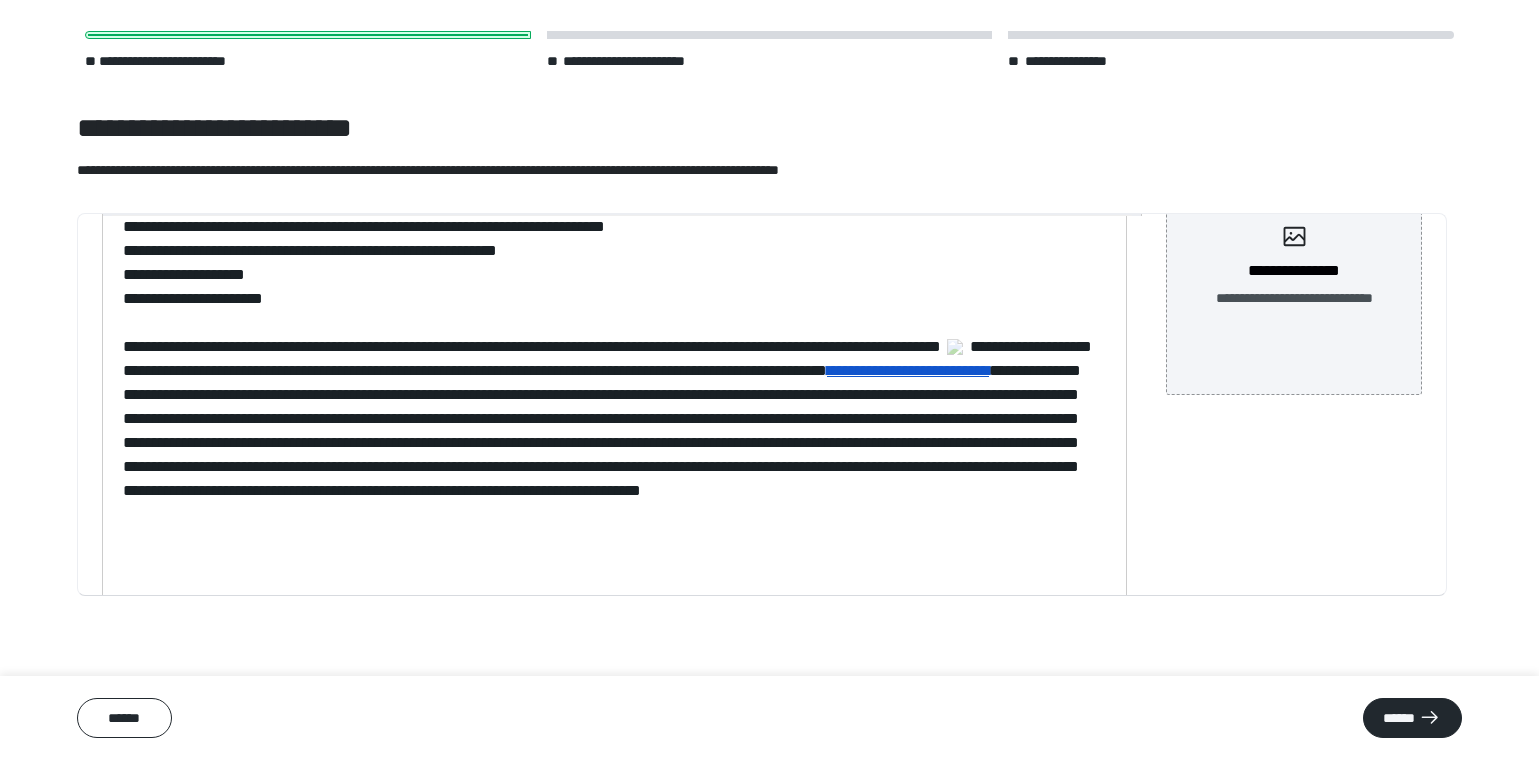 click on "**********" at bounding box center (613, 178) 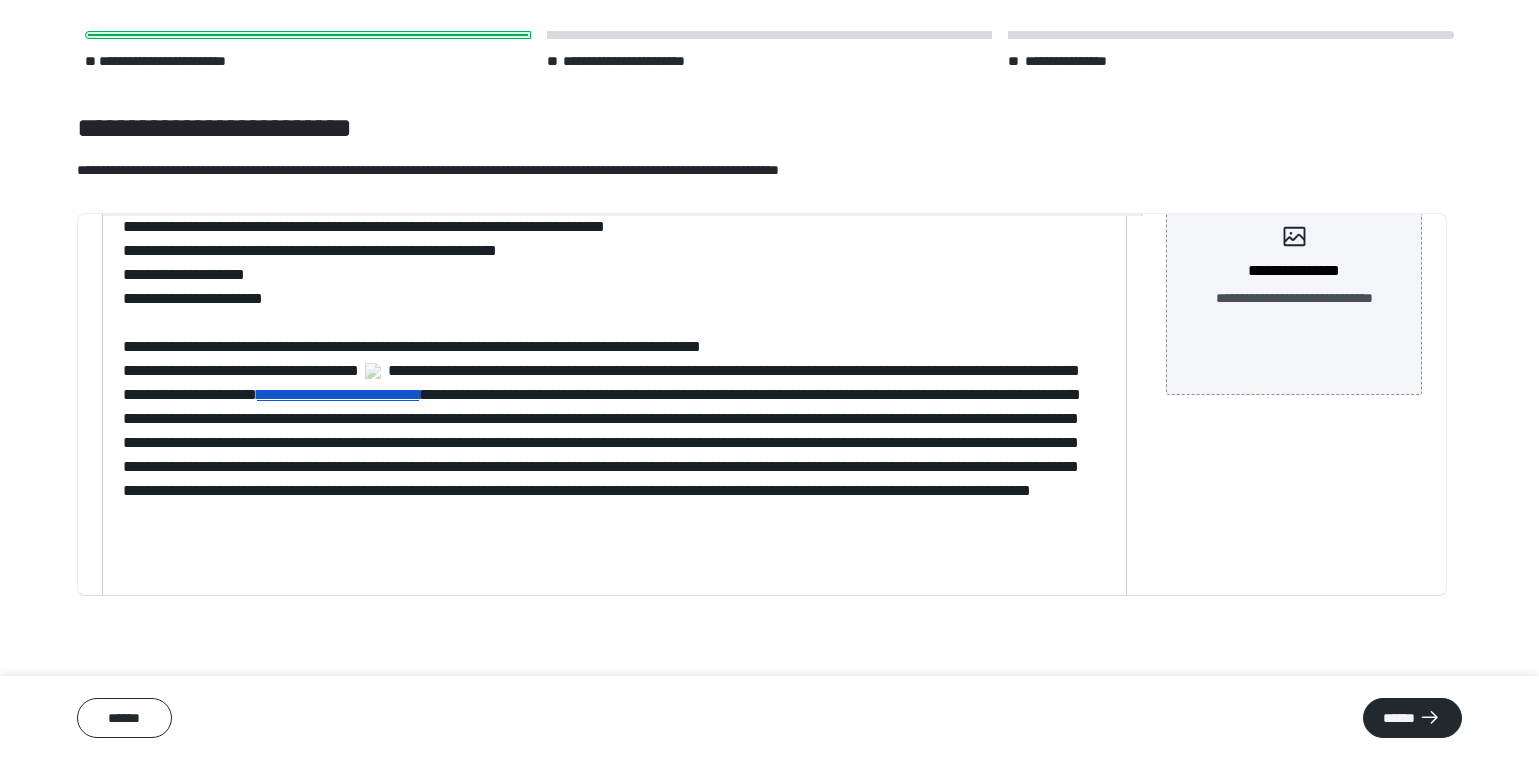 click on "**********" at bounding box center [613, 178] 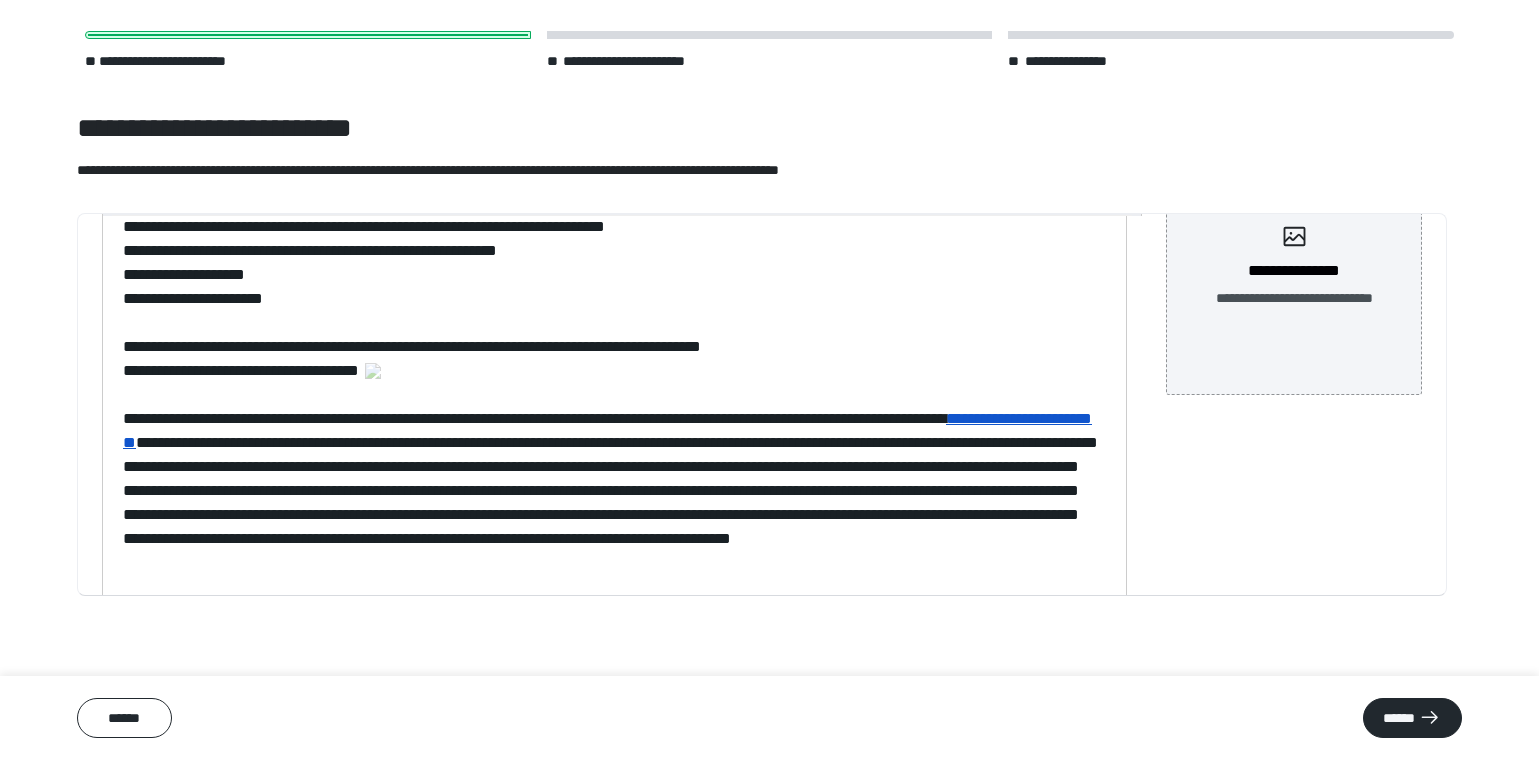 click on "**********" at bounding box center (613, 202) 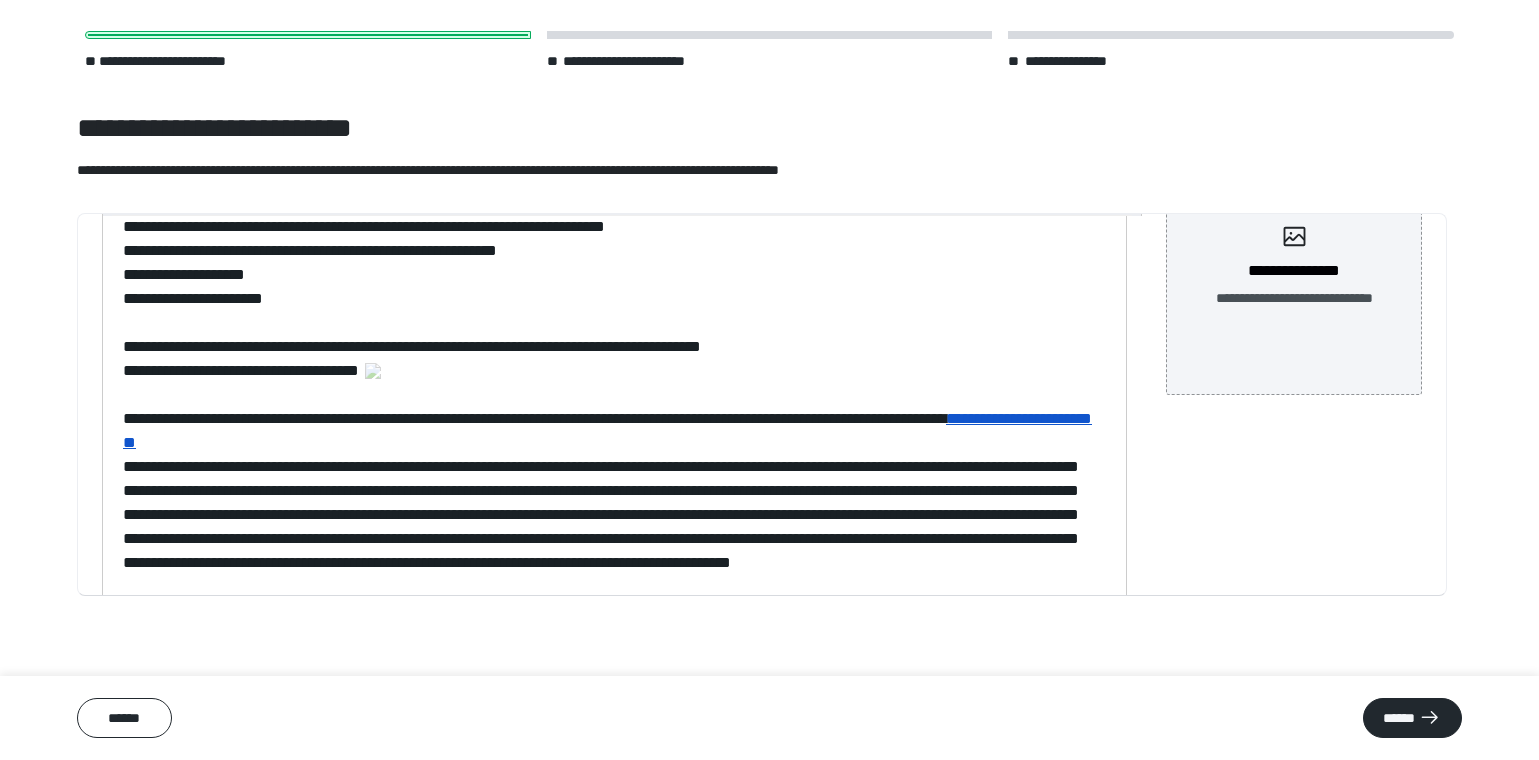 click on "**********" at bounding box center [613, 214] 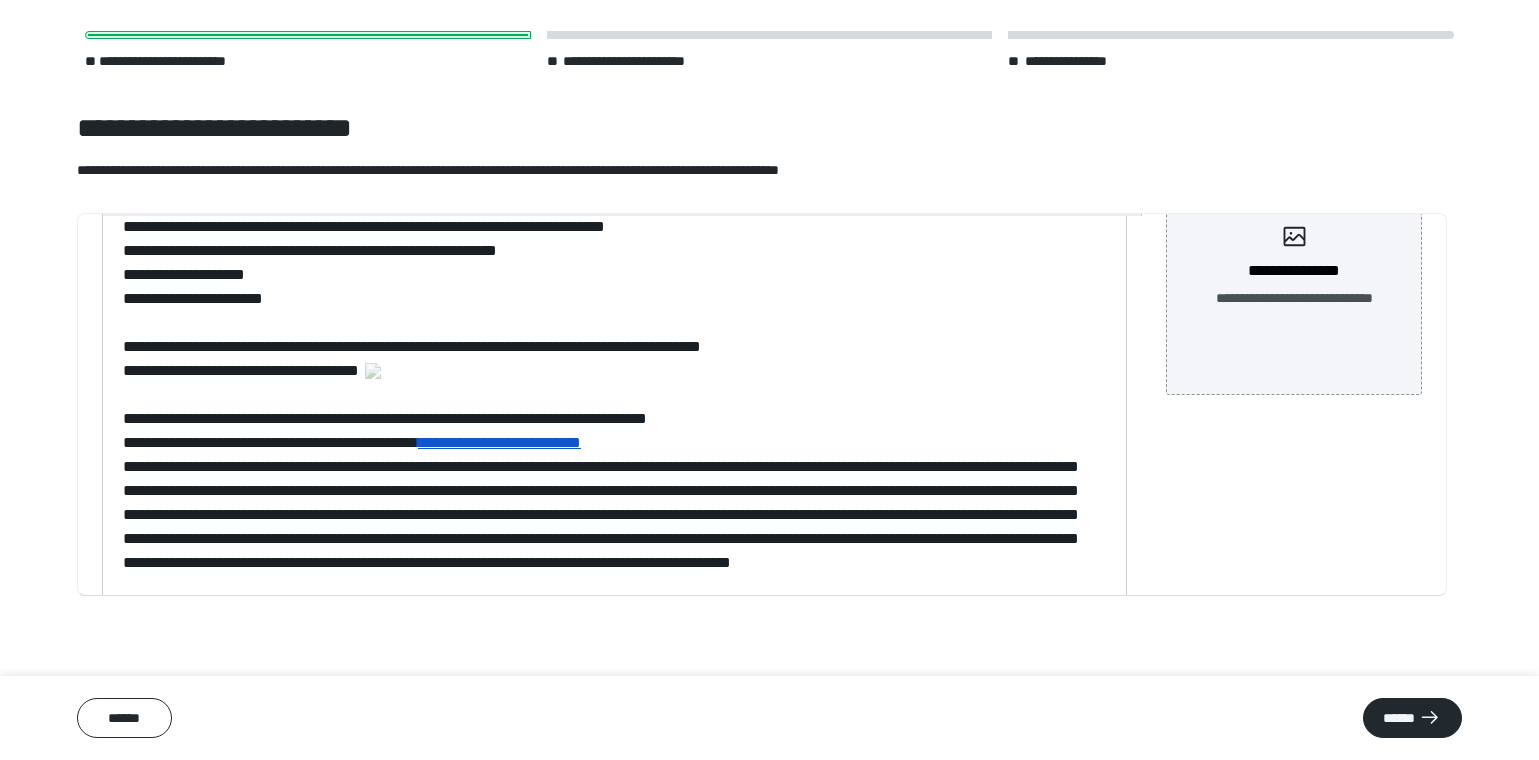 click on "**********" at bounding box center [614, 215] 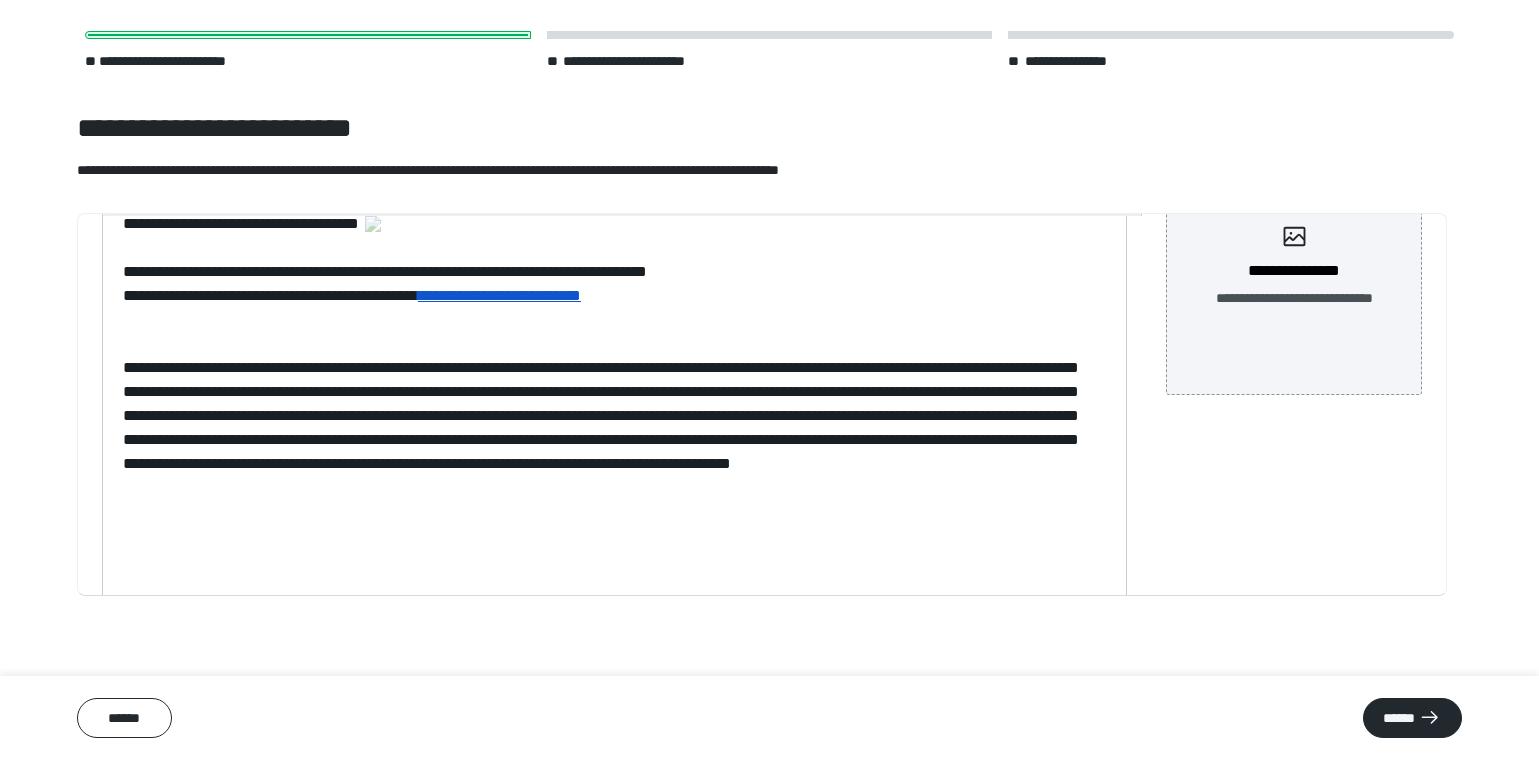 scroll, scrollTop: 0, scrollLeft: 0, axis: both 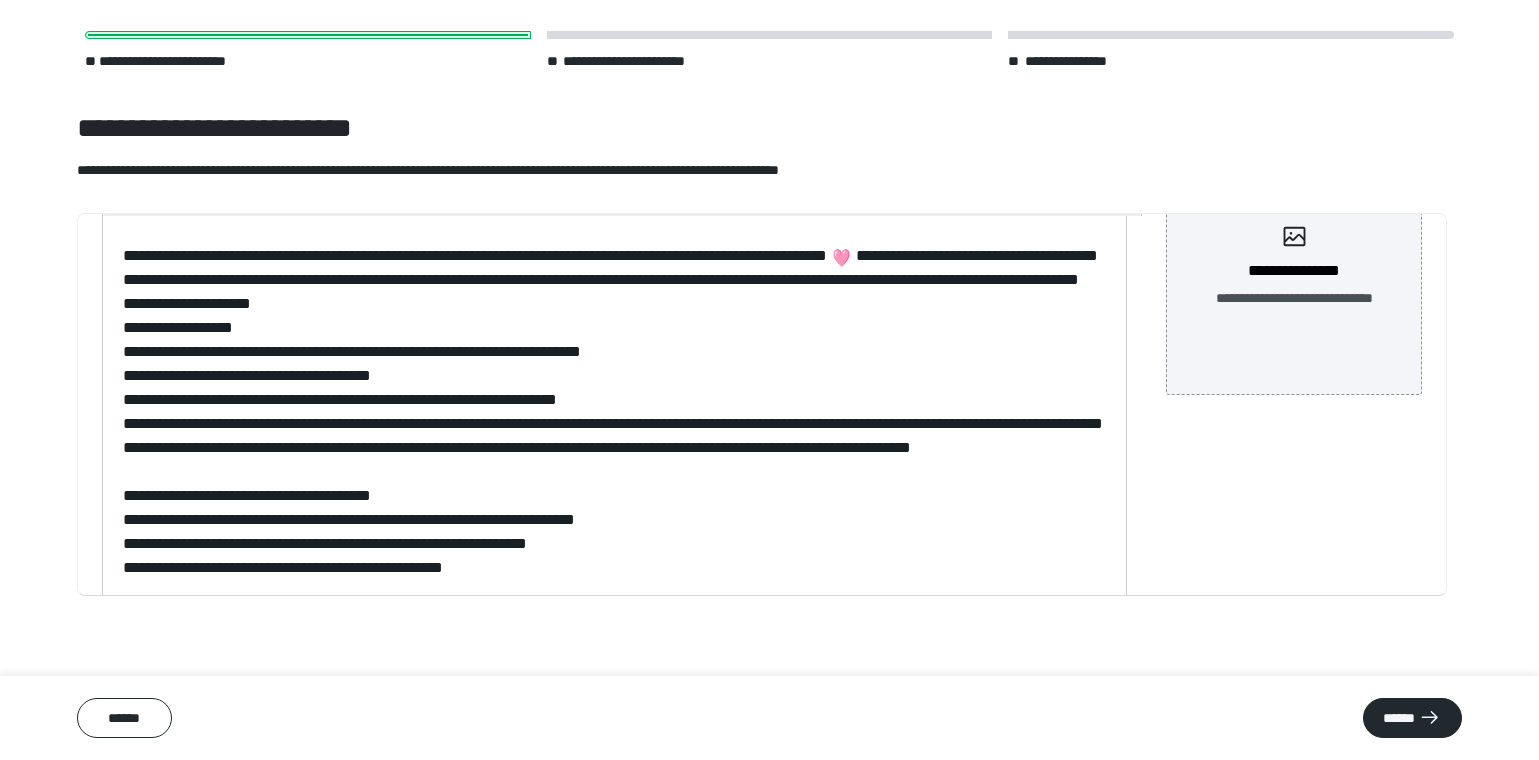 click on "**********" at bounding box center [613, 627] 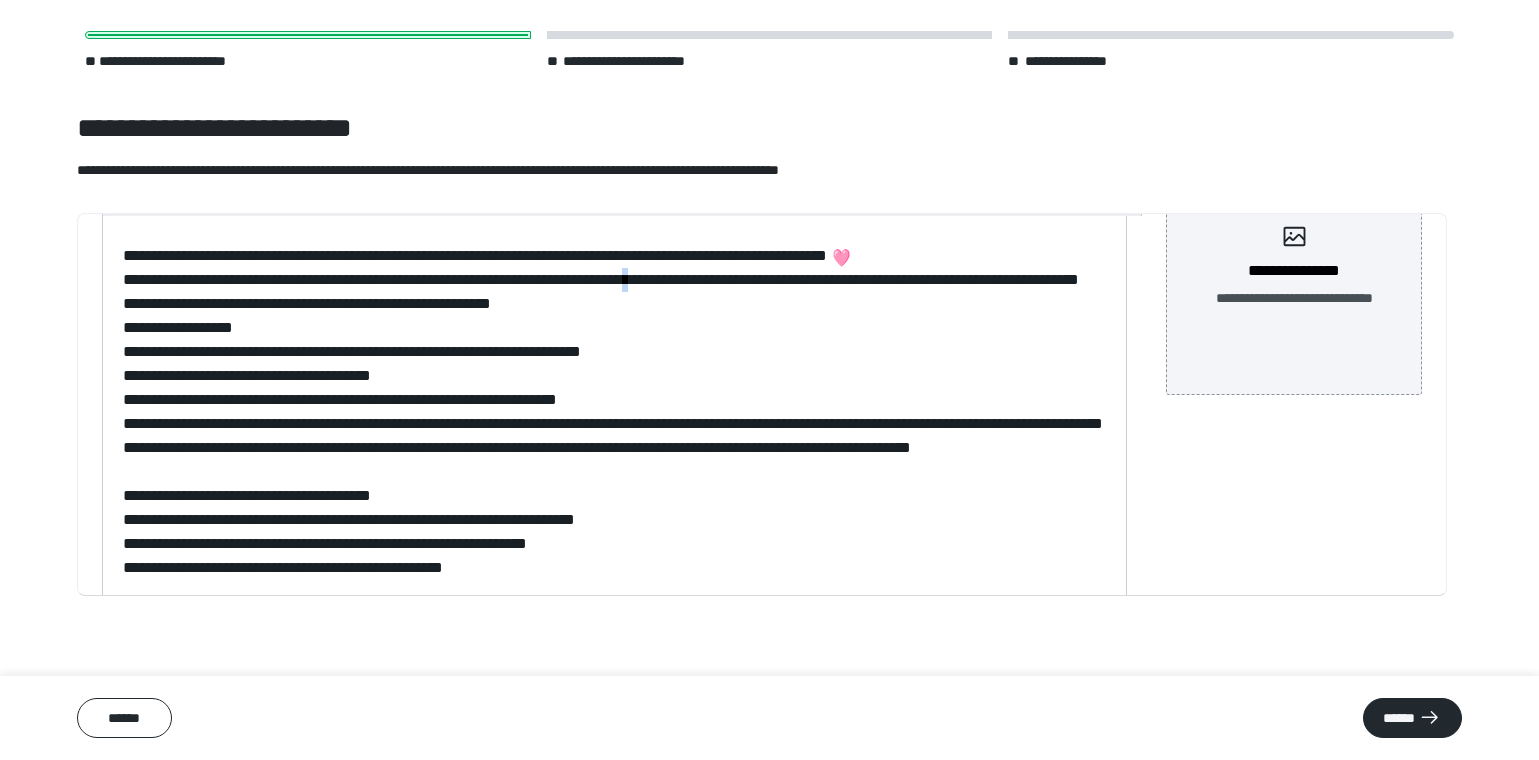 click on "**********" at bounding box center [613, 627] 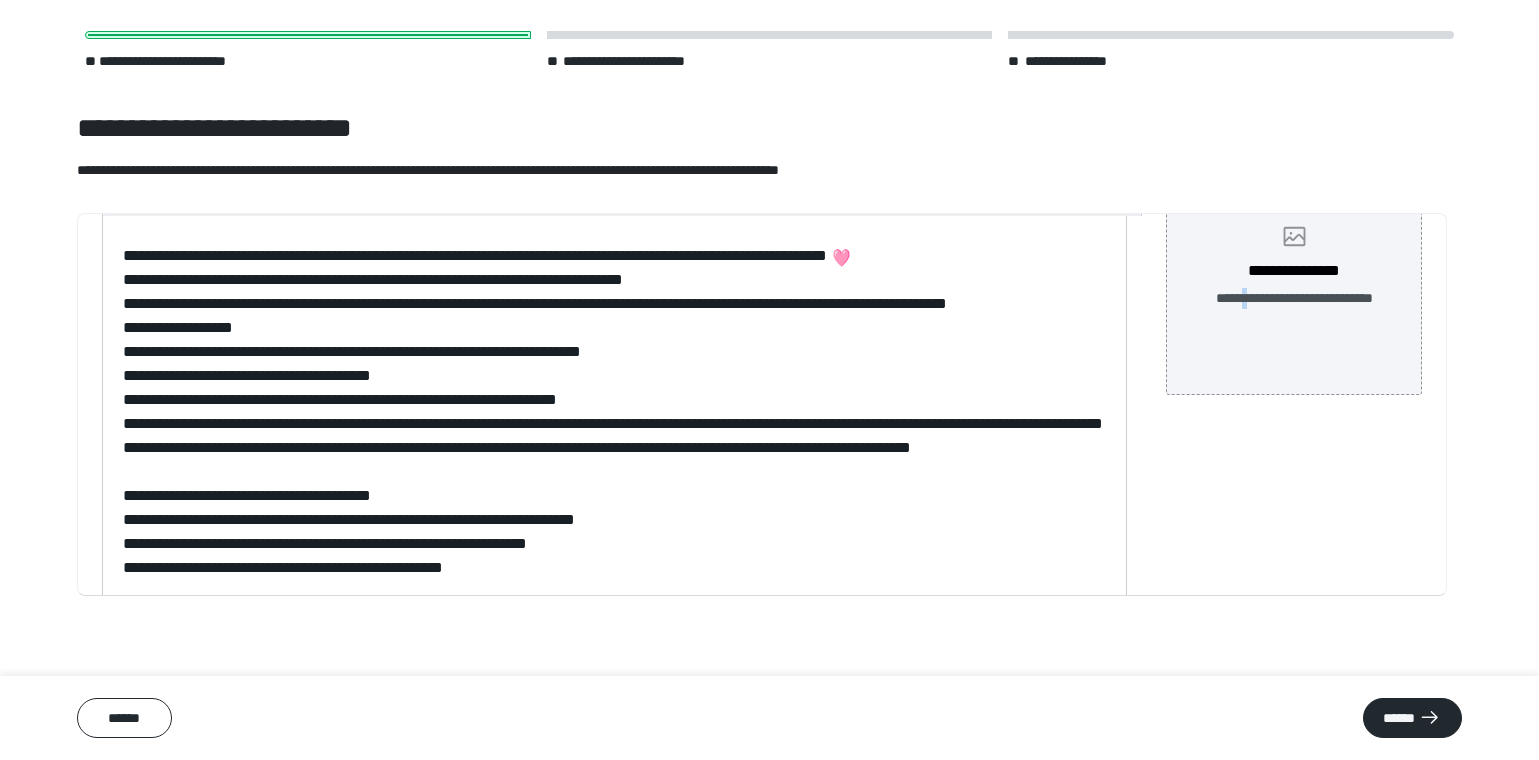click on "**********" at bounding box center [1294, 267] 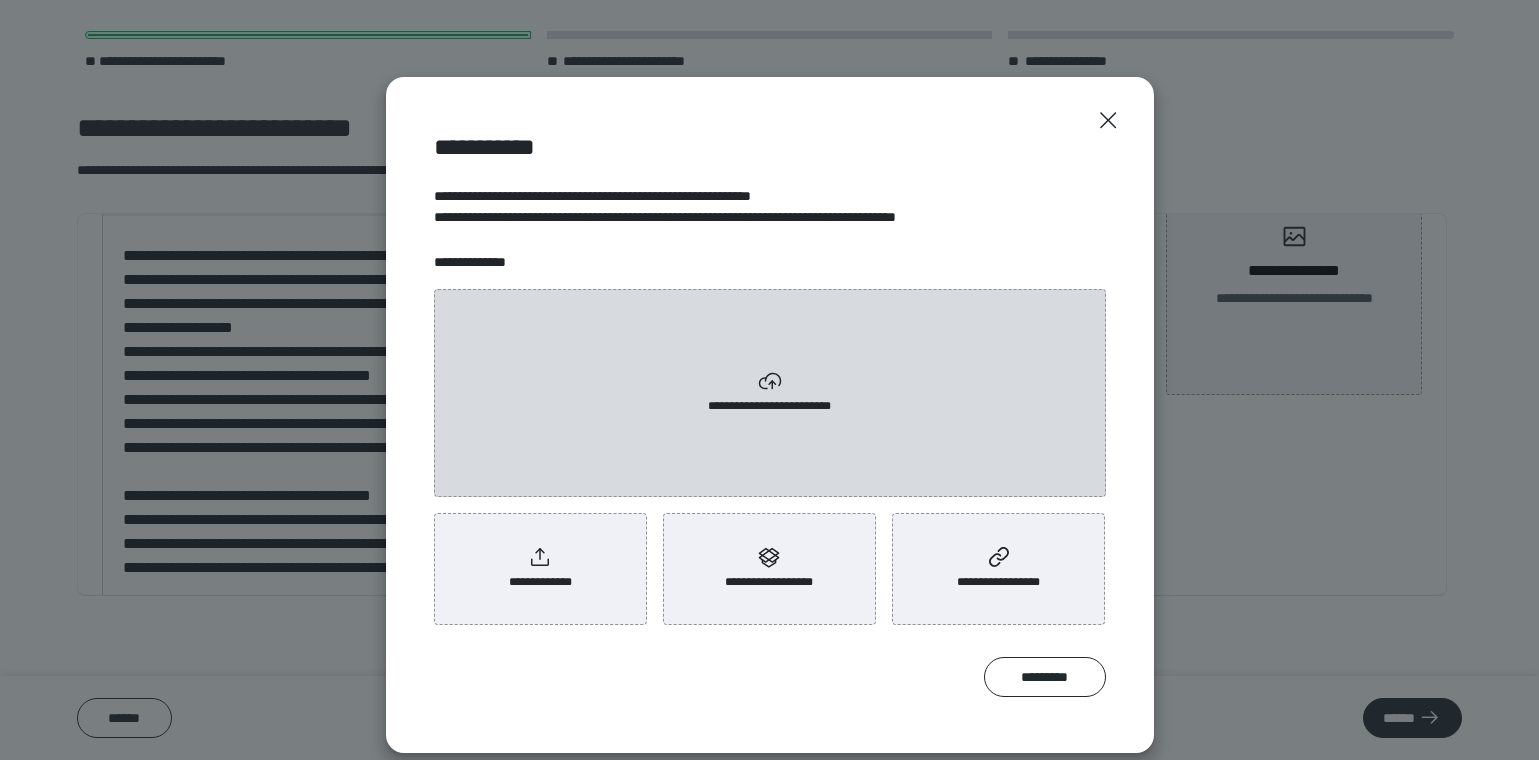 drag, startPoint x: 1210, startPoint y: 318, endPoint x: 776, endPoint y: 405, distance: 442.63416 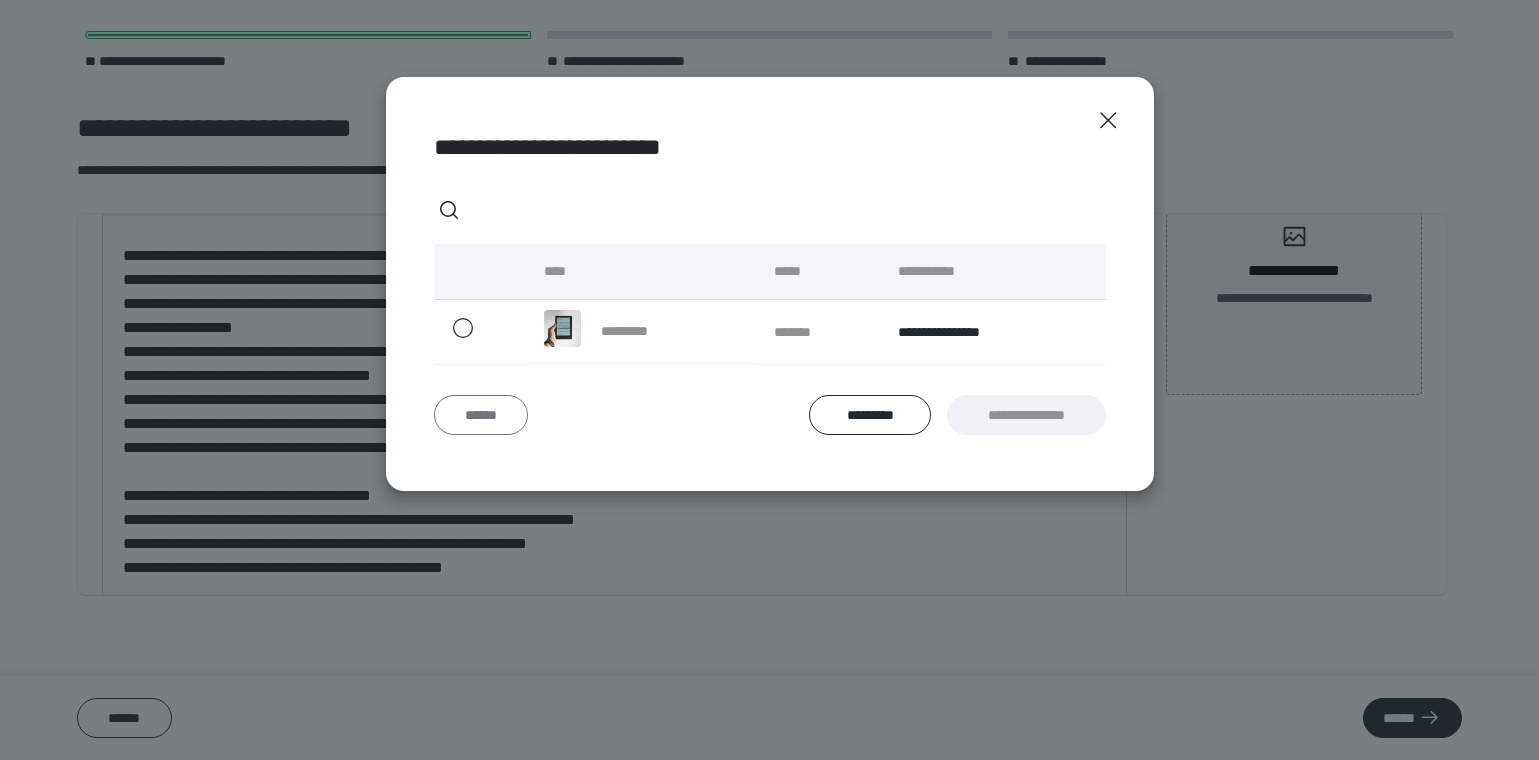 click on "******" at bounding box center [481, 415] 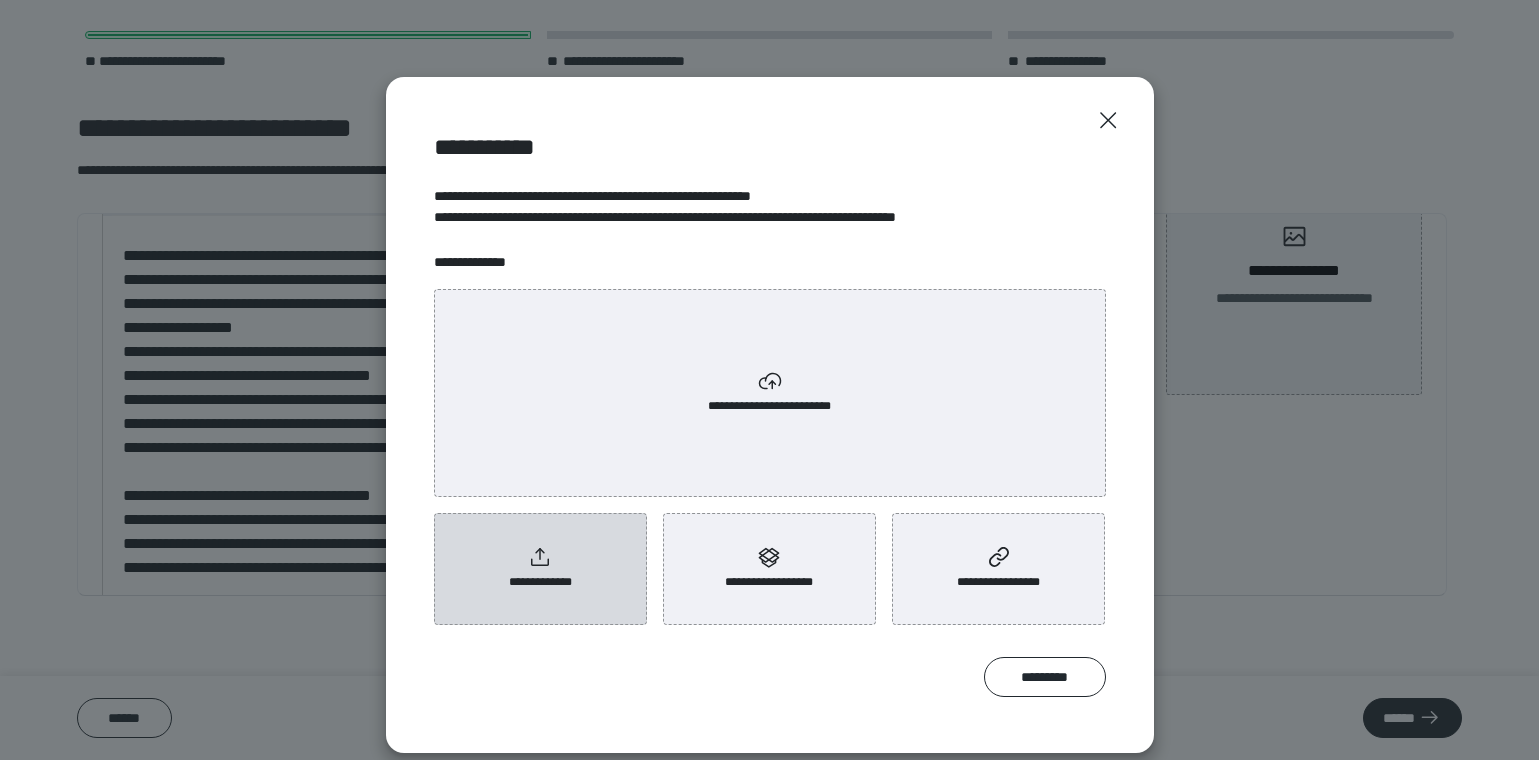 click on "**********" at bounding box center [540, 582] 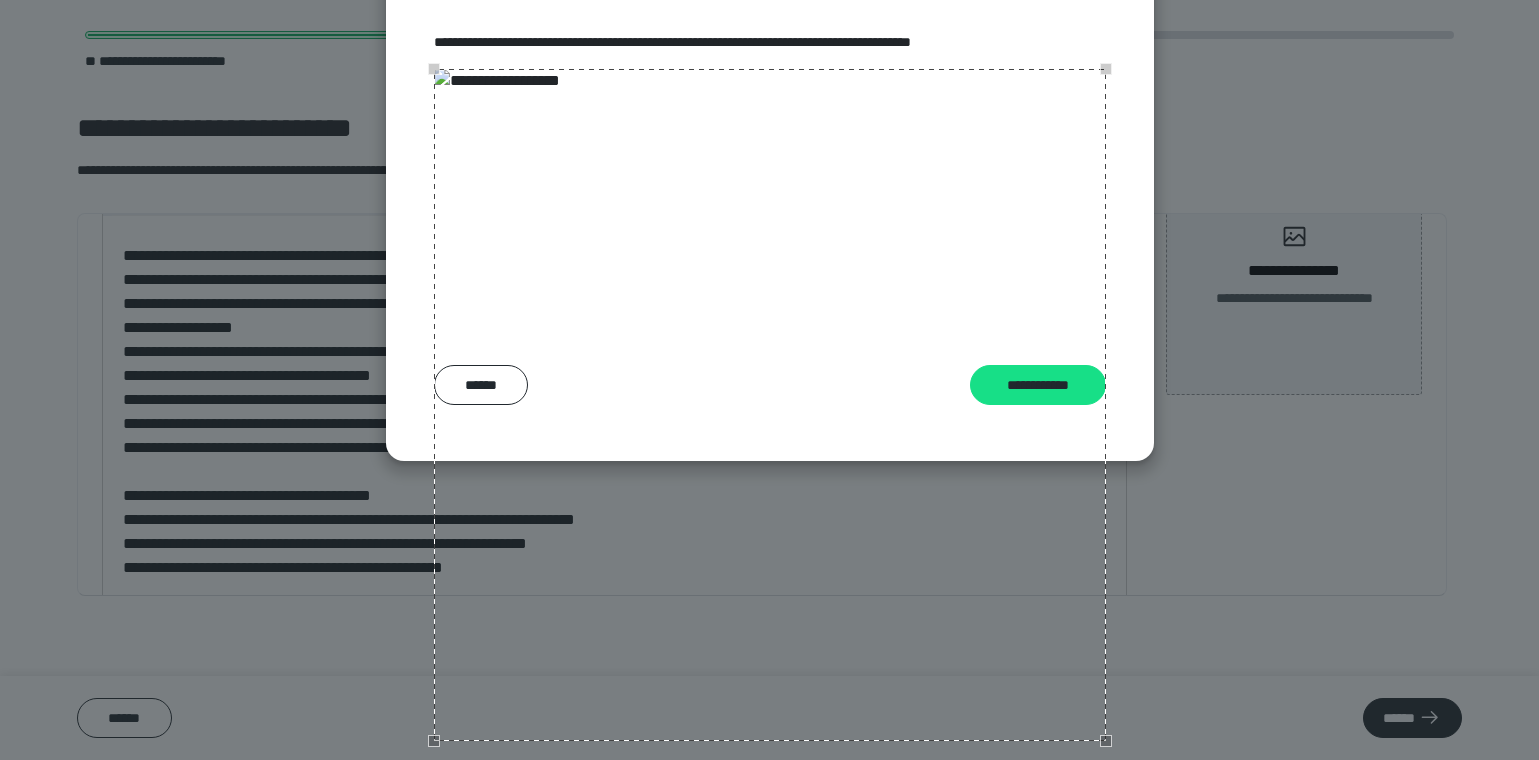 scroll, scrollTop: 246, scrollLeft: 0, axis: vertical 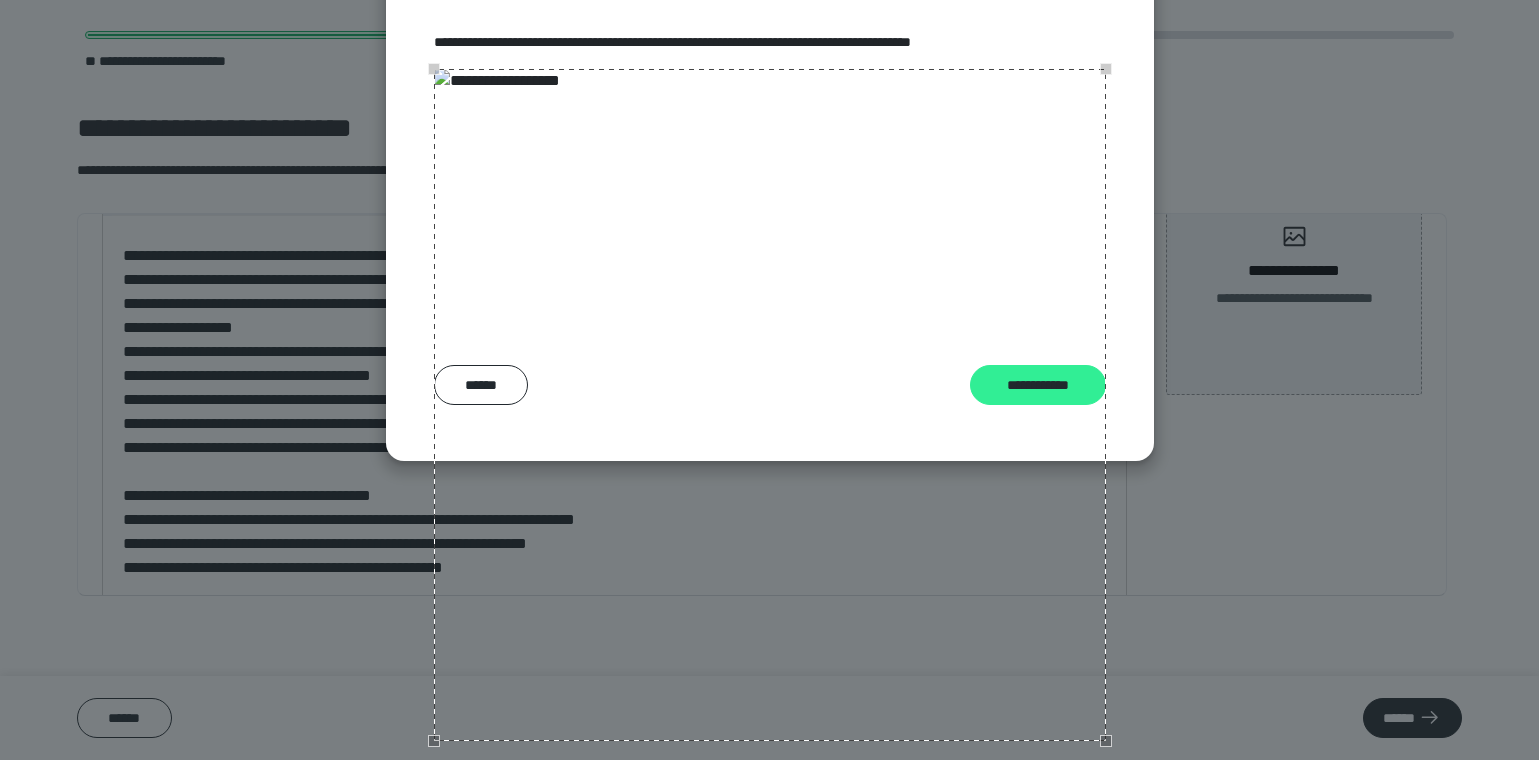 click on "**********" at bounding box center [1038, 385] 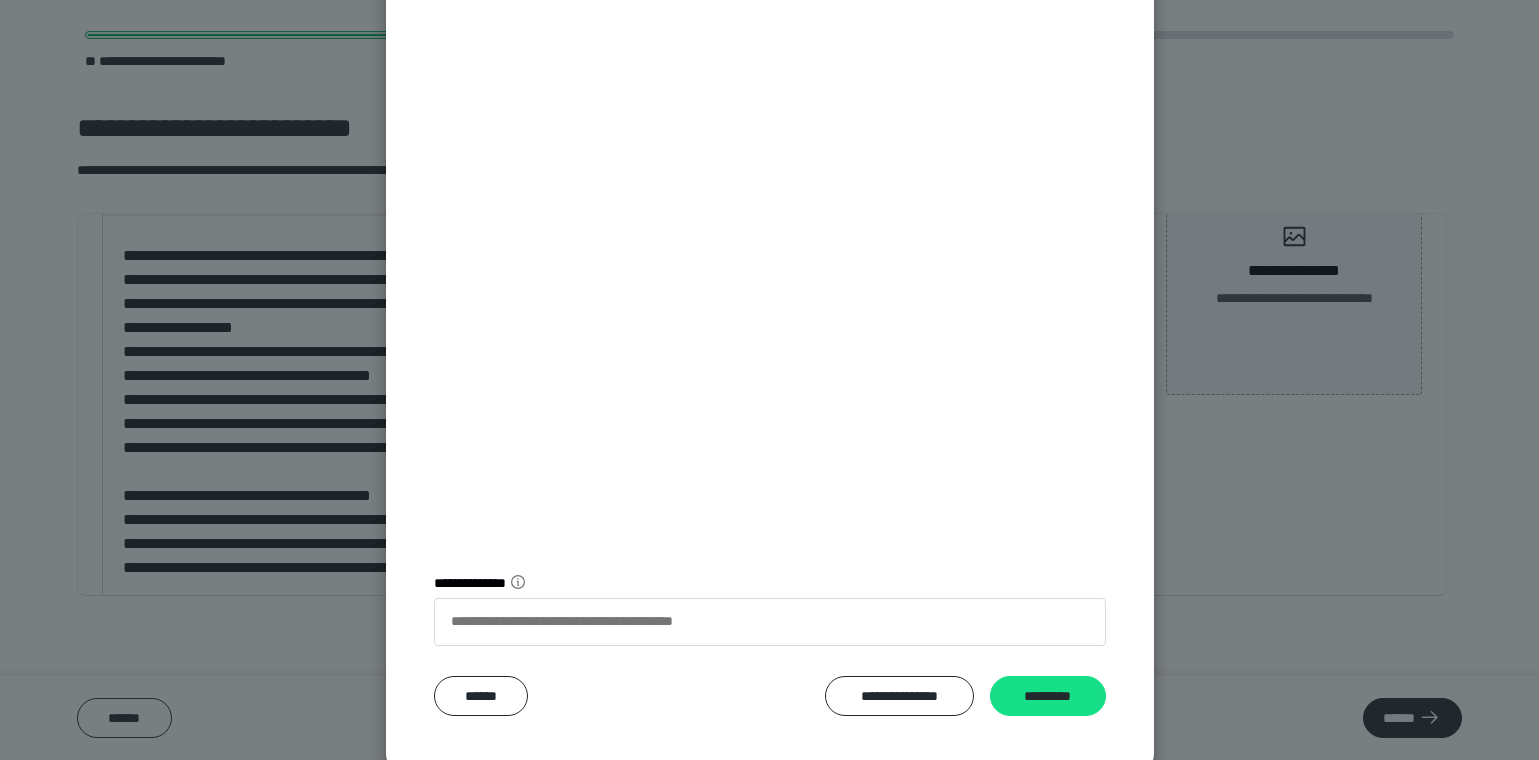 scroll, scrollTop: 363, scrollLeft: 0, axis: vertical 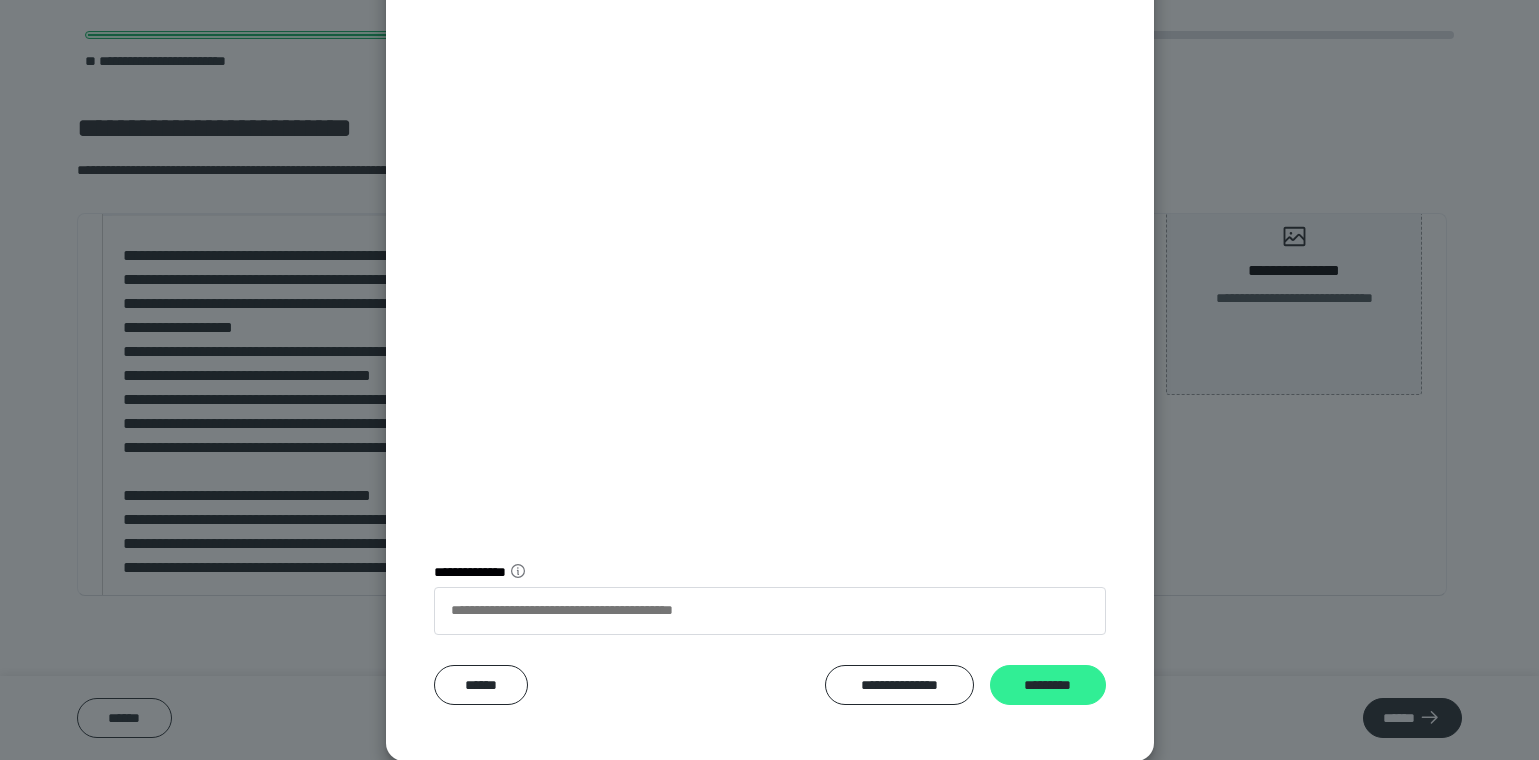 click on "*********" at bounding box center [1048, 685] 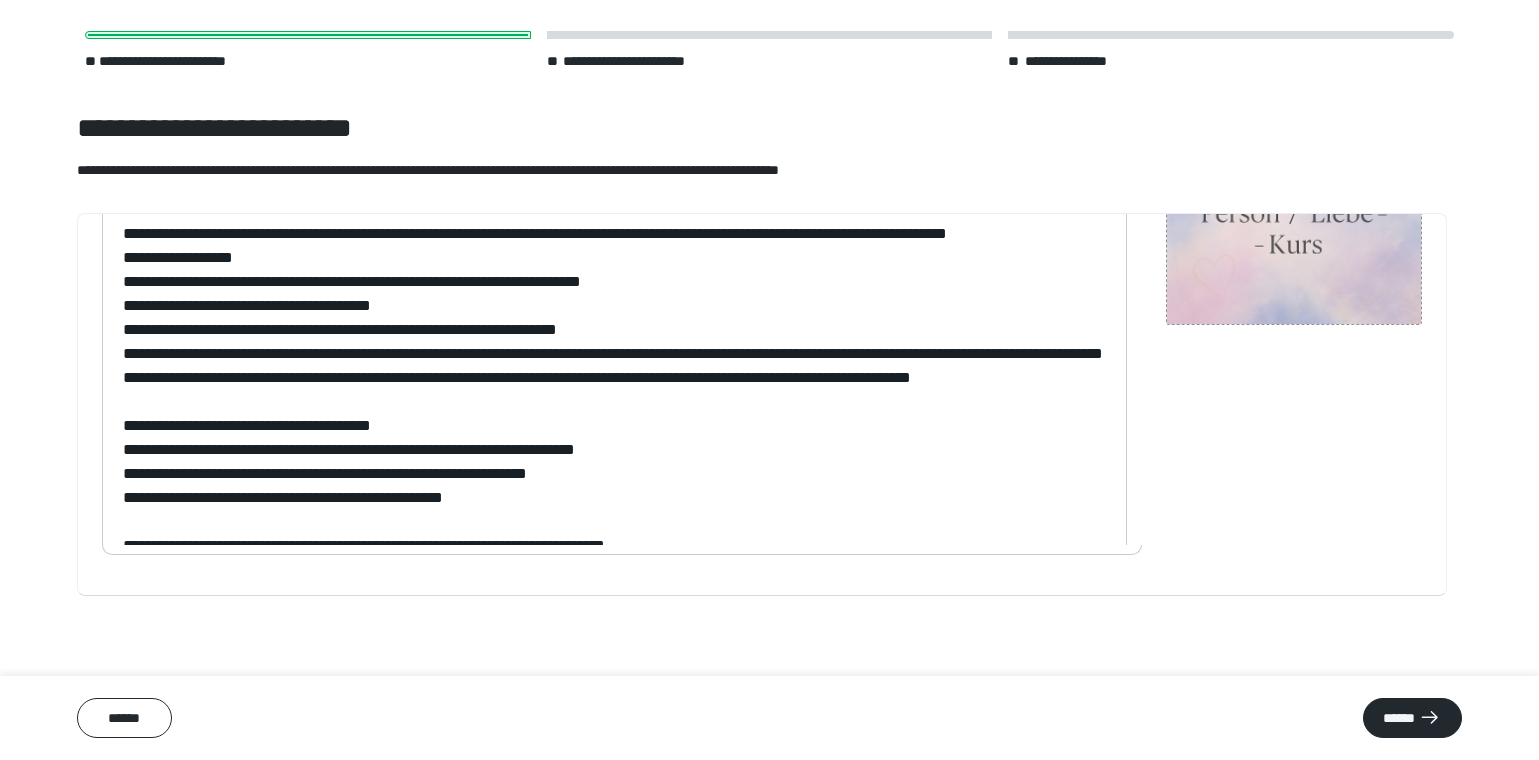 scroll, scrollTop: 0, scrollLeft: 0, axis: both 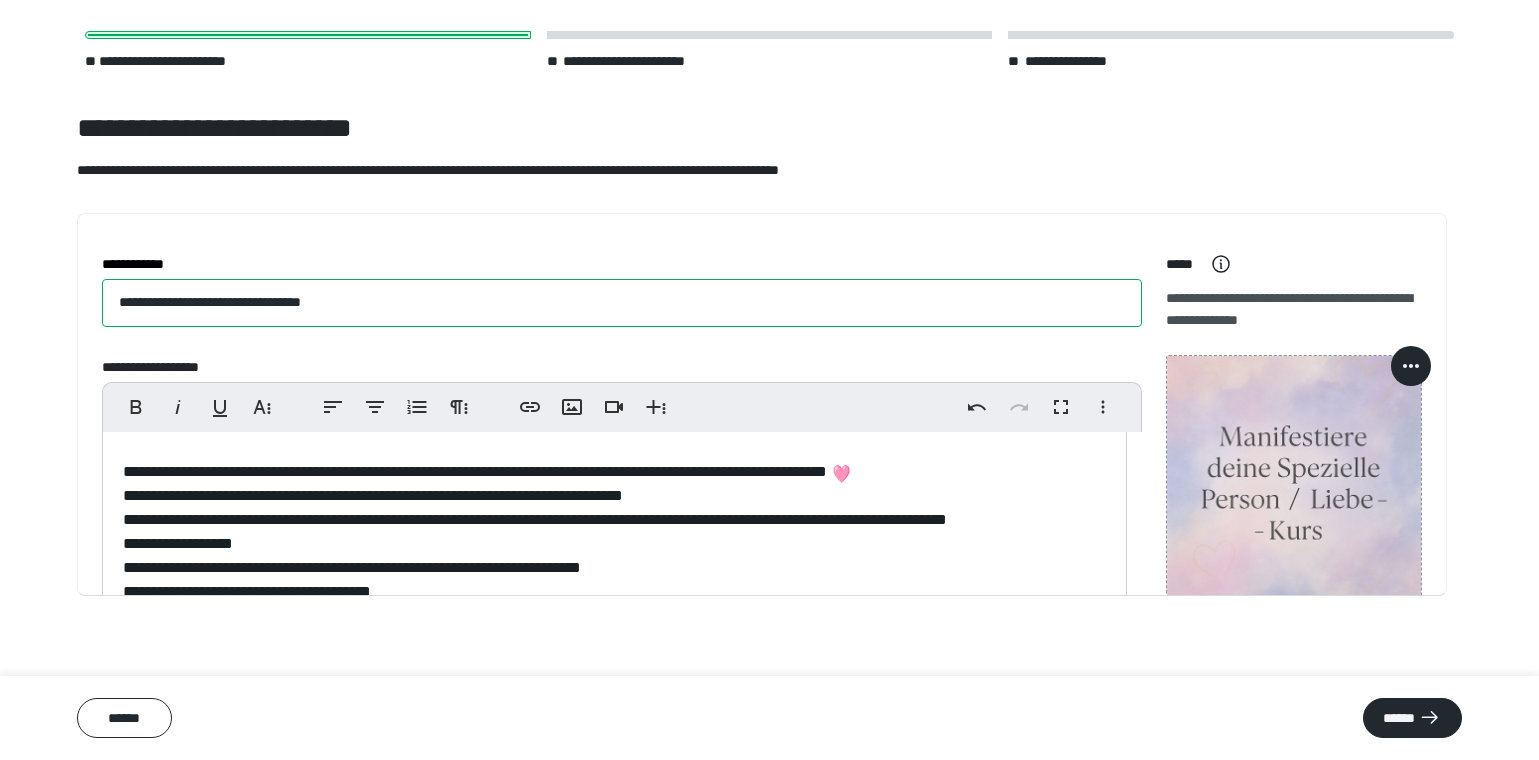 click on "**********" at bounding box center (622, 303) 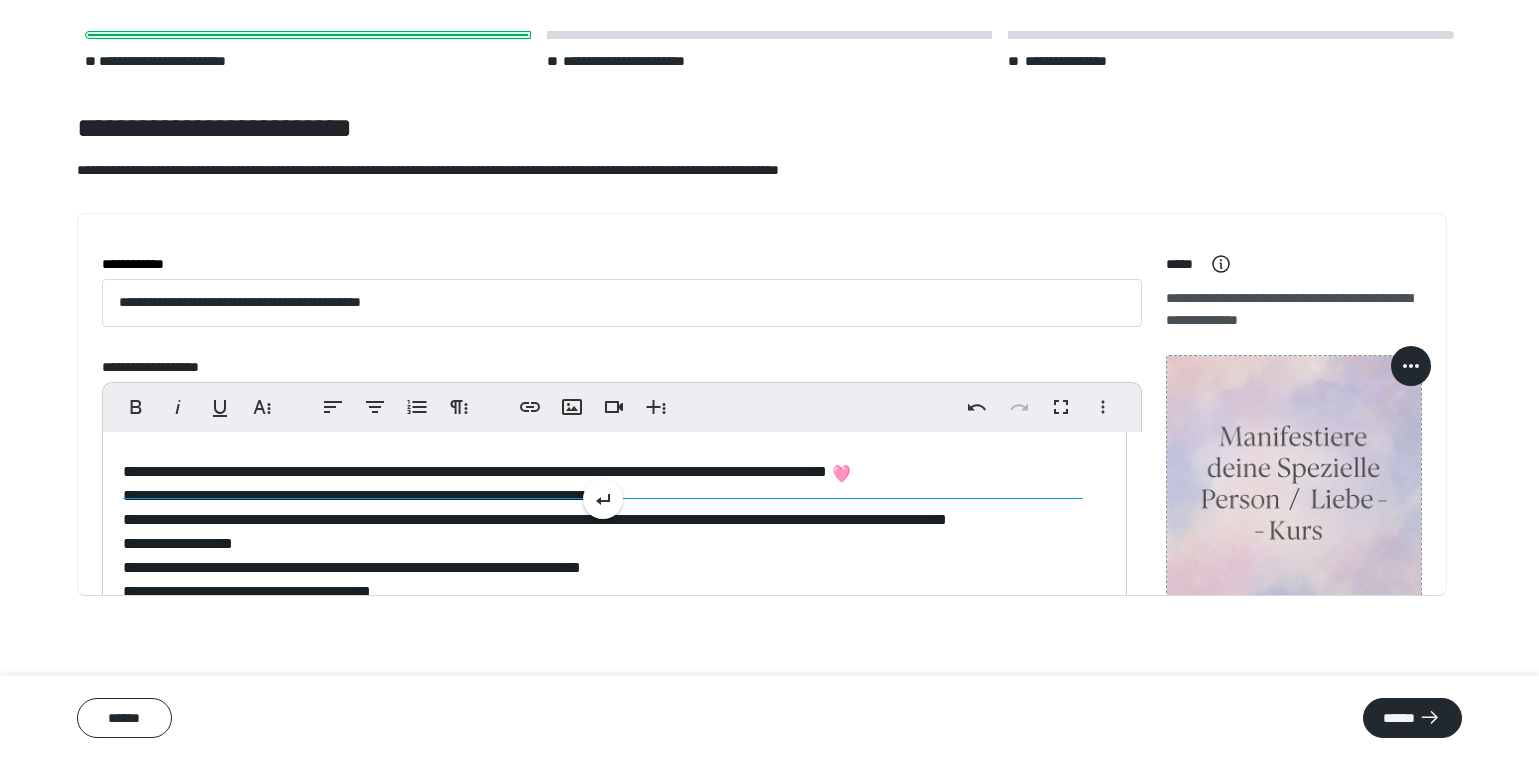 drag, startPoint x: 1003, startPoint y: 478, endPoint x: 1018, endPoint y: 475, distance: 15.297058 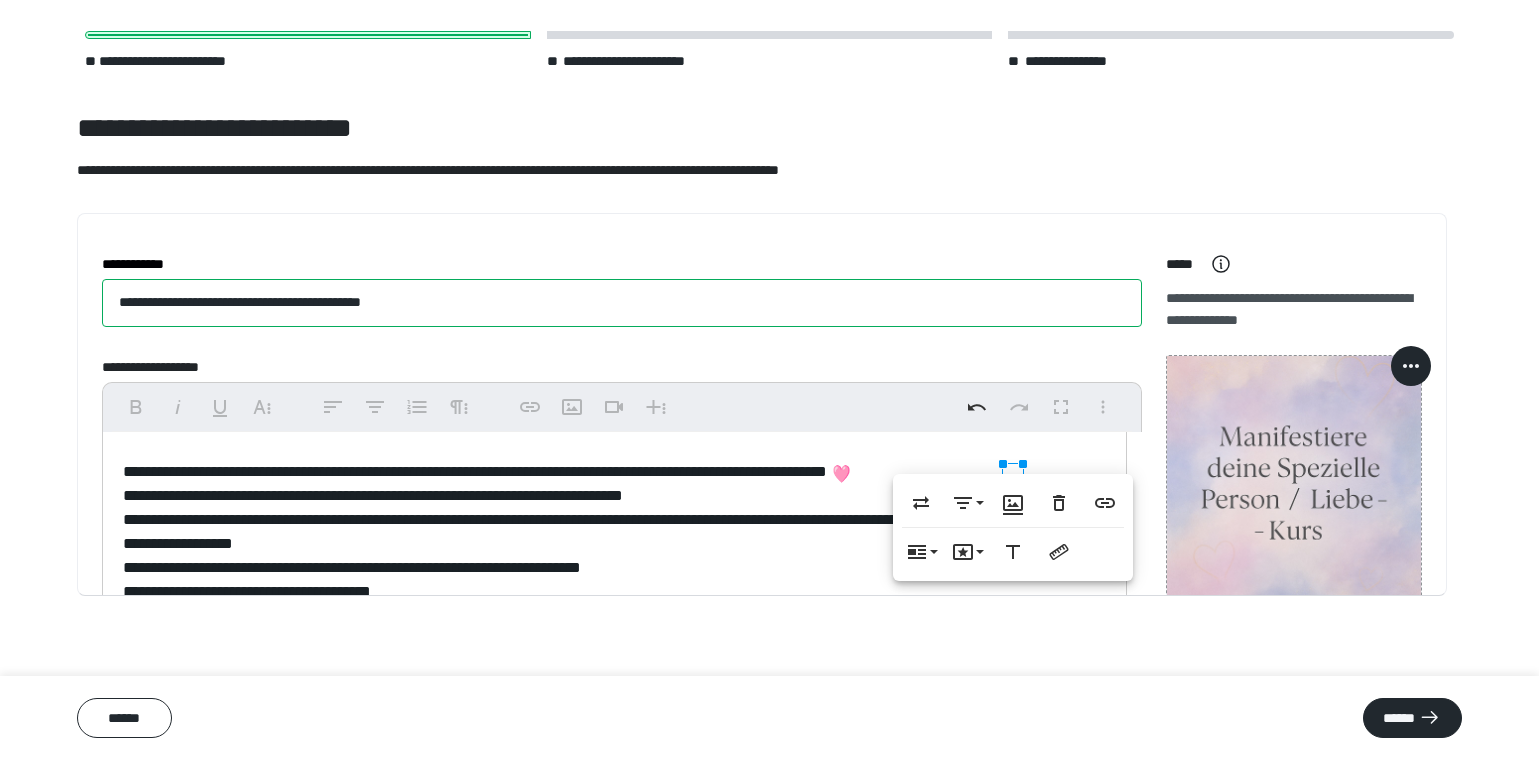 click on "**********" at bounding box center [622, 303] 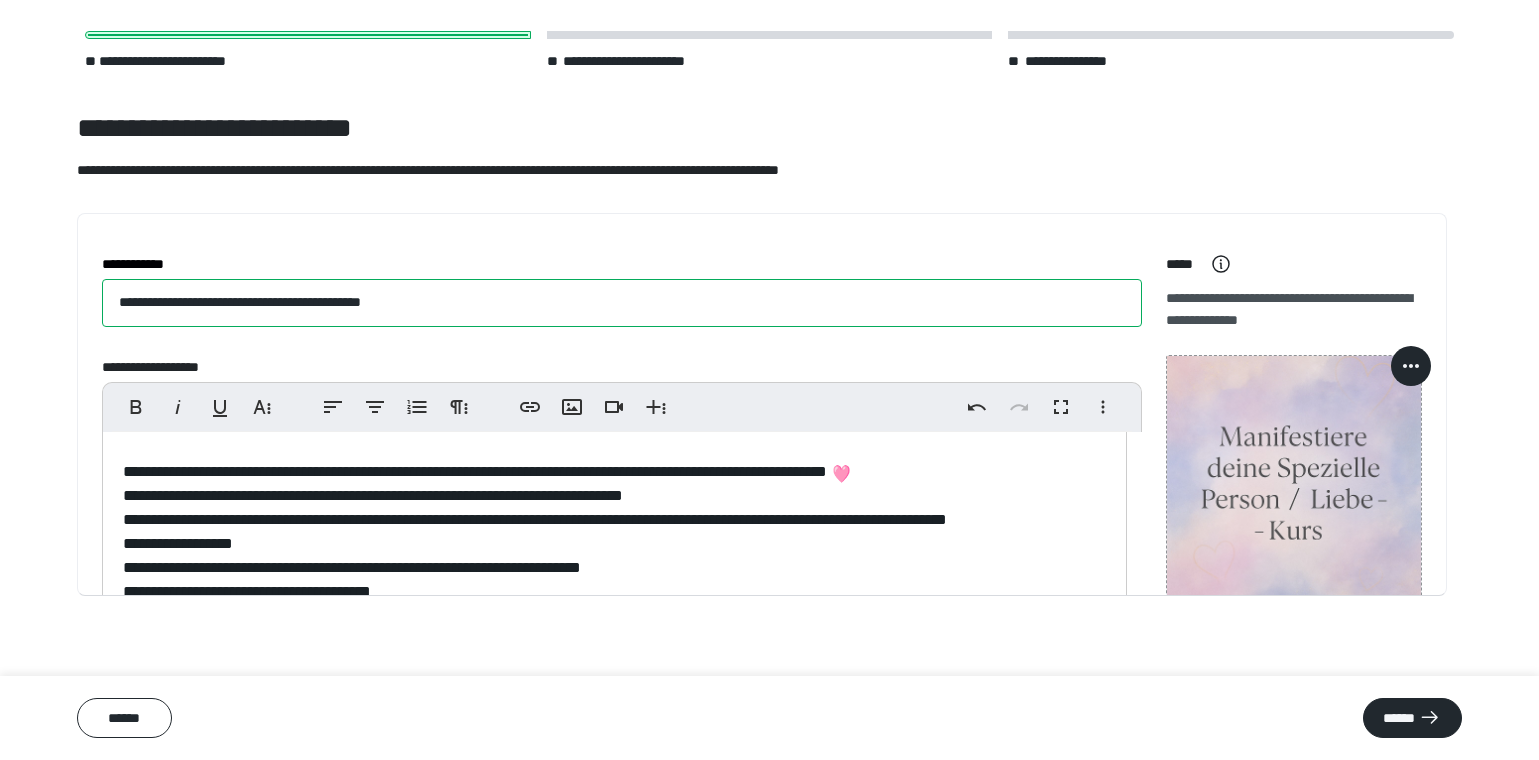 paste on "***" 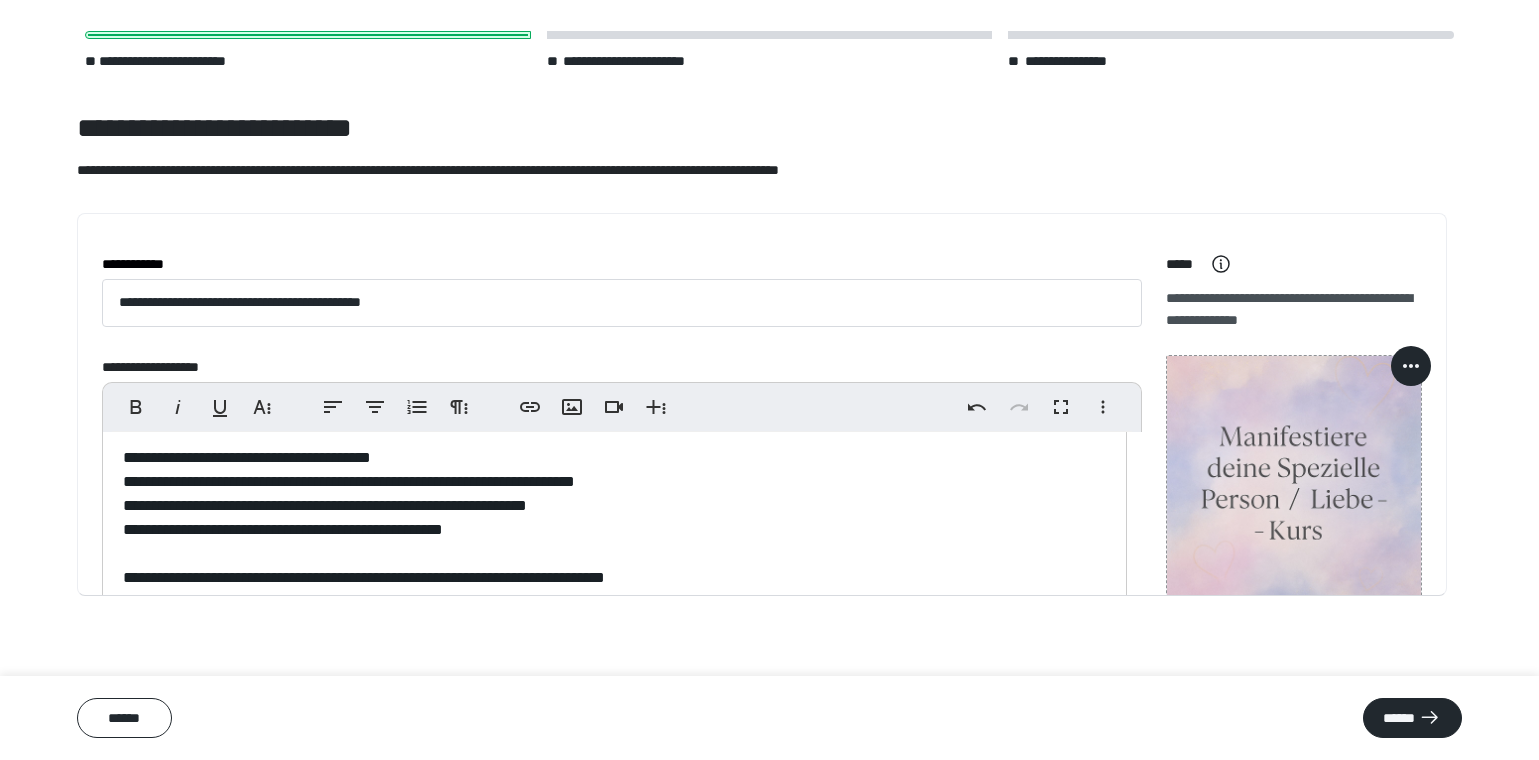 scroll, scrollTop: 348, scrollLeft: 0, axis: vertical 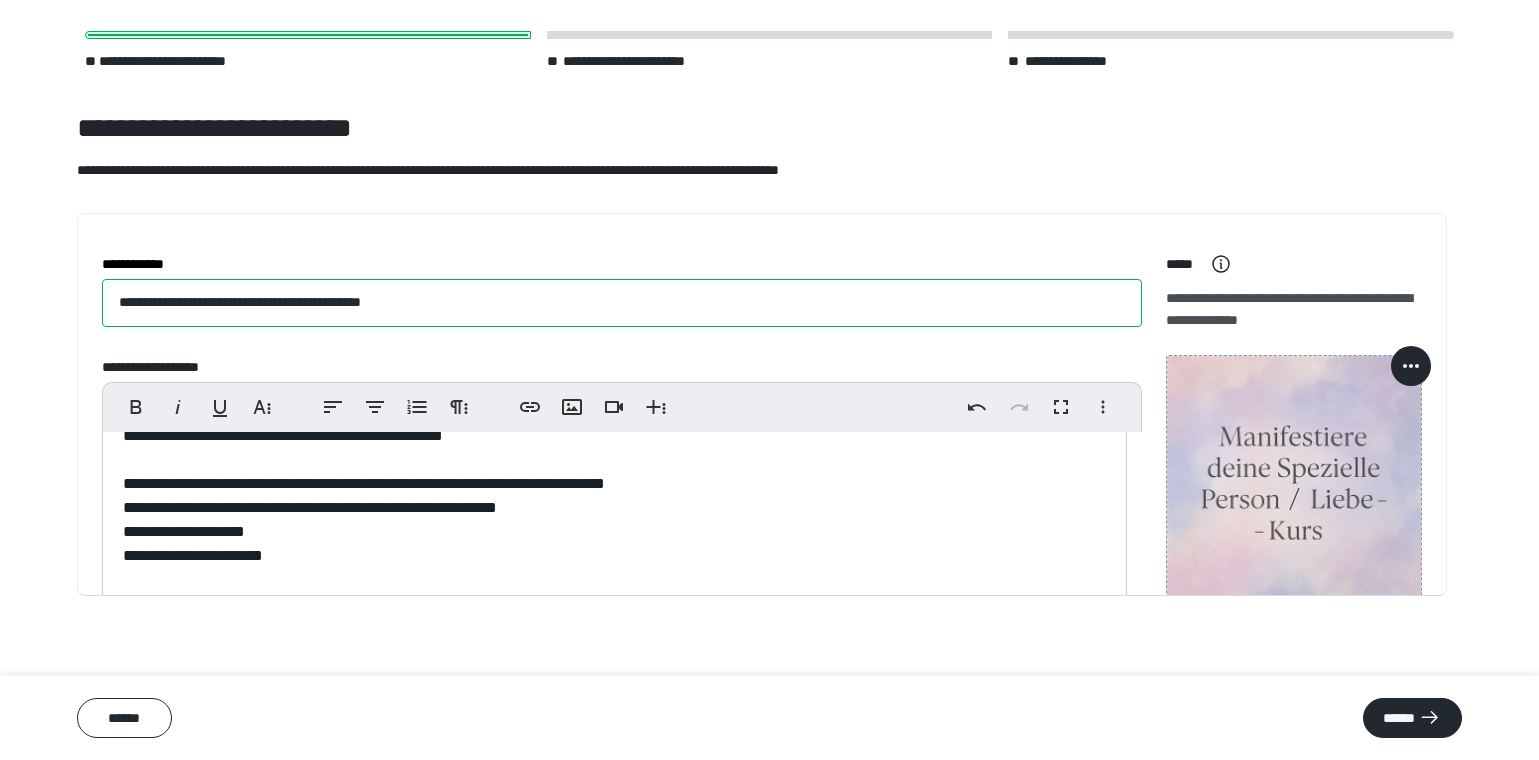 click on "**********" at bounding box center [622, 303] 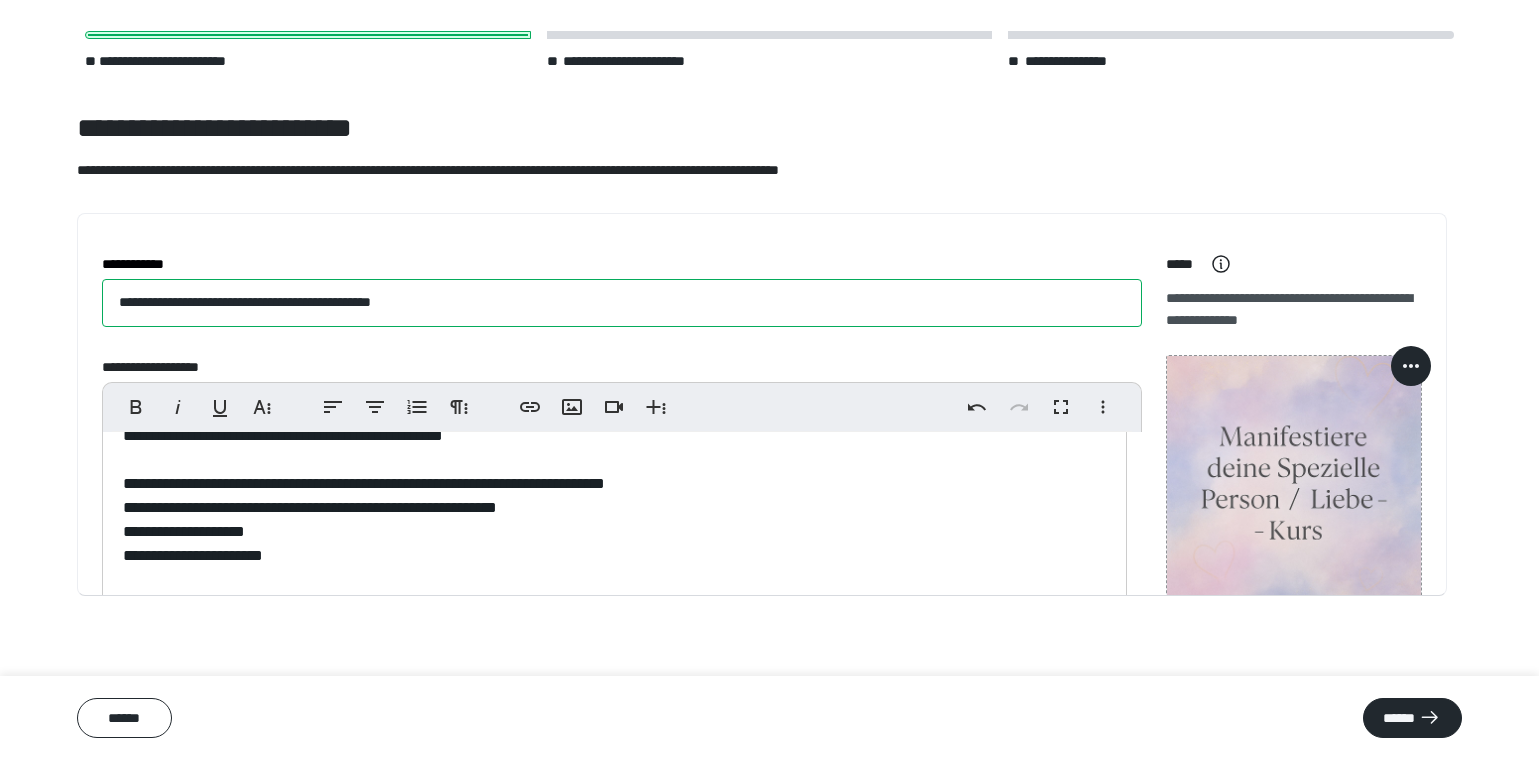 type on "**********" 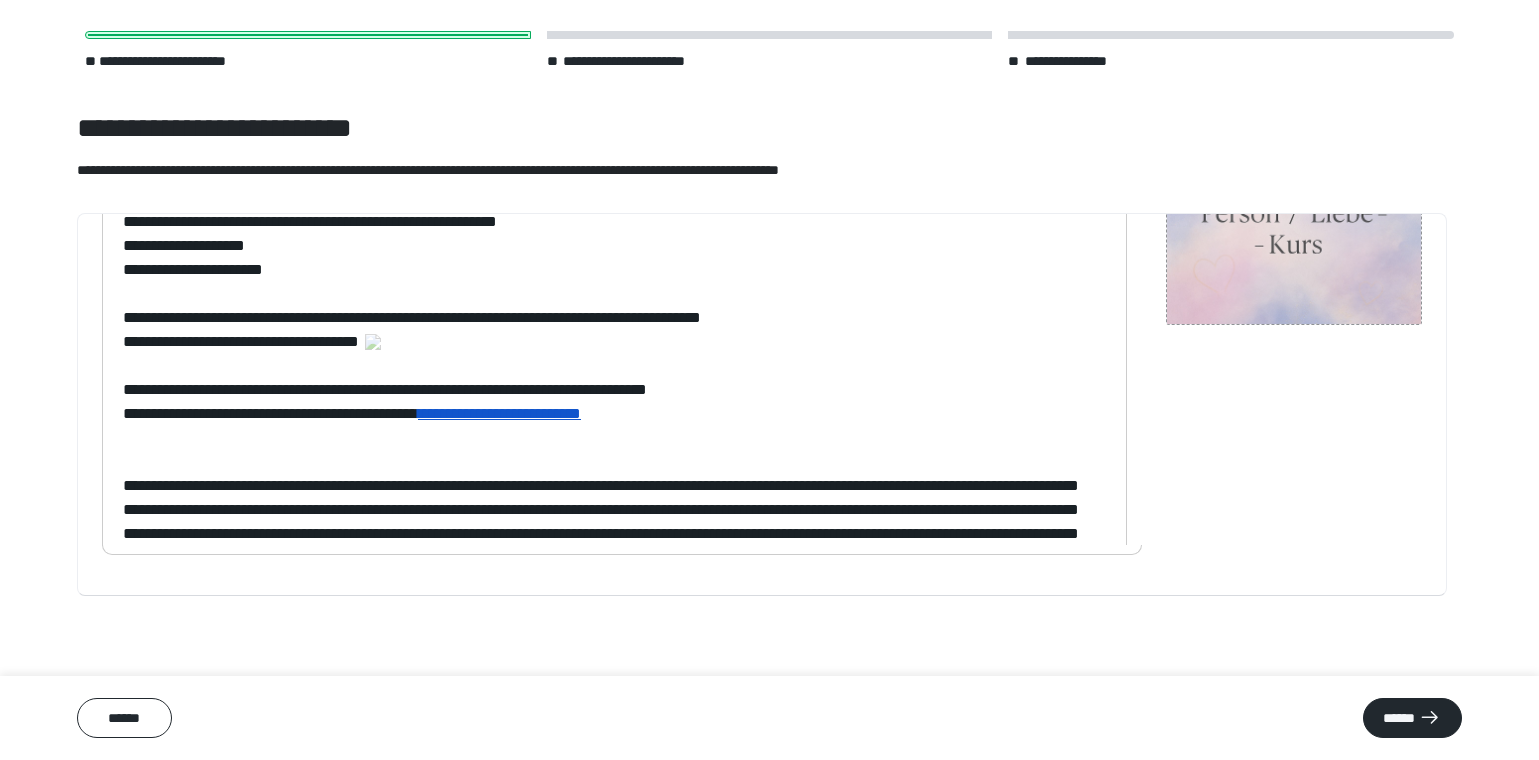 scroll, scrollTop: 0, scrollLeft: 0, axis: both 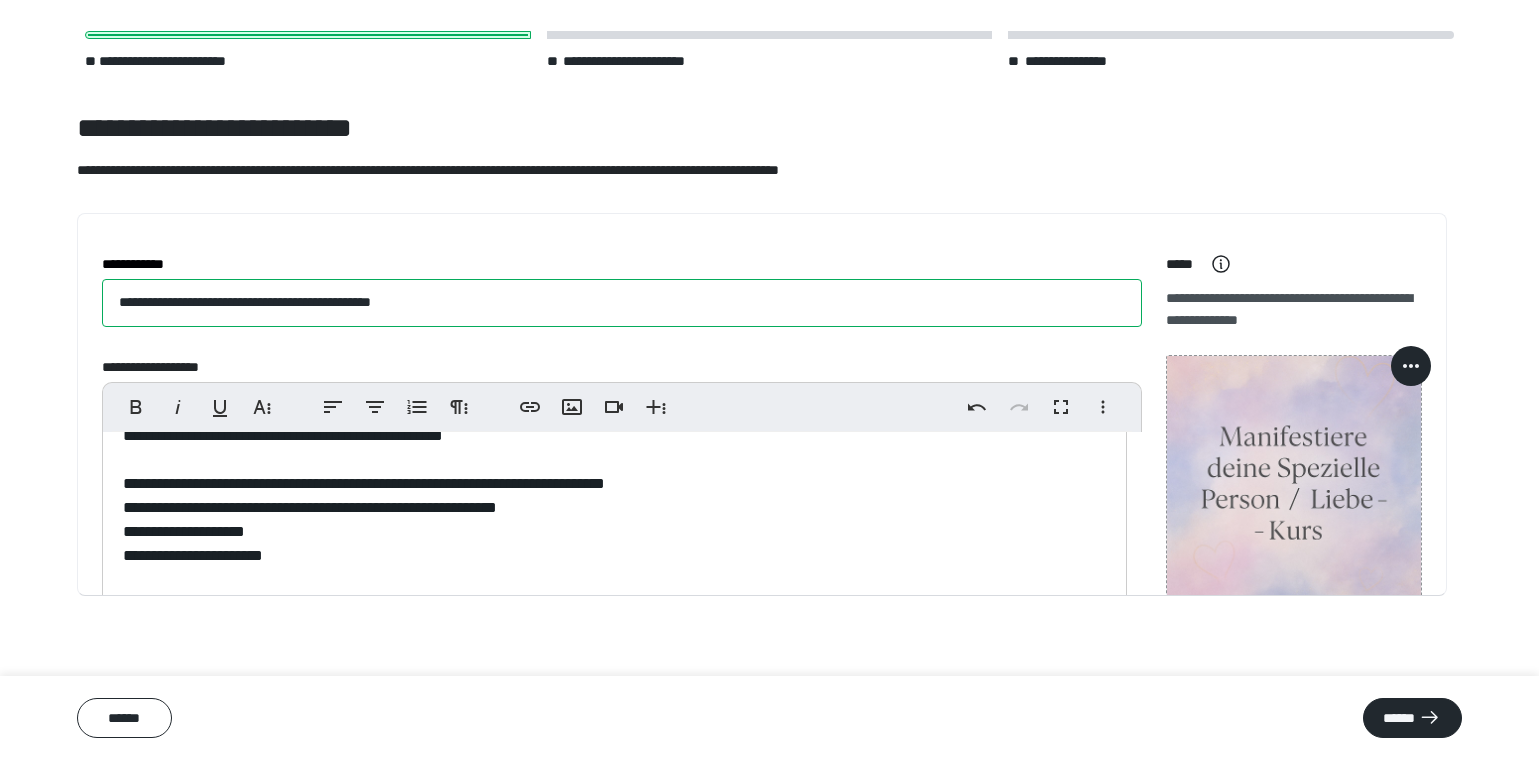click on "**********" at bounding box center (622, 303) 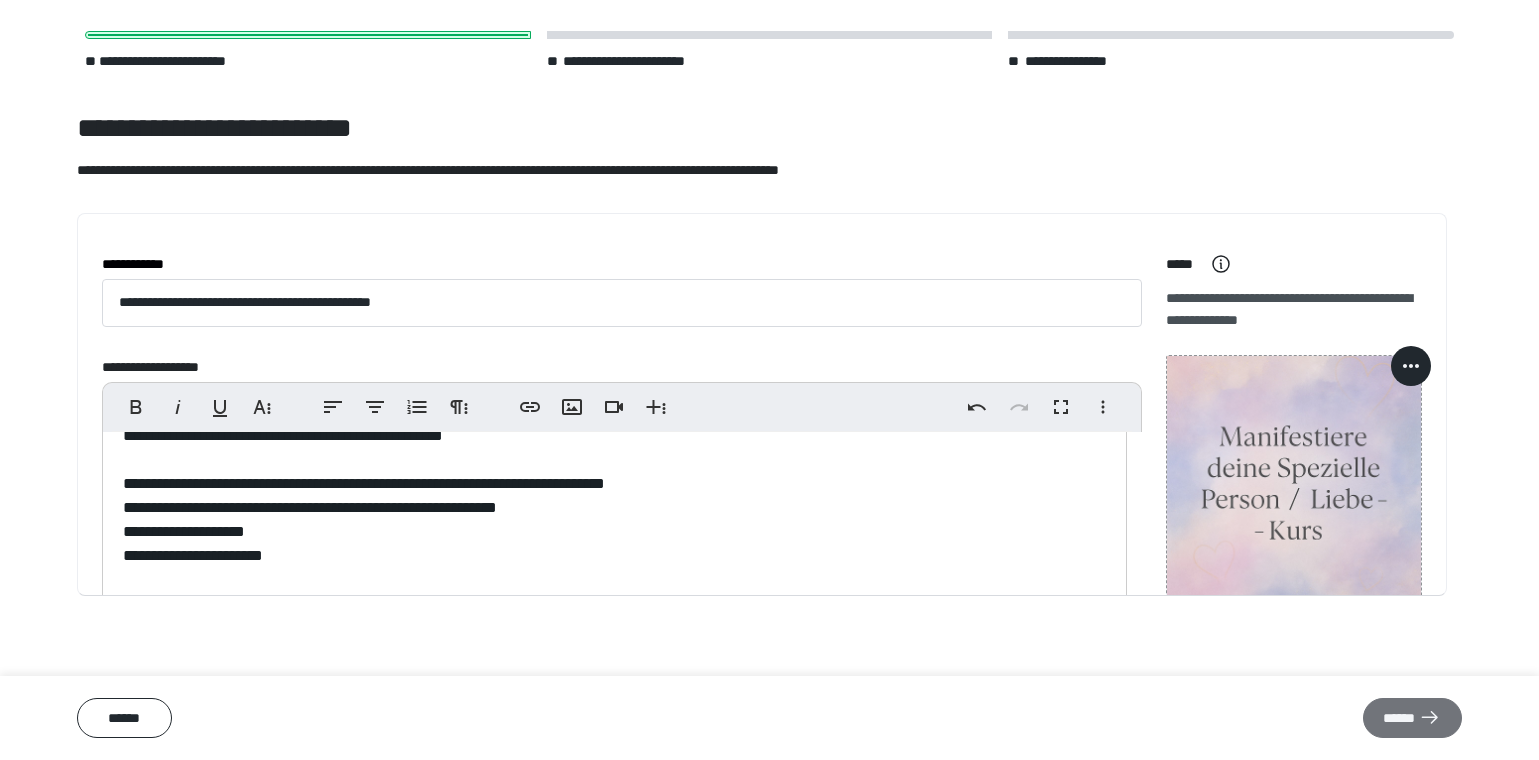 click on "******" at bounding box center [1412, 718] 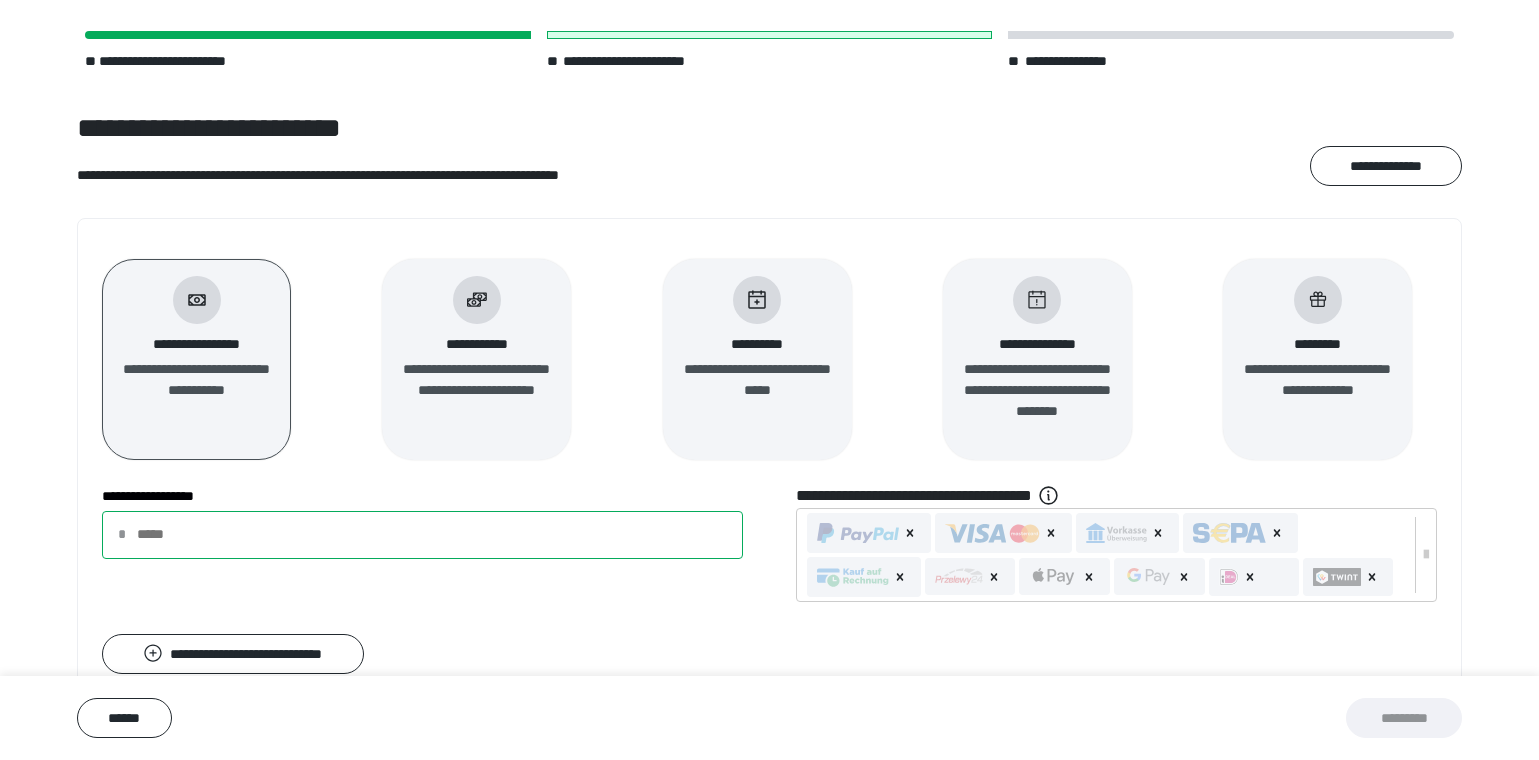 click on "**********" at bounding box center (422, 535) 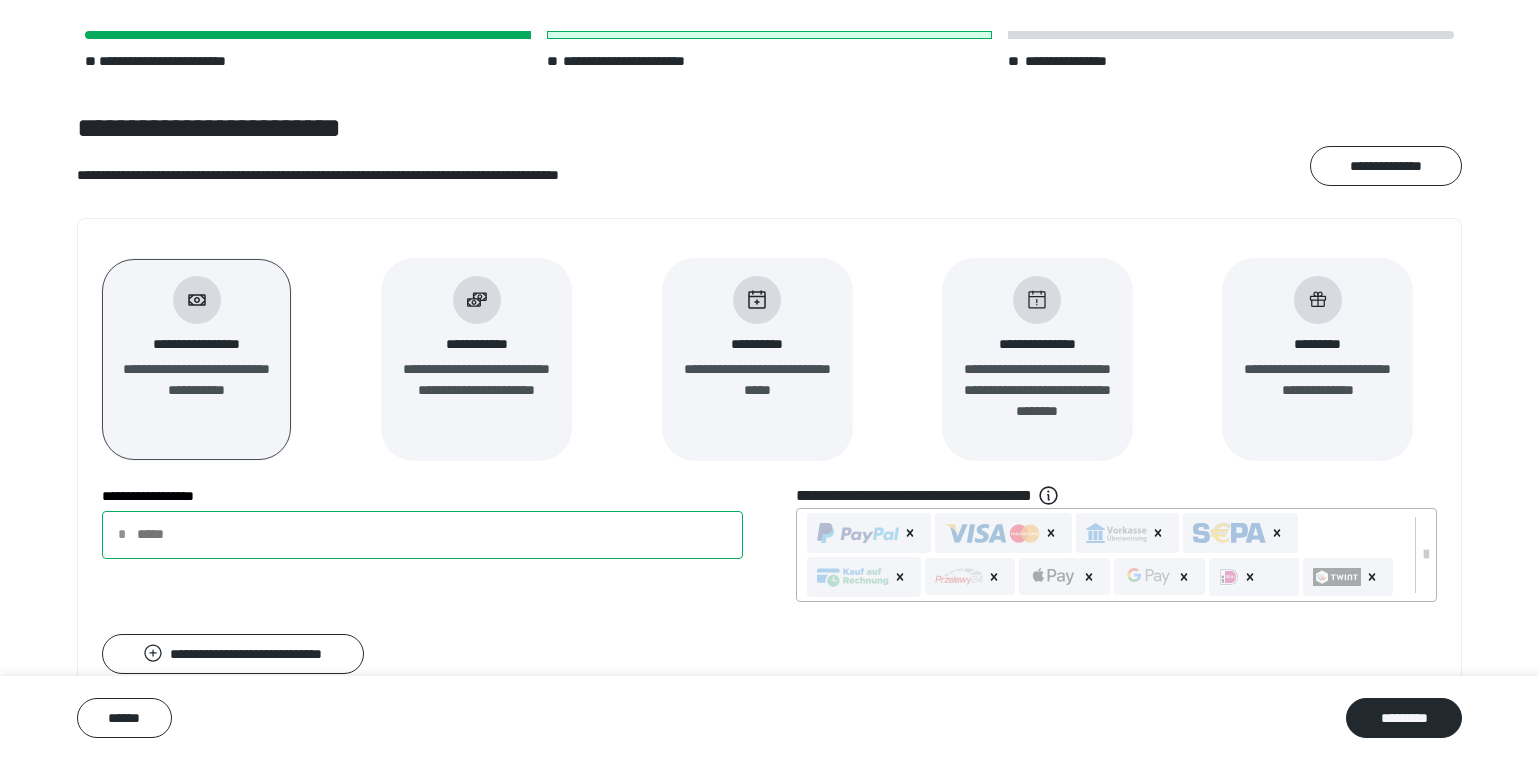 type on "***" 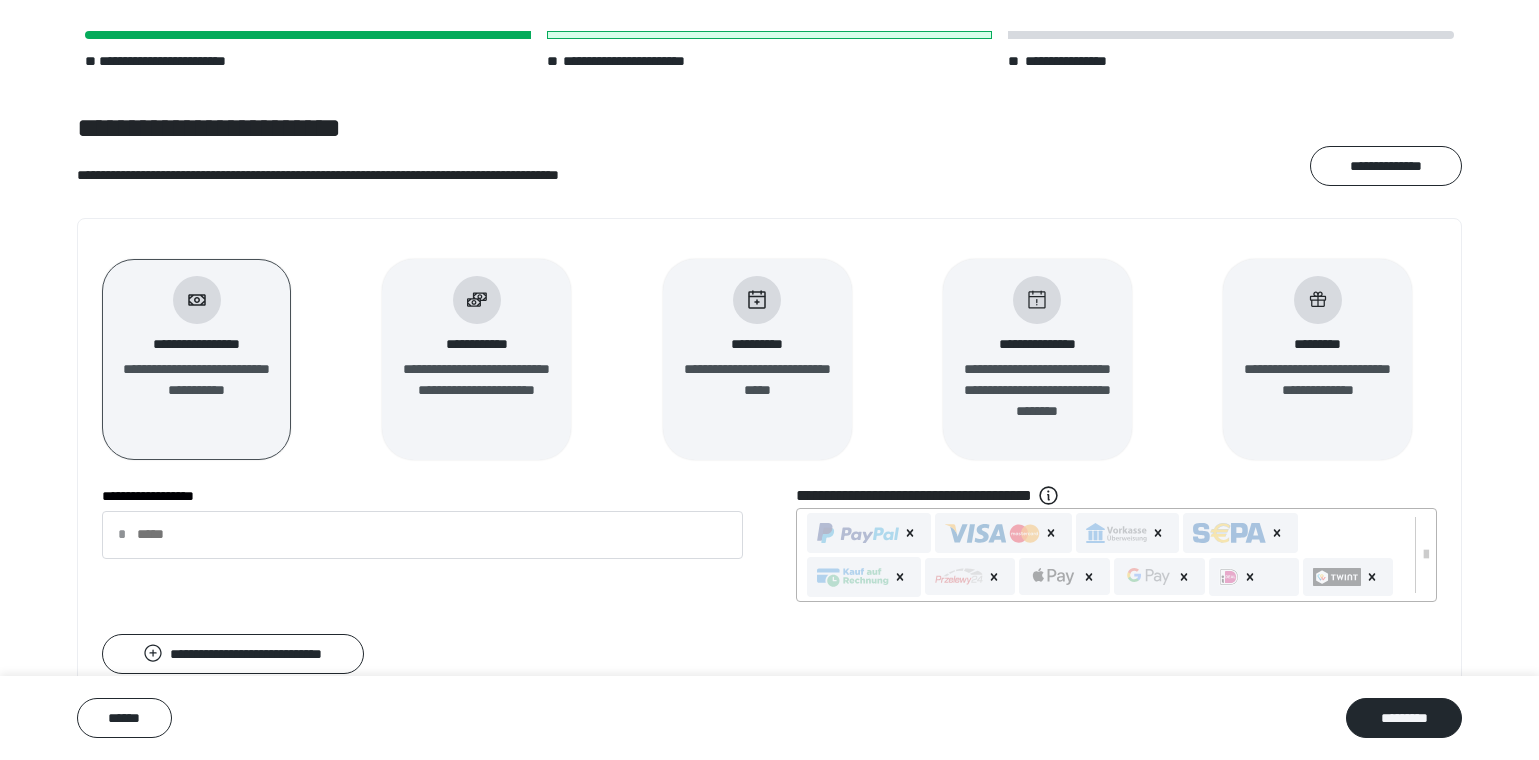 click at bounding box center [858, 533] 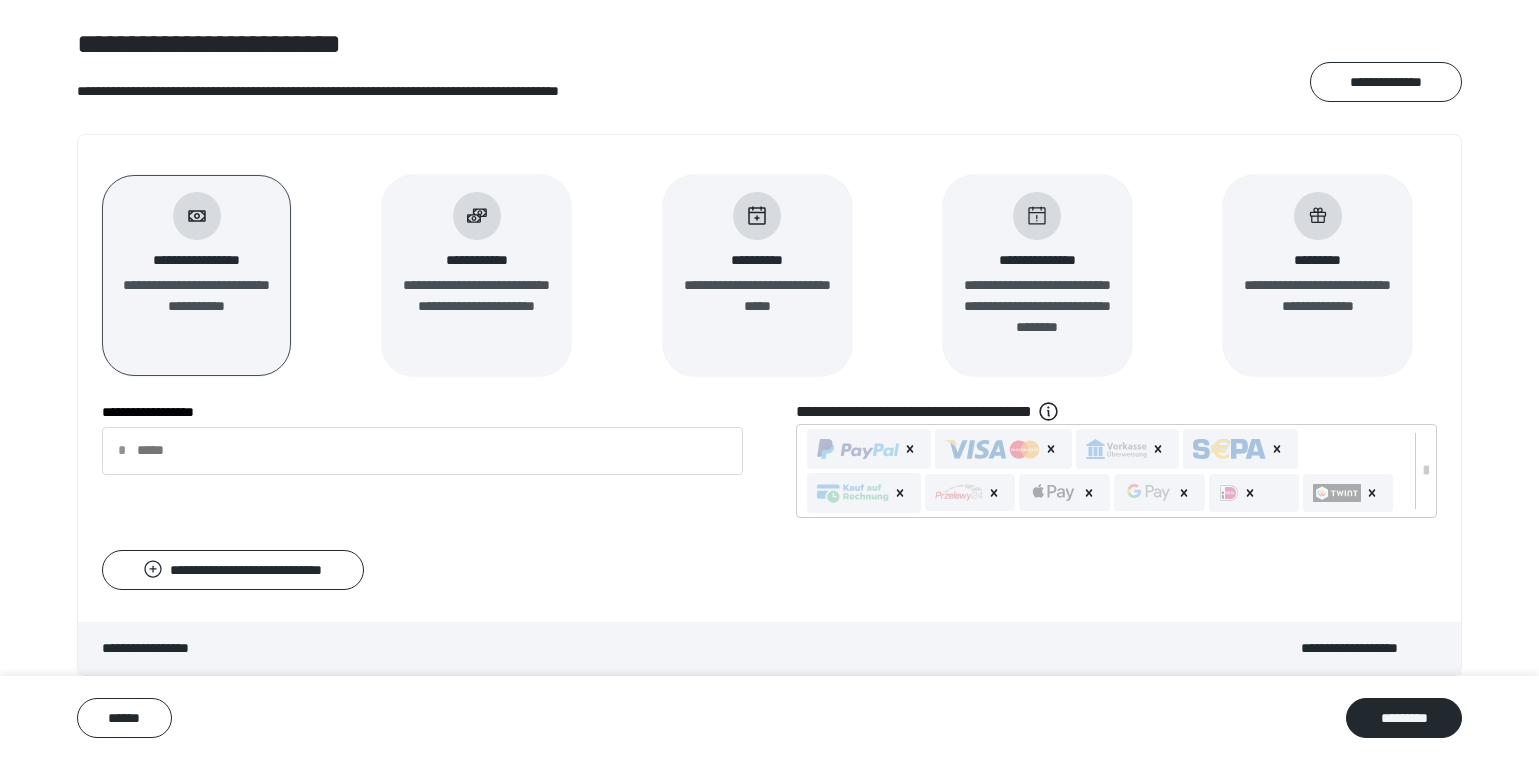 scroll, scrollTop: 151, scrollLeft: 0, axis: vertical 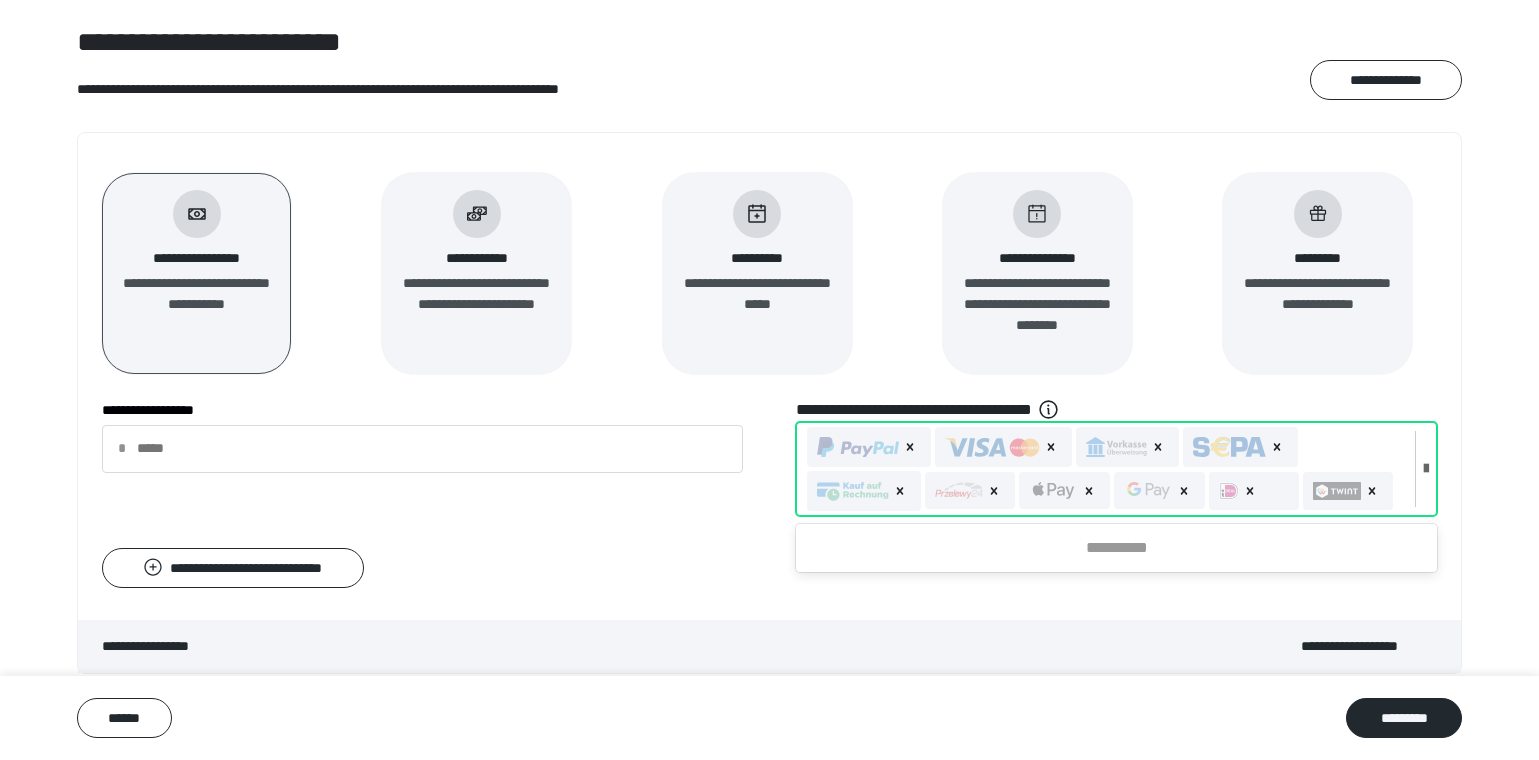click at bounding box center (858, 447) 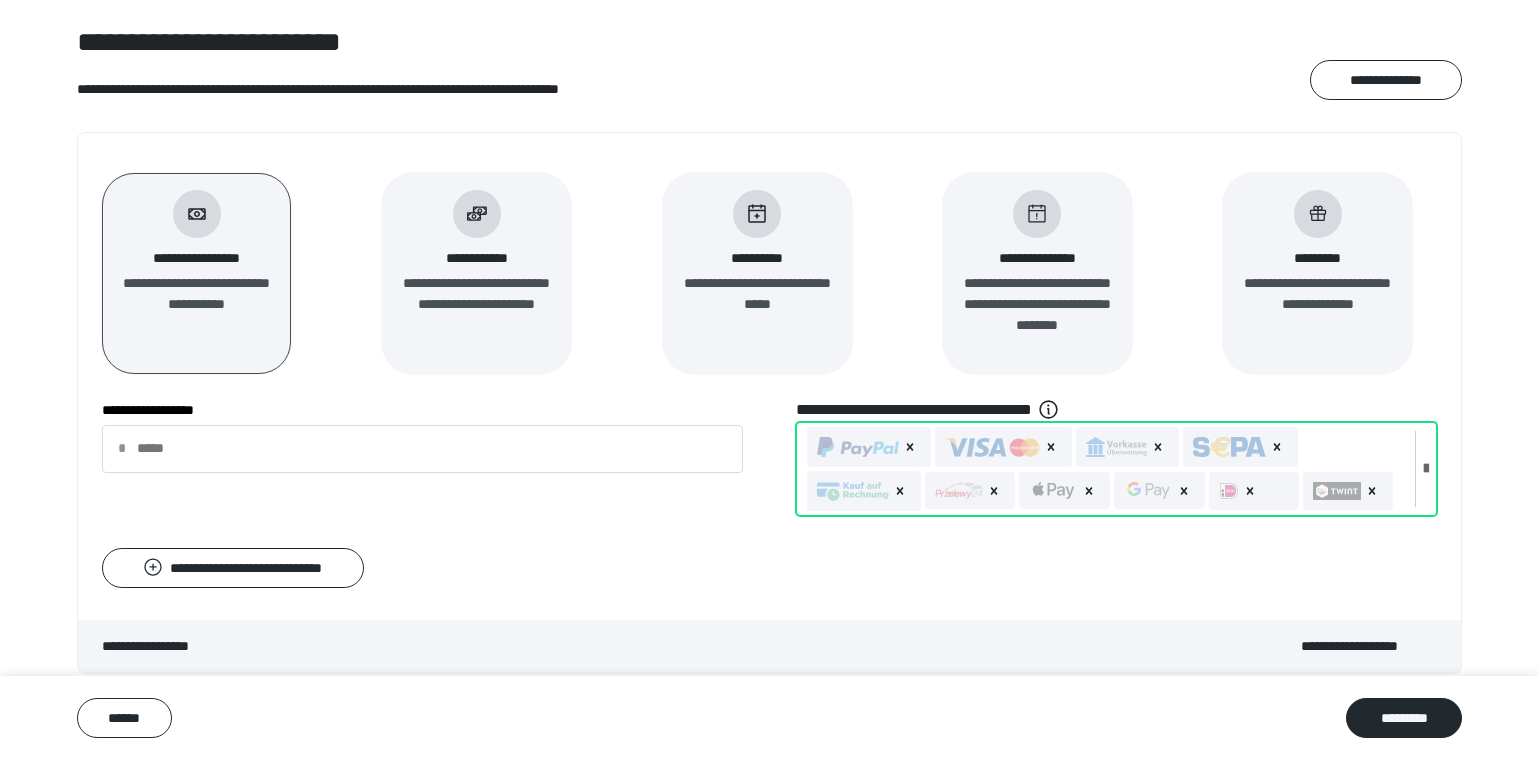 click at bounding box center (992, 447) 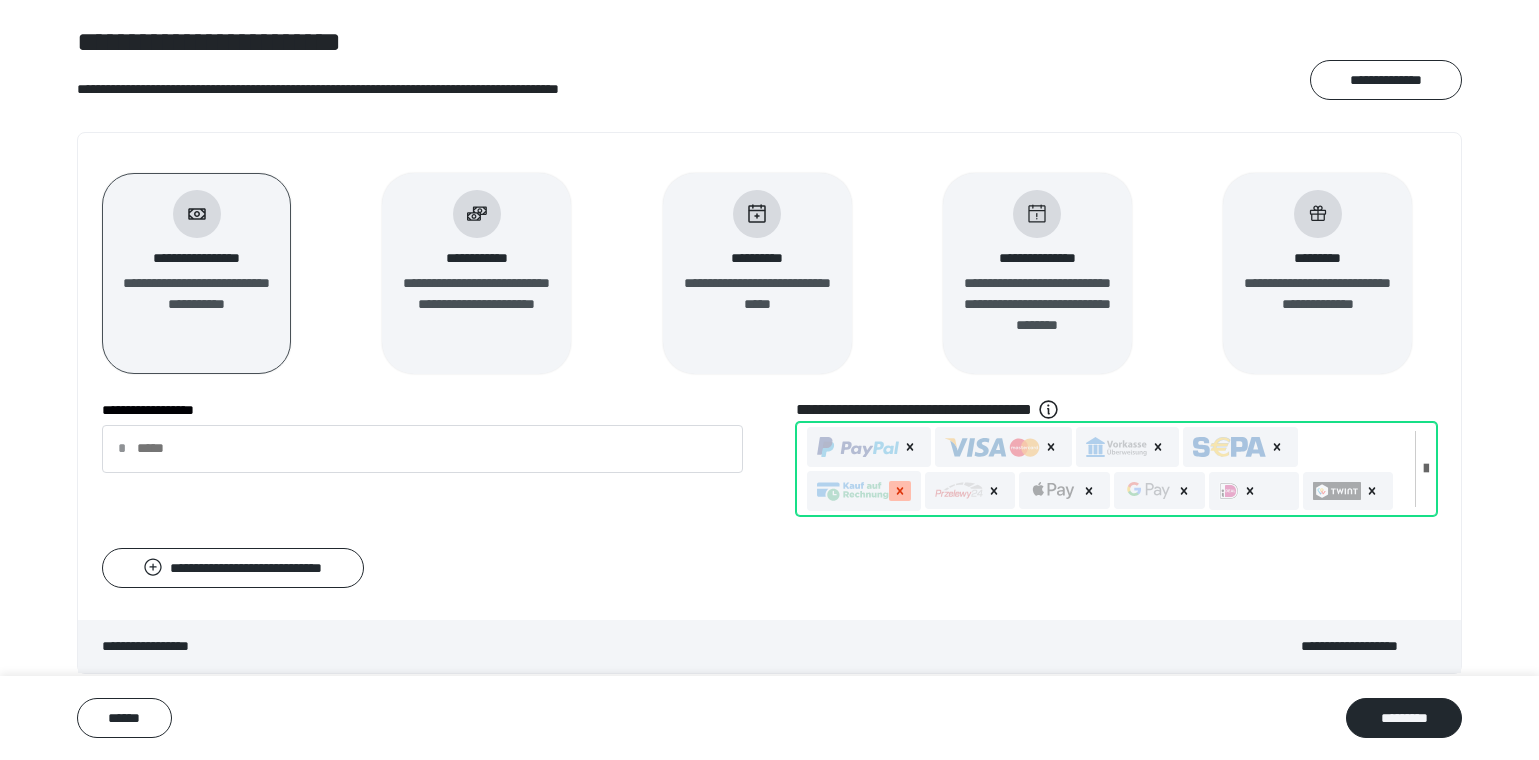 click at bounding box center [900, 491] 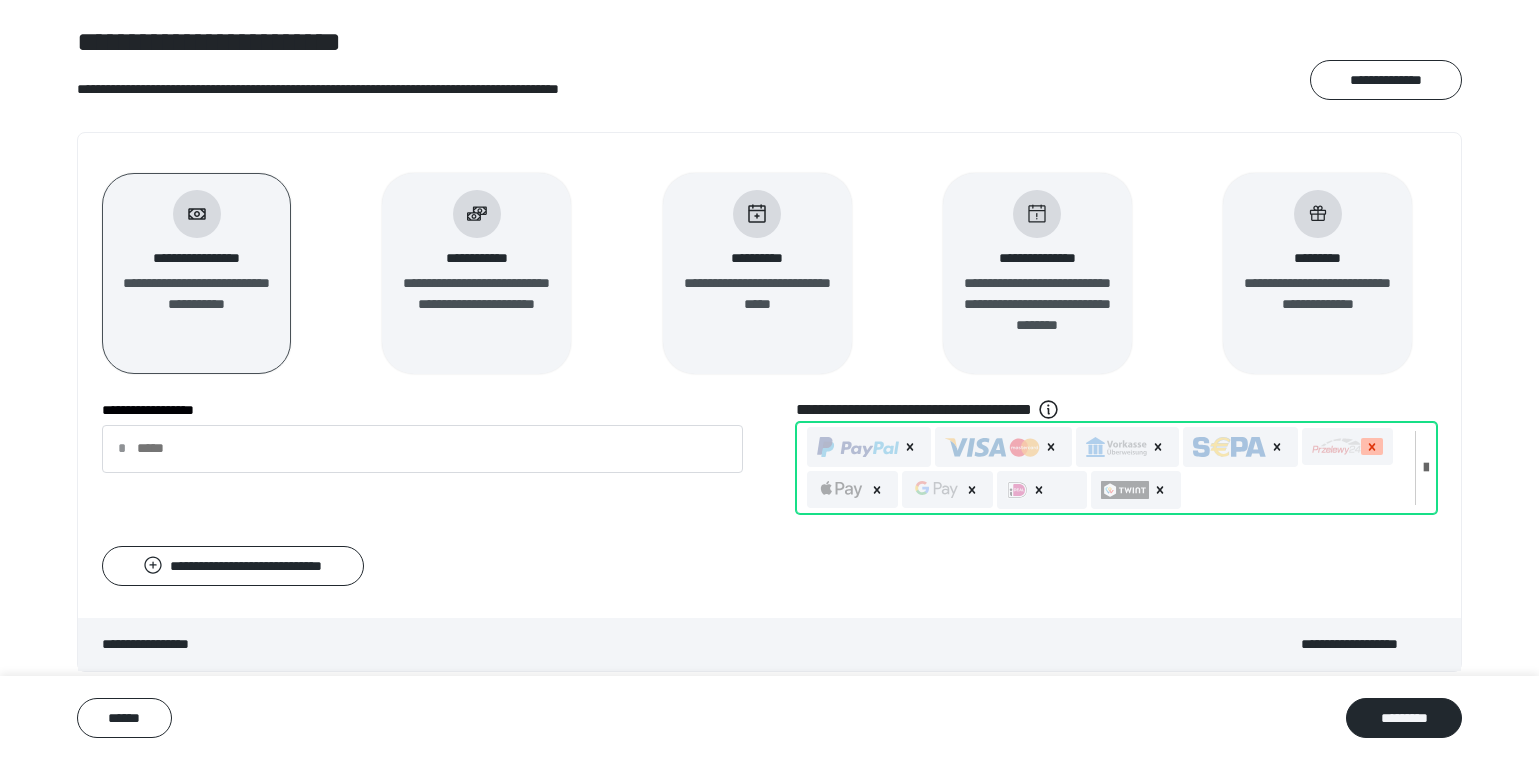 click 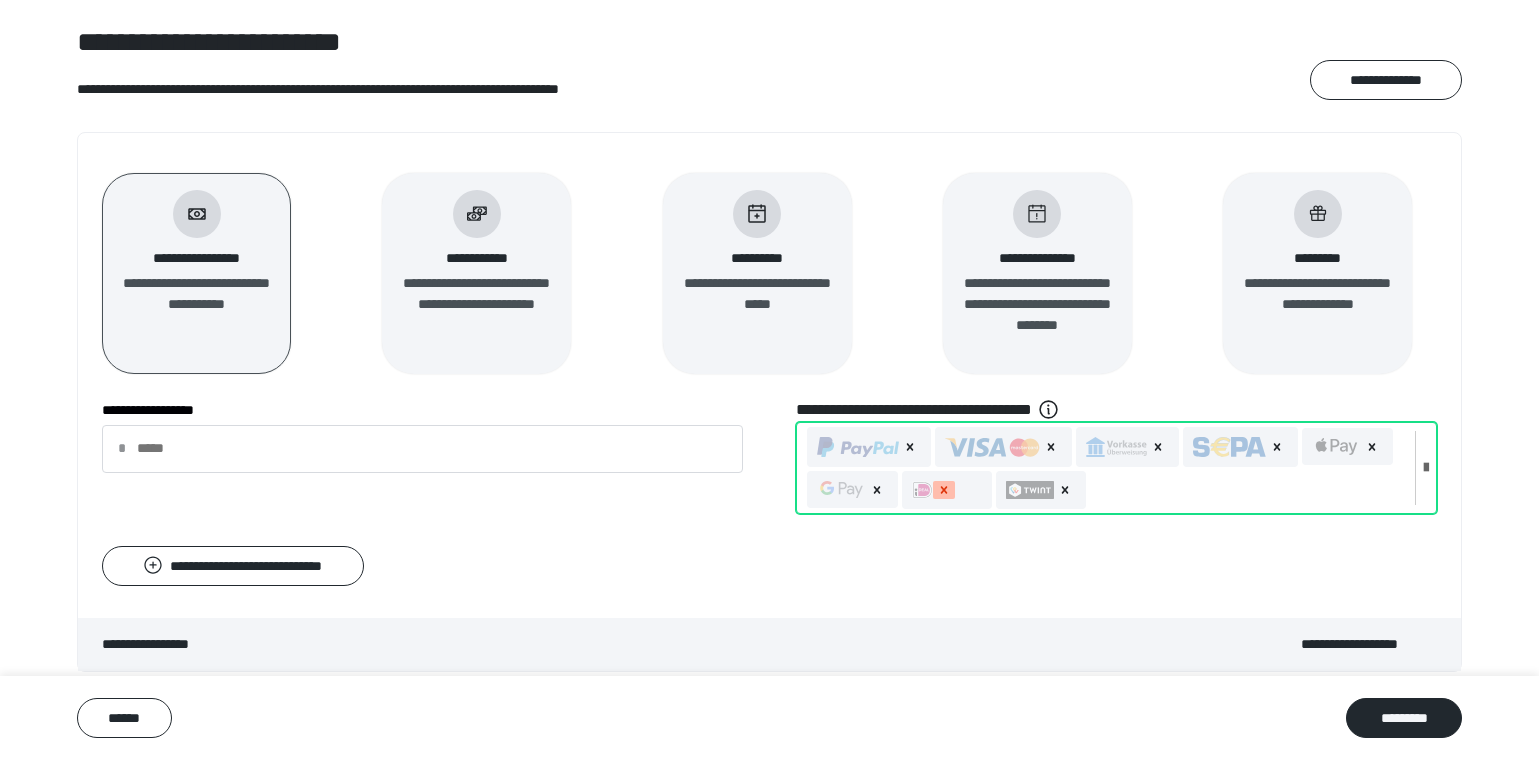 click 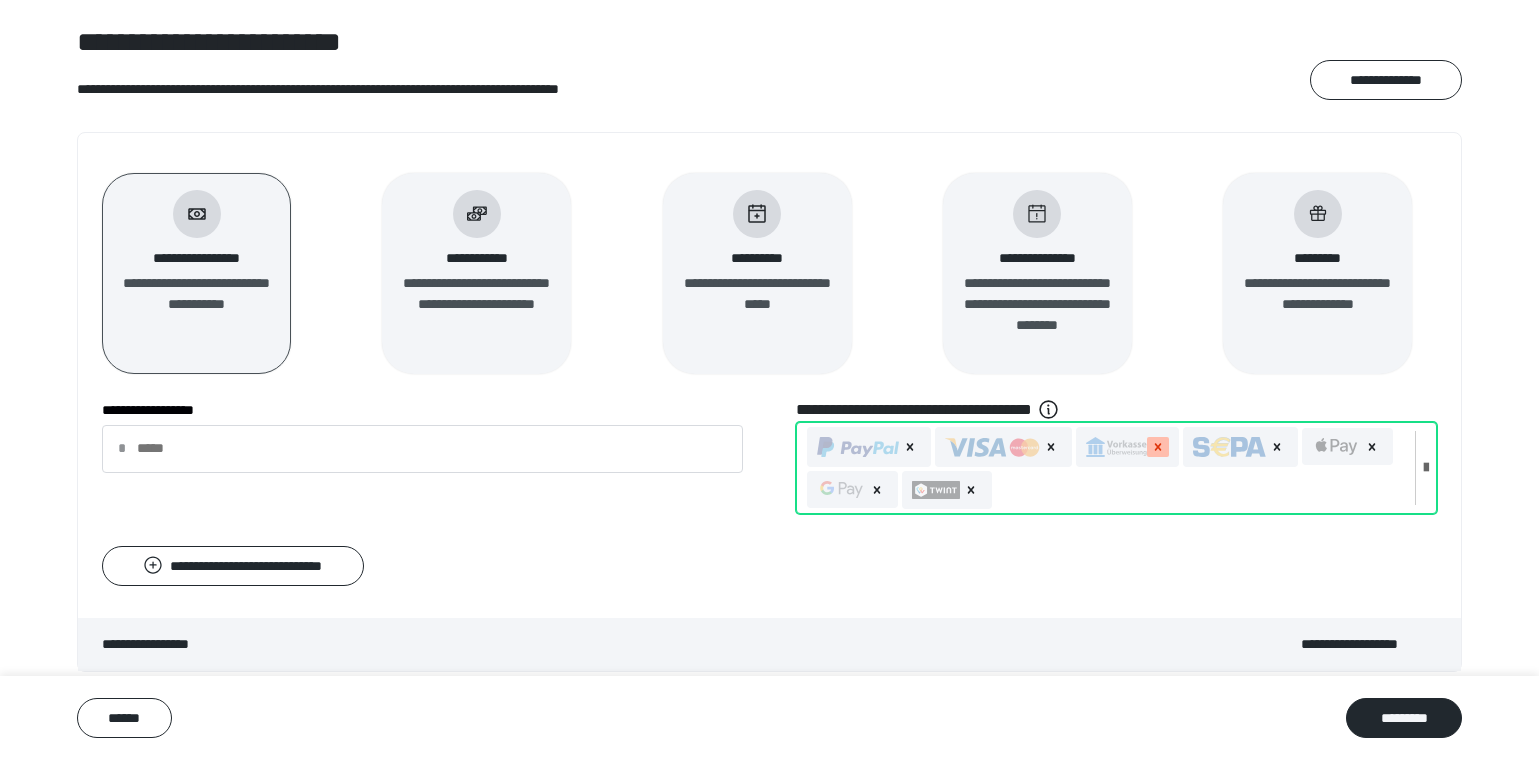 click 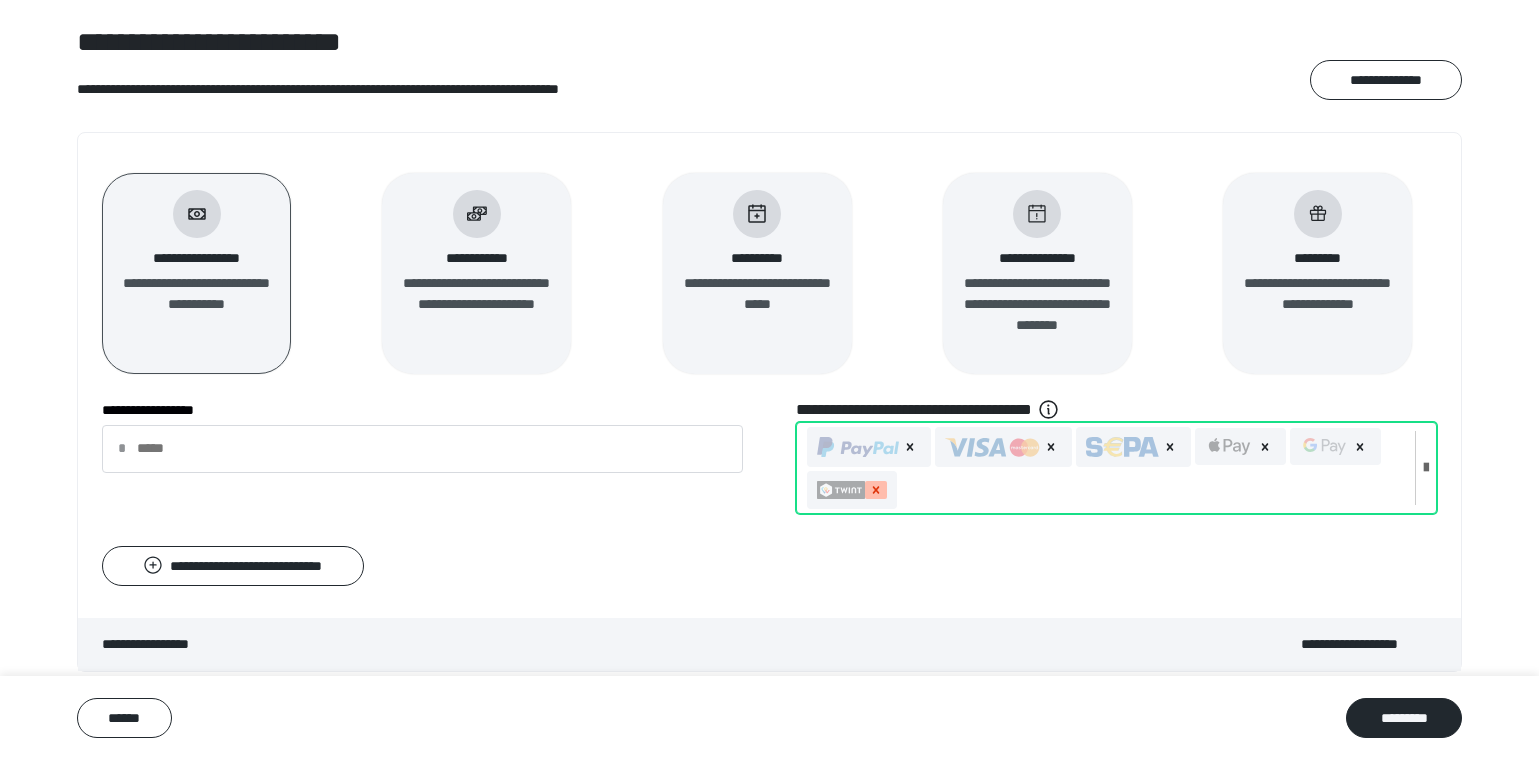 click at bounding box center [876, 490] 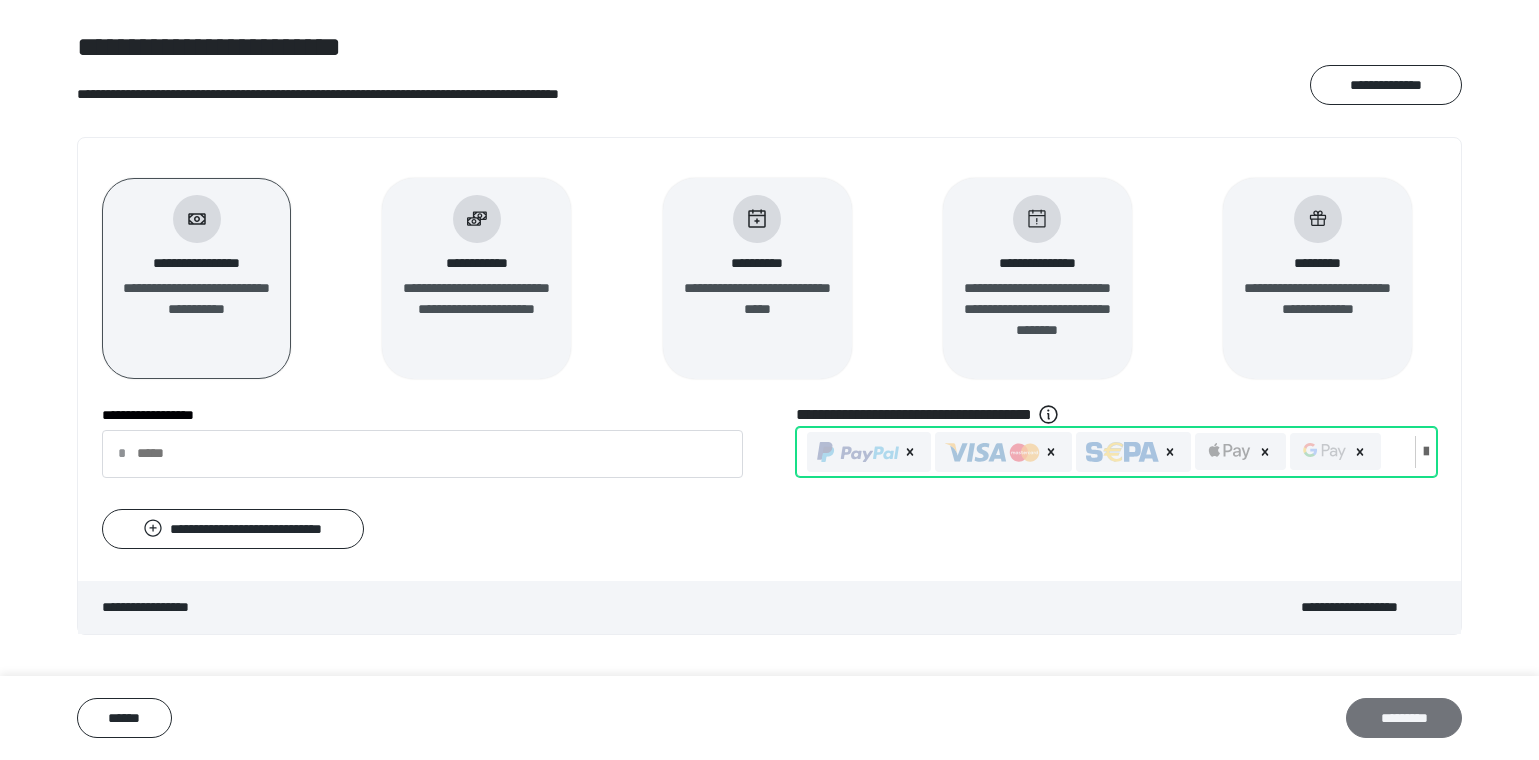 click on "*********" at bounding box center (1404, 718) 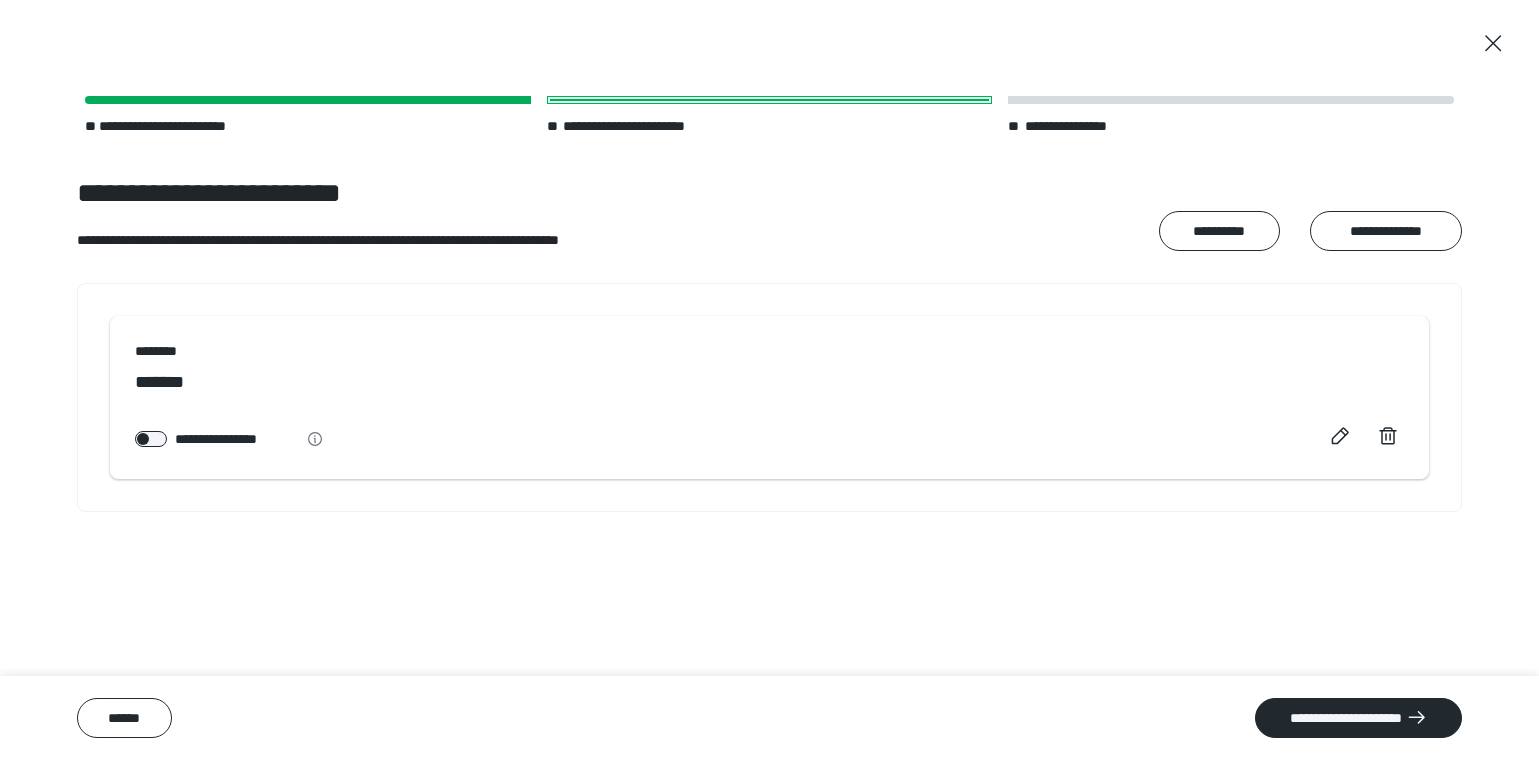 scroll, scrollTop: 0, scrollLeft: 0, axis: both 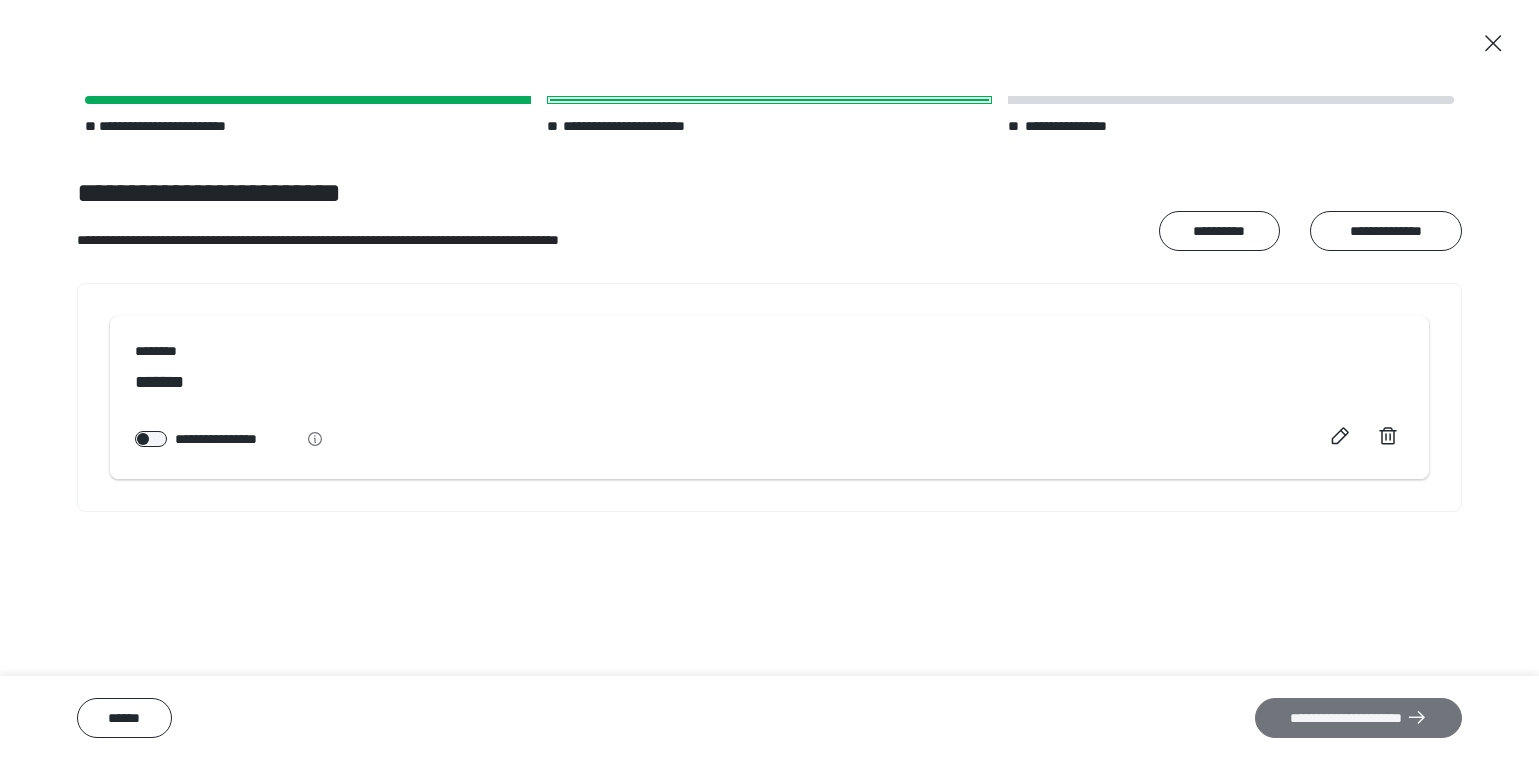 click on "**********" at bounding box center (1358, 718) 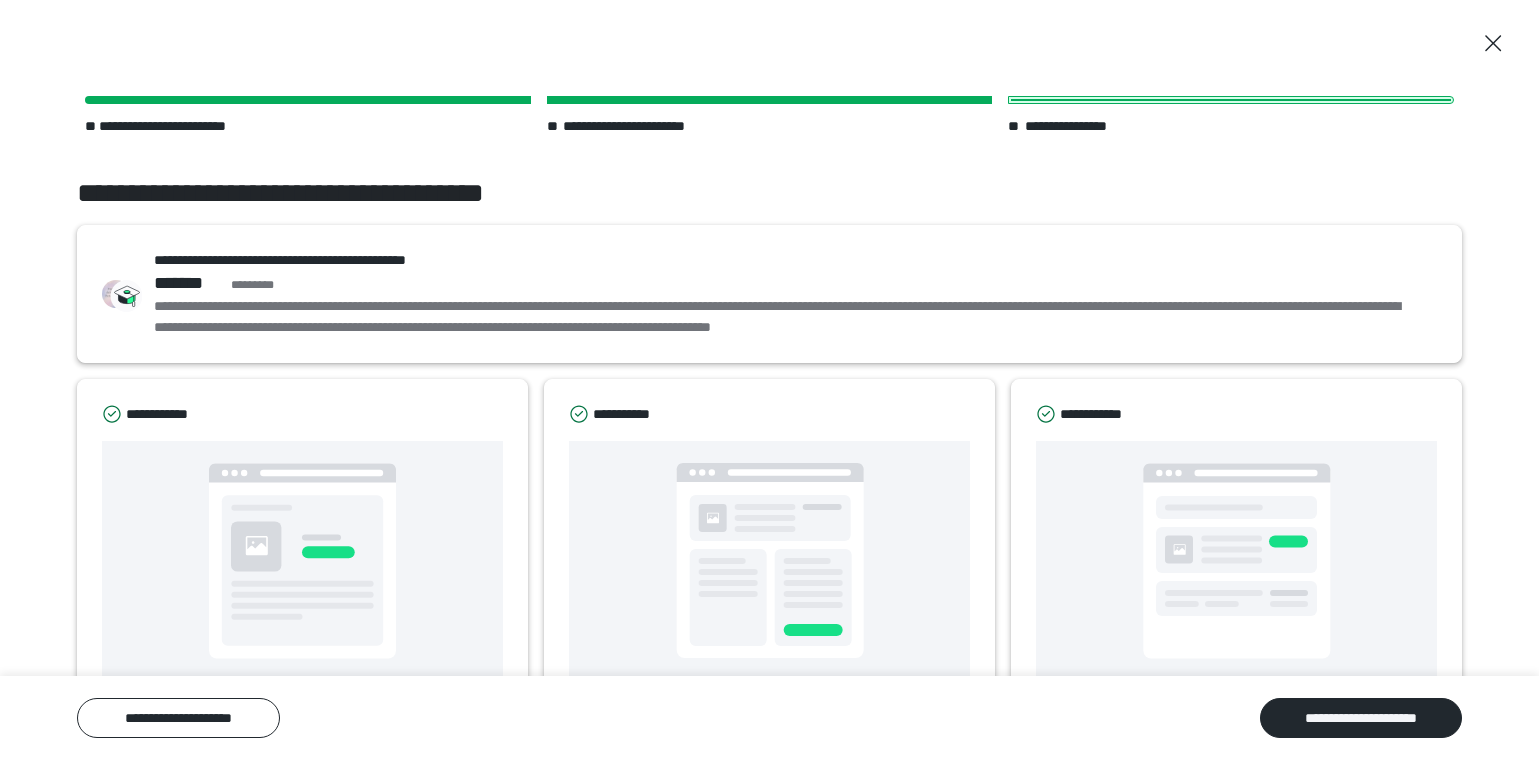 drag, startPoint x: 1522, startPoint y: 436, endPoint x: 1523, endPoint y: 565, distance: 129.00388 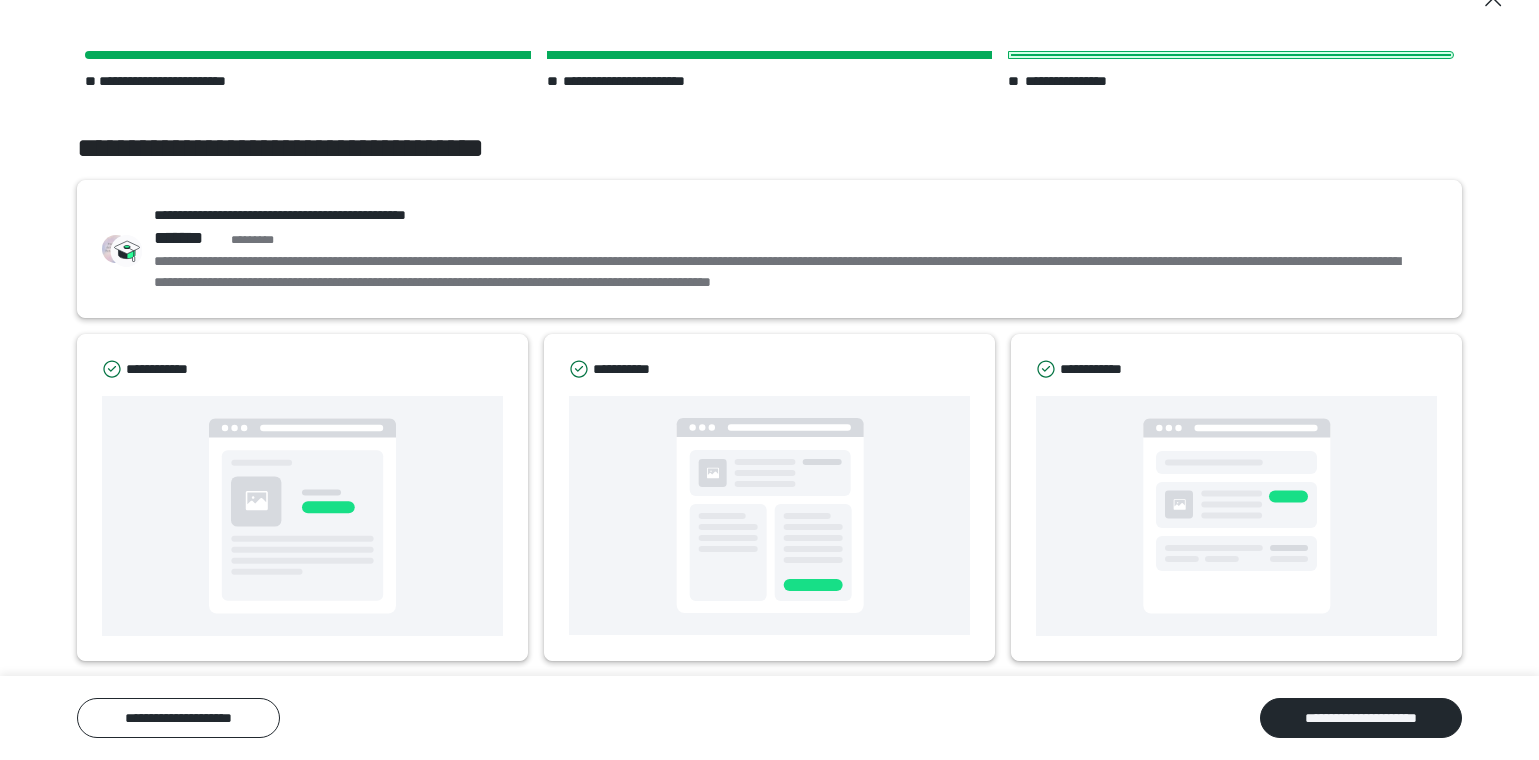 scroll, scrollTop: 54, scrollLeft: 0, axis: vertical 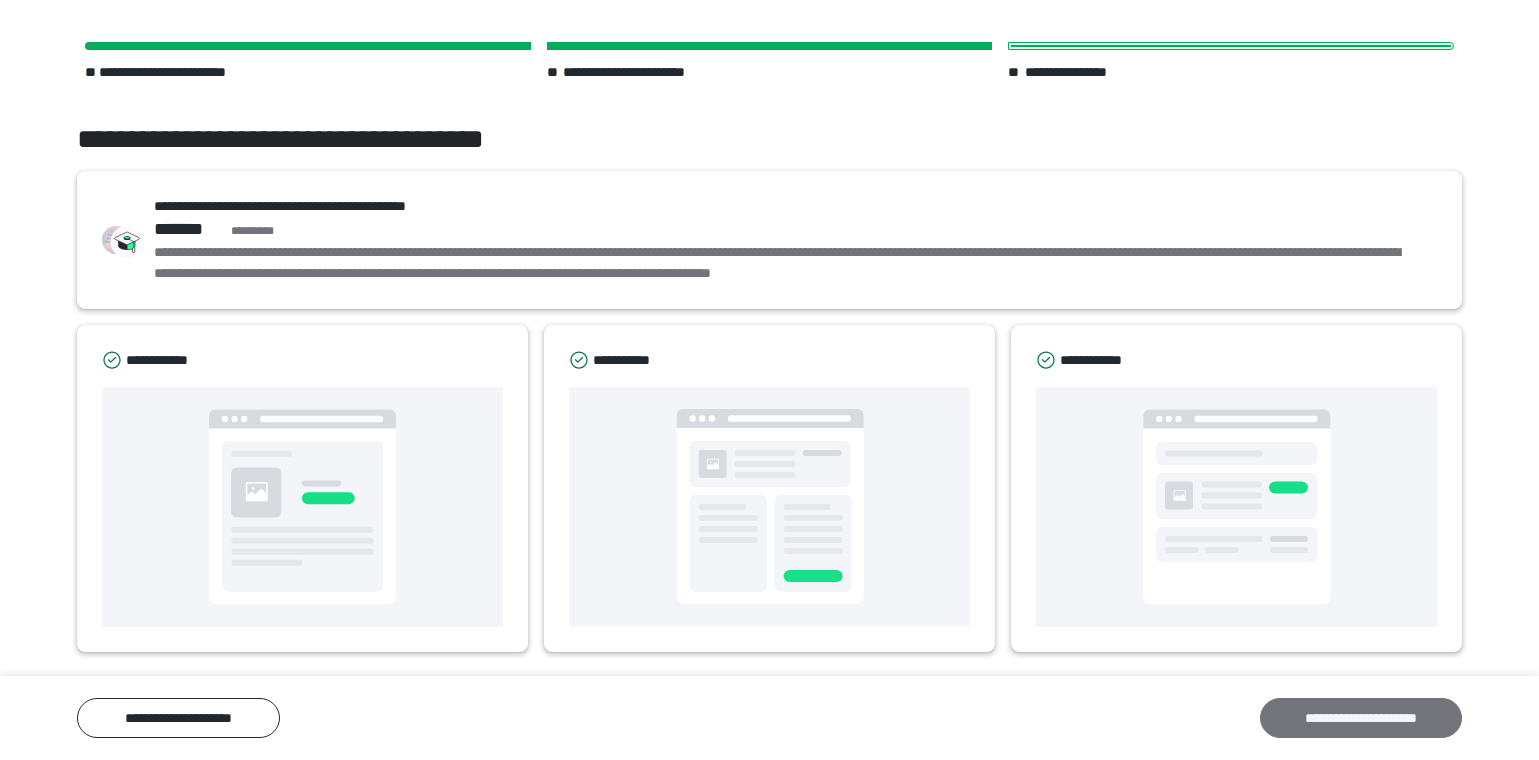 click on "**********" at bounding box center (1361, 718) 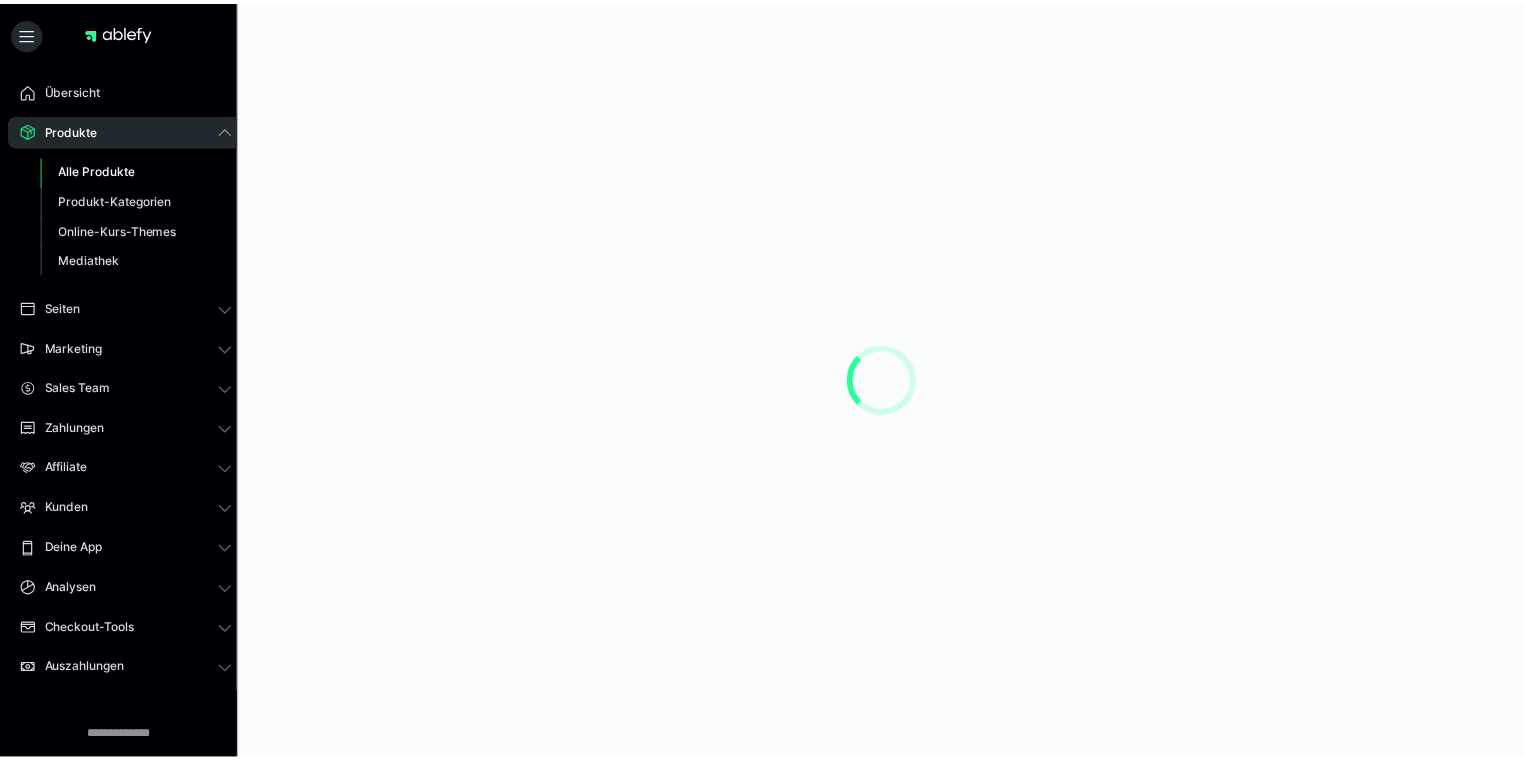 scroll, scrollTop: 0, scrollLeft: 0, axis: both 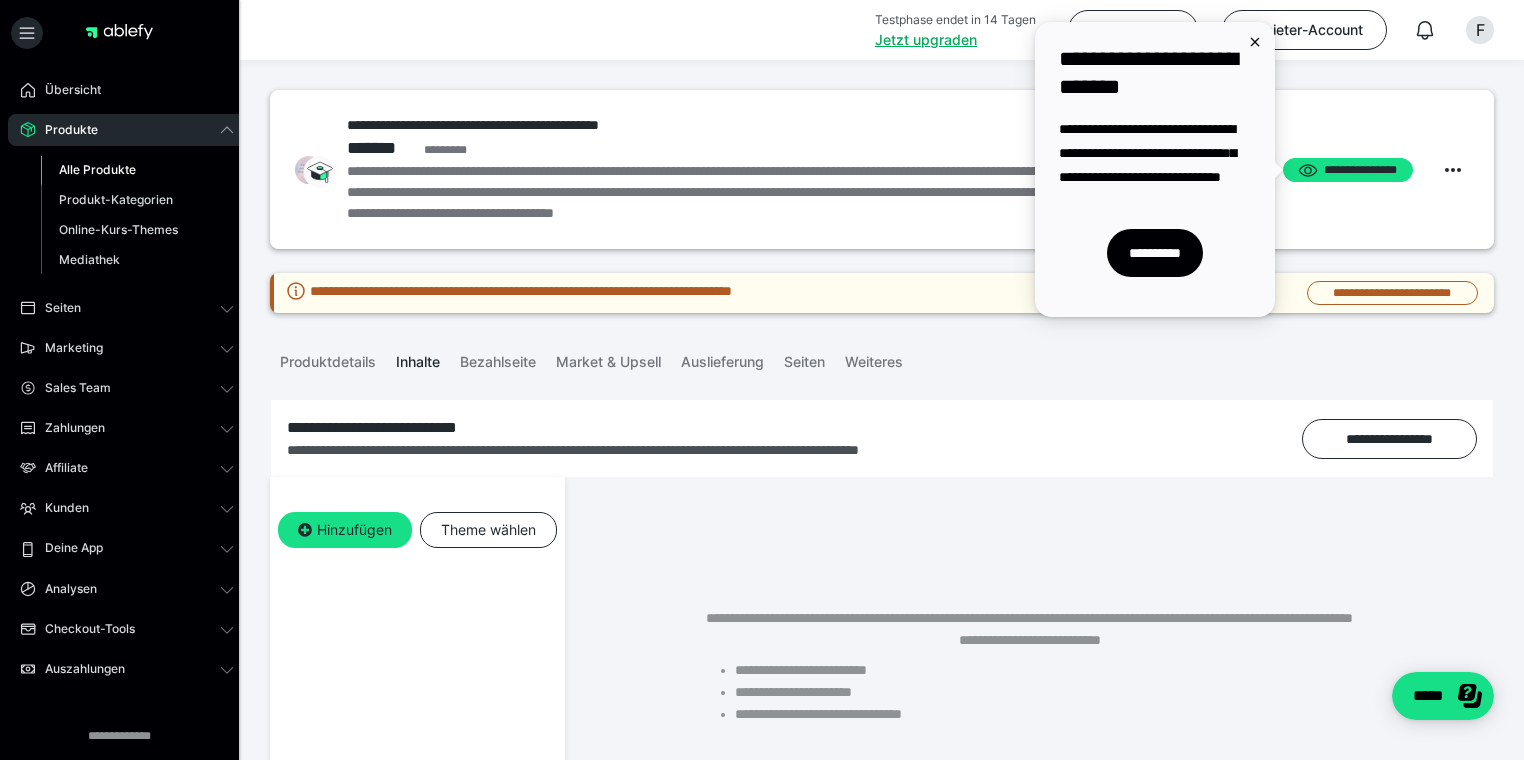 click on "Produktdetails Inhalte Bezahlseite Market & Upsell Auslieferung Seiten Weiteres" at bounding box center [882, 360] 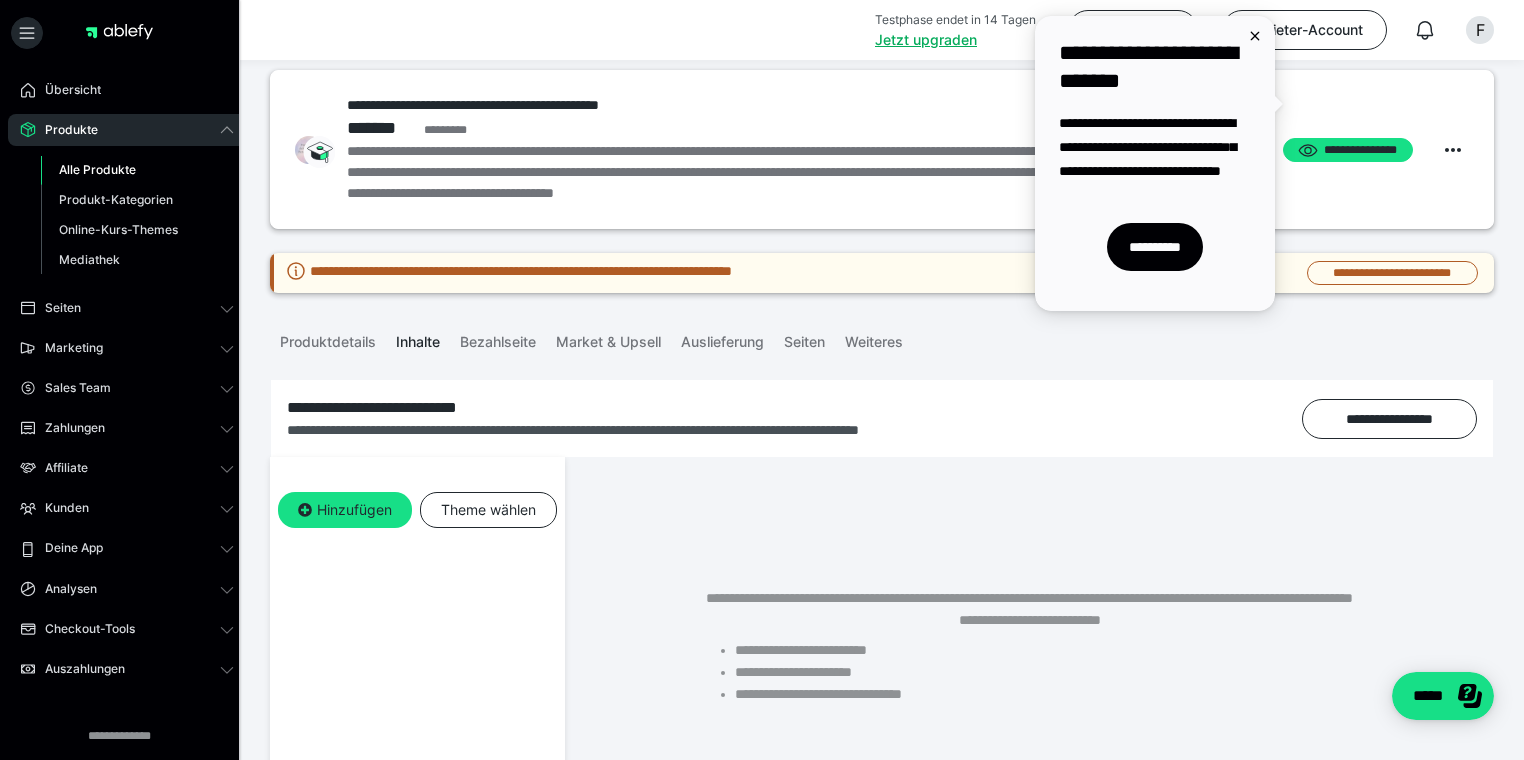 scroll, scrollTop: 73, scrollLeft: 0, axis: vertical 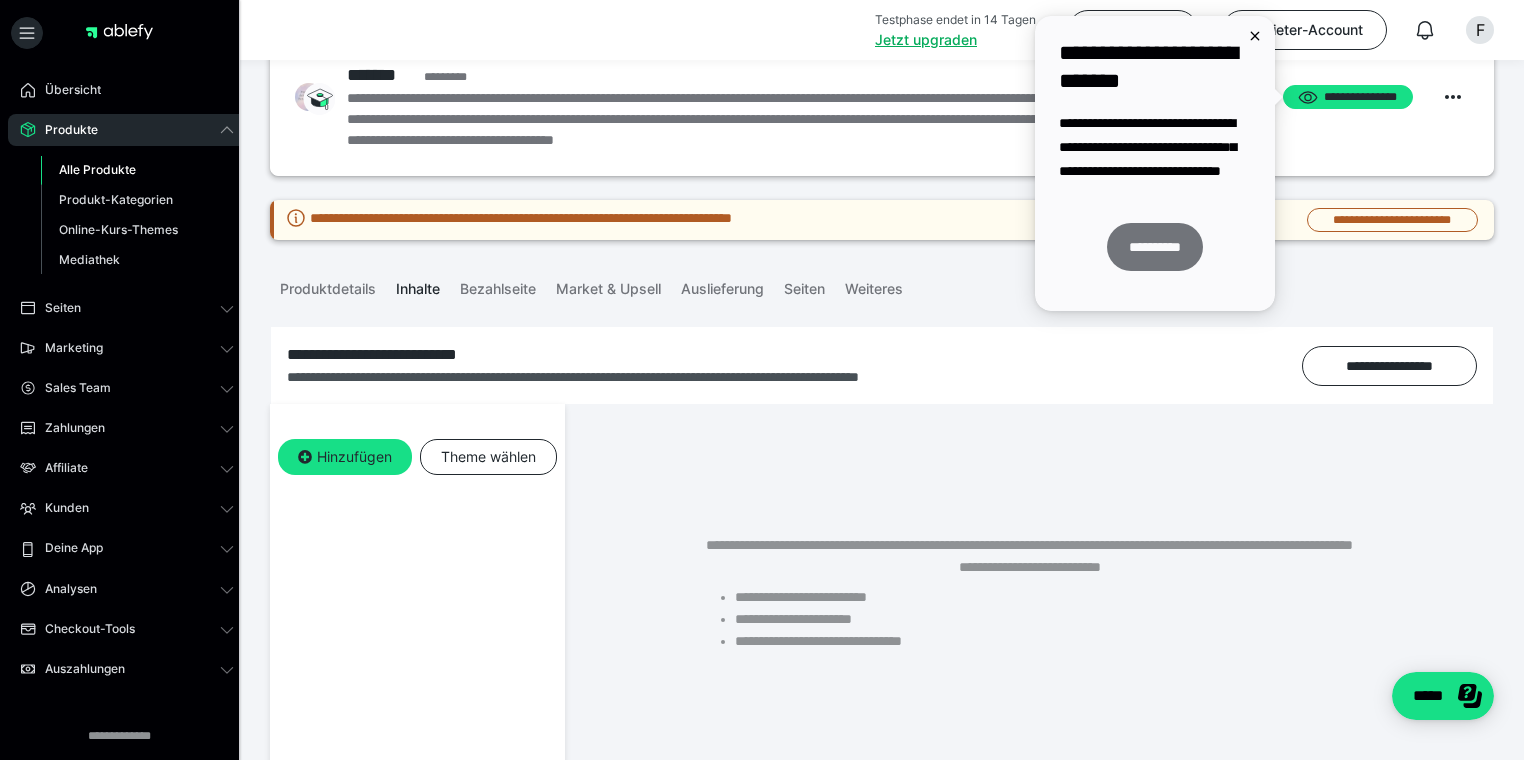 click on "**********" at bounding box center (1155, 247) 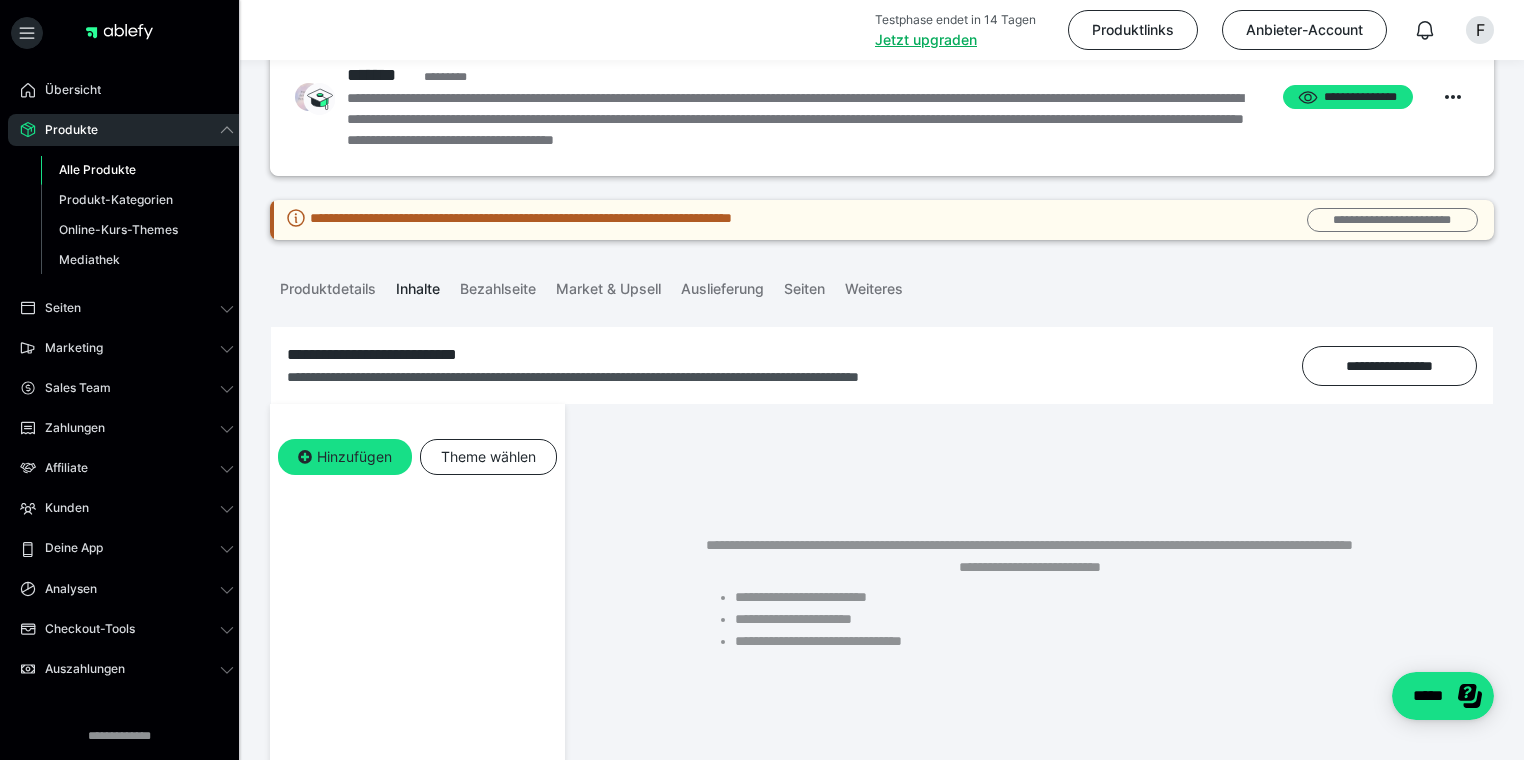 click on "**********" at bounding box center [1392, 220] 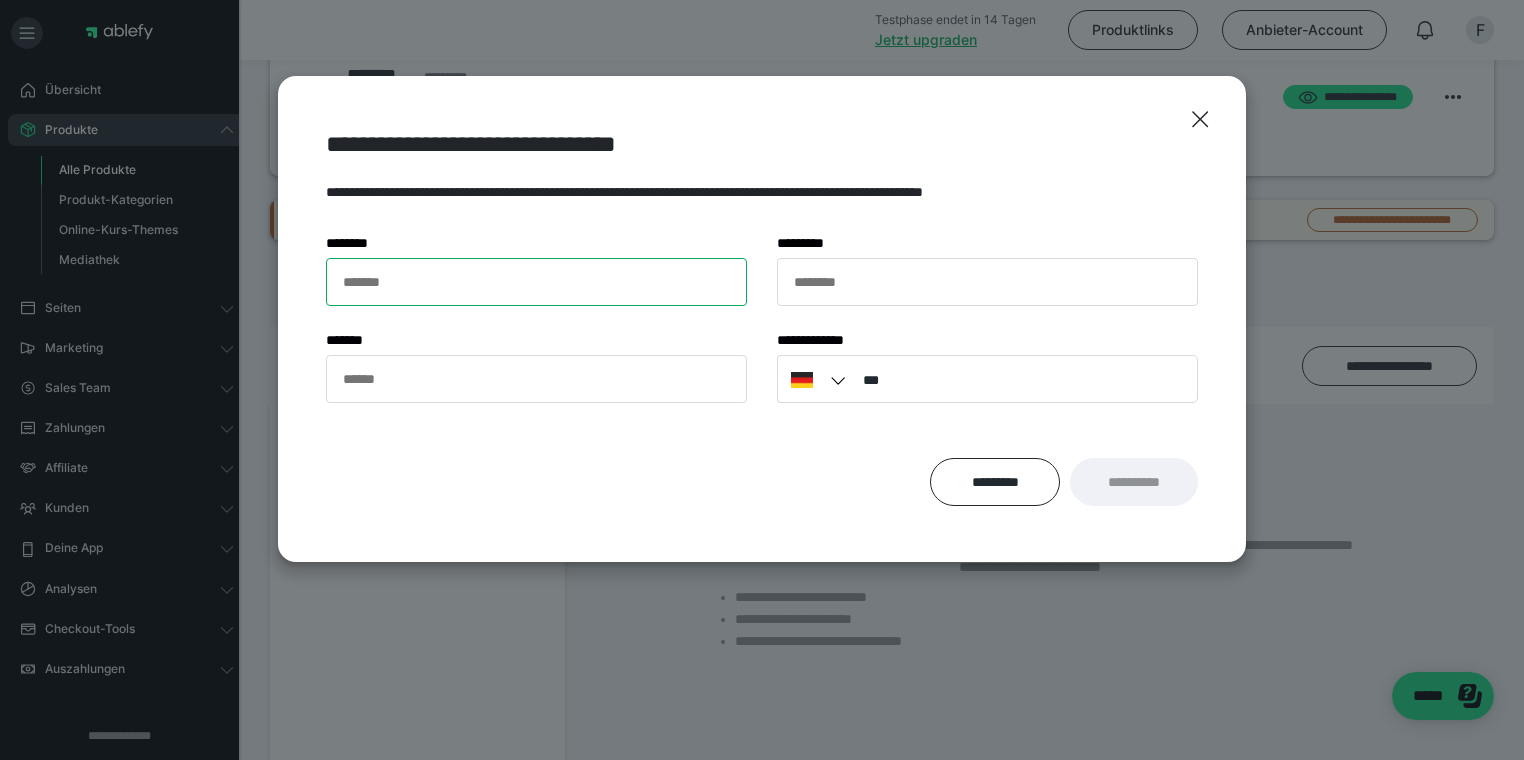 click on "******* *" at bounding box center [536, 282] 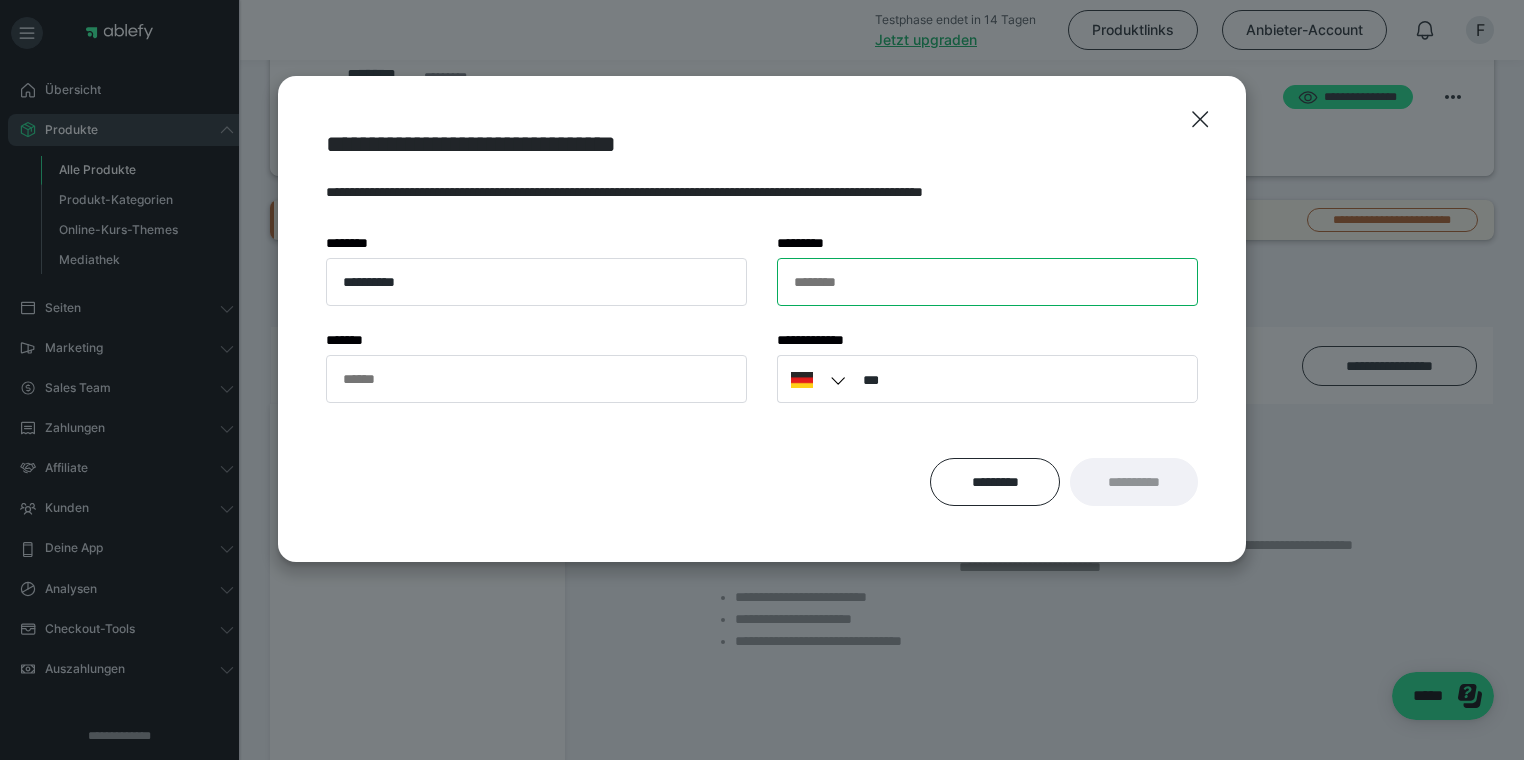 type on "*******" 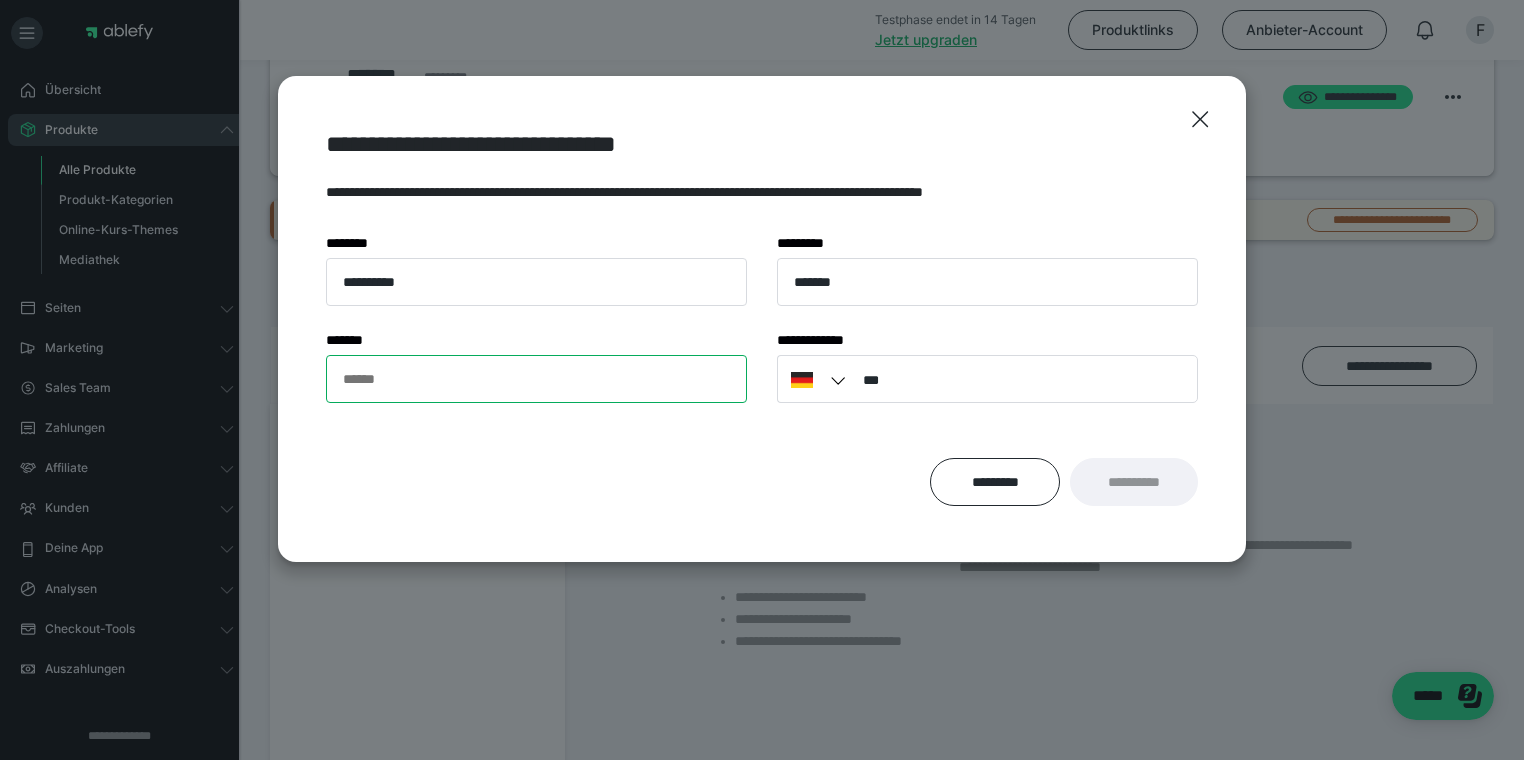 type on "**********" 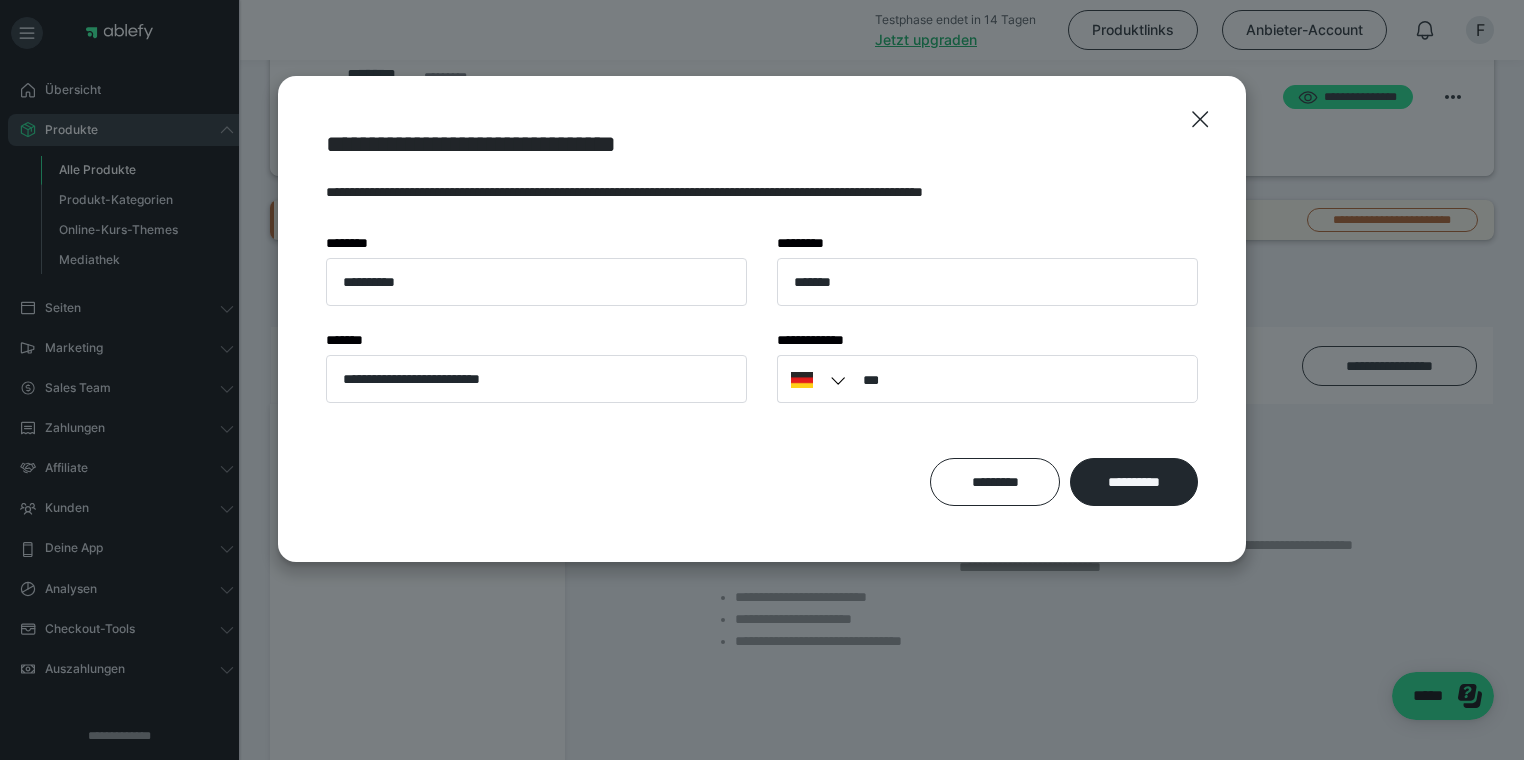 click at bounding box center [841, 381] 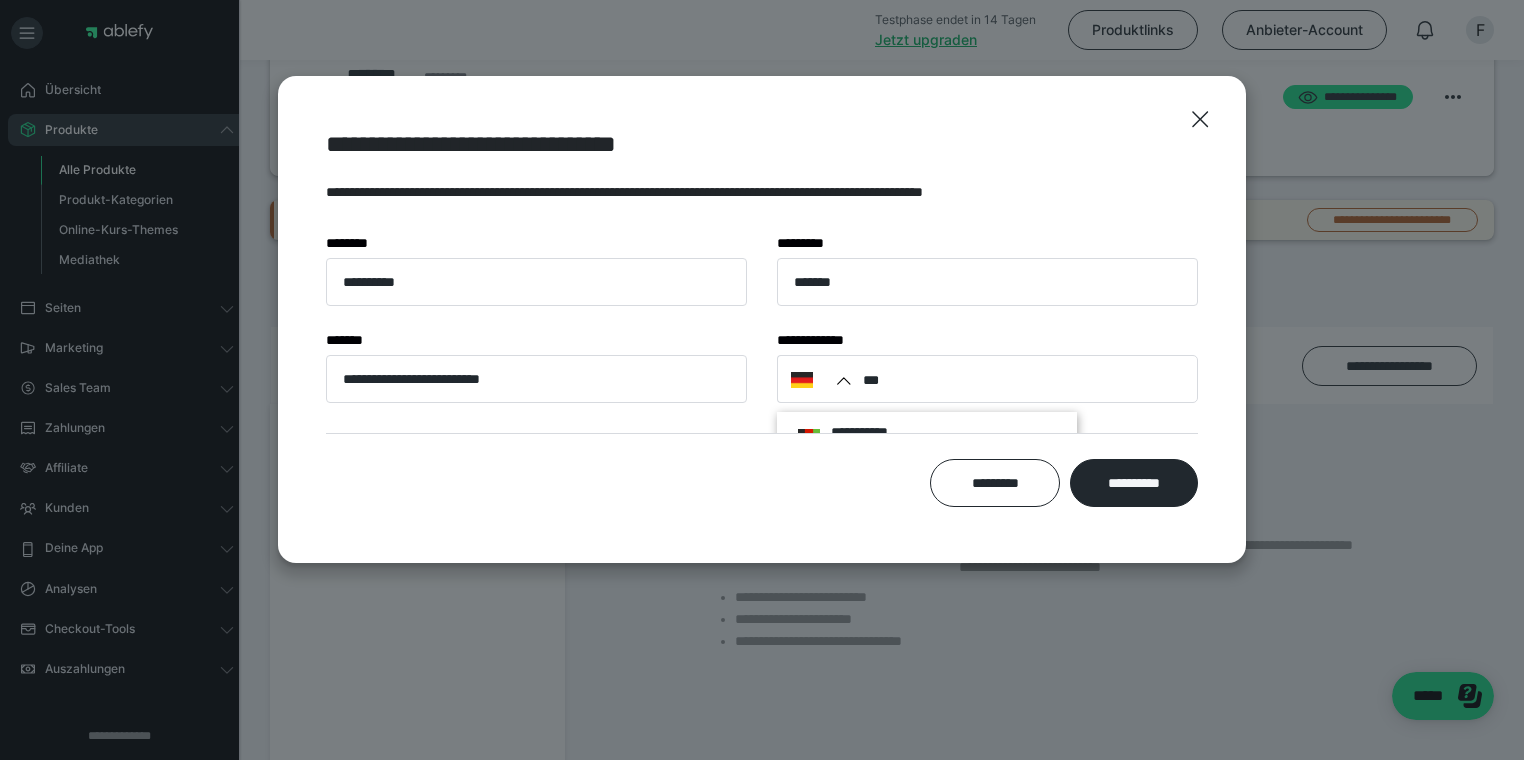 scroll, scrollTop: 179, scrollLeft: 0, axis: vertical 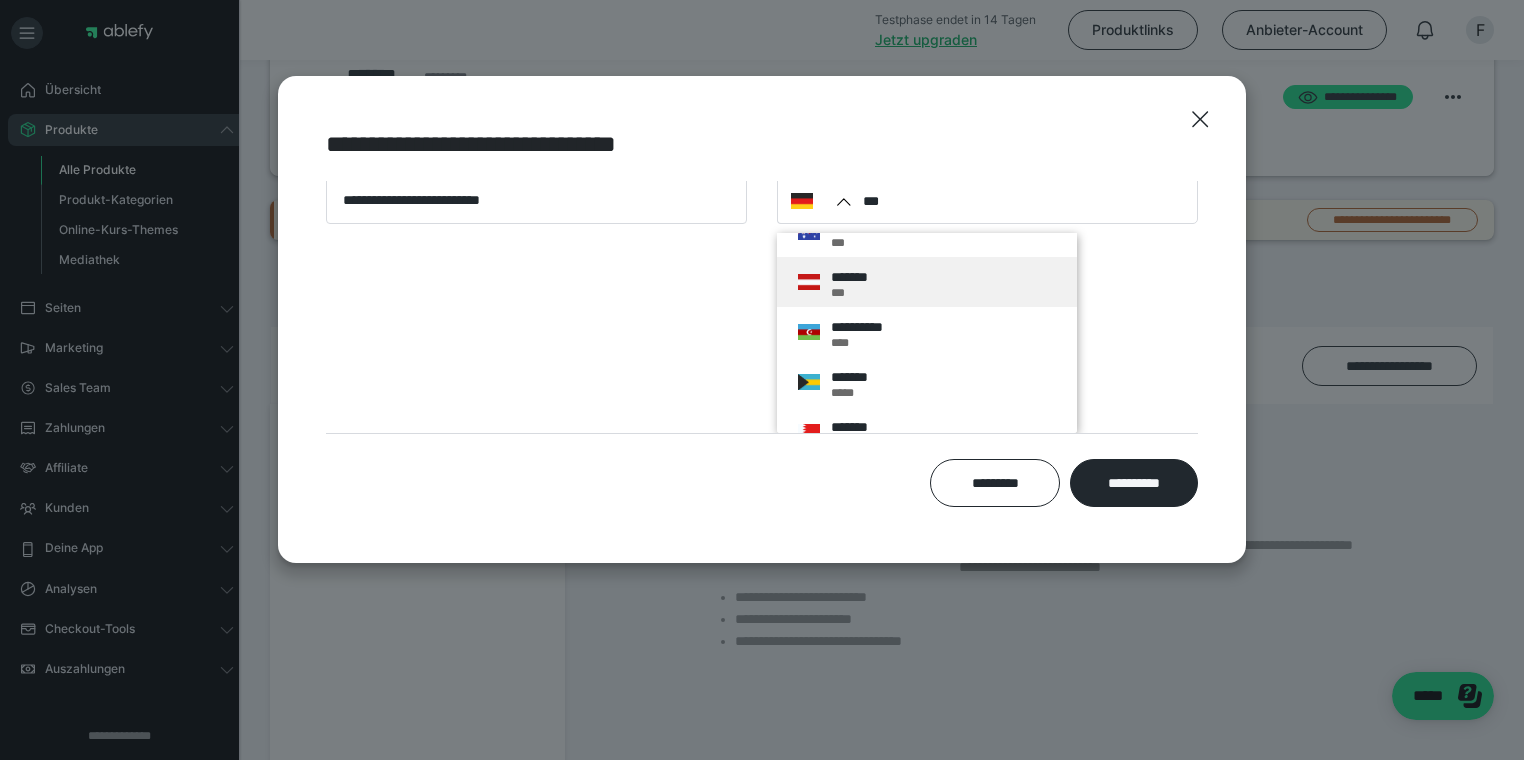 click on "******* ***" at bounding box center (927, 282) 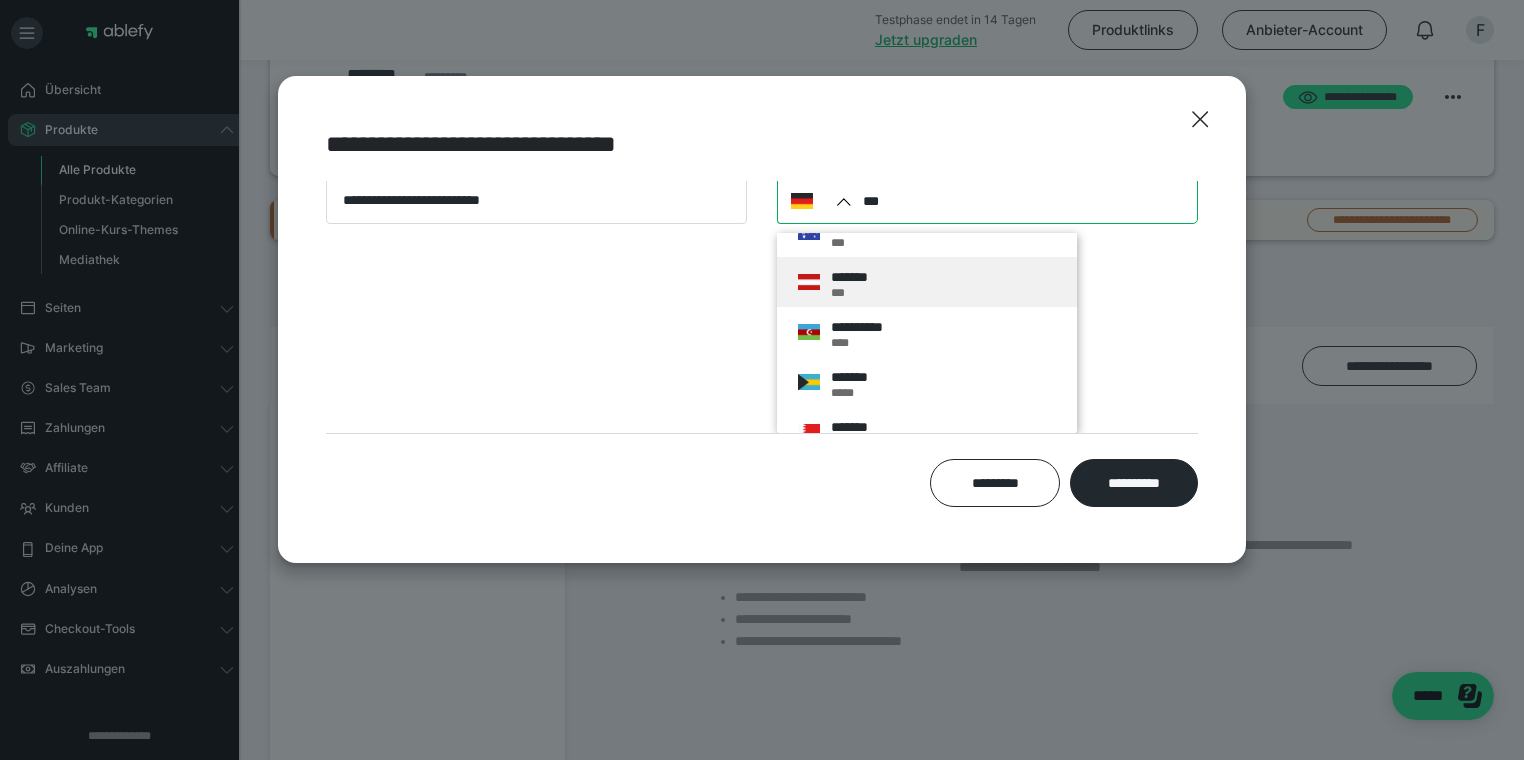 click on "***" at bounding box center [987, 200] 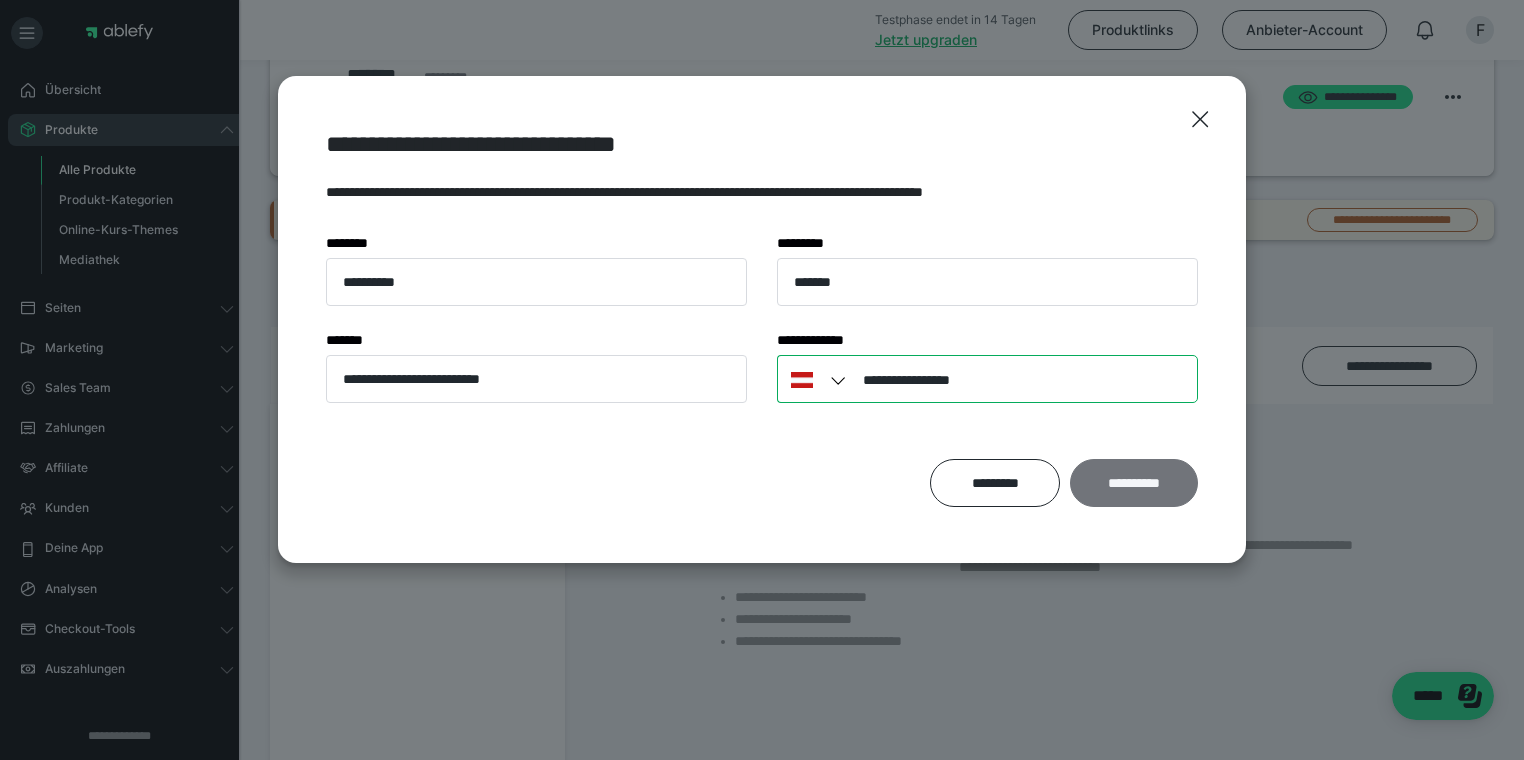type on "**********" 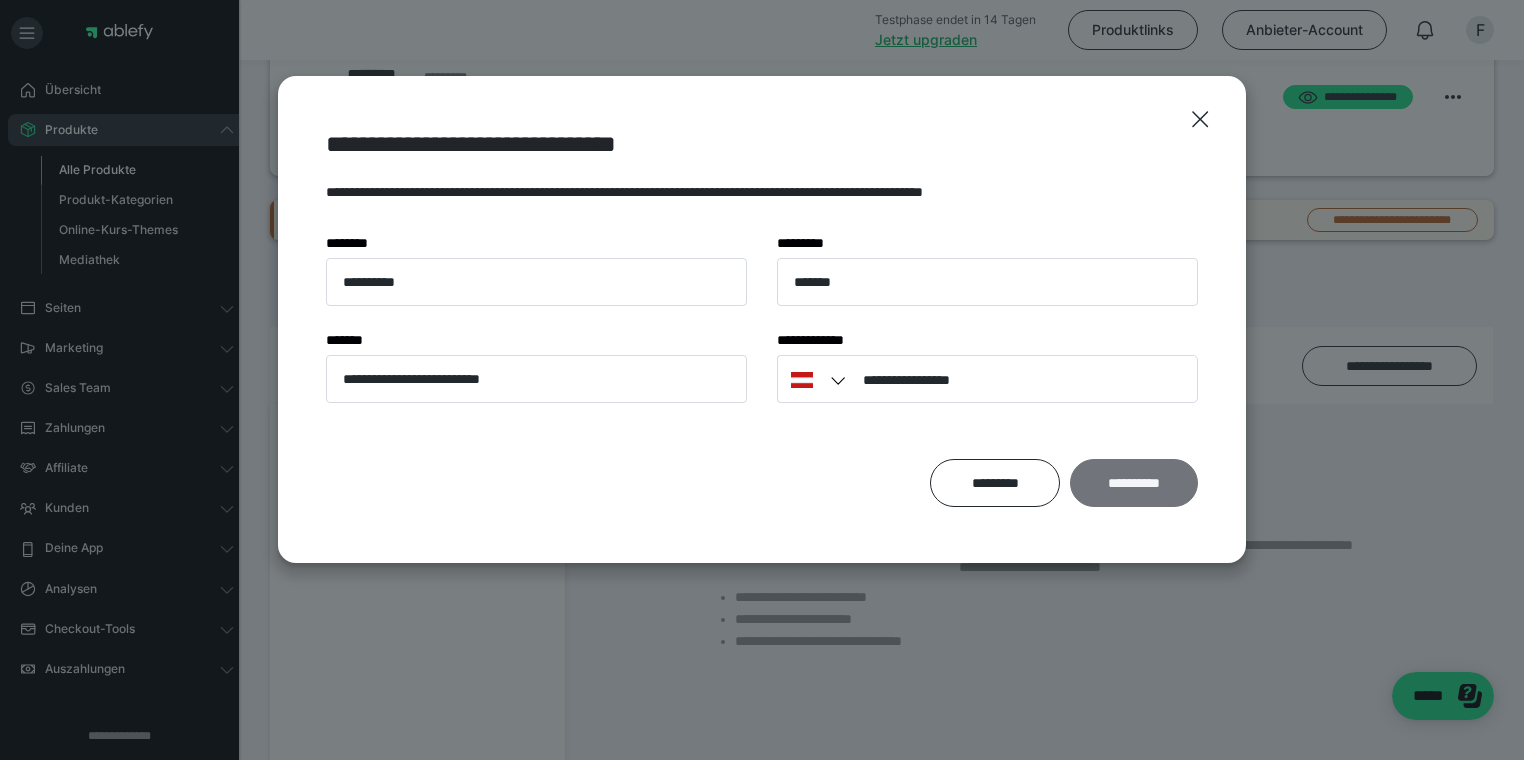 click on "**********" at bounding box center [1134, 483] 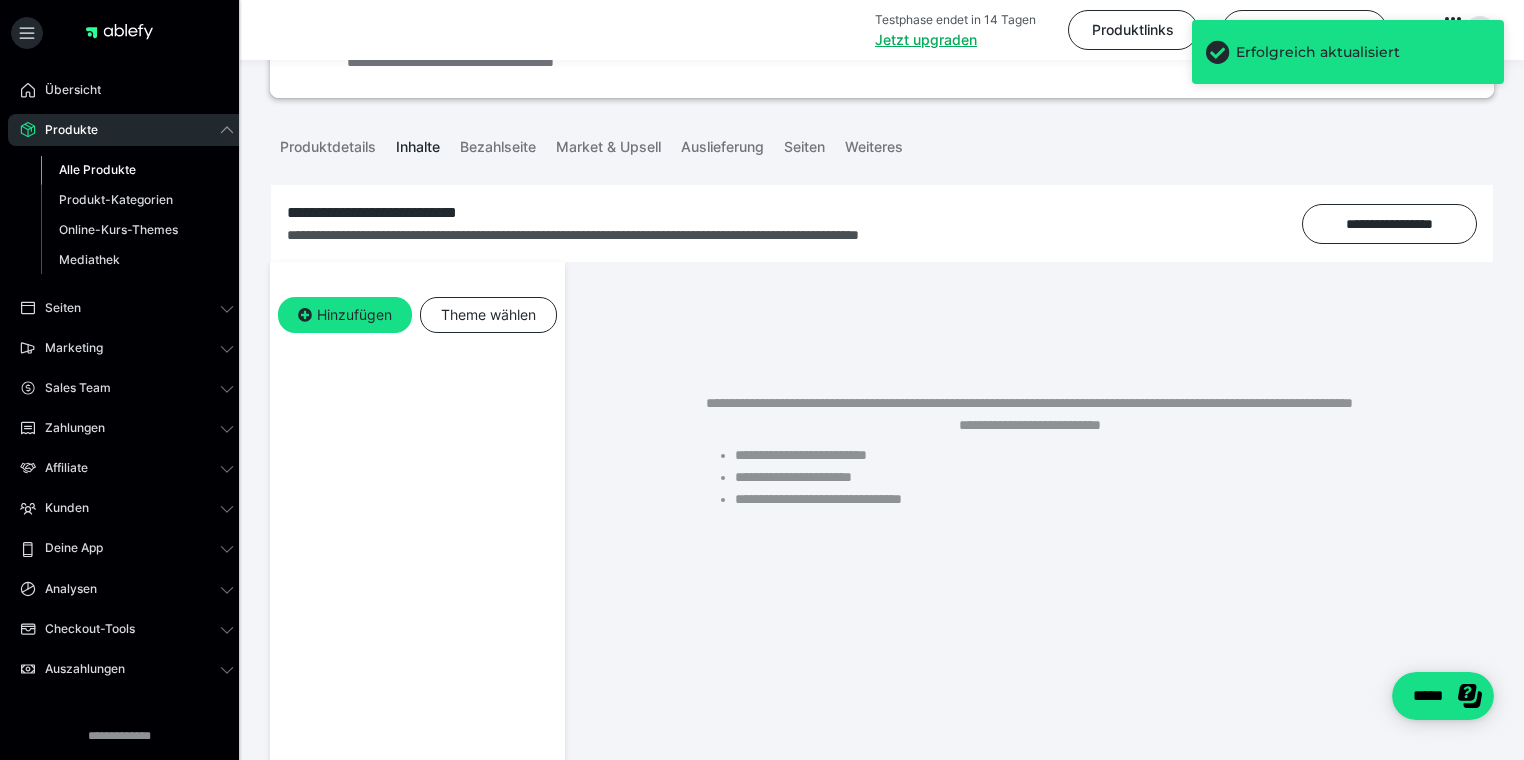 scroll, scrollTop: 146, scrollLeft: 0, axis: vertical 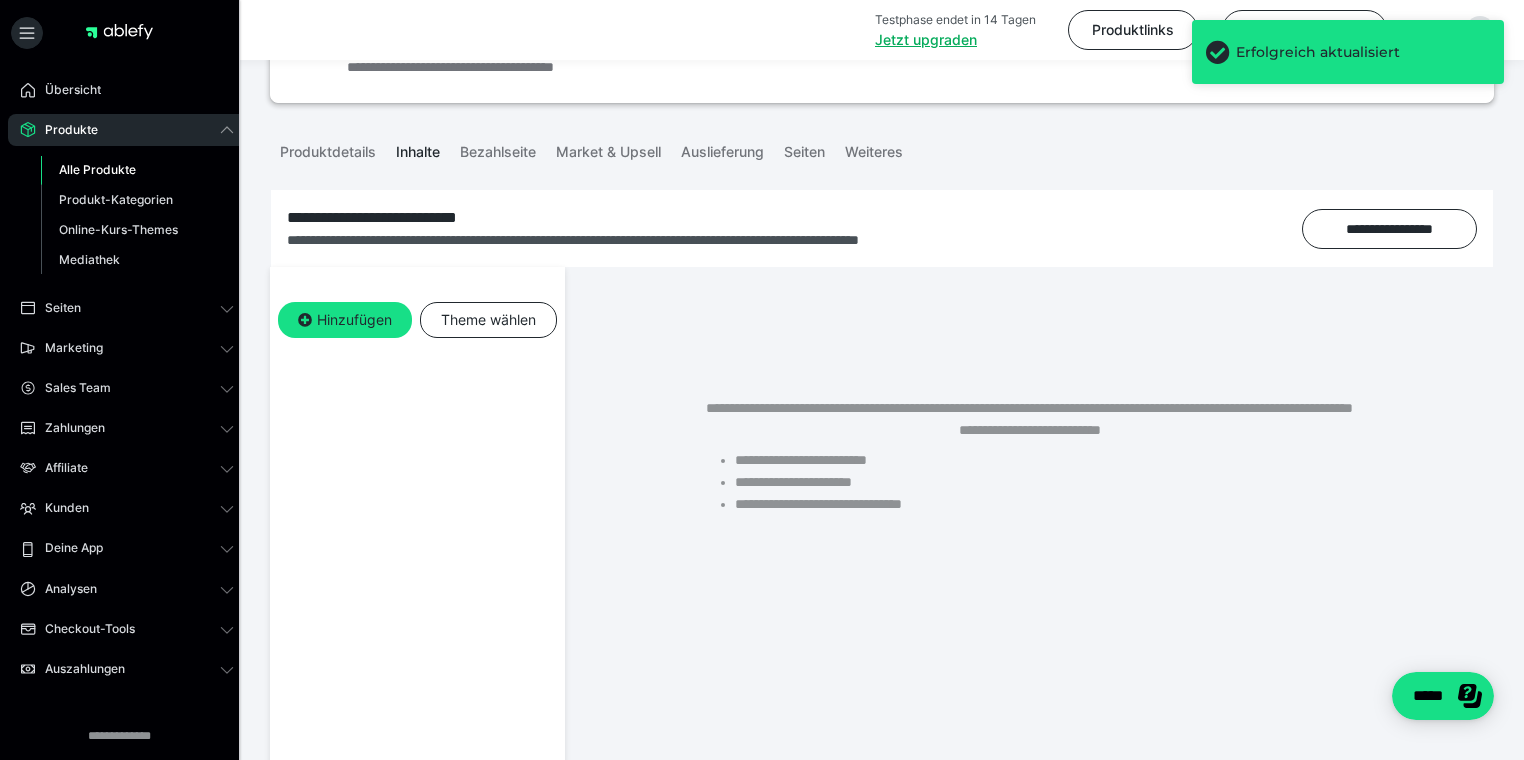 click on "**********" at bounding box center (882, 570) 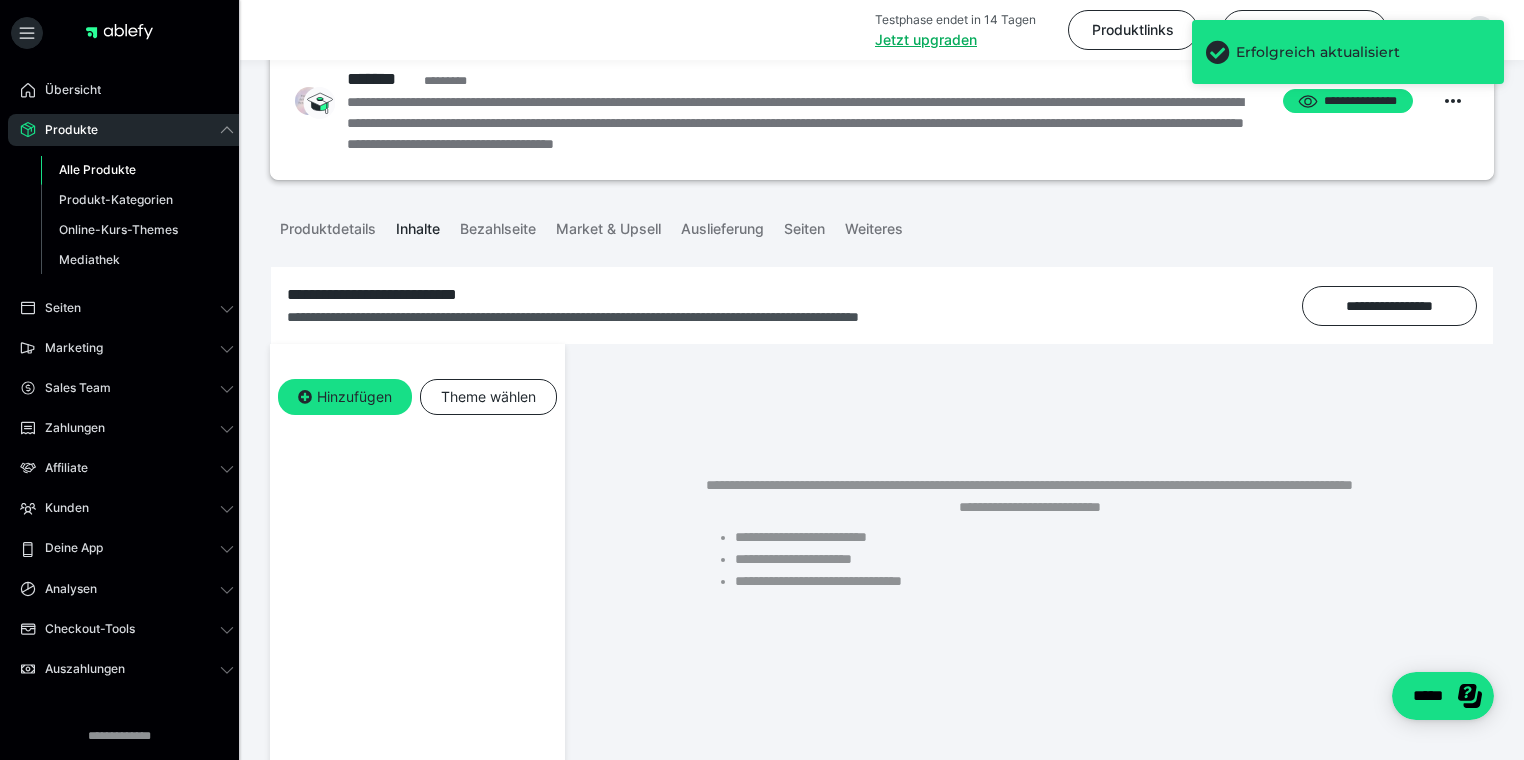 scroll, scrollTop: 0, scrollLeft: 0, axis: both 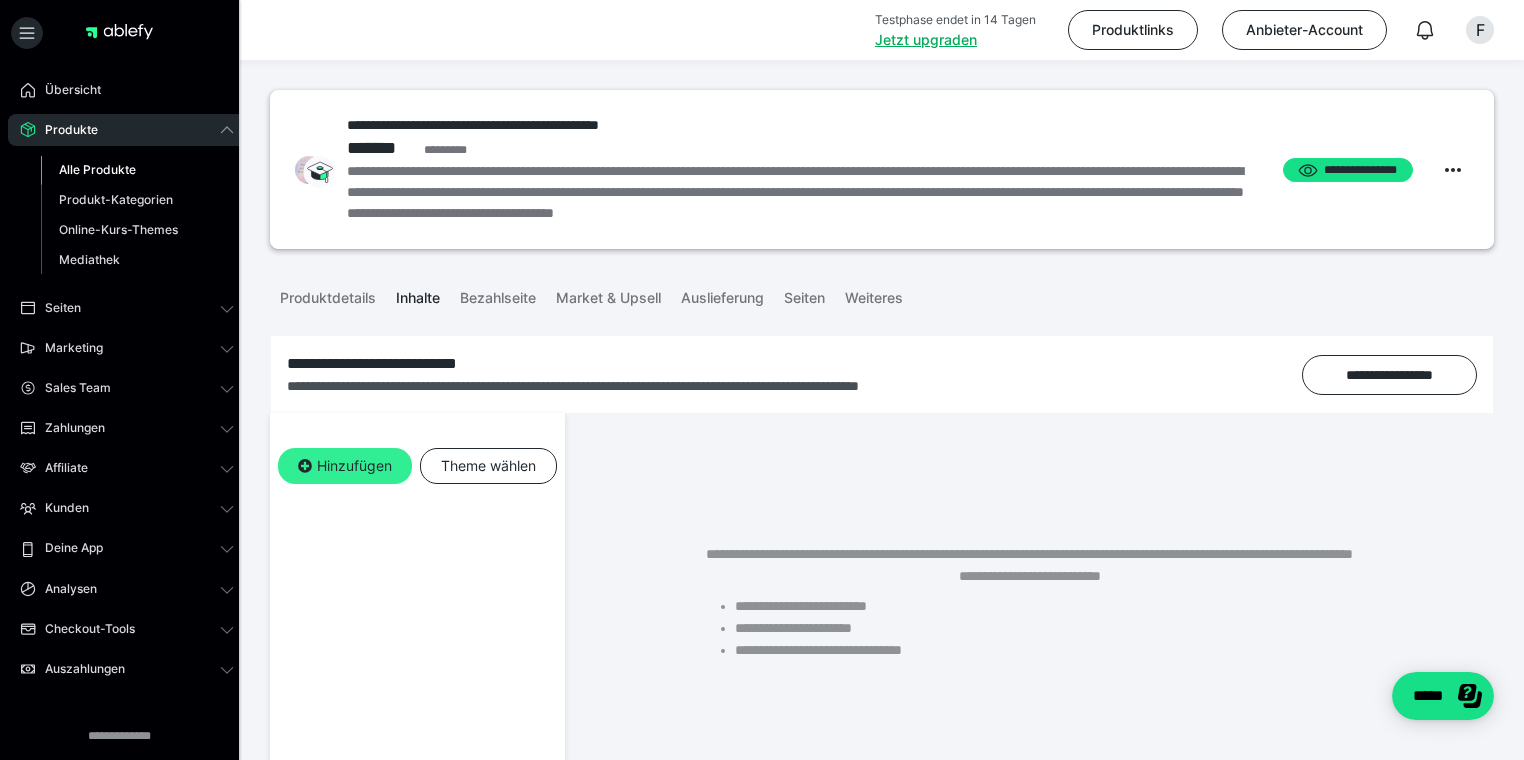 click on "Hinzufügen" at bounding box center [345, 466] 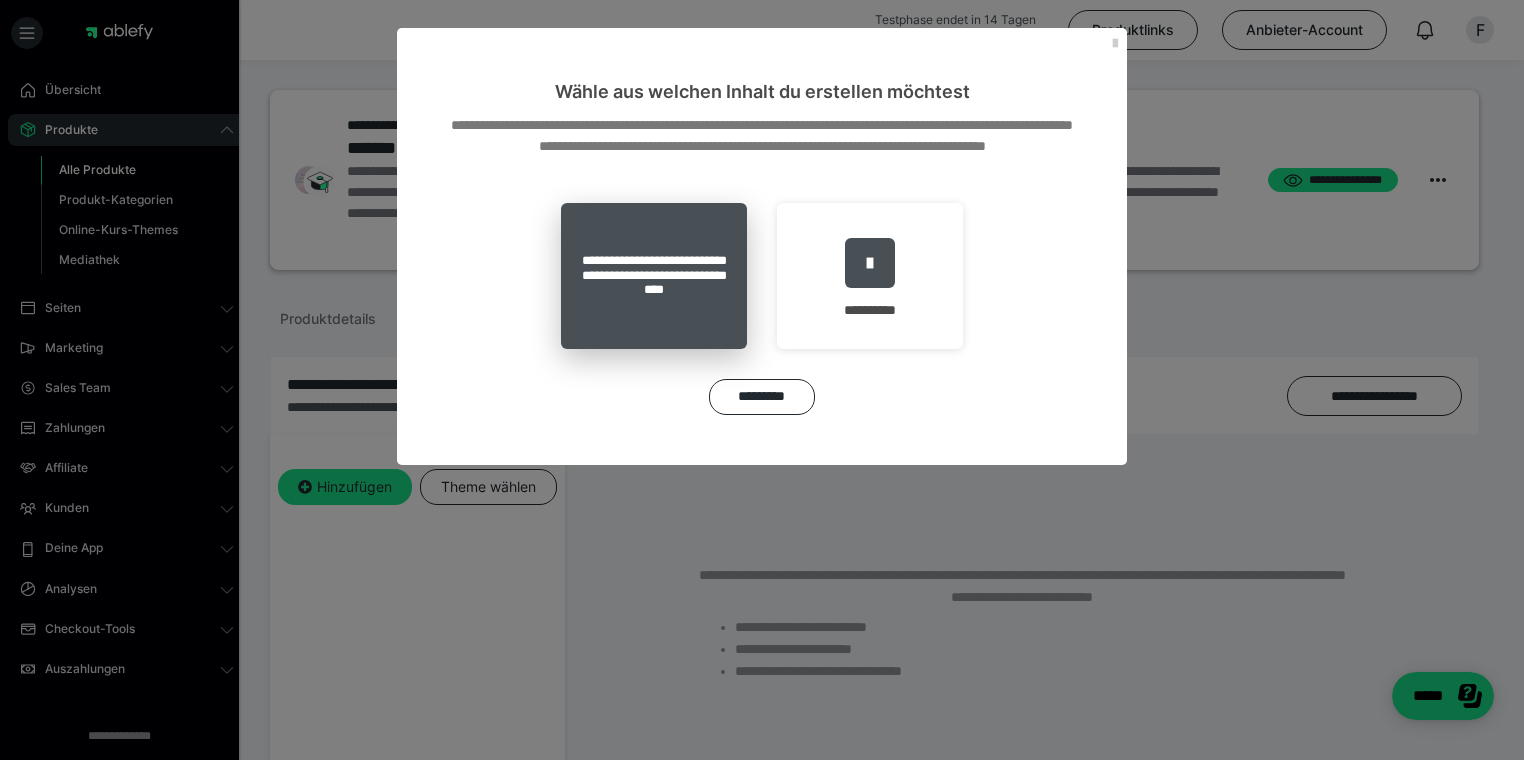 click on "**********" at bounding box center (654, 276) 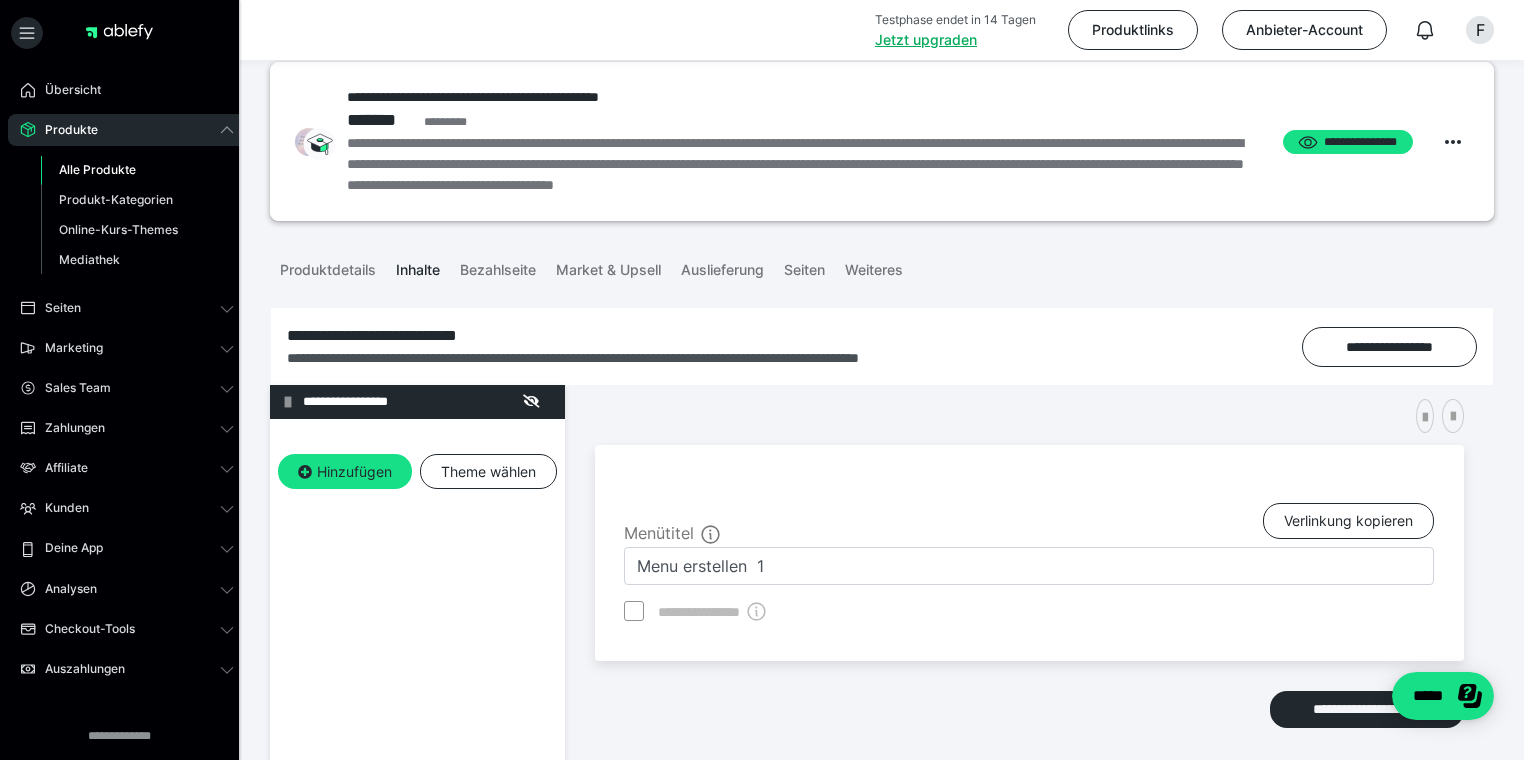 scroll, scrollTop: 158, scrollLeft: 0, axis: vertical 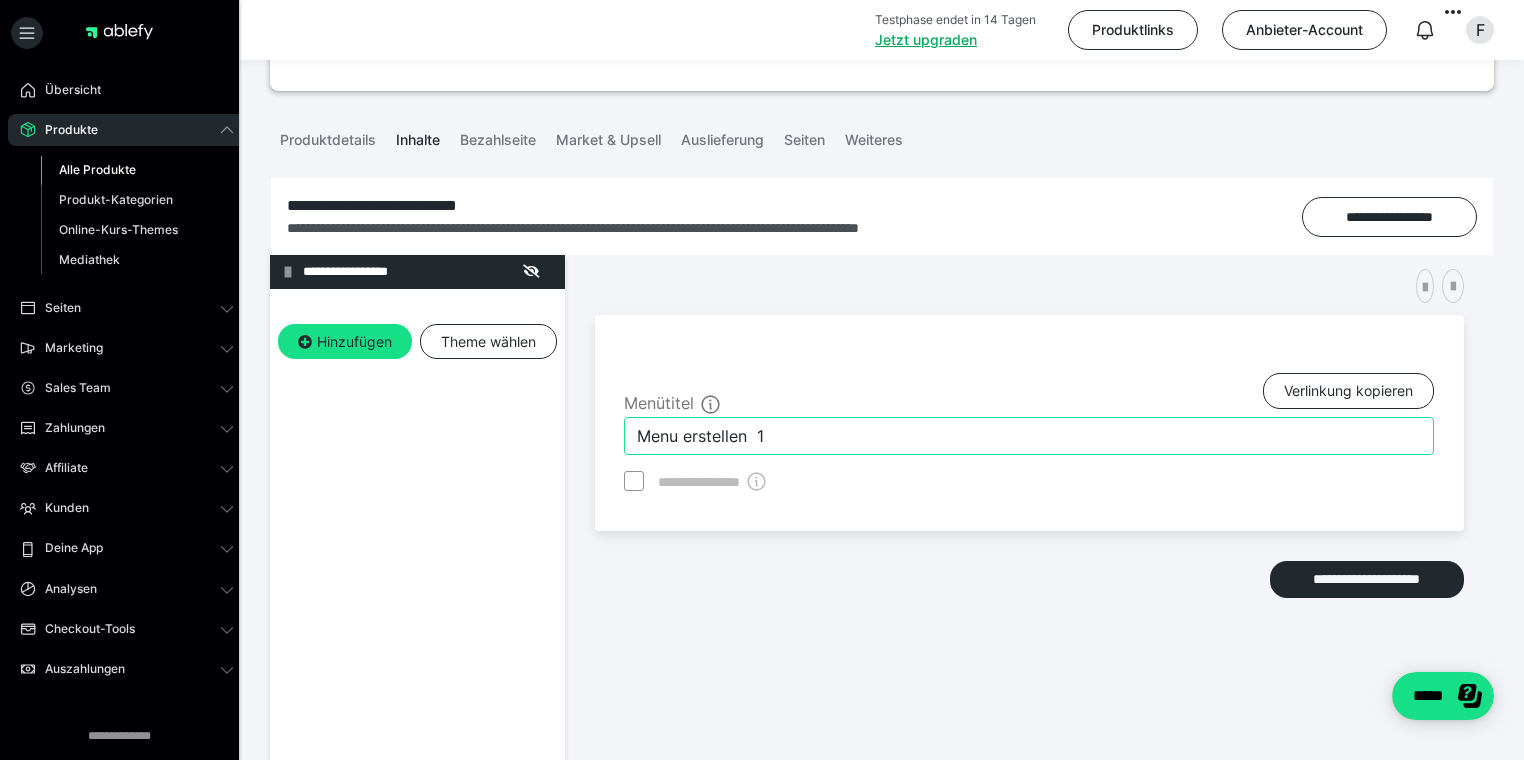 drag, startPoint x: 866, startPoint y: 445, endPoint x: 534, endPoint y: 430, distance: 332.33868 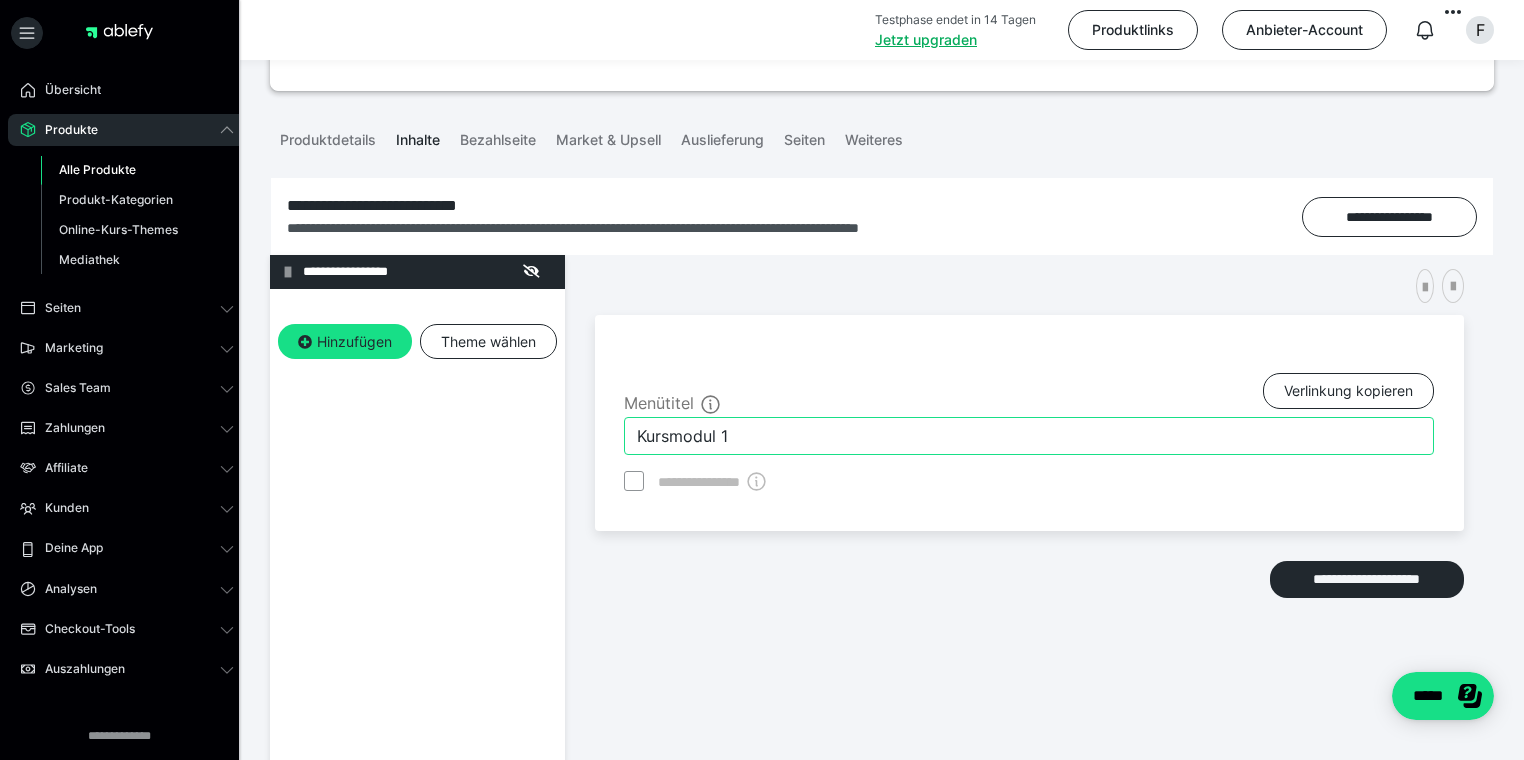 type on "Kursmodul 1" 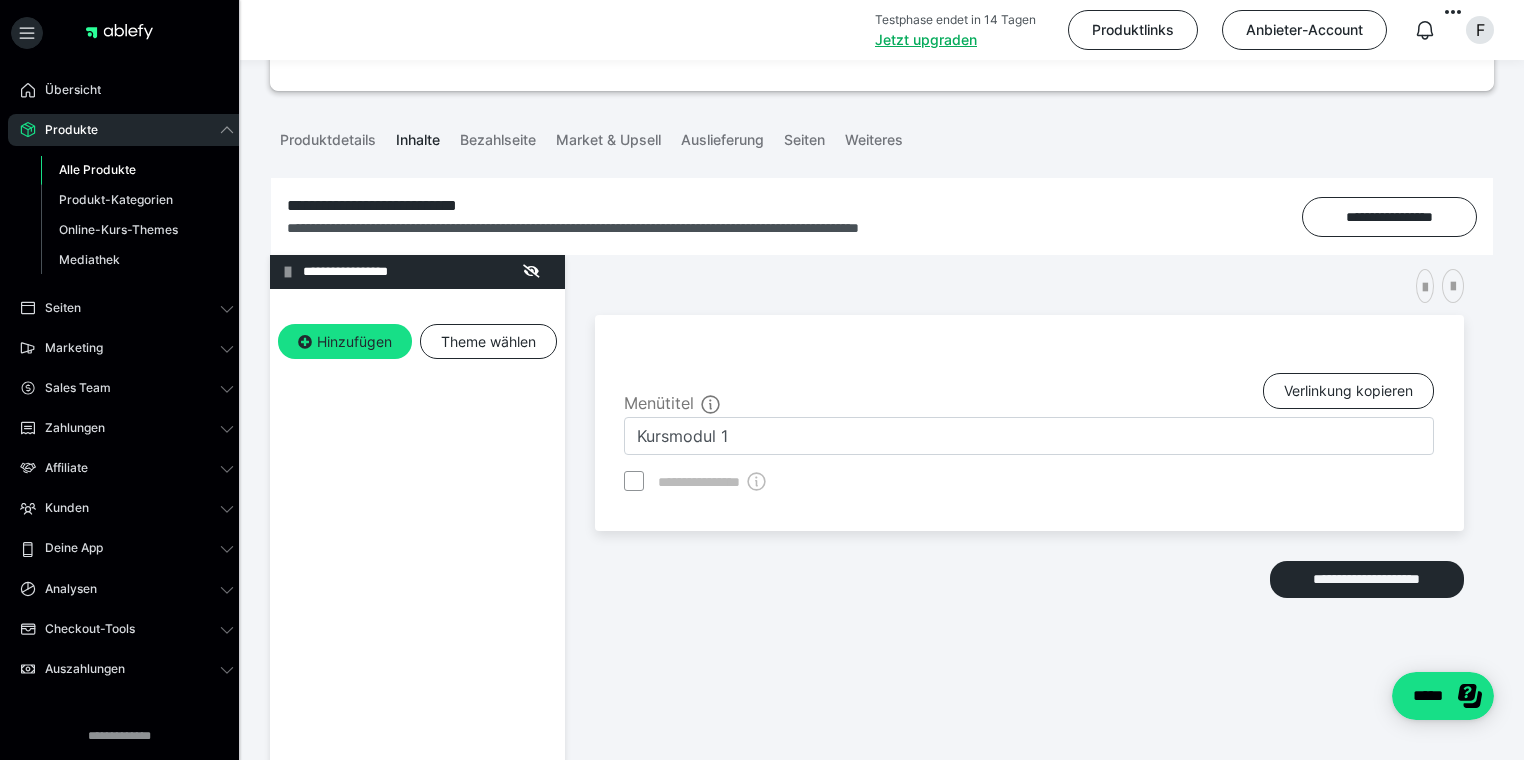 drag, startPoint x: 1495, startPoint y: 471, endPoint x: 1495, endPoint y: 484, distance: 13 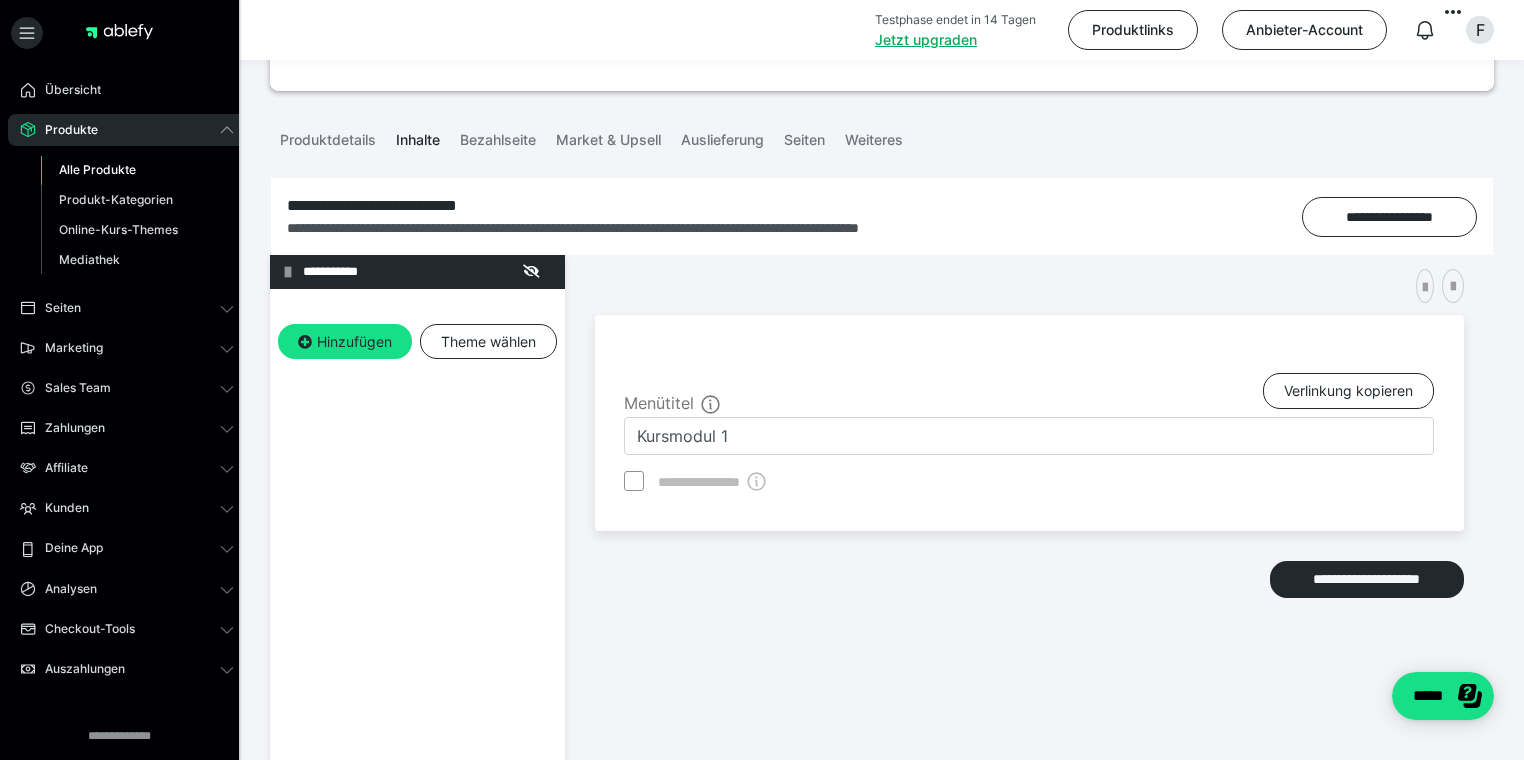 click on "**********" at bounding box center (1029, 423) 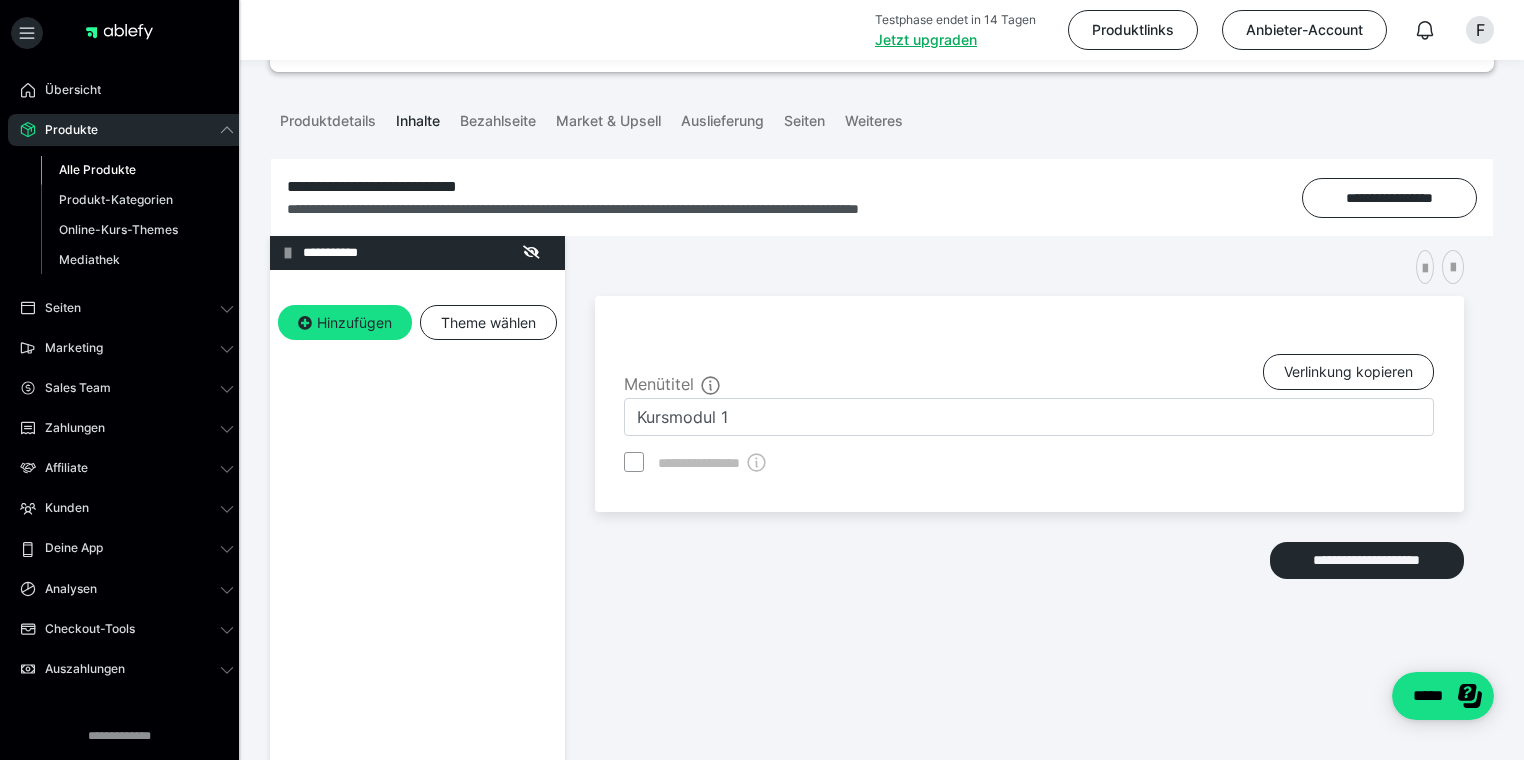 scroll, scrollTop: 223, scrollLeft: 0, axis: vertical 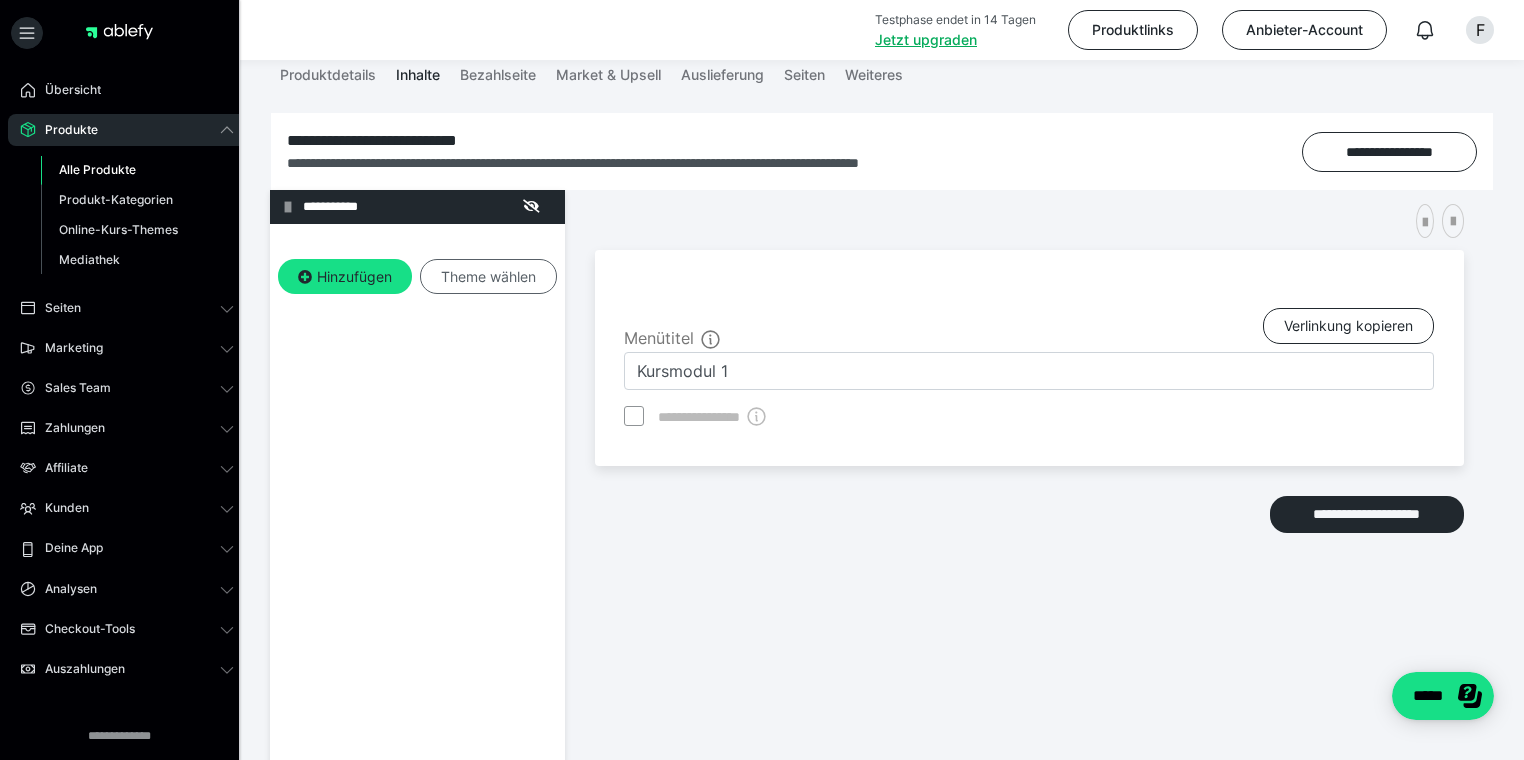 click on "Theme wählen" at bounding box center (488, 277) 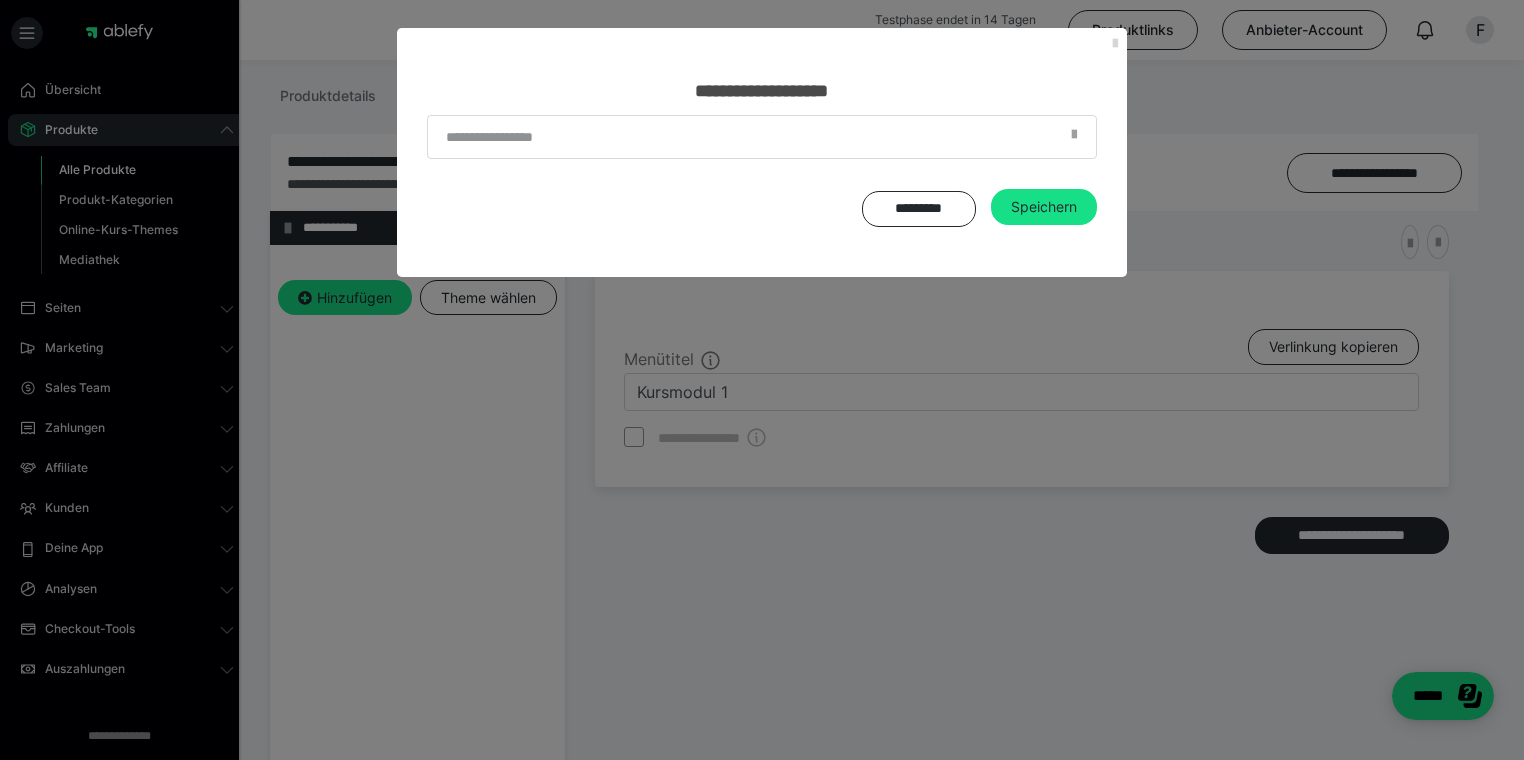 click at bounding box center (1115, 44) 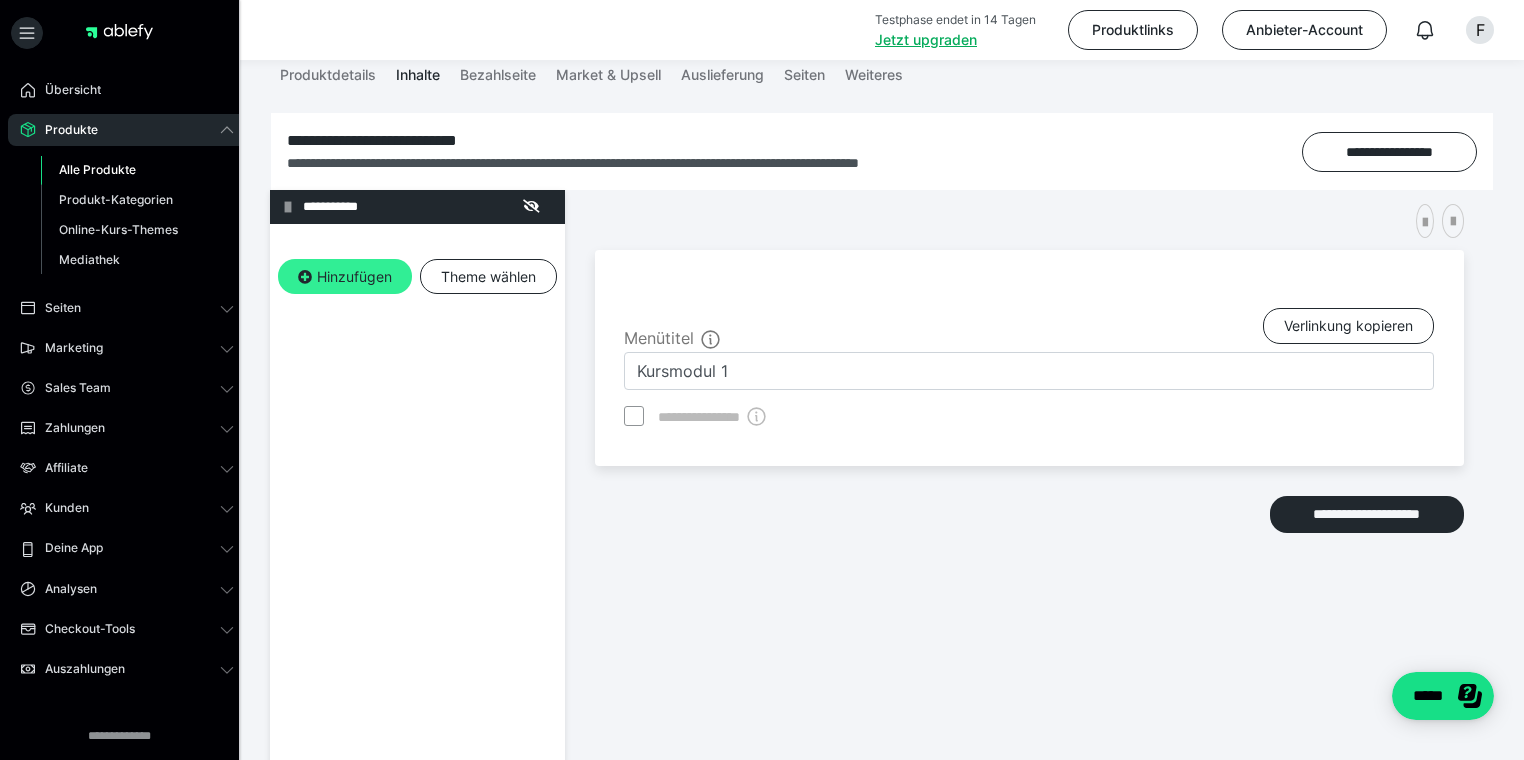 click on "Hinzufügen" at bounding box center (345, 277) 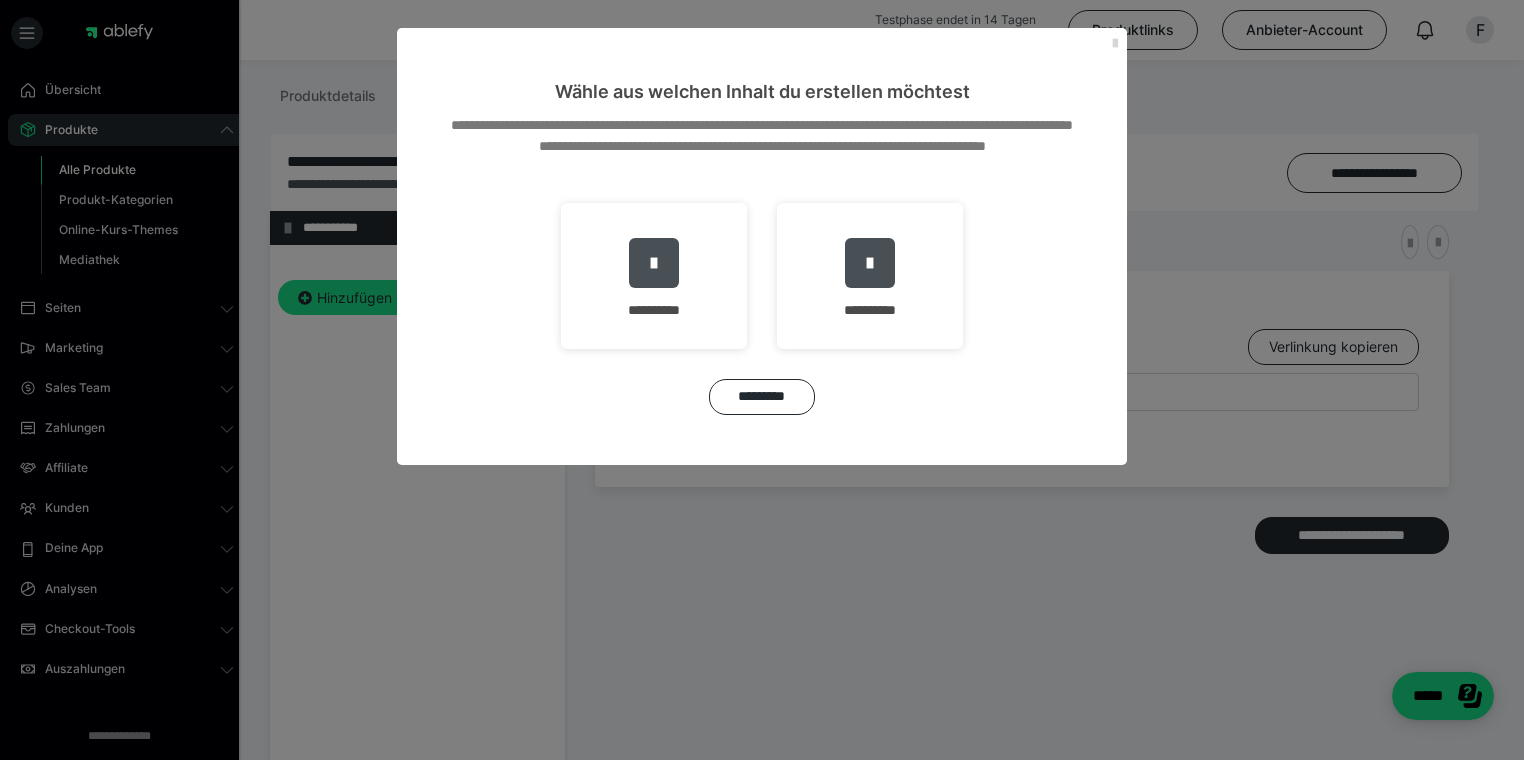 click at bounding box center (1115, 44) 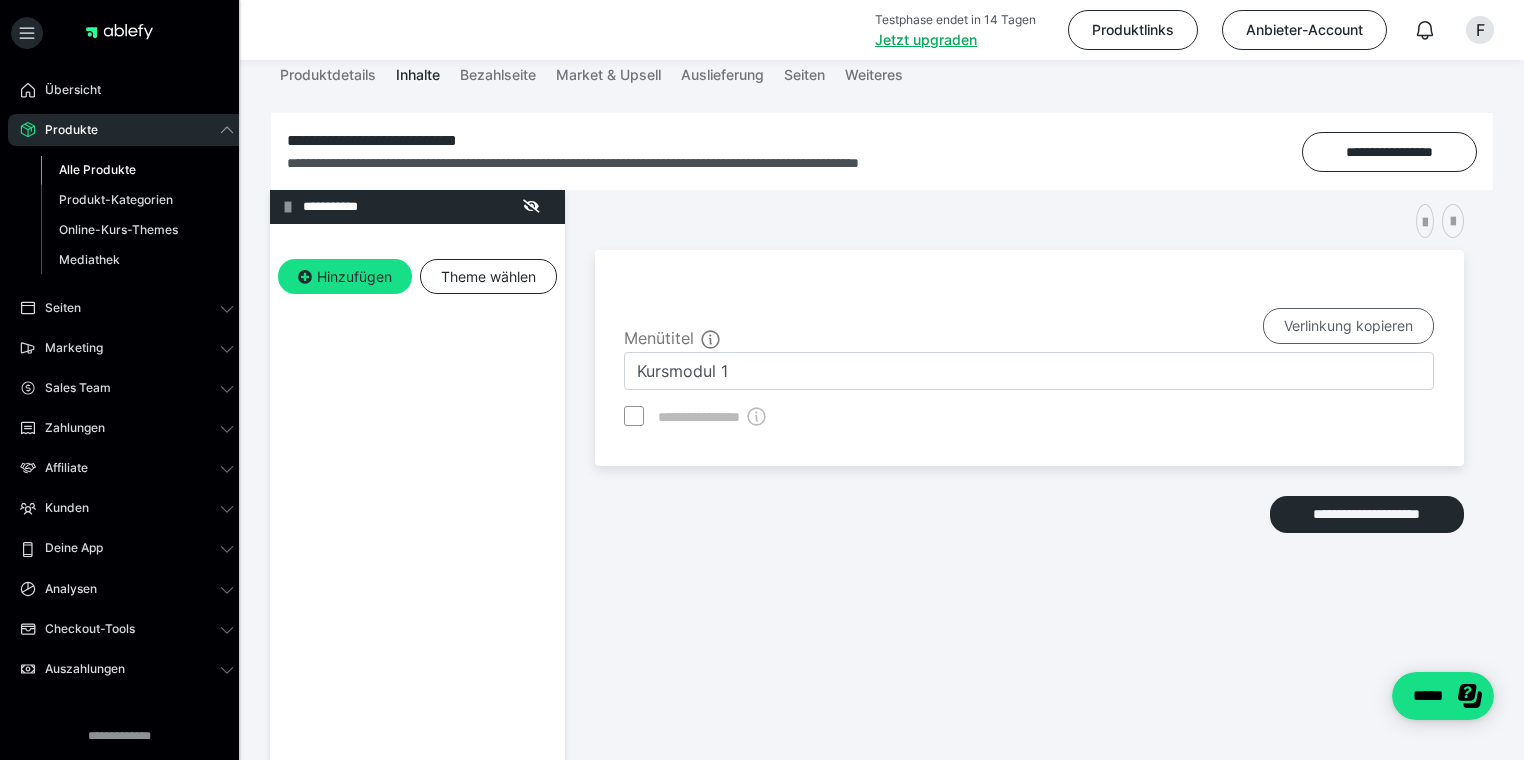 click on "Verlinkung kopieren" at bounding box center (1348, 326) 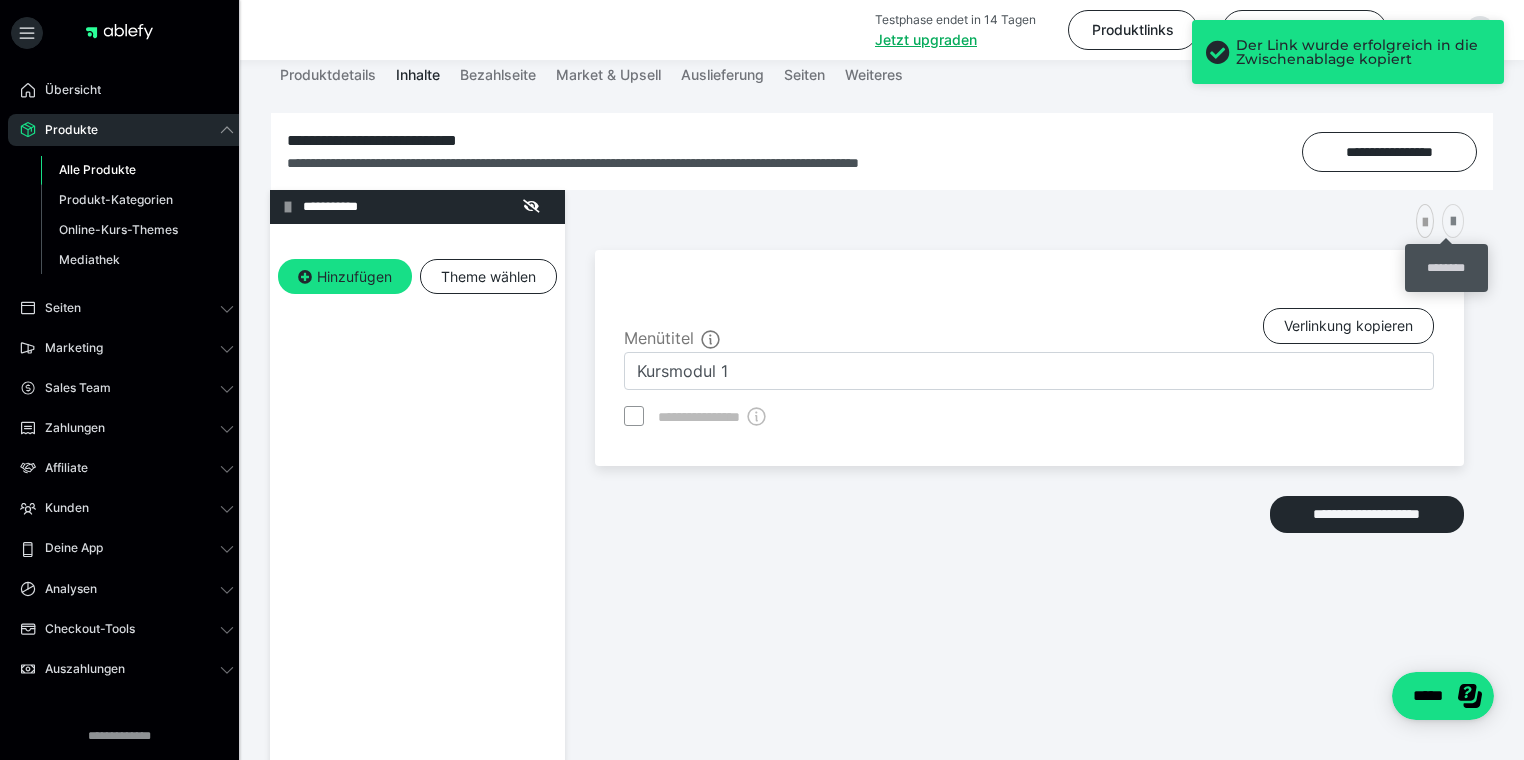 click at bounding box center [1453, 222] 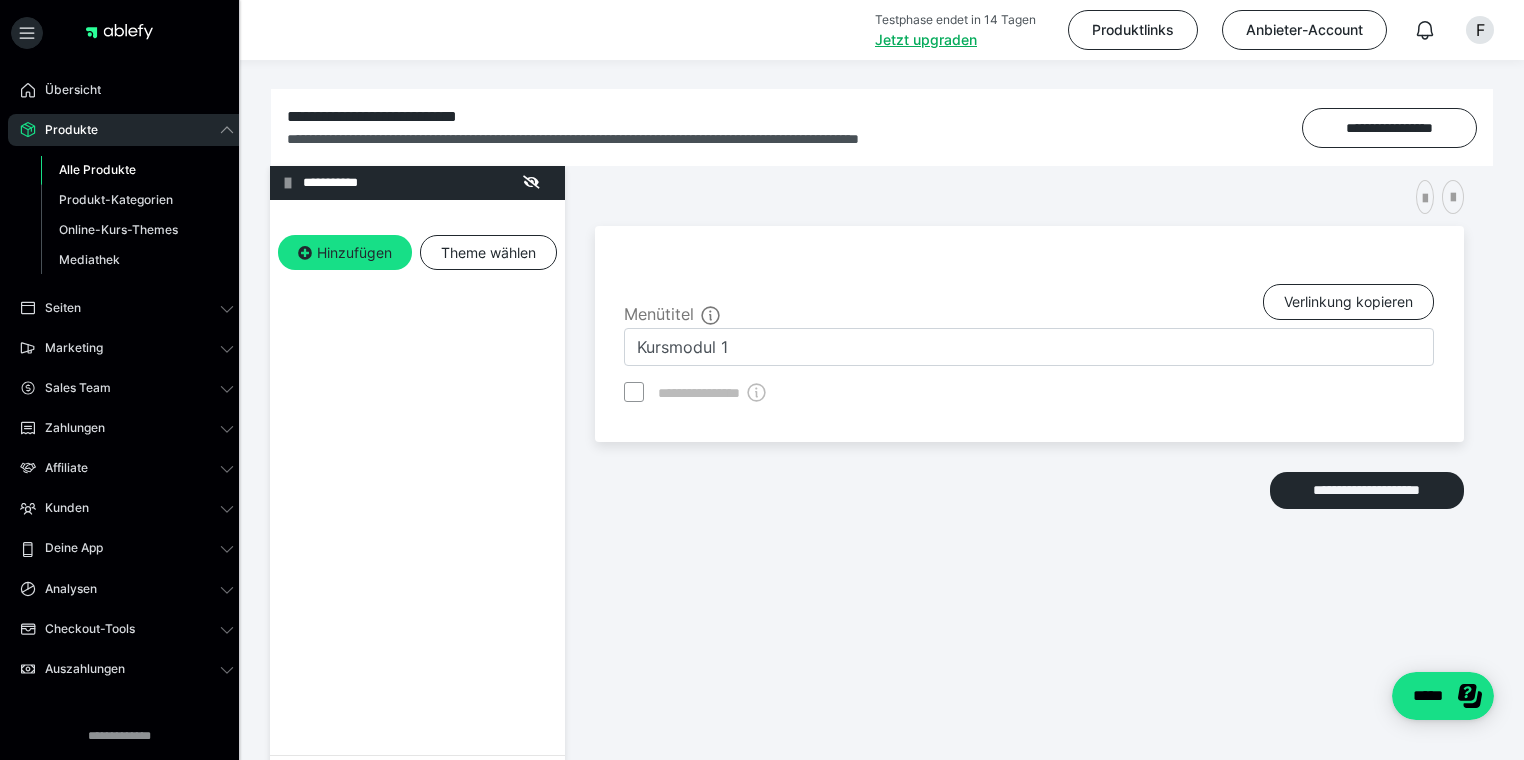 scroll, scrollTop: 353, scrollLeft: 0, axis: vertical 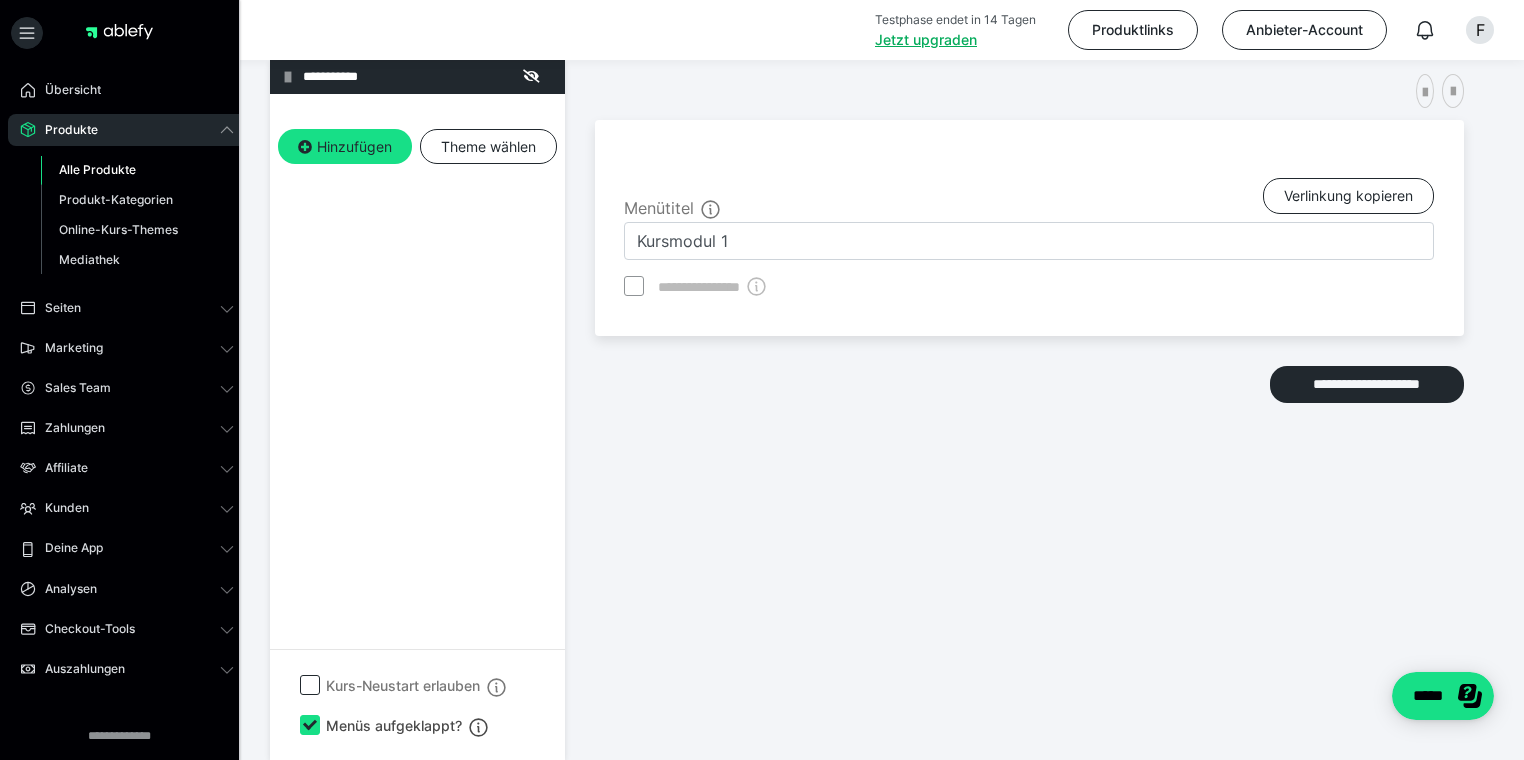 click at bounding box center (310, 725) 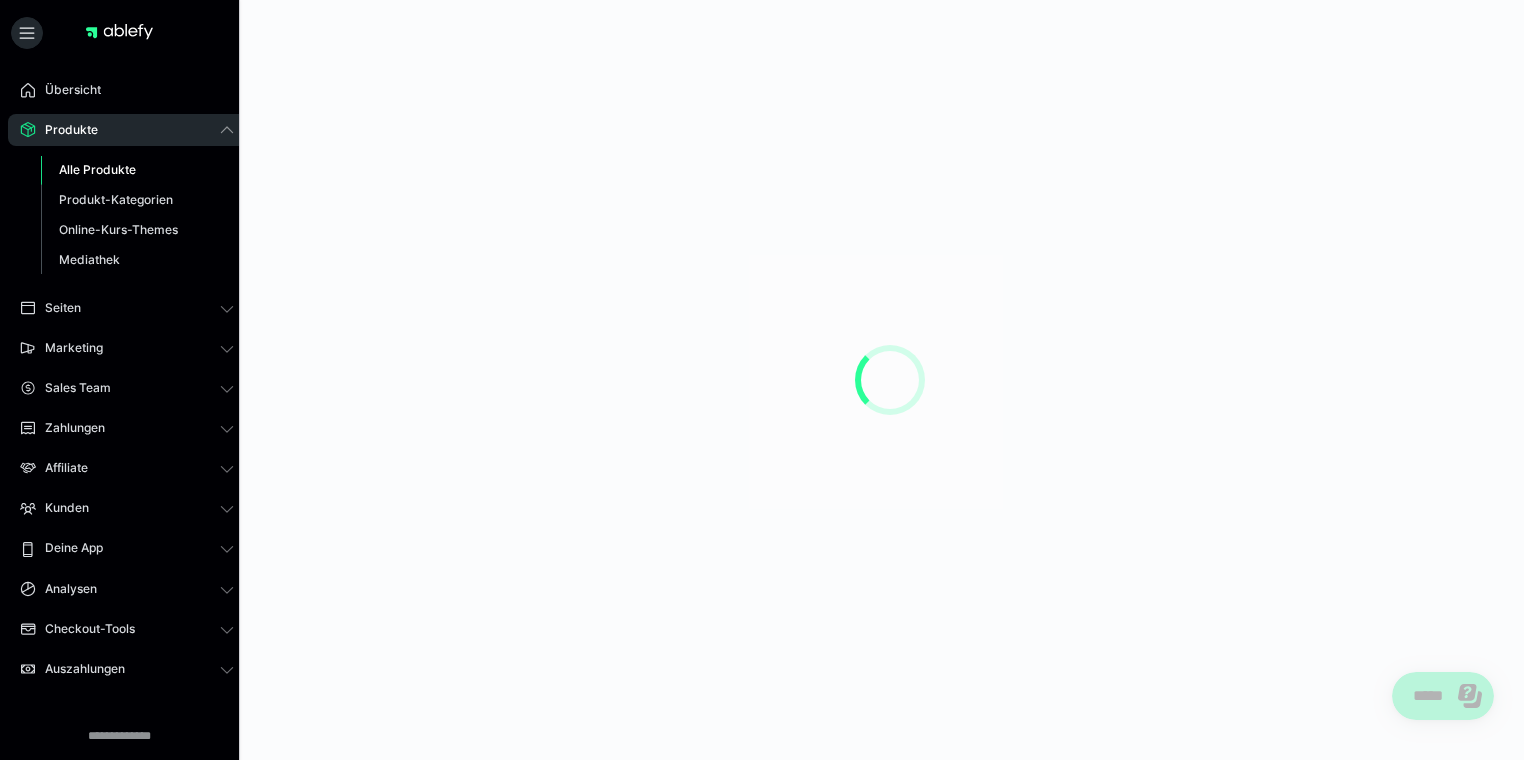 scroll, scrollTop: 0, scrollLeft: 0, axis: both 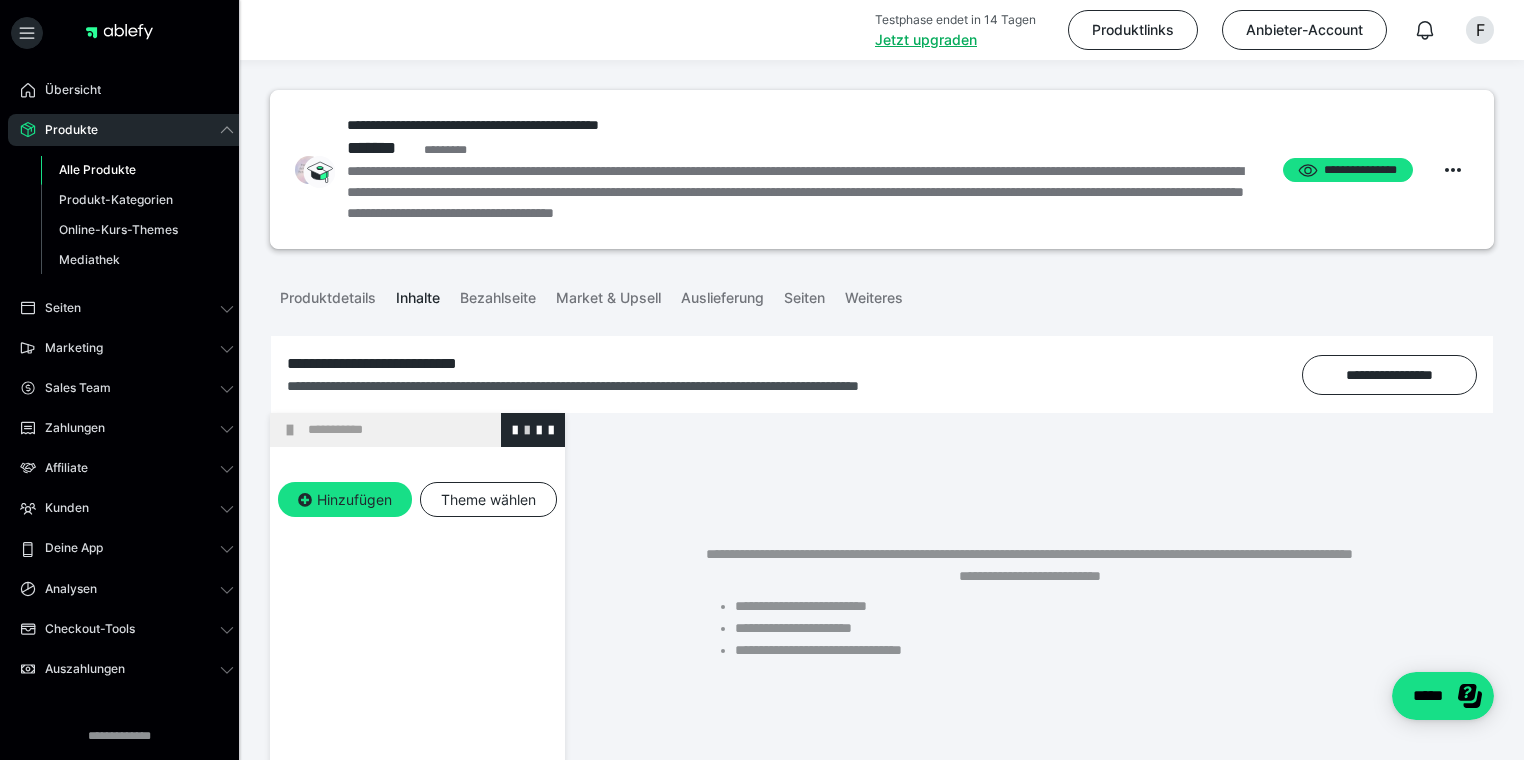 click at bounding box center (527, 429) 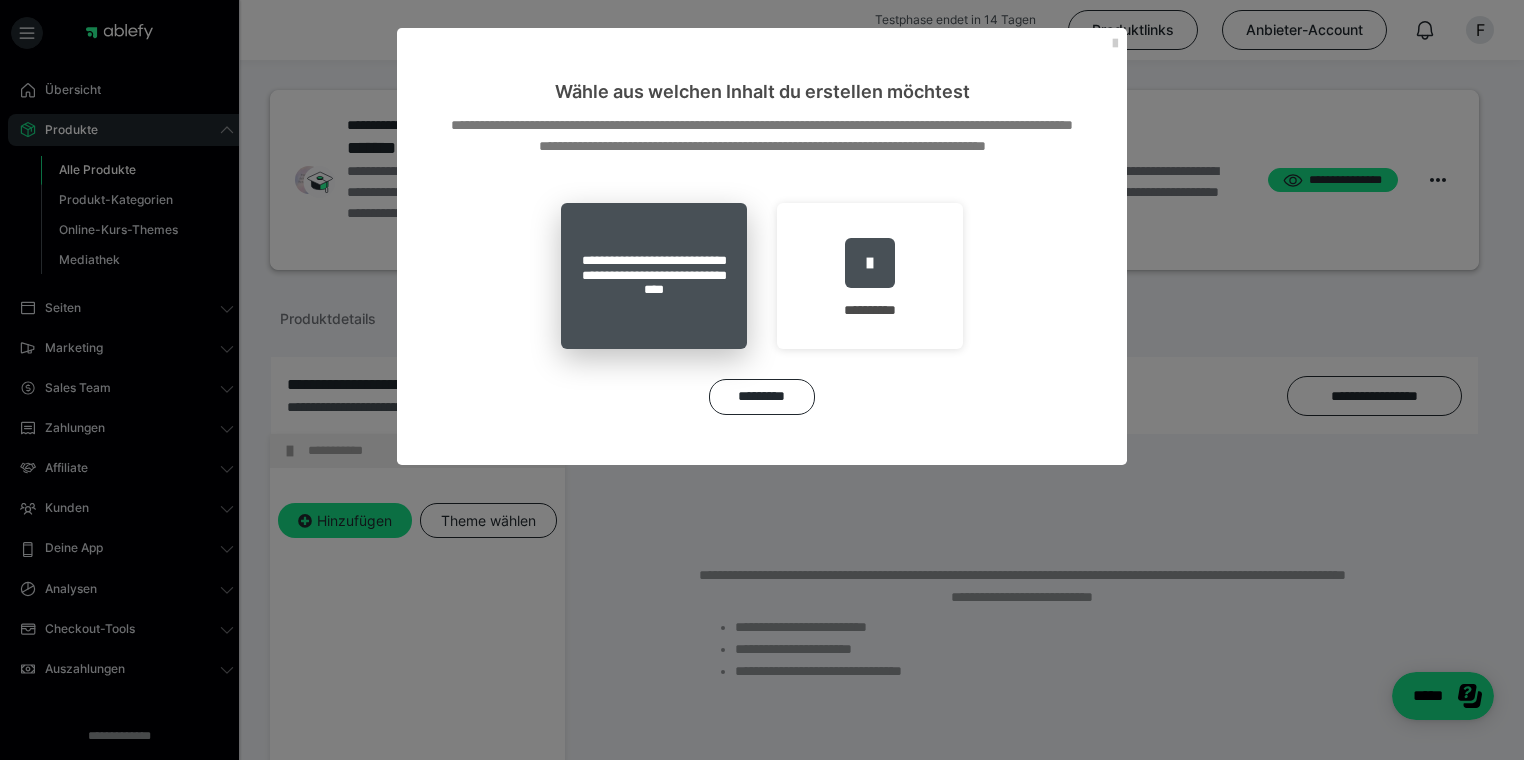 click on "**********" at bounding box center [654, 276] 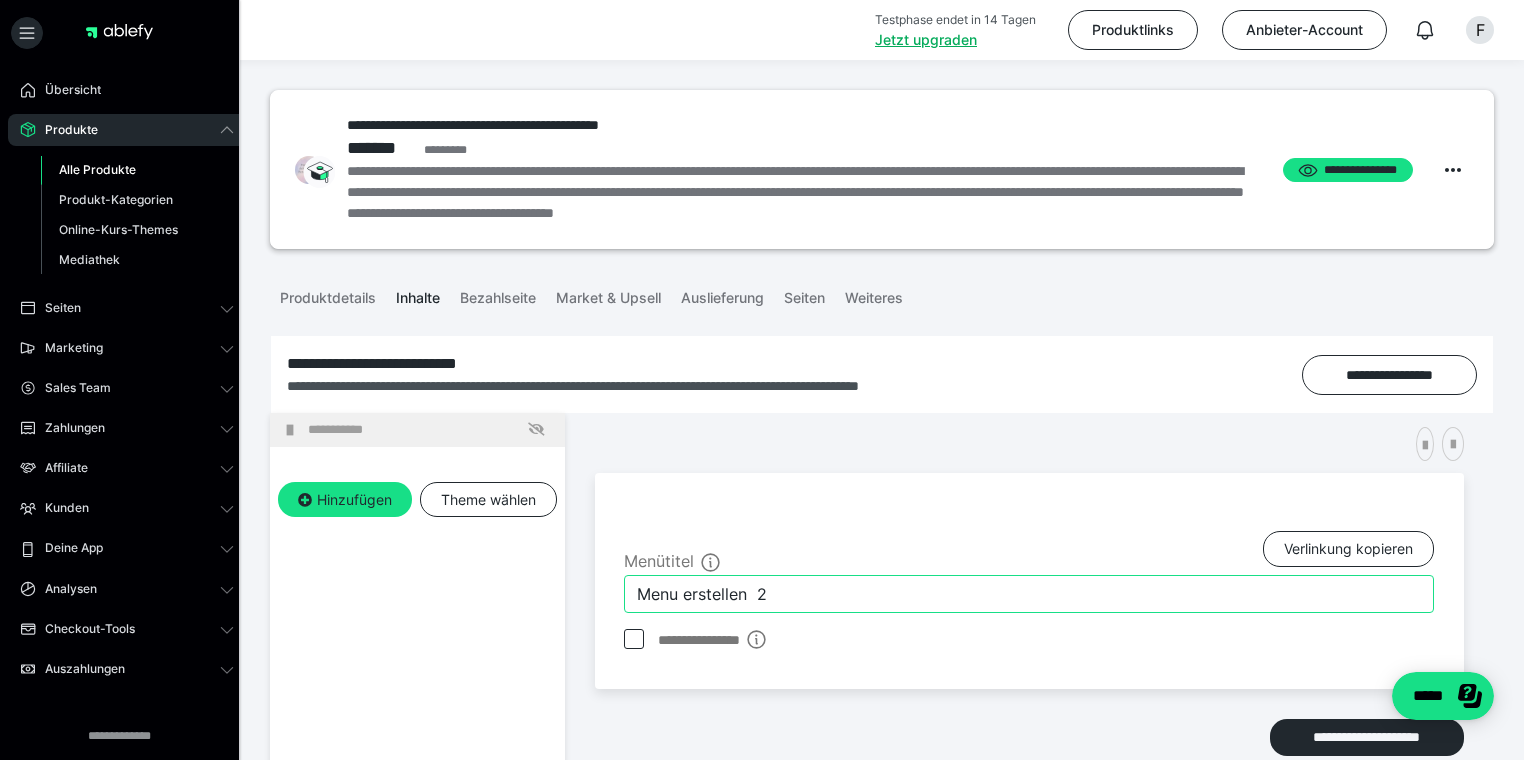 drag, startPoint x: 813, startPoint y: 603, endPoint x: 587, endPoint y: 600, distance: 226.01991 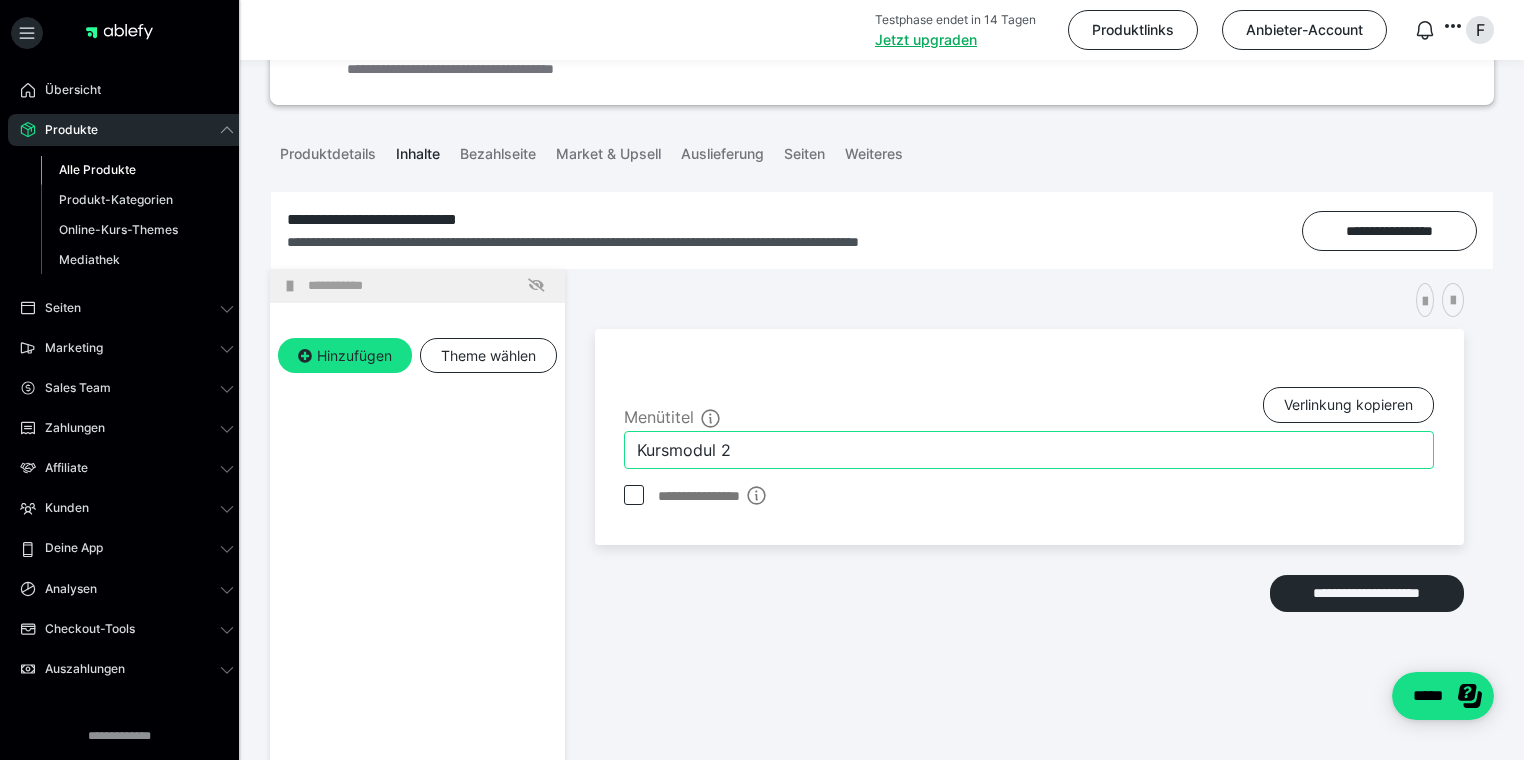 scroll, scrollTop: 141, scrollLeft: 0, axis: vertical 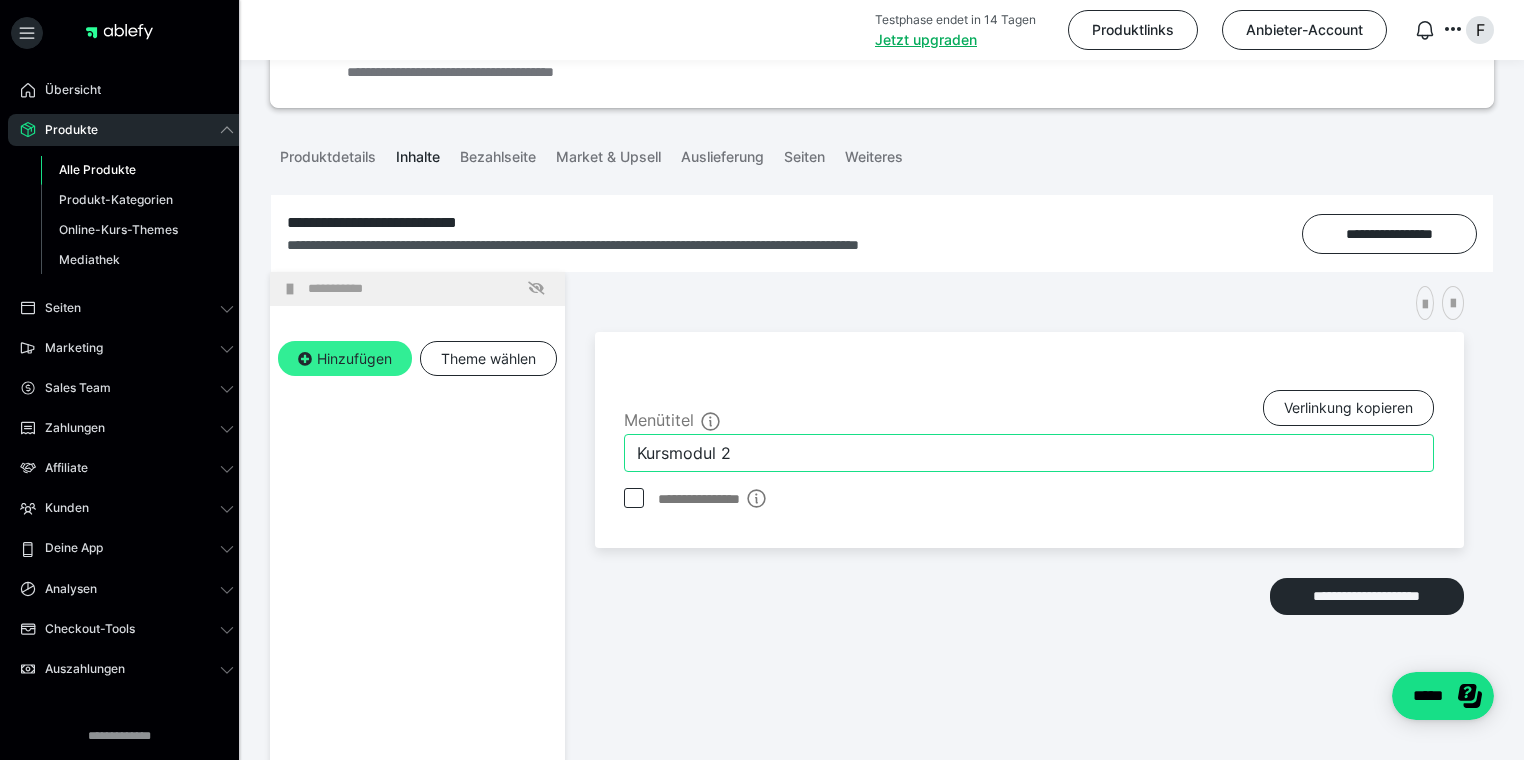 type on "Kursmodul 2" 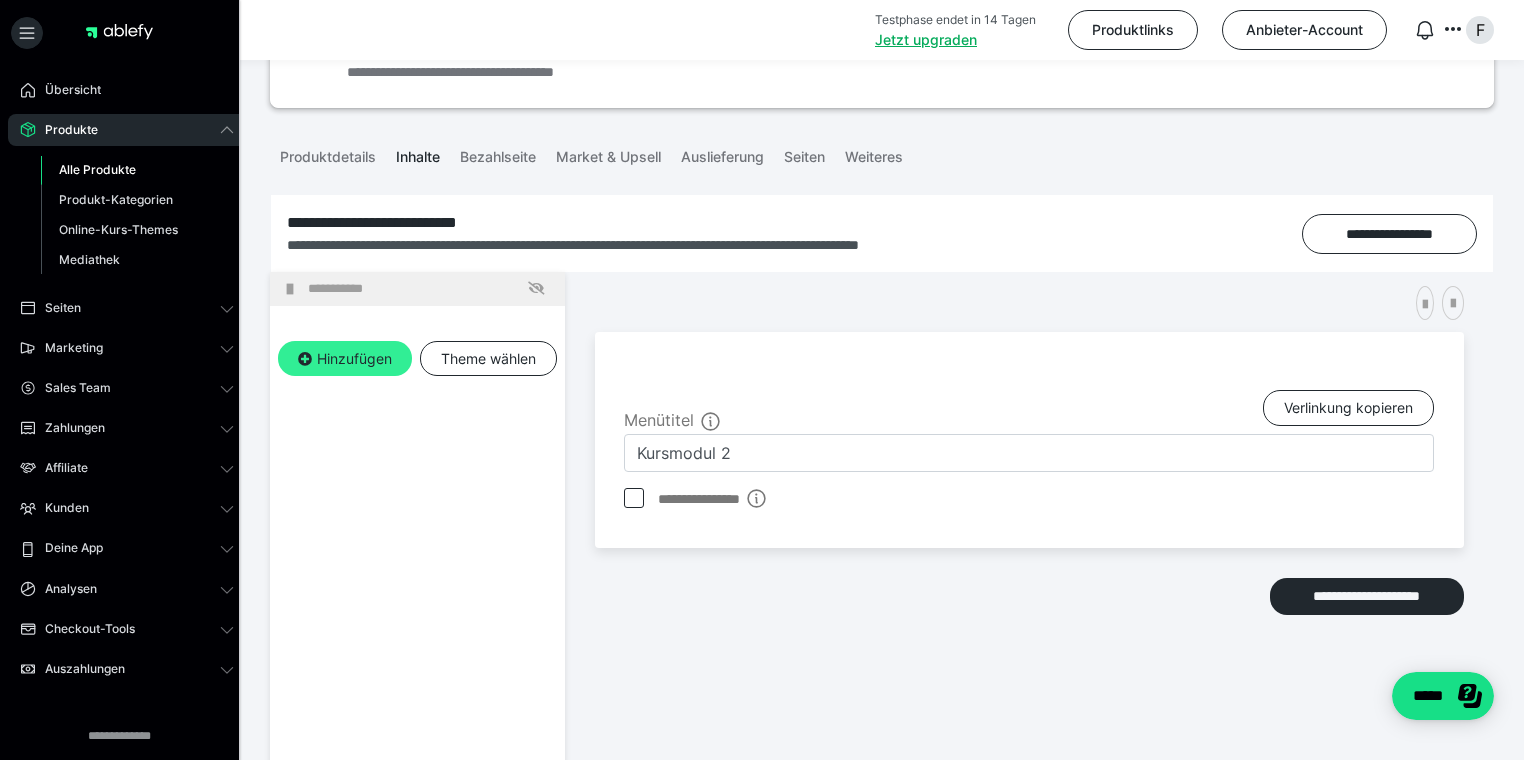 click on "Hinzufügen" at bounding box center [345, 359] 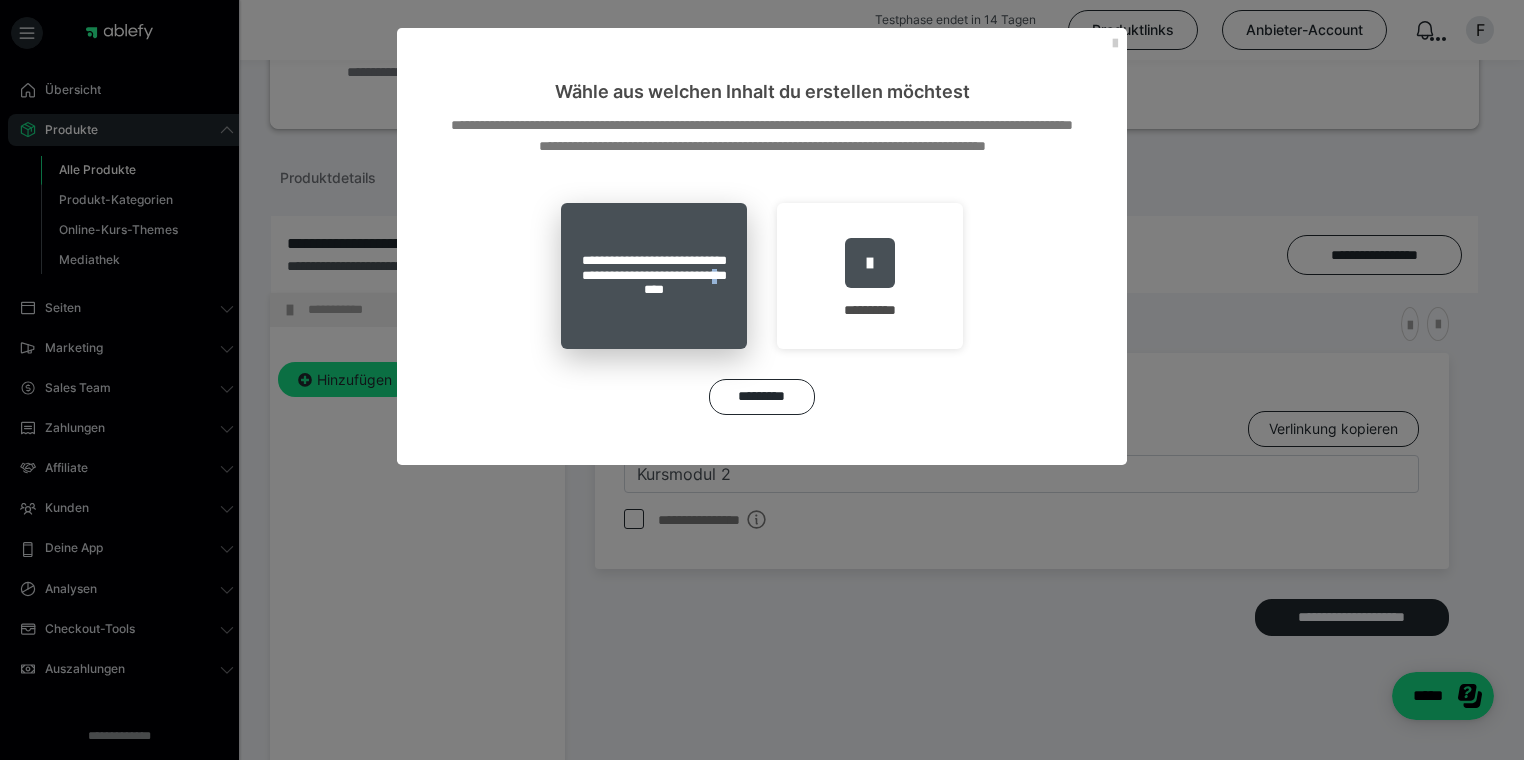 click on "**********" at bounding box center [654, 276] 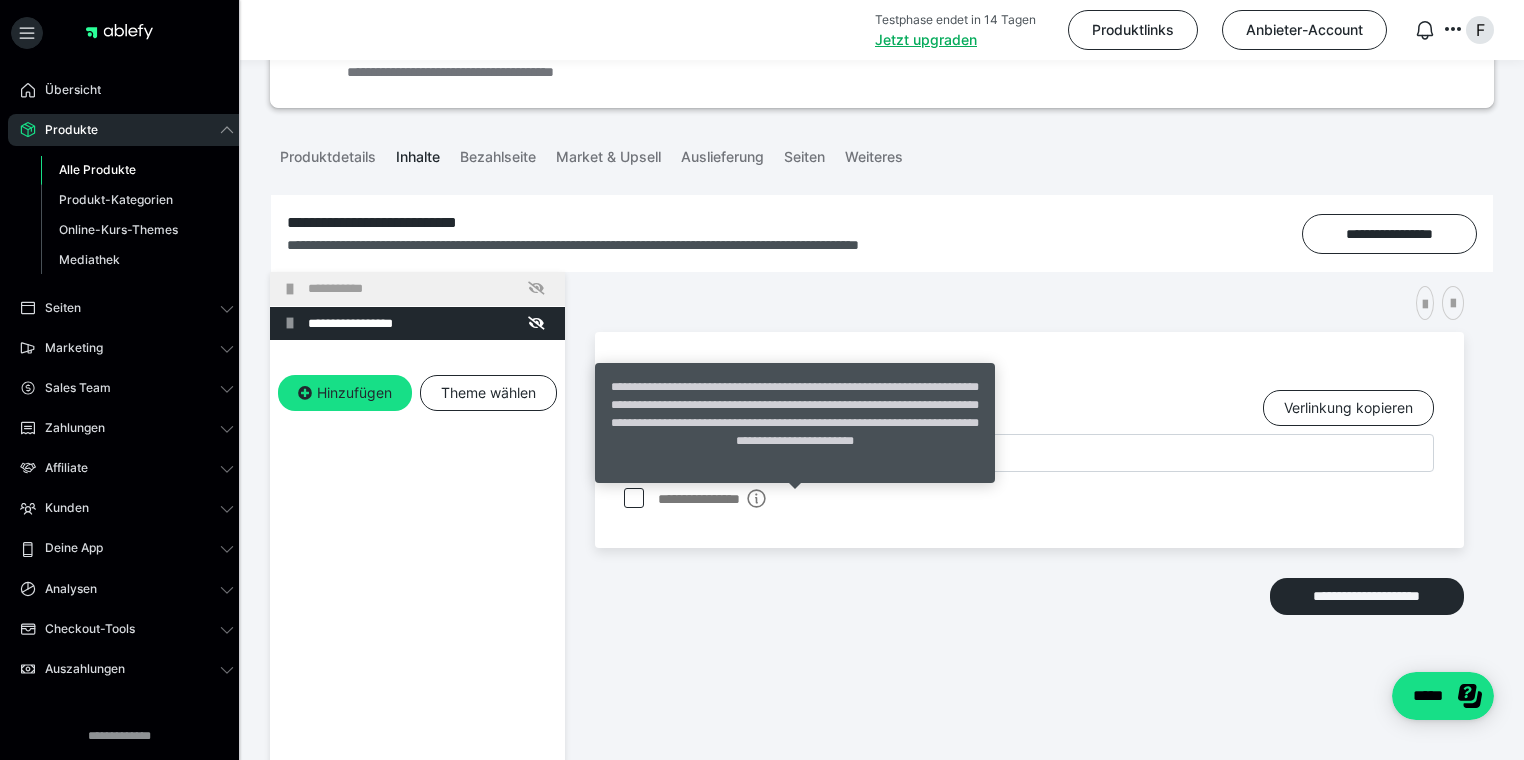 click on "**********" at bounding box center (795, 423) 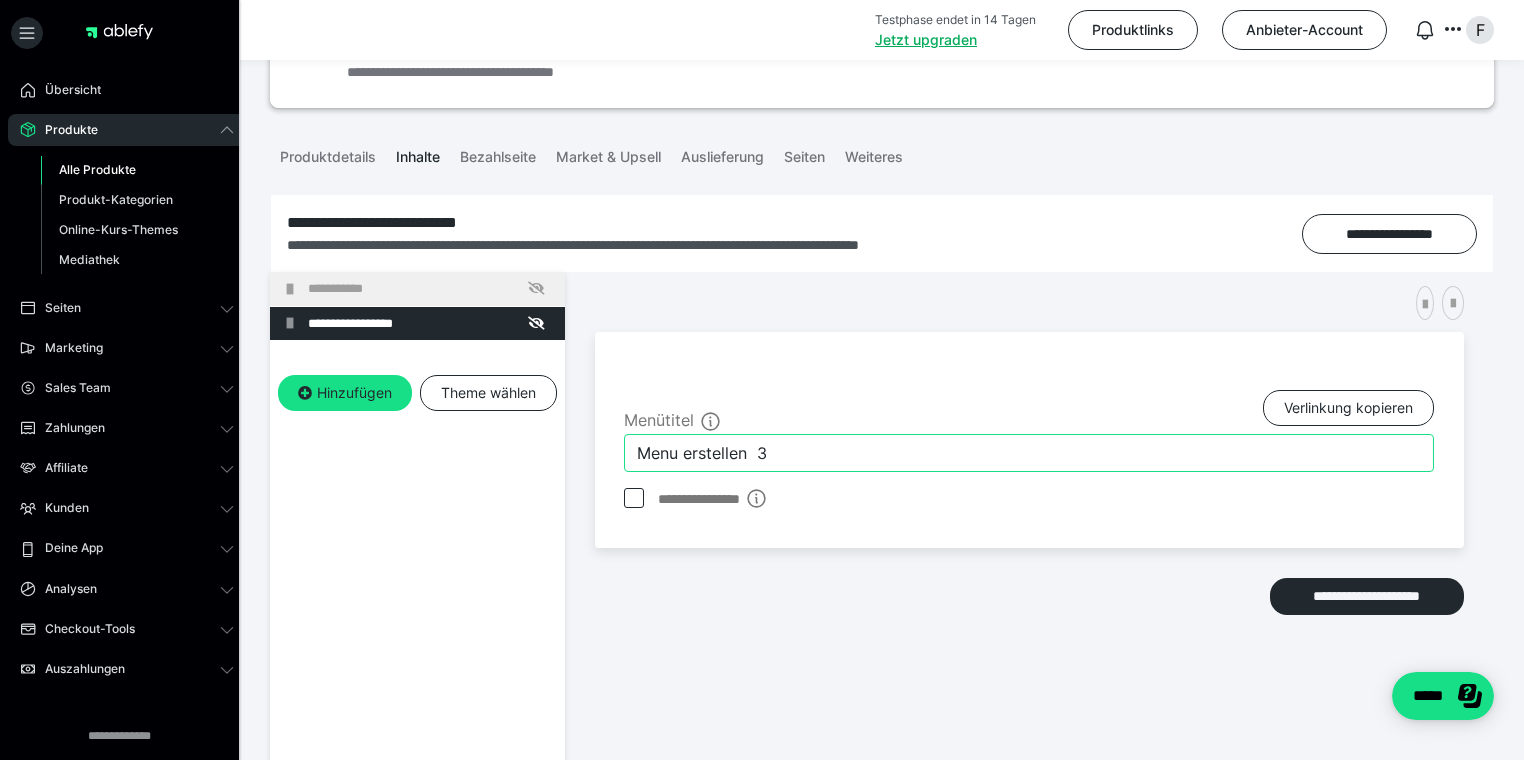 drag, startPoint x: 750, startPoint y: 452, endPoint x: 551, endPoint y: 451, distance: 199.00252 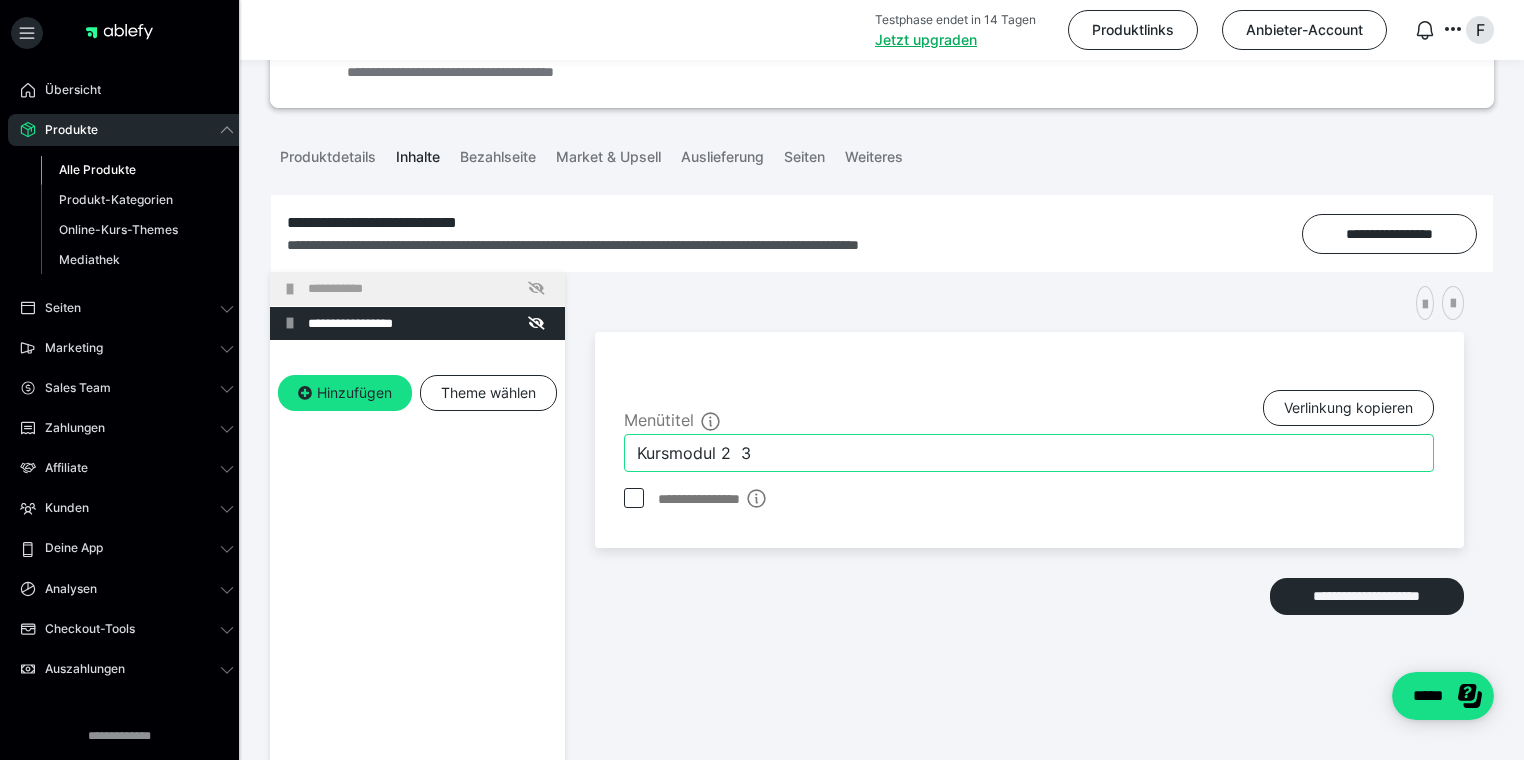 click on "Kursmodul 2  3" at bounding box center (1029, 453) 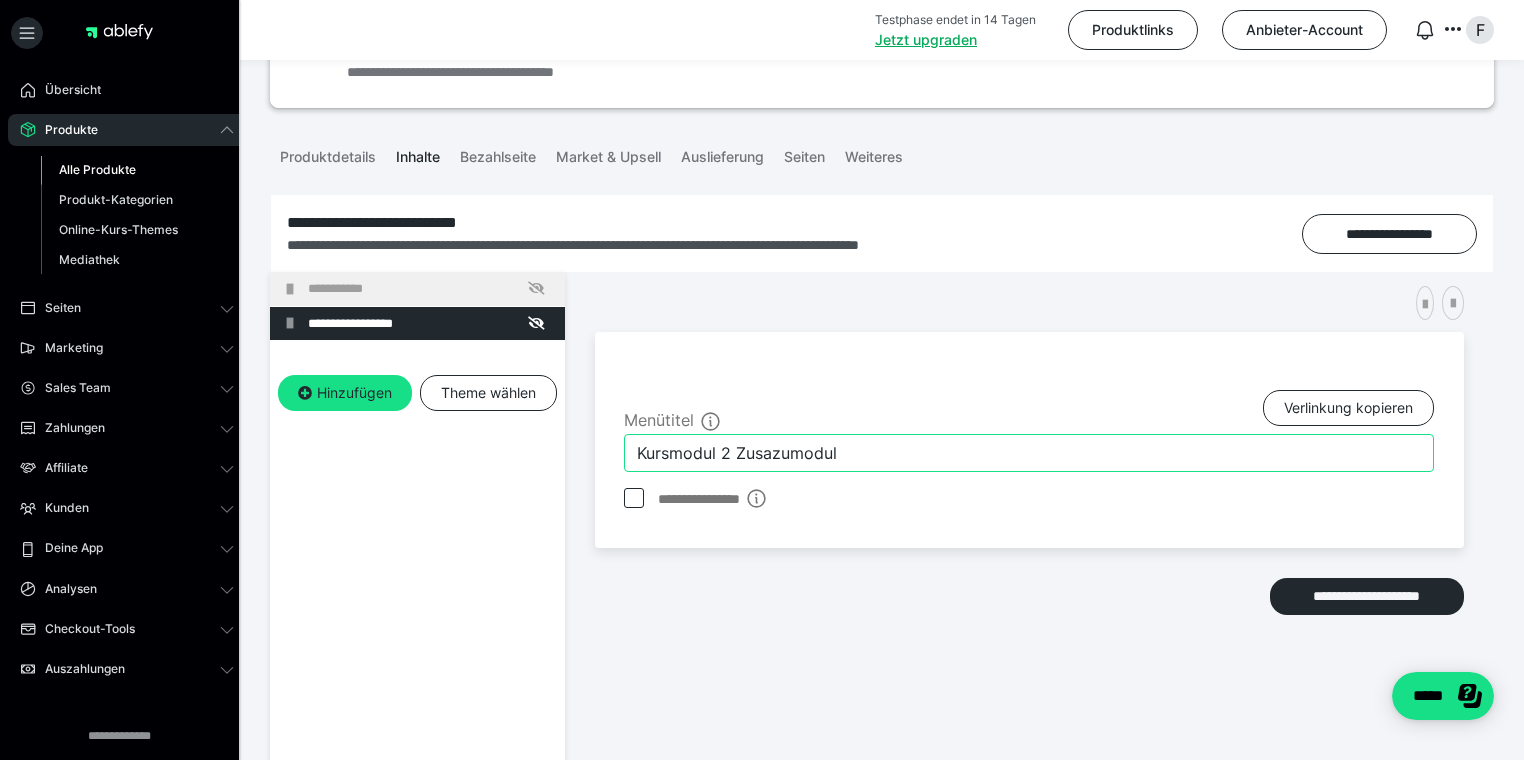 type on "Kursmodul 2 Zusazumodul" 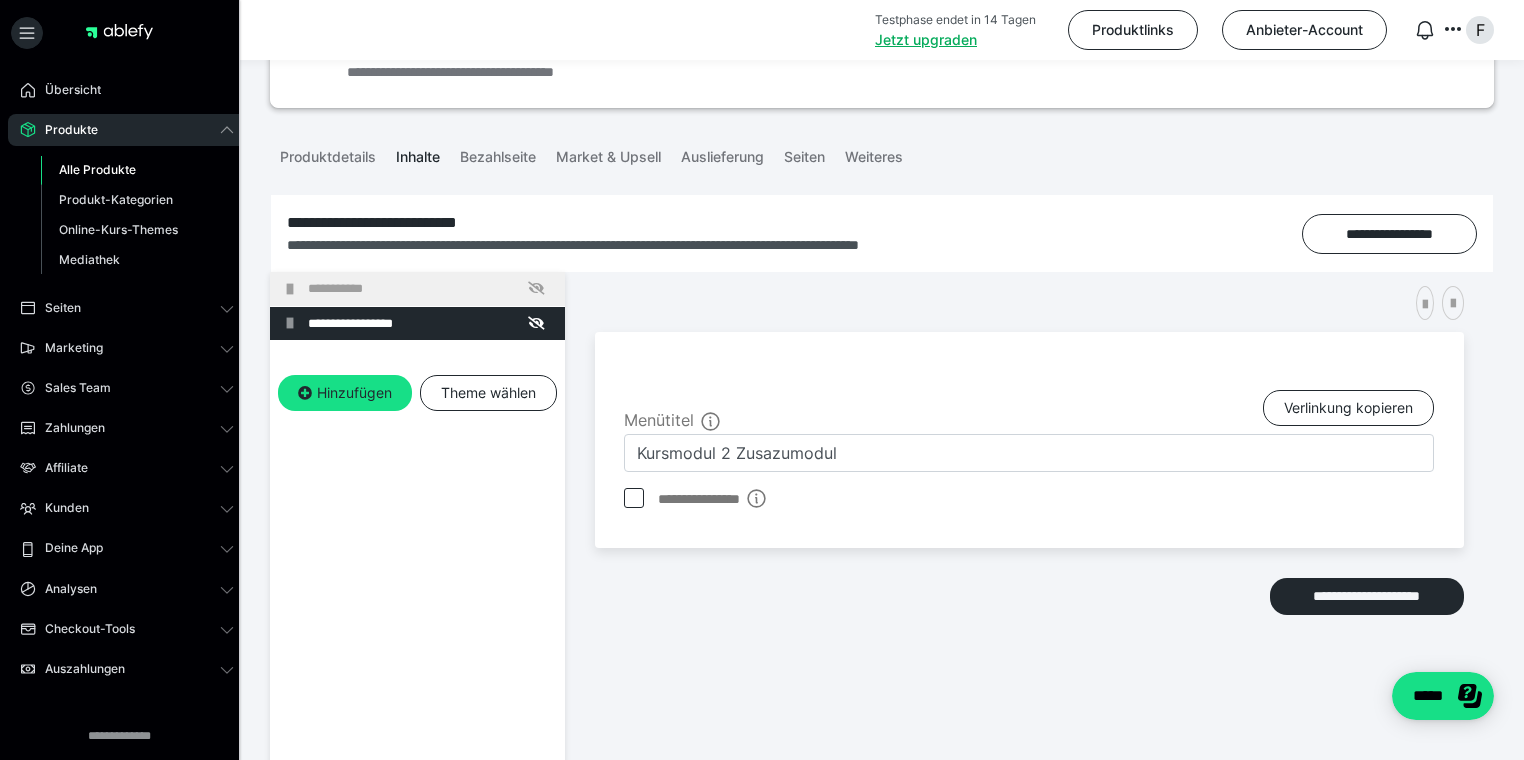drag, startPoint x: 1511, startPoint y: 498, endPoint x: 1511, endPoint y: 513, distance: 15 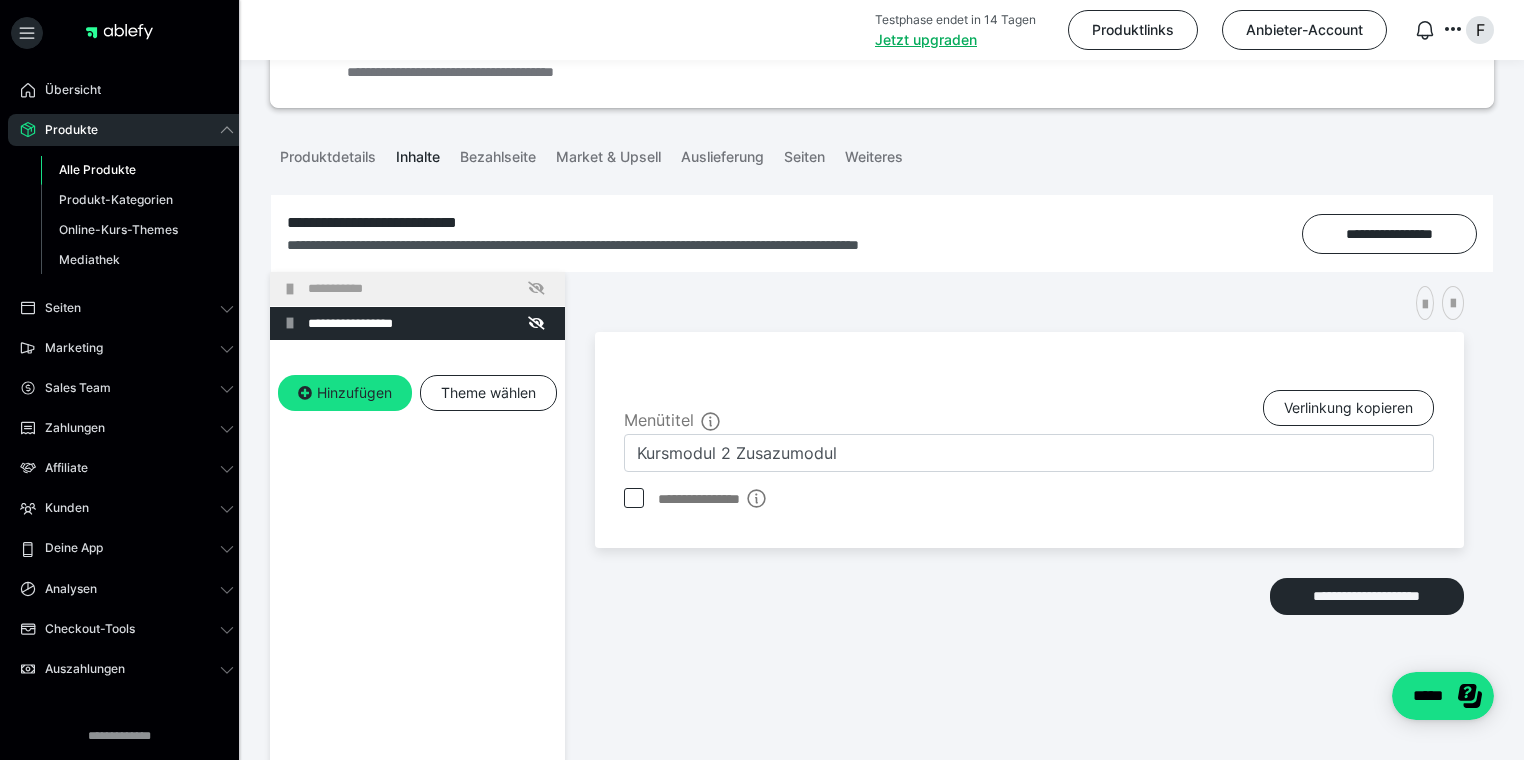 click on "**********" at bounding box center (882, 575) 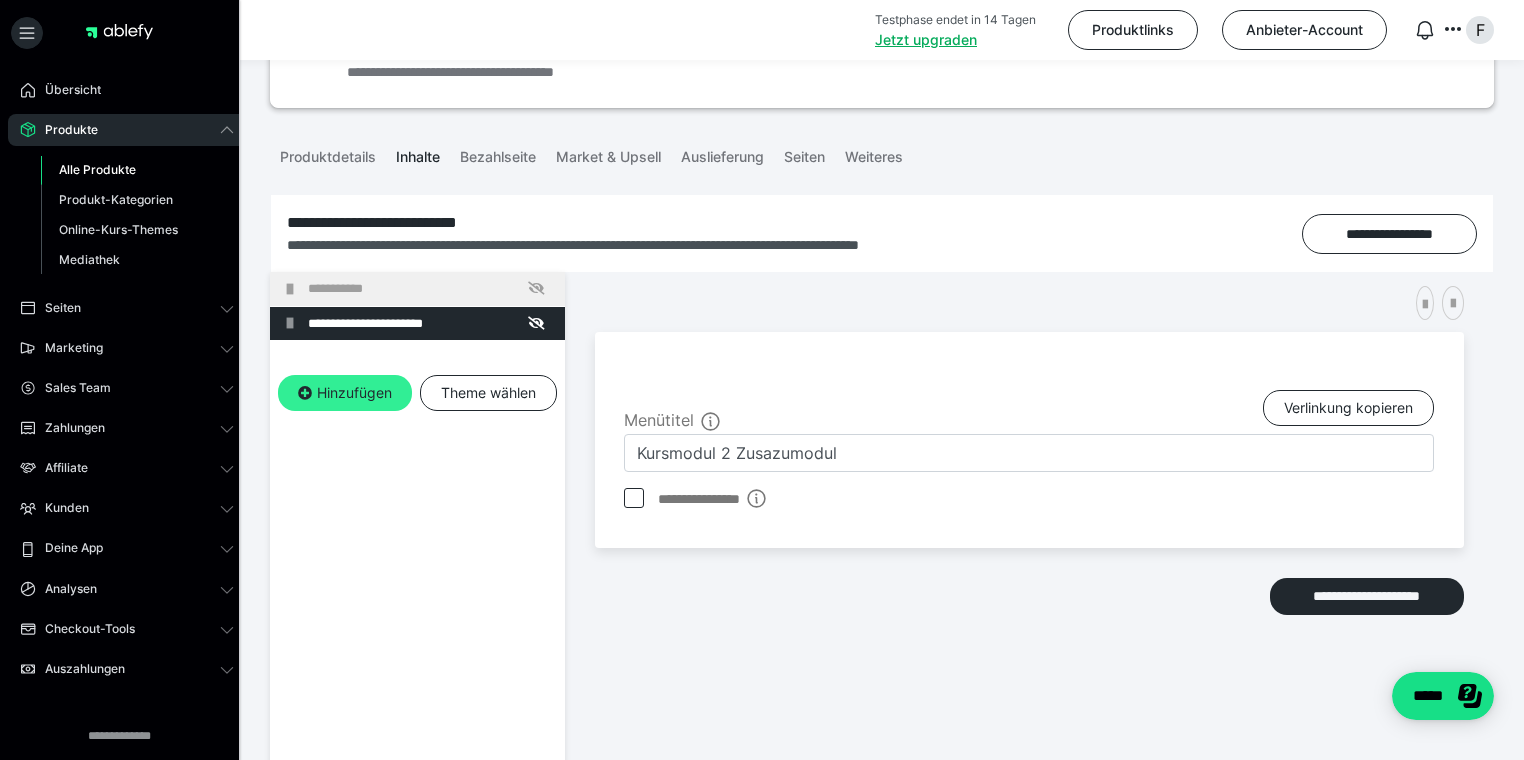 click on "Hinzufügen" at bounding box center [345, 393] 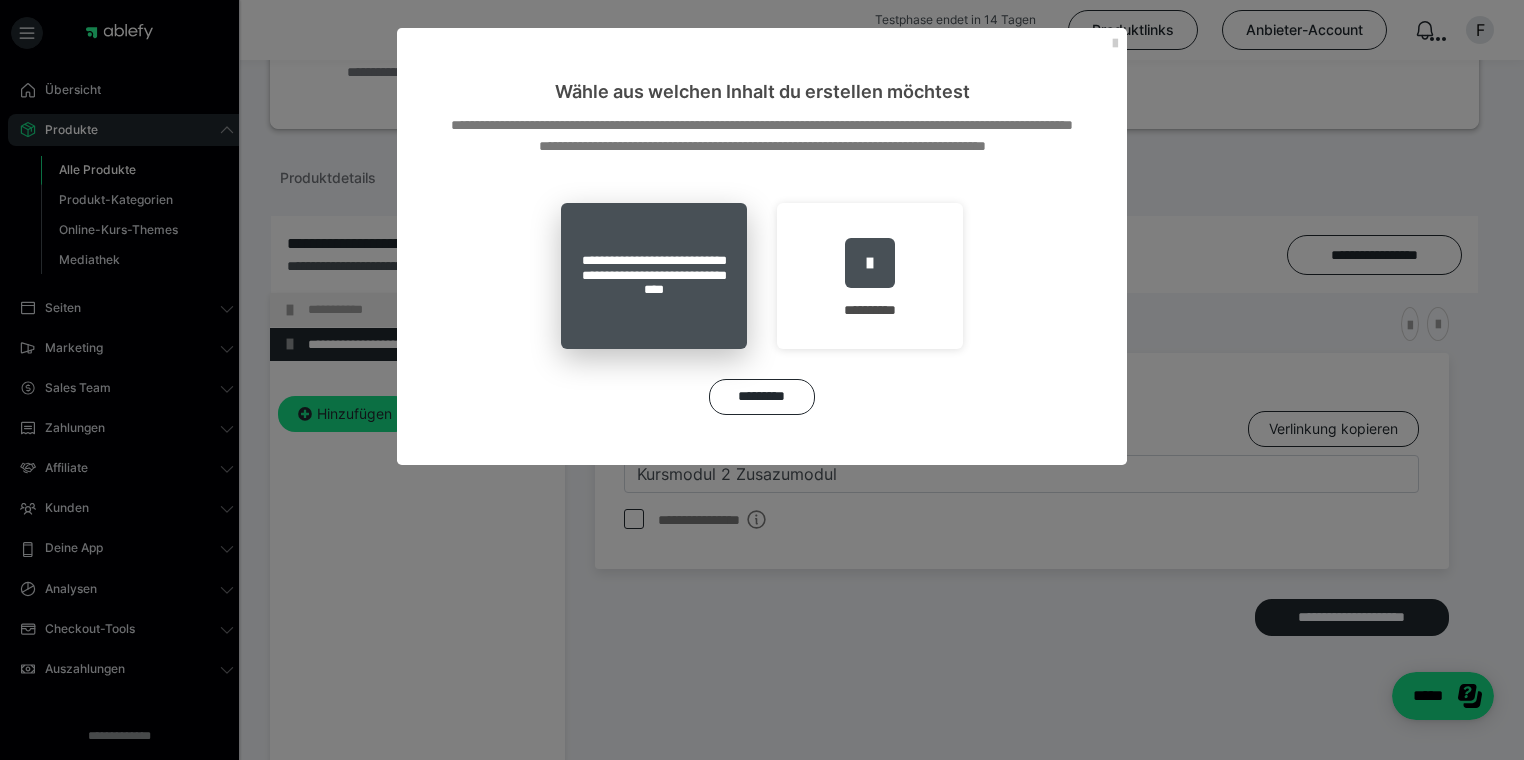 click on "**********" at bounding box center [654, 276] 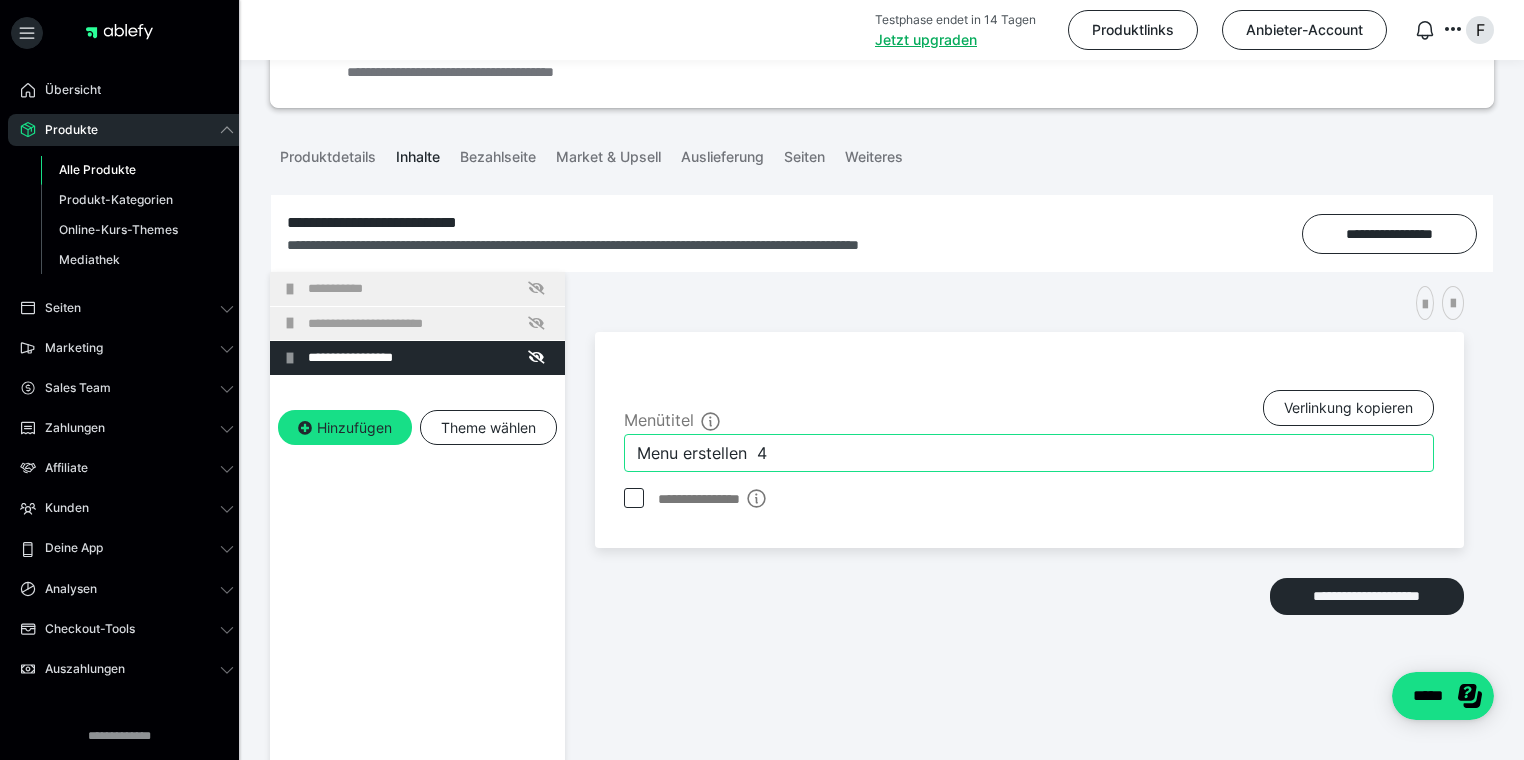 drag, startPoint x: 755, startPoint y: 455, endPoint x: 496, endPoint y: 464, distance: 259.1563 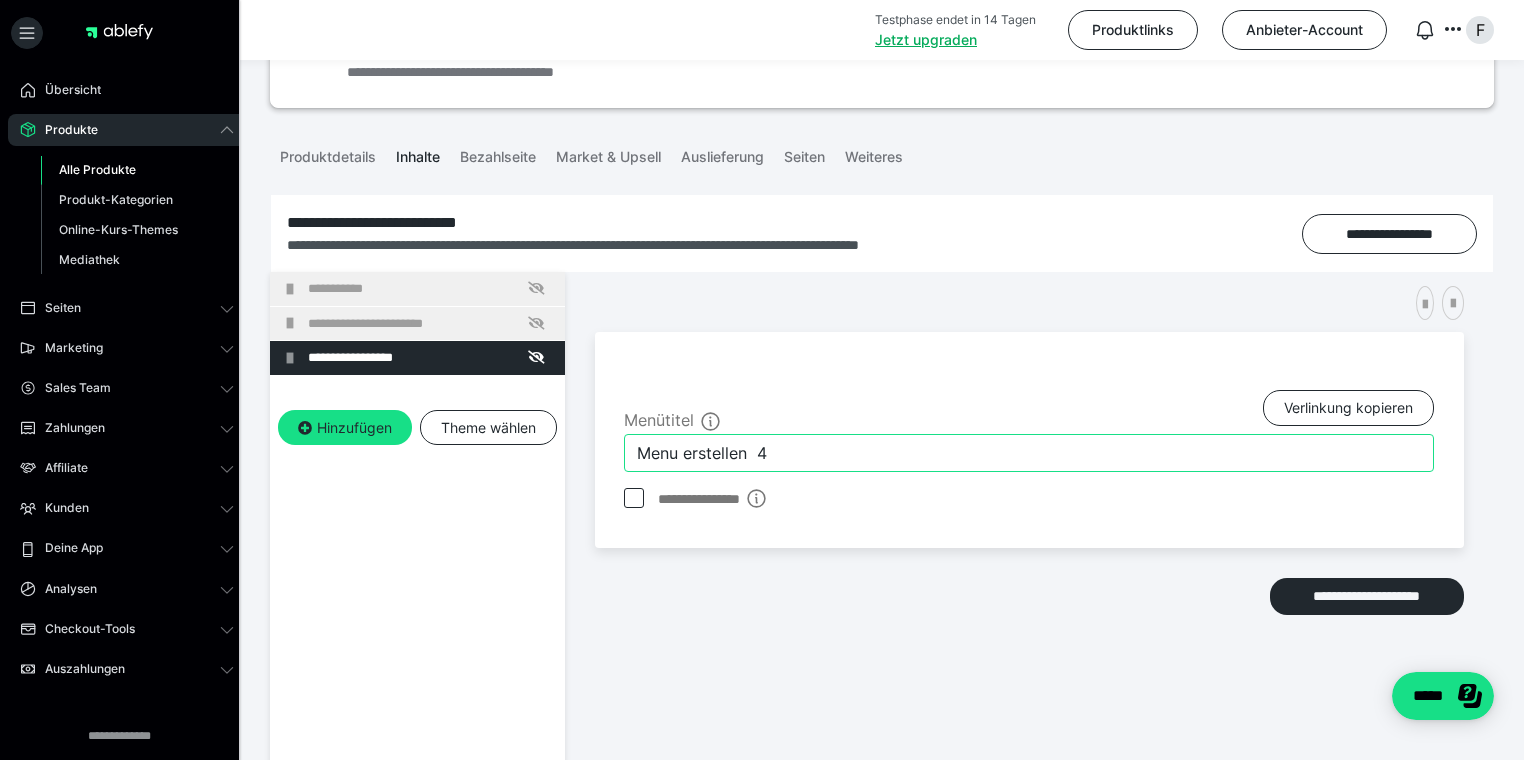click on "**********" at bounding box center (882, 622) 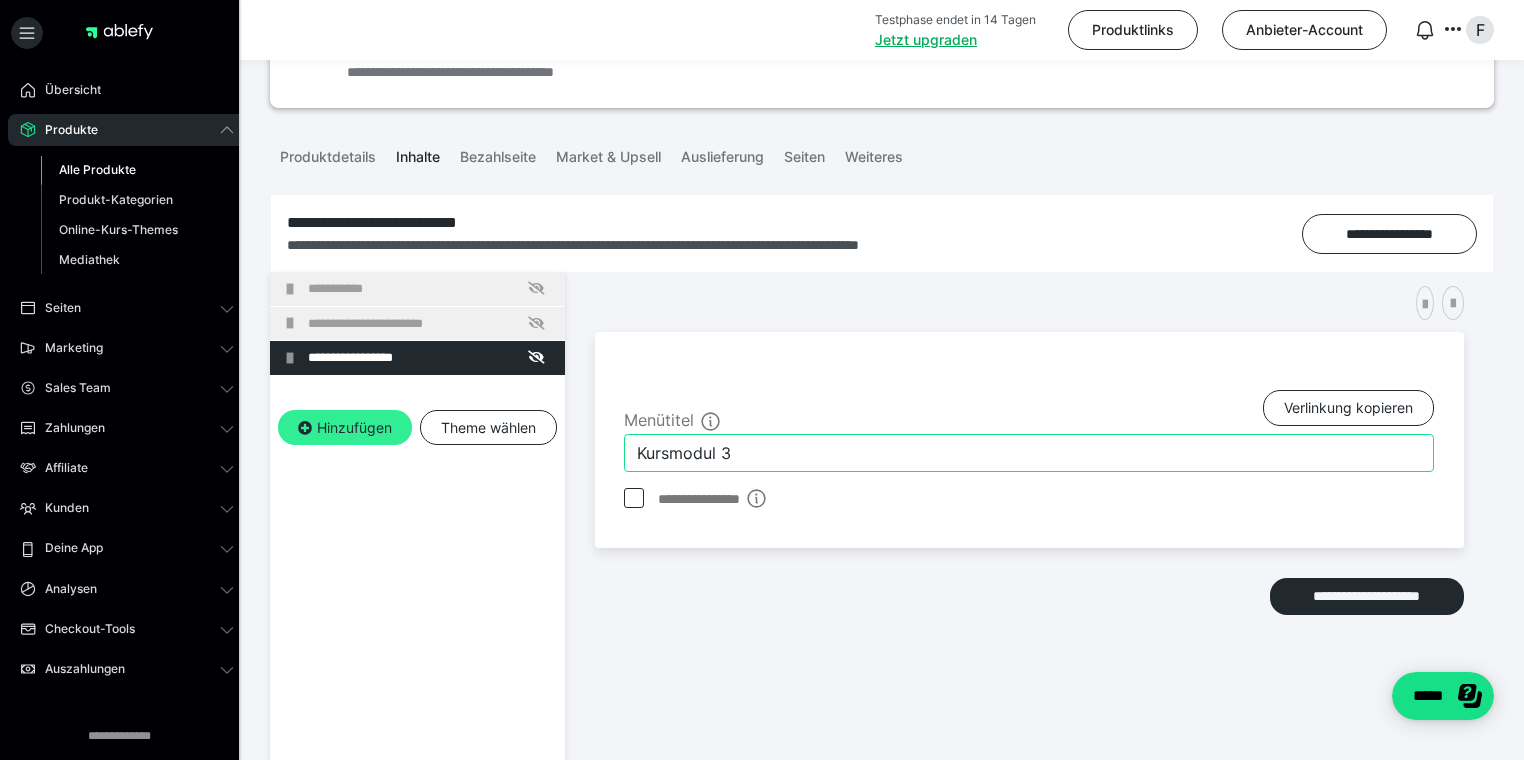 type on "Kursmodul 3" 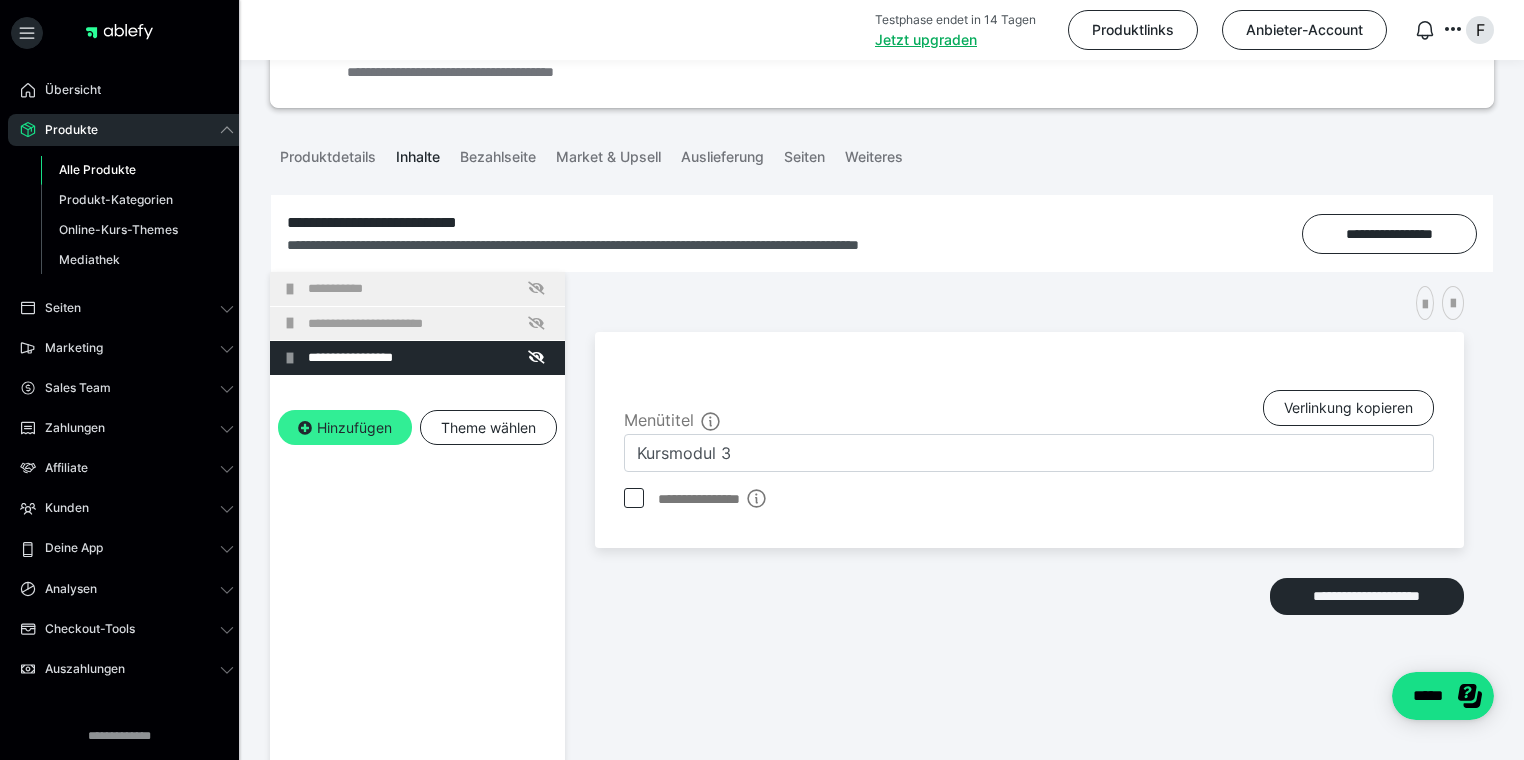click at bounding box center [305, 428] 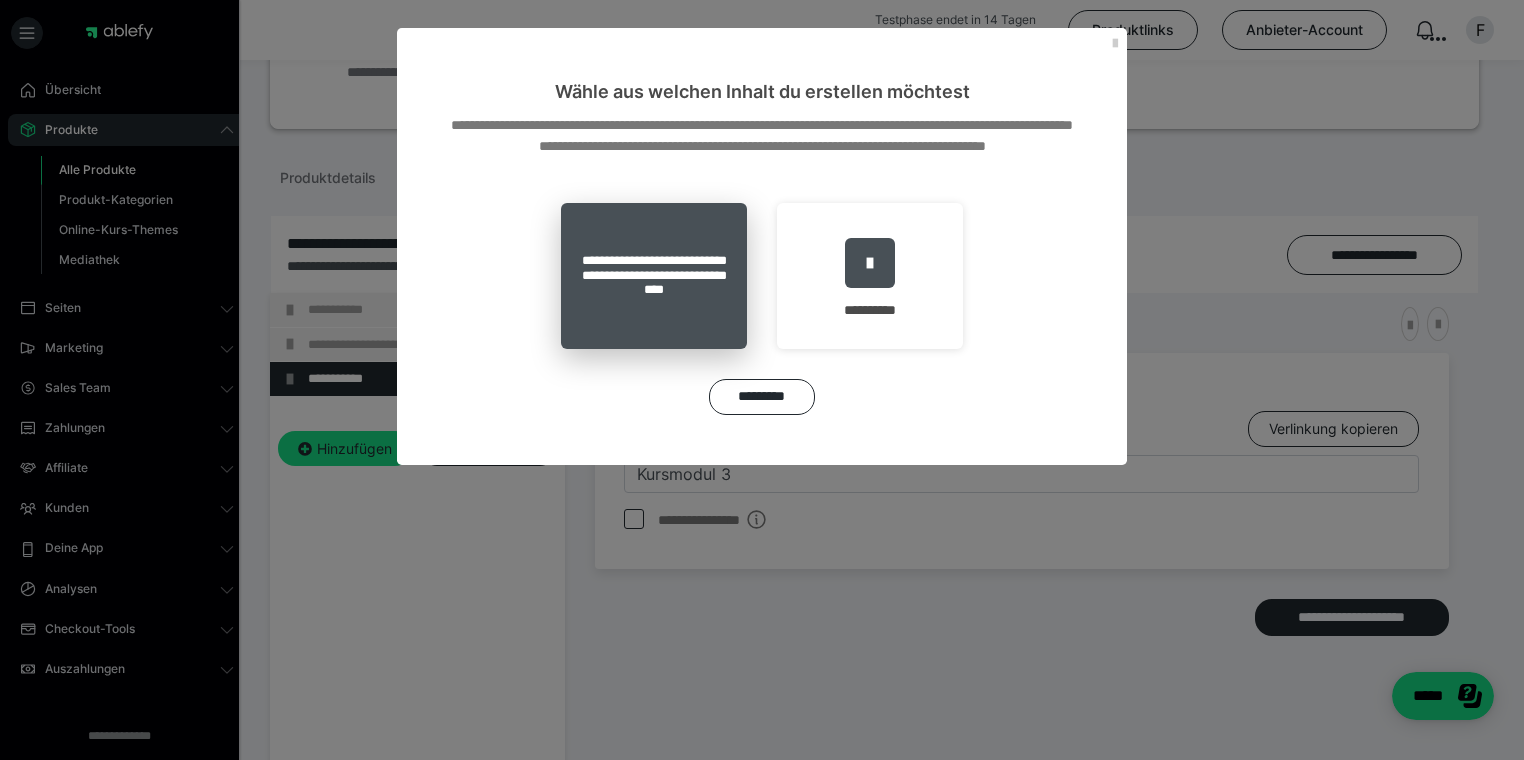 click on "**********" at bounding box center [654, 276] 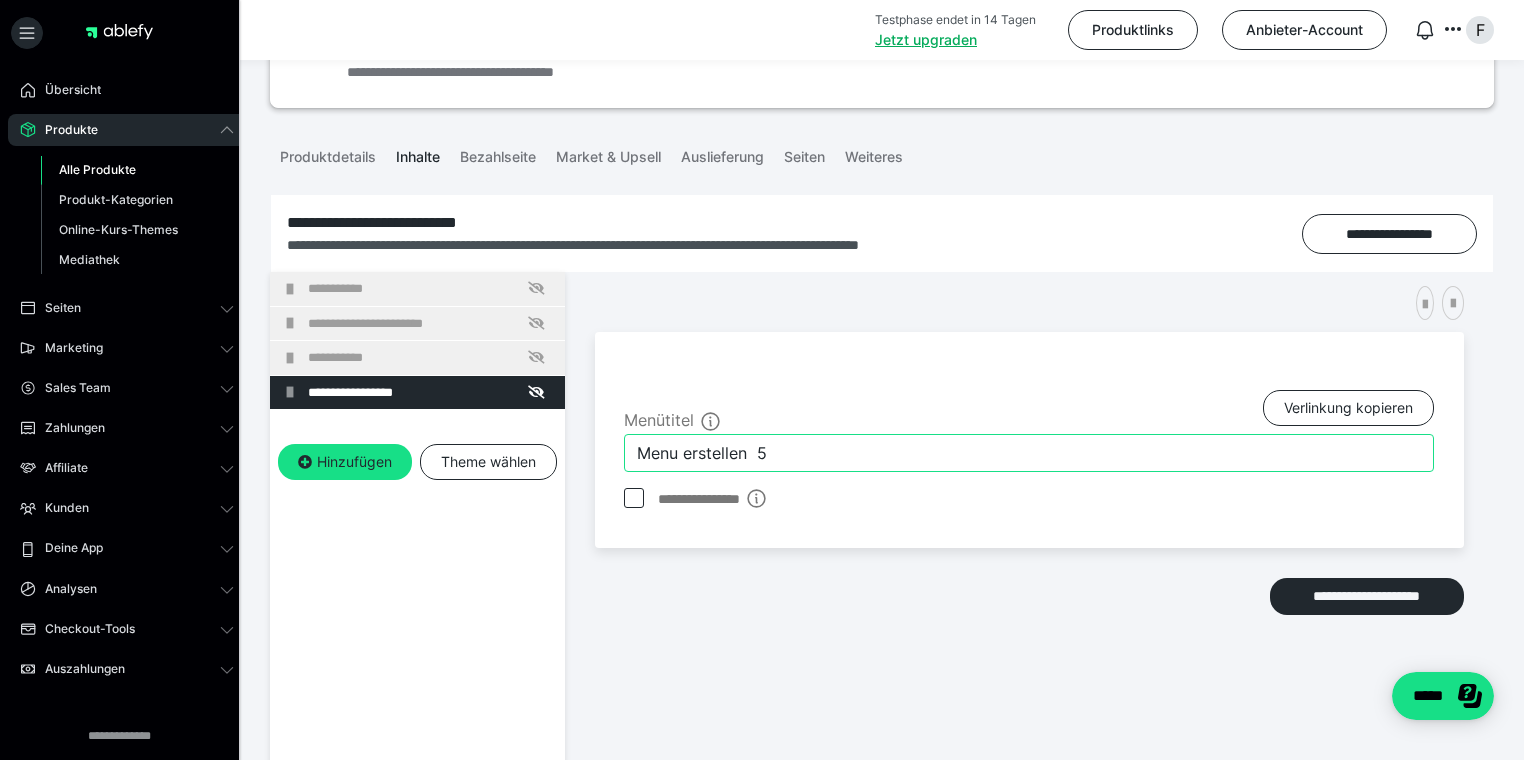 click on "Menu erstellen  5" at bounding box center (1029, 453) 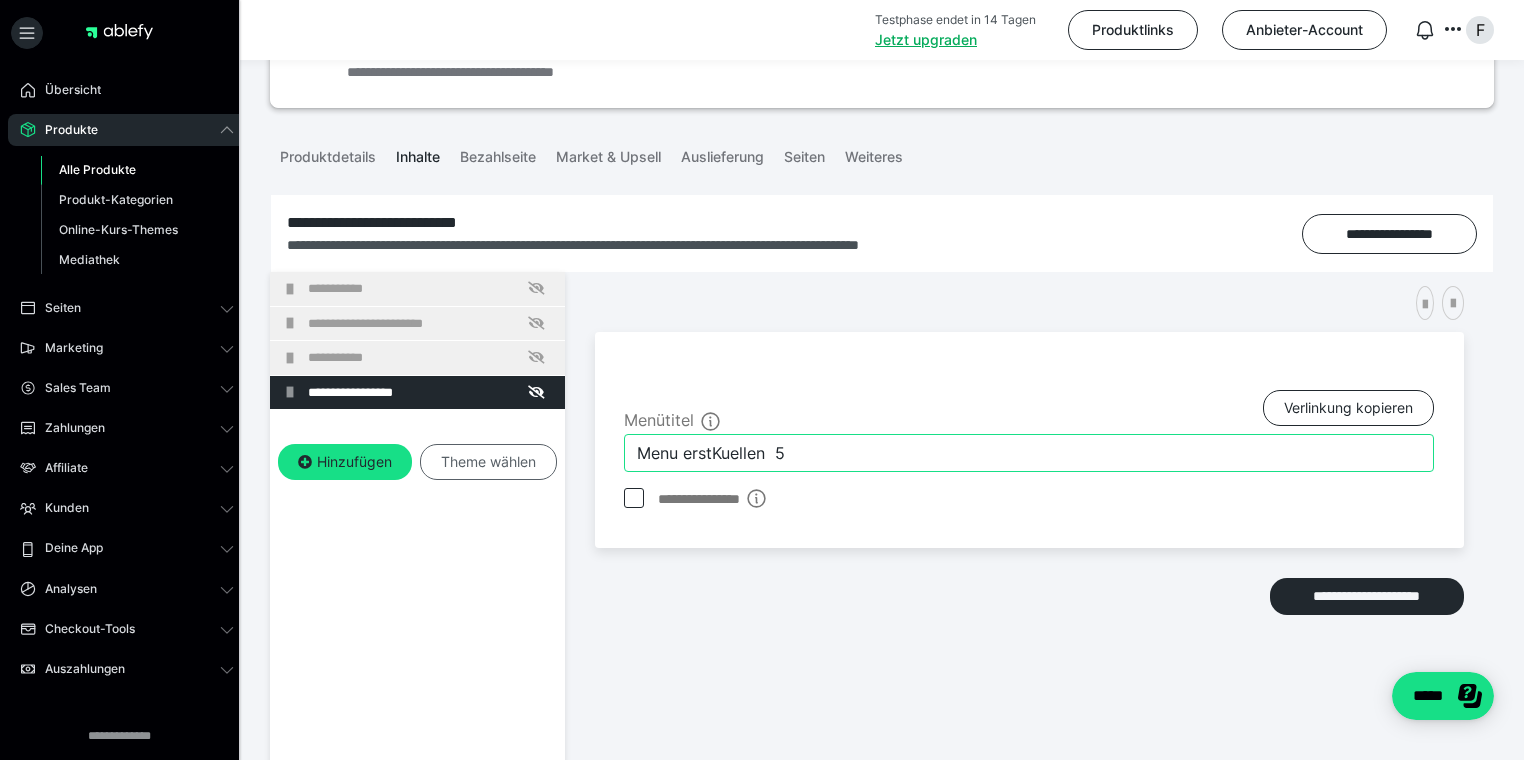 drag, startPoint x: 841, startPoint y: 452, endPoint x: 464, endPoint y: 467, distance: 377.29828 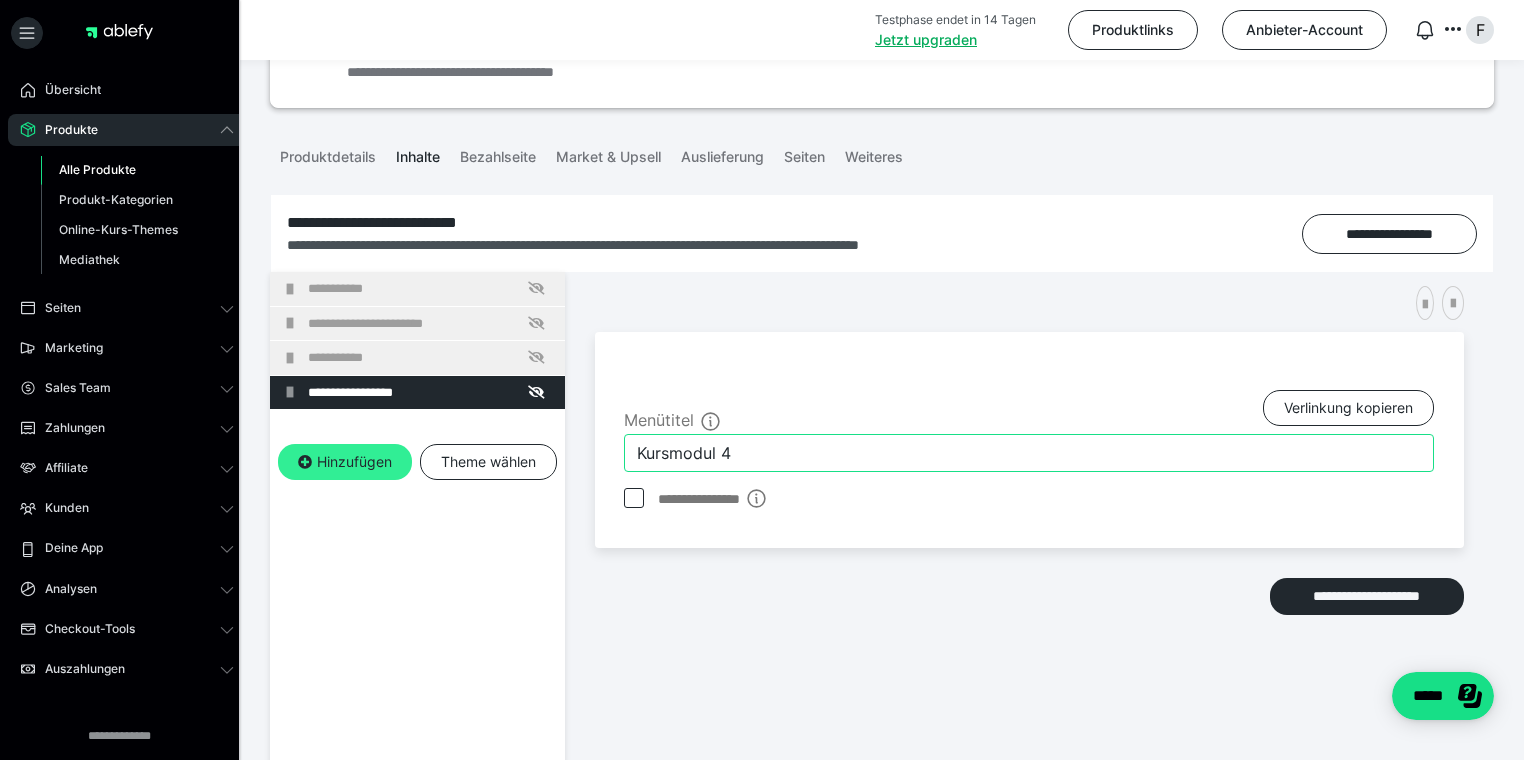 type on "Kursmodul 4" 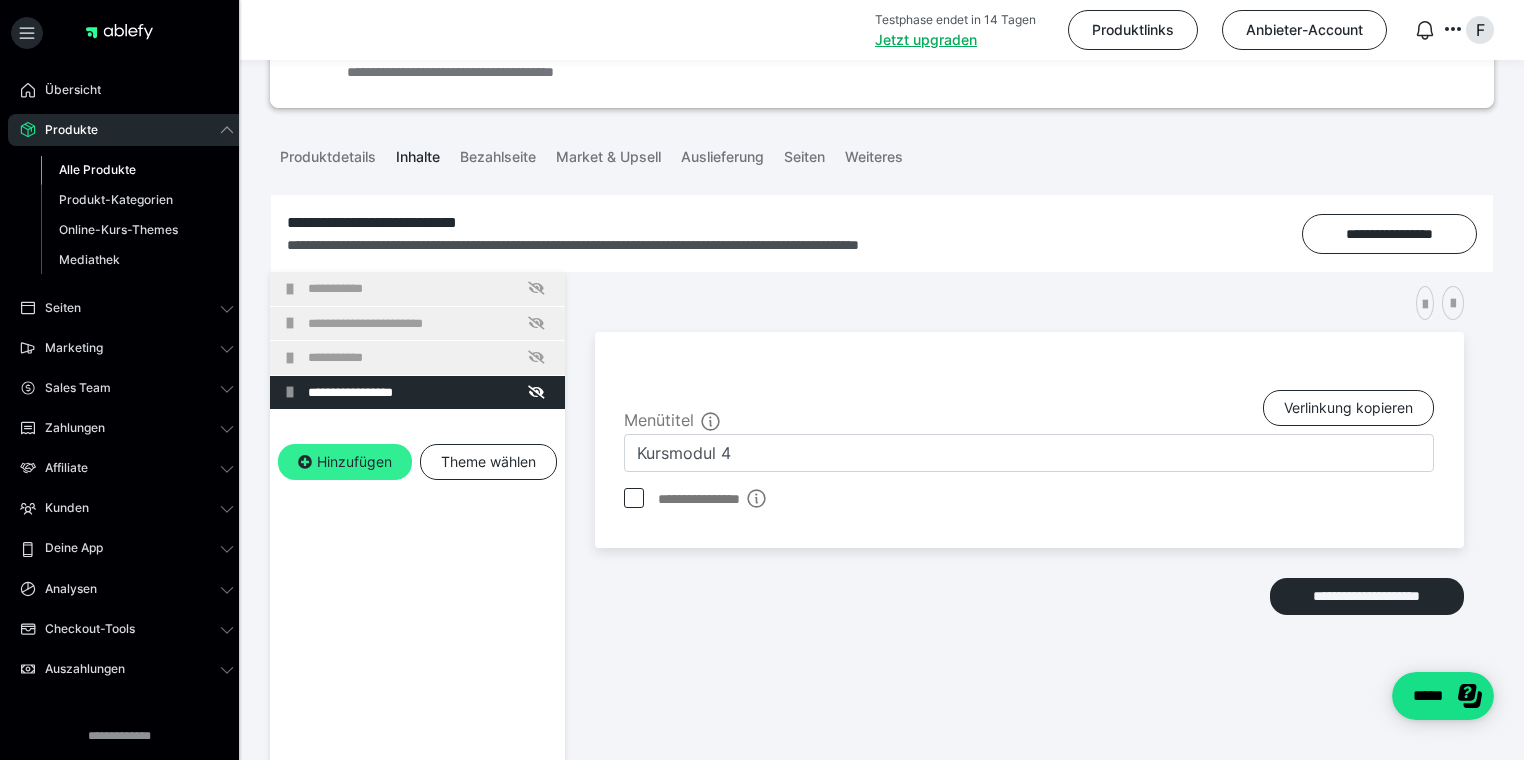 click on "Hinzufügen" at bounding box center [345, 462] 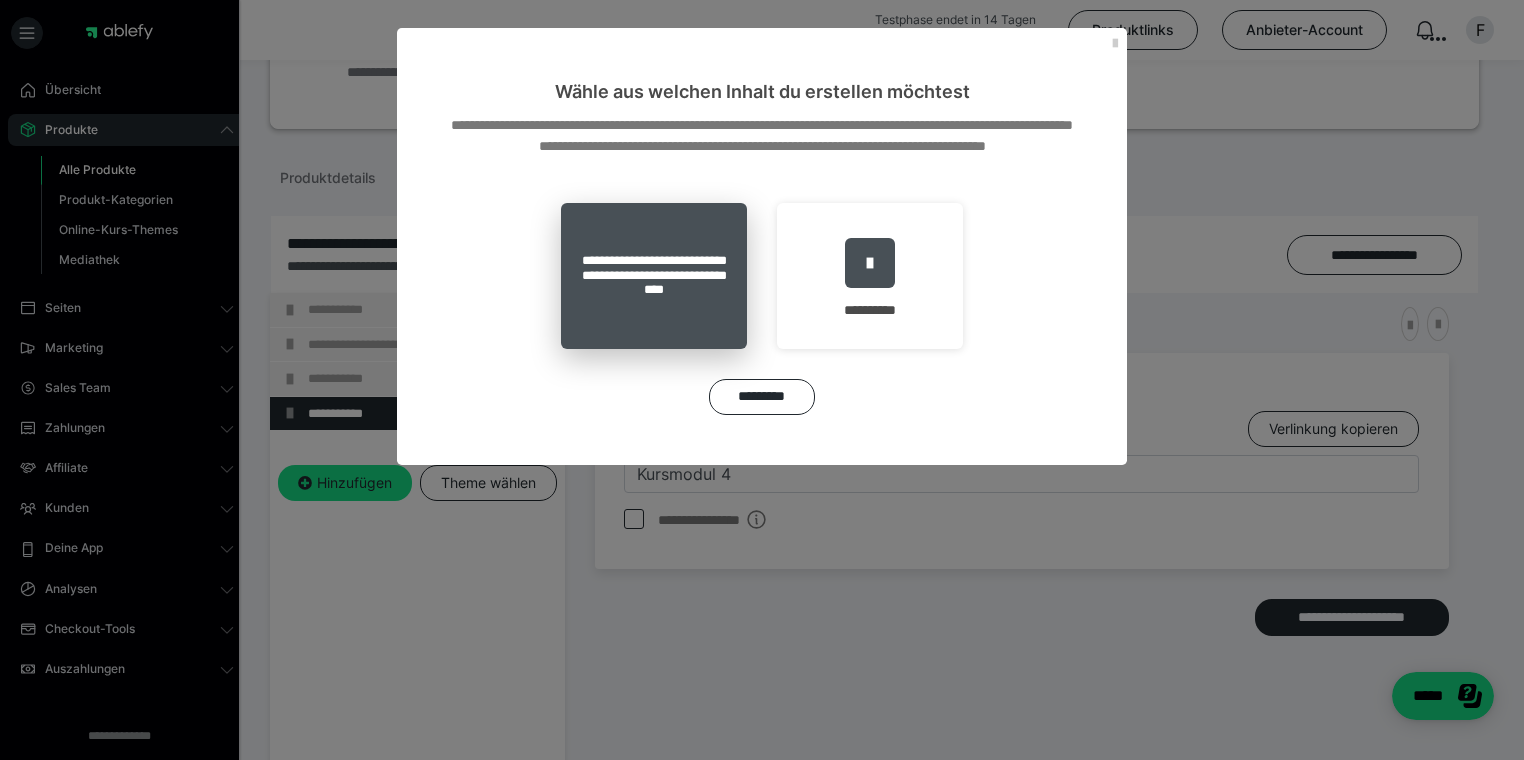 click on "**********" at bounding box center [654, 276] 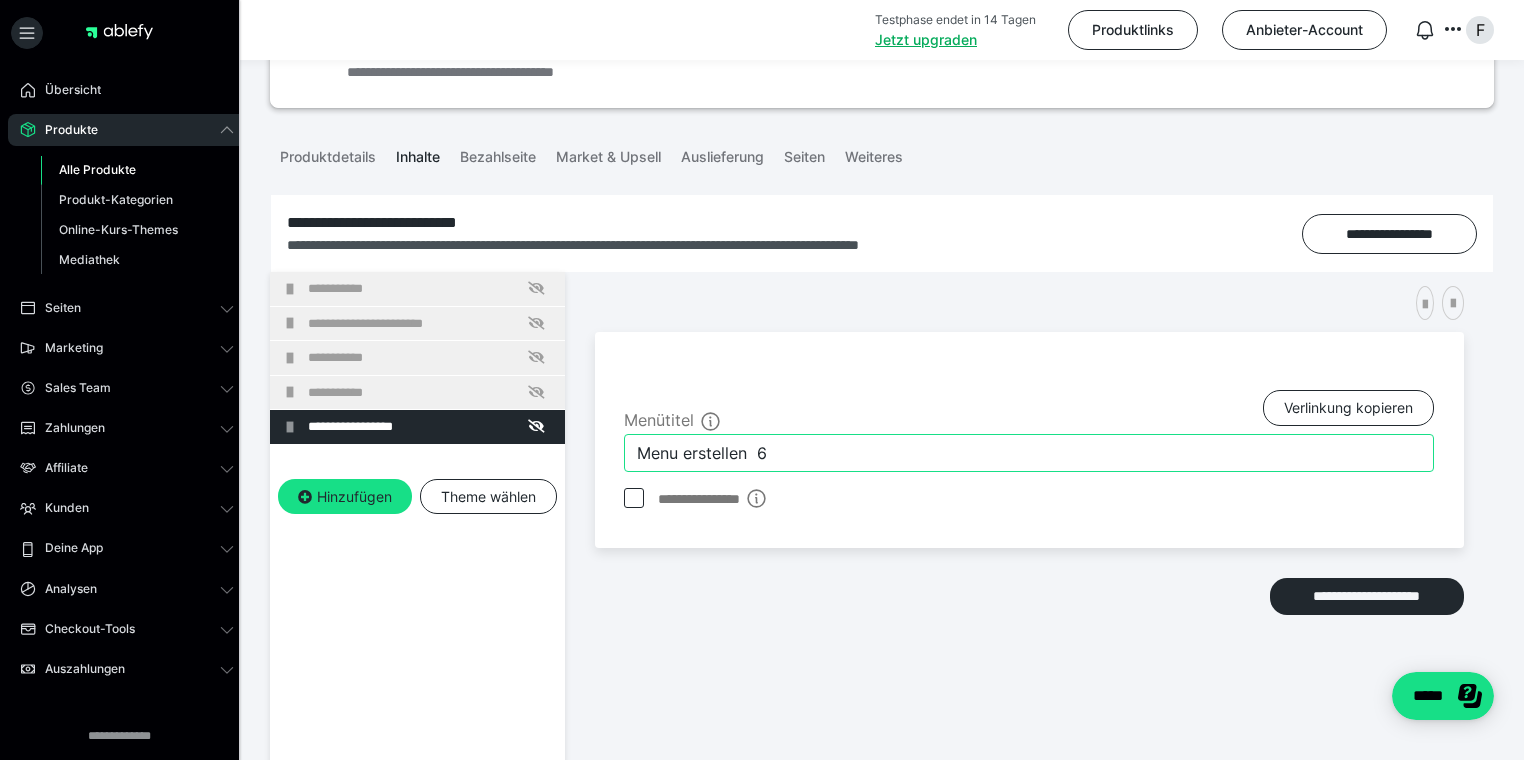 drag, startPoint x: 833, startPoint y: 439, endPoint x: 586, endPoint y: 446, distance: 247.09917 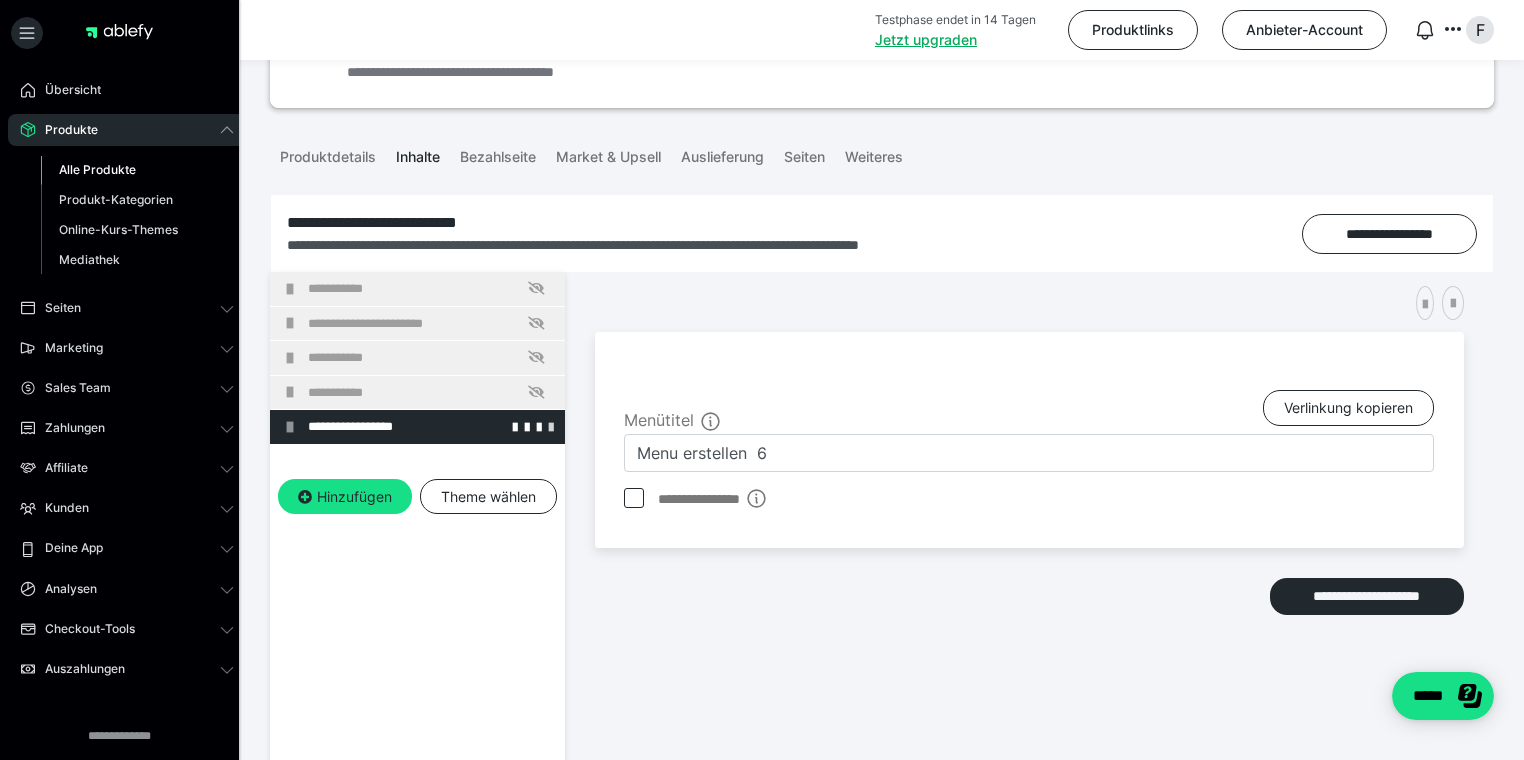 drag, startPoint x: 586, startPoint y: 446, endPoint x: 541, endPoint y: 440, distance: 45.39824 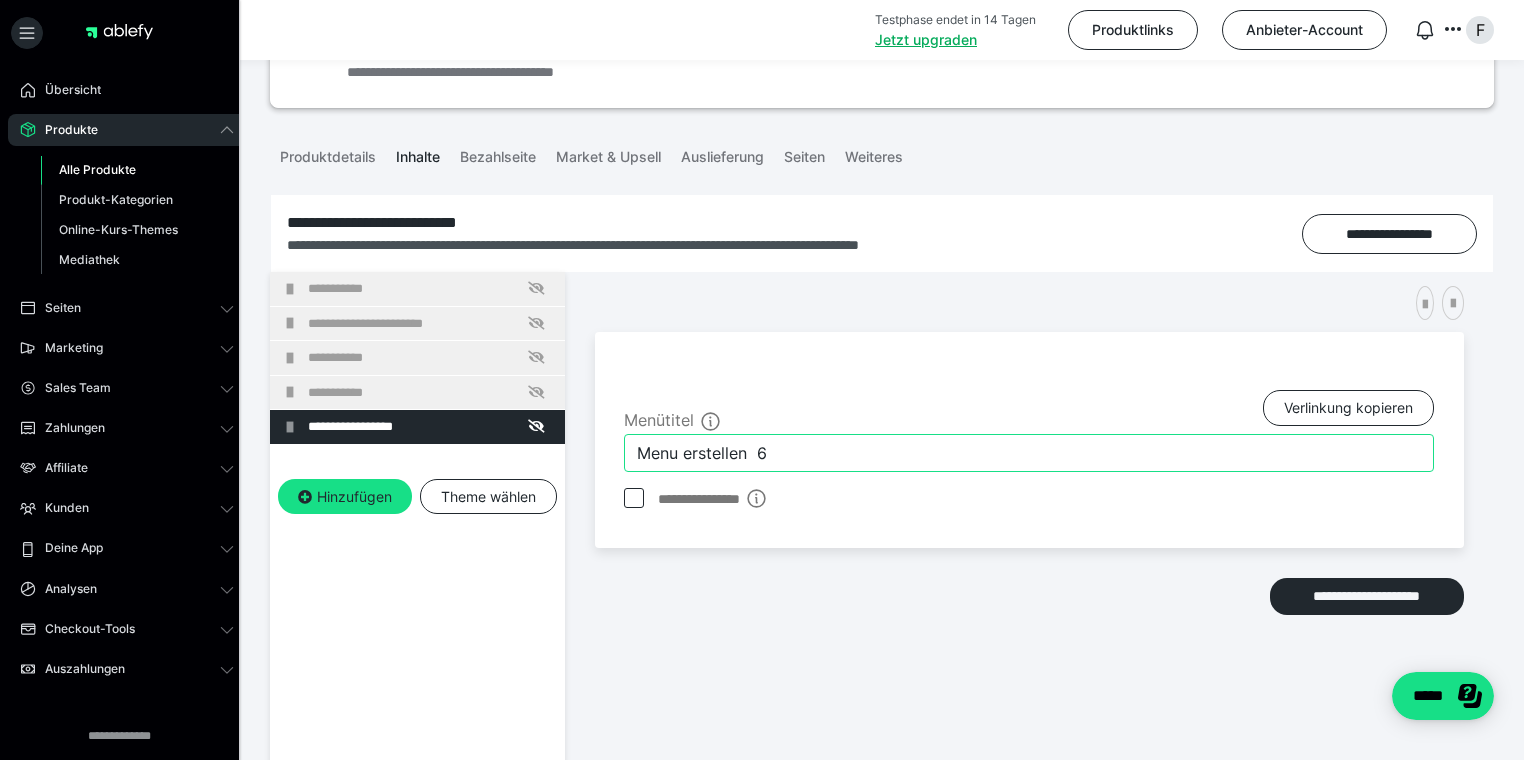 click on "Menu erstellen  6" at bounding box center (1029, 453) 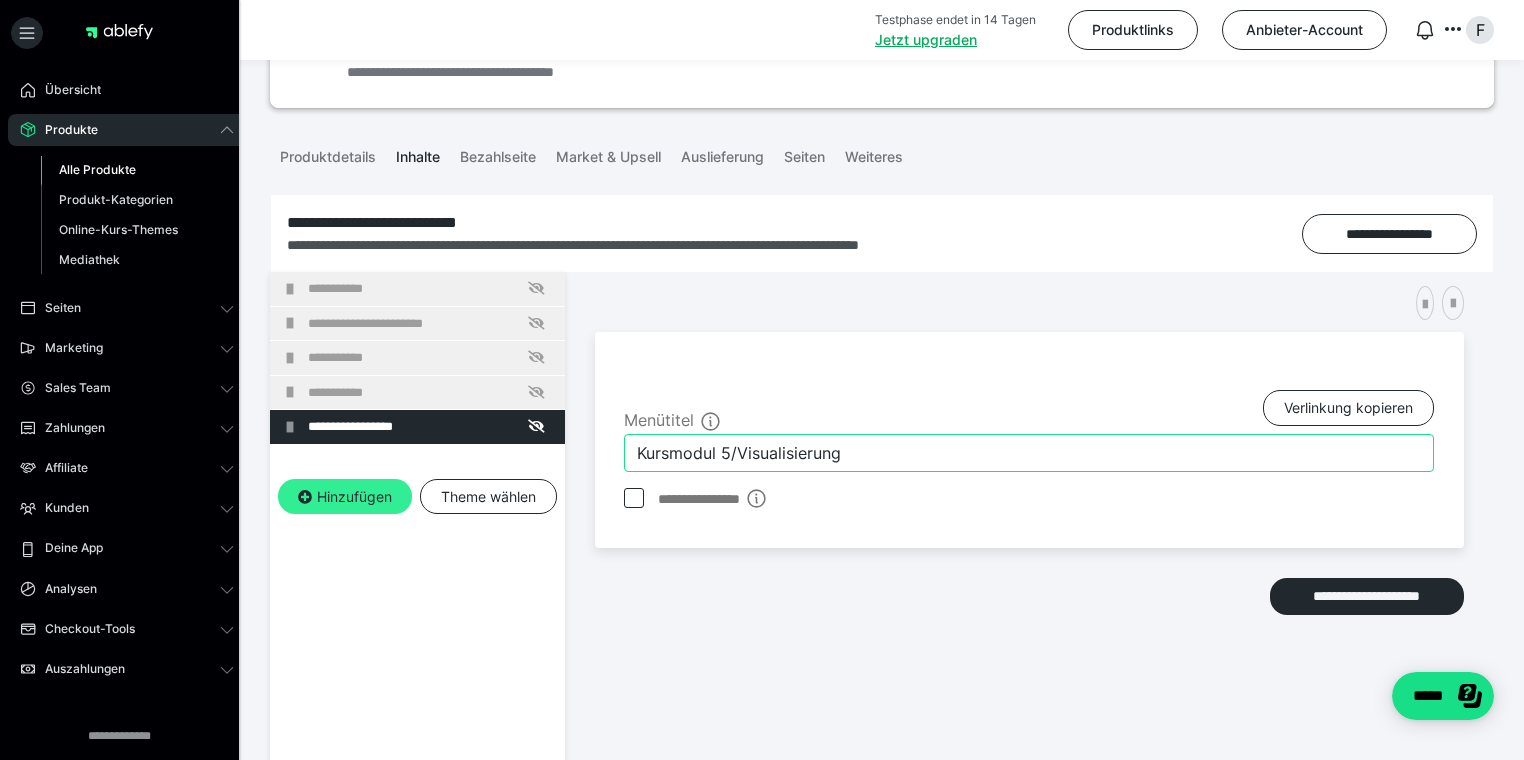 type on "Kursmodul 5/Visualisierung" 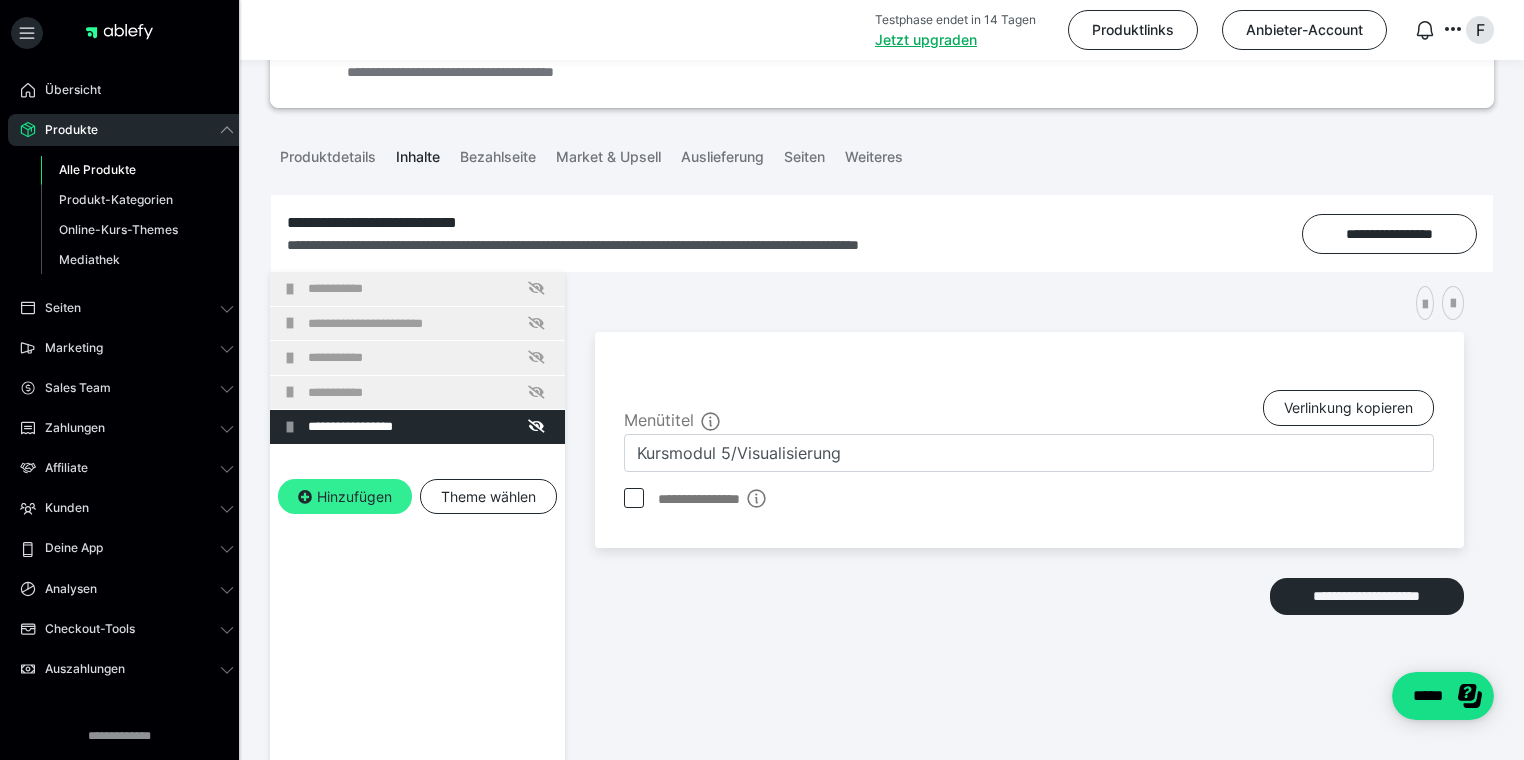 click at bounding box center (305, 497) 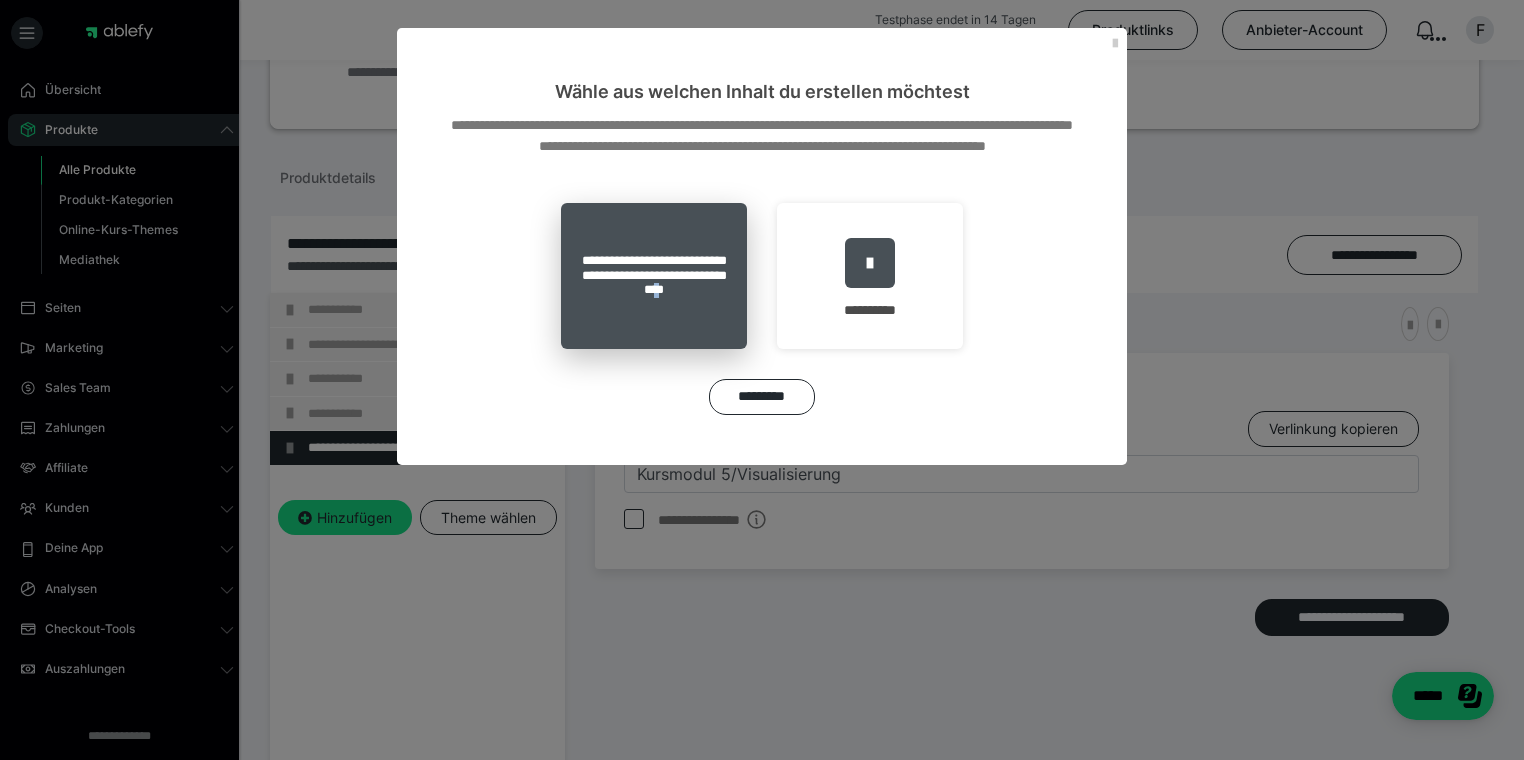 click on "**********" at bounding box center [654, 276] 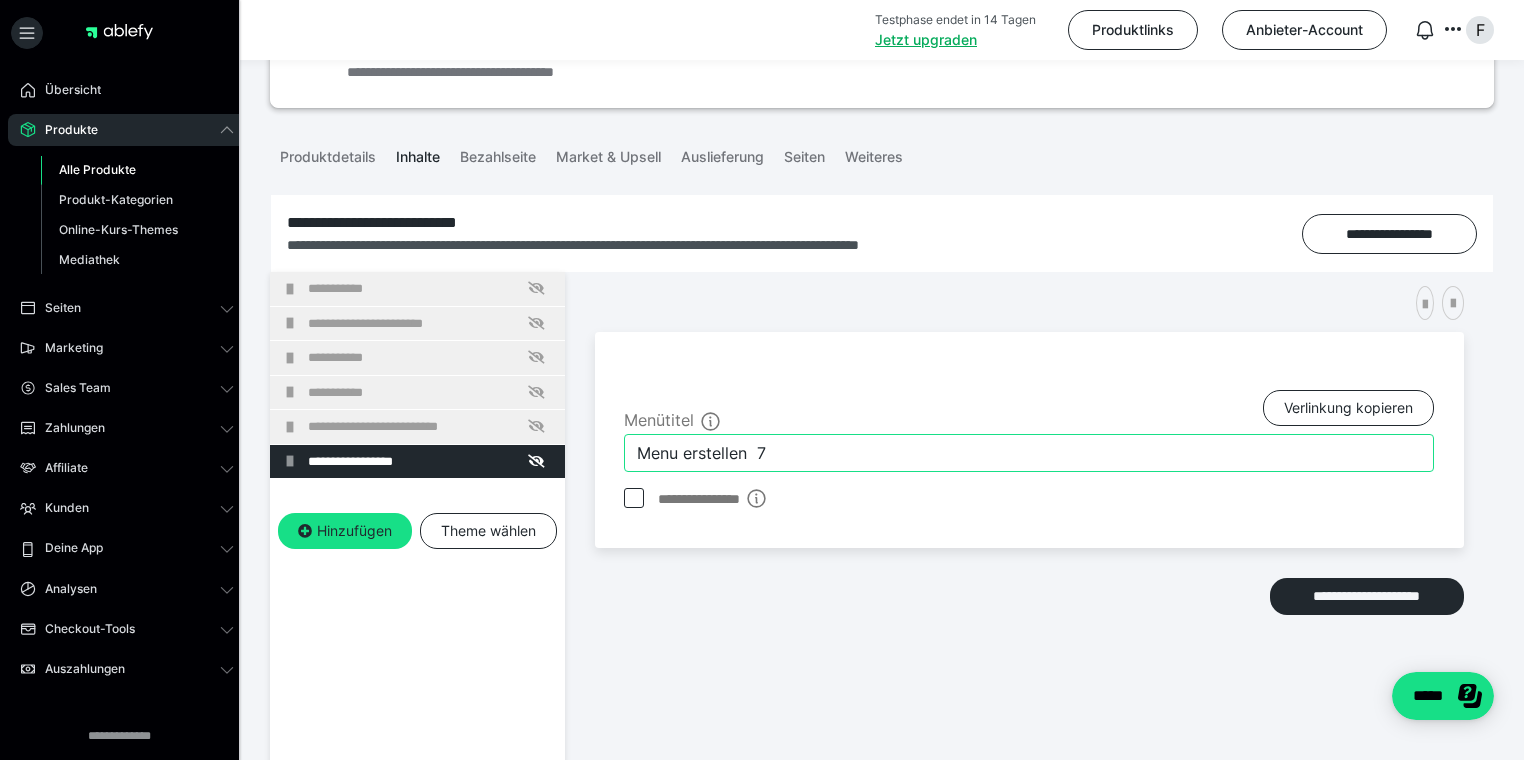 drag, startPoint x: 710, startPoint y: 299, endPoint x: 579, endPoint y: 481, distance: 224.24316 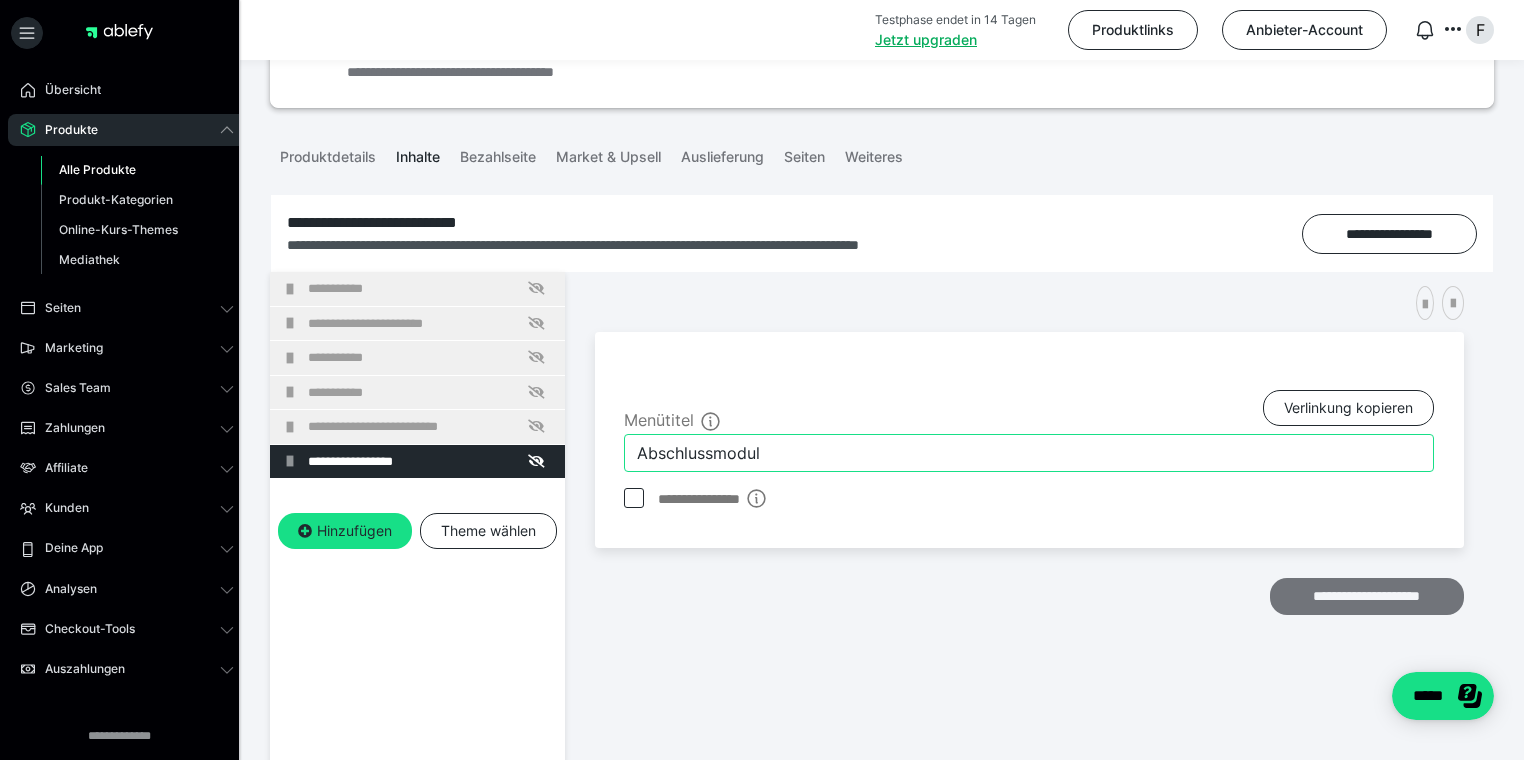 type on "Abschlussmodul" 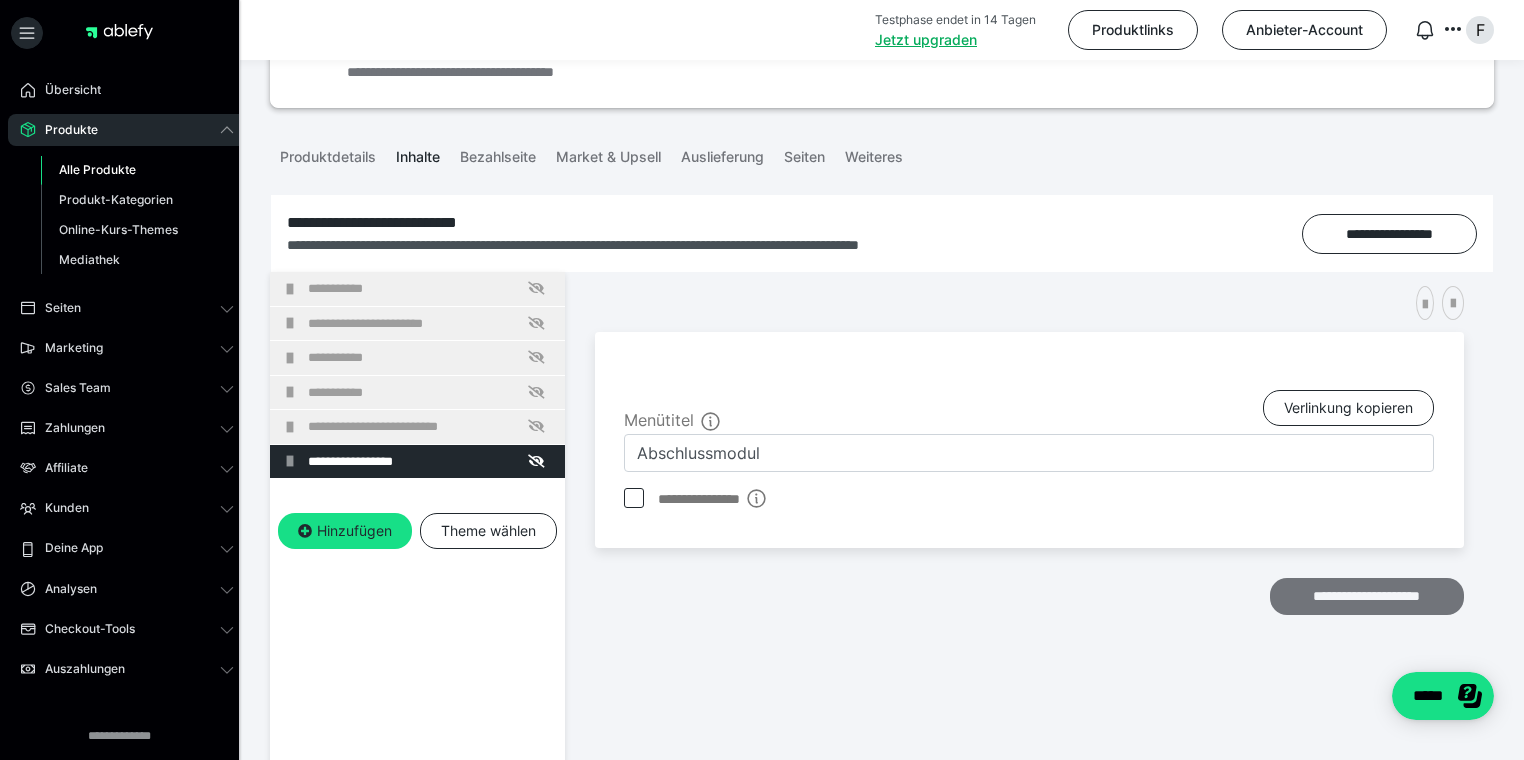 click on "**********" at bounding box center (1367, 597) 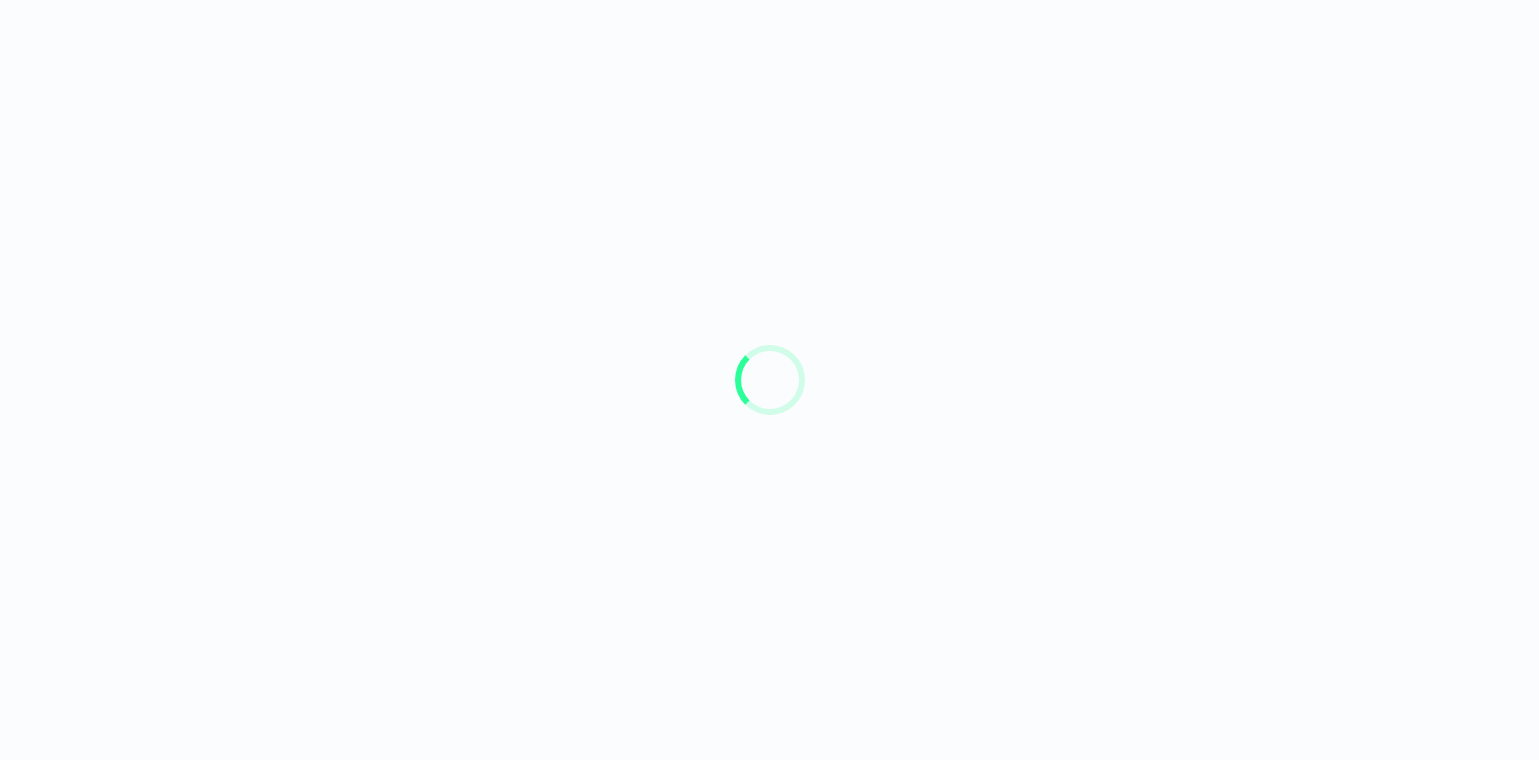 scroll, scrollTop: 0, scrollLeft: 0, axis: both 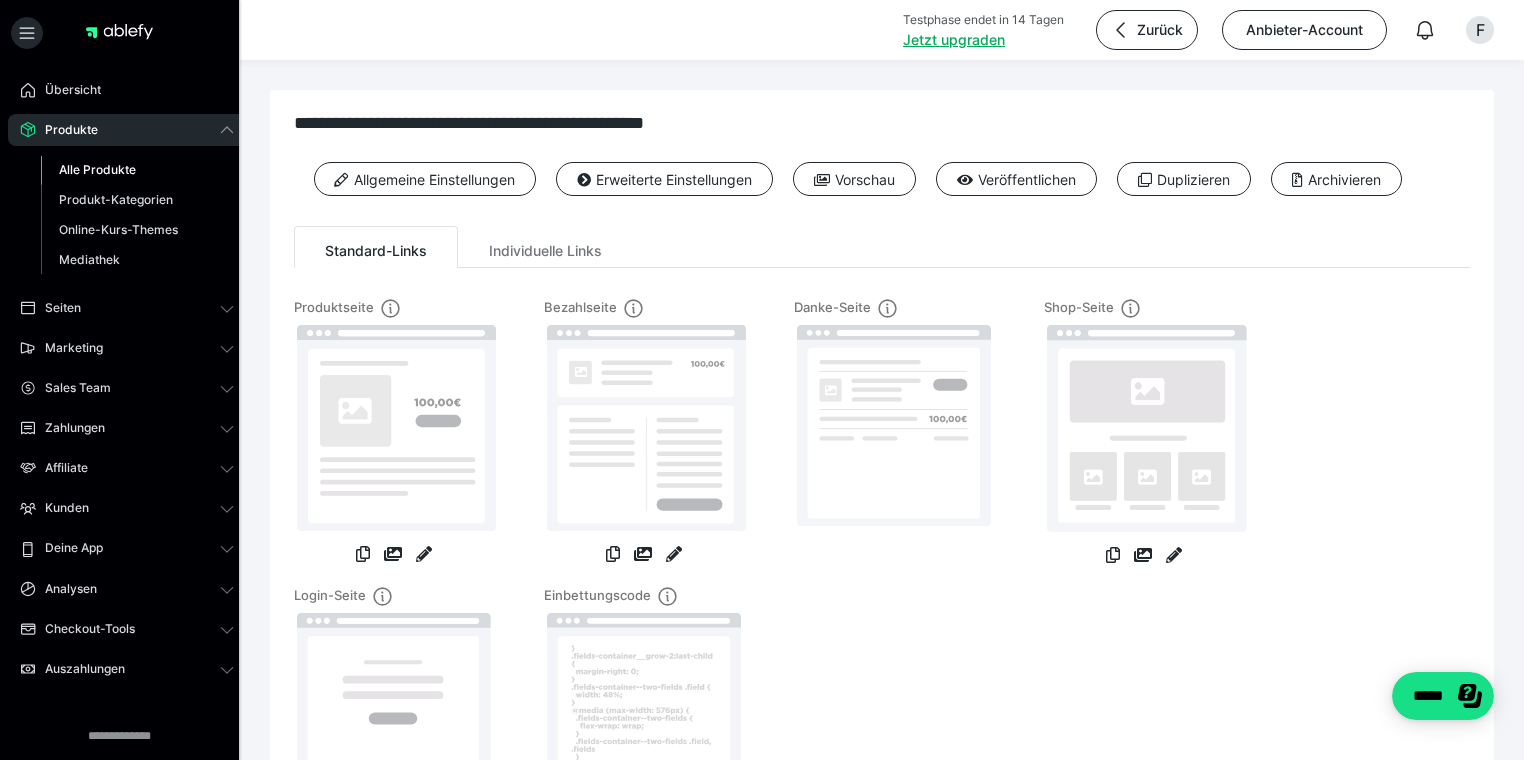 drag, startPoint x: 1523, startPoint y: 353, endPoint x: 1516, endPoint y: 369, distance: 17.464249 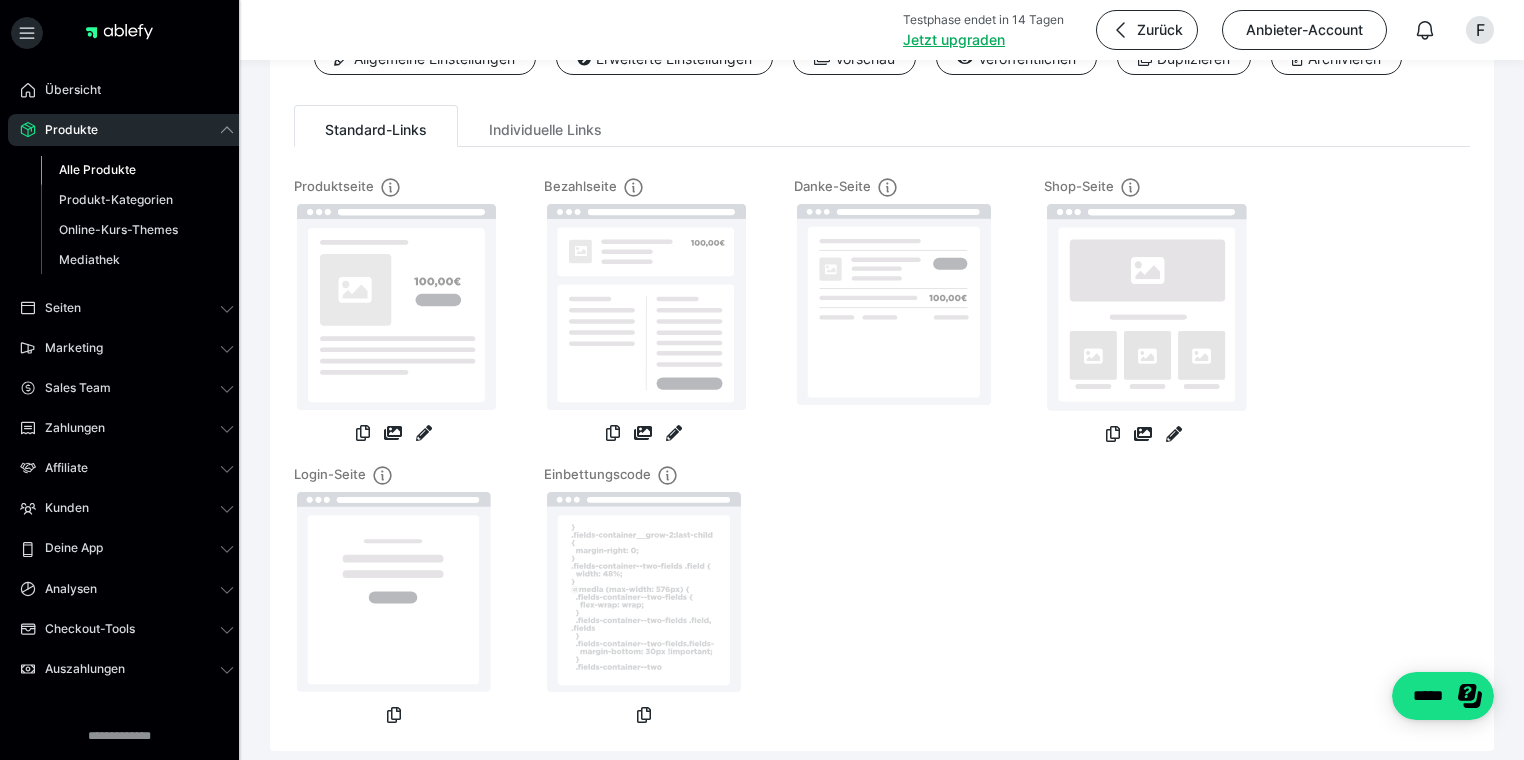 scroll, scrollTop: 116, scrollLeft: 0, axis: vertical 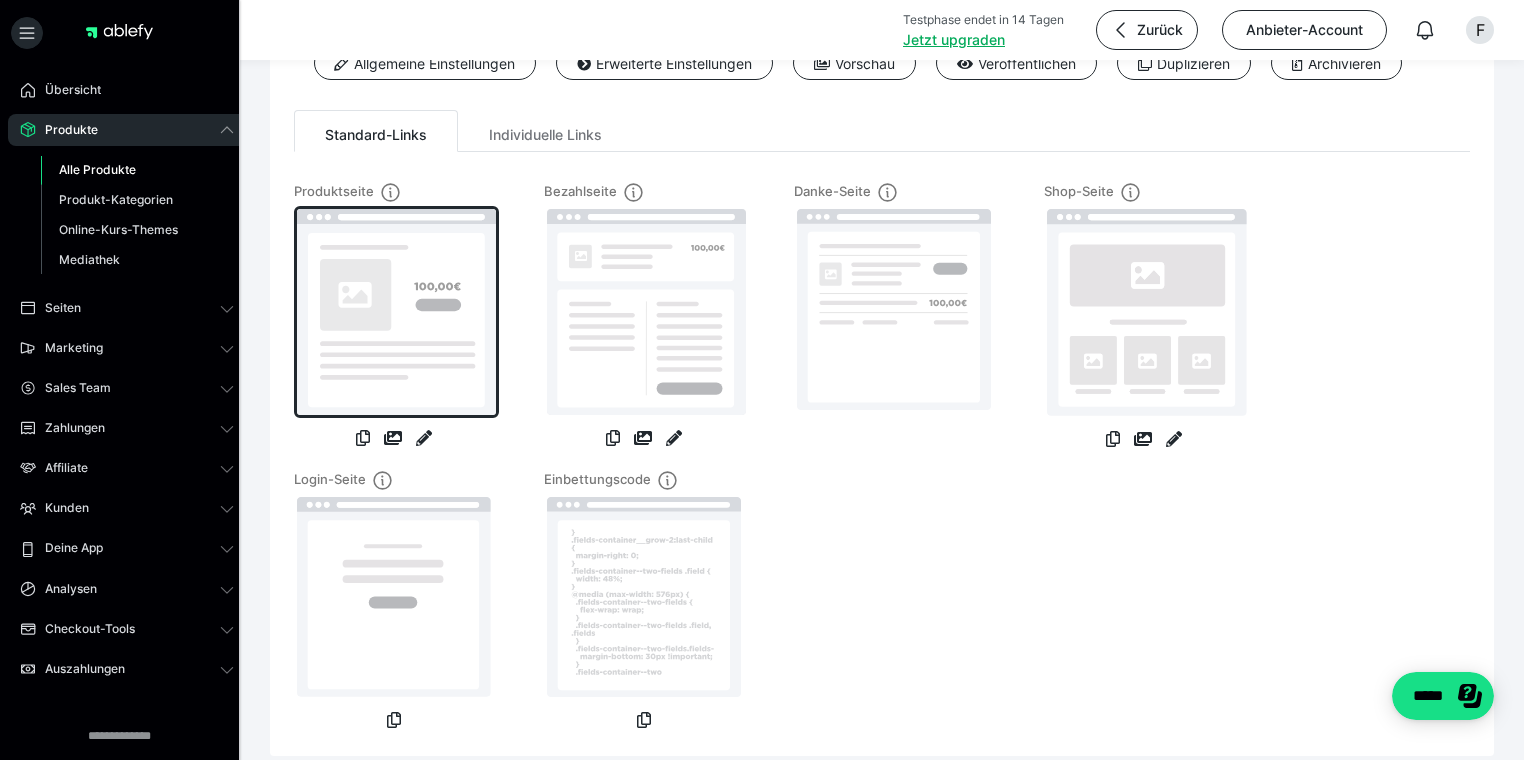 click at bounding box center (396, 312) 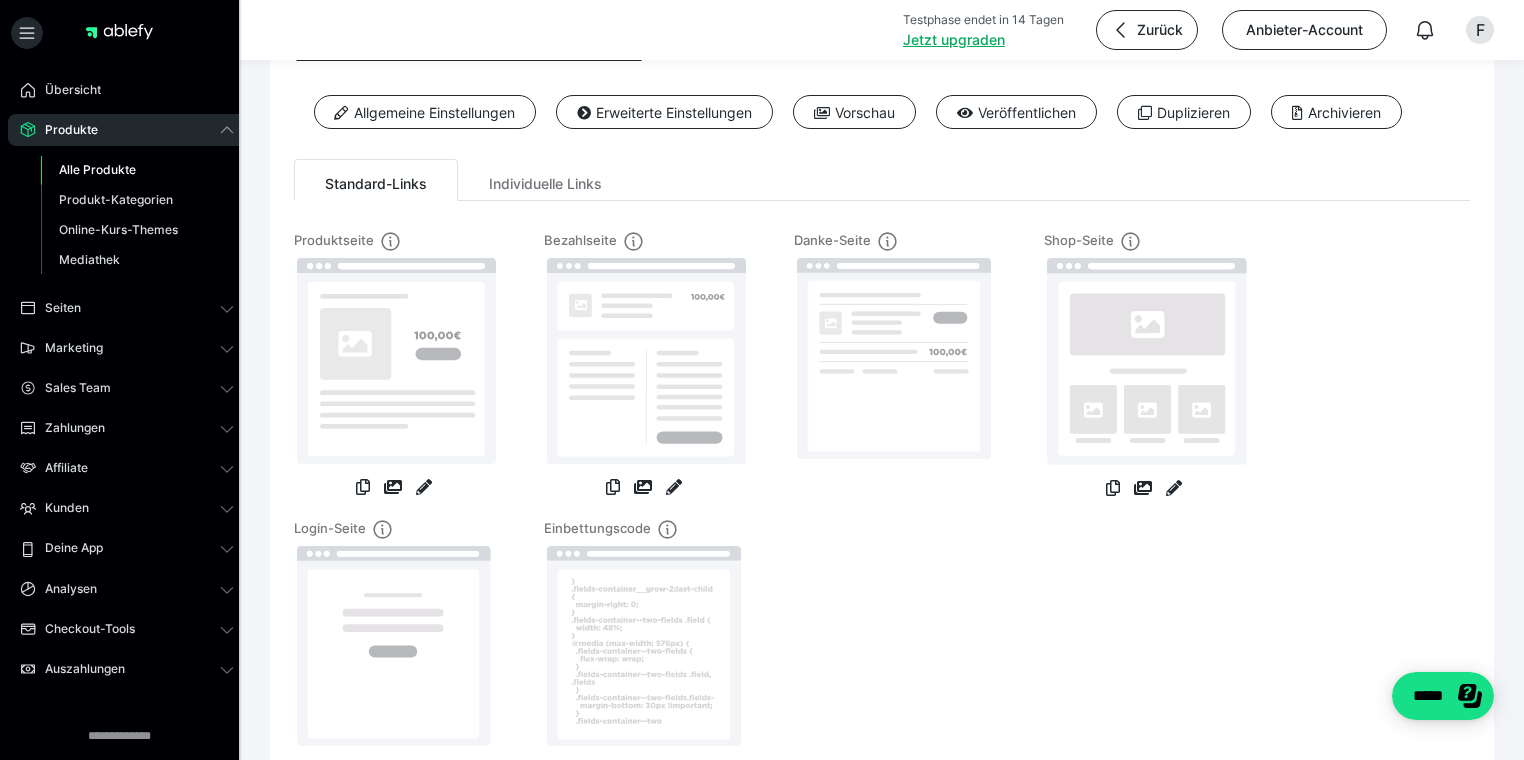 scroll, scrollTop: 1, scrollLeft: 0, axis: vertical 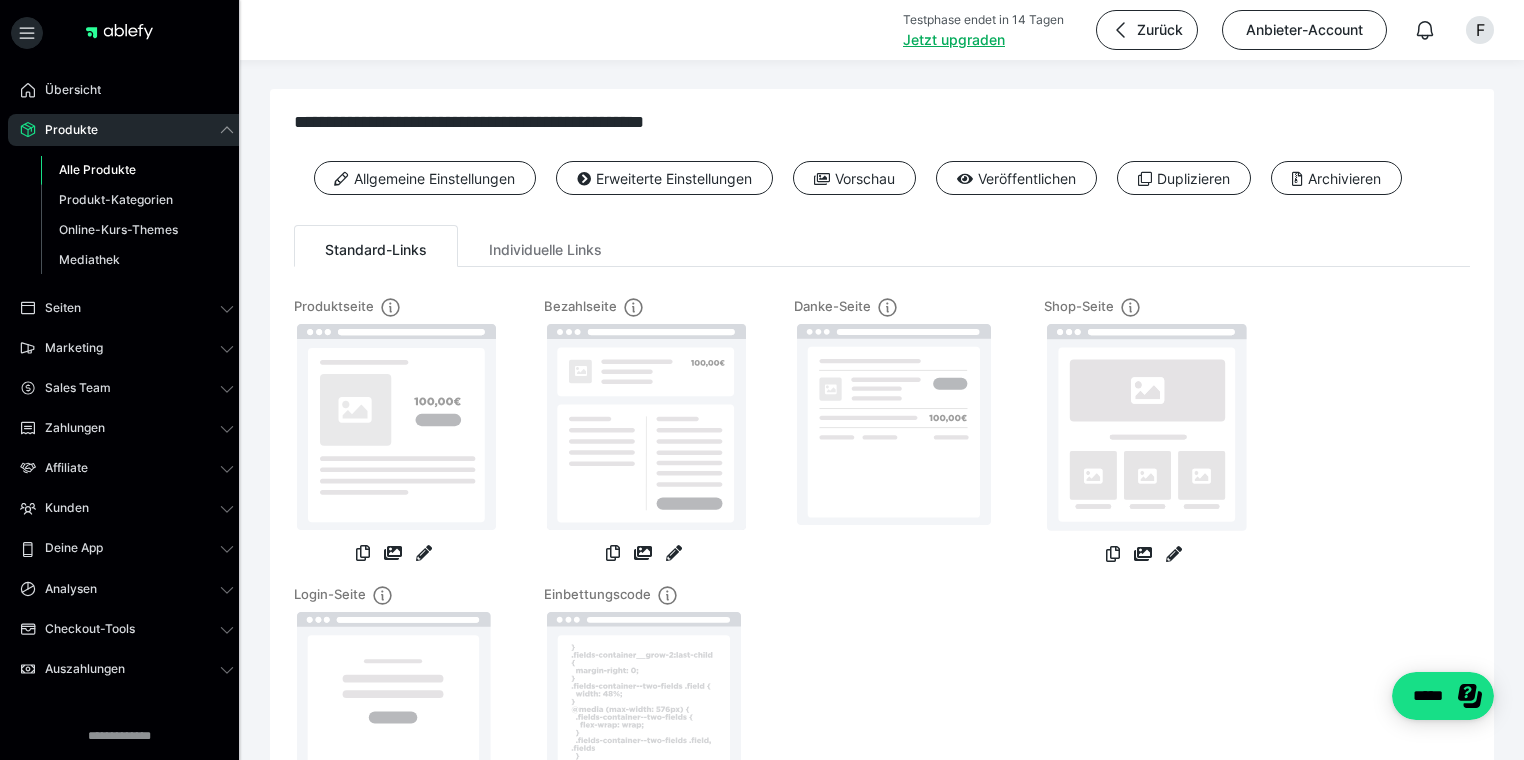 click on "Alle Produkte" at bounding box center [137, 170] 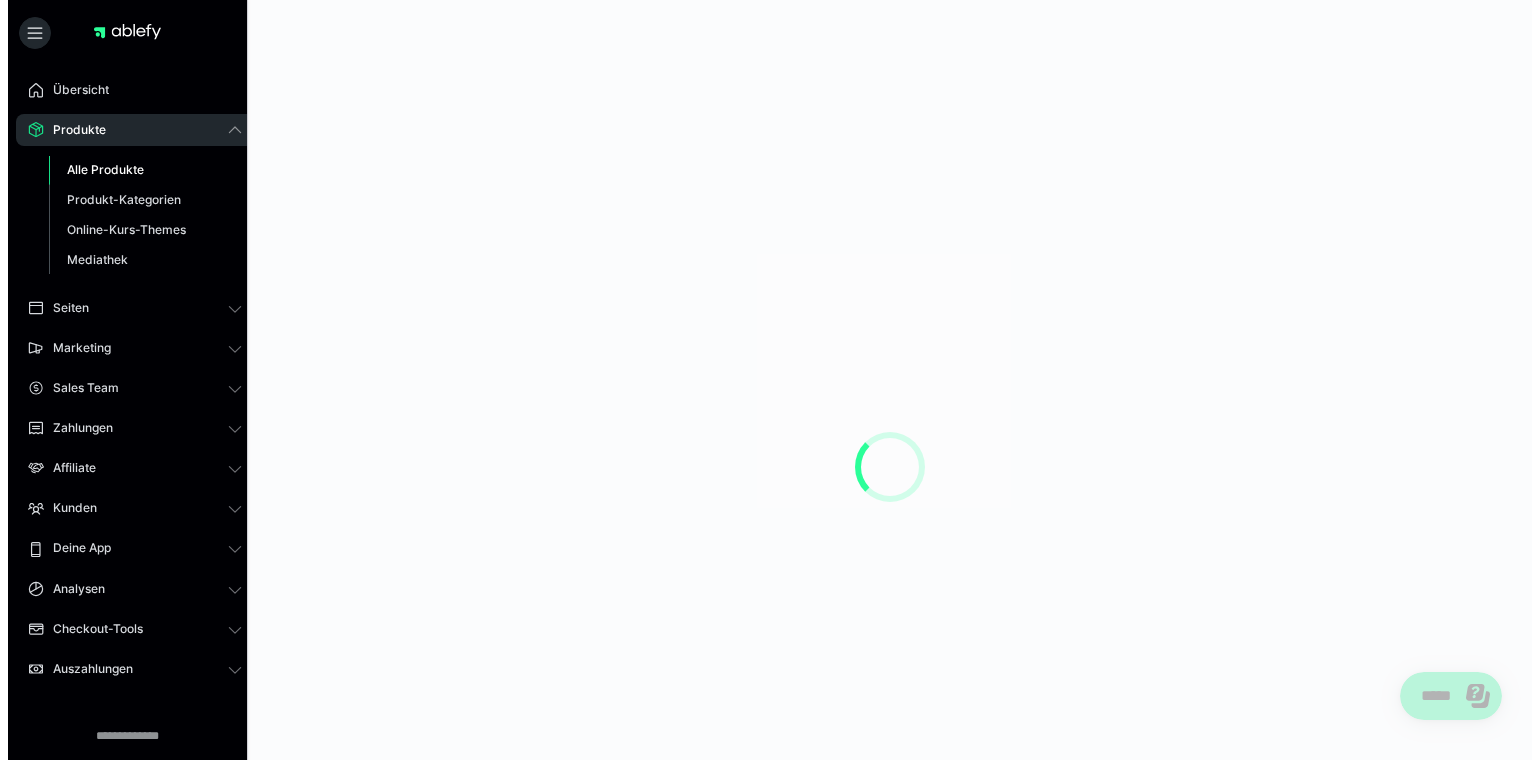 scroll, scrollTop: 0, scrollLeft: 0, axis: both 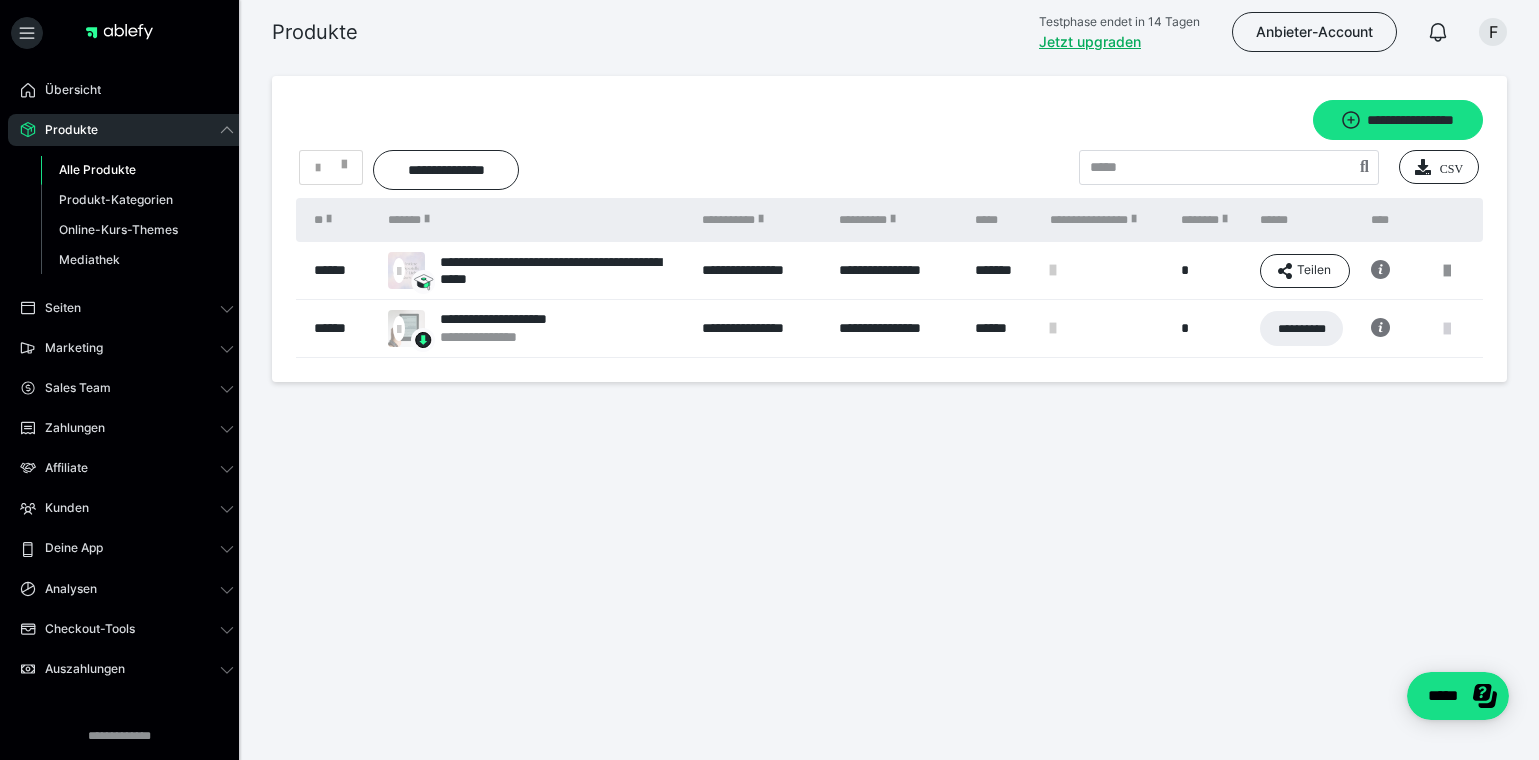 click at bounding box center (1447, 329) 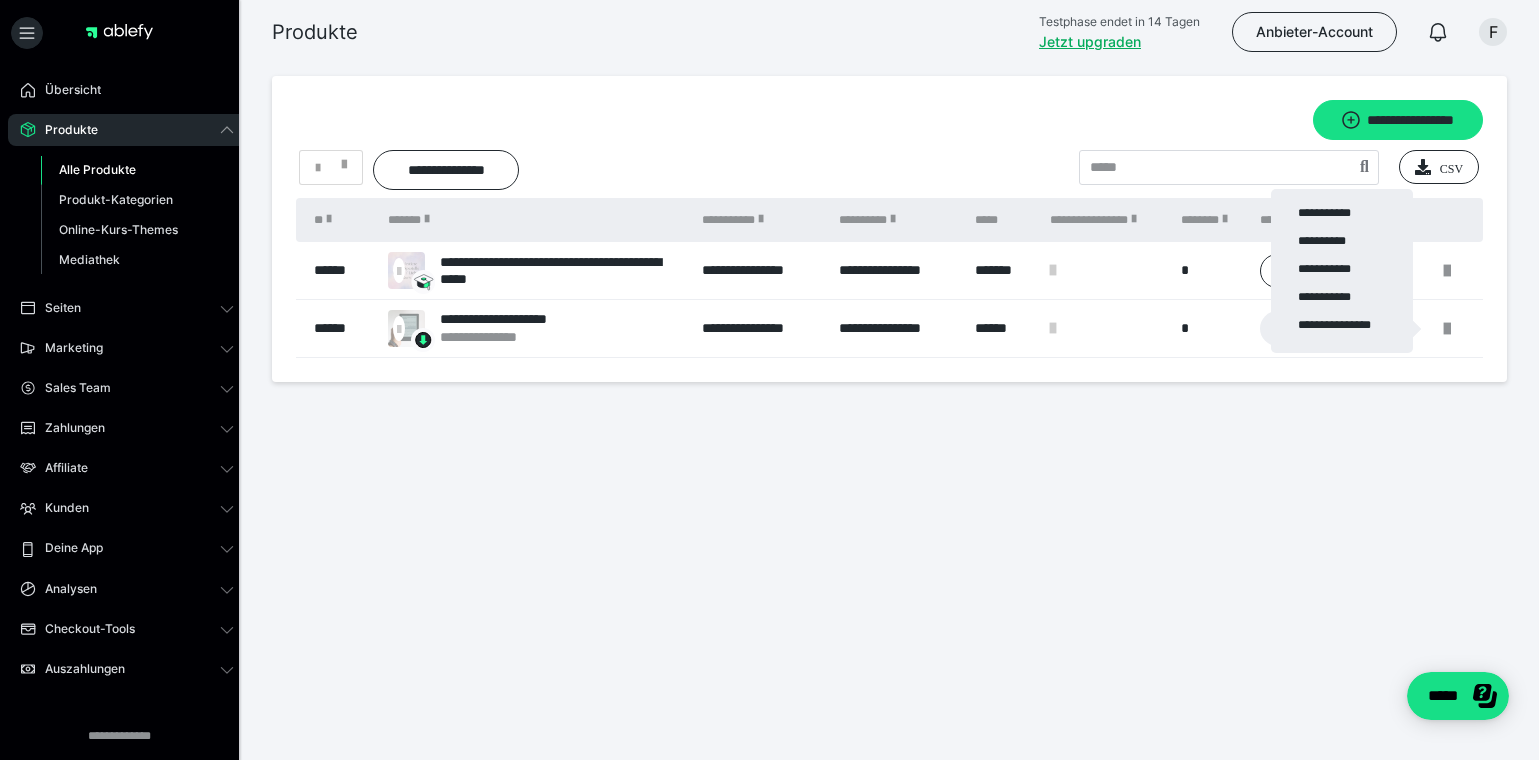 click at bounding box center (769, 380) 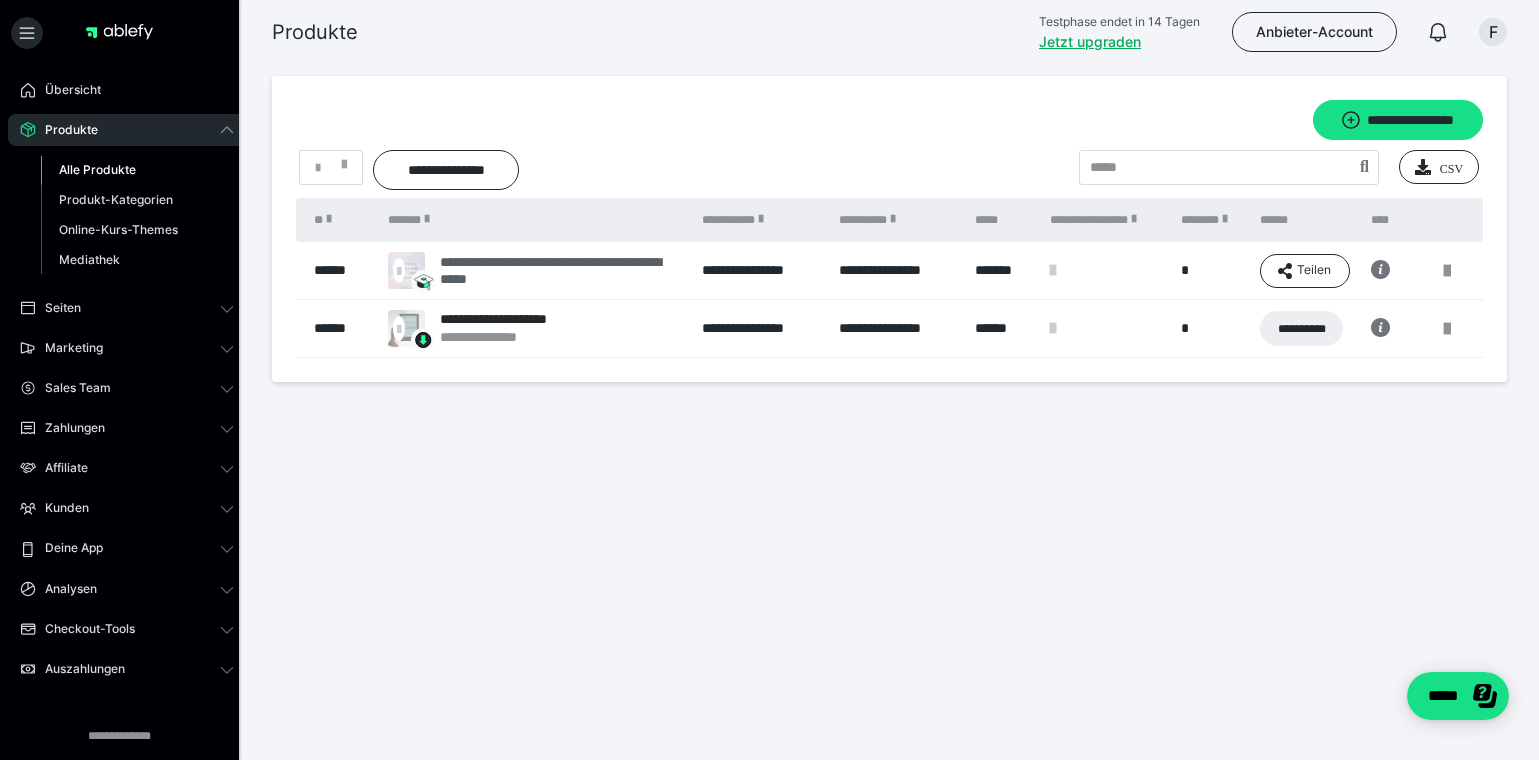 click on "**********" at bounding box center (561, 271) 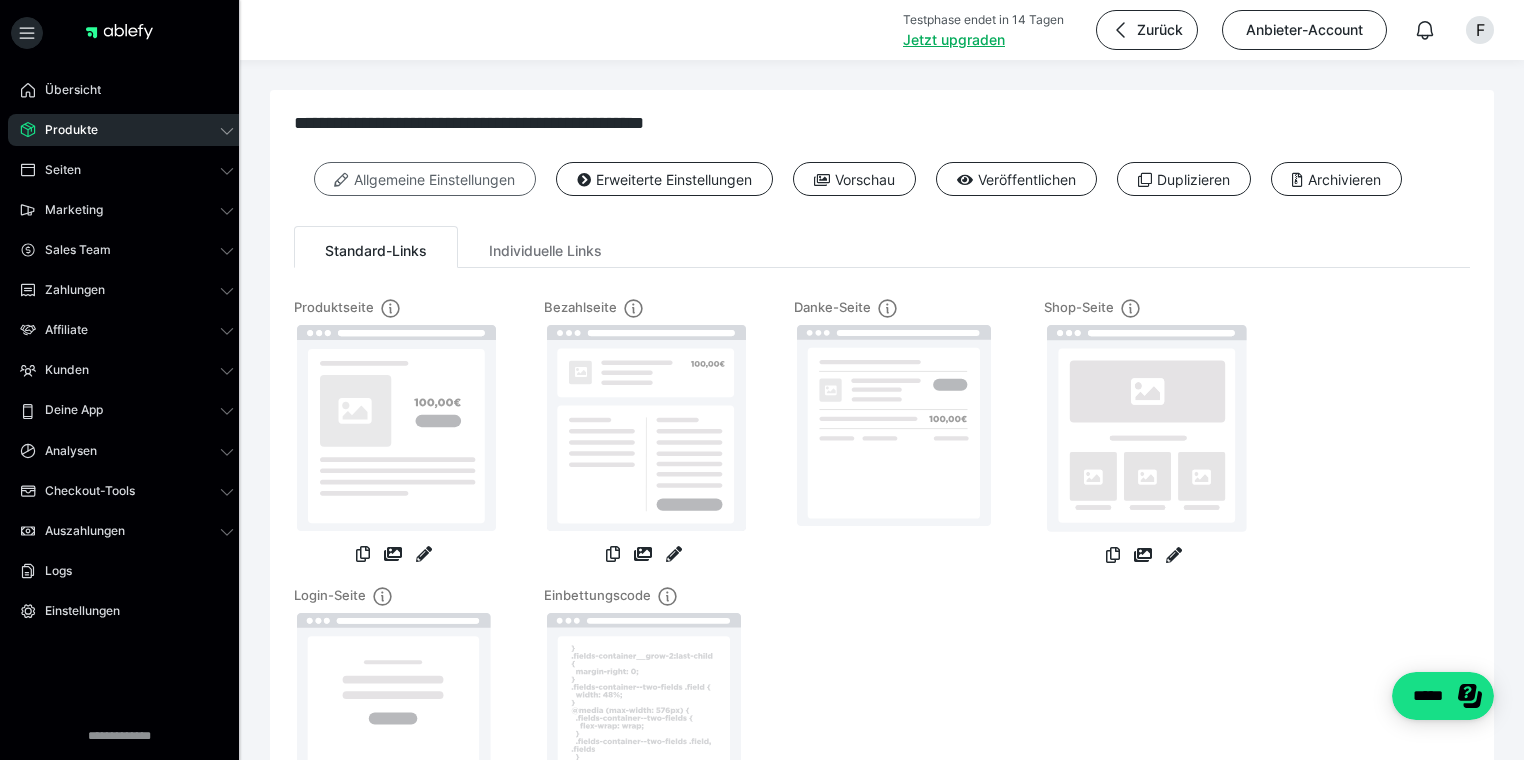 click on "Allgemeine Einstellungen" at bounding box center [425, 179] 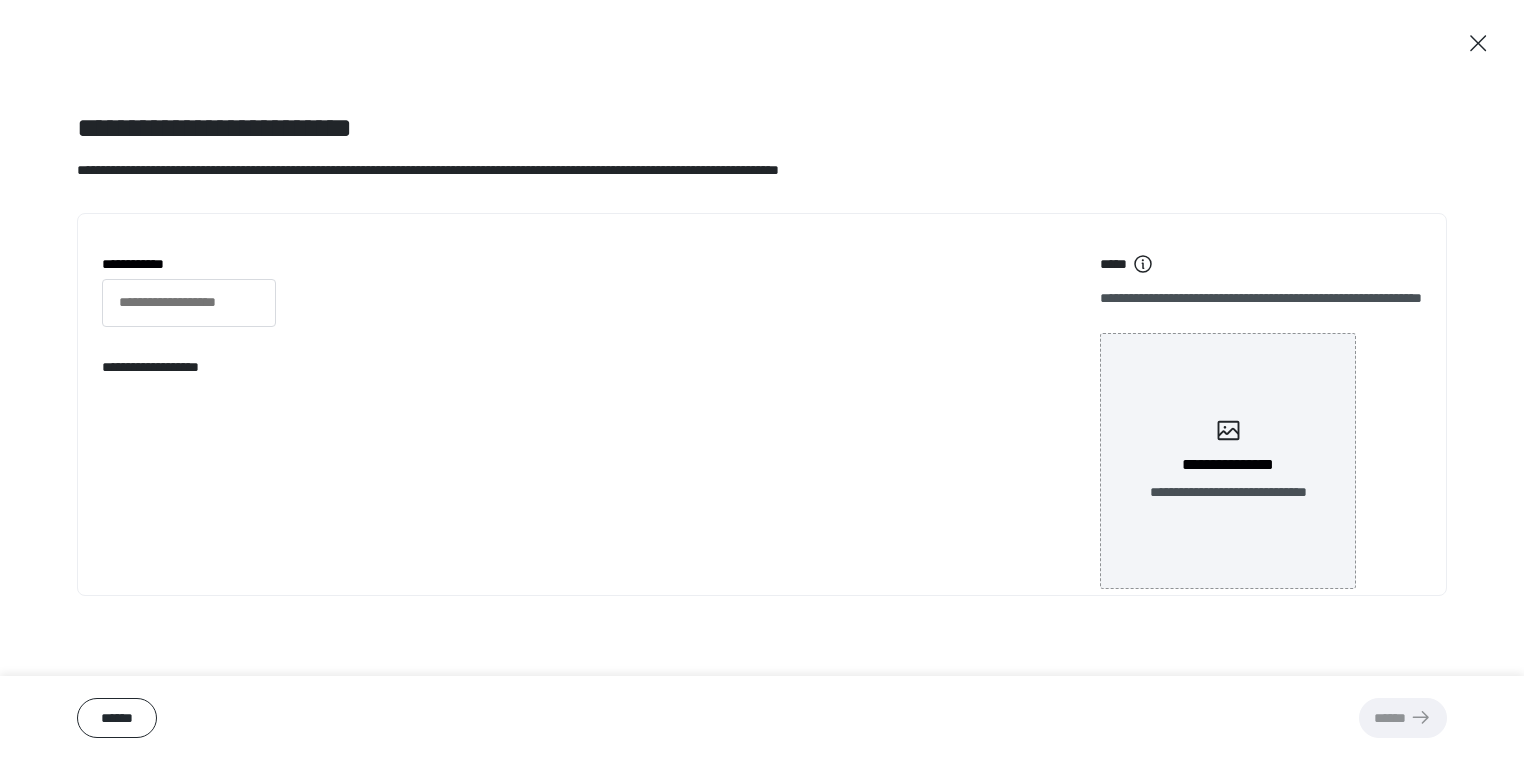type on "**********" 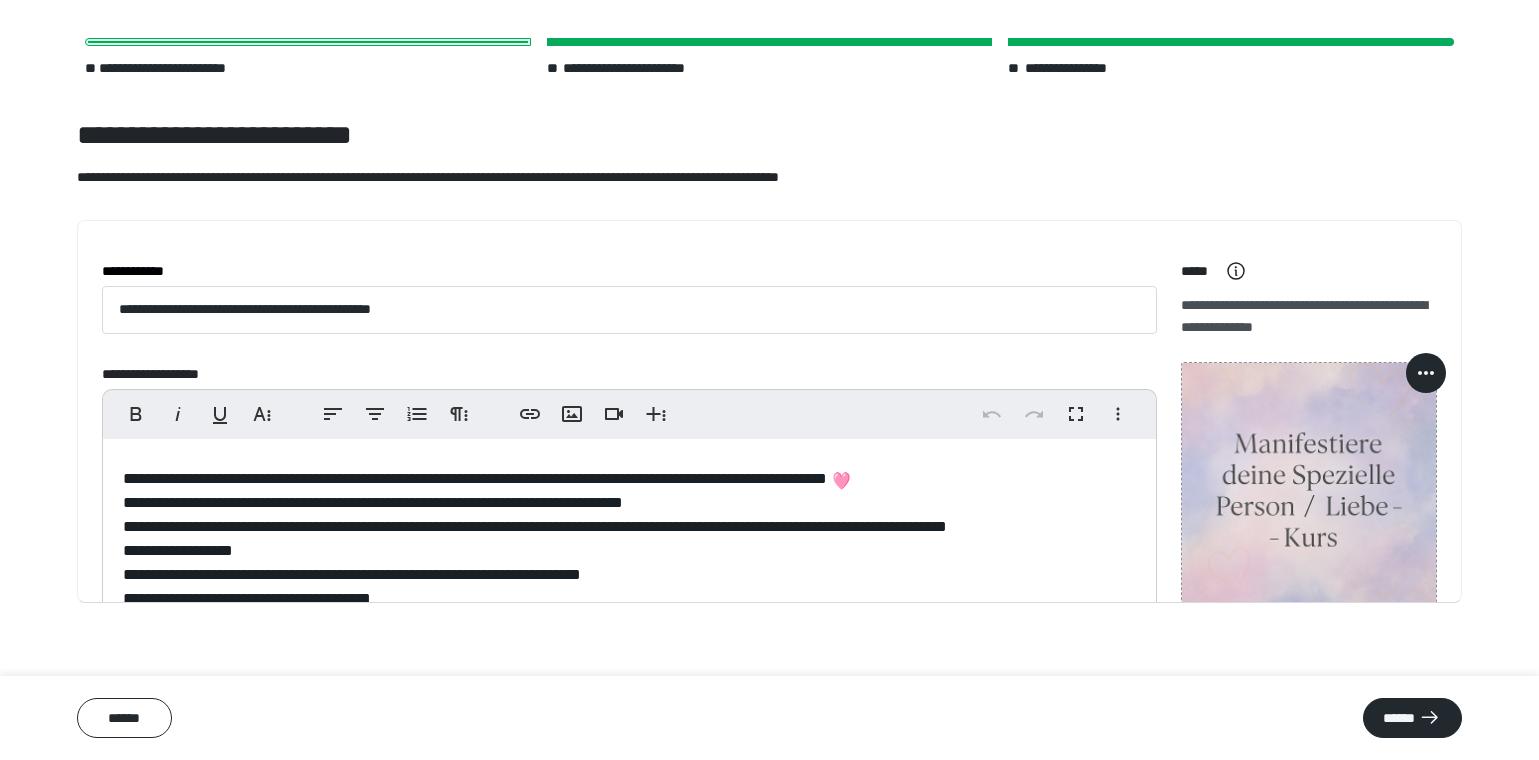 scroll, scrollTop: 65, scrollLeft: 0, axis: vertical 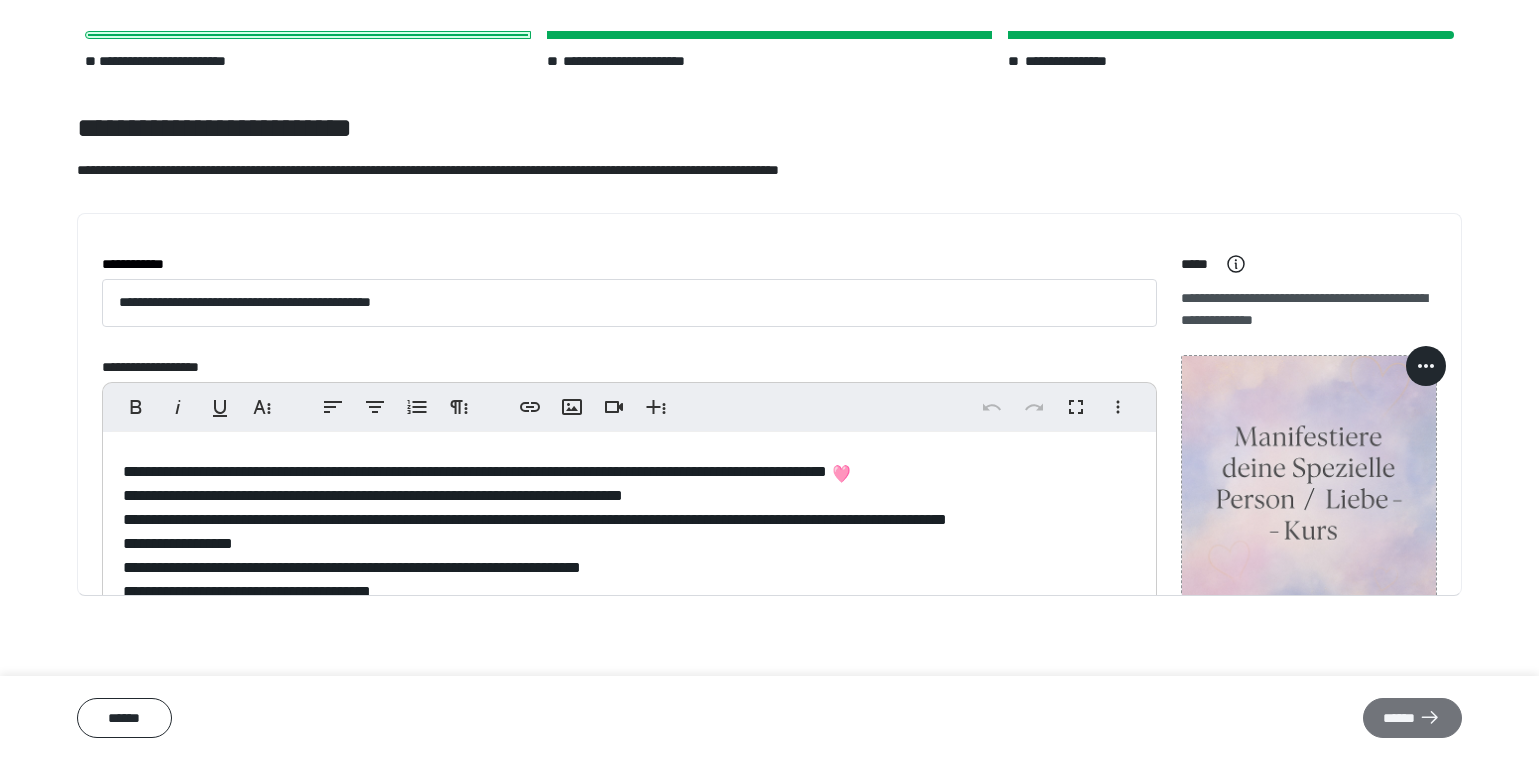 click on "******" at bounding box center [1412, 718] 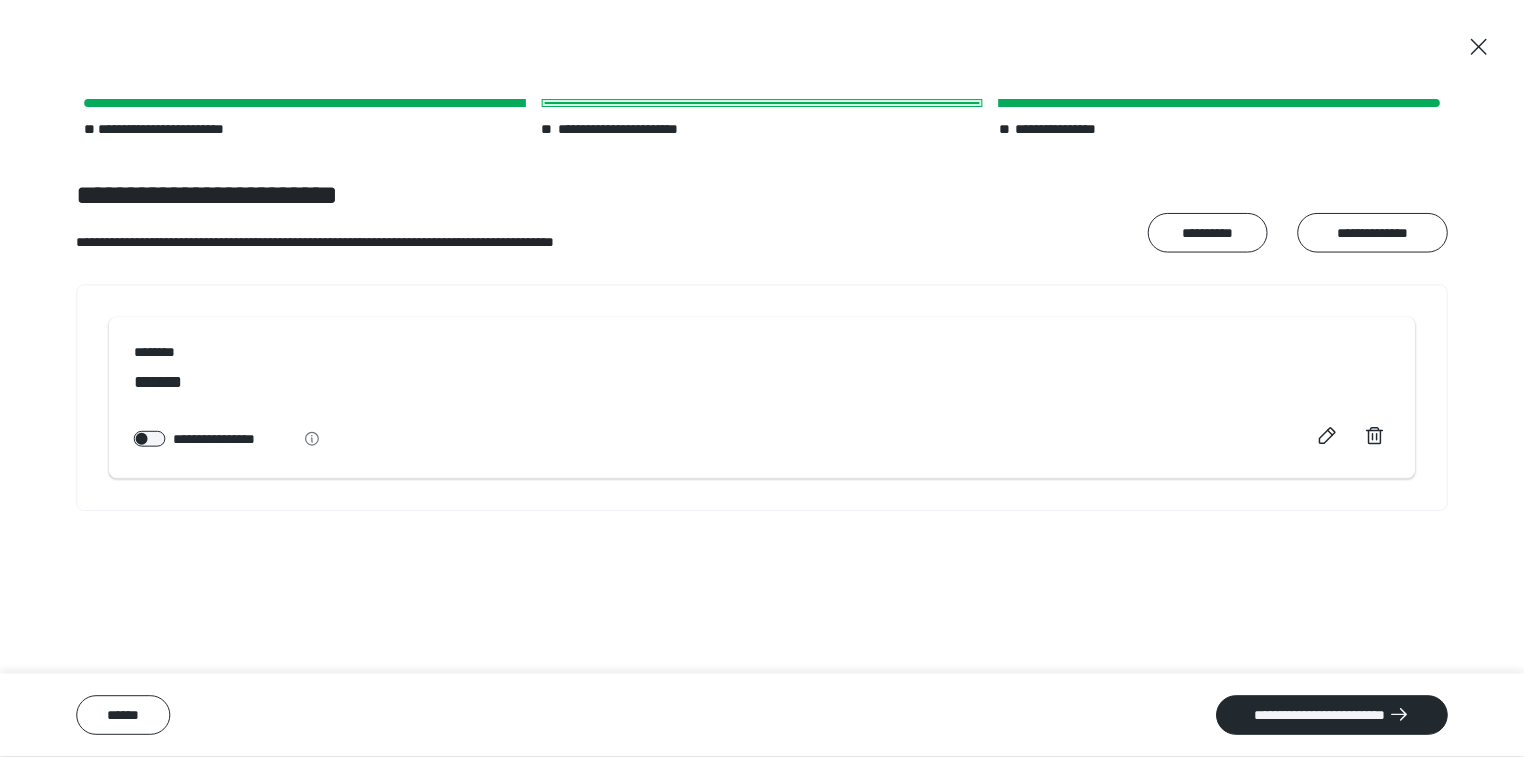 scroll, scrollTop: 0, scrollLeft: 0, axis: both 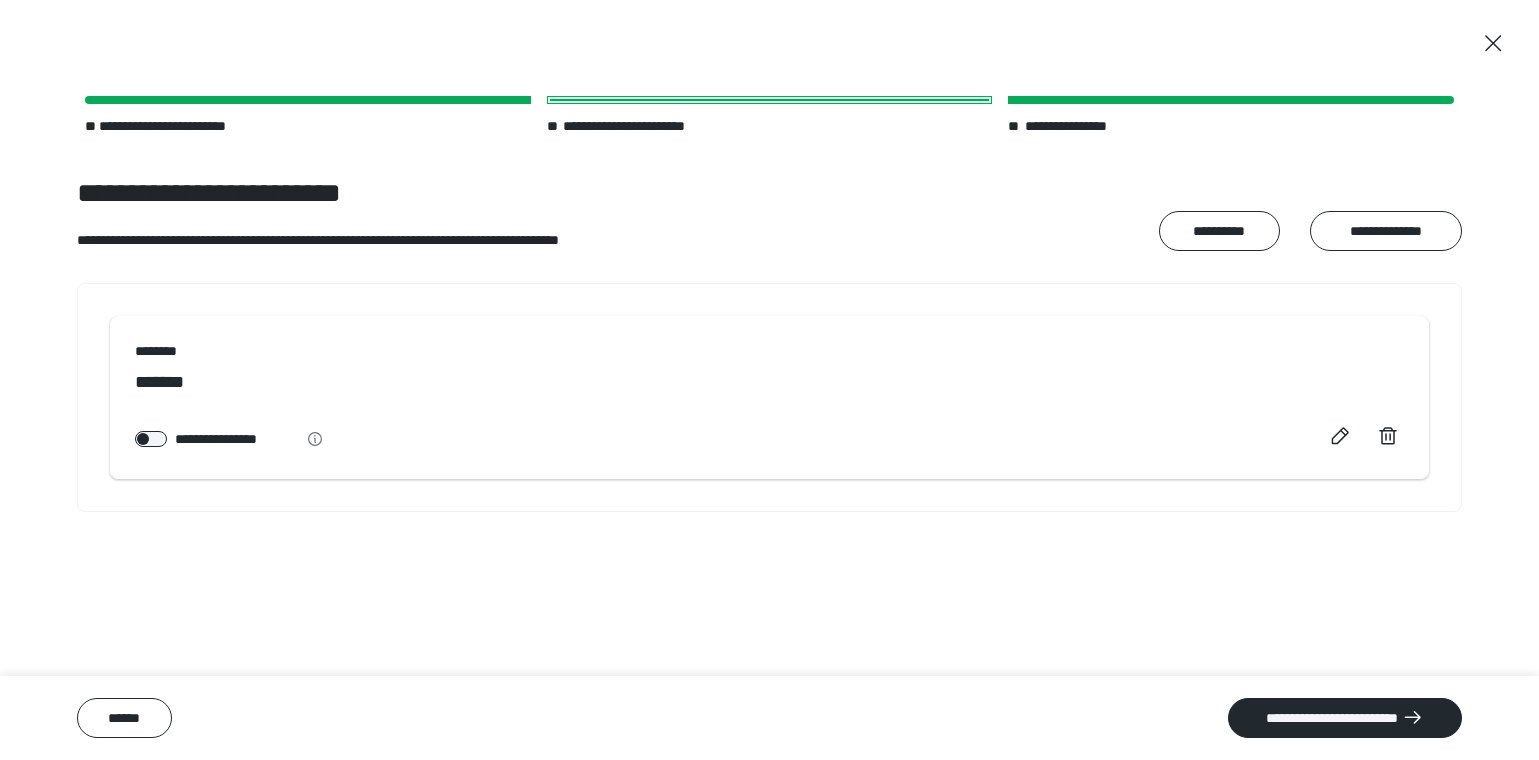 click on "**********" at bounding box center [1345, 718] 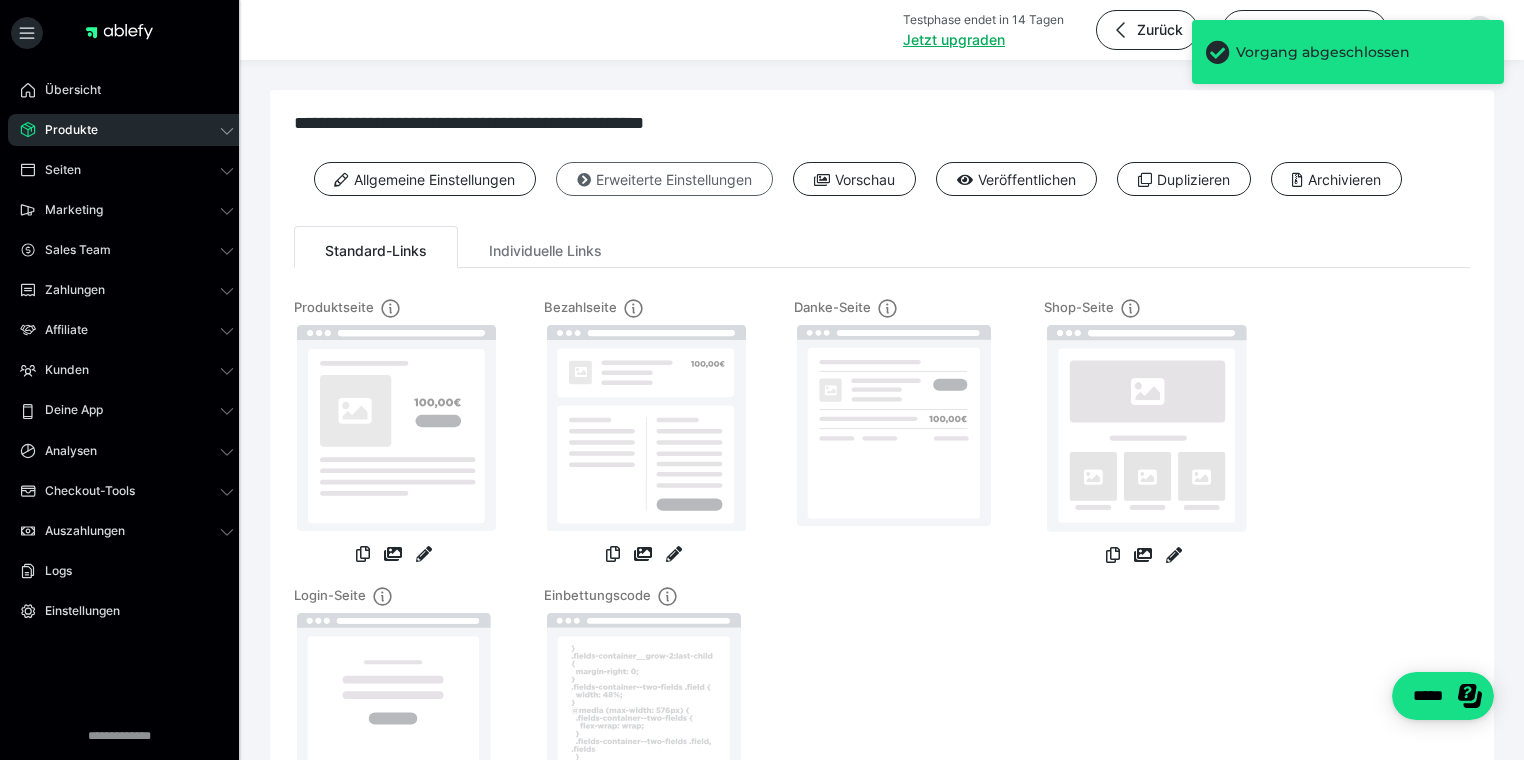 click on "Erweiterte Einstellungen" at bounding box center (664, 179) 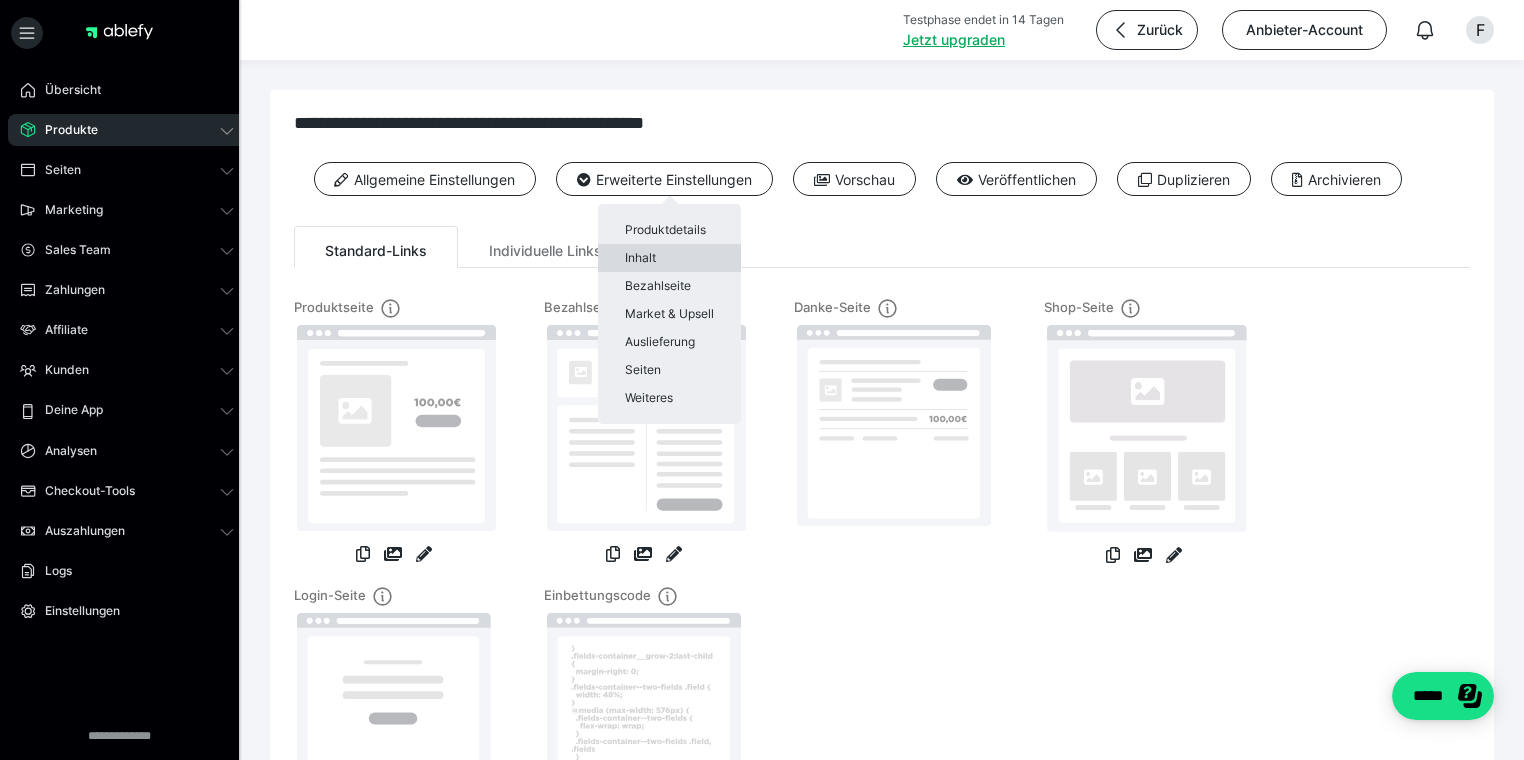 click on "Inhalt" at bounding box center [669, 258] 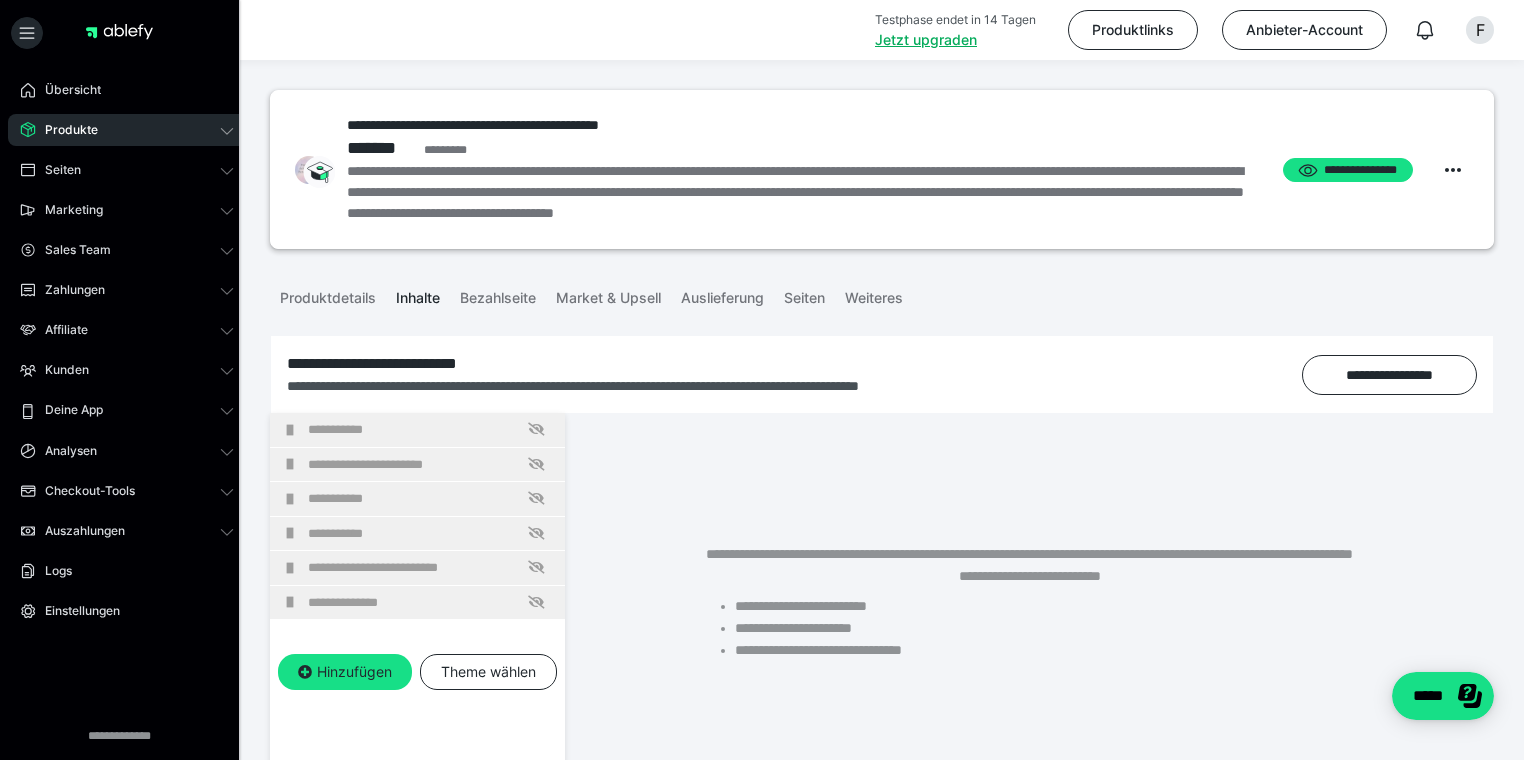drag, startPoint x: 1519, startPoint y: 376, endPoint x: 1519, endPoint y: 388, distance: 12 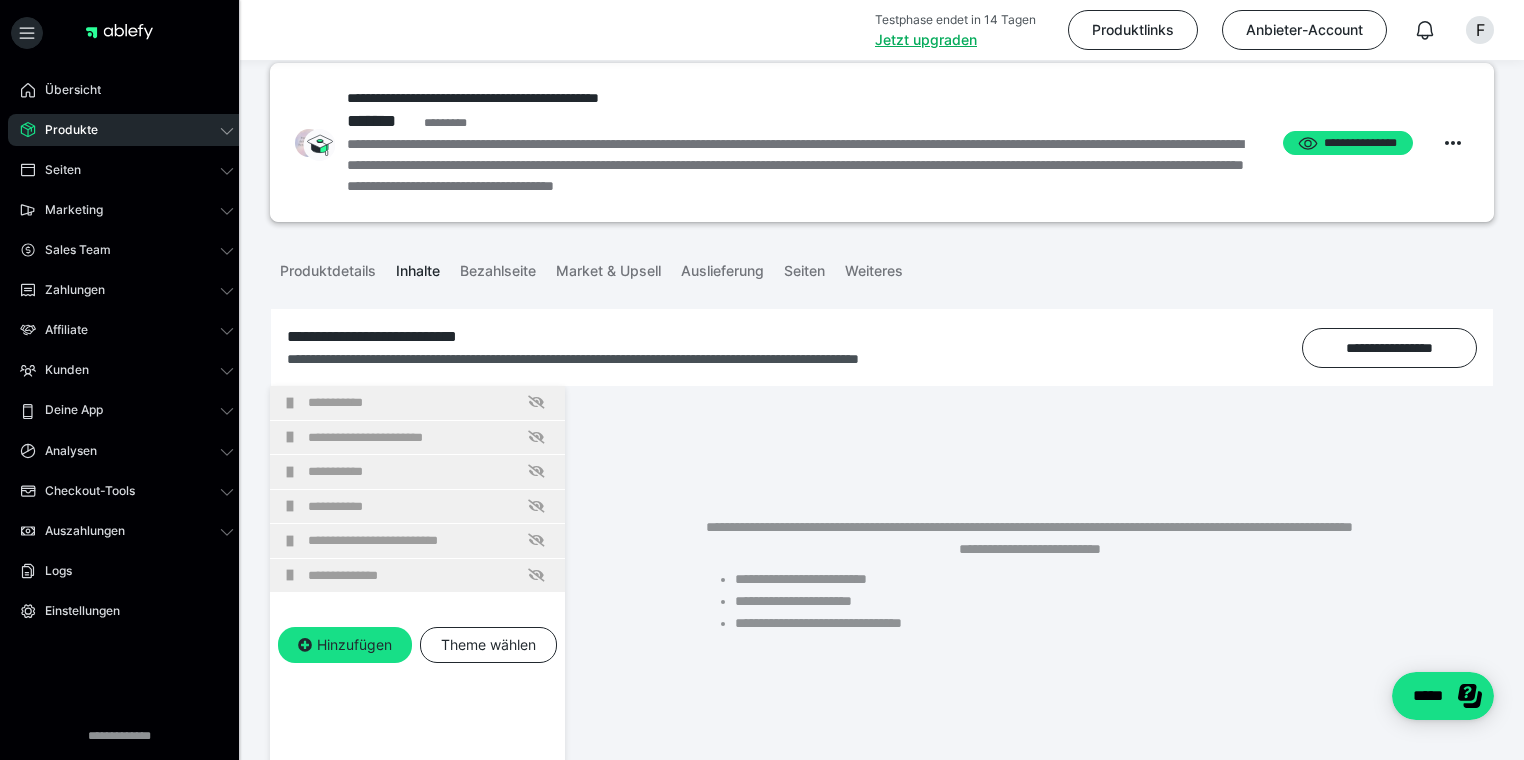 scroll, scrollTop: 28, scrollLeft: 0, axis: vertical 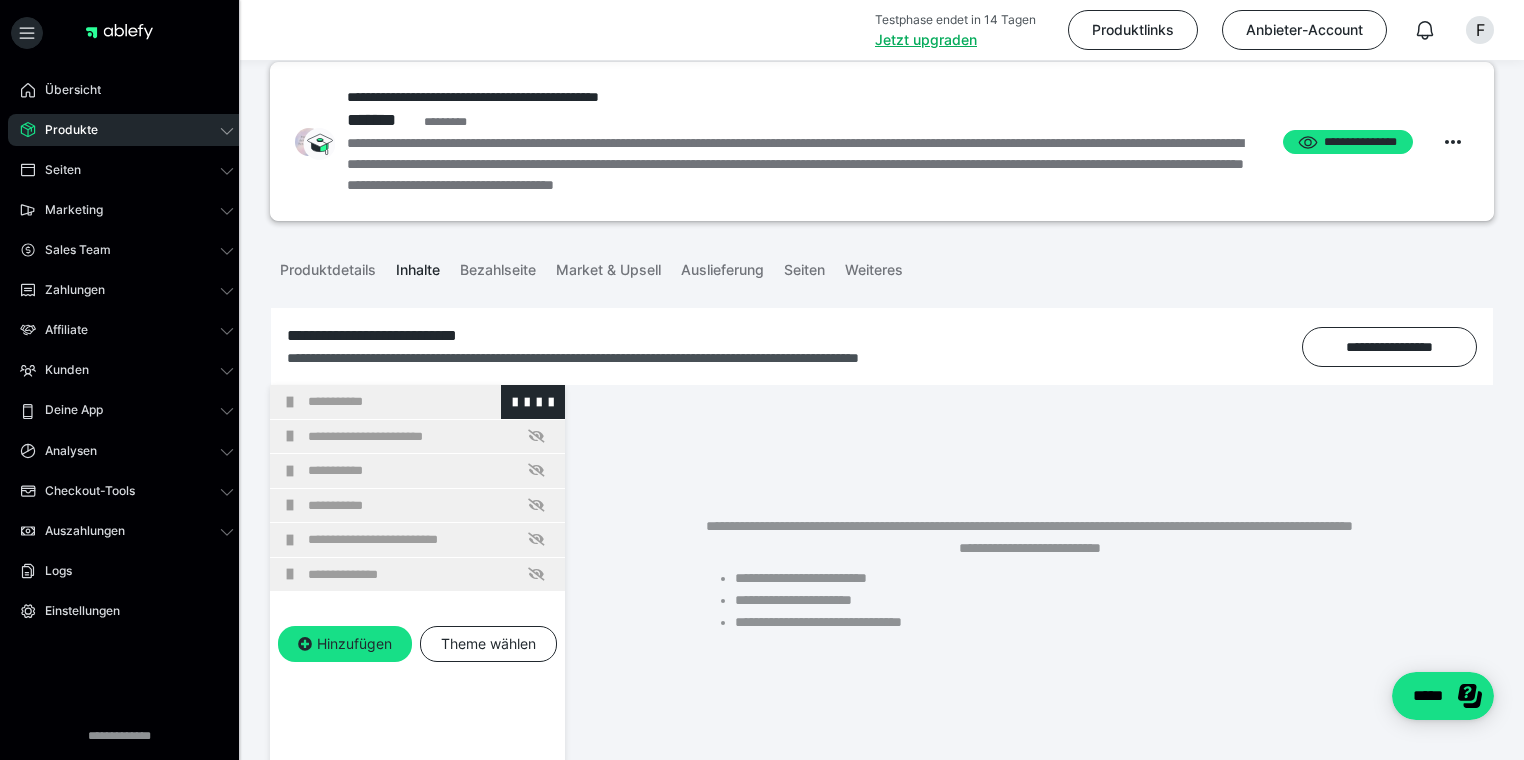 click on "**********" at bounding box center (431, 402) 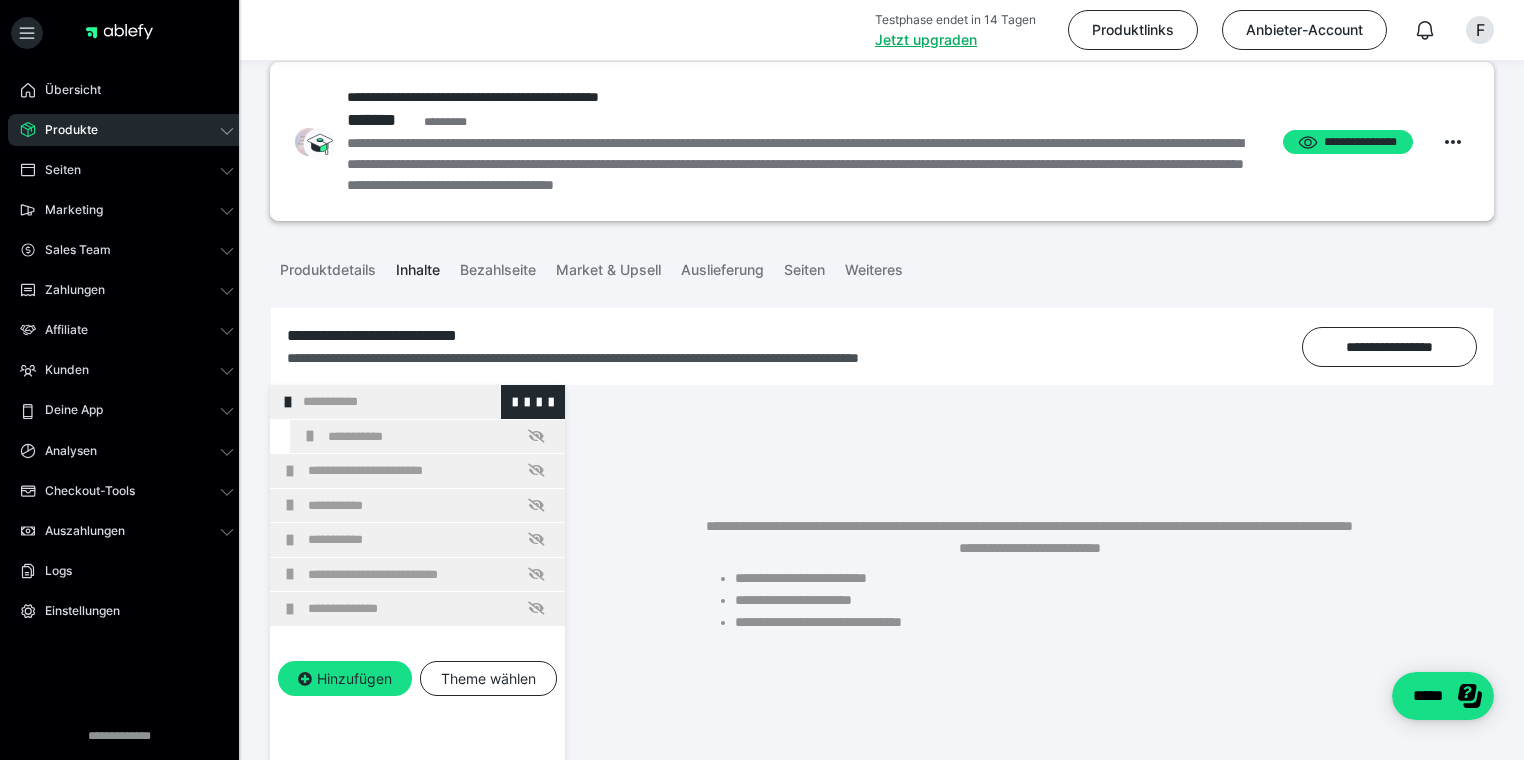 click on "**********" at bounding box center (417, 402) 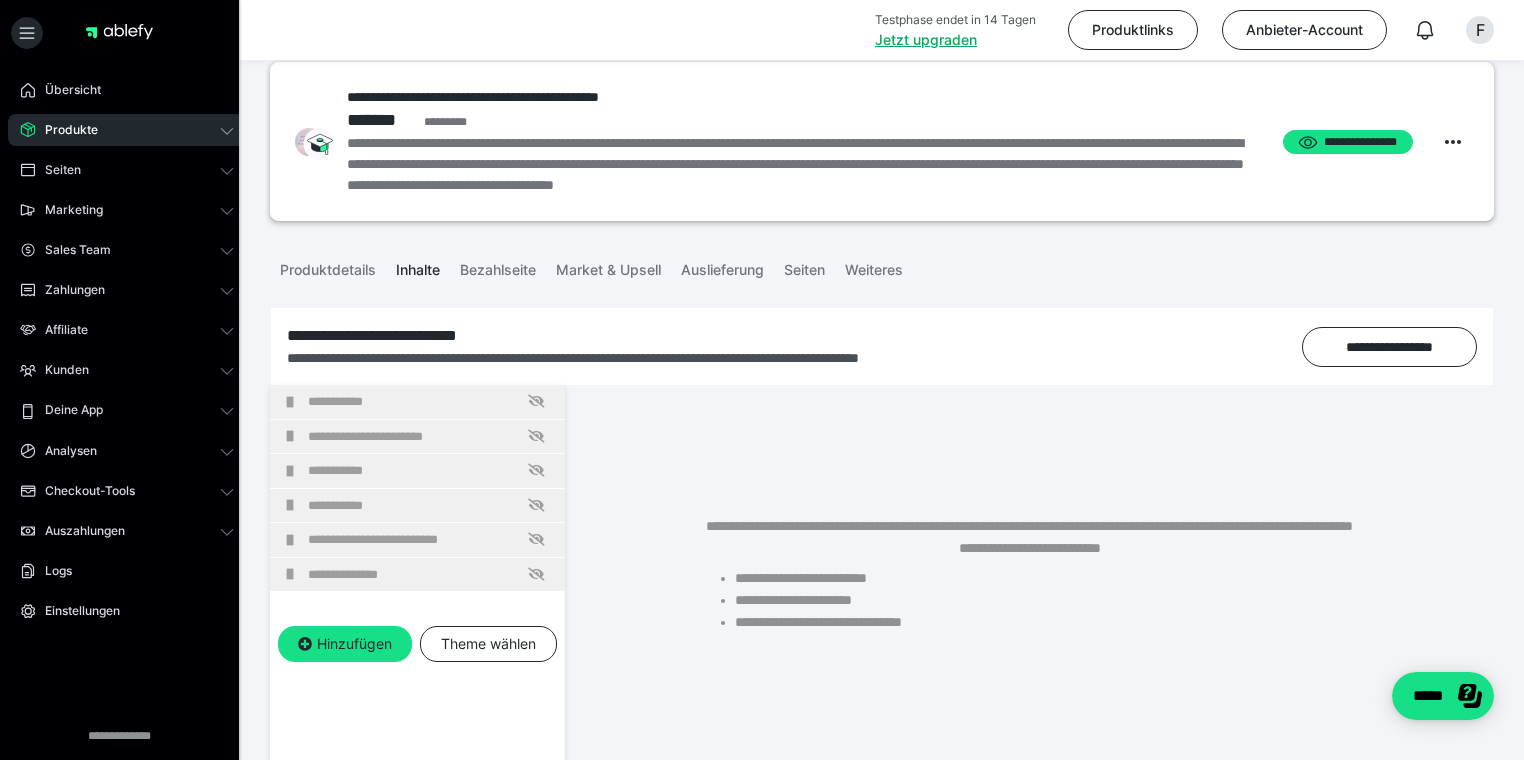 click on "**********" at bounding box center (417, 402) 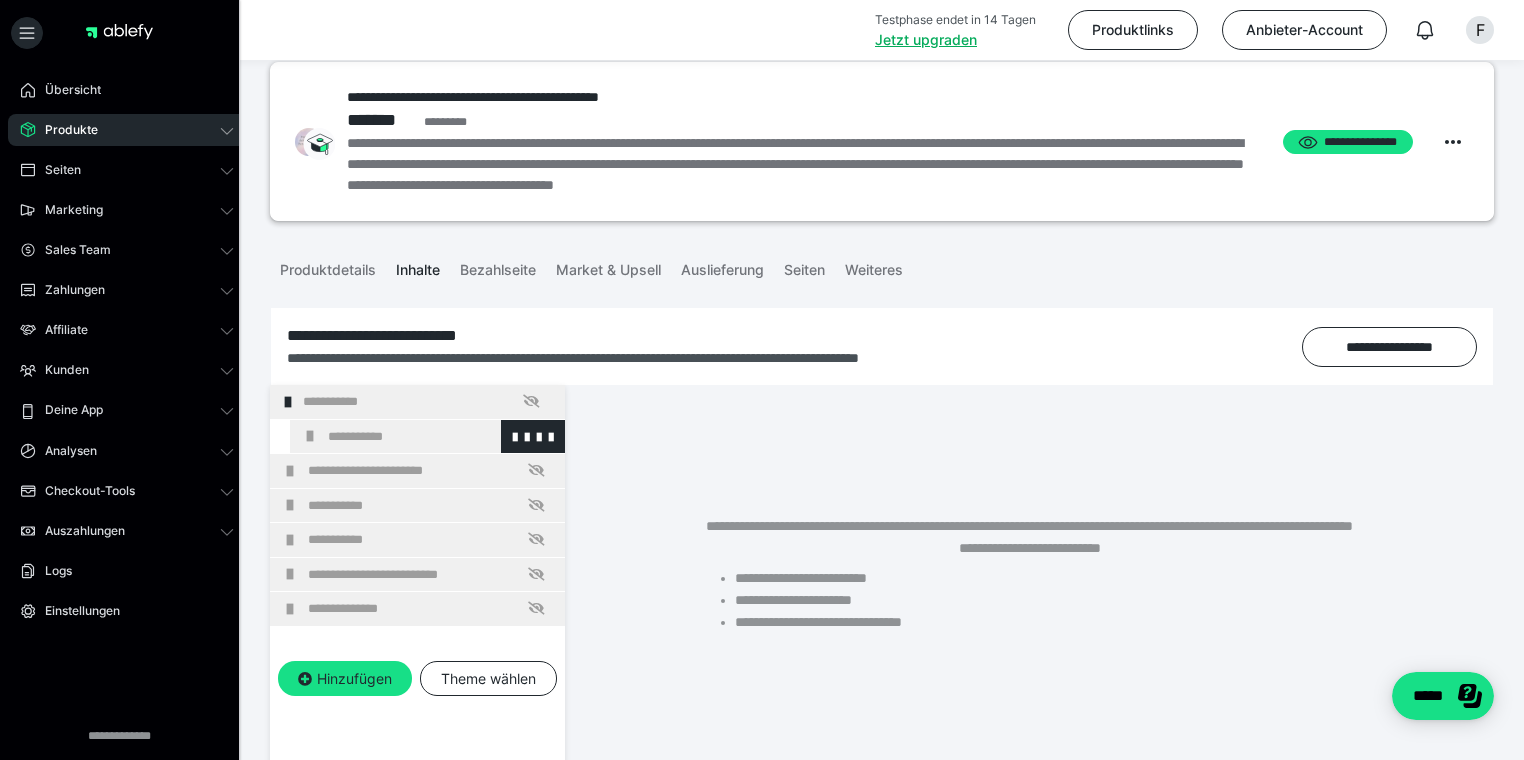 click on "**********" at bounding box center [427, 437] 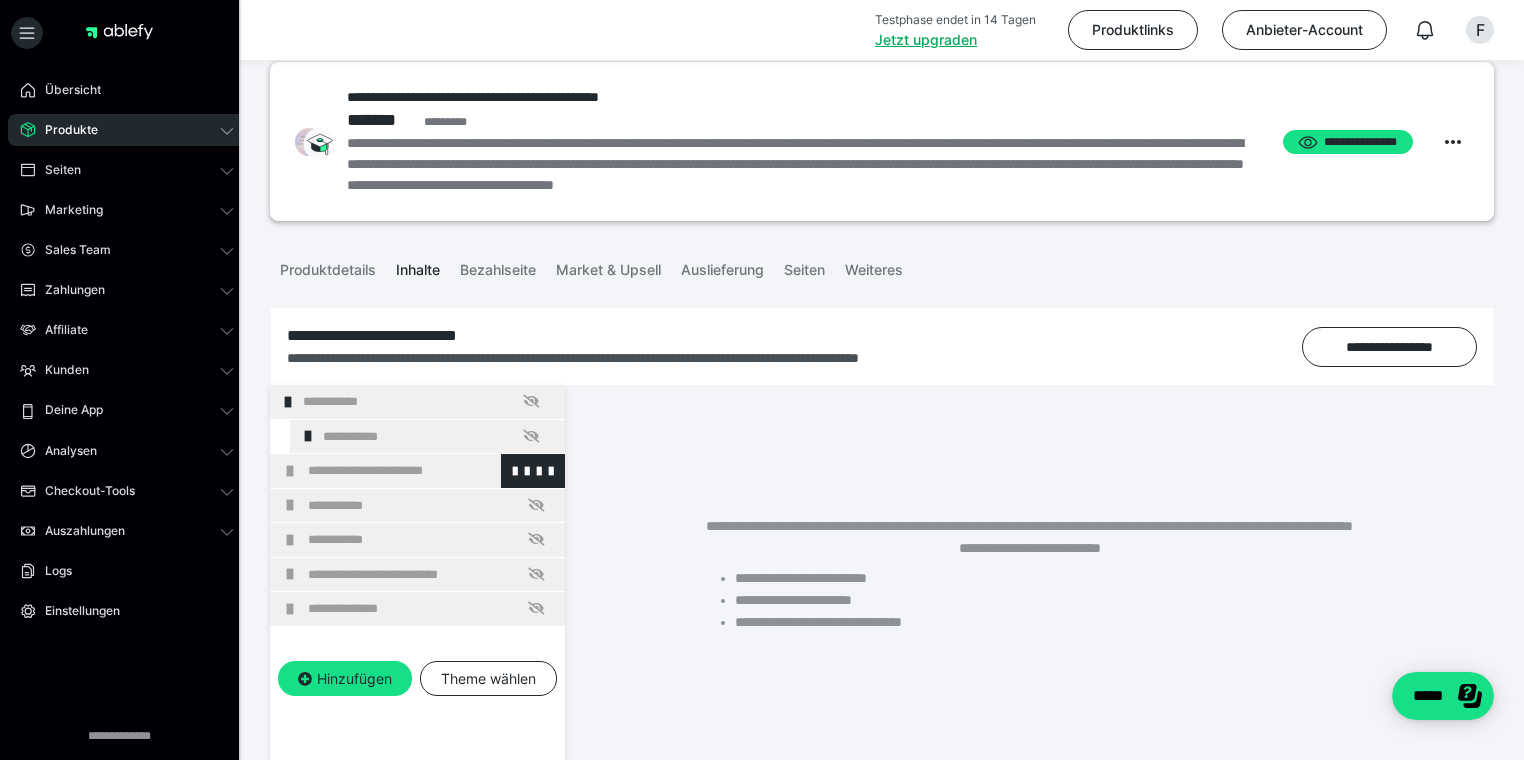 click at bounding box center [290, 471] 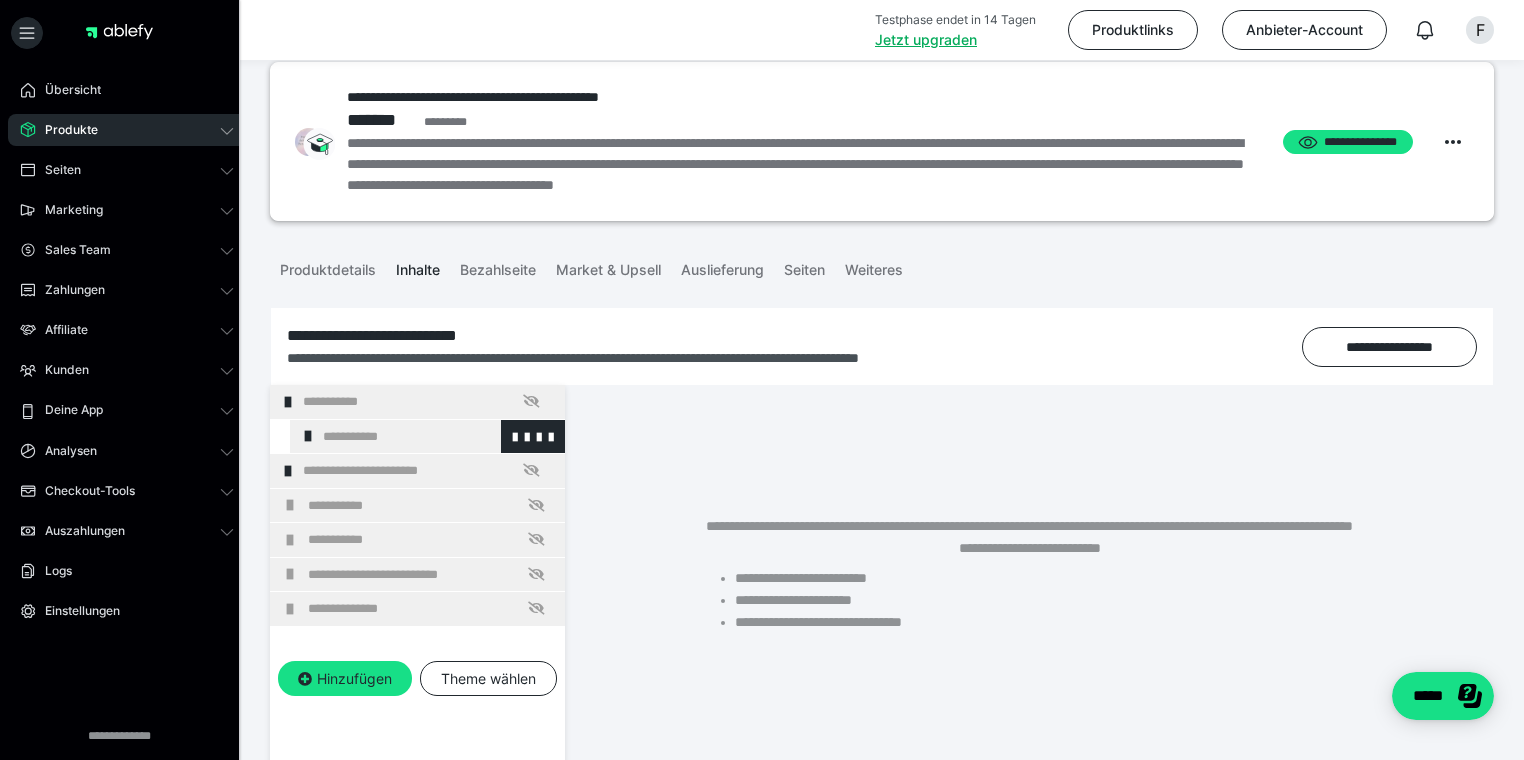 click at bounding box center [308, 436] 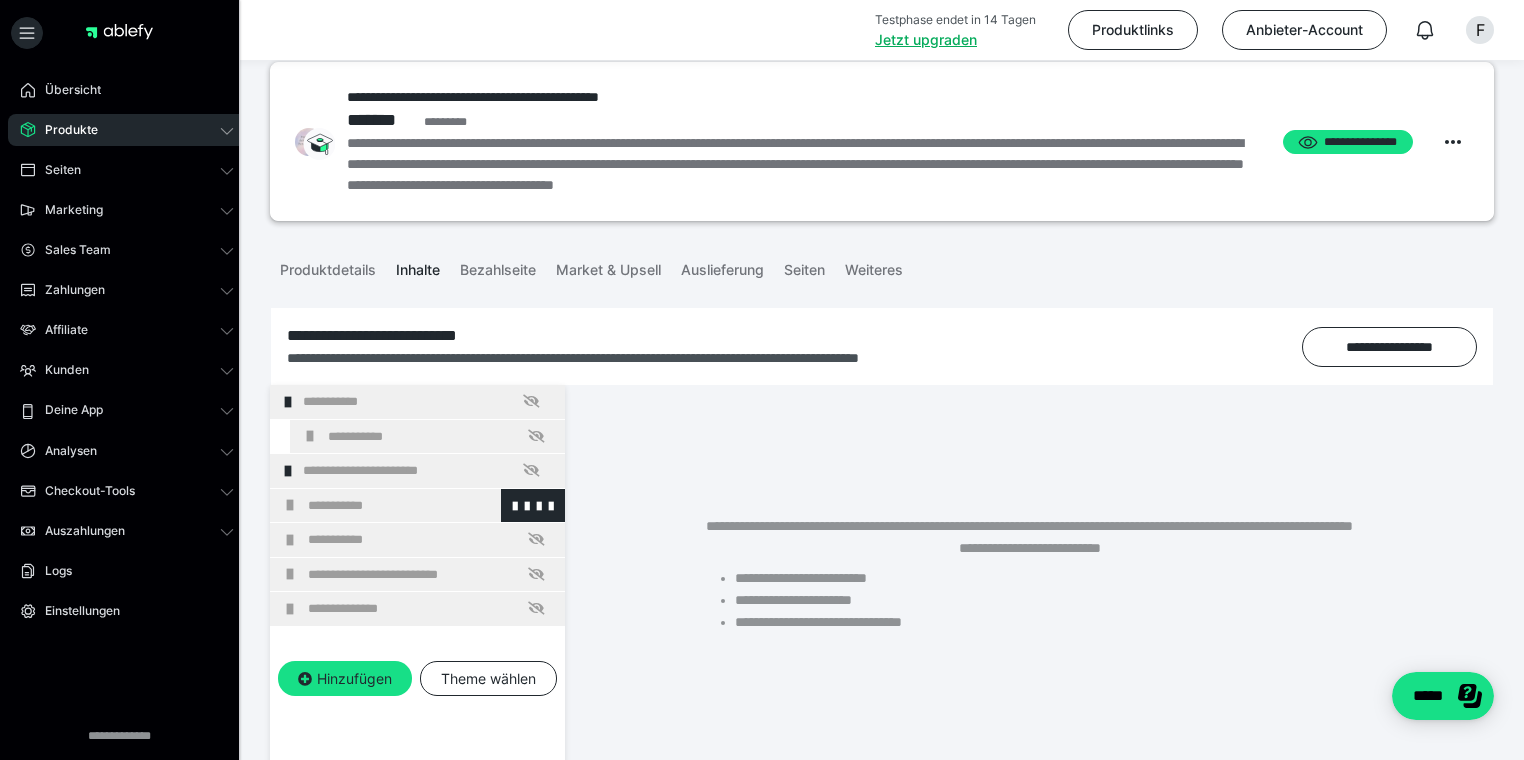 click on "**********" at bounding box center (417, 506) 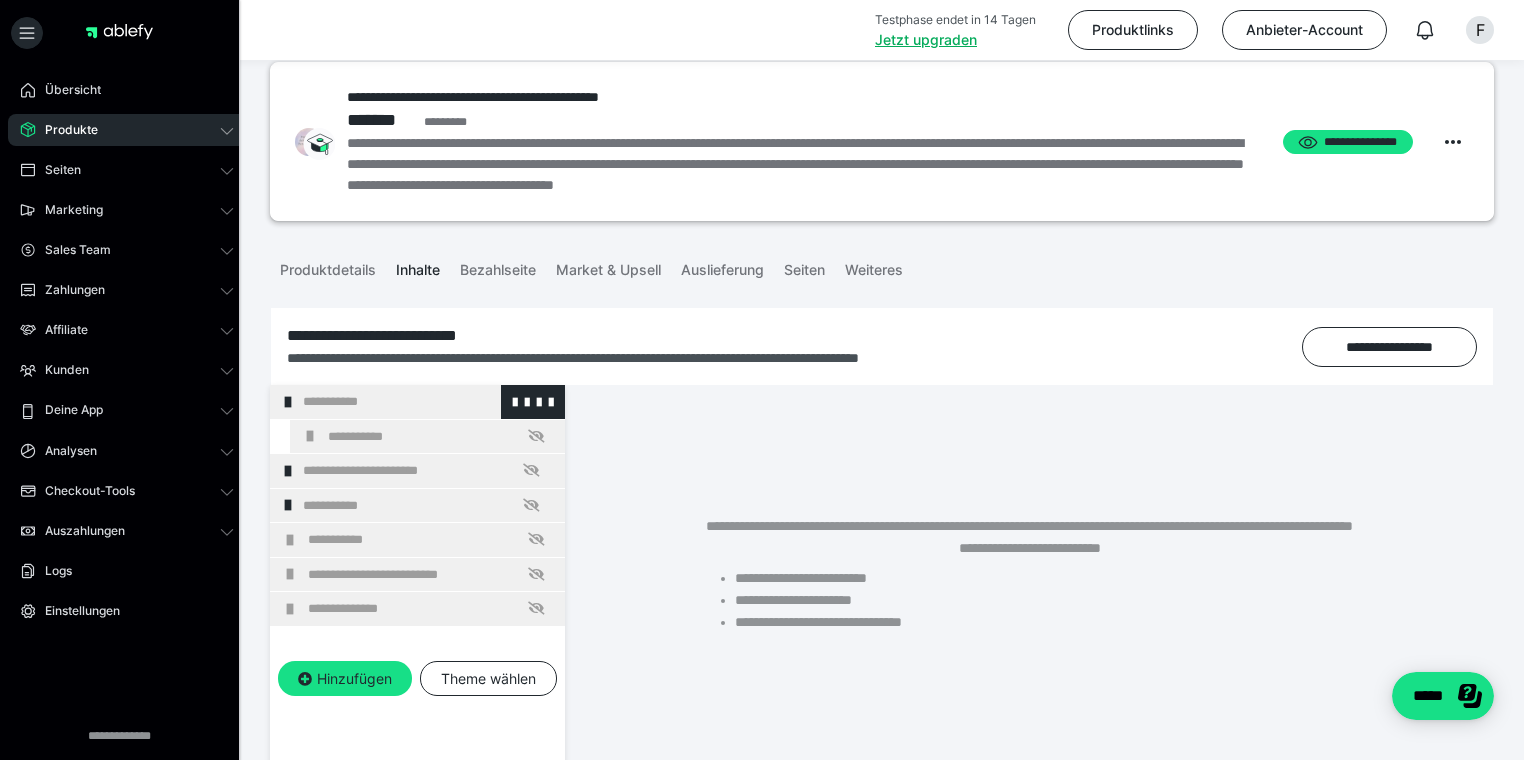 click on "**********" at bounding box center (426, 402) 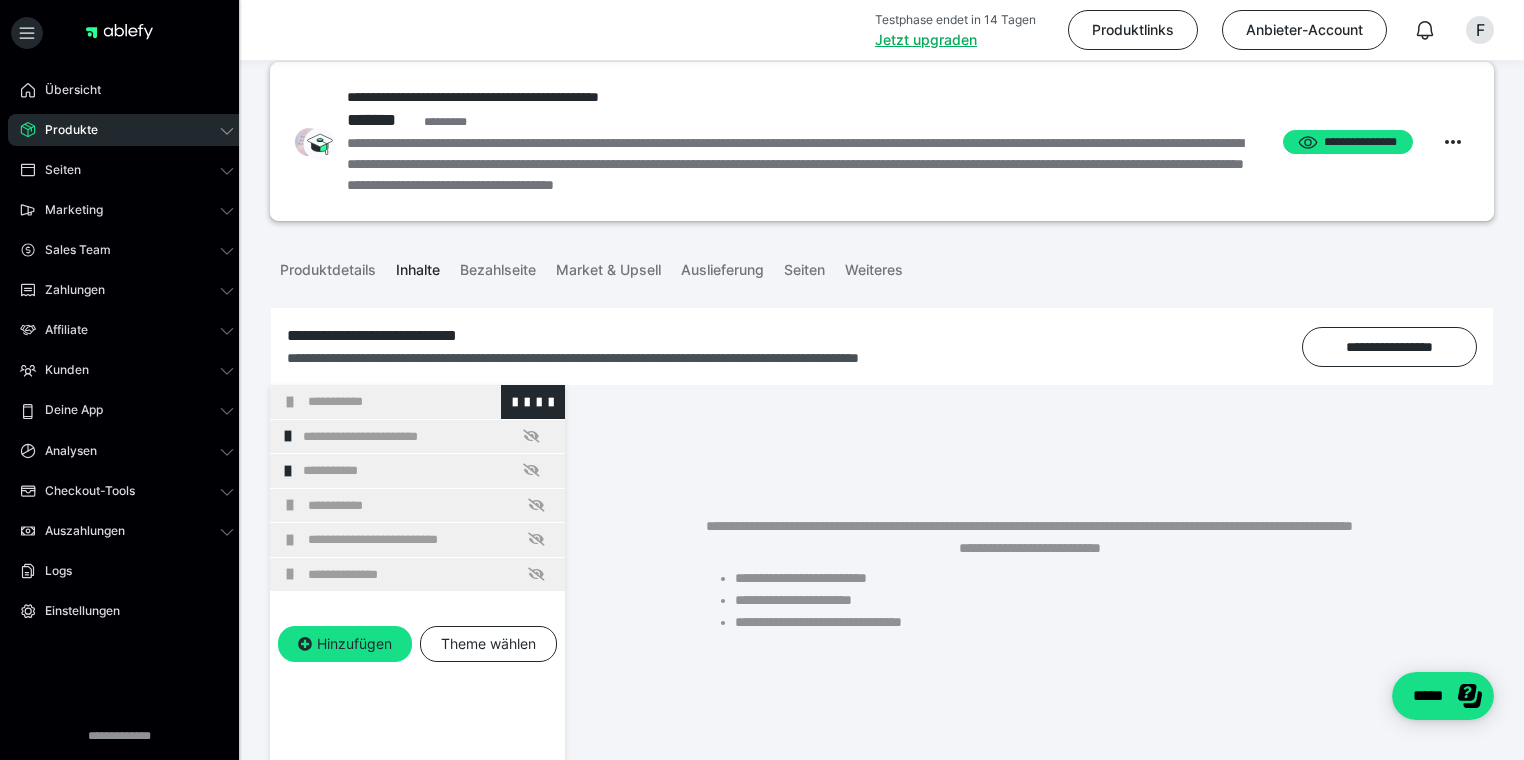 click on "**********" at bounding box center [431, 402] 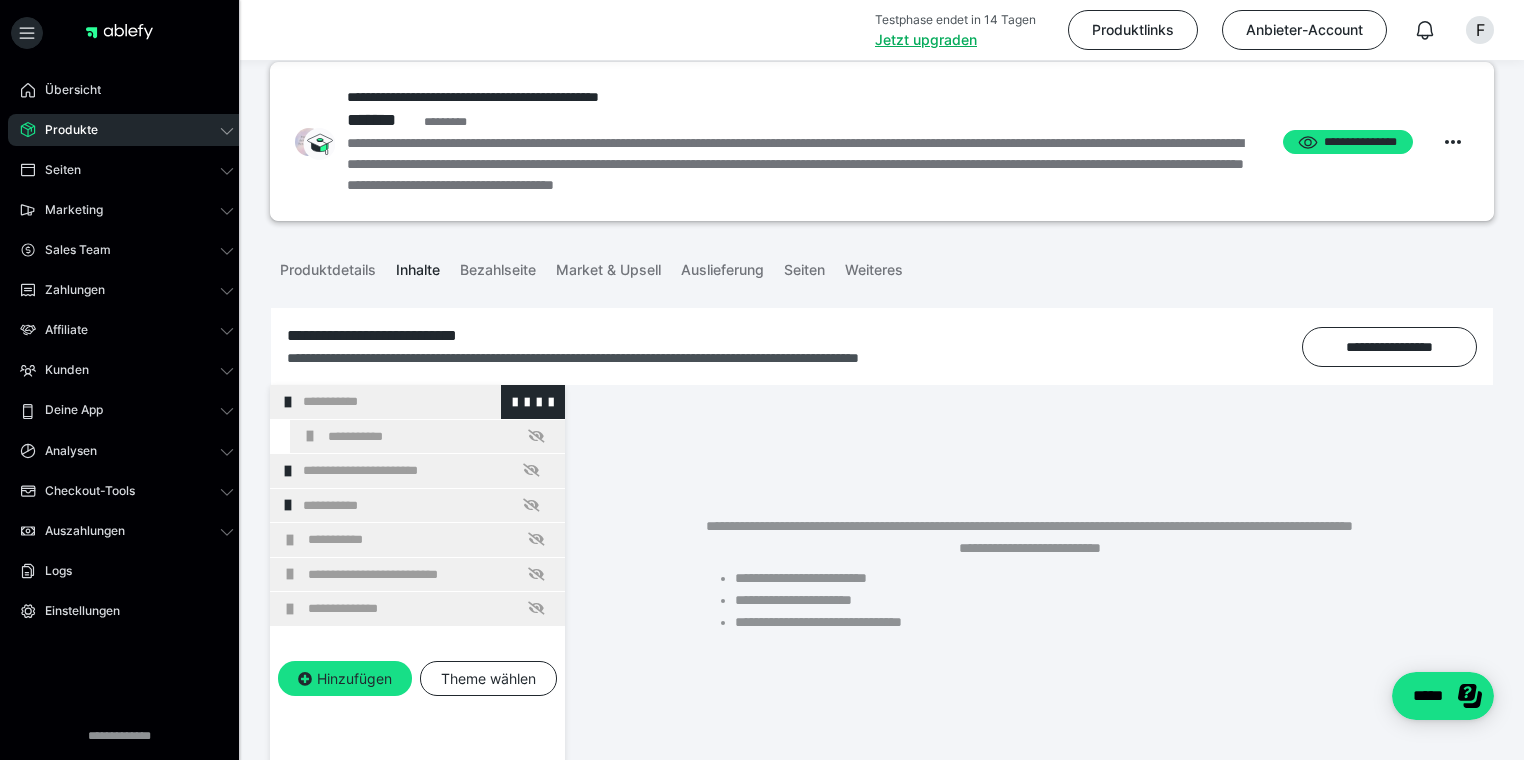 click on "**********" at bounding box center (417, 402) 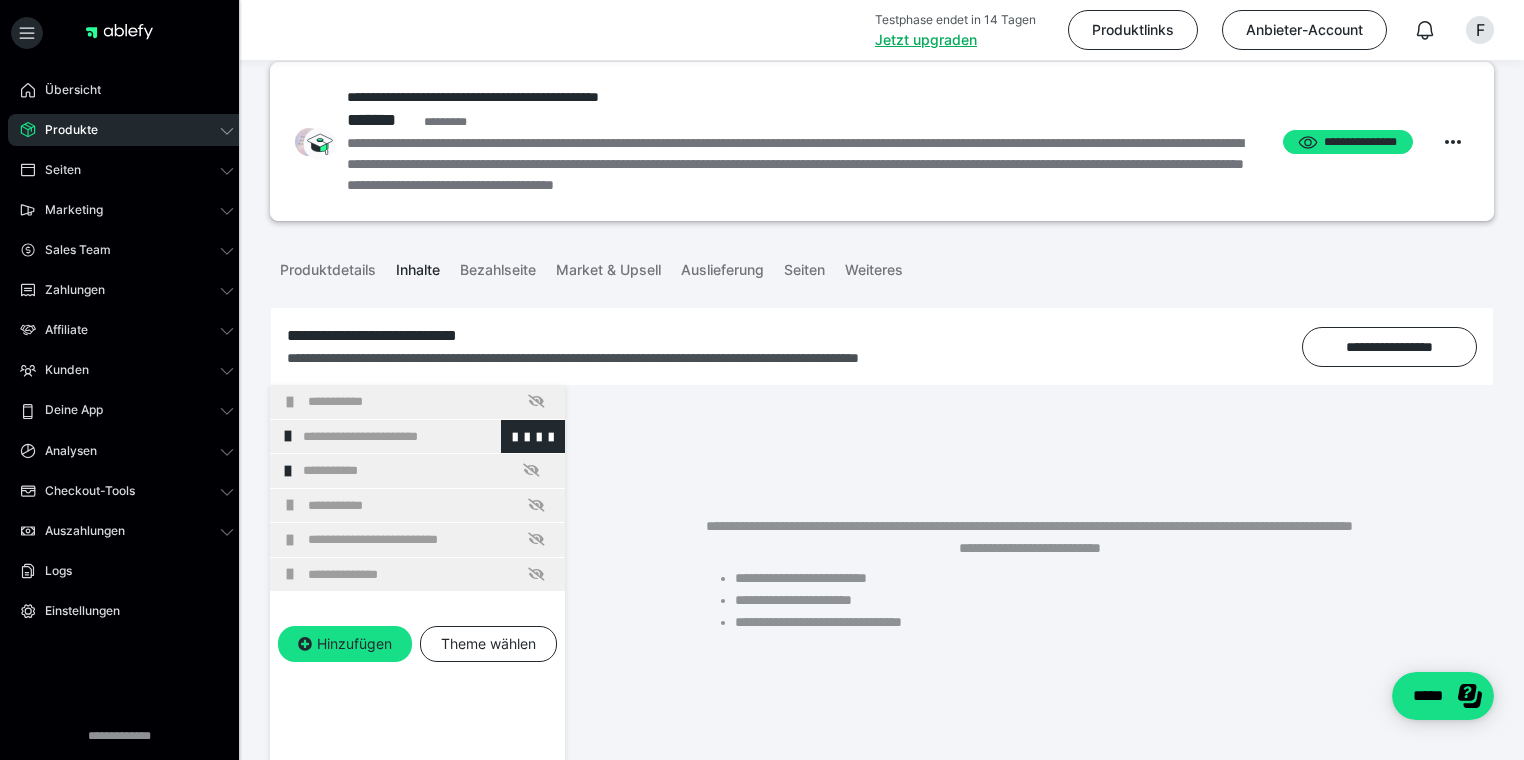 click on "**********" at bounding box center [426, 437] 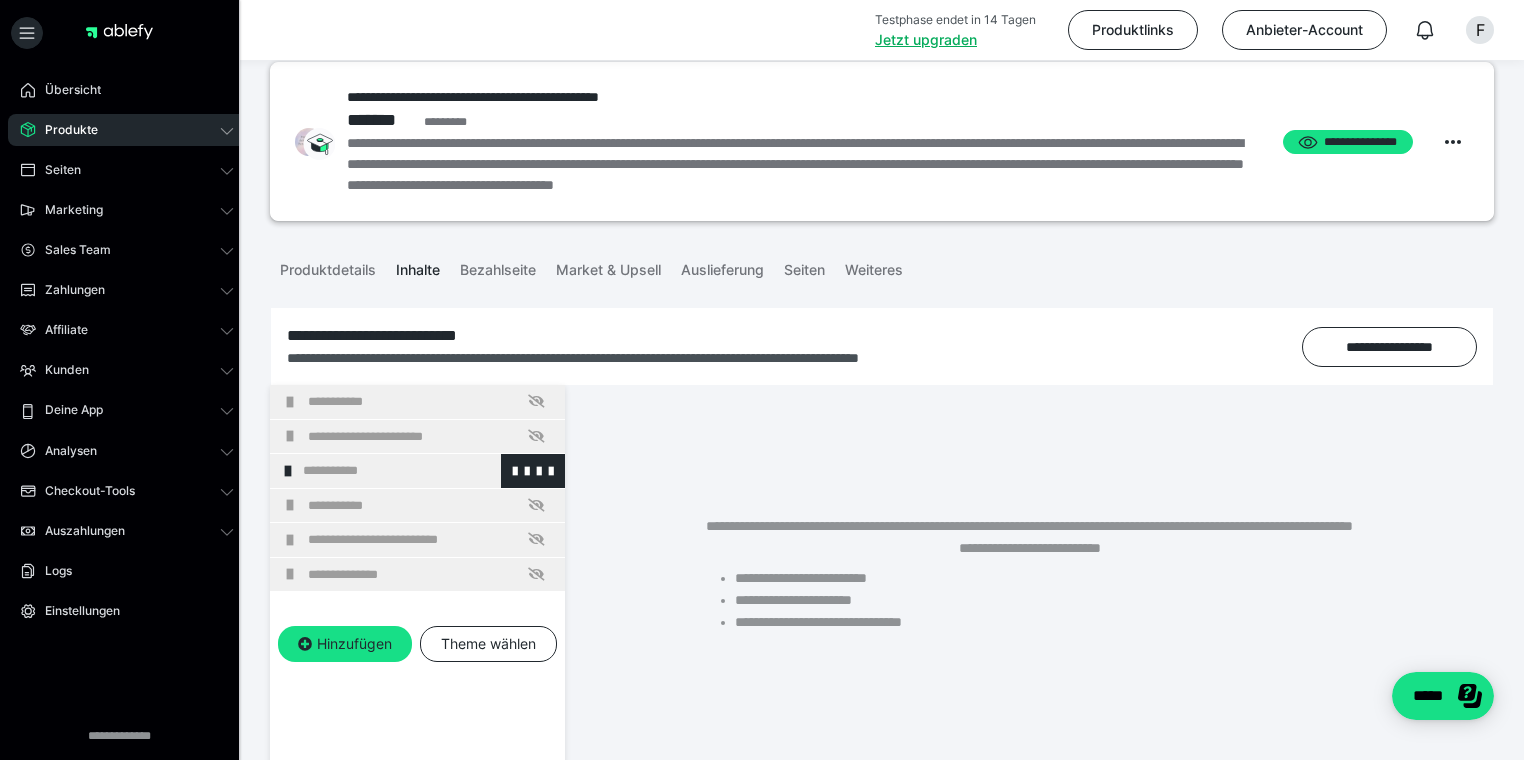 click on "**********" at bounding box center [426, 471] 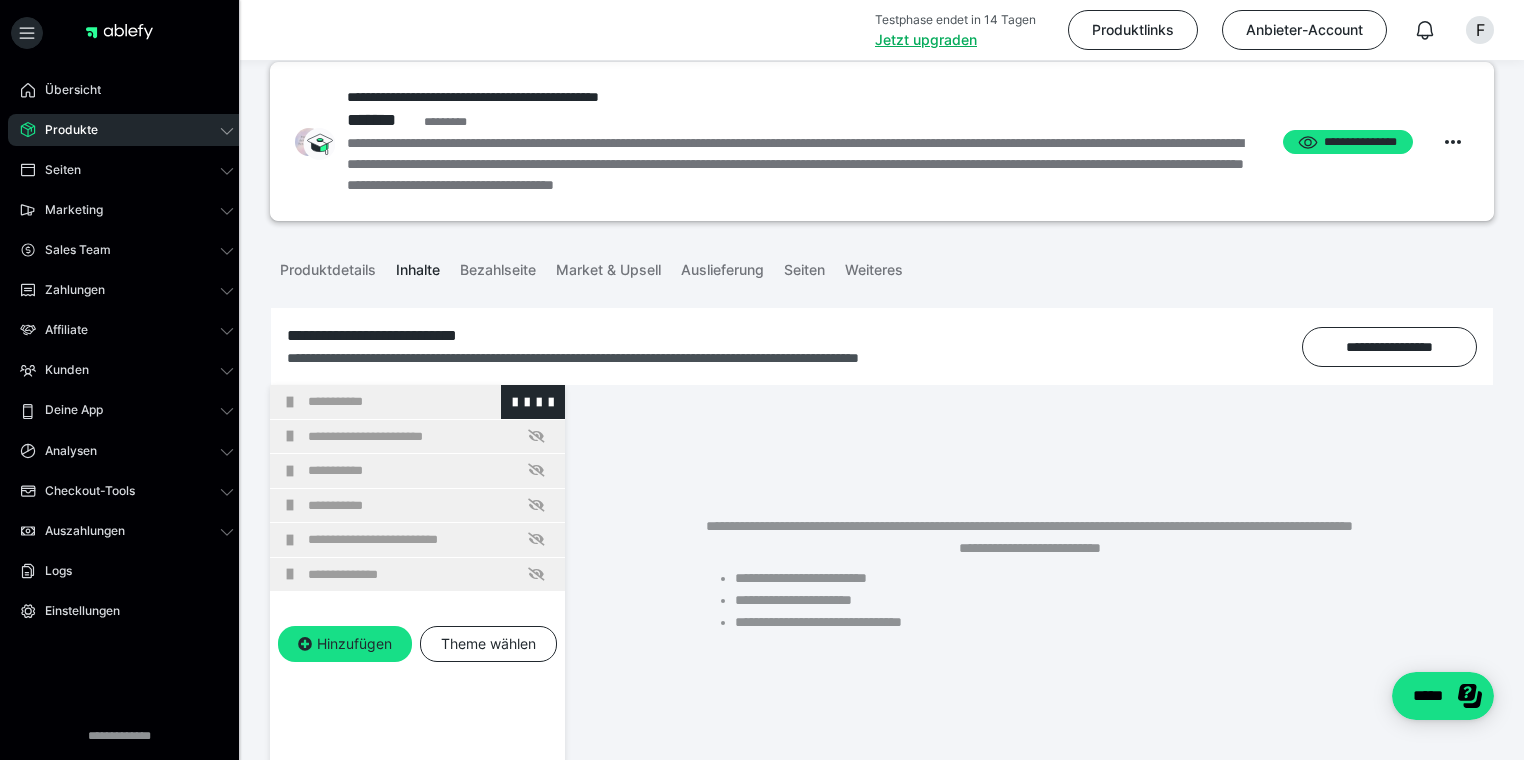 click on "**********" at bounding box center [431, 402] 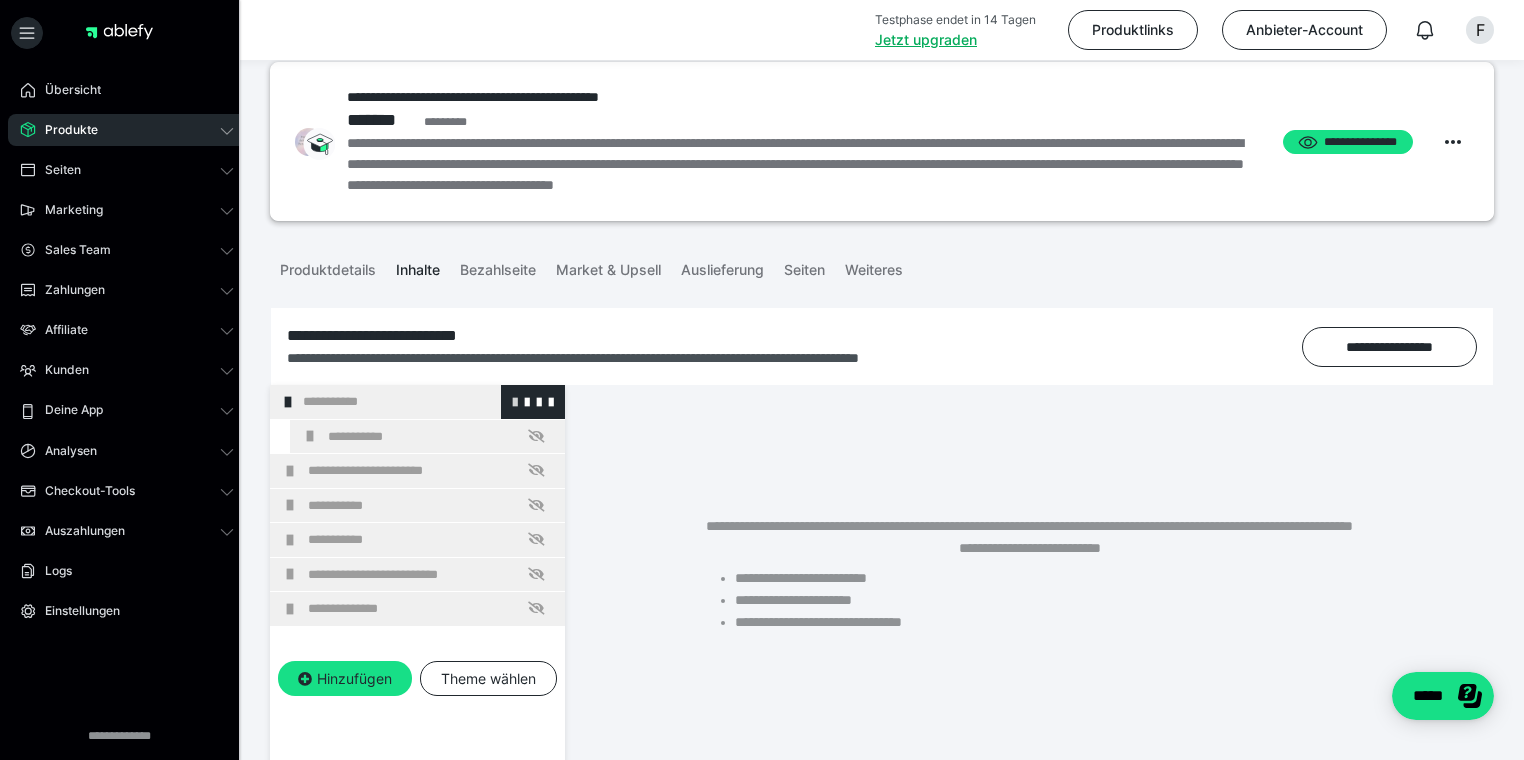 click at bounding box center [515, 401] 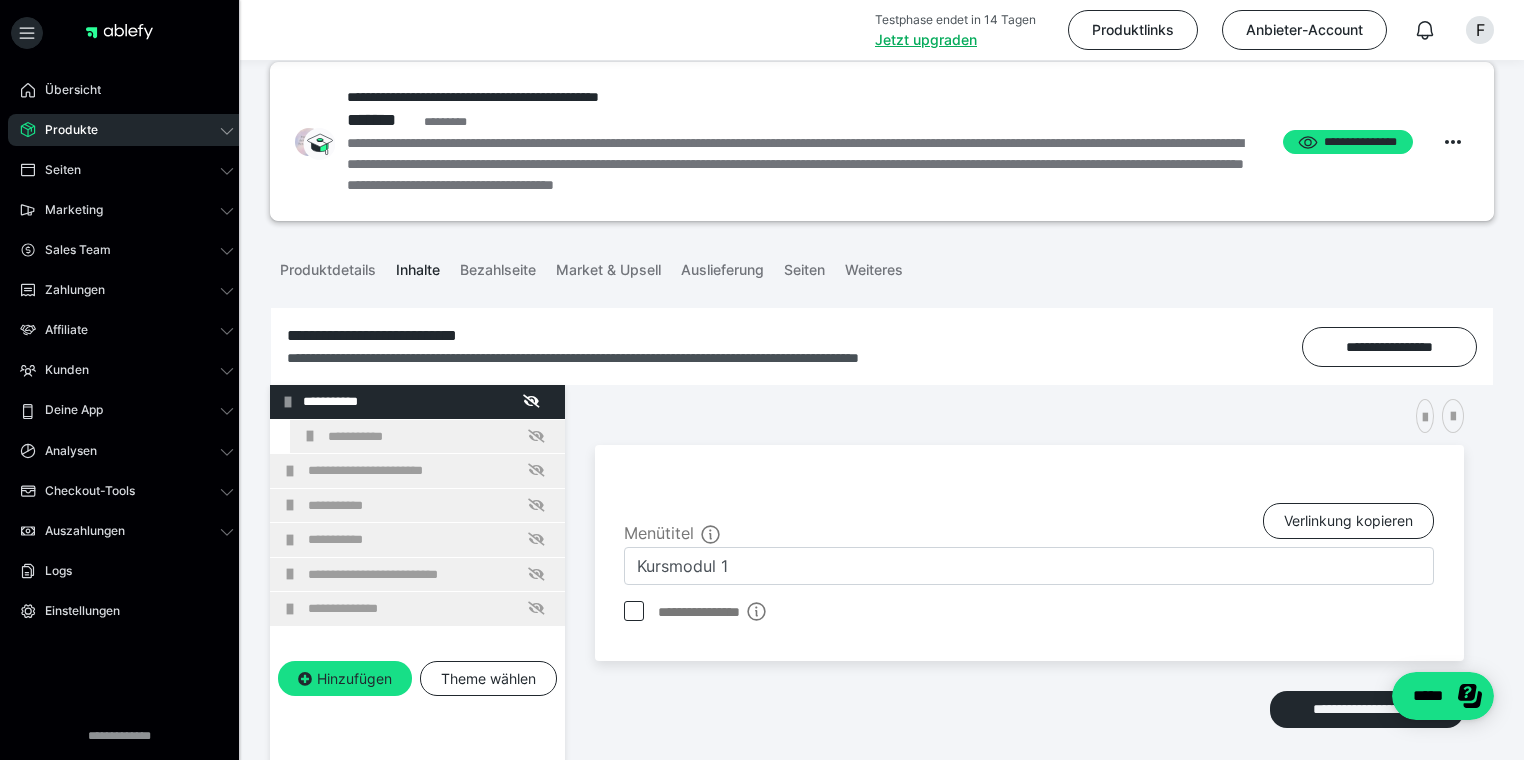 click at bounding box center [634, 611] 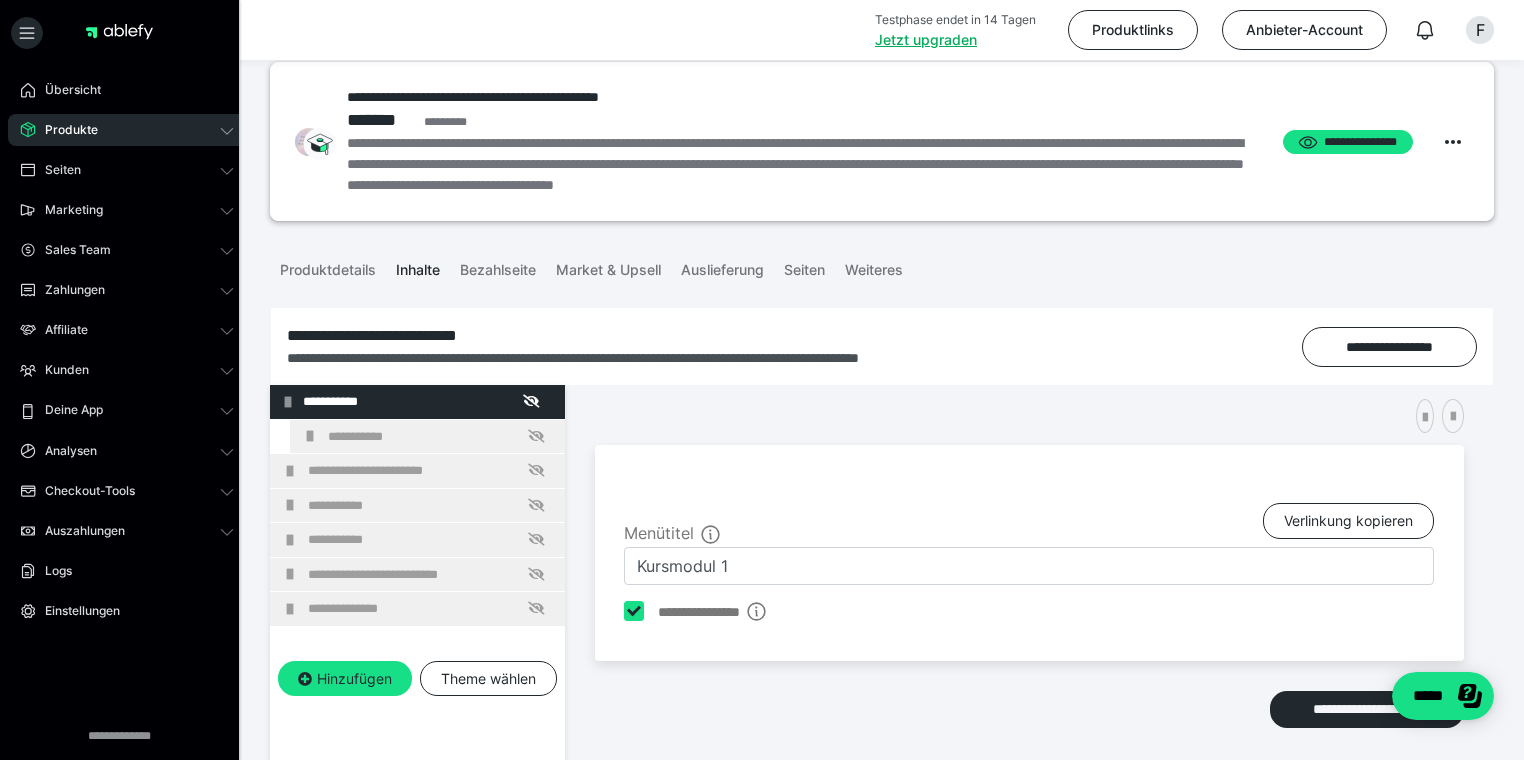 checkbox on "****" 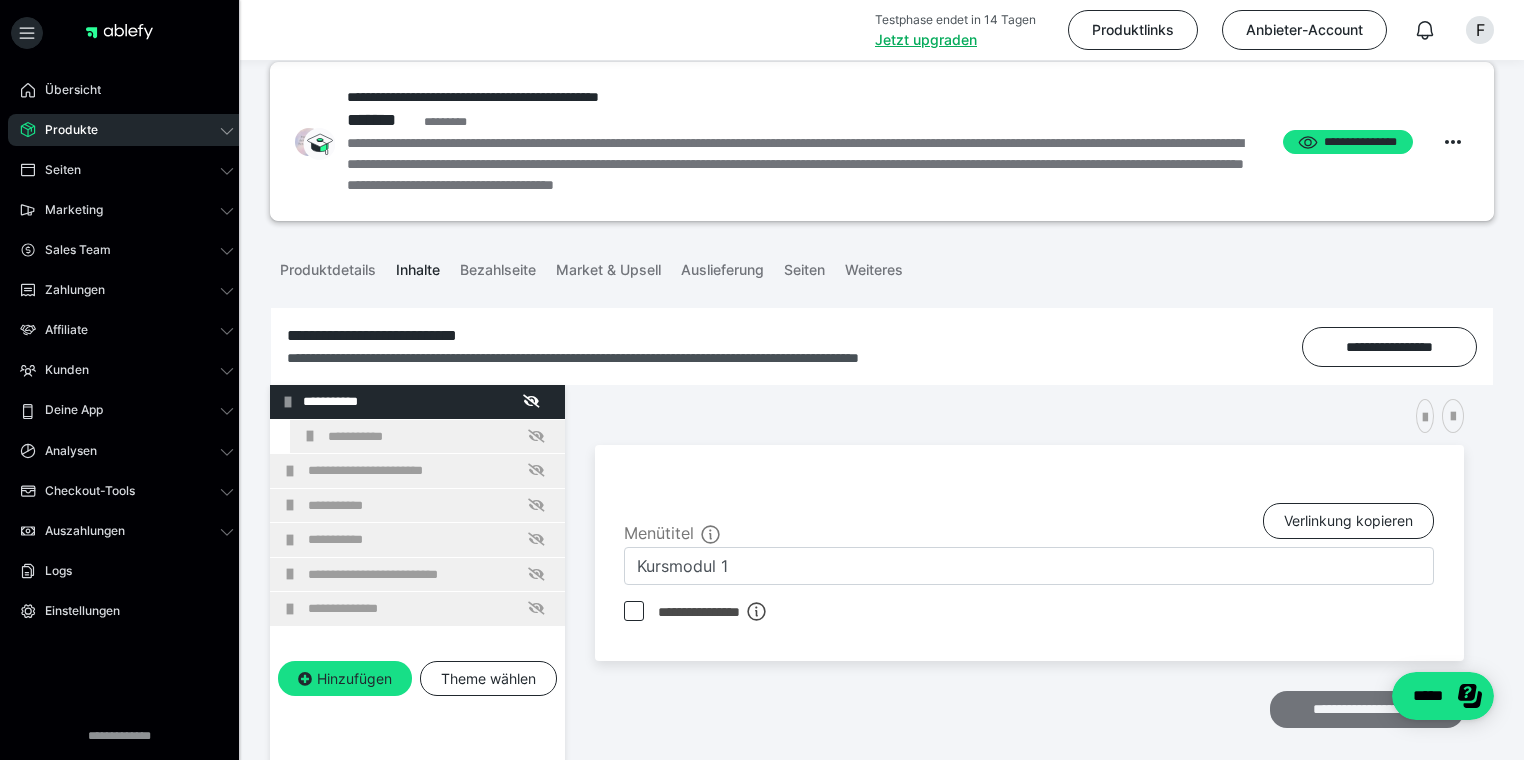 click on "**********" at bounding box center [1367, 710] 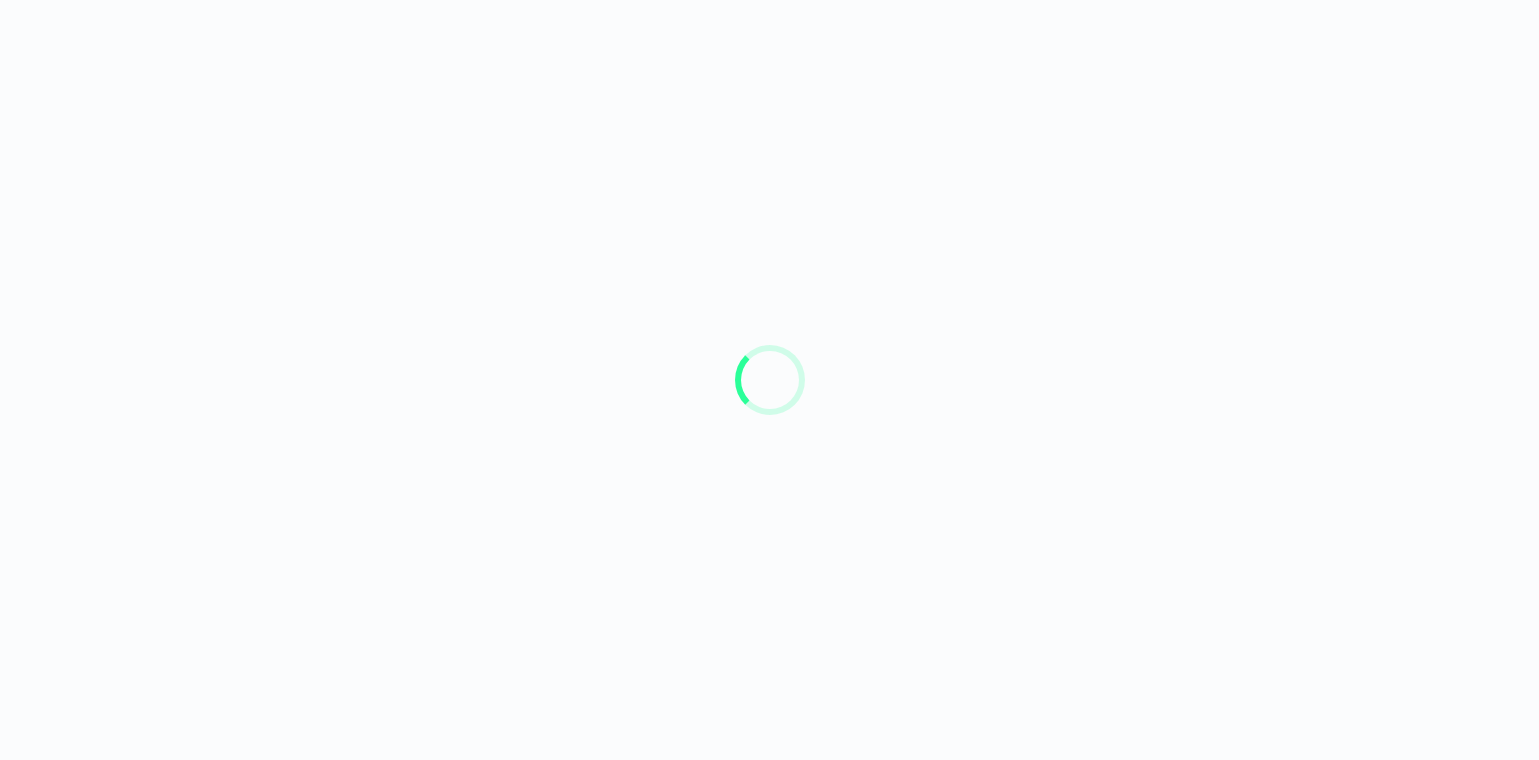 scroll, scrollTop: 0, scrollLeft: 0, axis: both 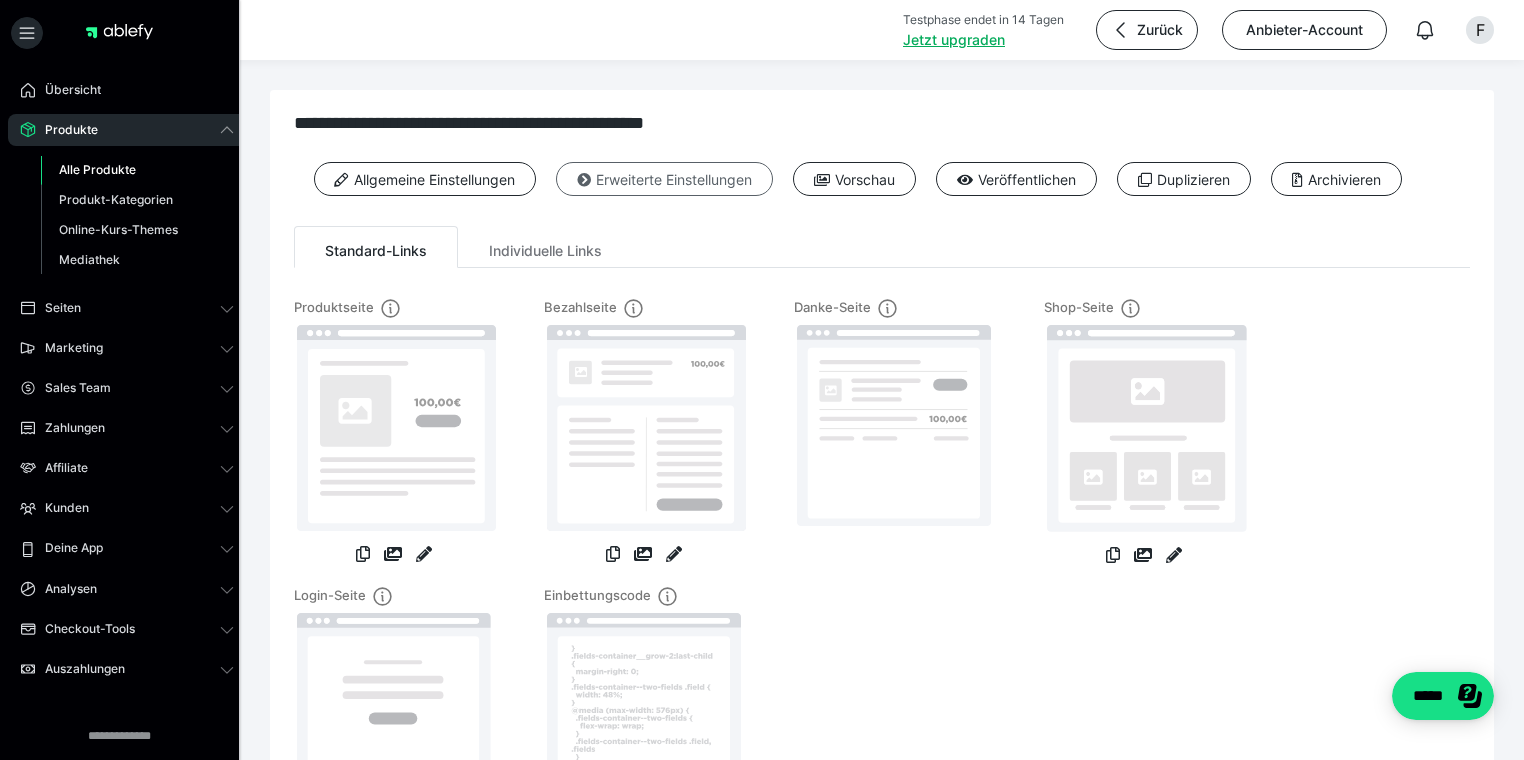 click on "Erweiterte Einstellungen" at bounding box center [664, 179] 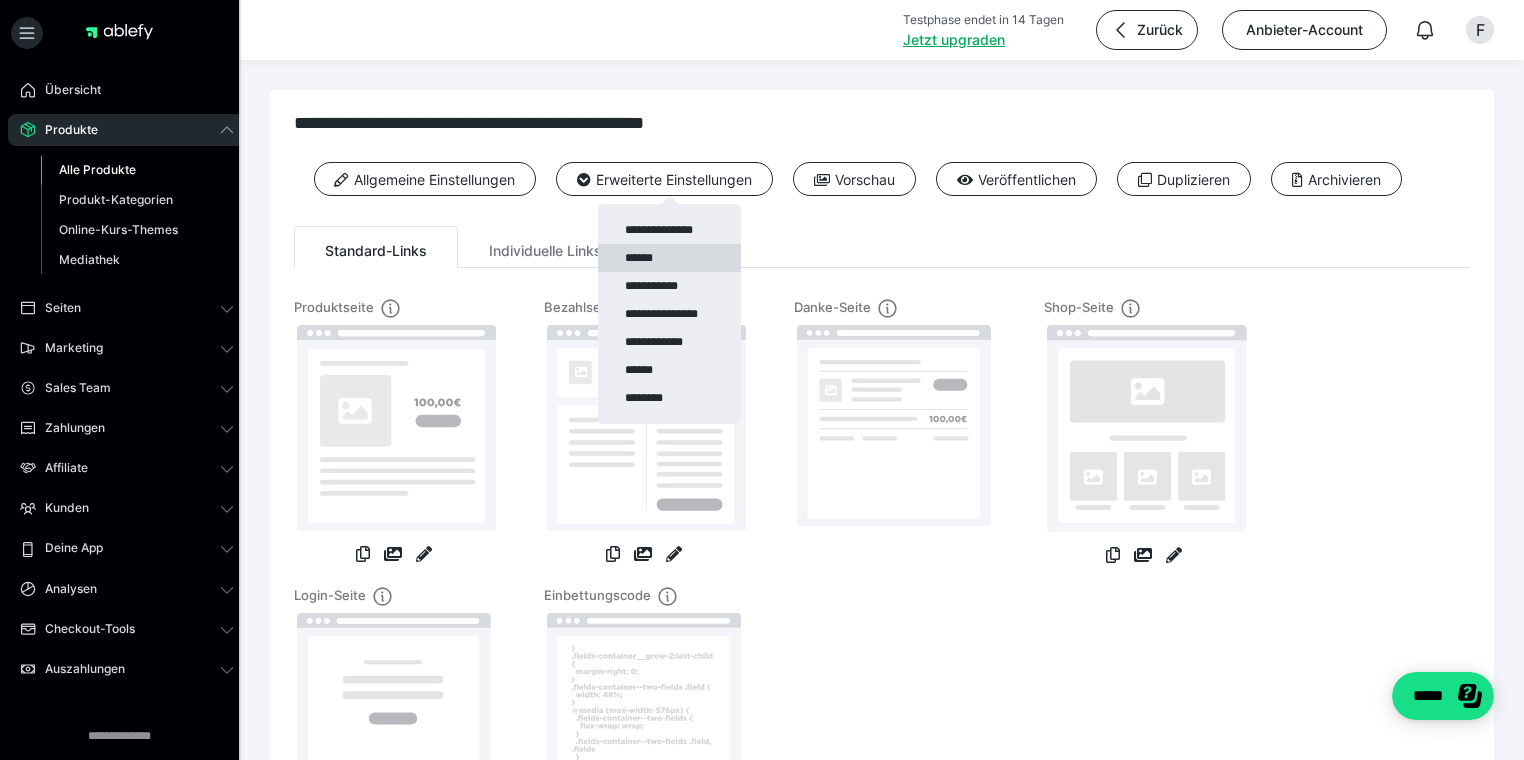 click on "******" at bounding box center (669, 258) 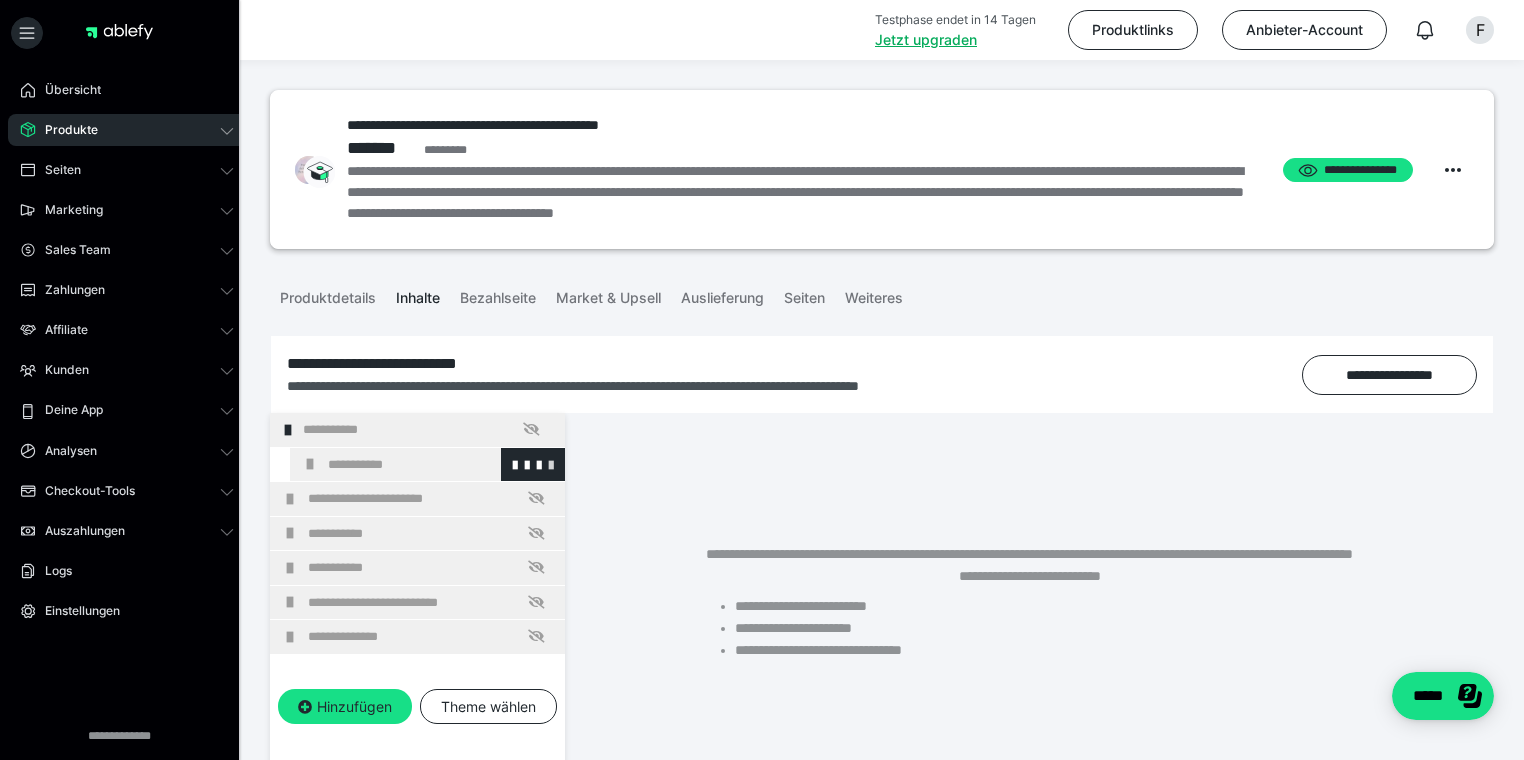 click at bounding box center (551, 464) 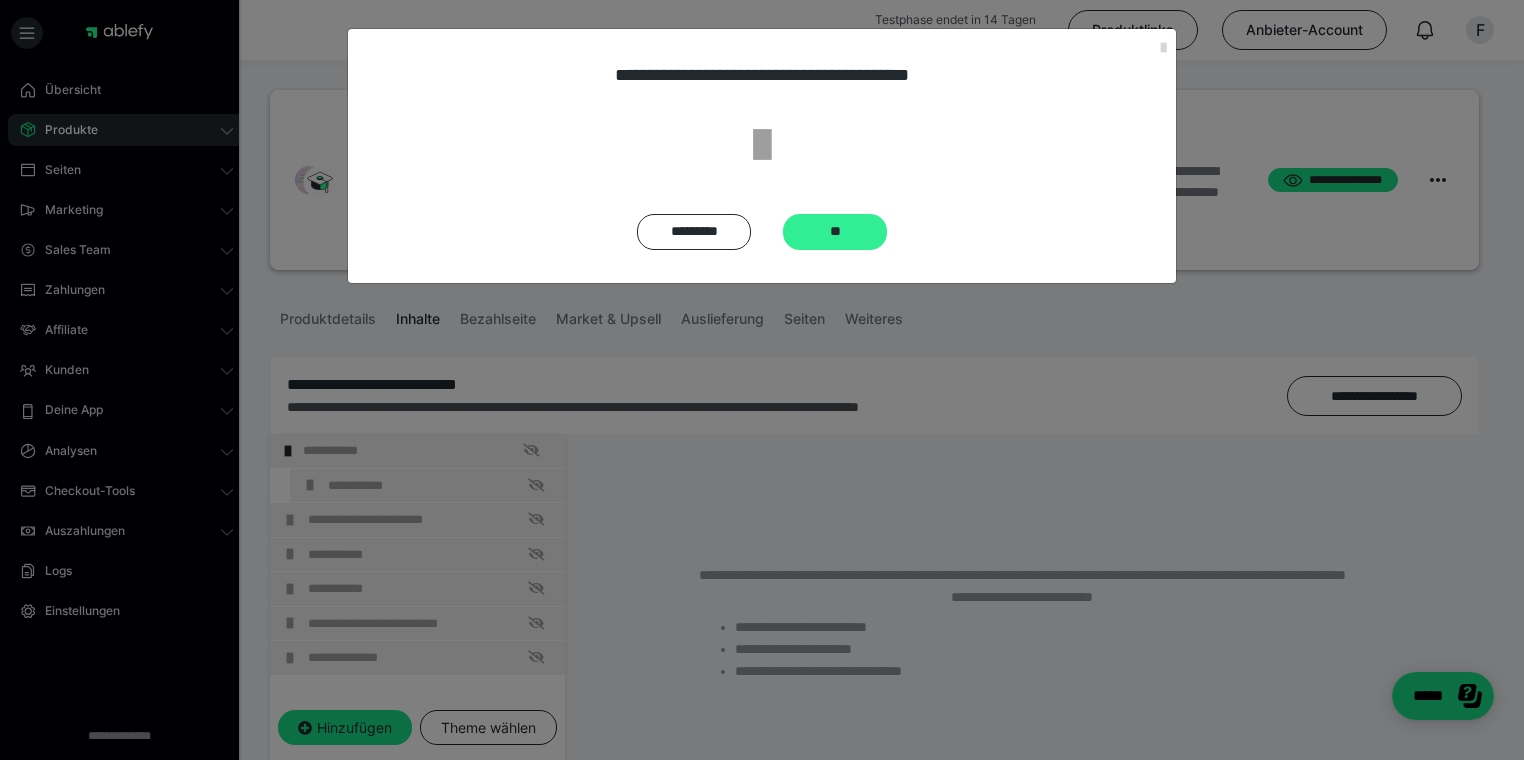 click on "**" at bounding box center (835, 232) 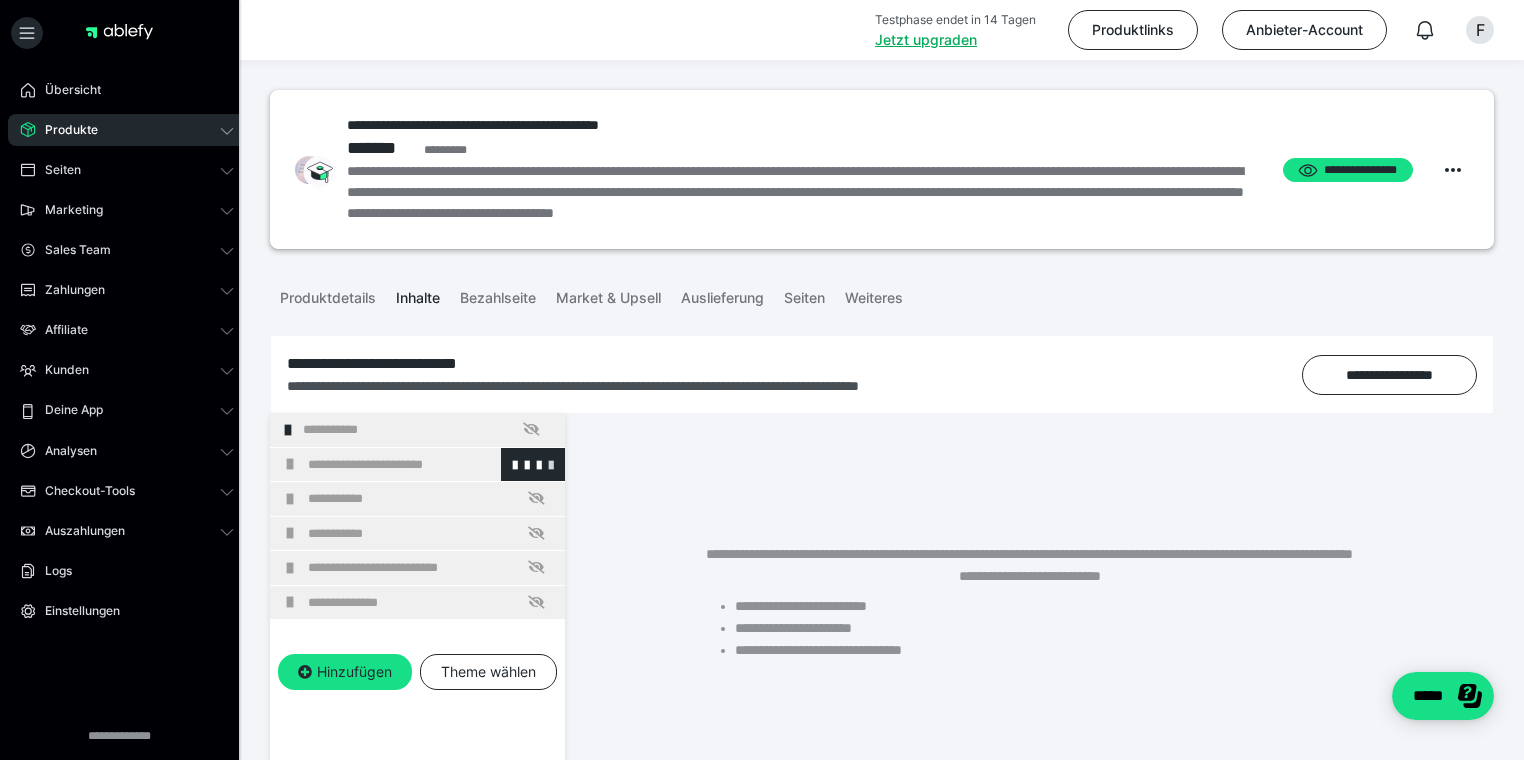 click at bounding box center (551, 464) 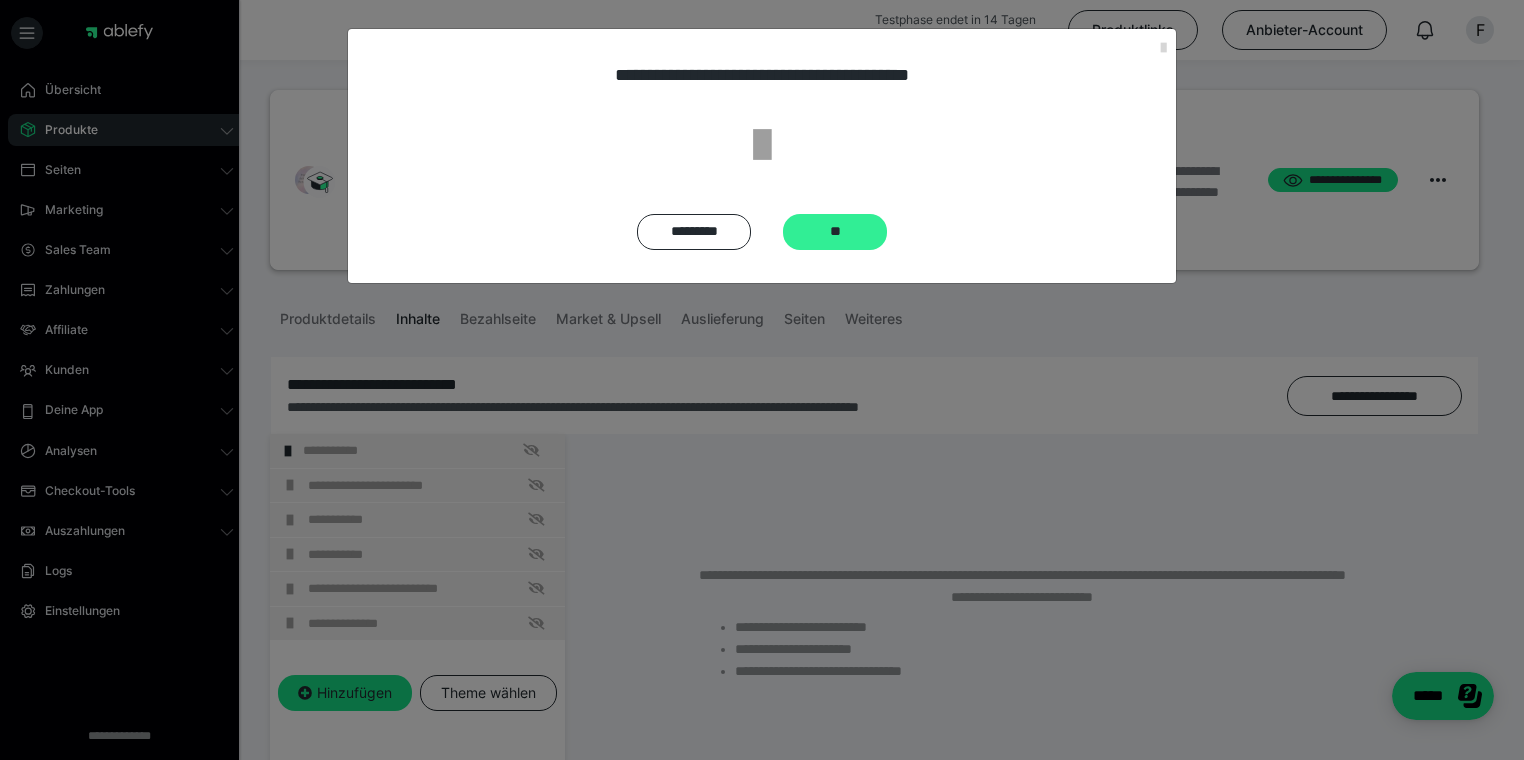 click on "**" at bounding box center [835, 232] 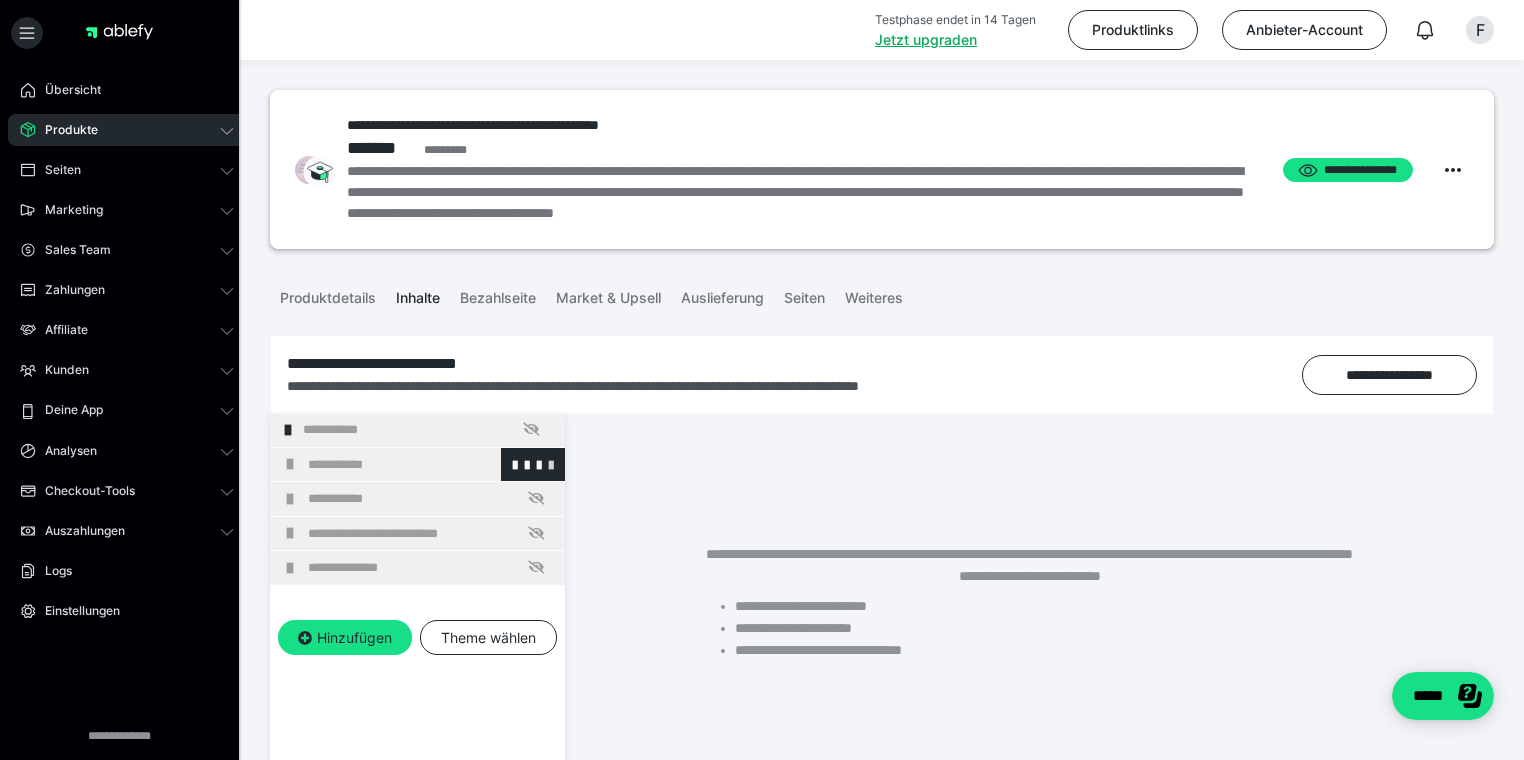 click at bounding box center [551, 464] 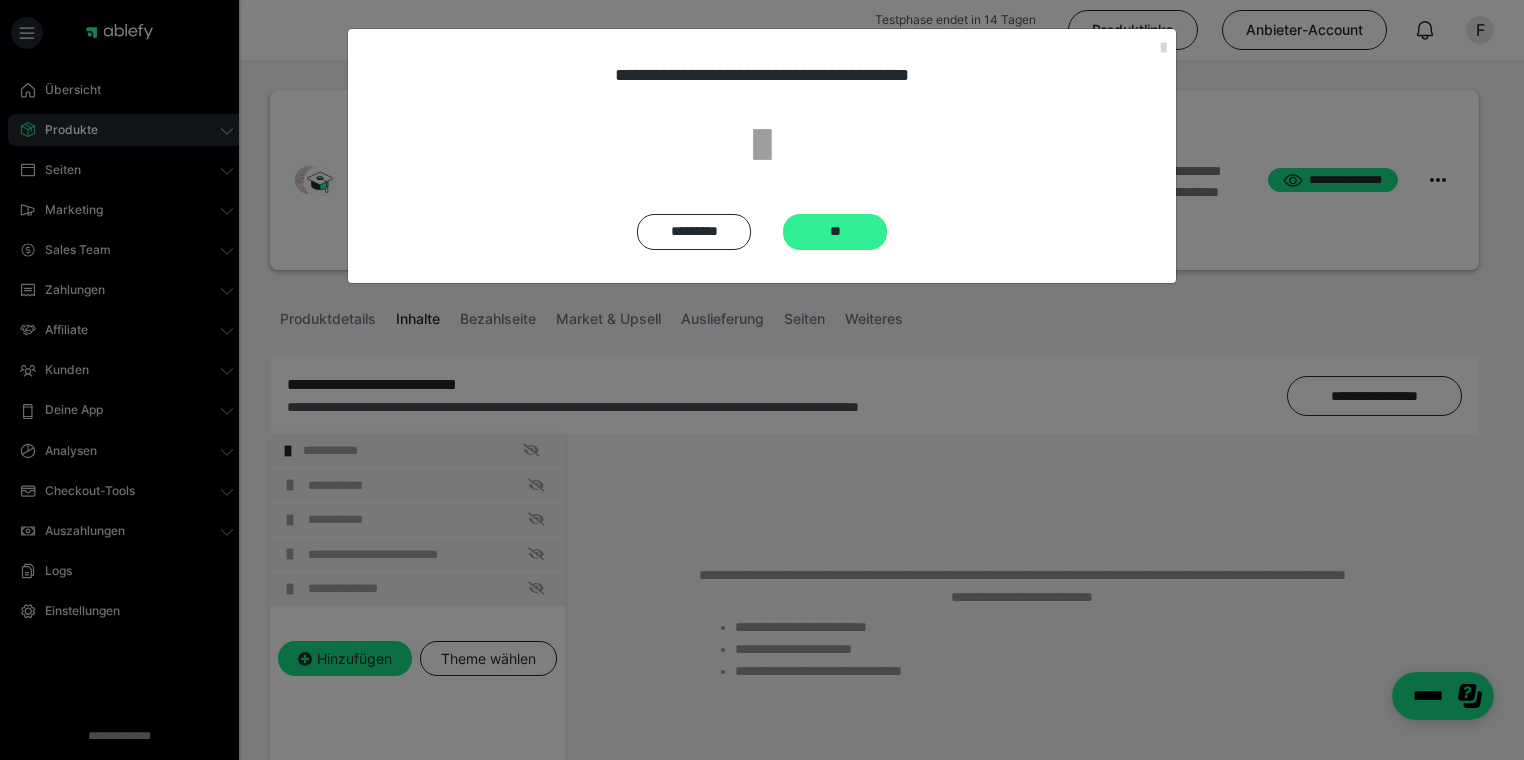 click on "**" at bounding box center [835, 232] 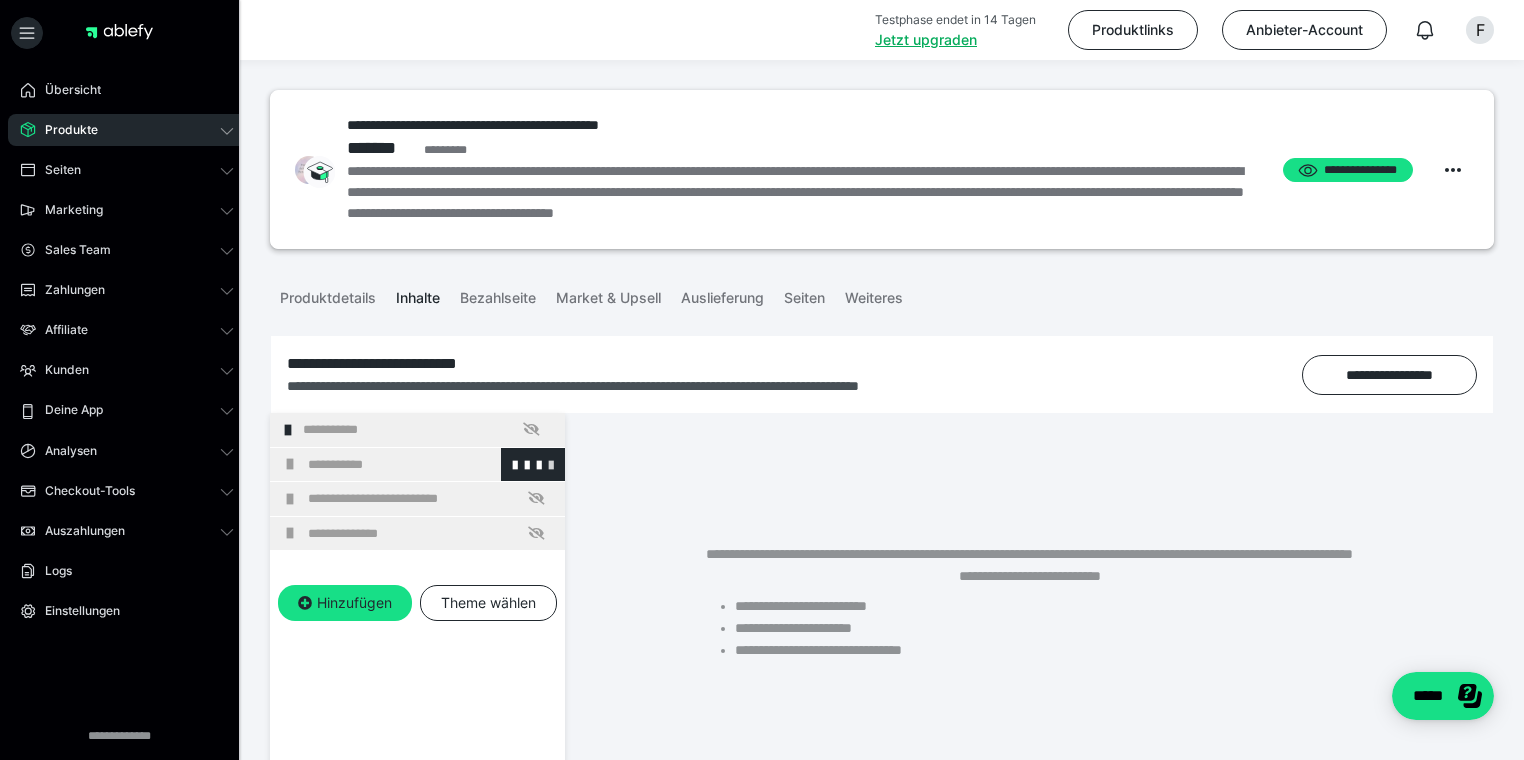 click at bounding box center (551, 464) 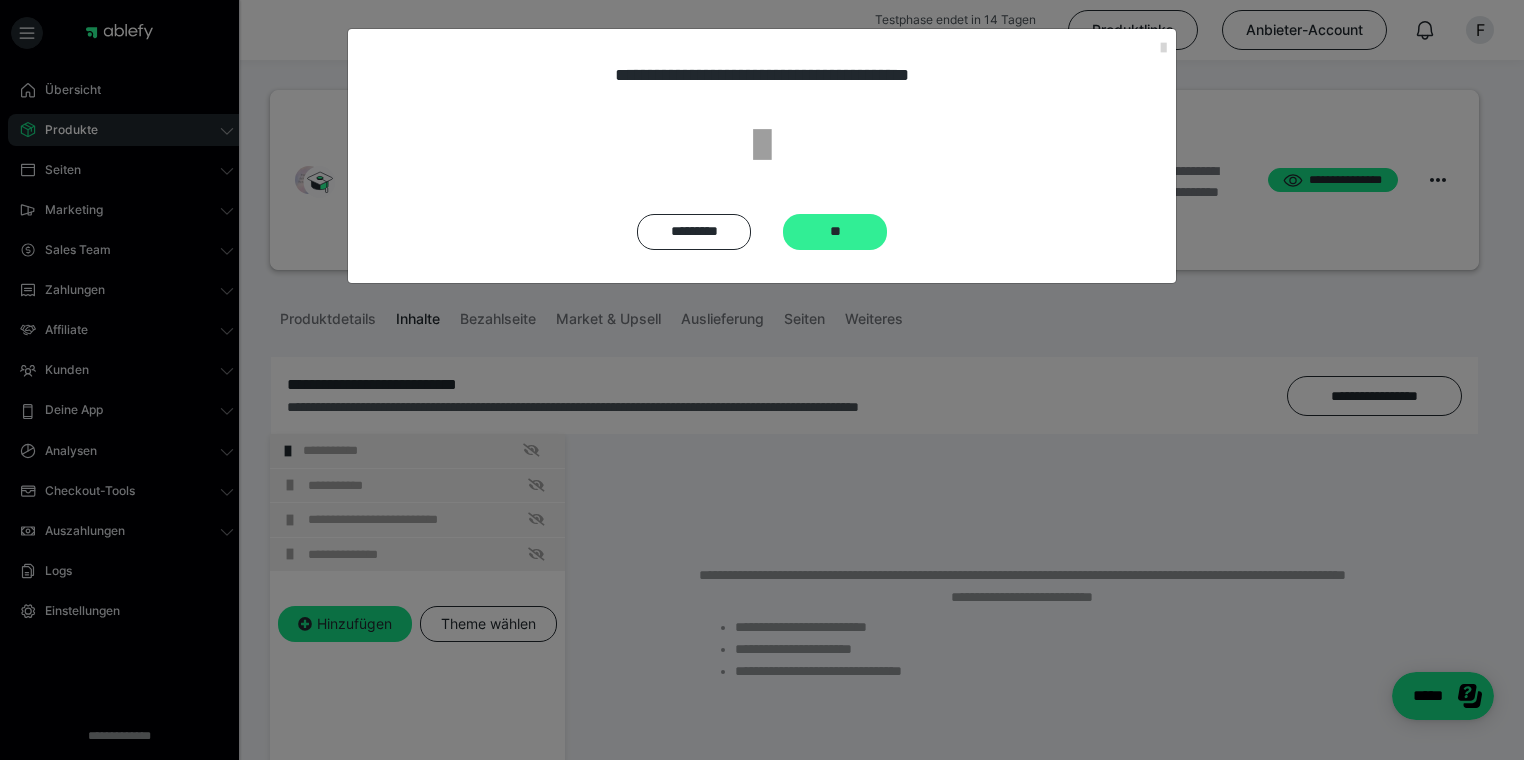 click on "**" at bounding box center (835, 232) 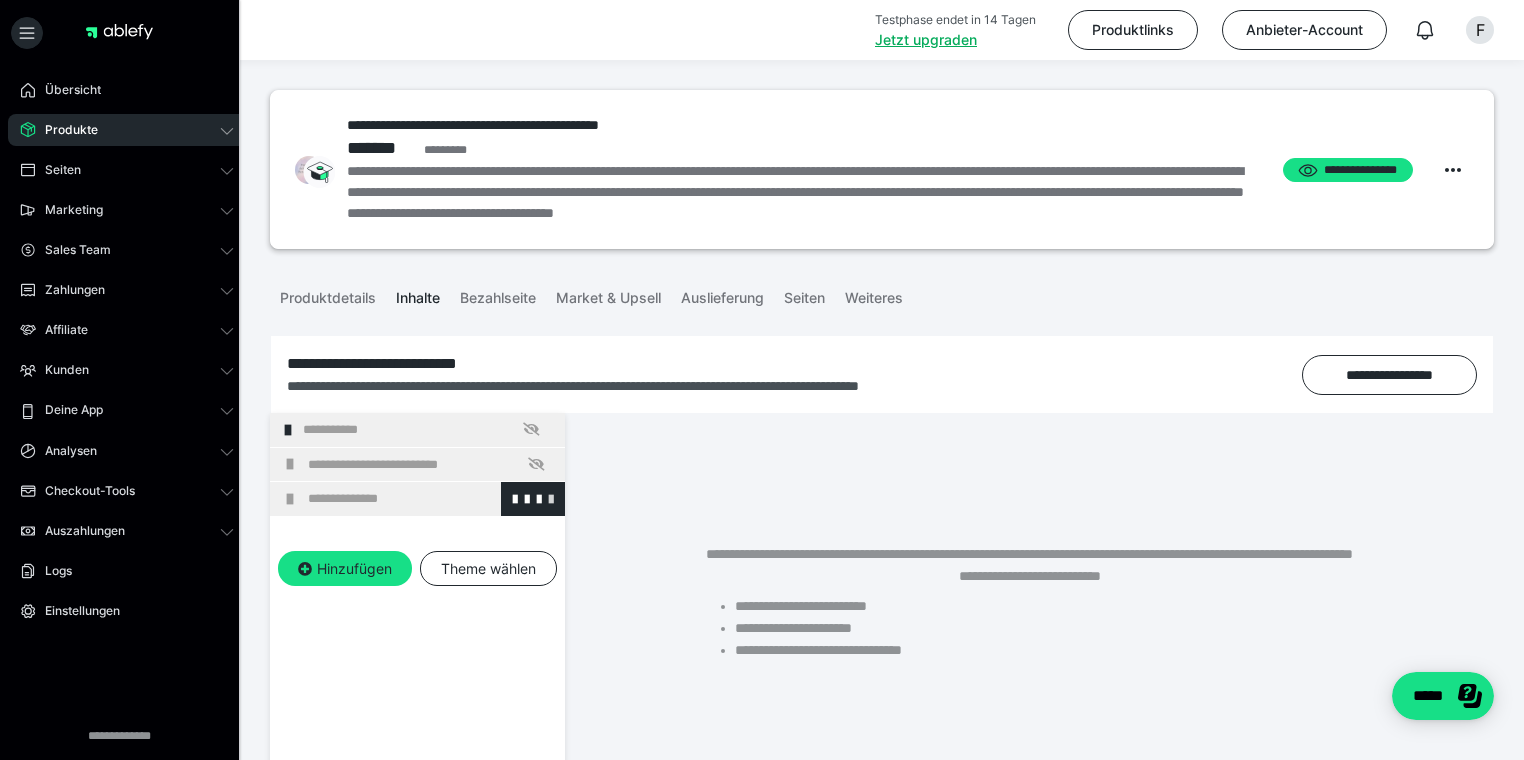 click at bounding box center (551, 498) 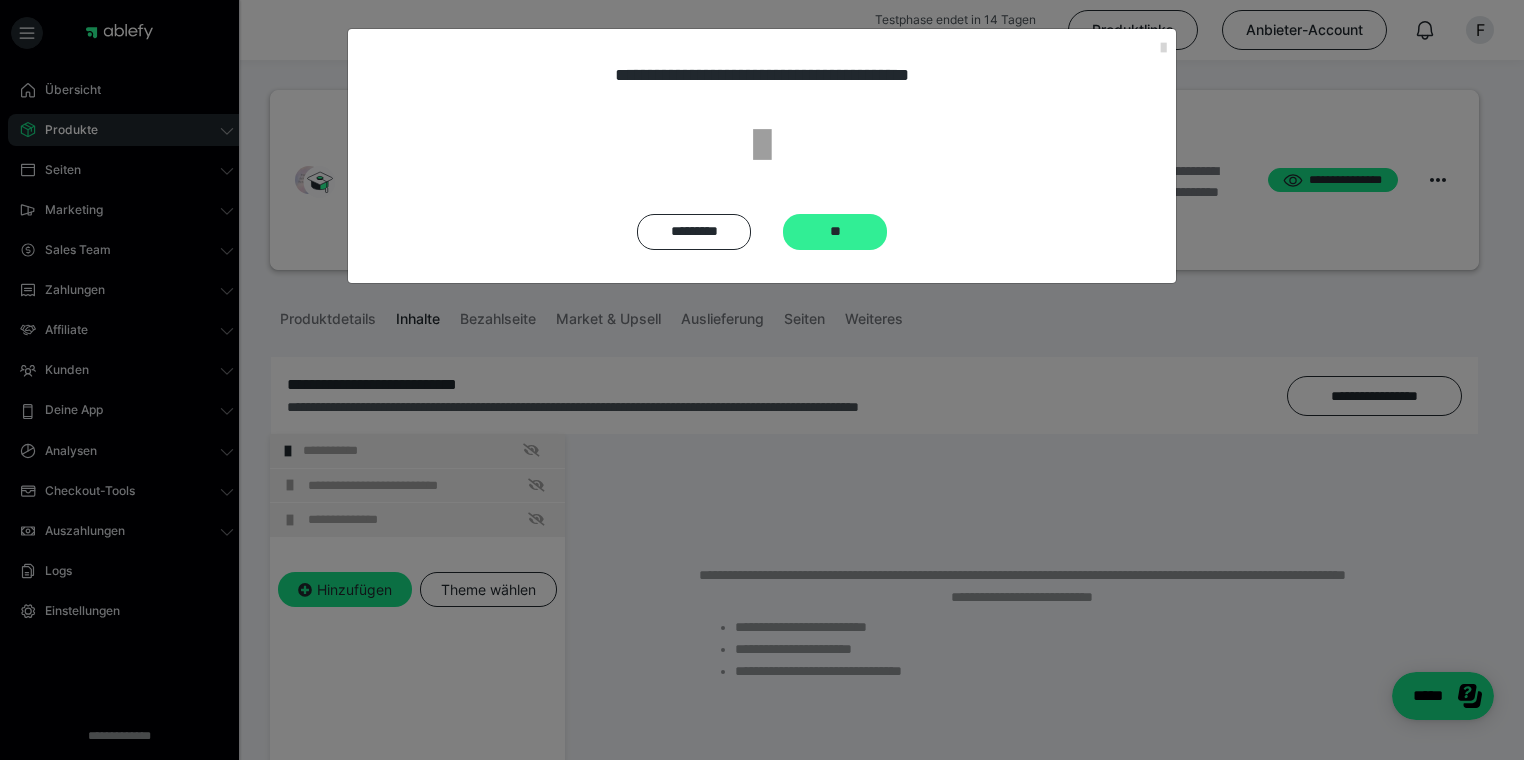 click on "**" at bounding box center (835, 232) 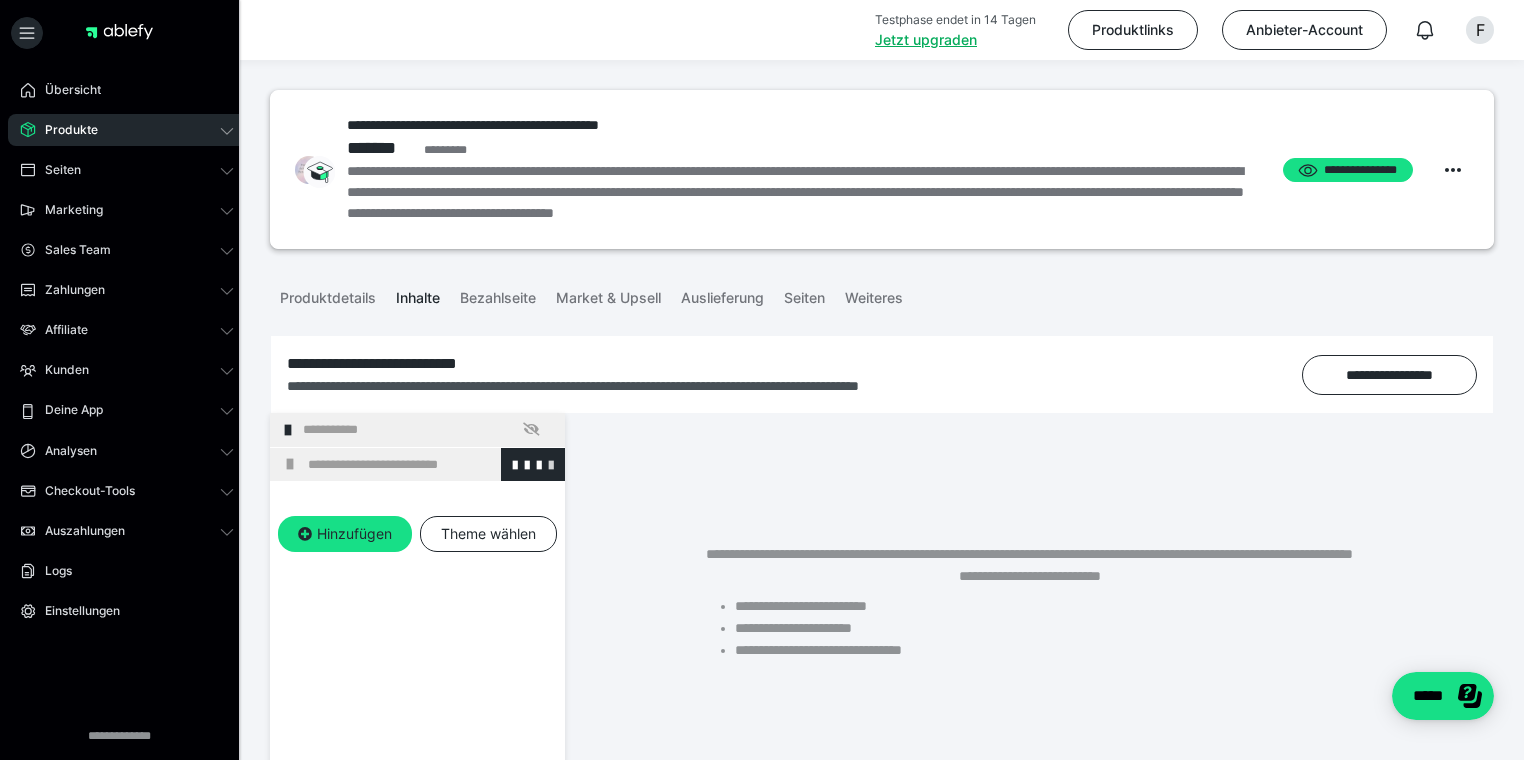 click at bounding box center (551, 464) 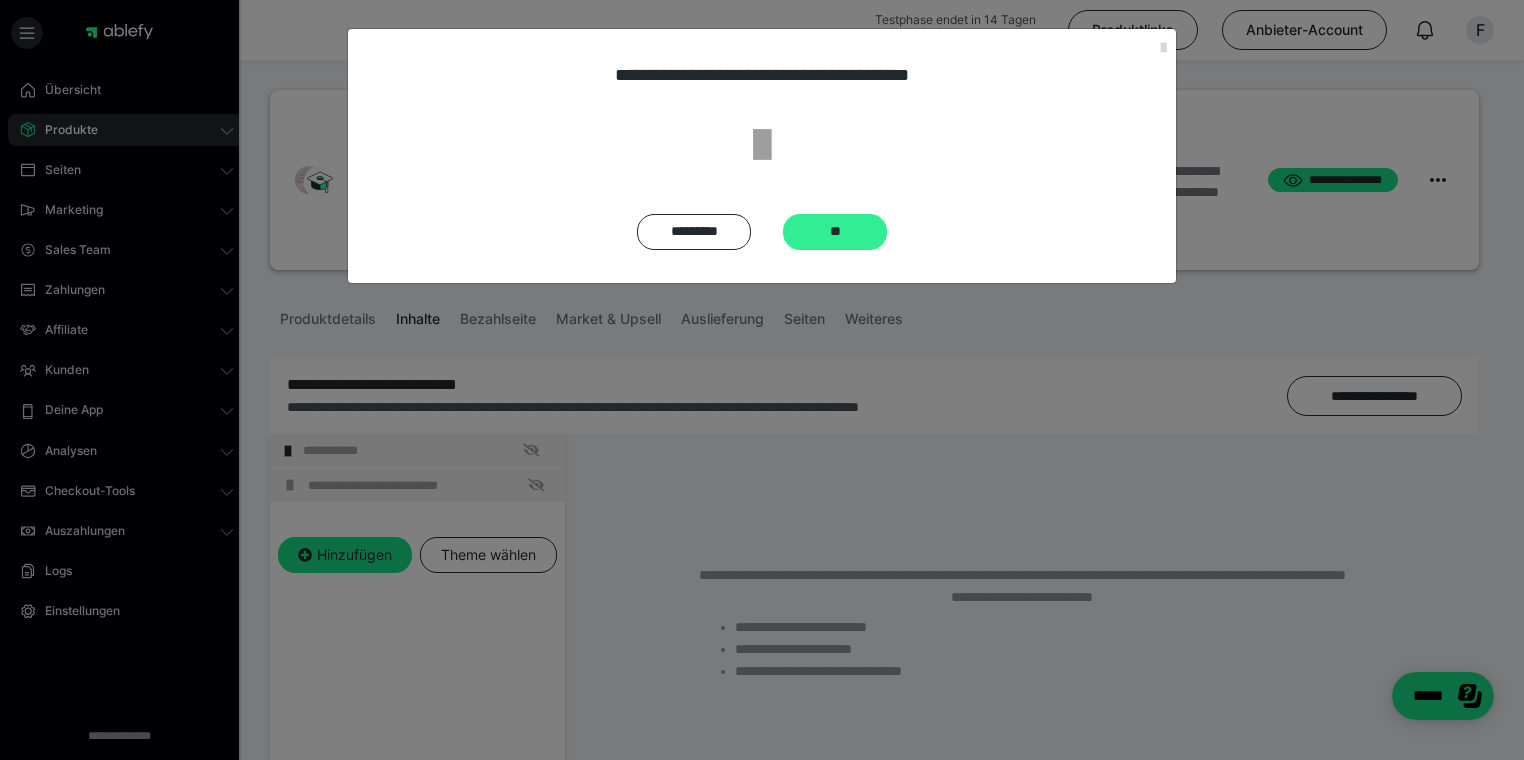 click on "**" at bounding box center (835, 232) 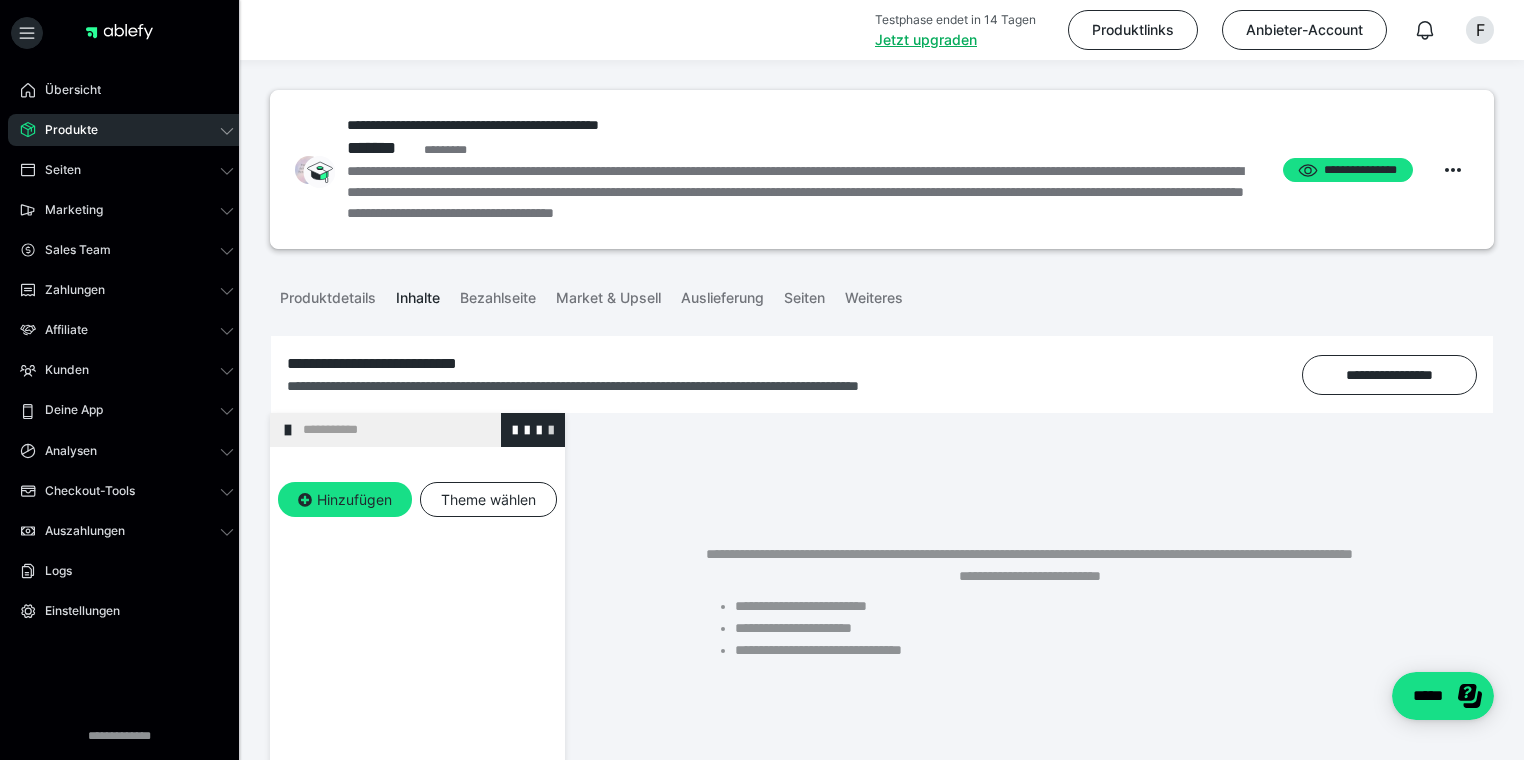 click at bounding box center (551, 429) 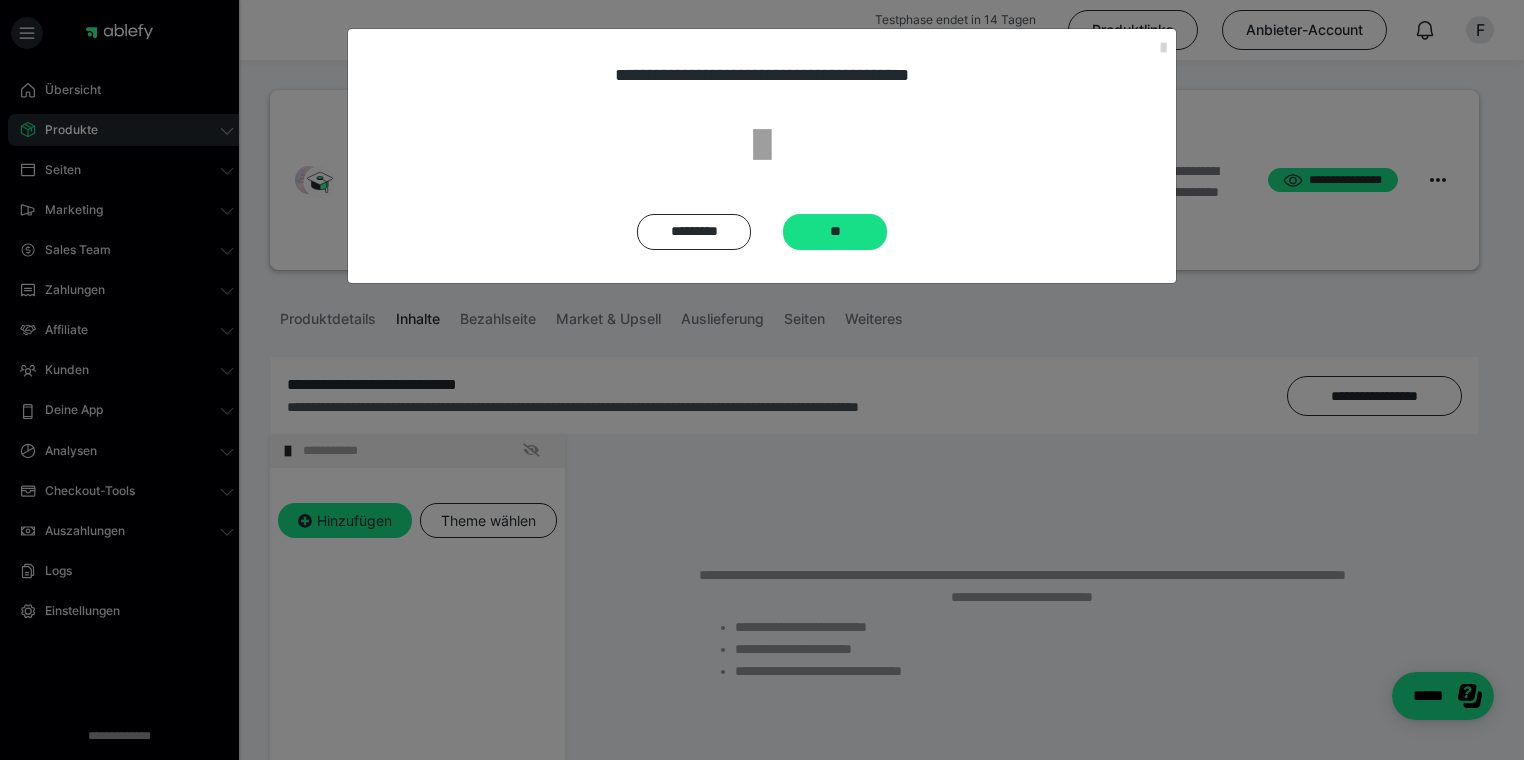click on "**********" at bounding box center [762, 156] 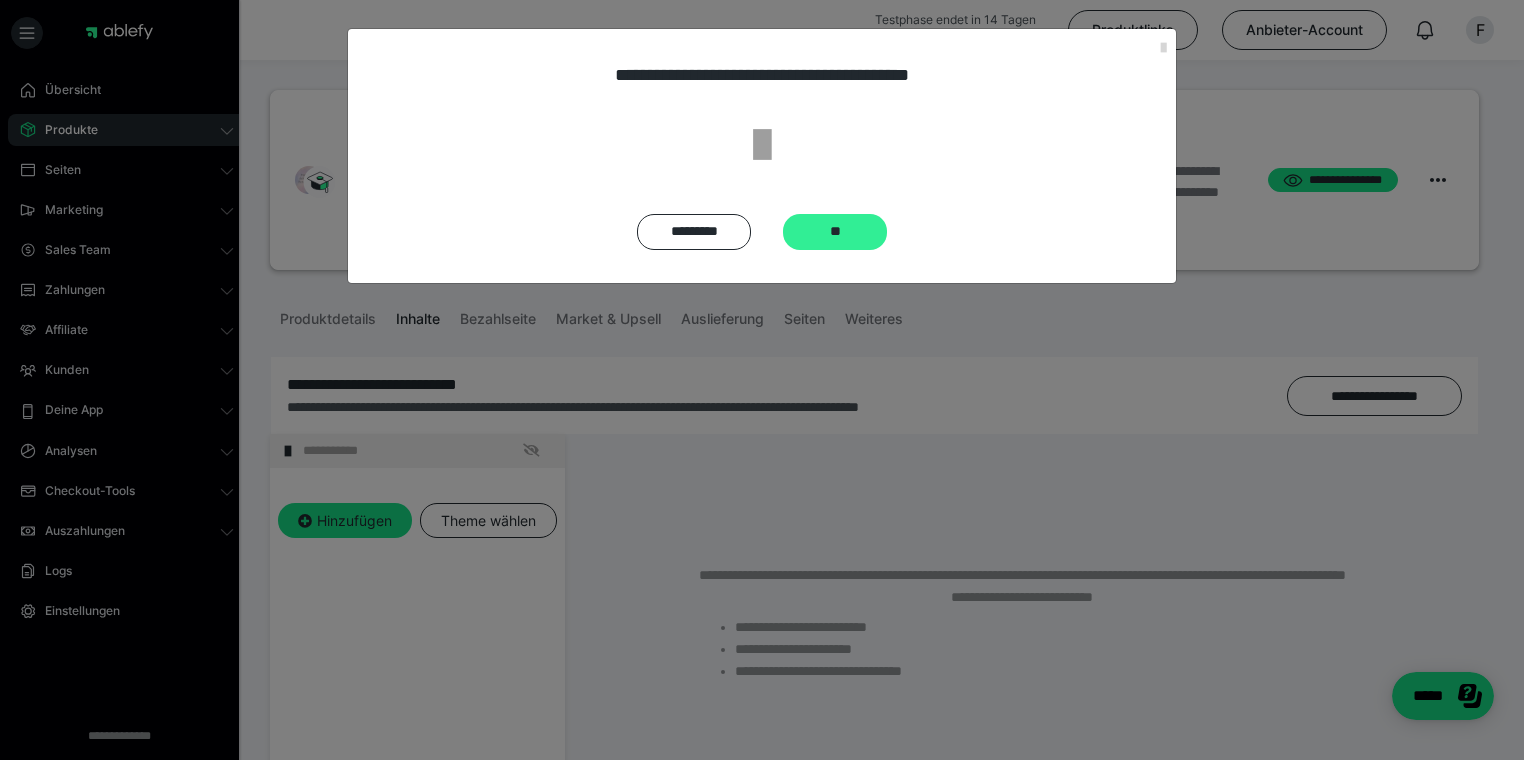 click on "**" at bounding box center (835, 232) 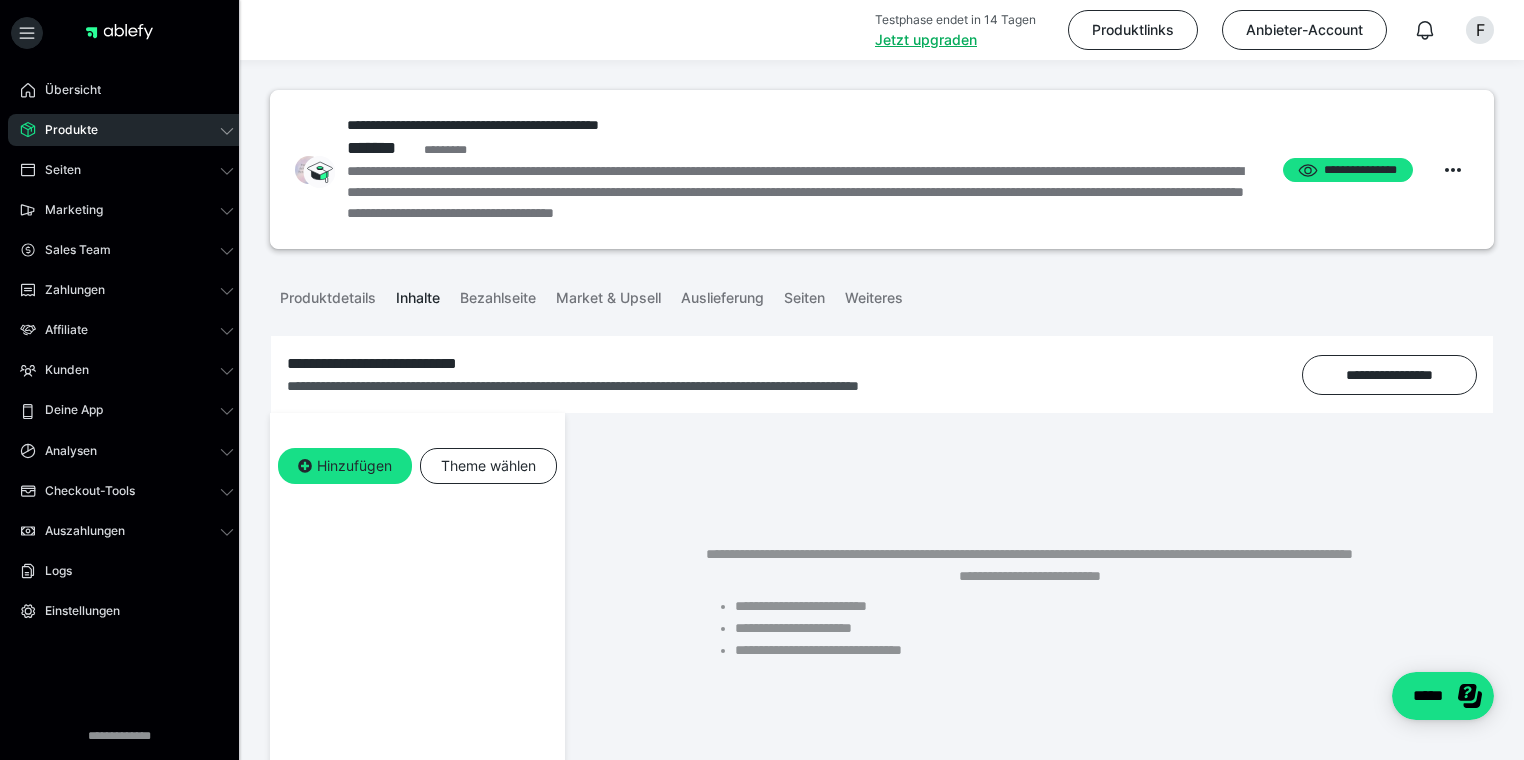 drag, startPoint x: 1523, startPoint y: 294, endPoint x: 1524, endPoint y: 310, distance: 16.03122 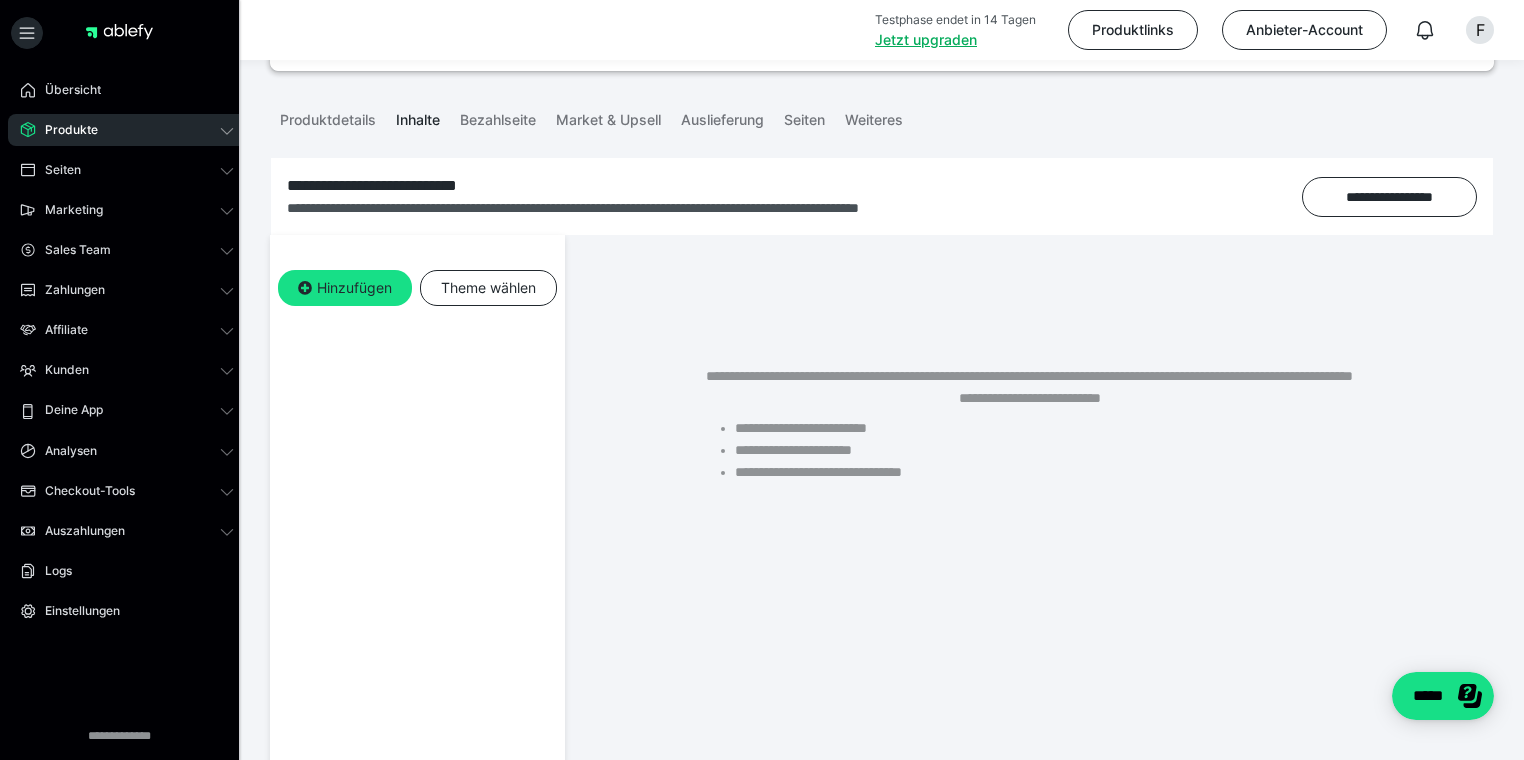 scroll, scrollTop: 100, scrollLeft: 0, axis: vertical 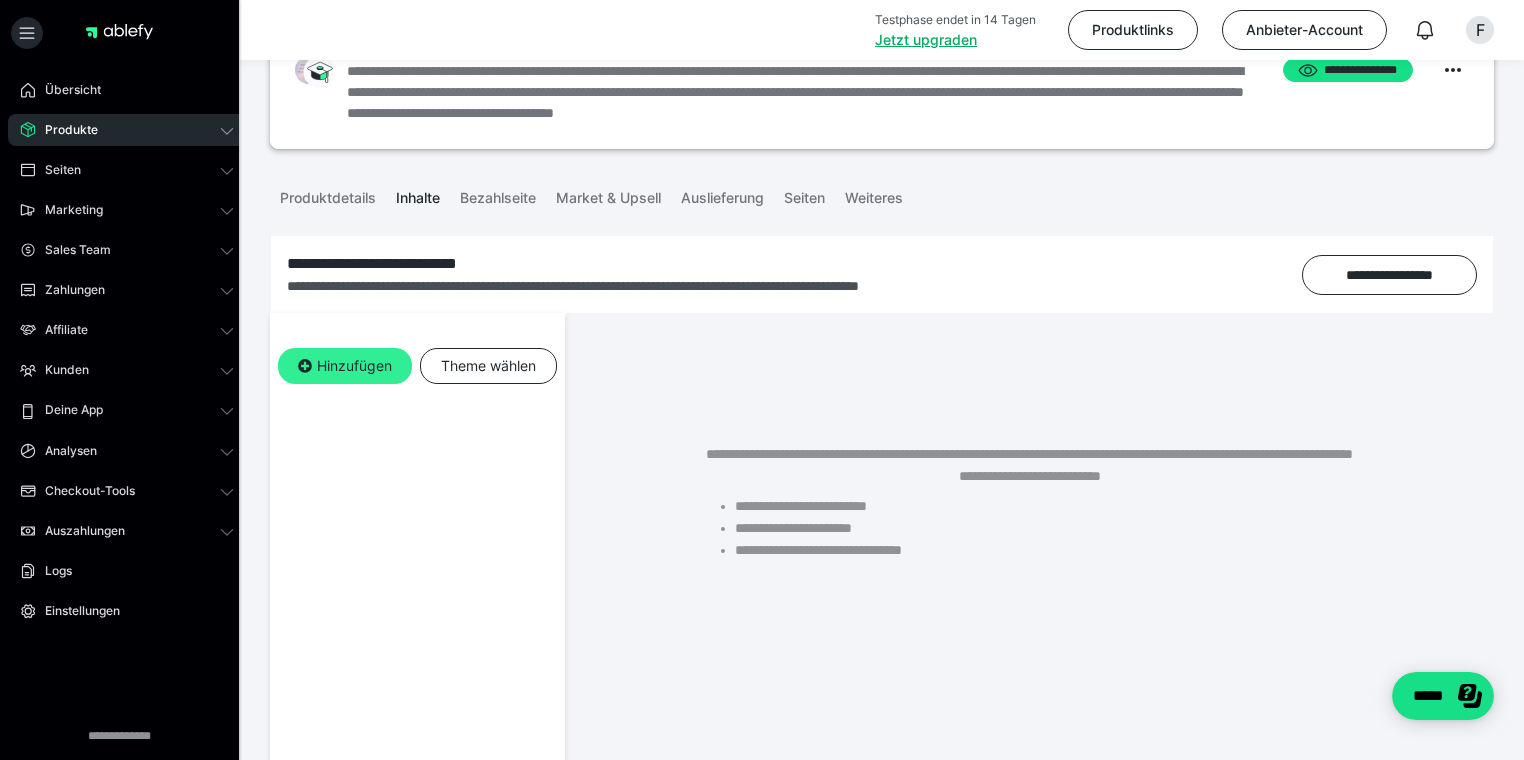 click on "Hinzufügen" at bounding box center [345, 366] 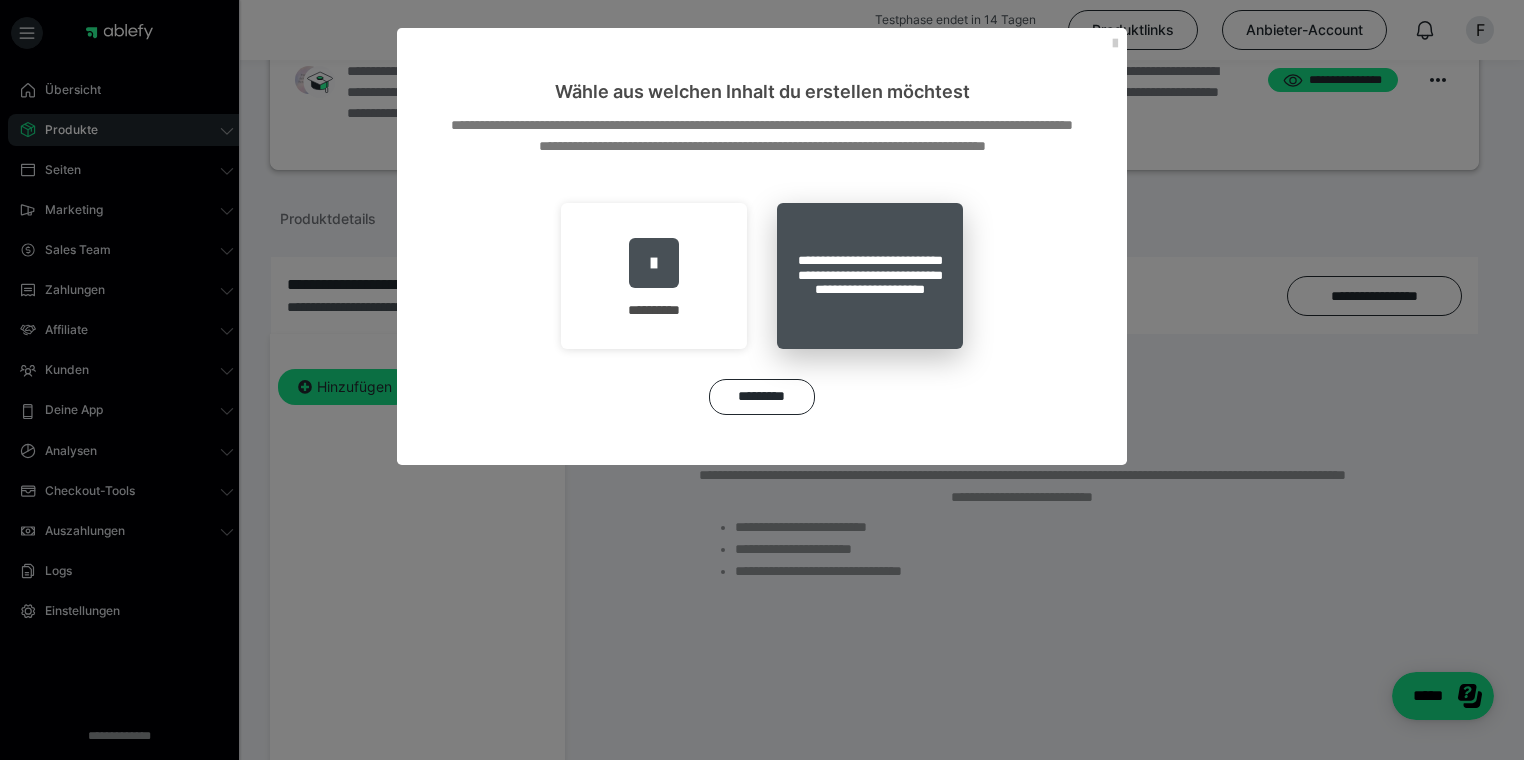 click on "**********" at bounding box center (870, 276) 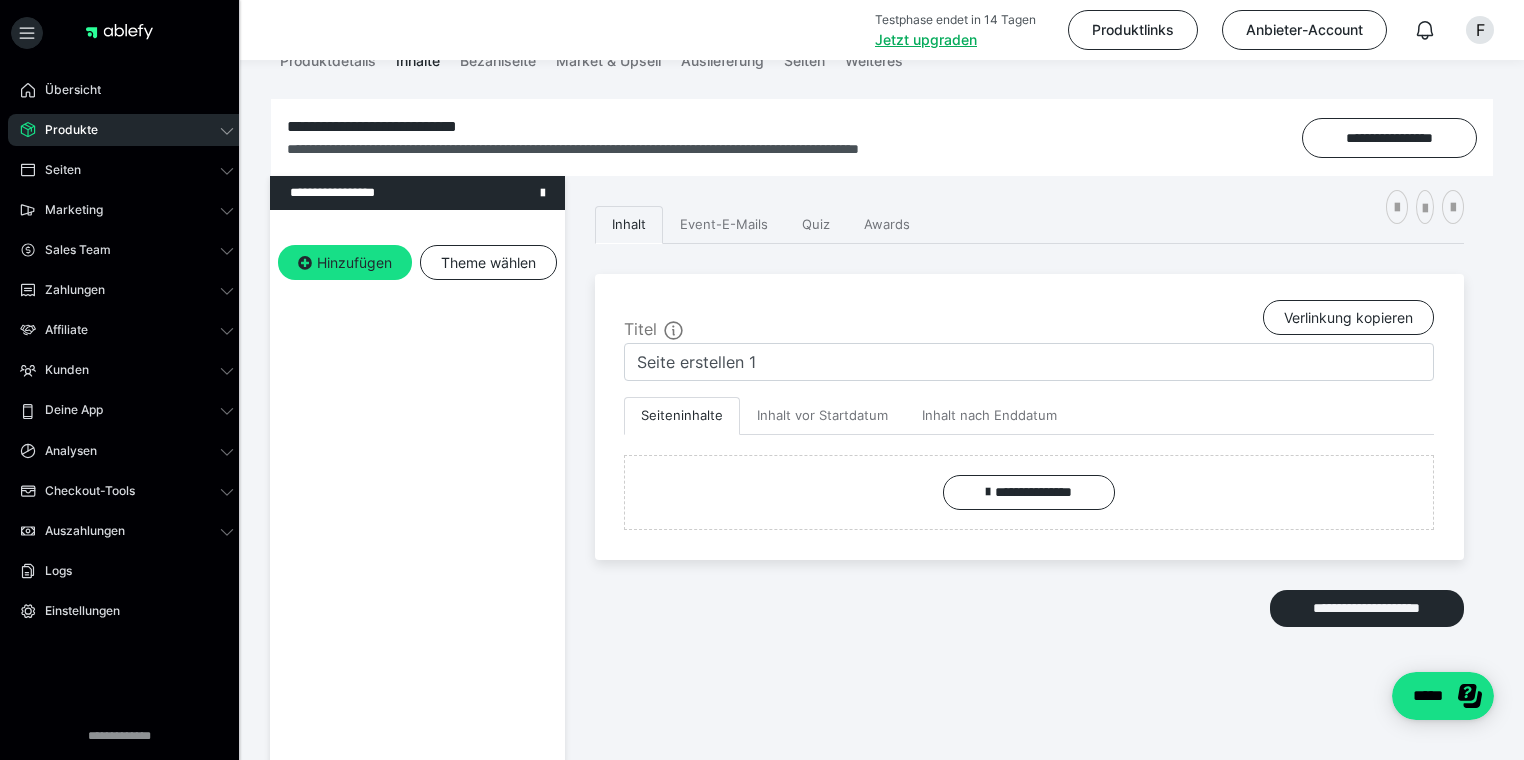 scroll, scrollTop: 201, scrollLeft: 0, axis: vertical 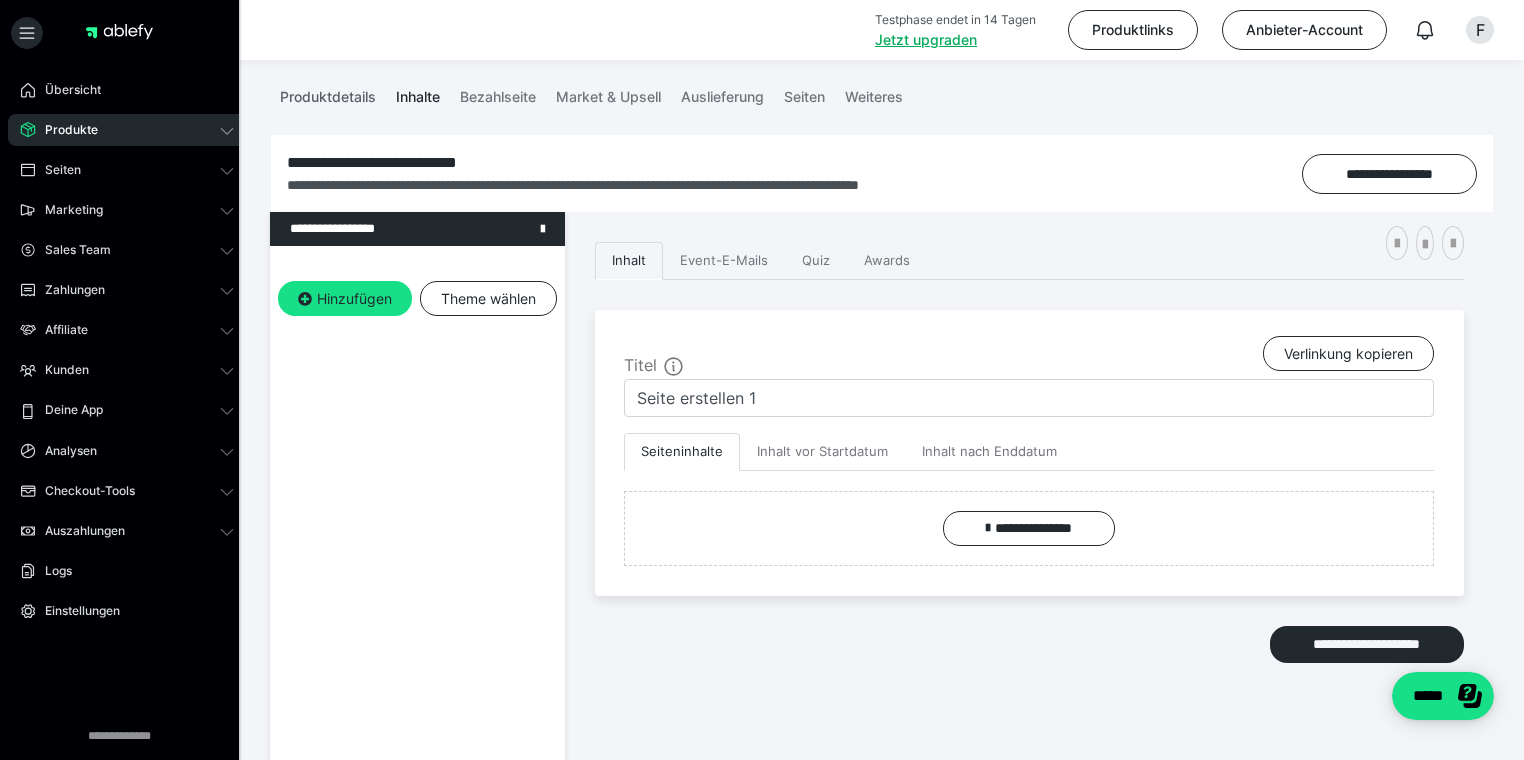 click on "Produktdetails" at bounding box center (328, 93) 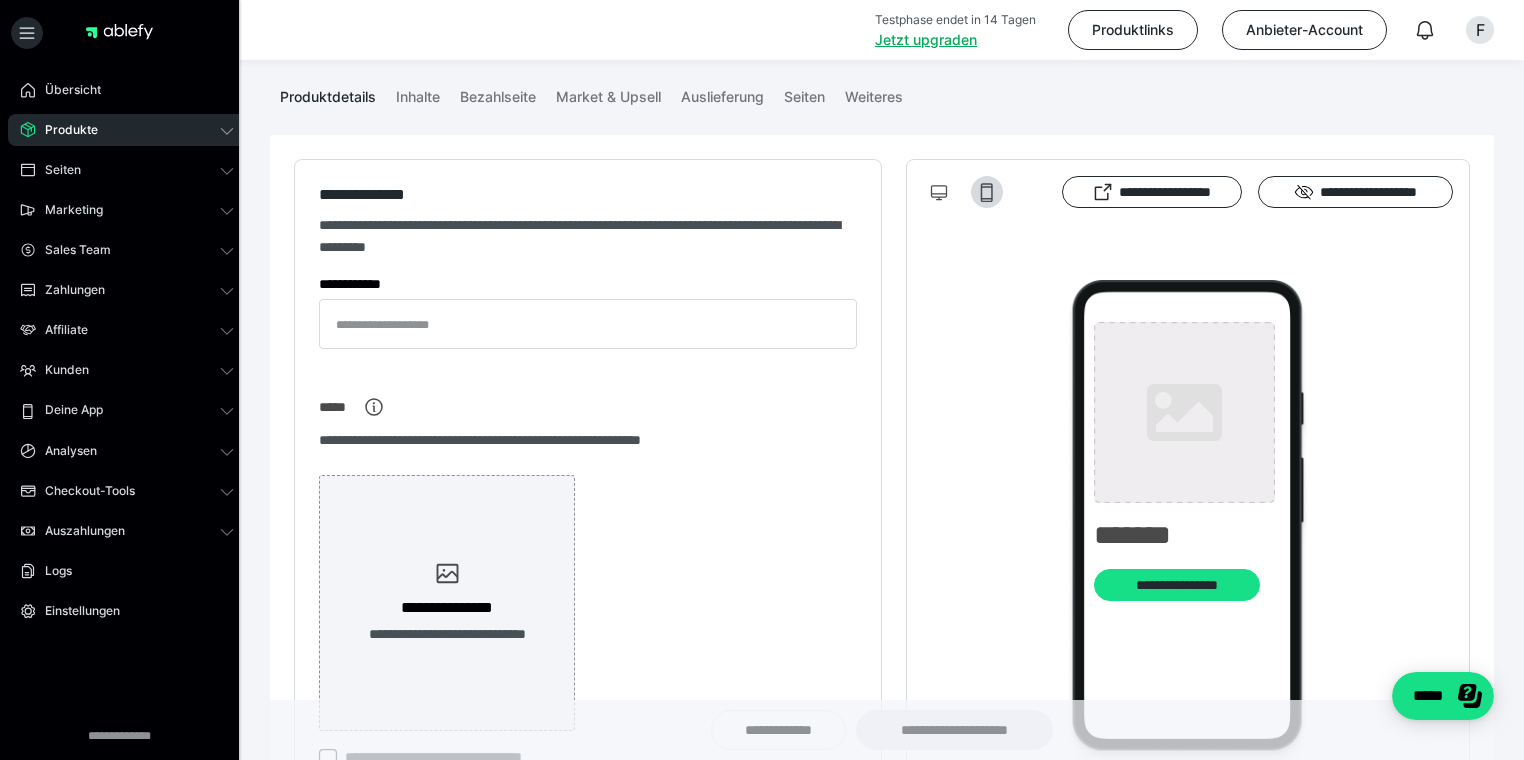 type on "**********" 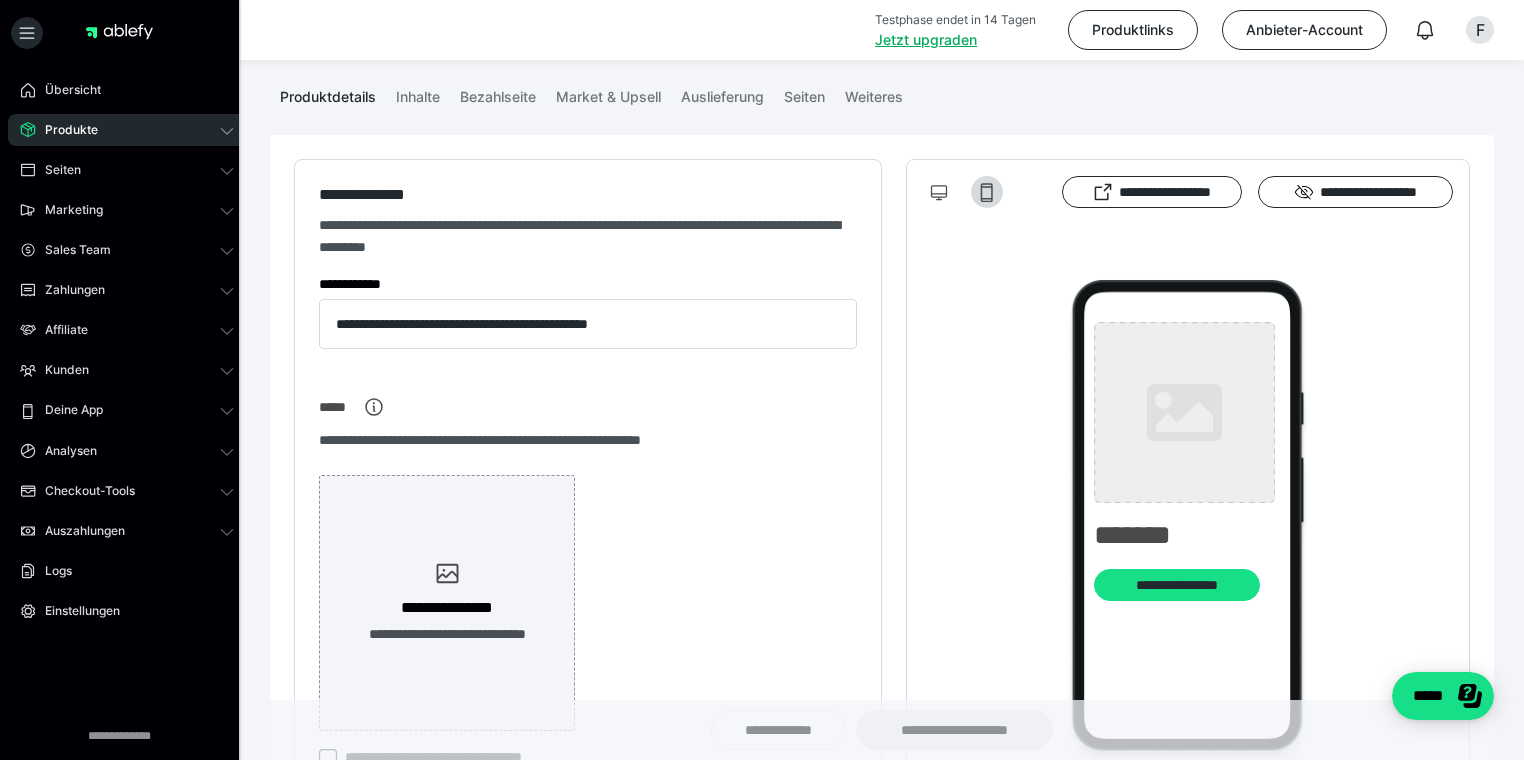 type on "**********" 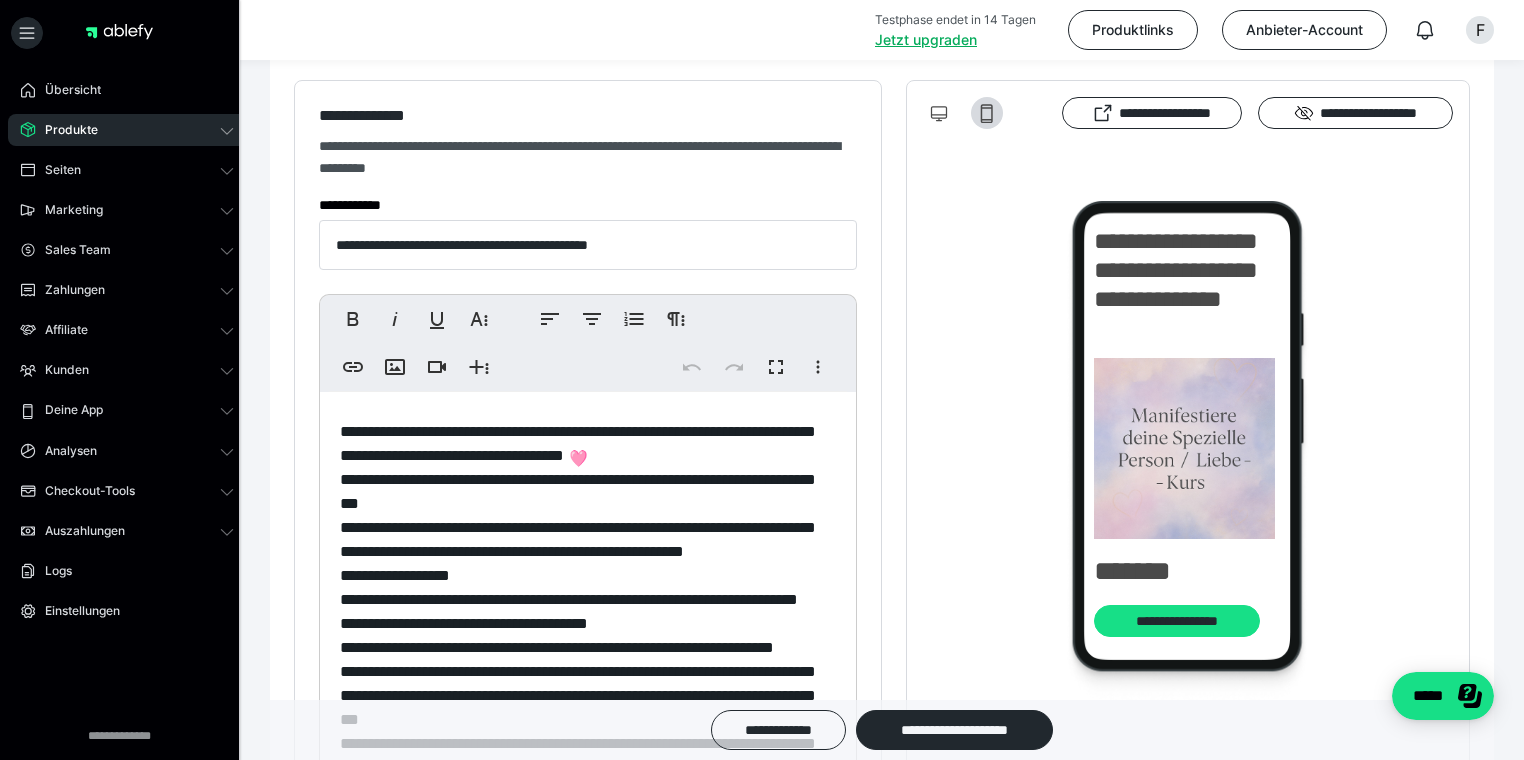 scroll, scrollTop: 275, scrollLeft: 0, axis: vertical 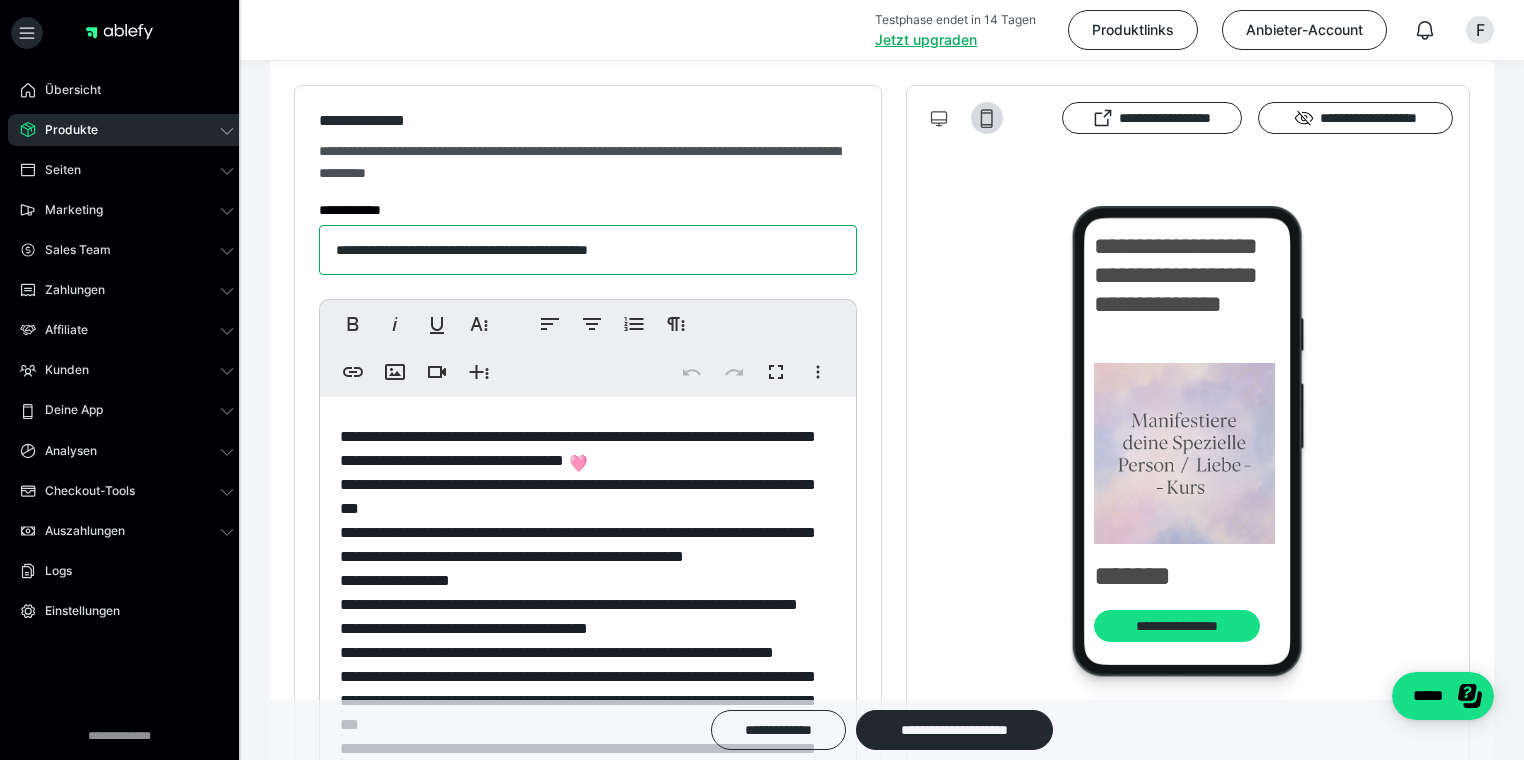 click on "**********" at bounding box center [588, 250] 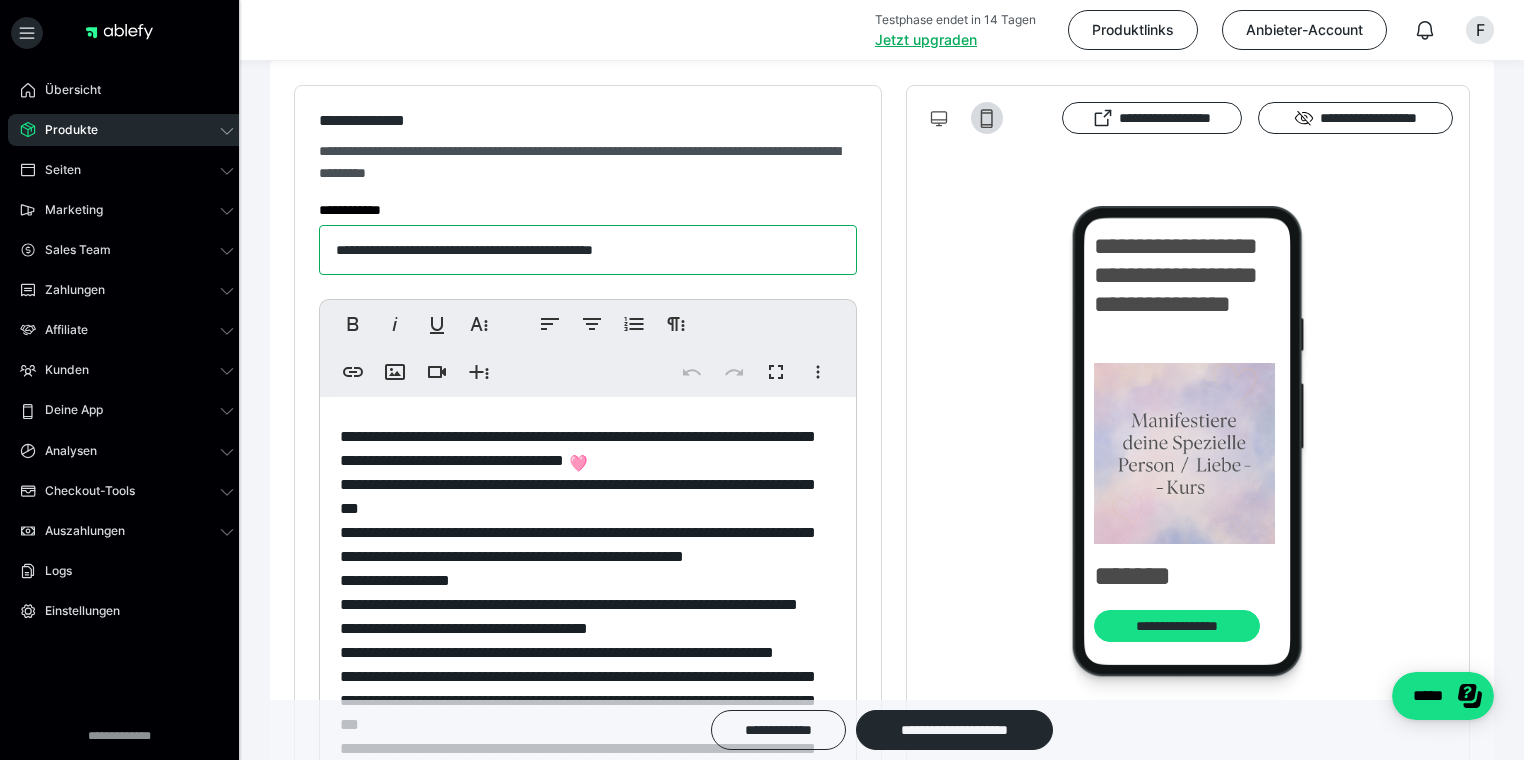 type on "**********" 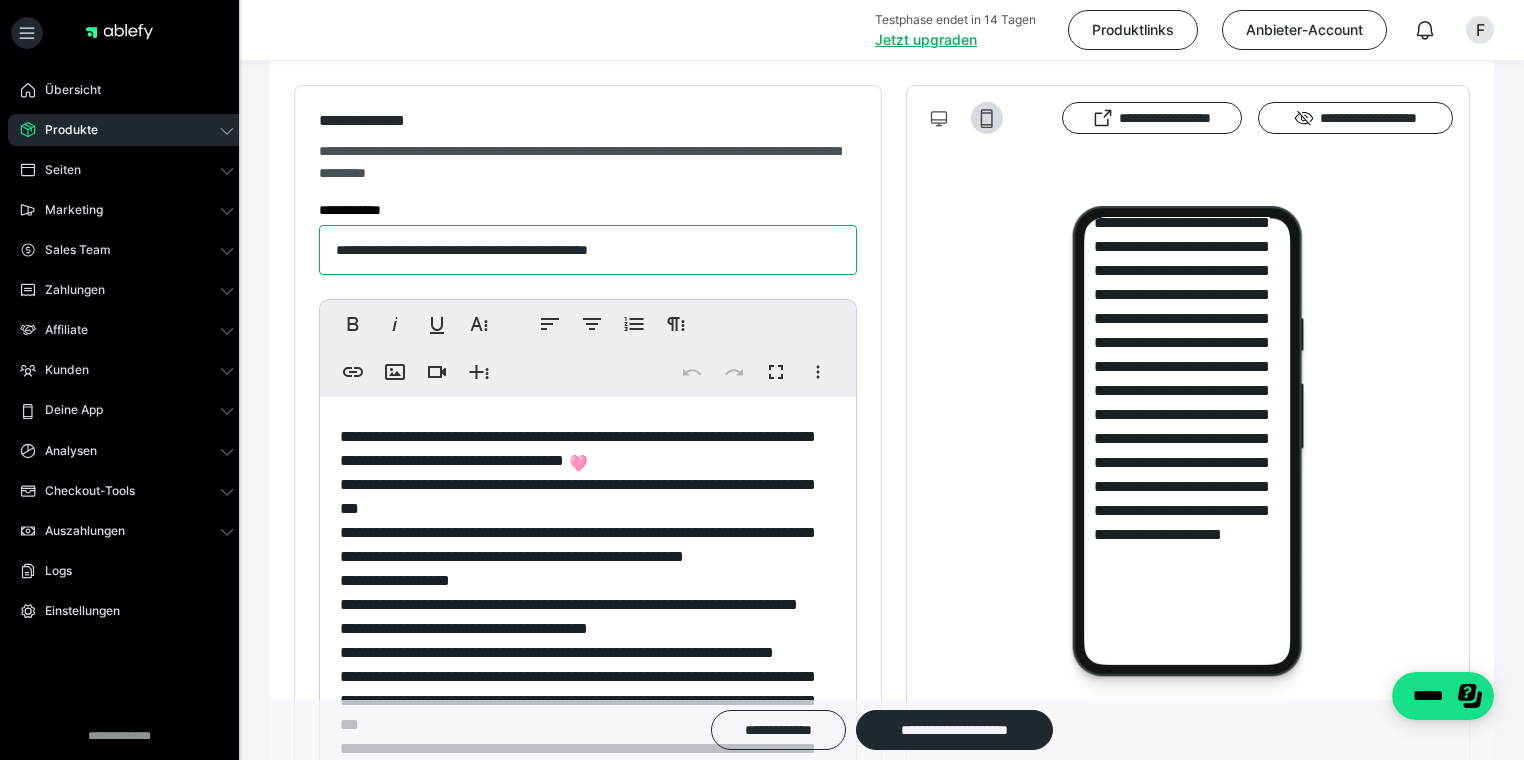 scroll, scrollTop: 3286, scrollLeft: 0, axis: vertical 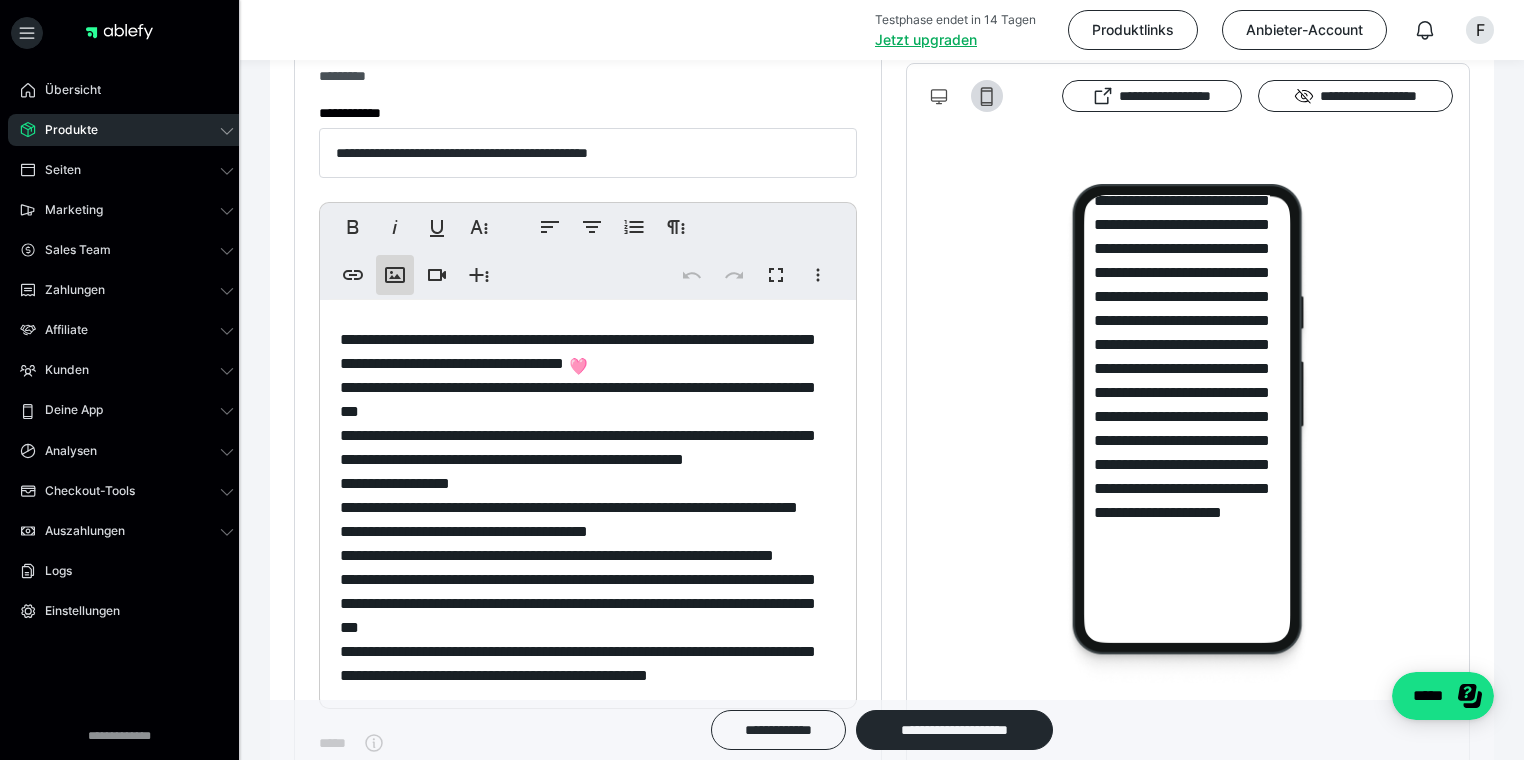 click on "**********" at bounding box center (395, 275) 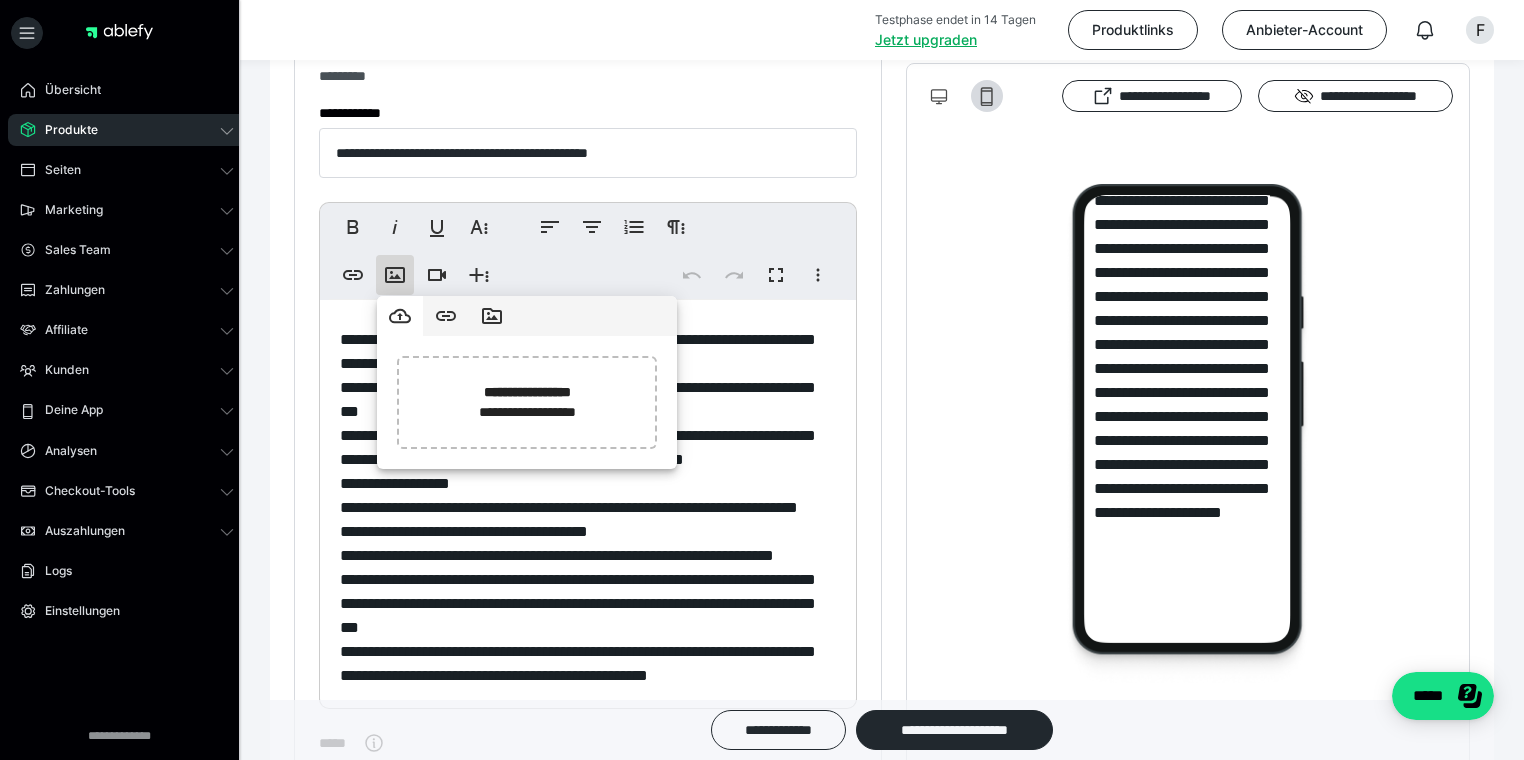 click on "**********" at bounding box center [1188, 443] 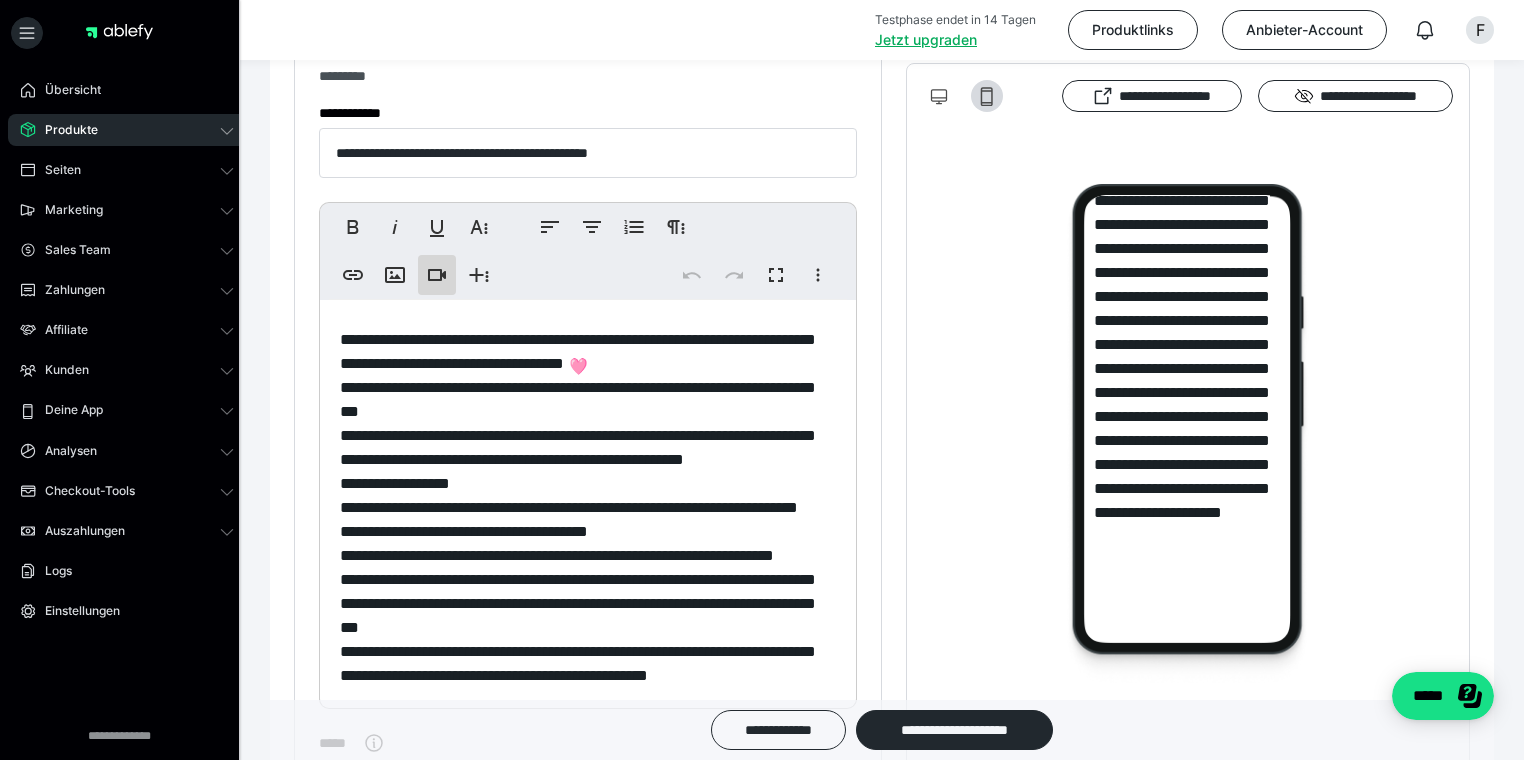 click 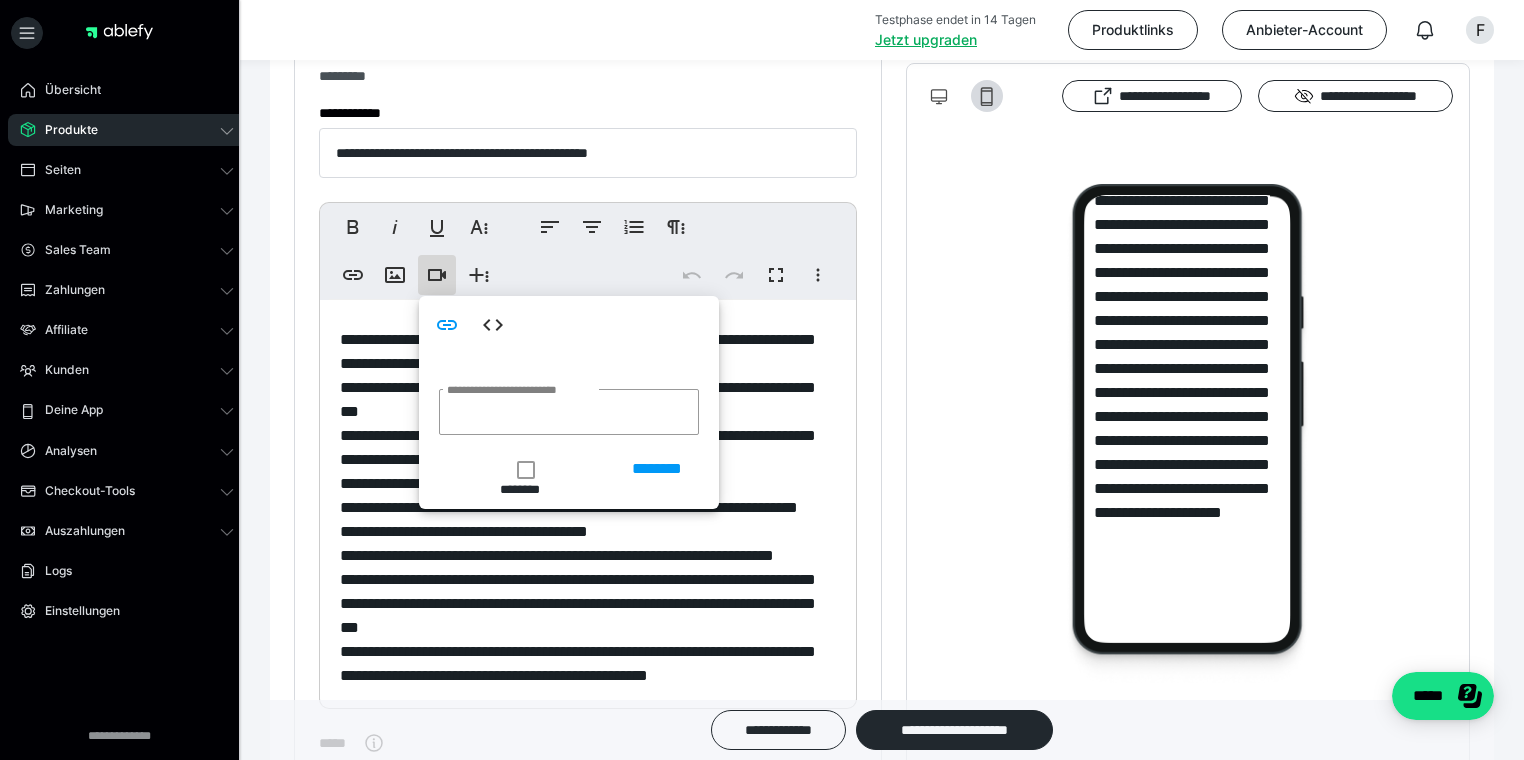 click on "**********" at bounding box center (1188, 443) 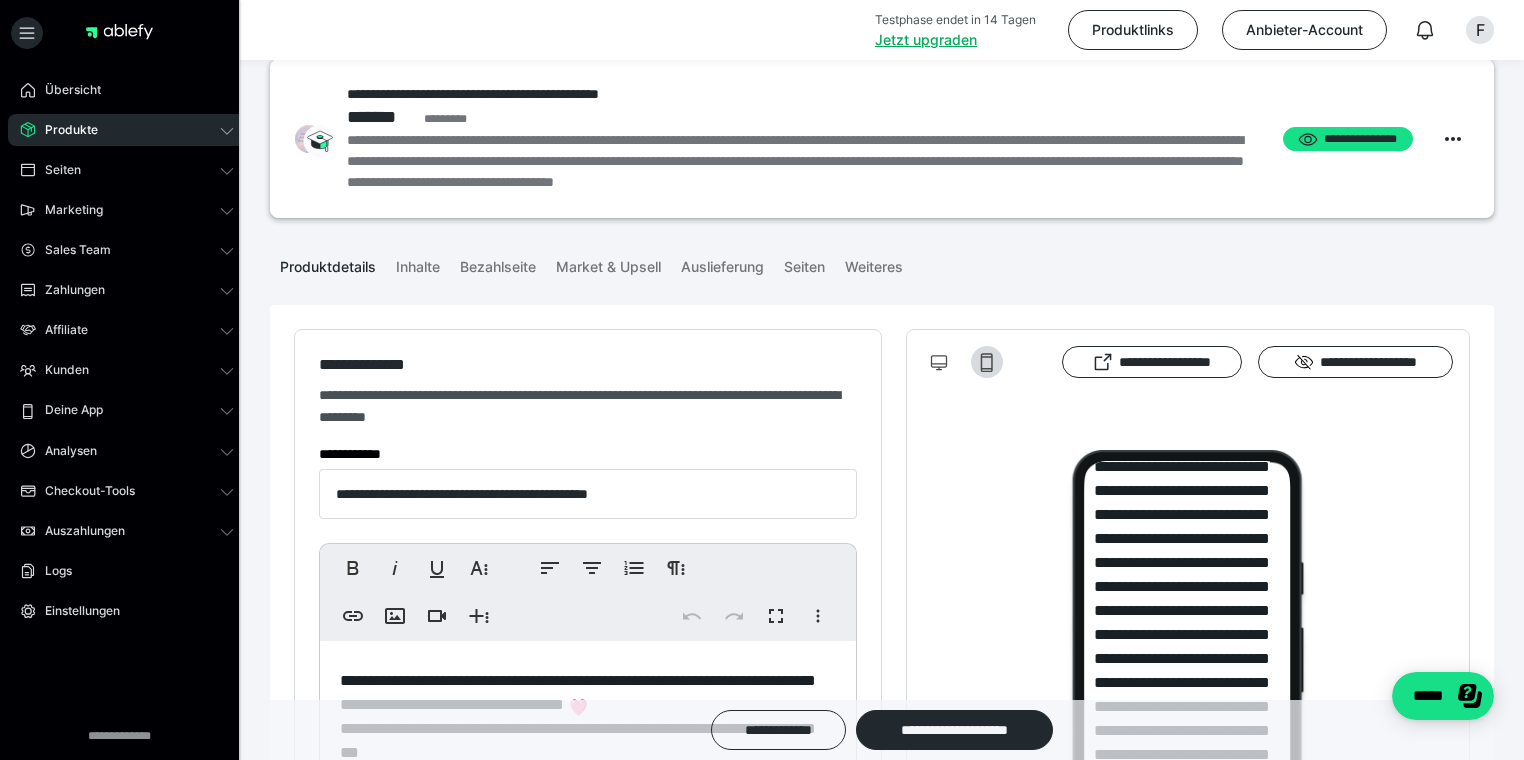 scroll, scrollTop: 0, scrollLeft: 0, axis: both 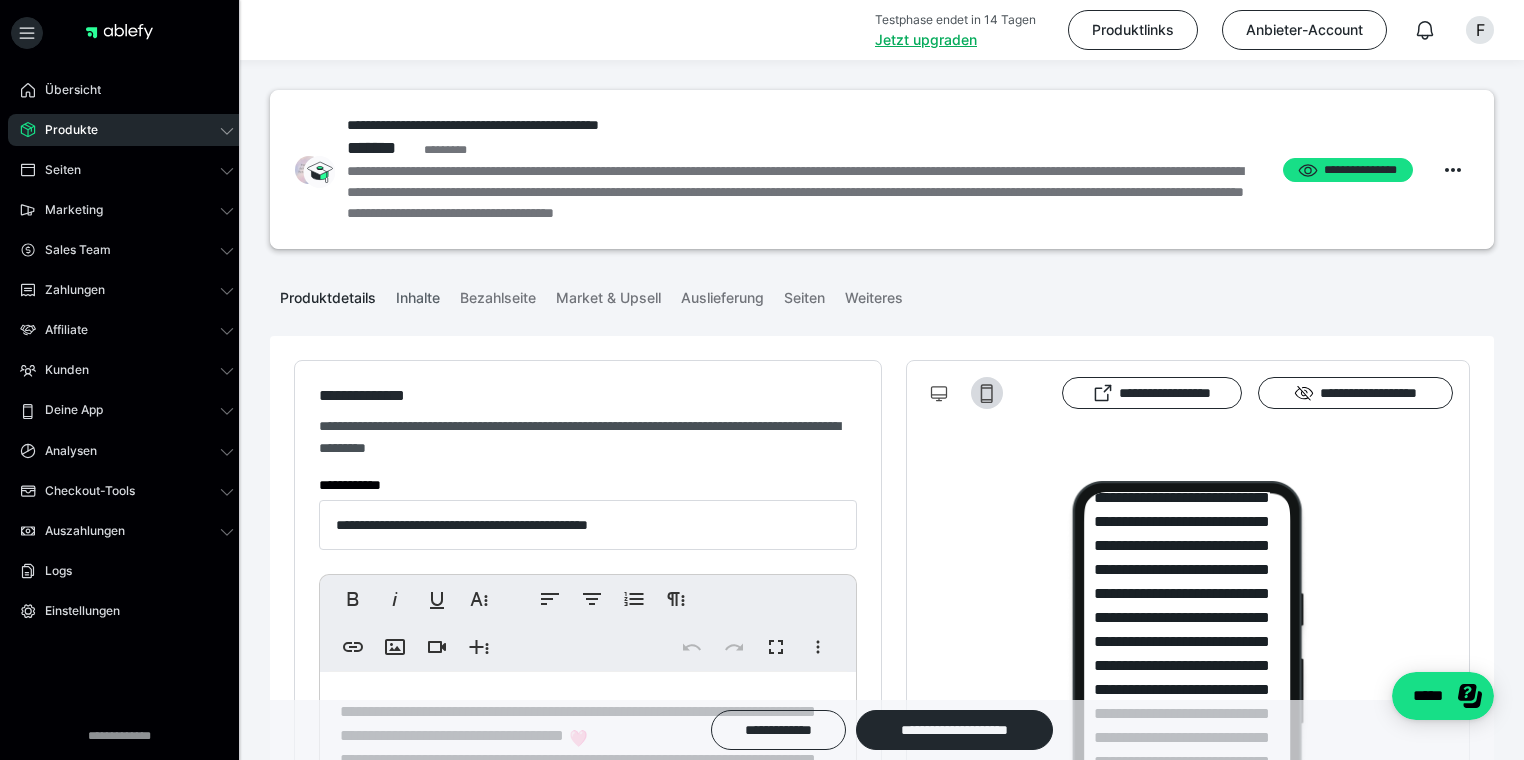 click on "Inhalte" at bounding box center [418, 294] 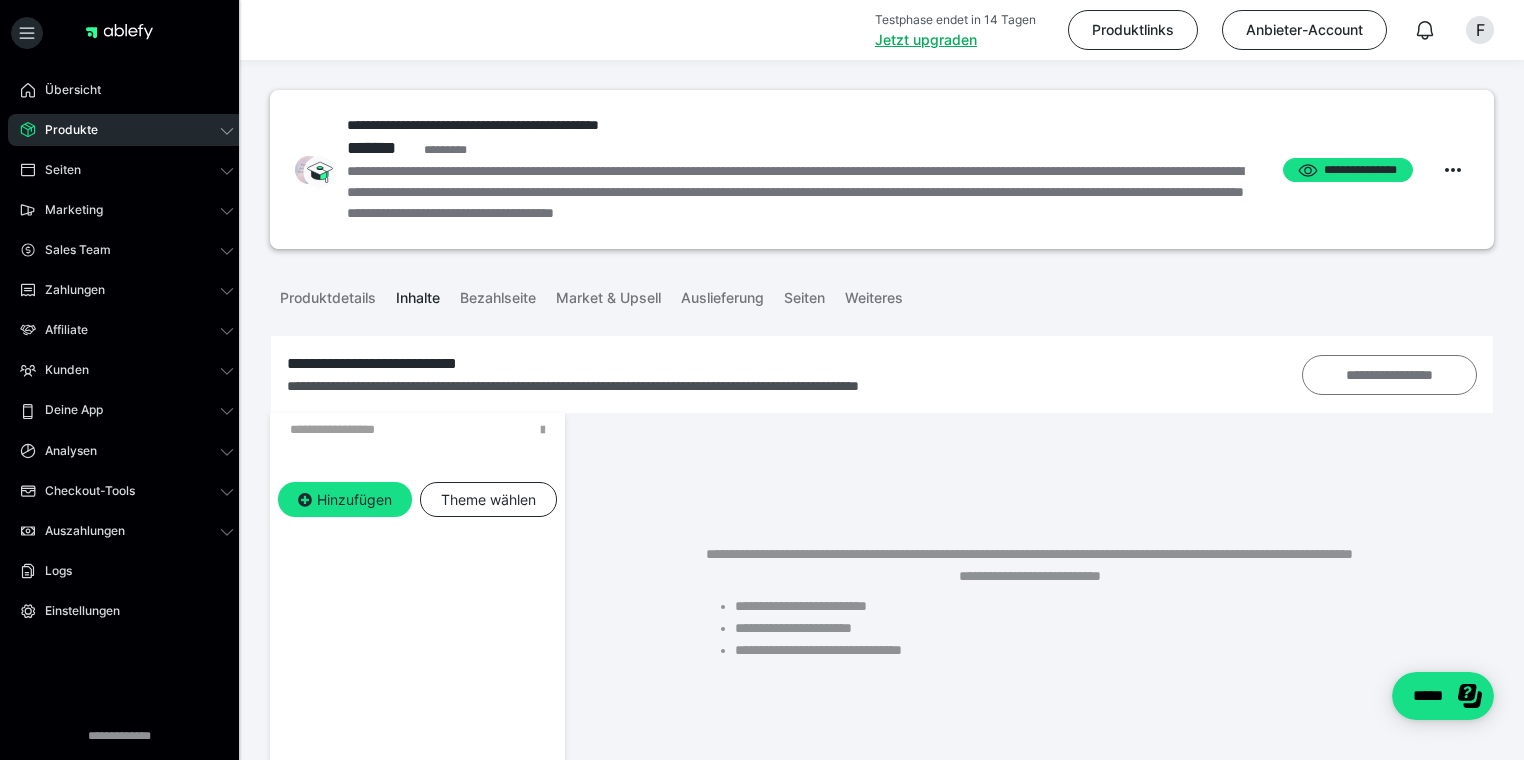 click on "**********" at bounding box center [1390, 375] 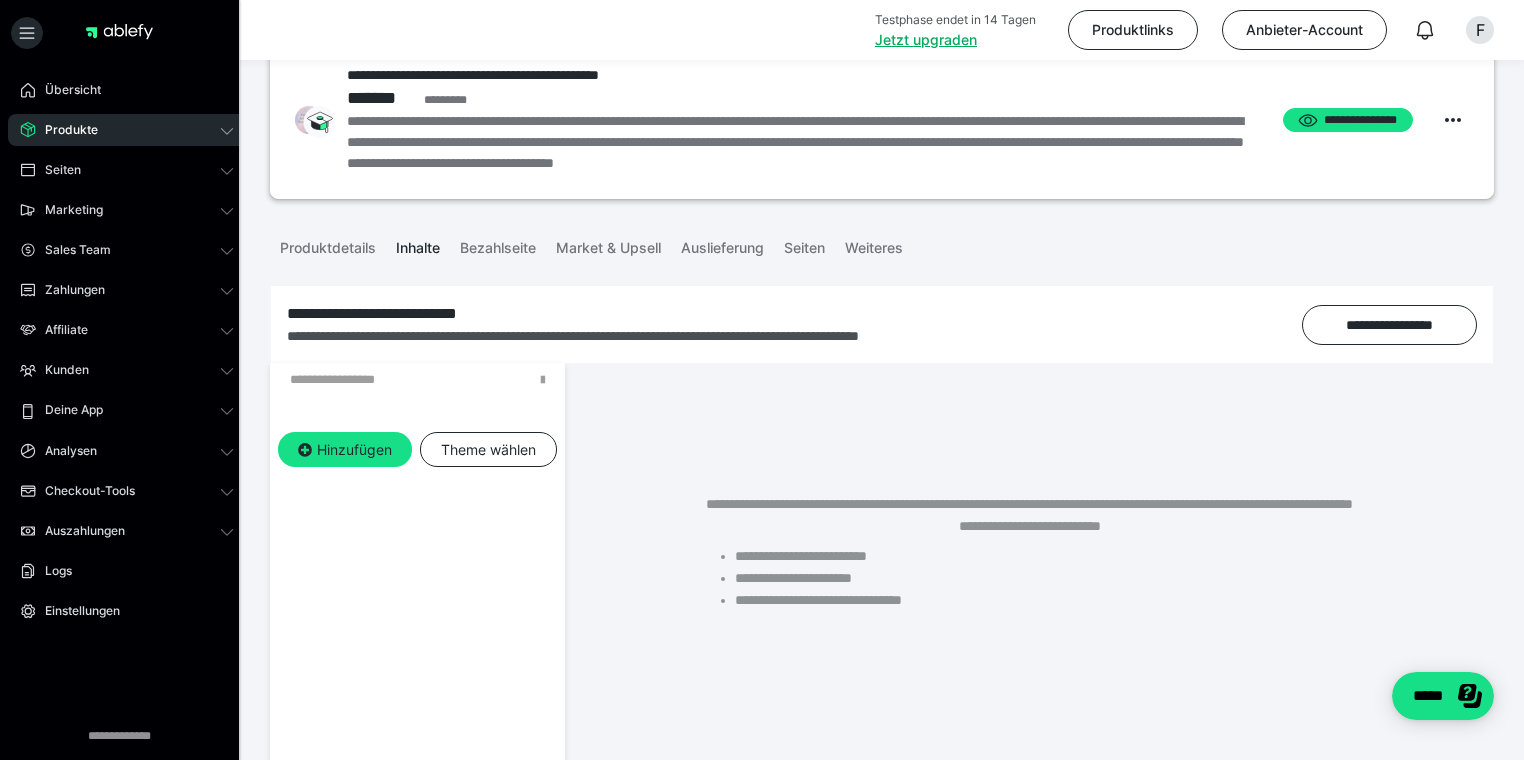 scroll, scrollTop: 128, scrollLeft: 0, axis: vertical 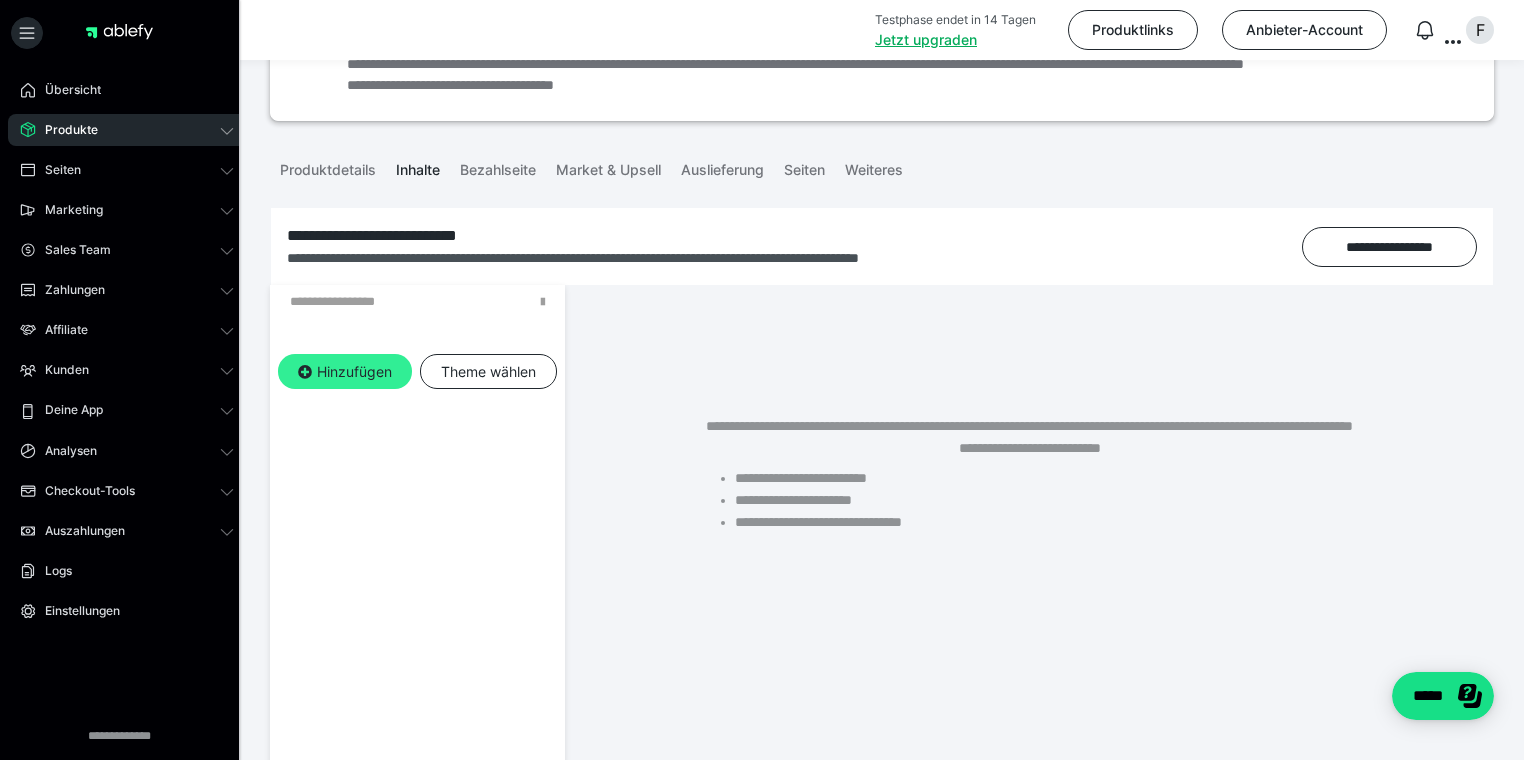 click on "Hinzufügen" at bounding box center [345, 372] 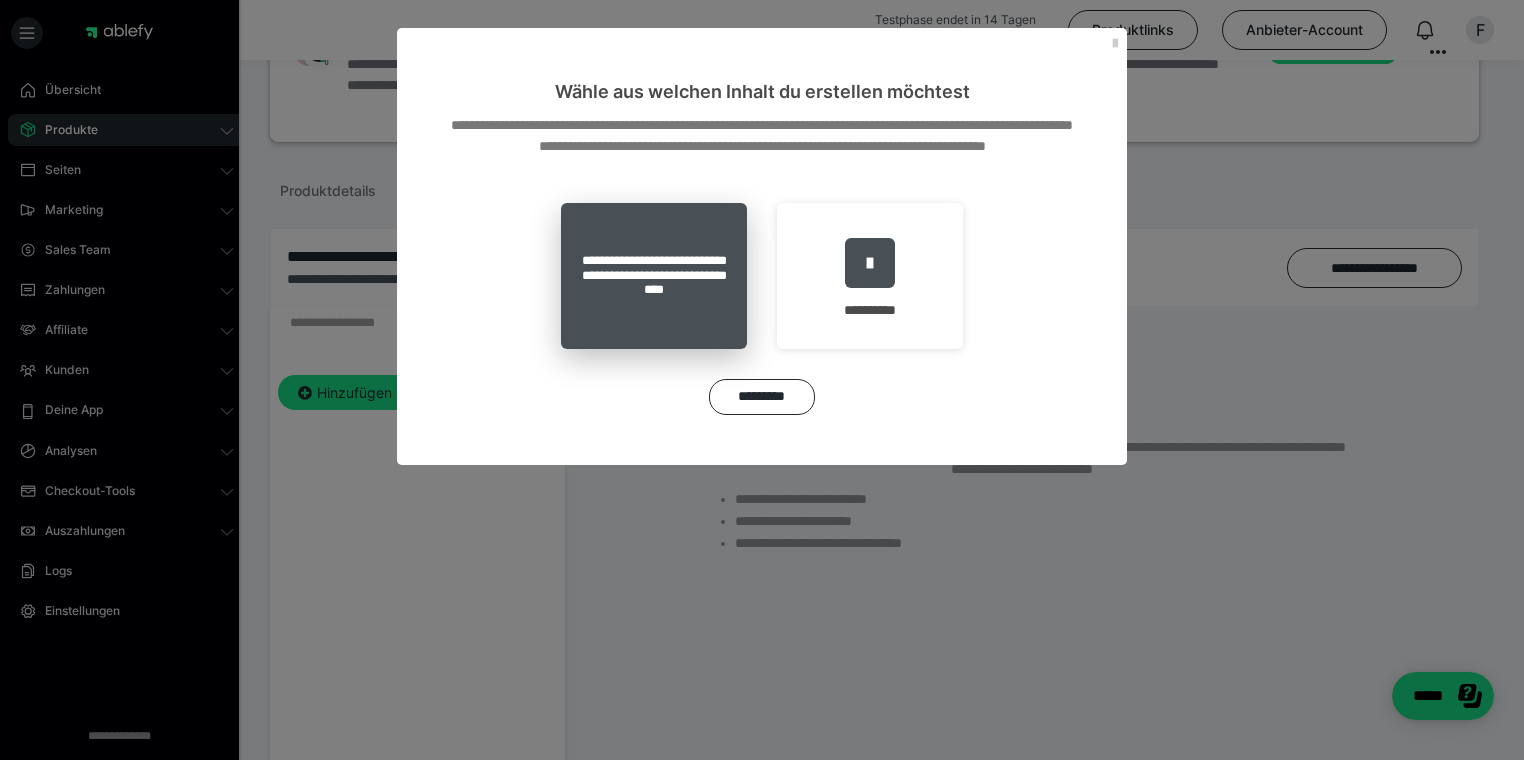 click on "**********" at bounding box center (654, 276) 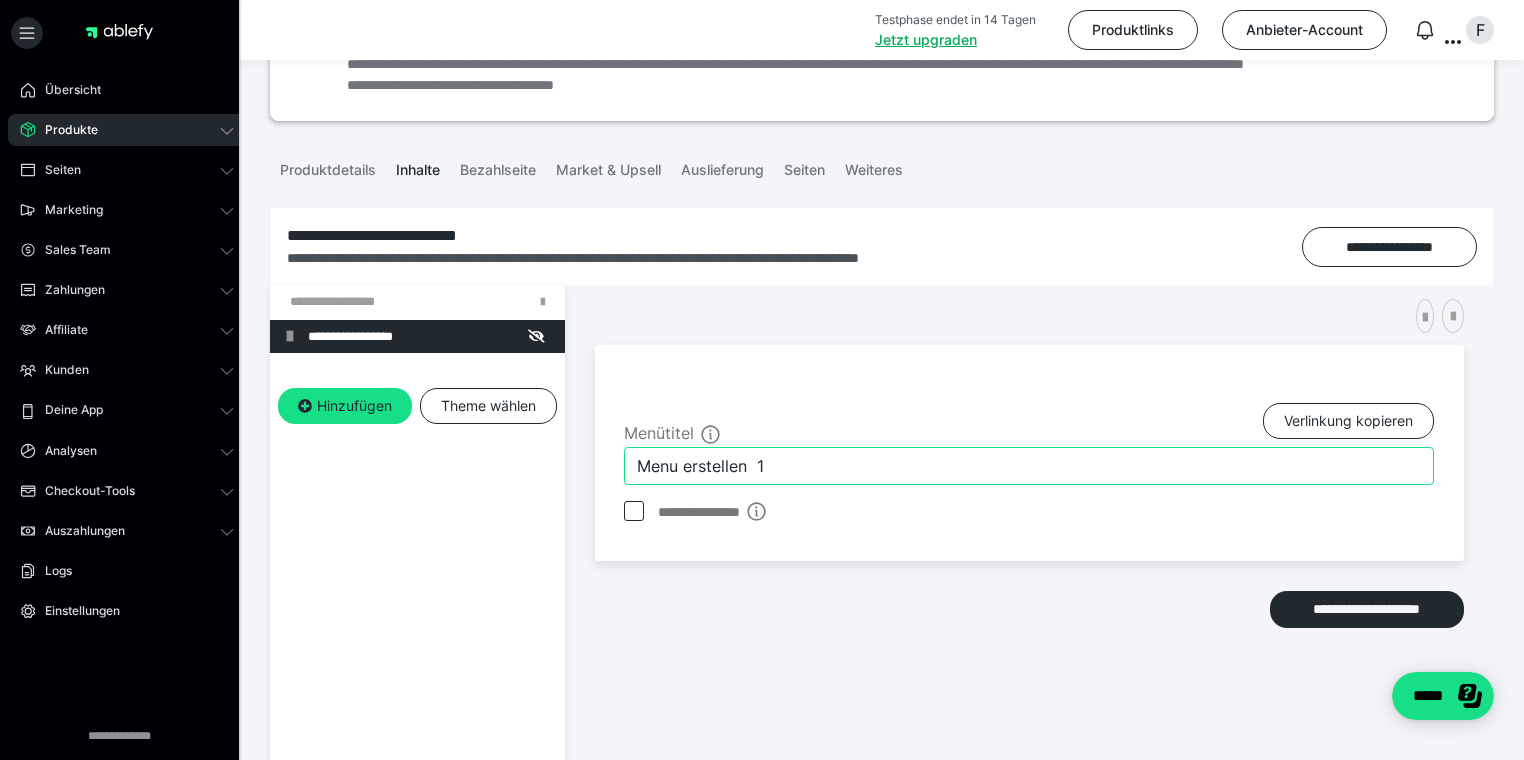 drag, startPoint x: 809, startPoint y: 464, endPoint x: 527, endPoint y: 475, distance: 282.21445 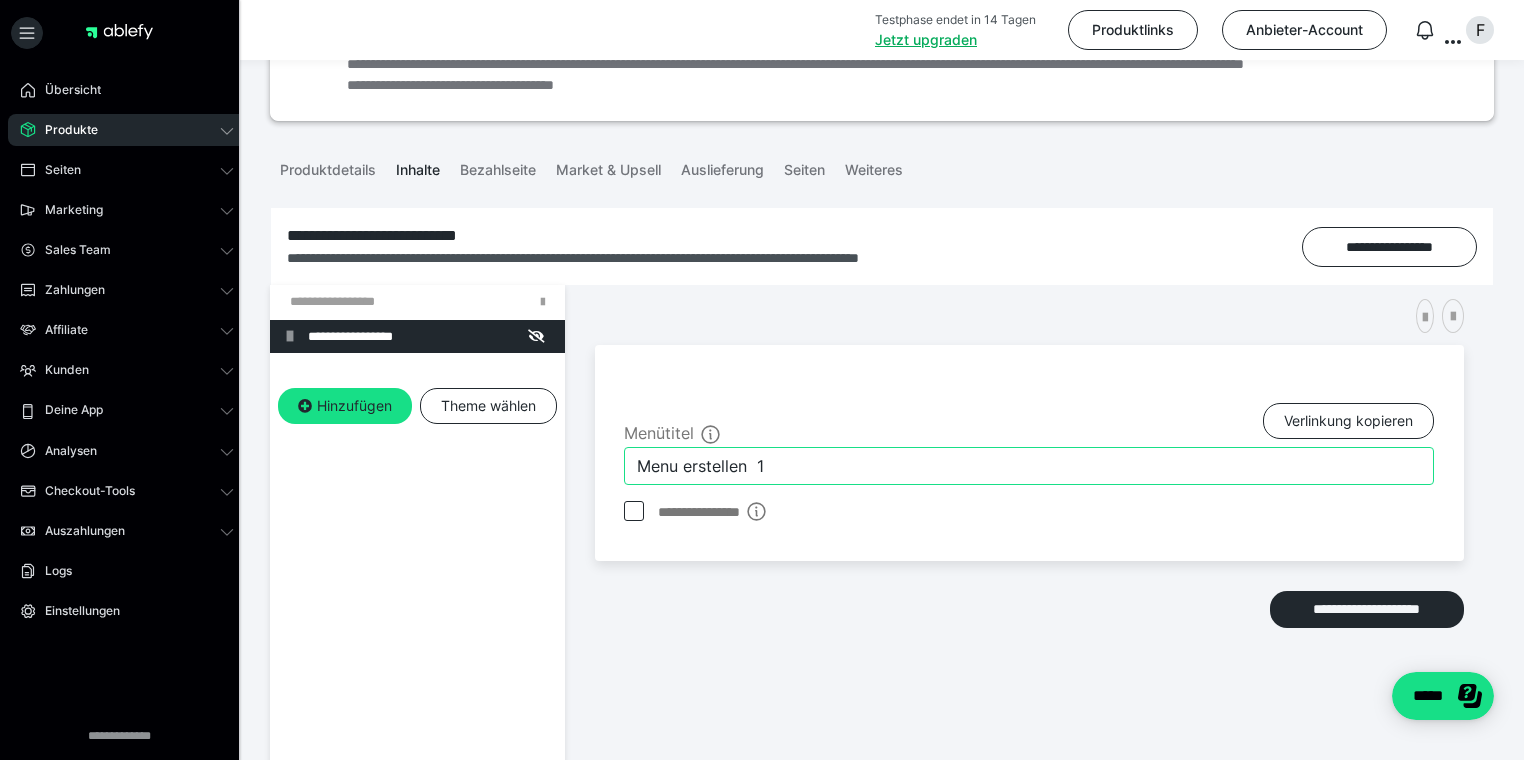 click on "**********" at bounding box center [882, 635] 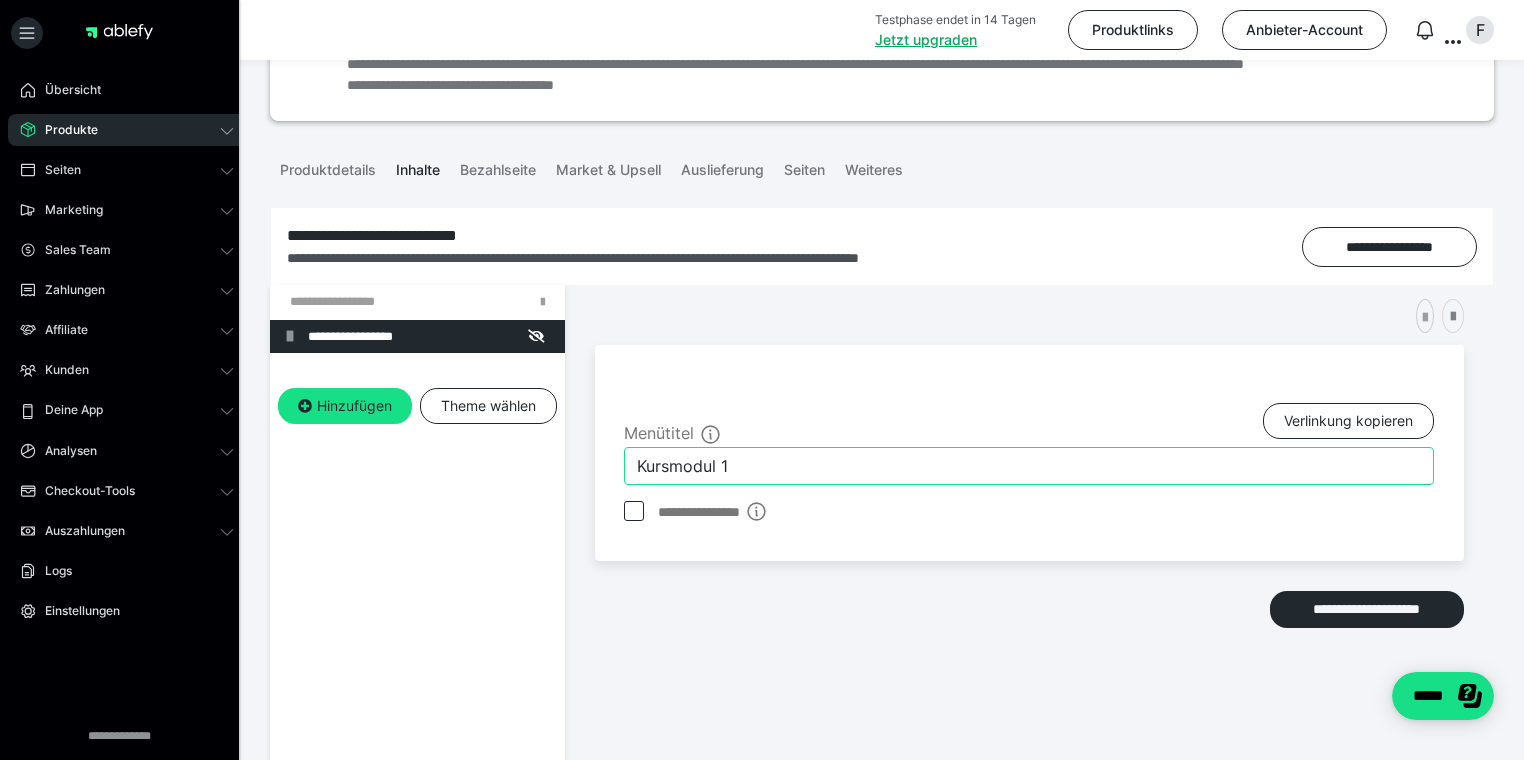 type on "Kursmodul 1" 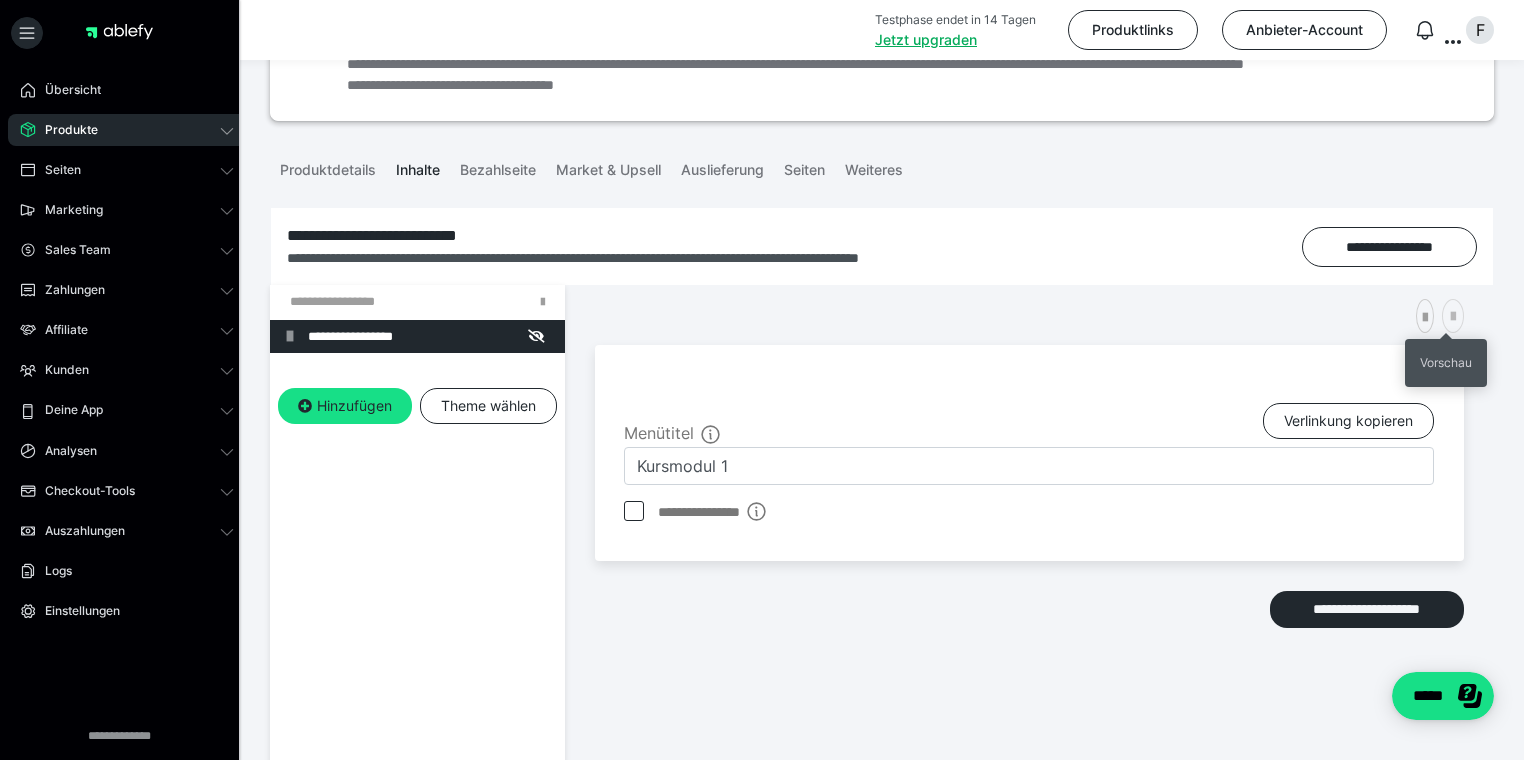 click at bounding box center (1453, 316) 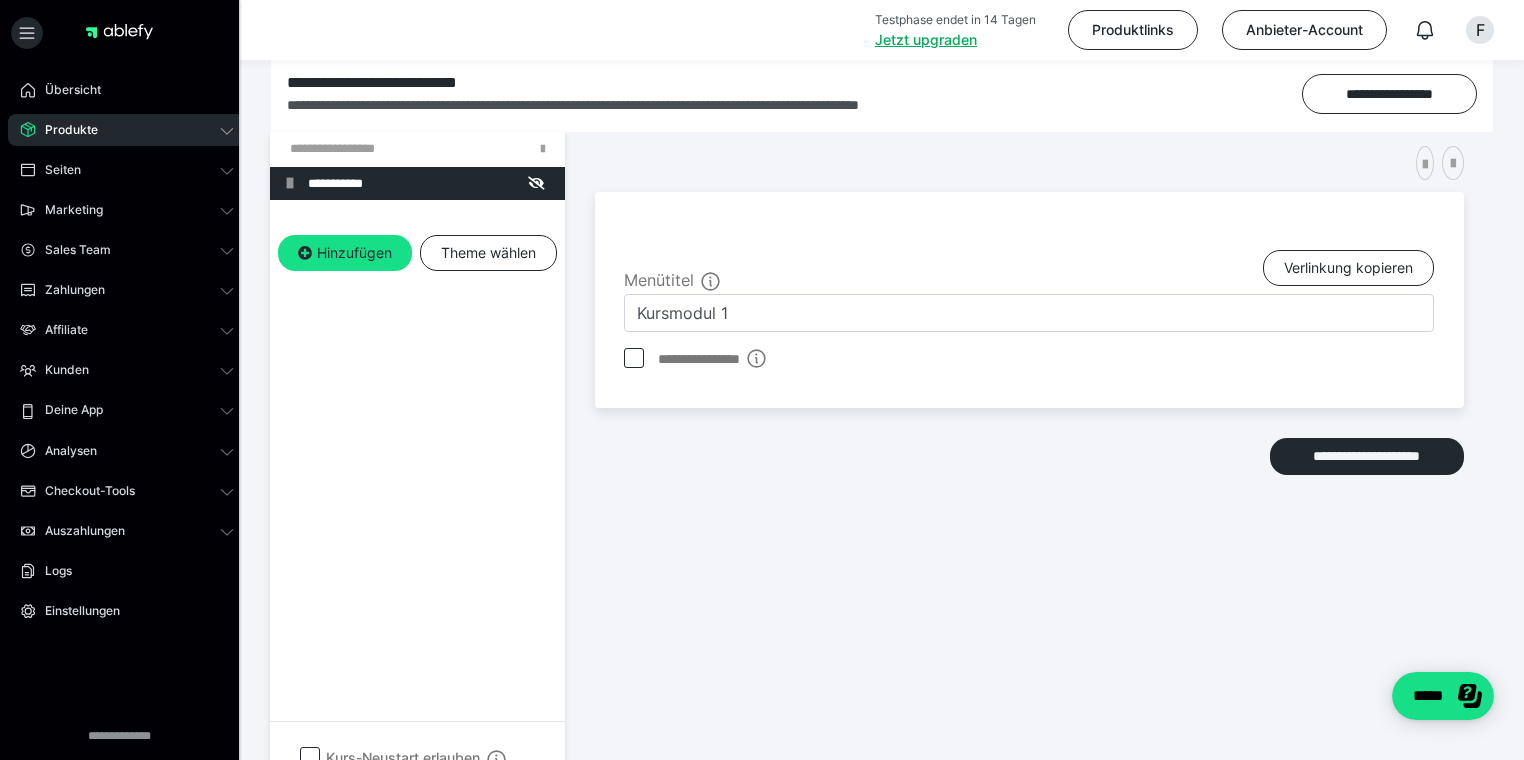 scroll, scrollTop: 353, scrollLeft: 0, axis: vertical 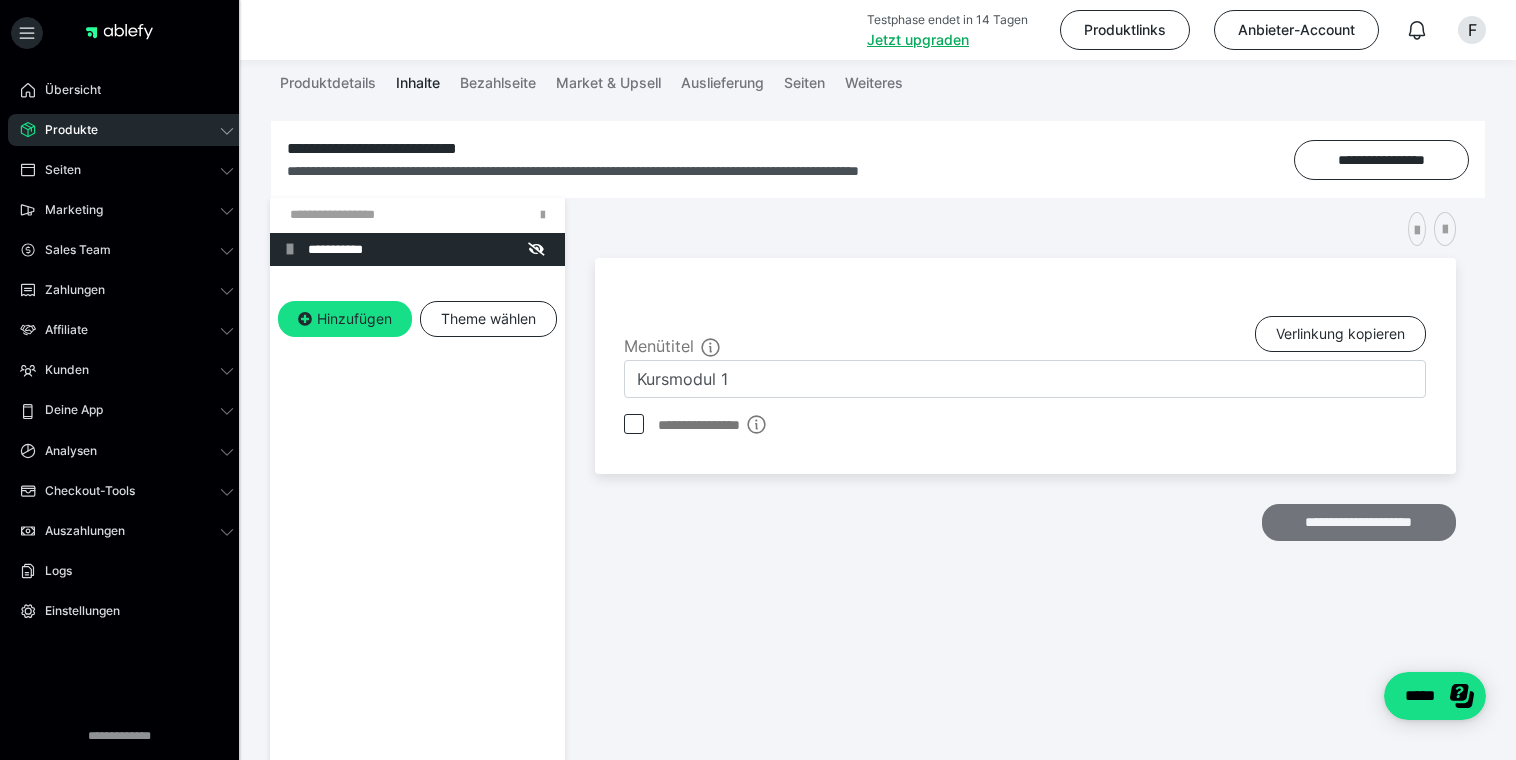 click on "**********" at bounding box center [1359, 523] 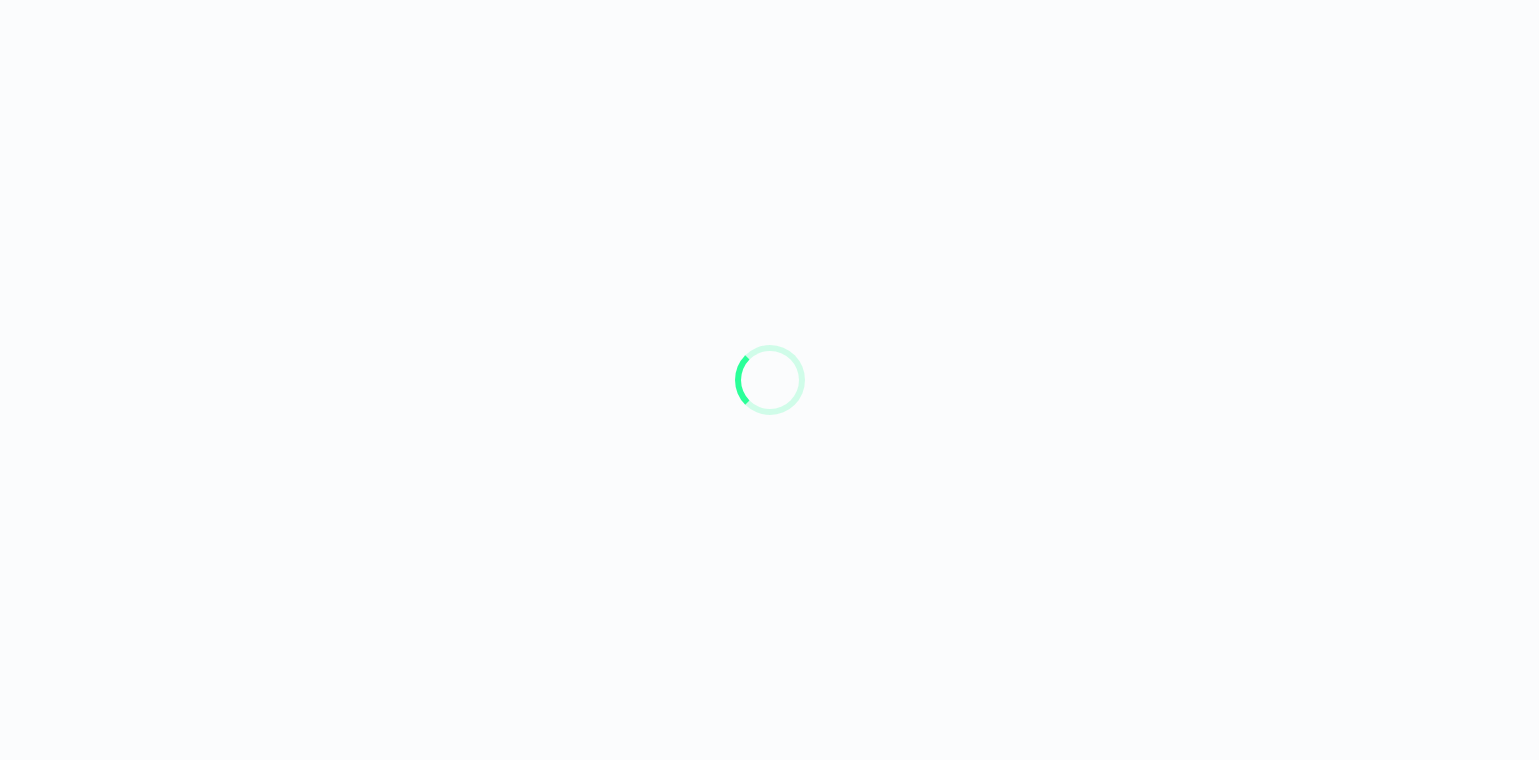 scroll, scrollTop: 0, scrollLeft: 0, axis: both 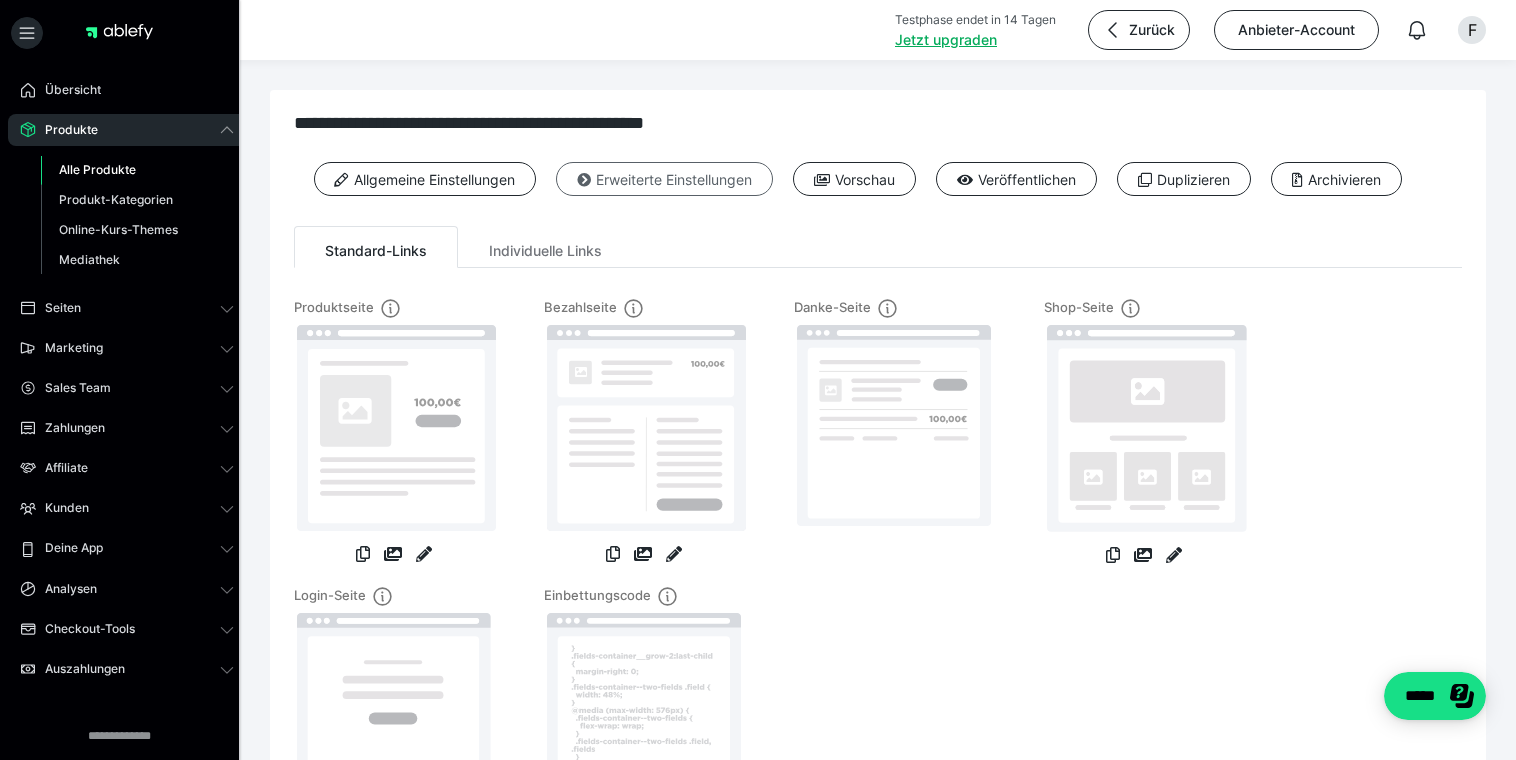 click on "Erweiterte Einstellungen" at bounding box center [664, 179] 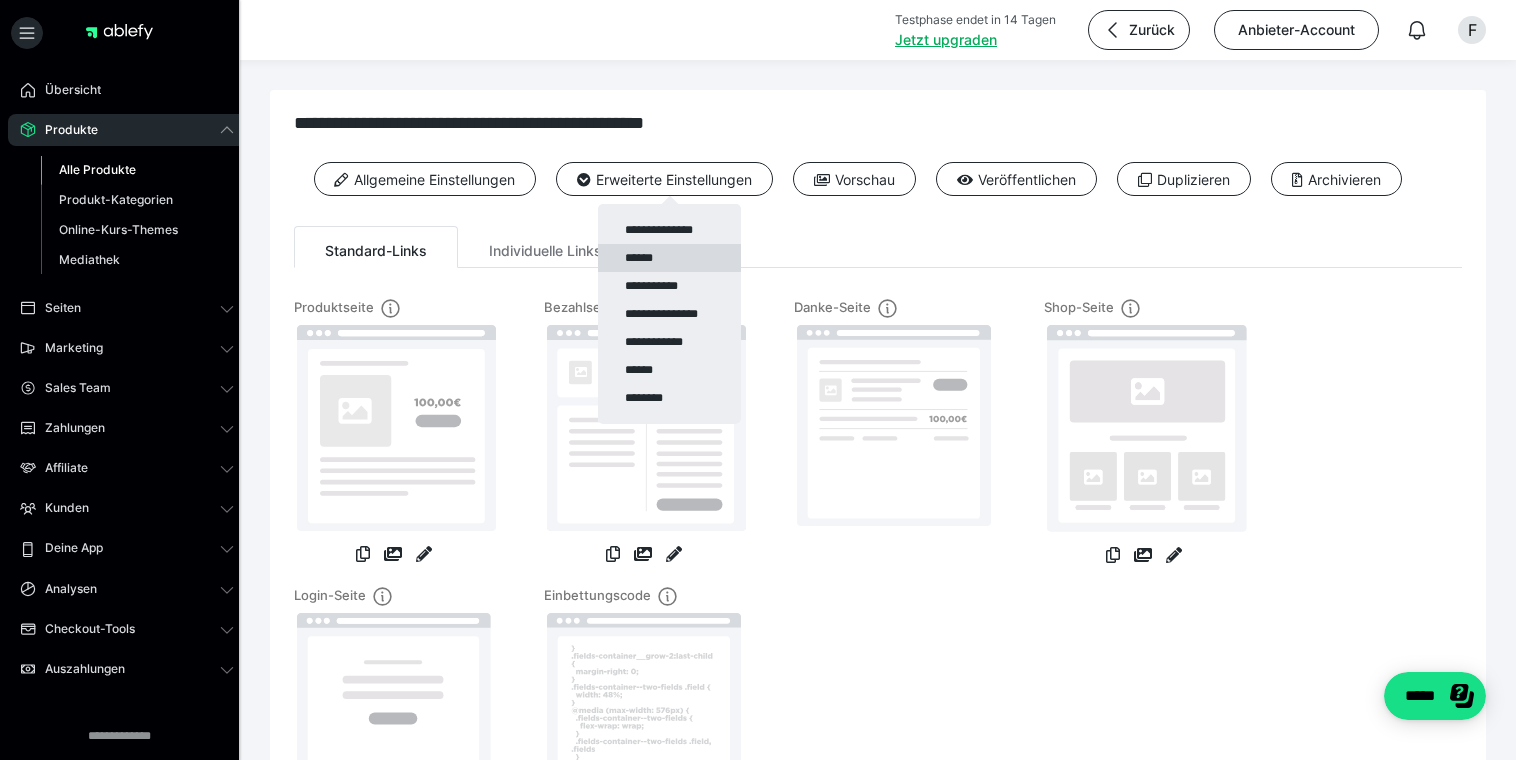 click on "******" at bounding box center (669, 258) 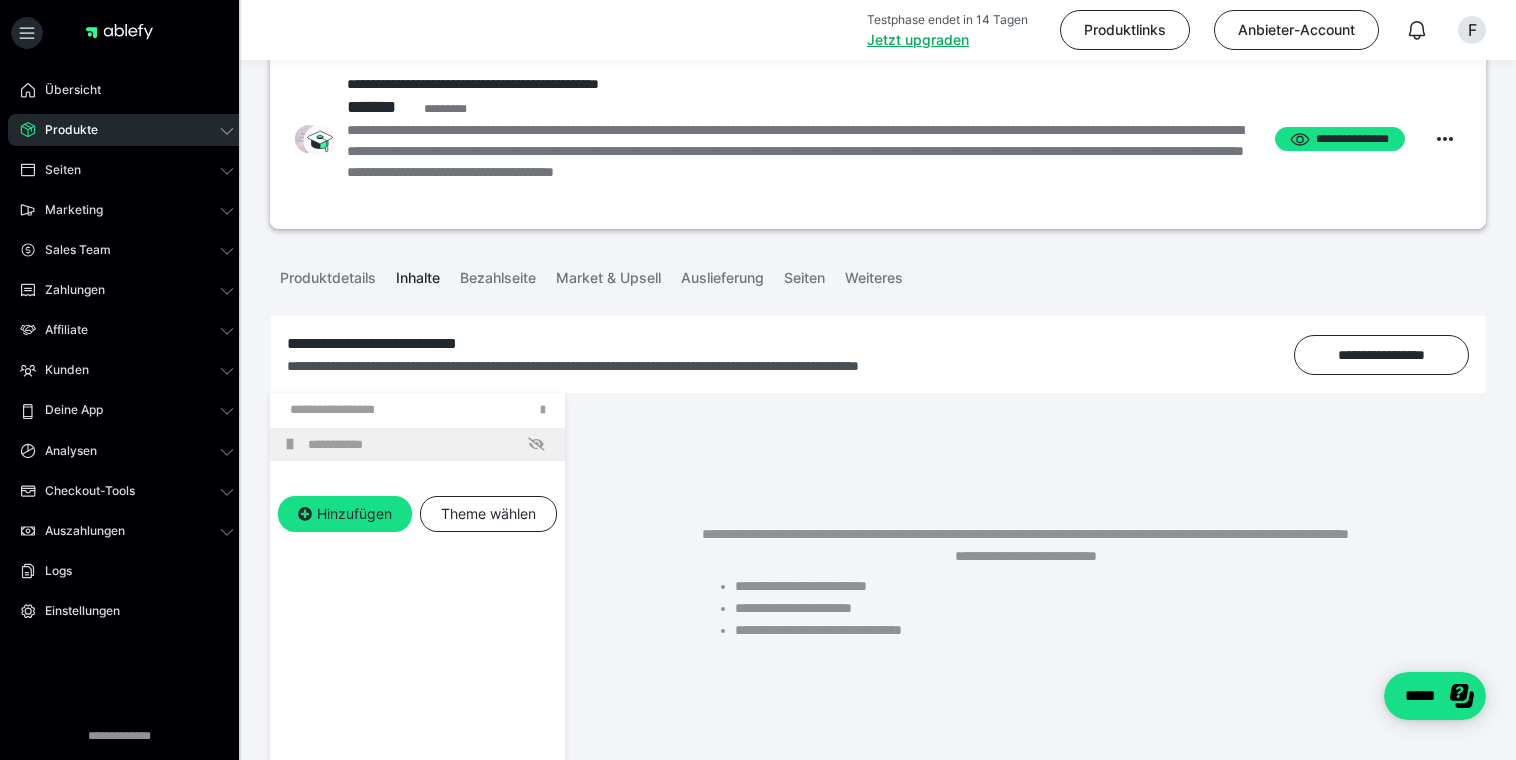 scroll, scrollTop: 111, scrollLeft: 0, axis: vertical 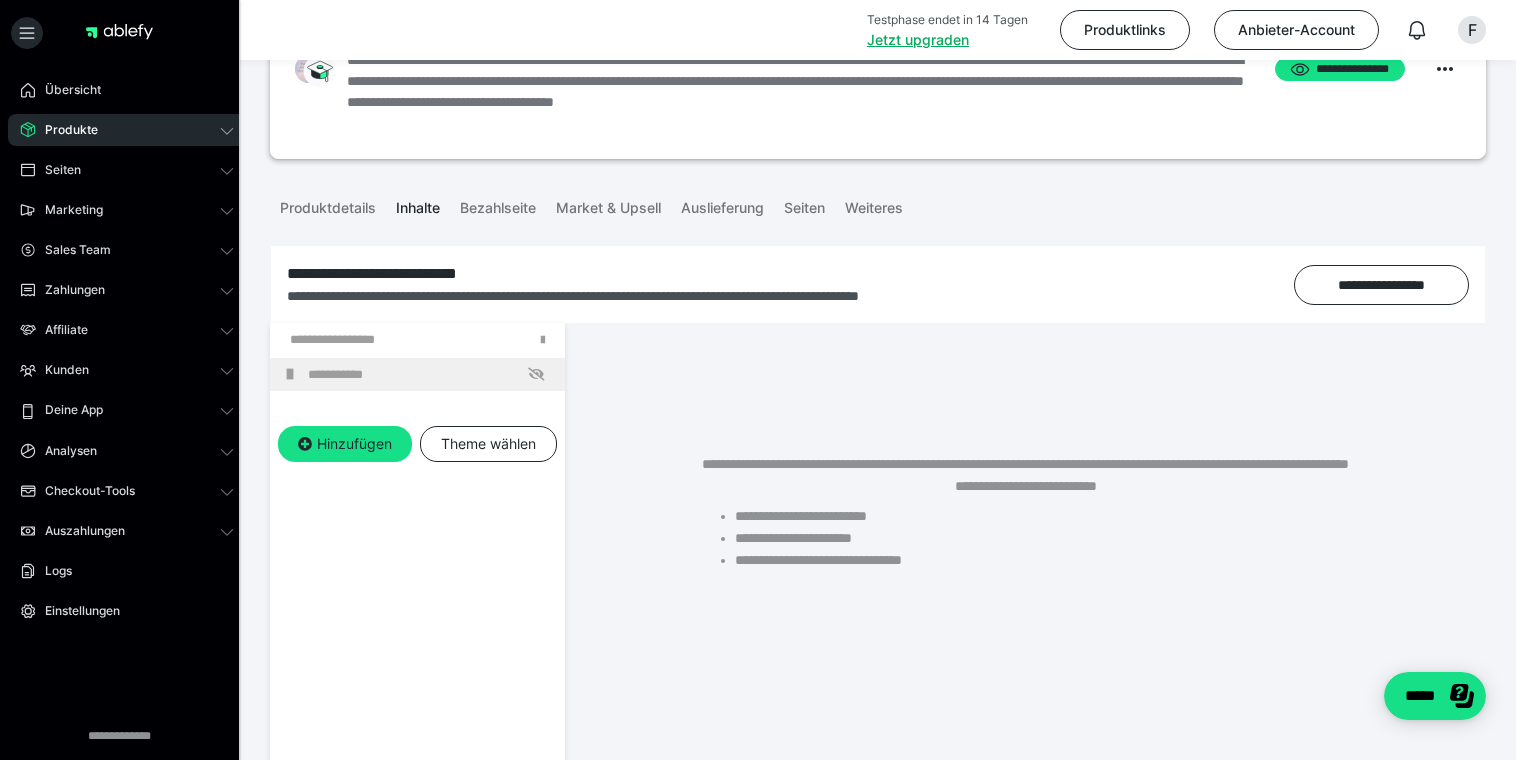click on "**********" at bounding box center [431, 375] 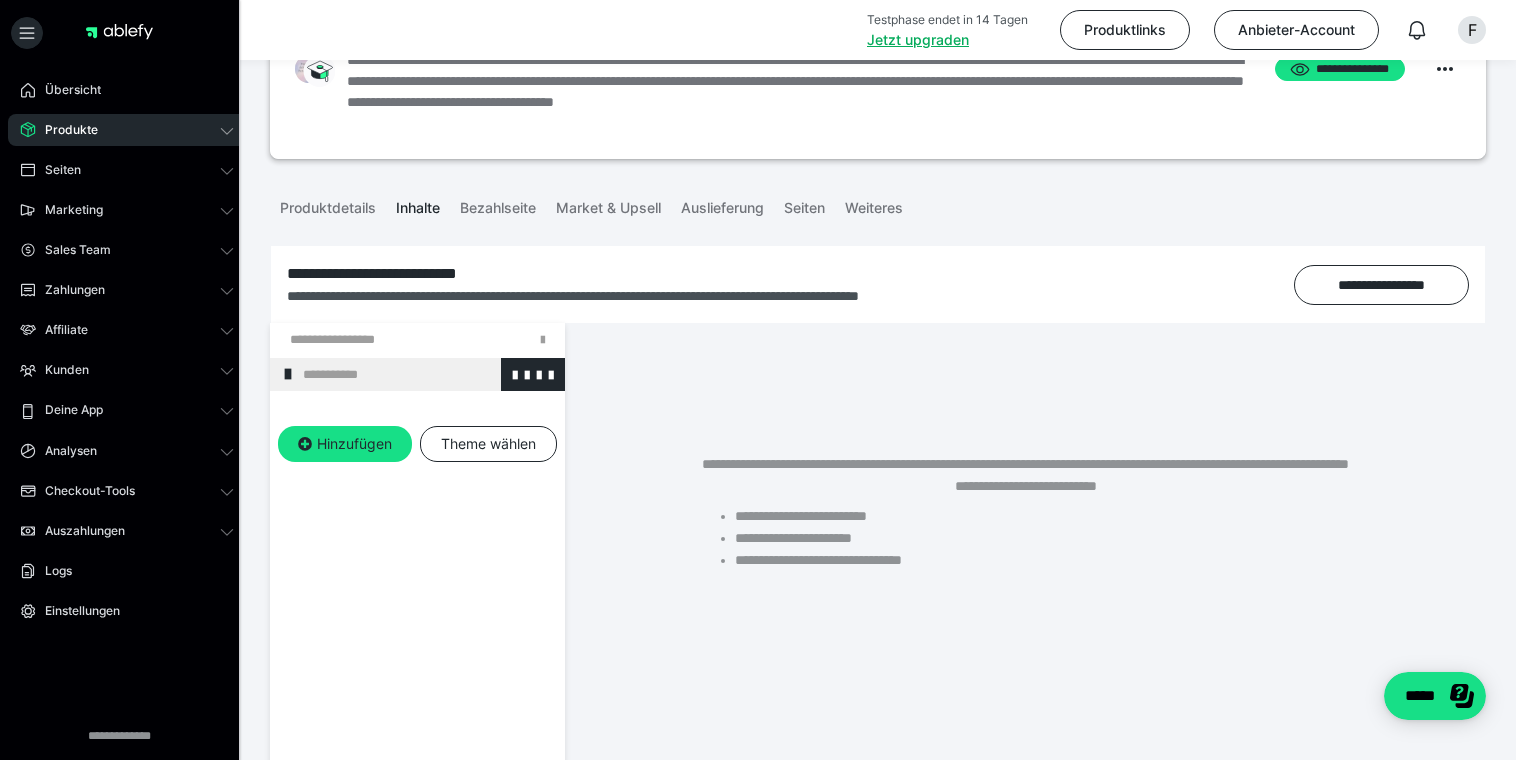 click on "**********" at bounding box center [426, 375] 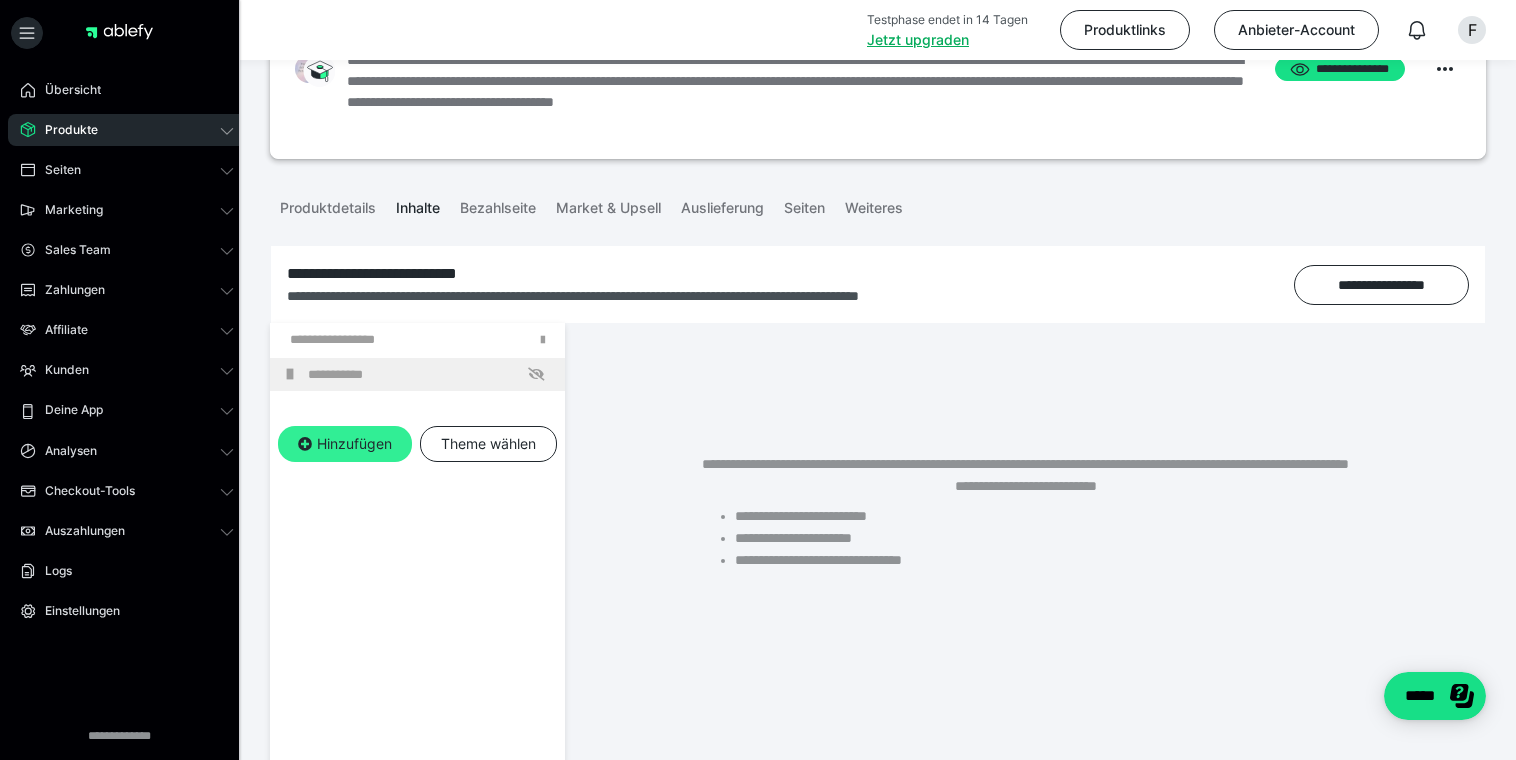 click on "Hinzufügen" at bounding box center (345, 444) 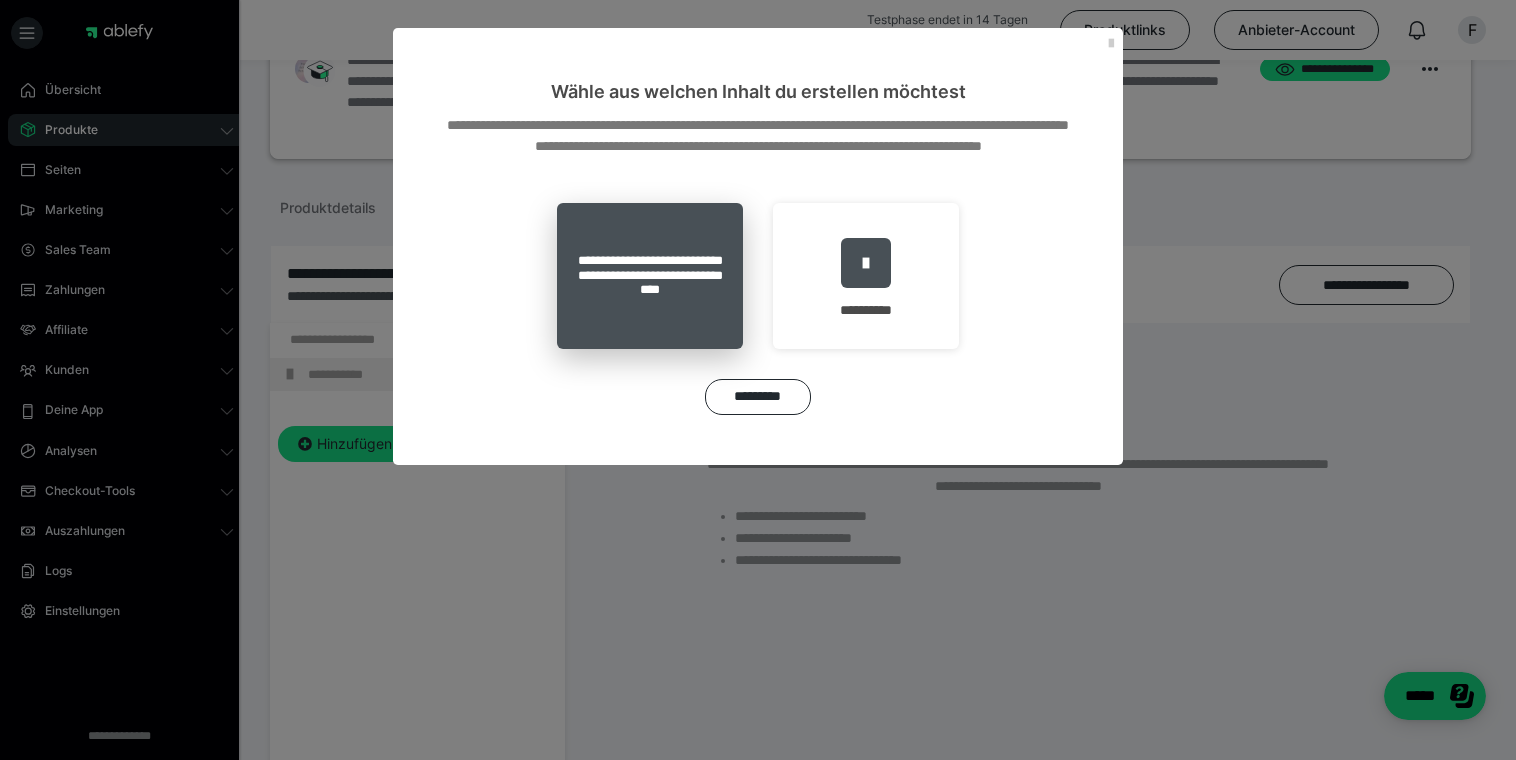 click on "**********" at bounding box center [650, 276] 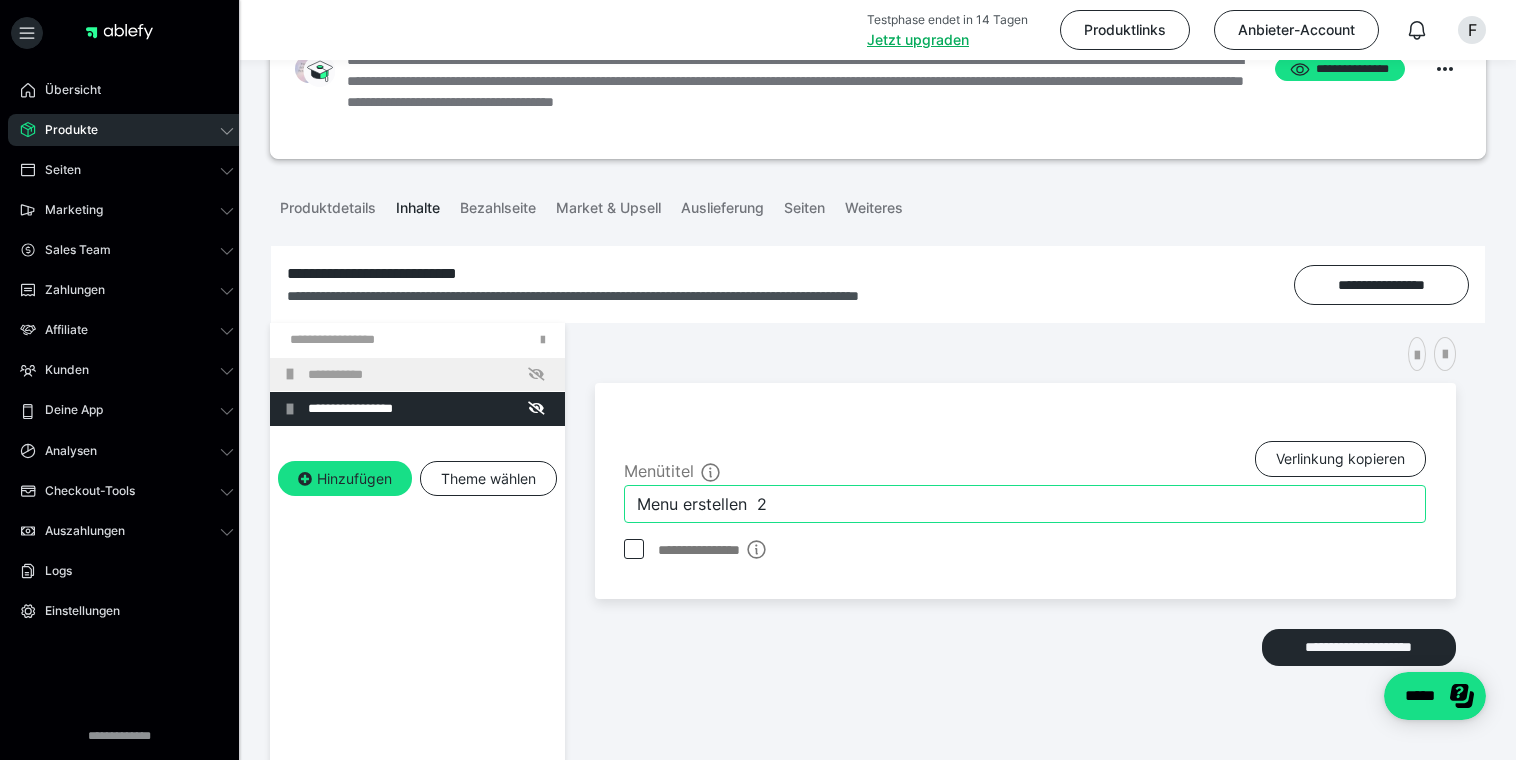 drag, startPoint x: 804, startPoint y: 503, endPoint x: 580, endPoint y: 500, distance: 224.0201 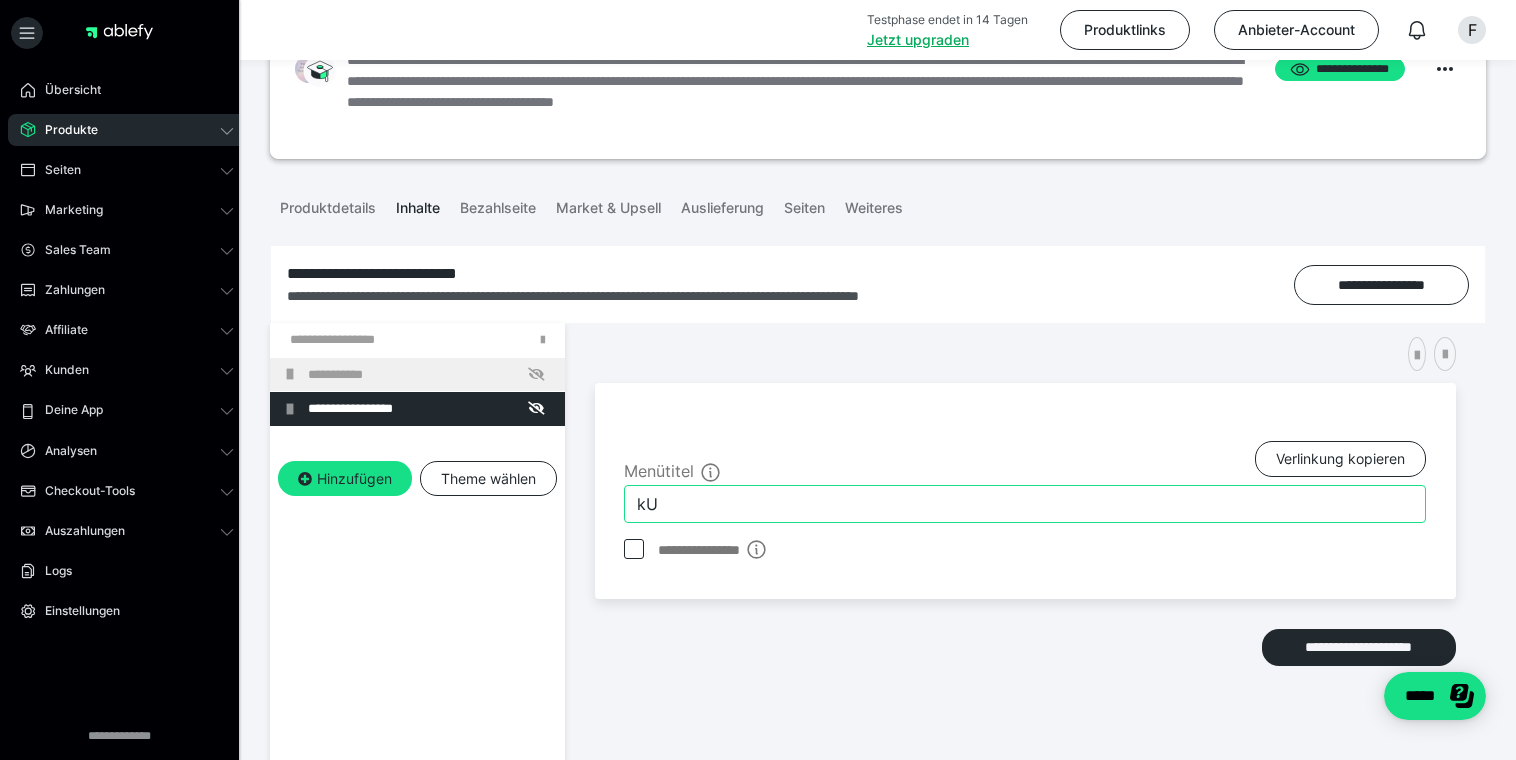 type on "k" 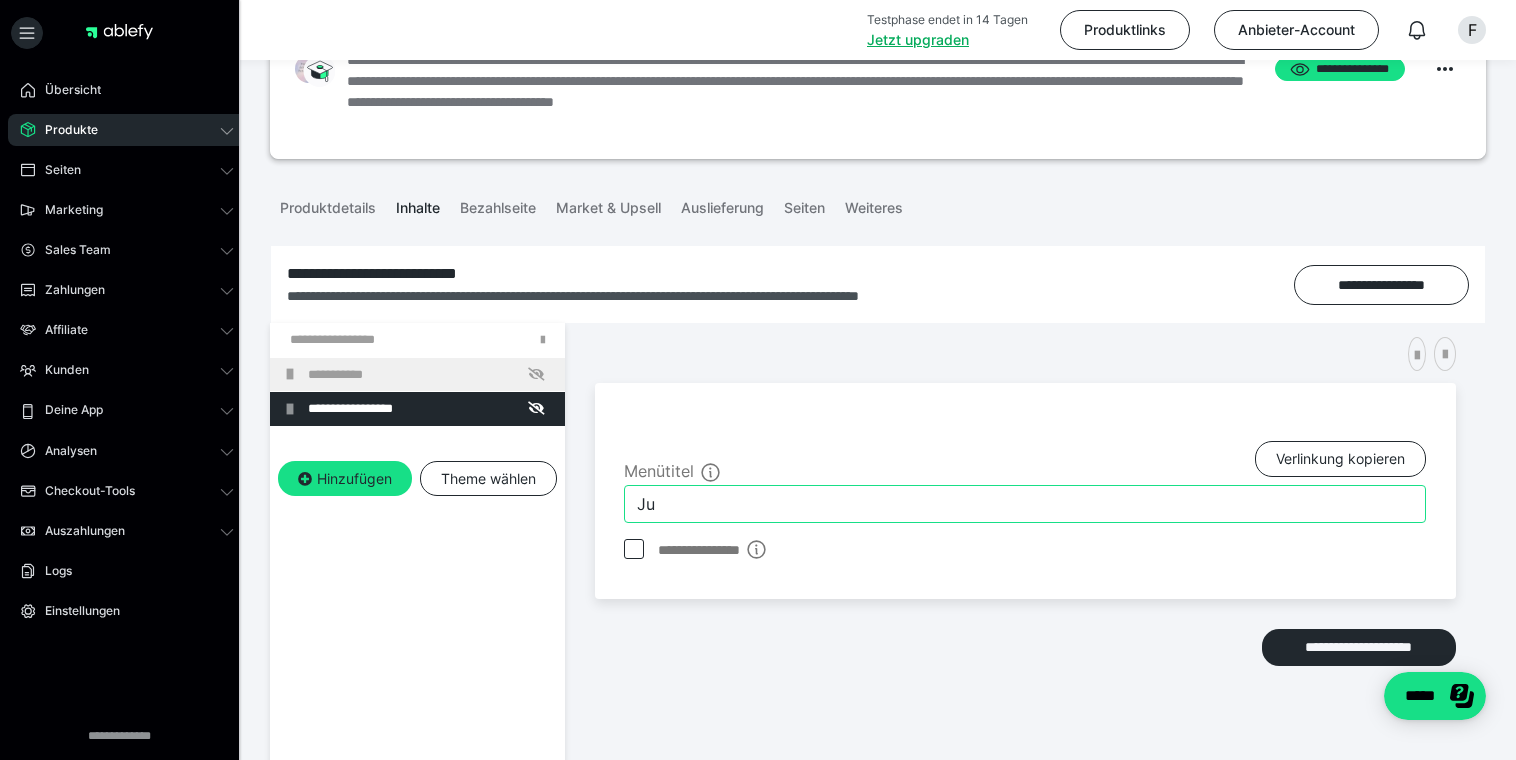 type on "J" 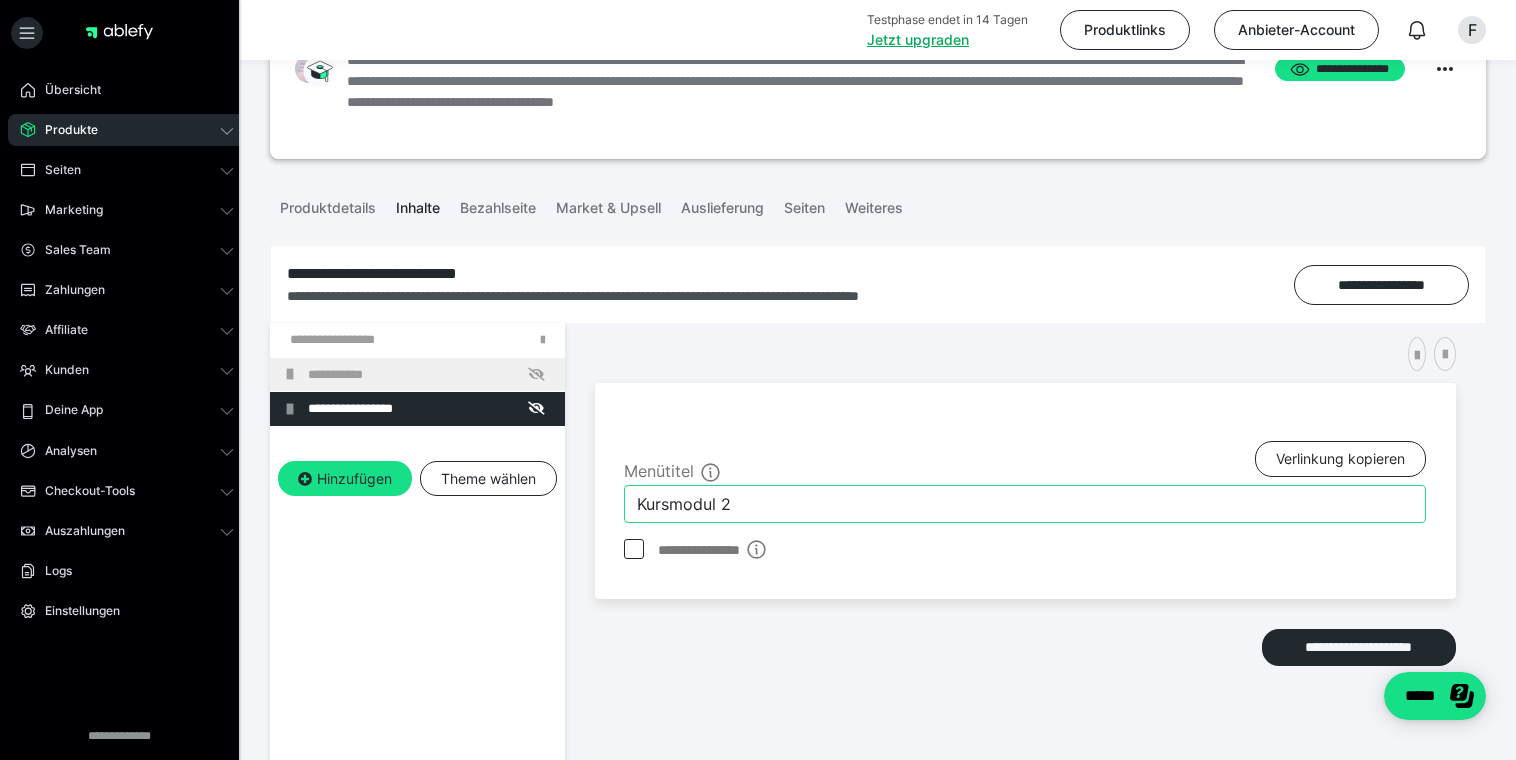 drag, startPoint x: 684, startPoint y: 504, endPoint x: 644, endPoint y: 502, distance: 40.04997 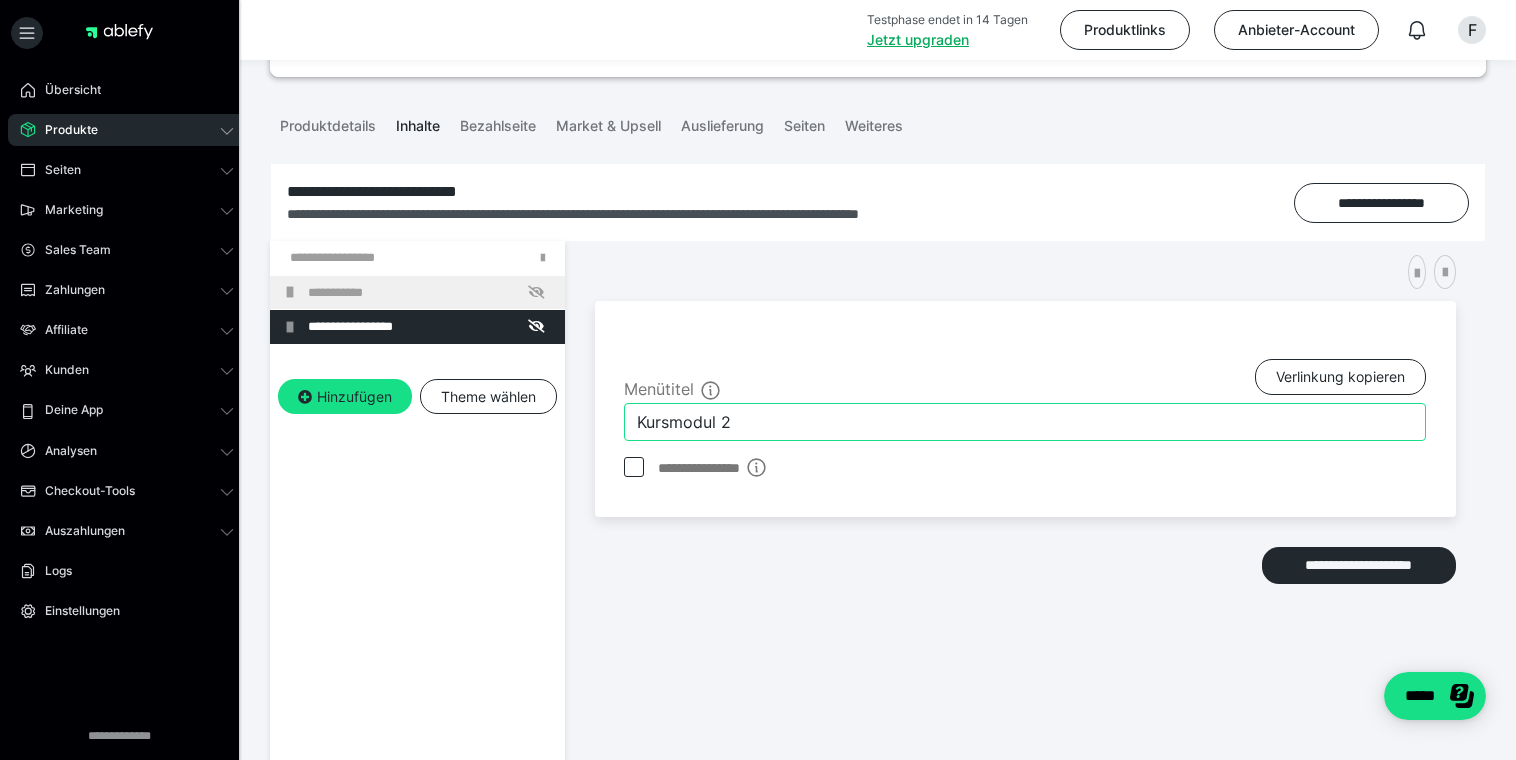 scroll, scrollTop: 210, scrollLeft: 0, axis: vertical 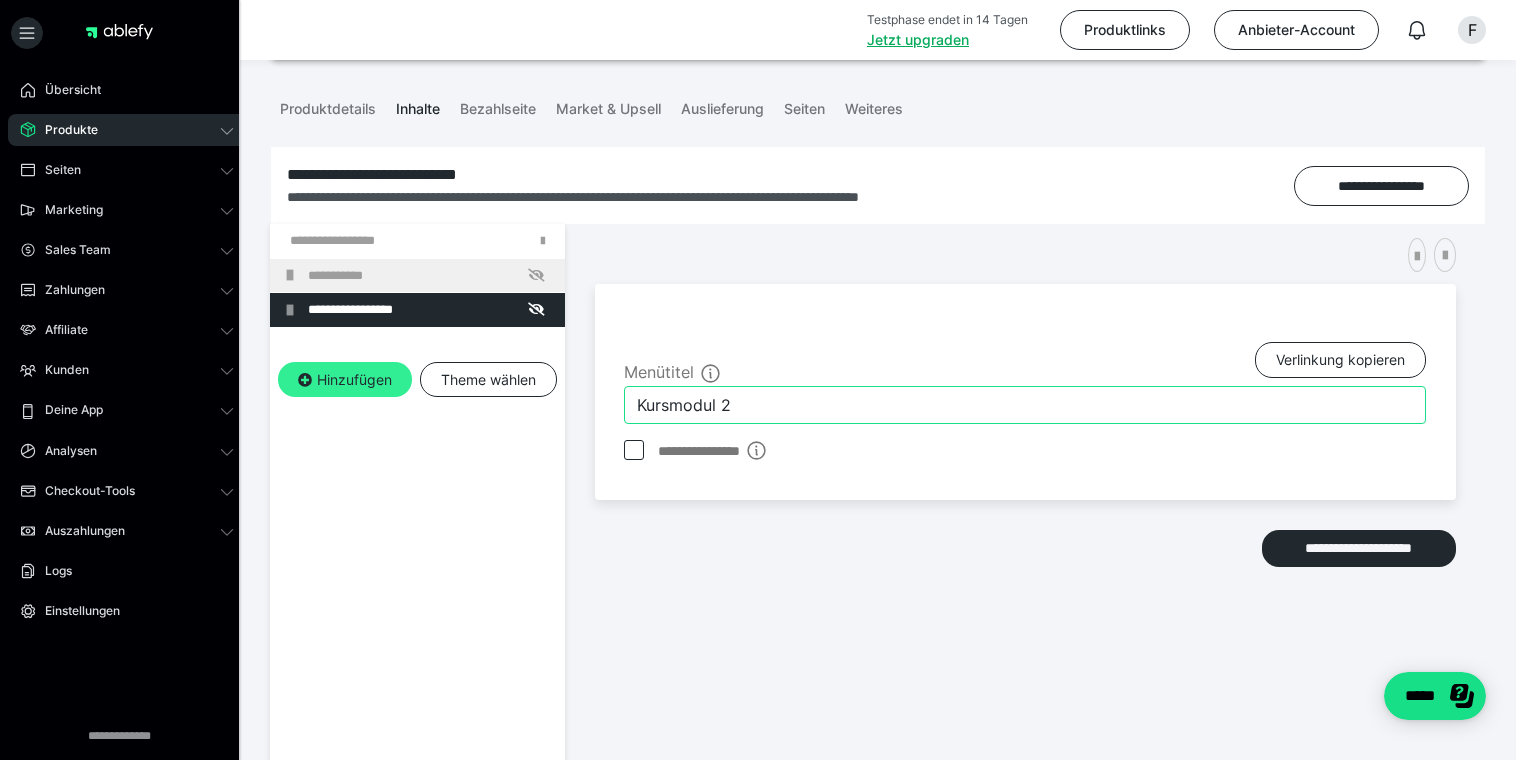 type on "Kursmodul 2" 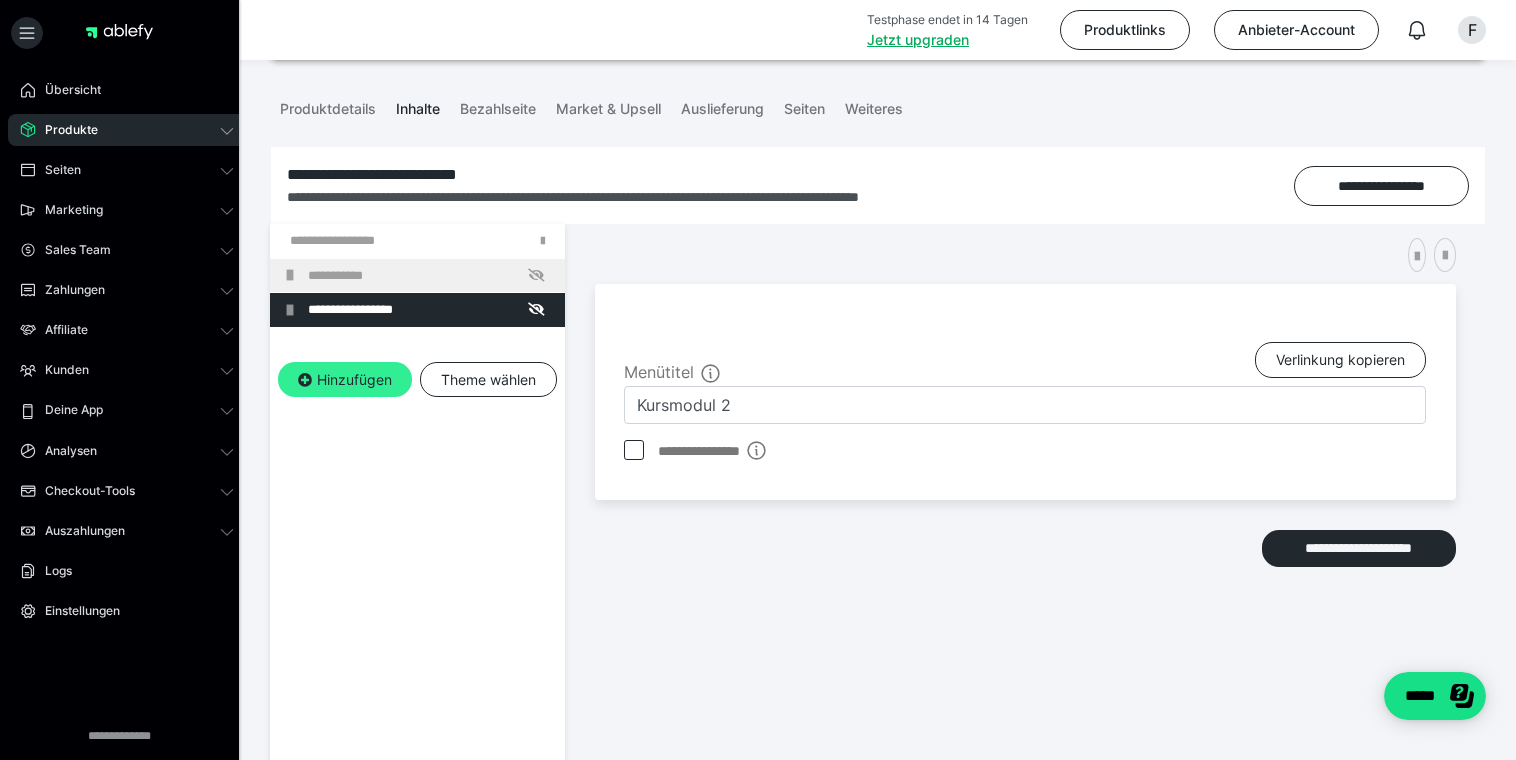 click on "Hinzufügen" at bounding box center (345, 380) 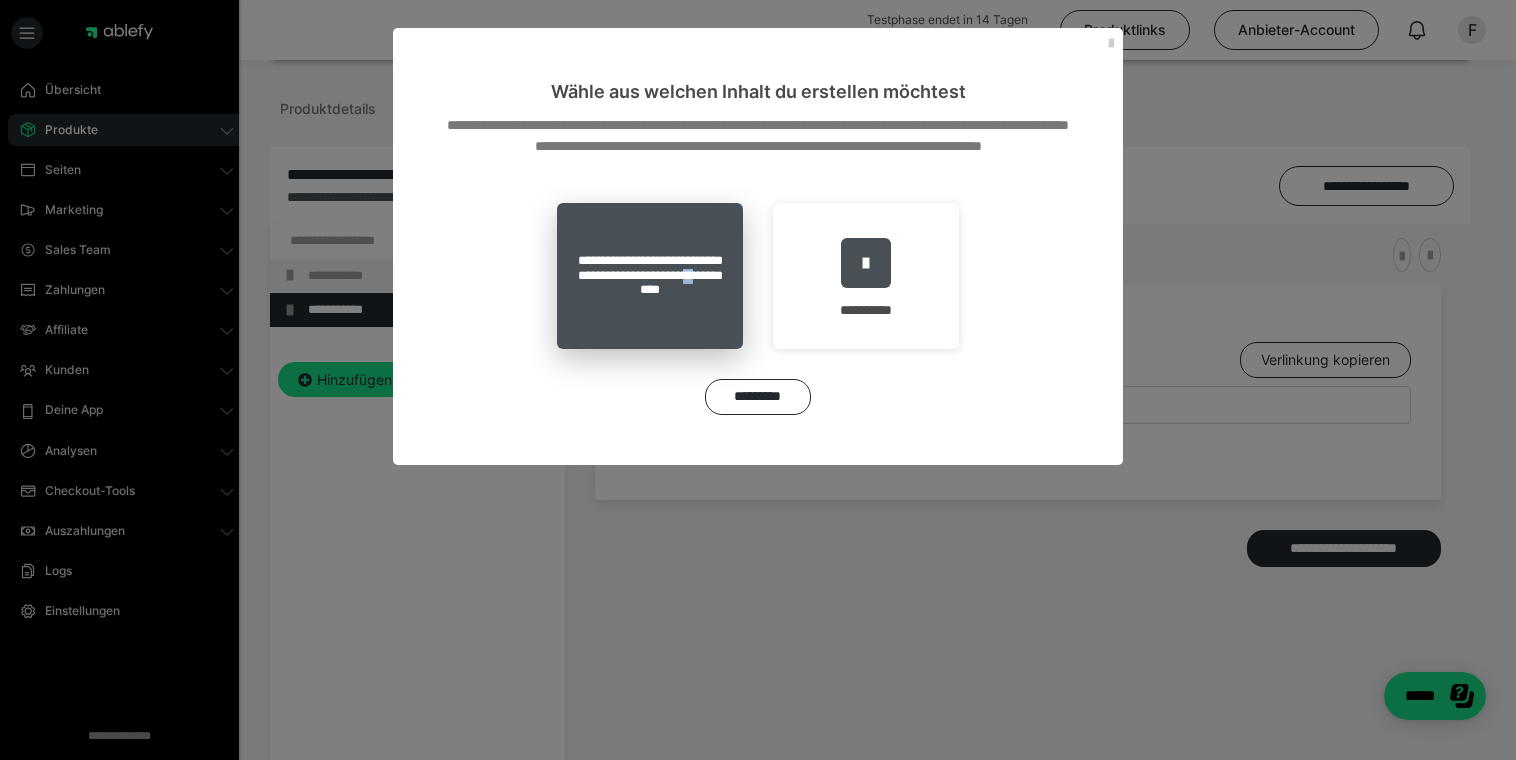 click on "**********" at bounding box center (650, 276) 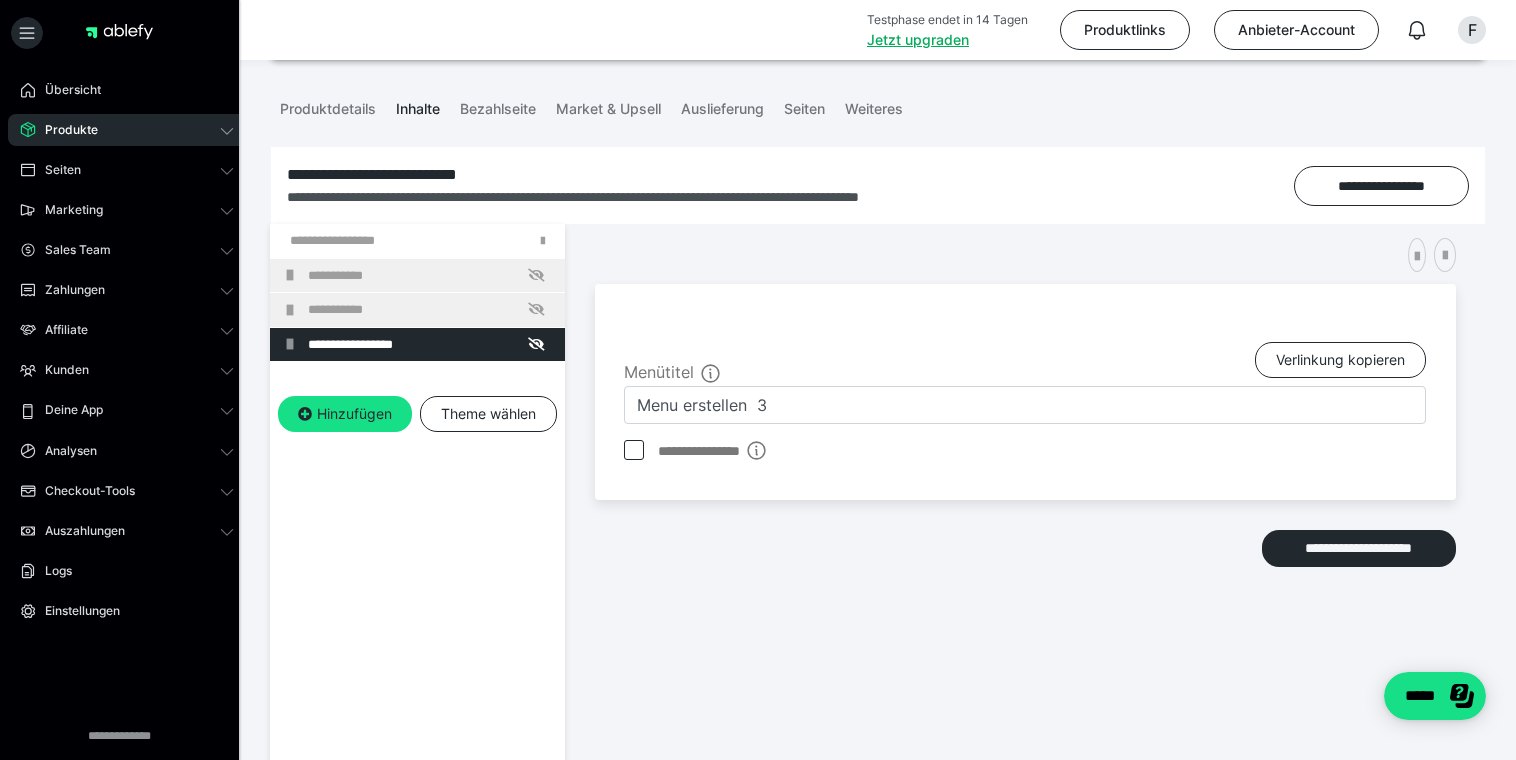 click on "**********" at bounding box center [1025, 455] 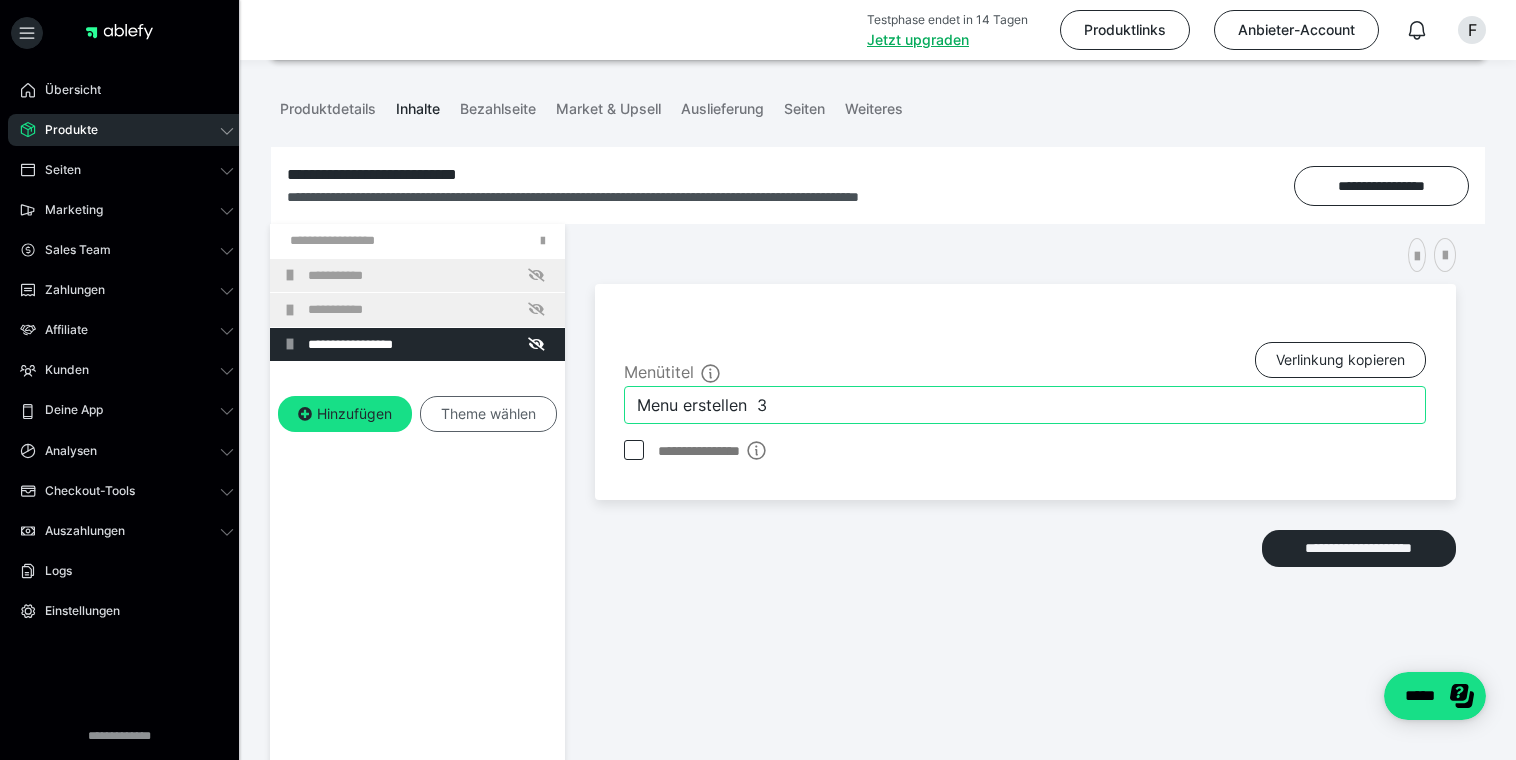 drag, startPoint x: 818, startPoint y: 405, endPoint x: 542, endPoint y: 403, distance: 276.00723 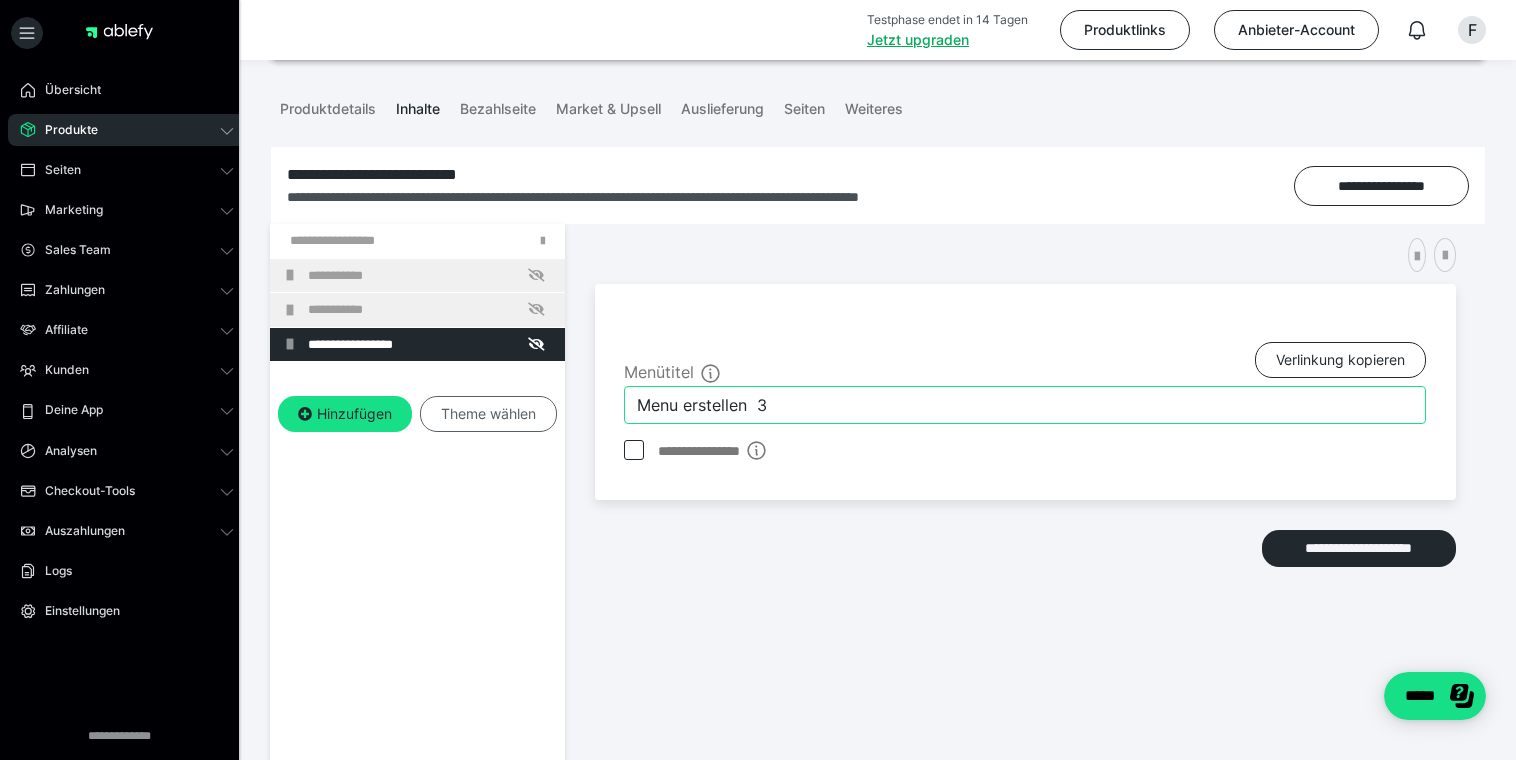 paste on "Kursmodul" 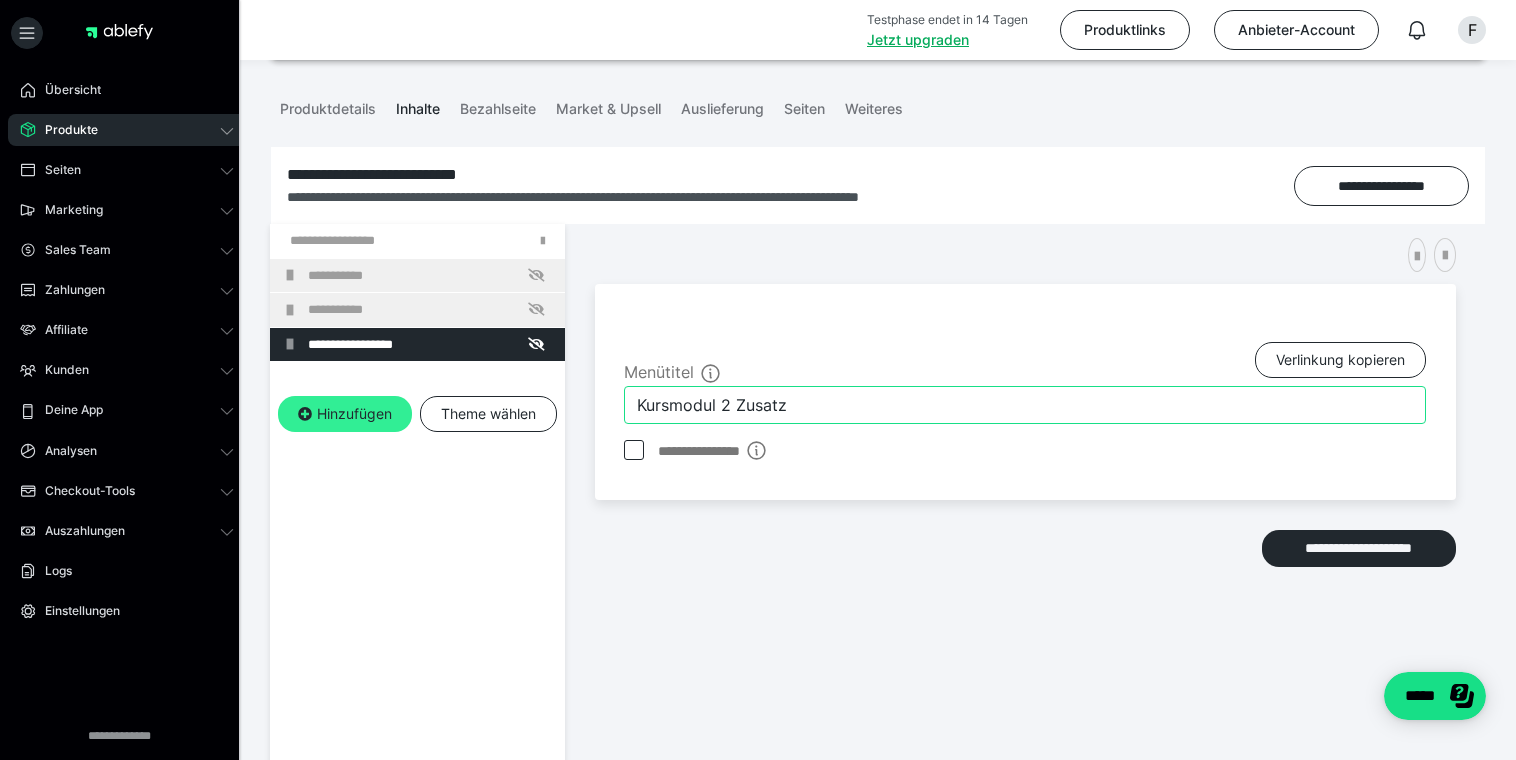 type on "Kursmodul 2 Zusatz" 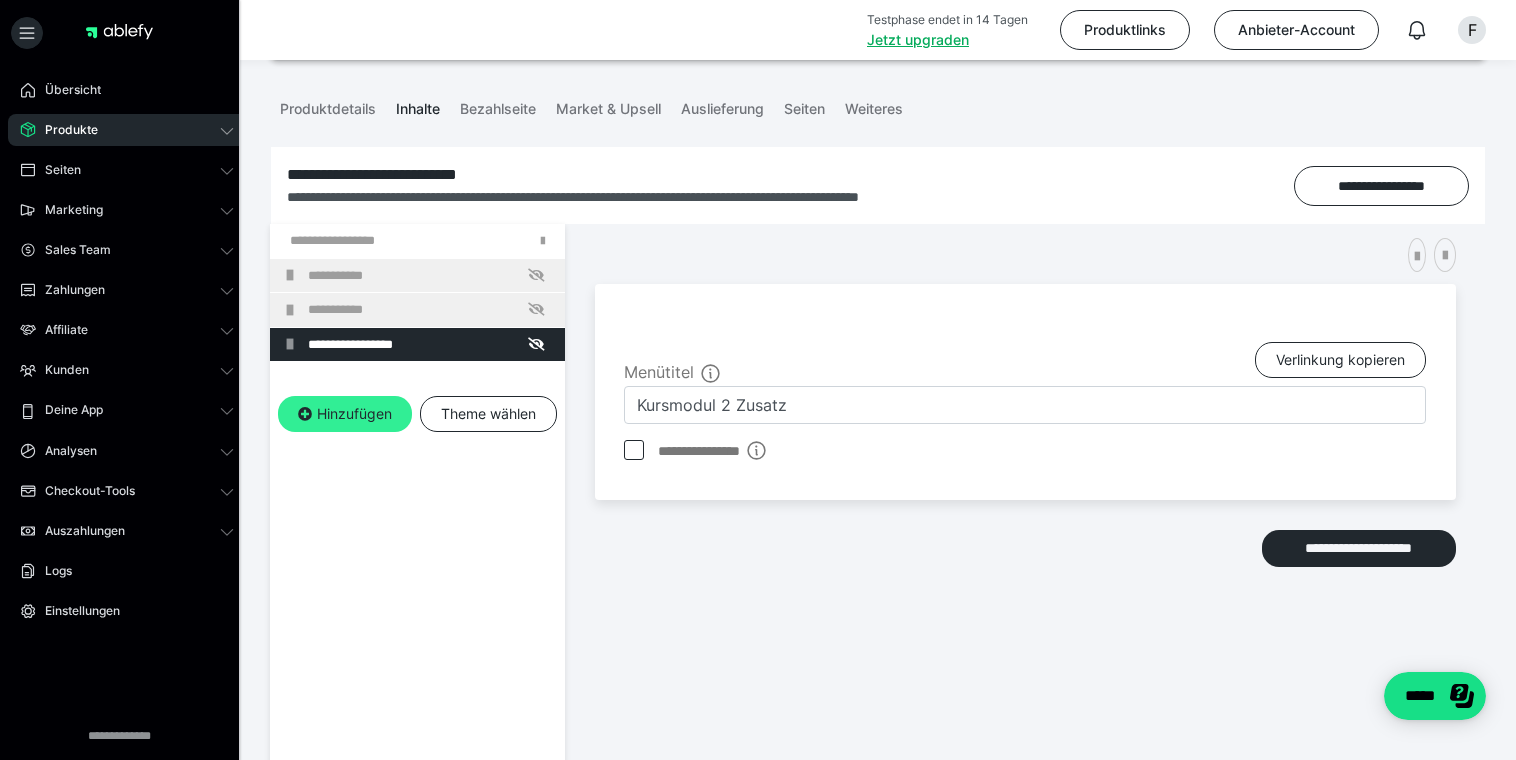 click on "Hinzufügen" at bounding box center [345, 414] 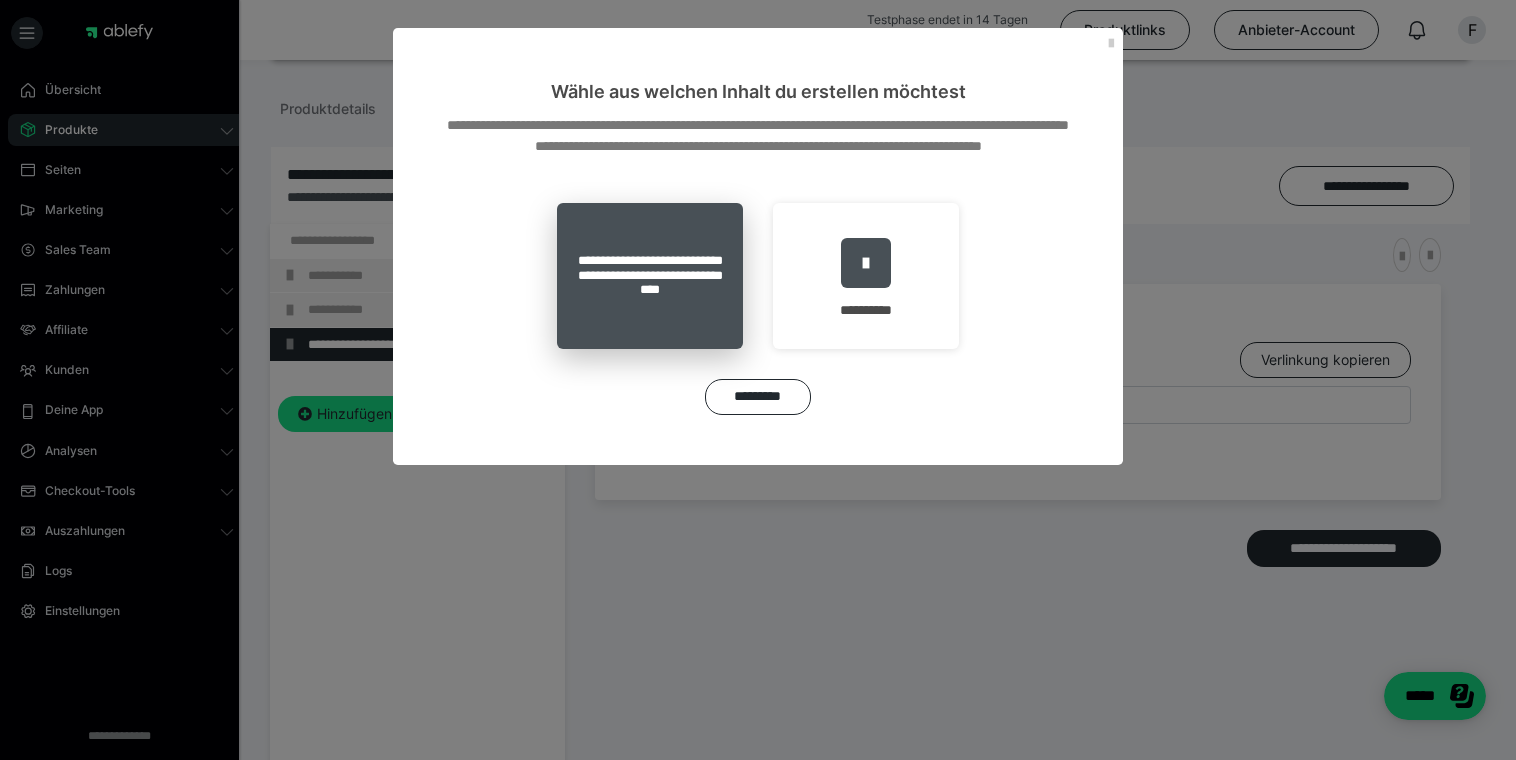 click on "**********" at bounding box center [650, 276] 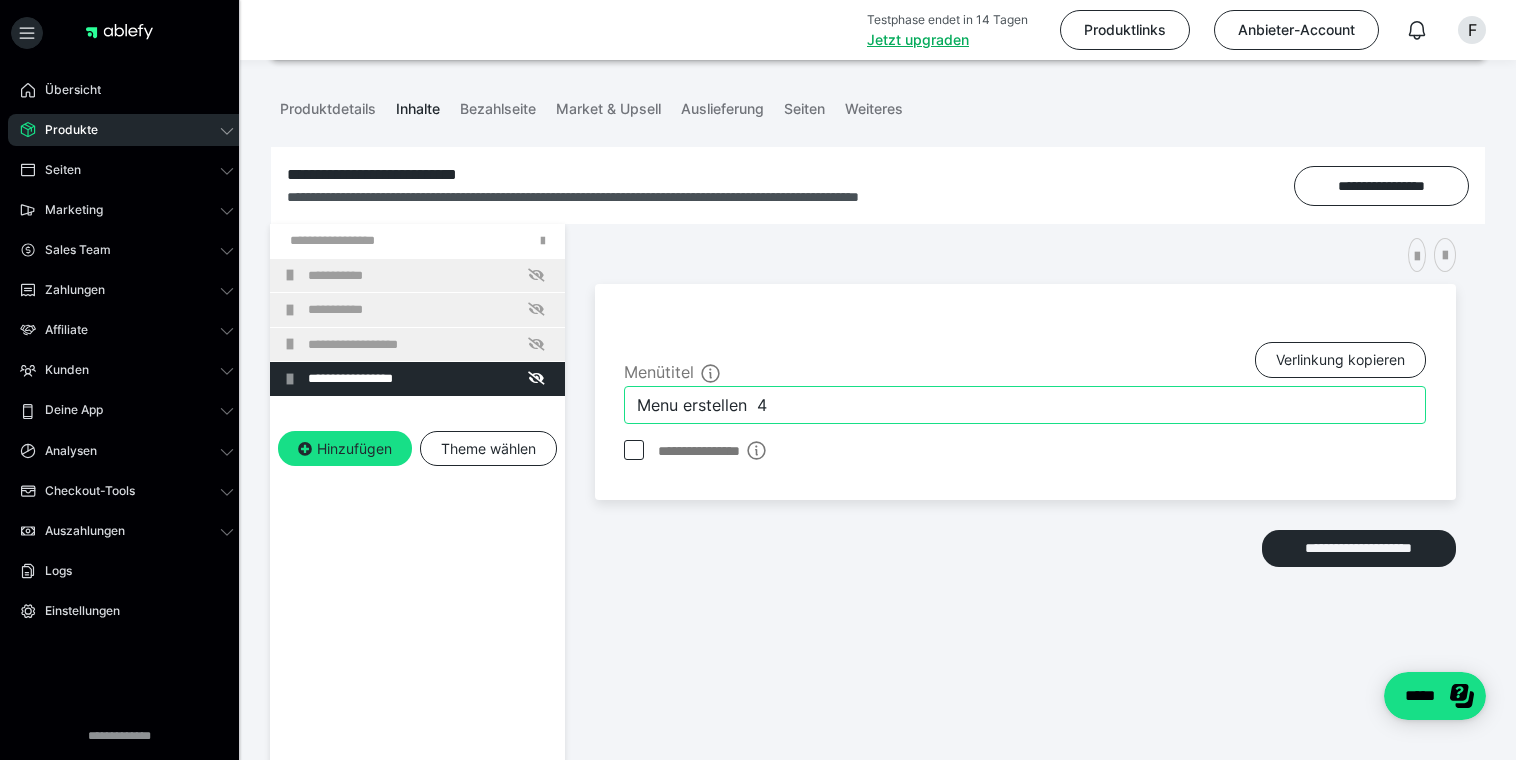drag, startPoint x: 700, startPoint y: 404, endPoint x: 609, endPoint y: 396, distance: 91.350975 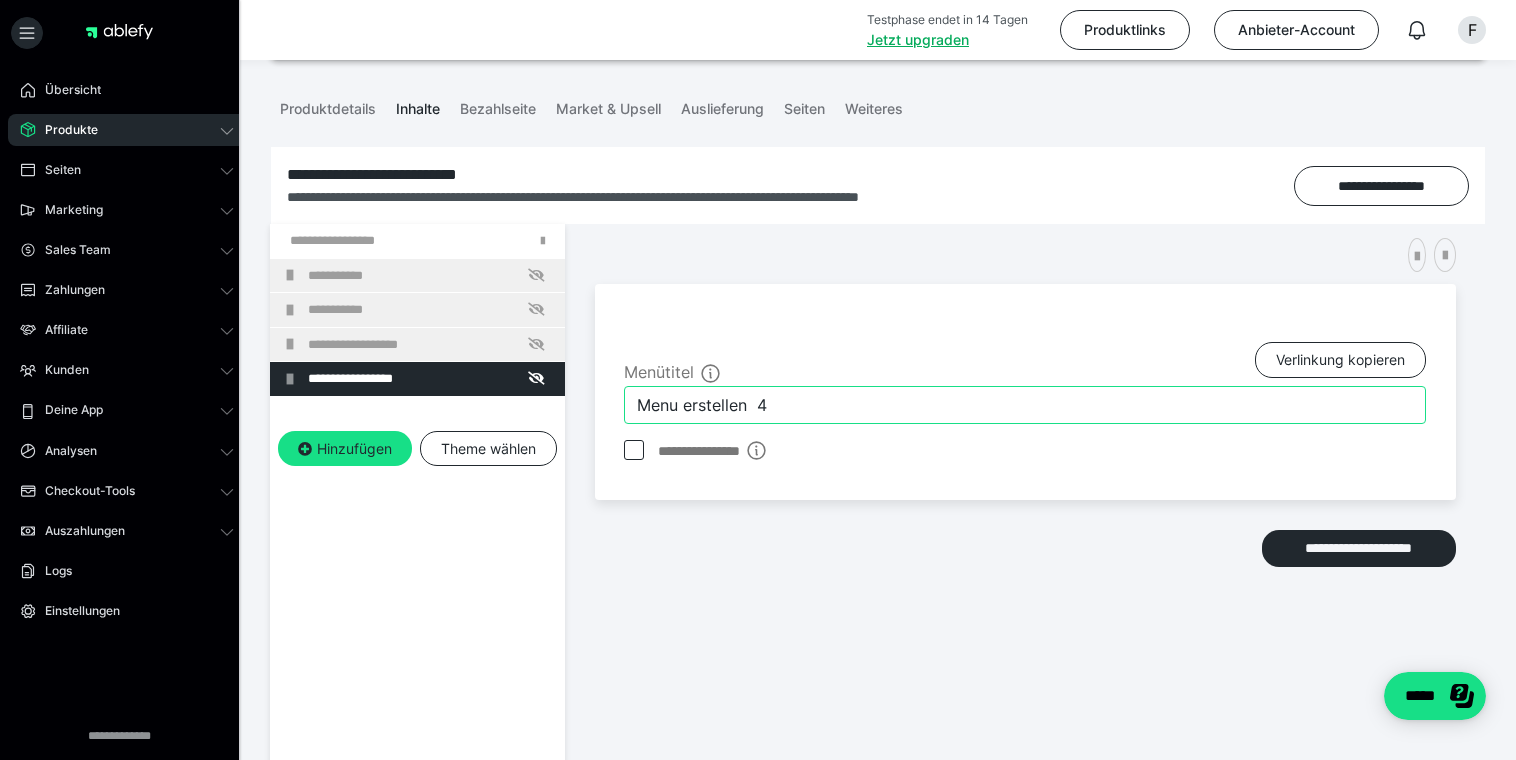 paste on "Kursmodul" 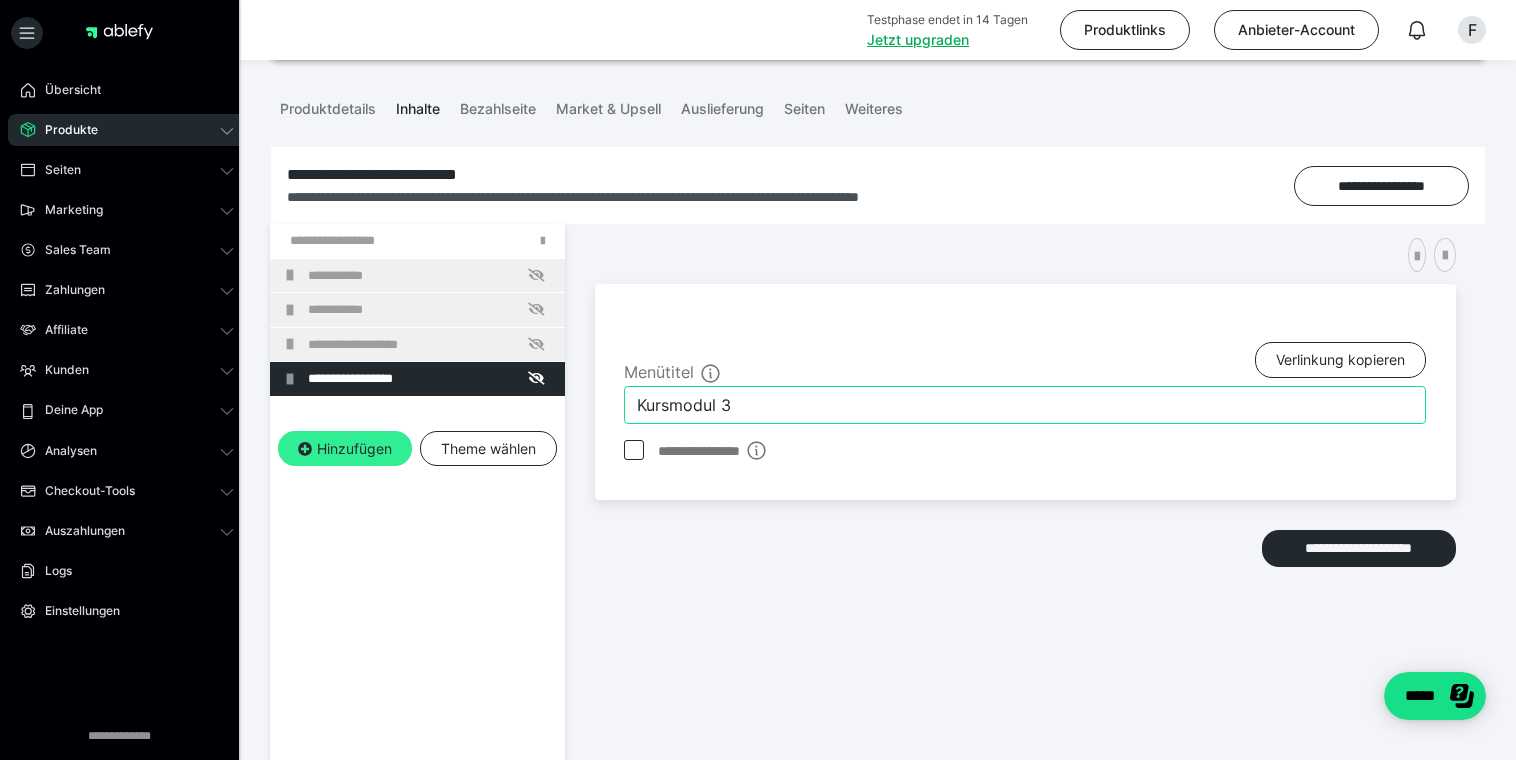 type on "Kursmodul 3" 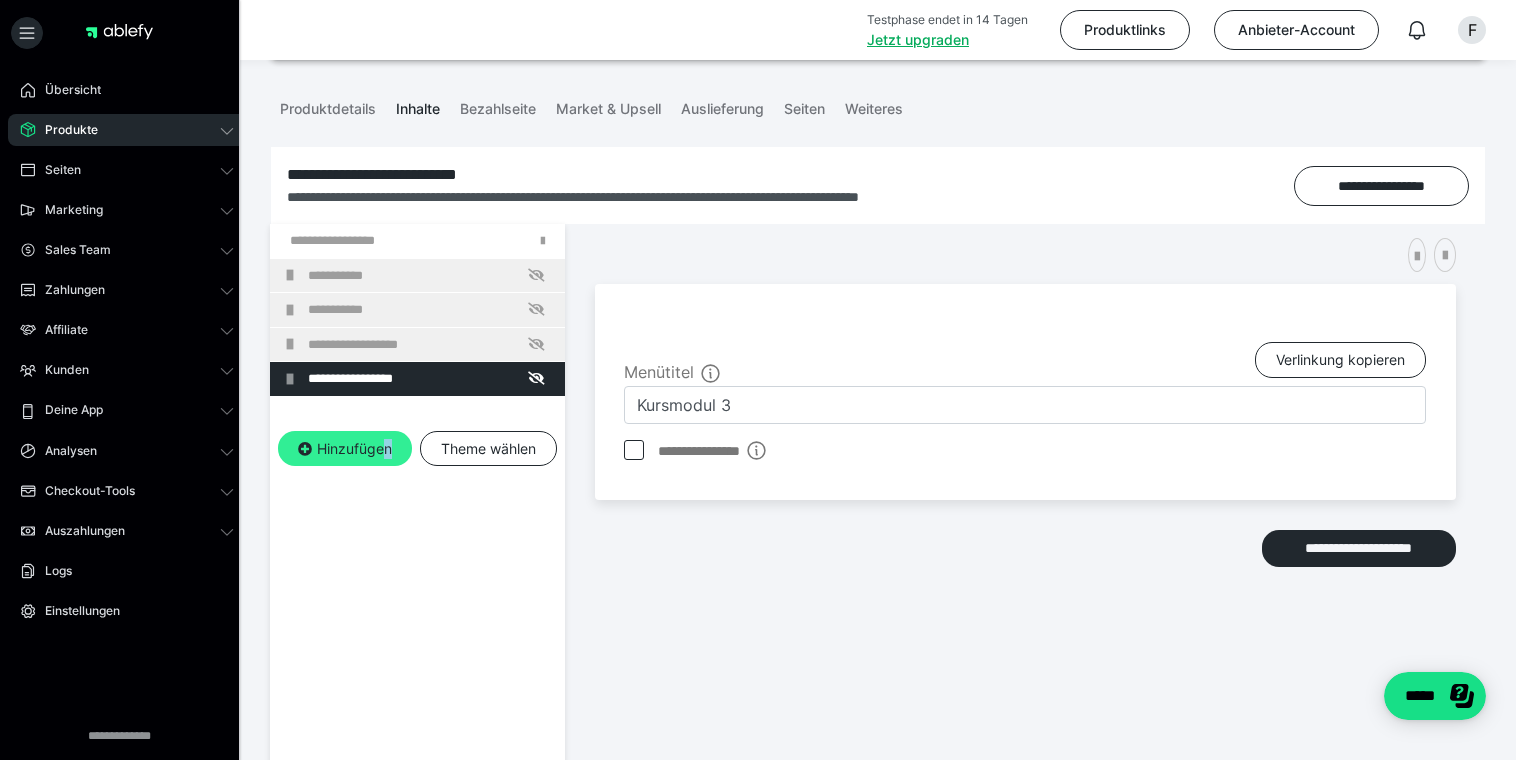 click on "Hinzufügen" at bounding box center (345, 449) 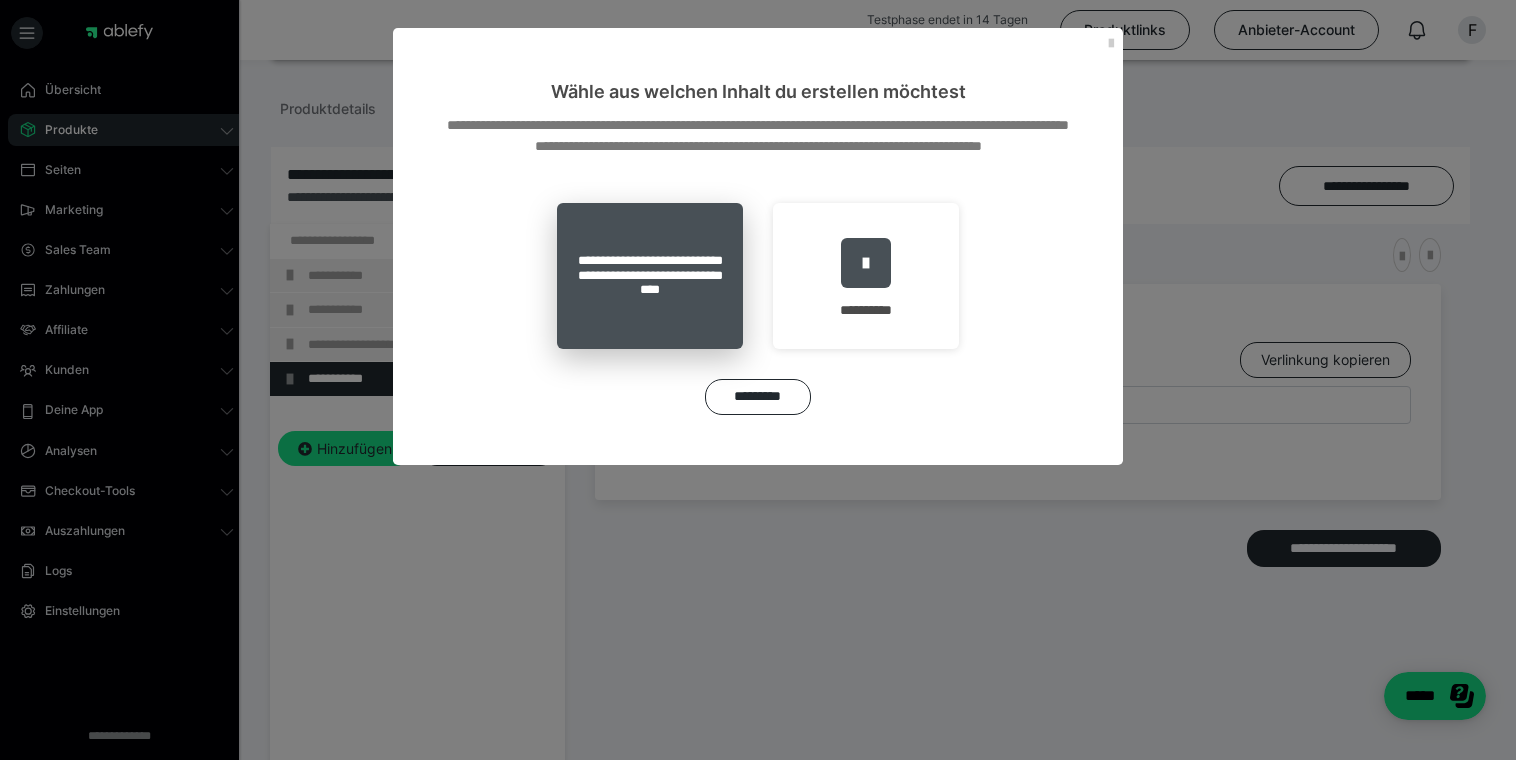 click on "**********" at bounding box center [650, 276] 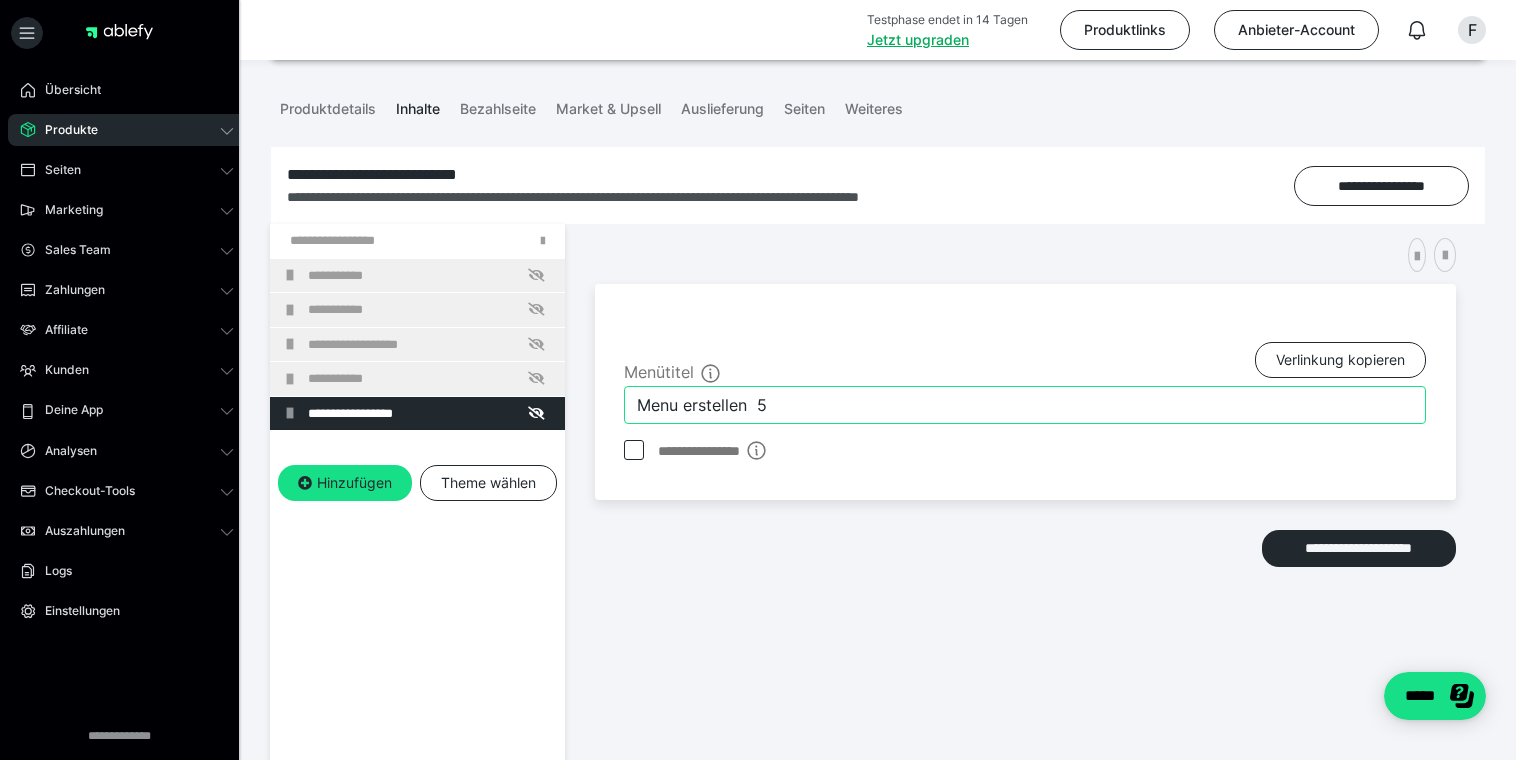 drag, startPoint x: 795, startPoint y: 409, endPoint x: 591, endPoint y: 390, distance: 204.88289 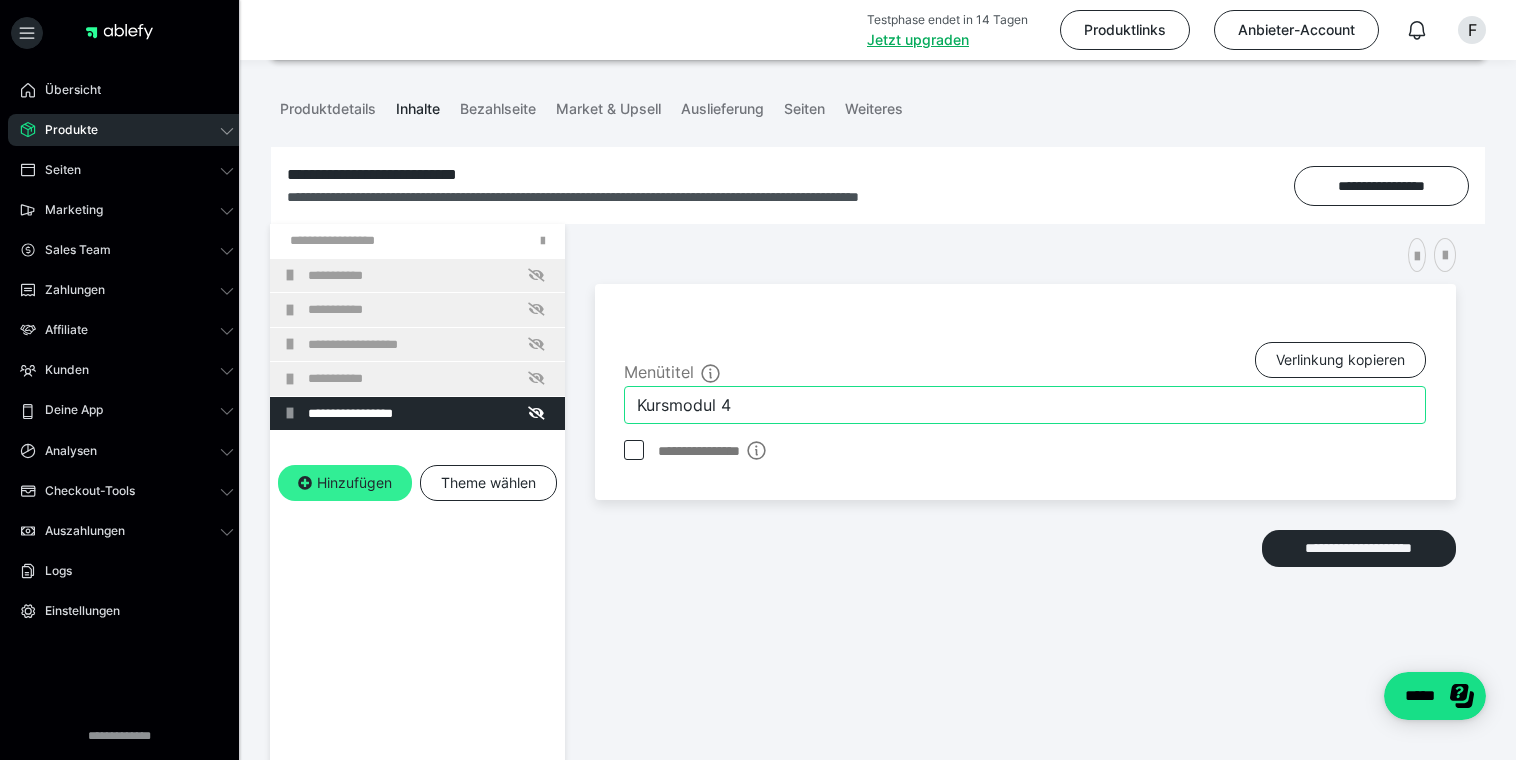 type on "Kursmodul 4" 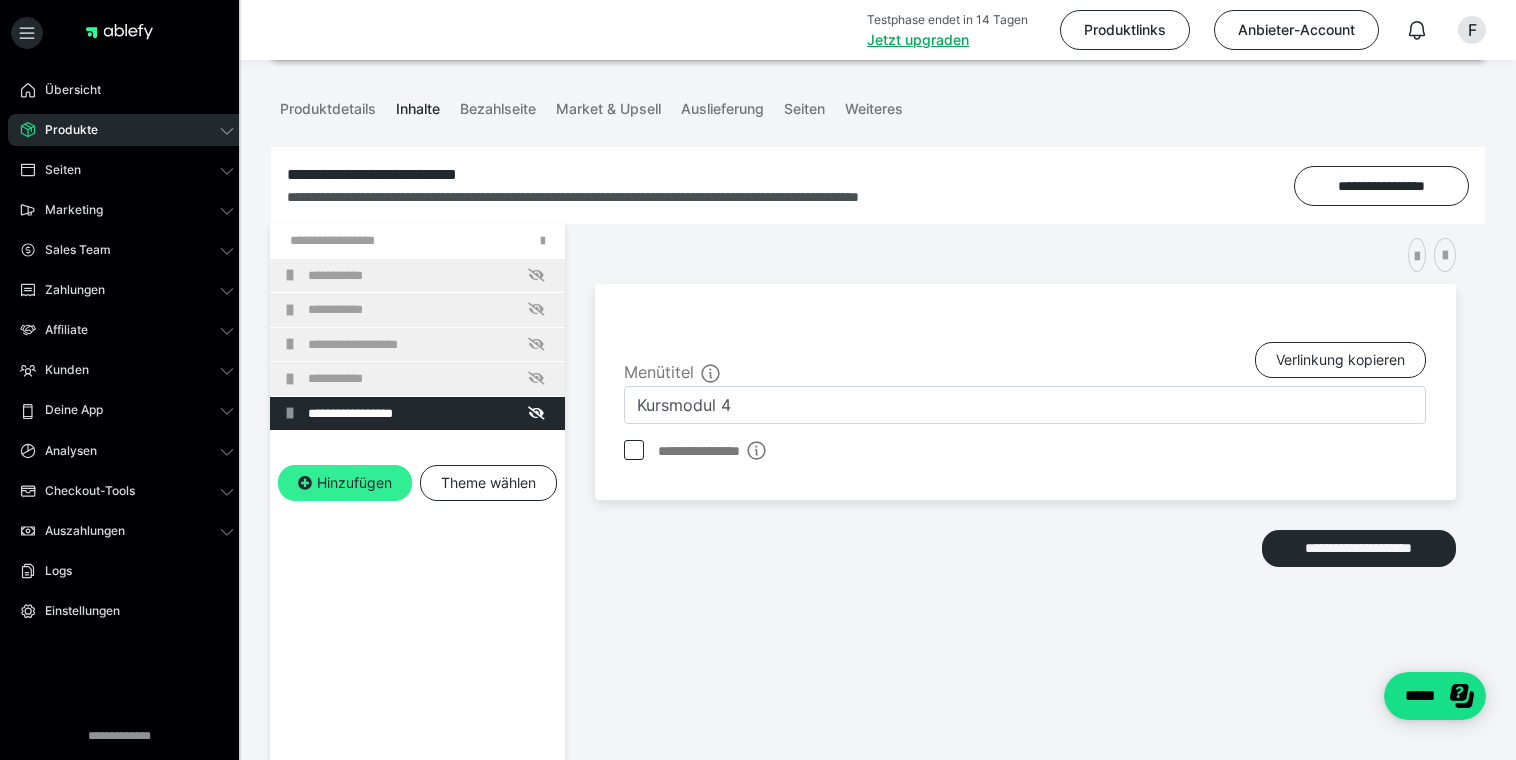 click on "Hinzufügen" at bounding box center (345, 483) 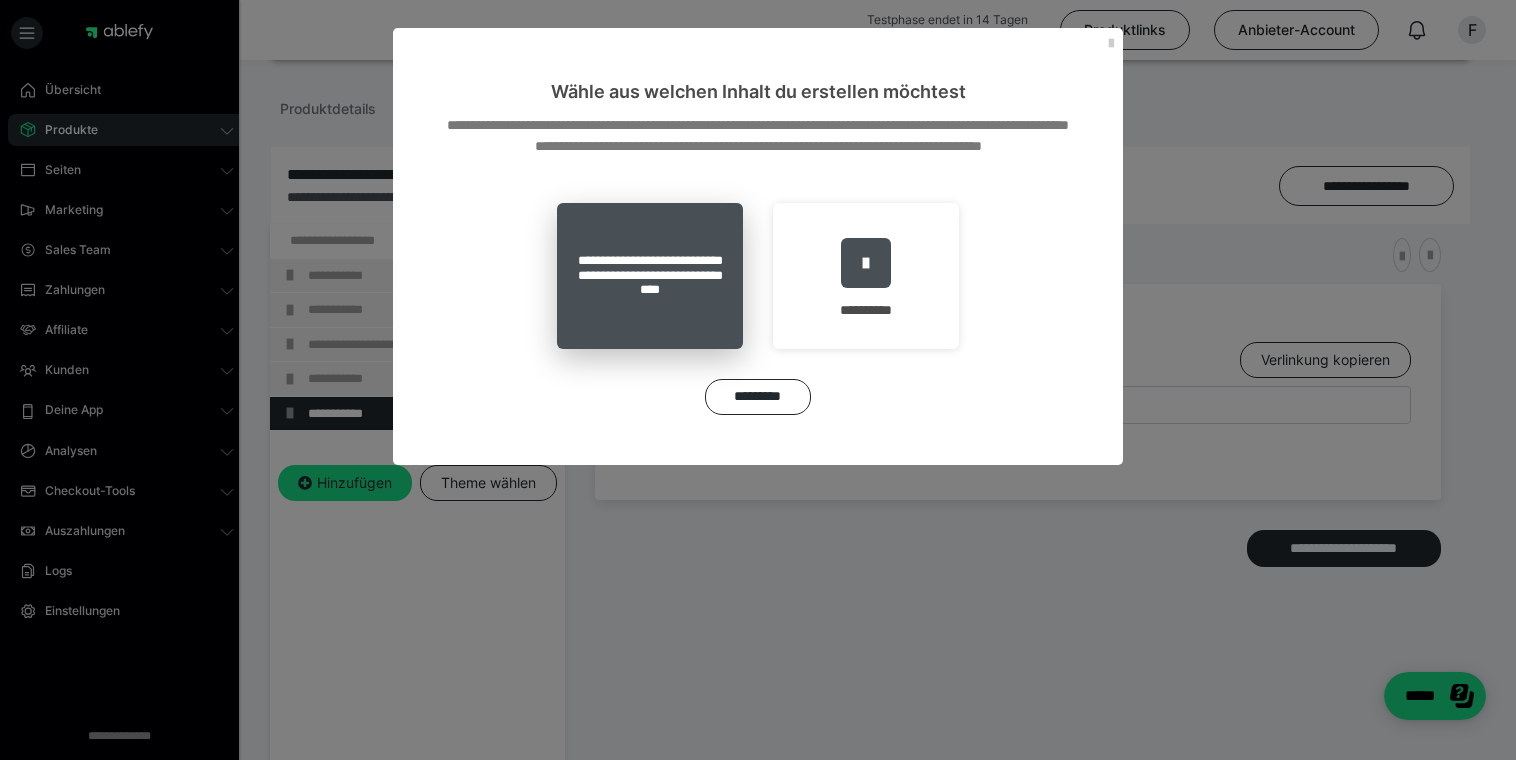 click on "**********" at bounding box center (650, 276) 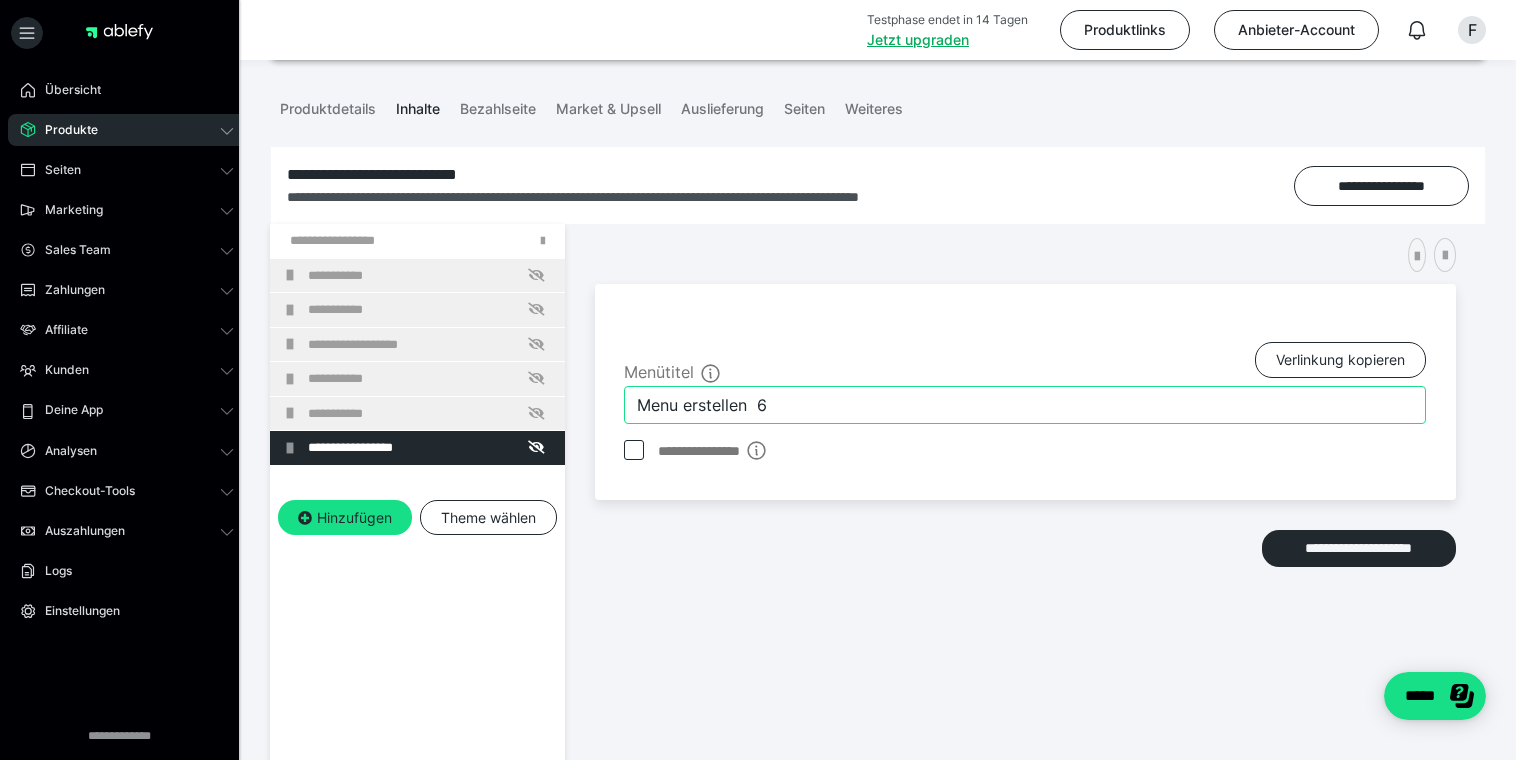 drag, startPoint x: 807, startPoint y: 407, endPoint x: 616, endPoint y: 395, distance: 191.37659 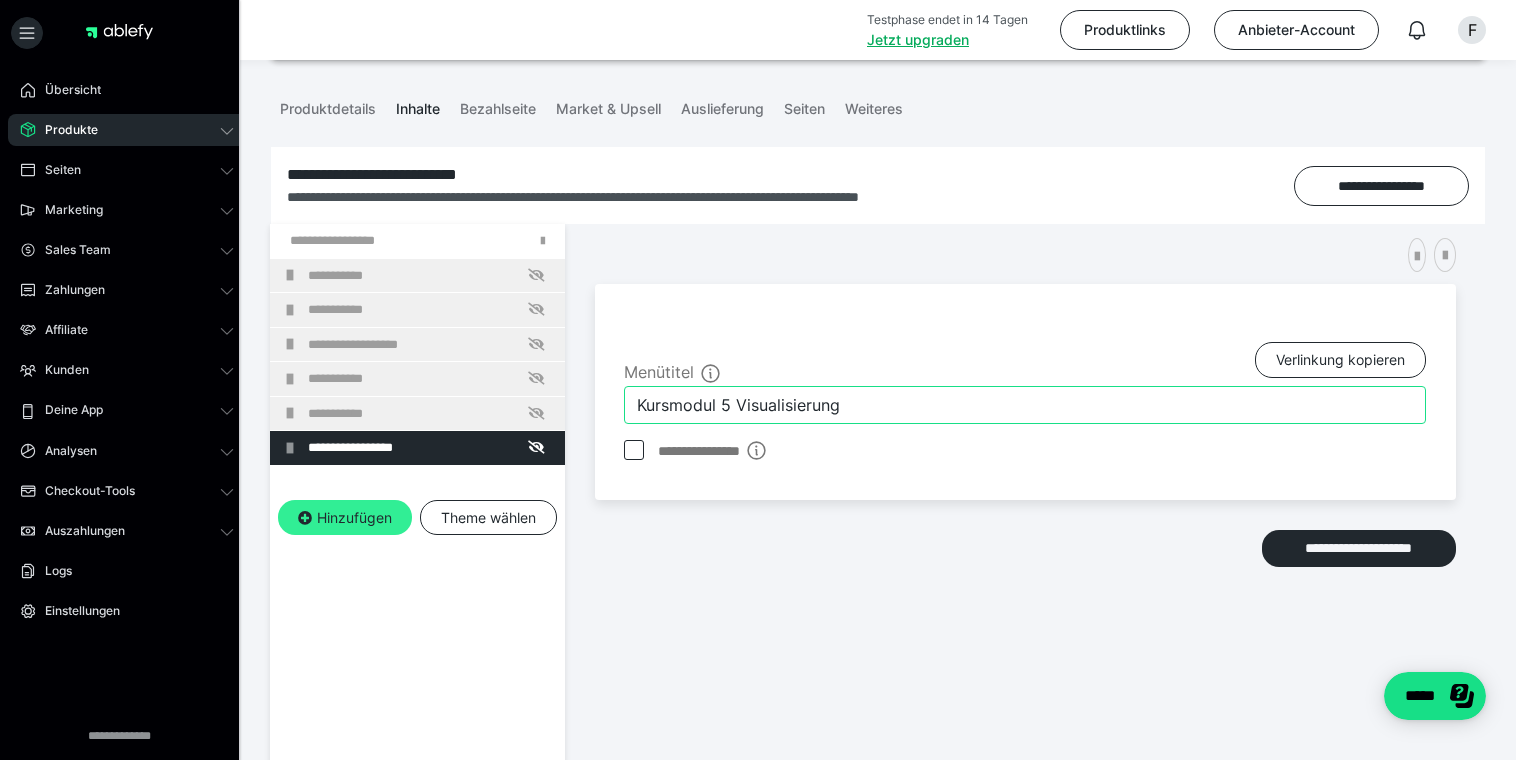 type on "Kursmodul 5 Visualisierung" 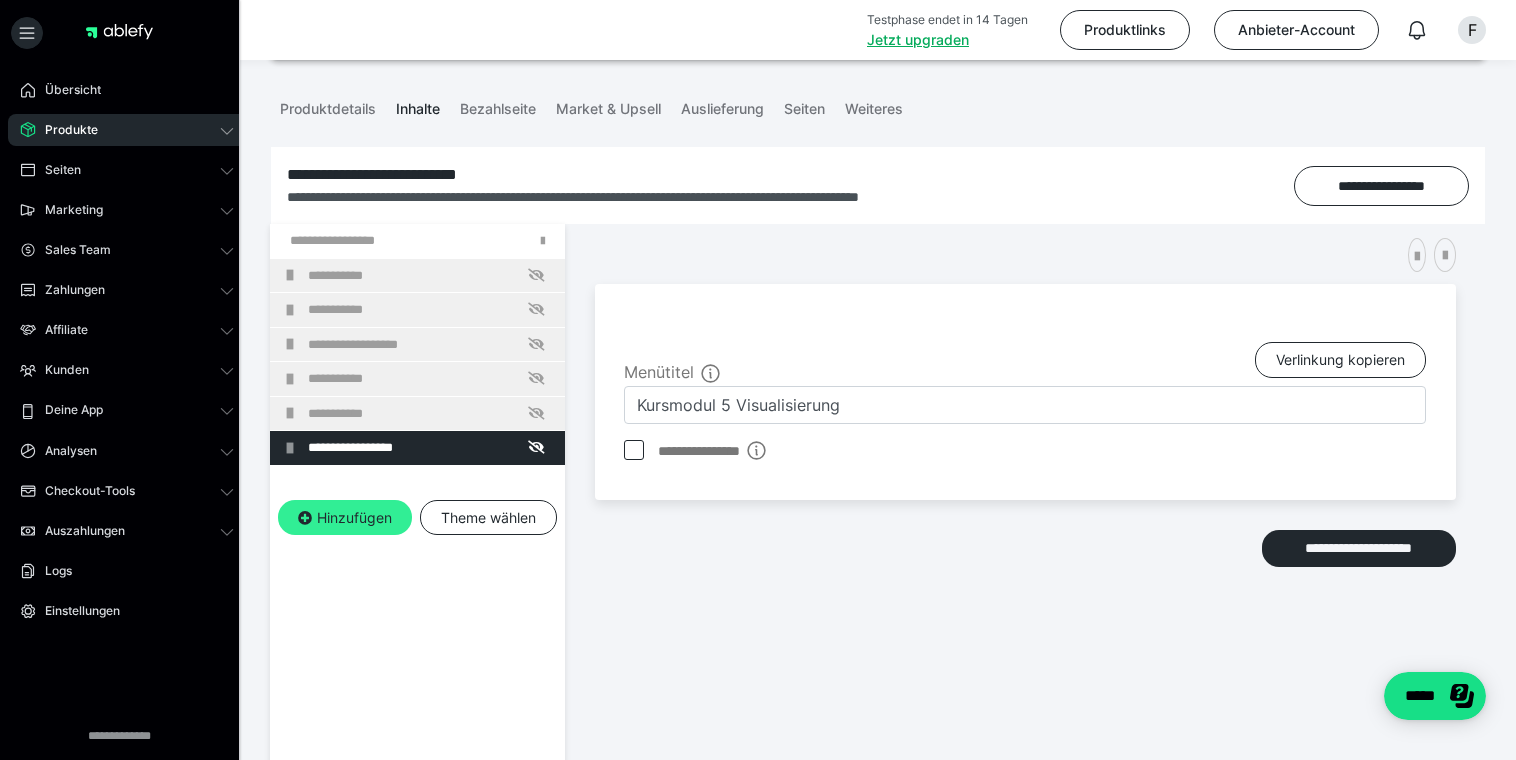 click on "Hinzufügen" at bounding box center (345, 518) 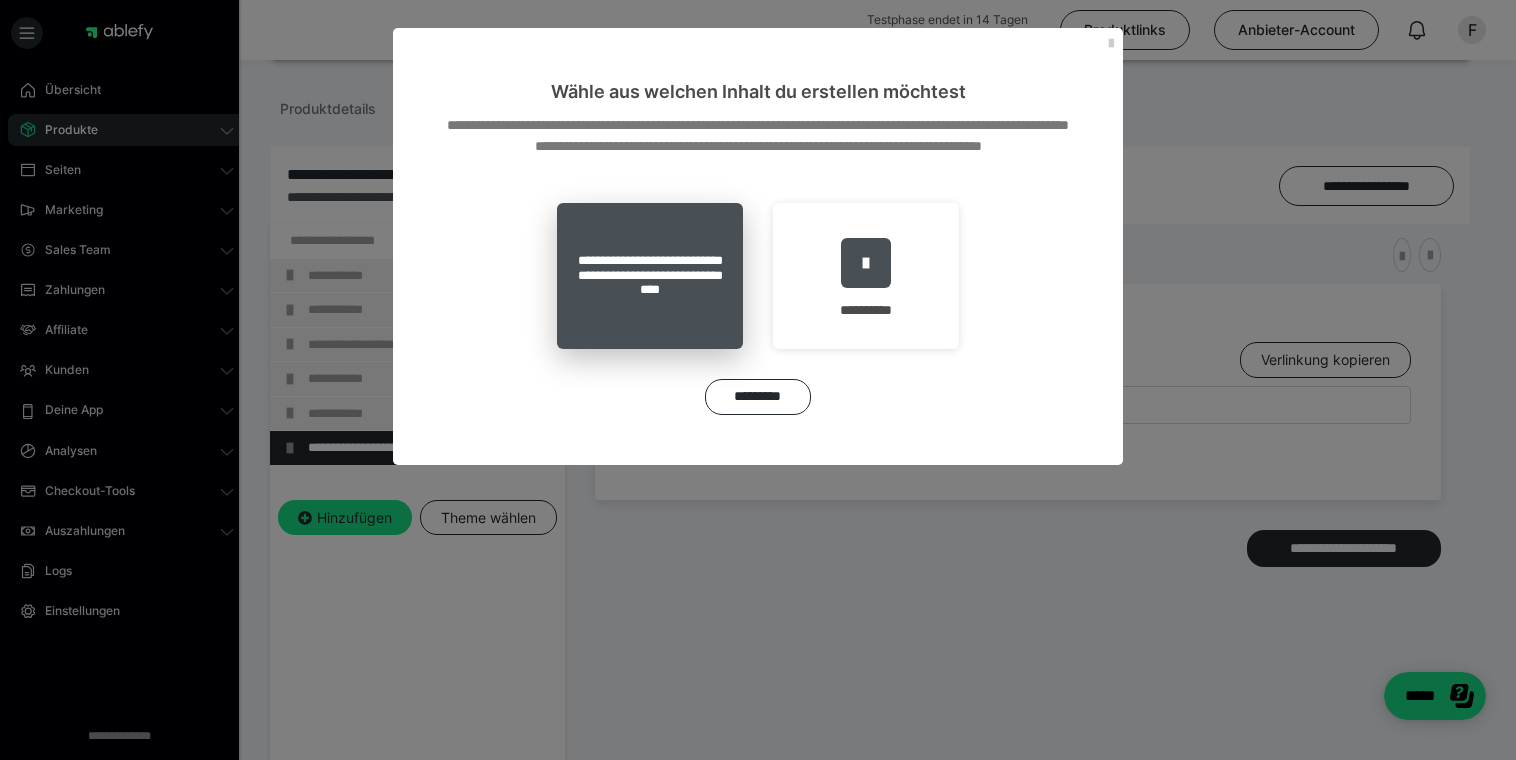 click on "**********" at bounding box center (650, 276) 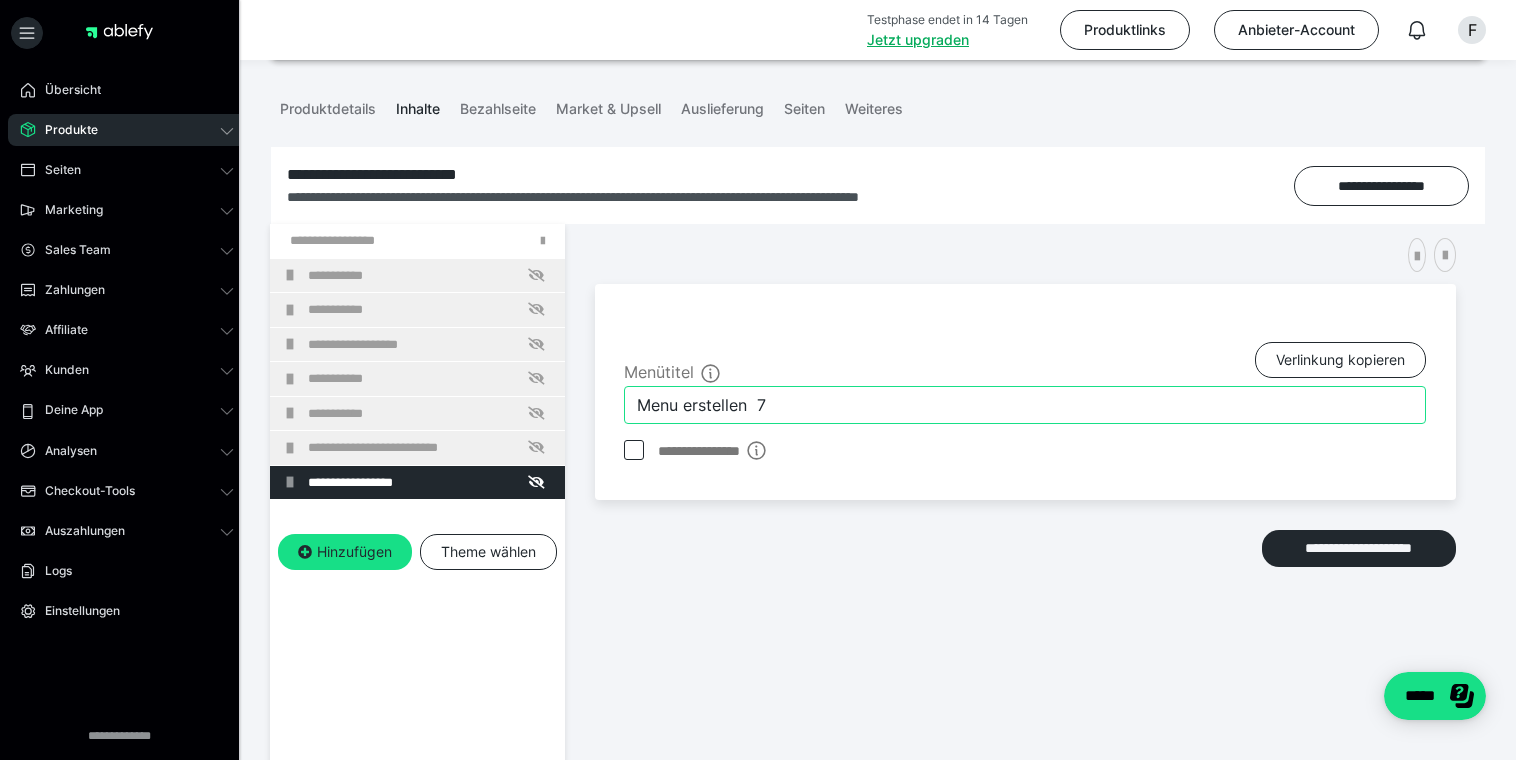 drag, startPoint x: 796, startPoint y: 416, endPoint x: 584, endPoint y: 398, distance: 212.76277 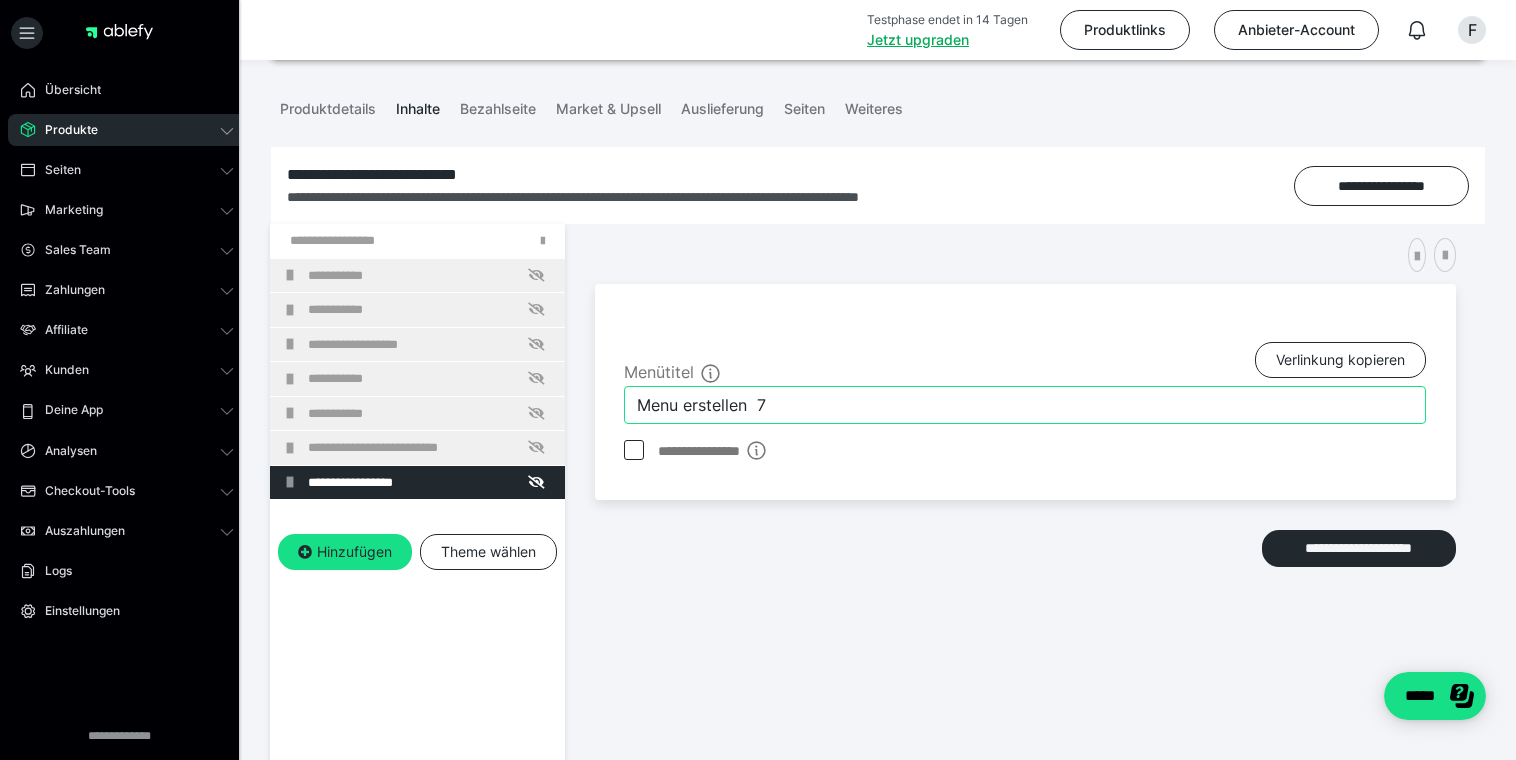 type on "K" 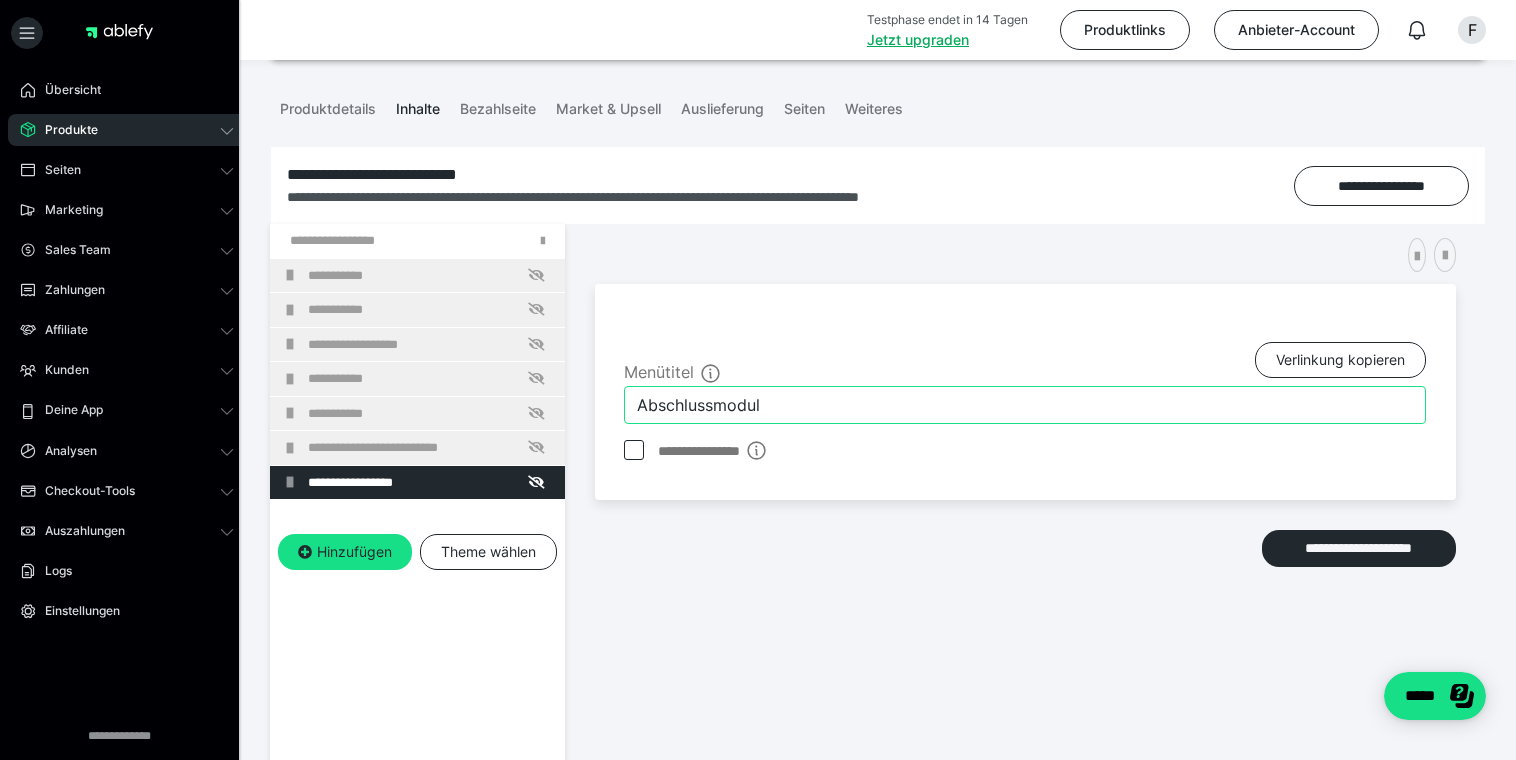 type on "Abschlussmodul" 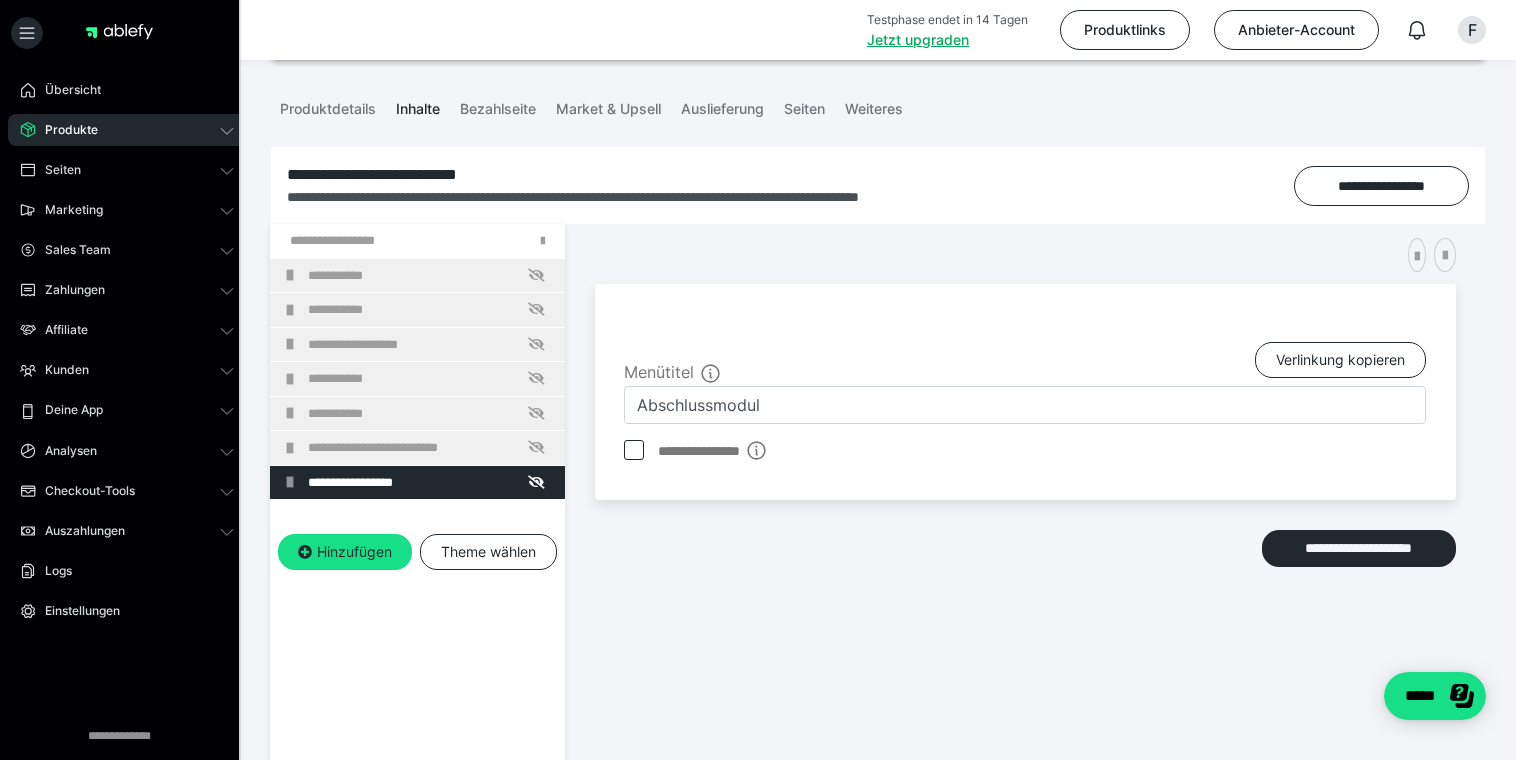 click on "**********" at bounding box center (417, 414) 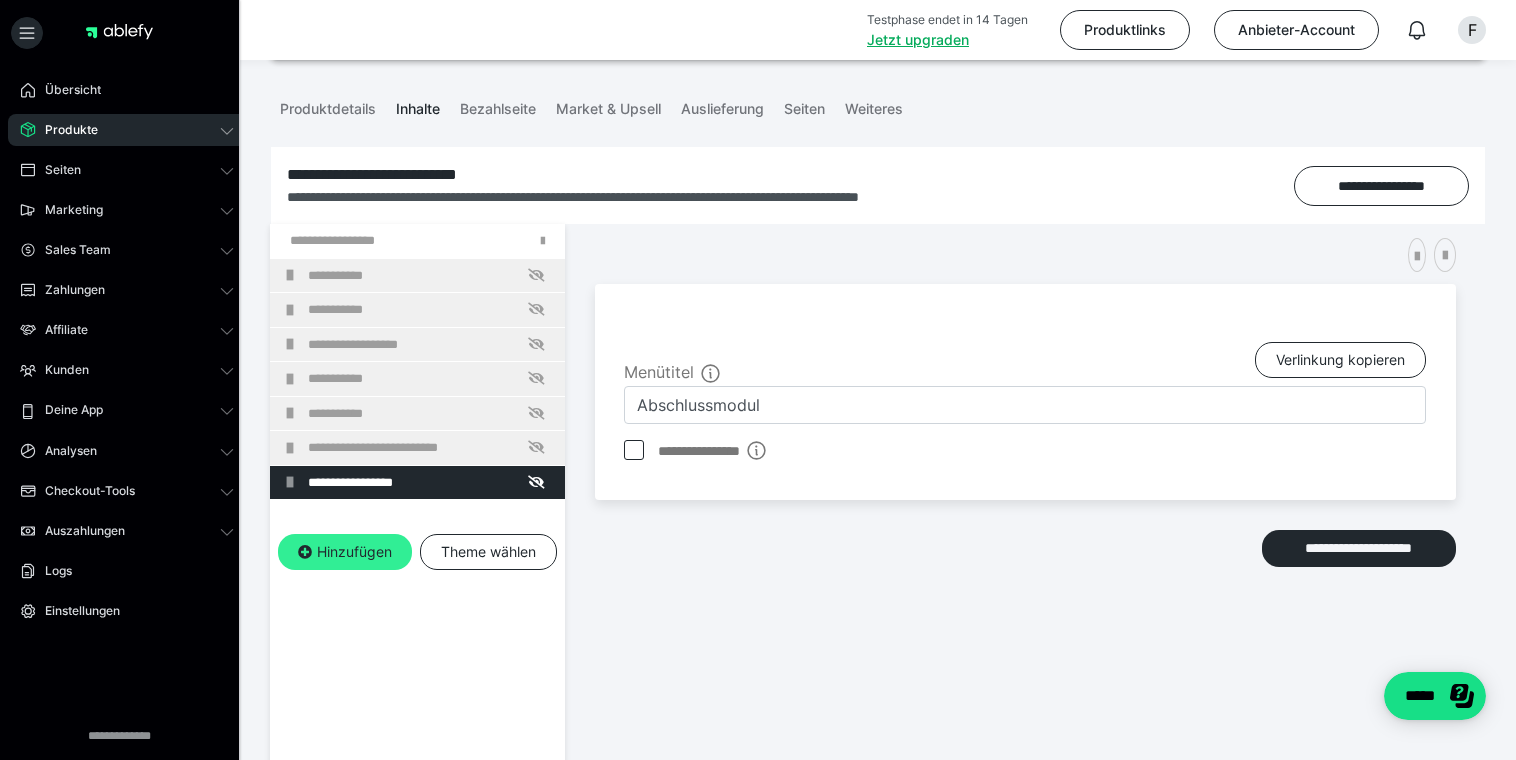 click on "Hinzufügen" at bounding box center (345, 552) 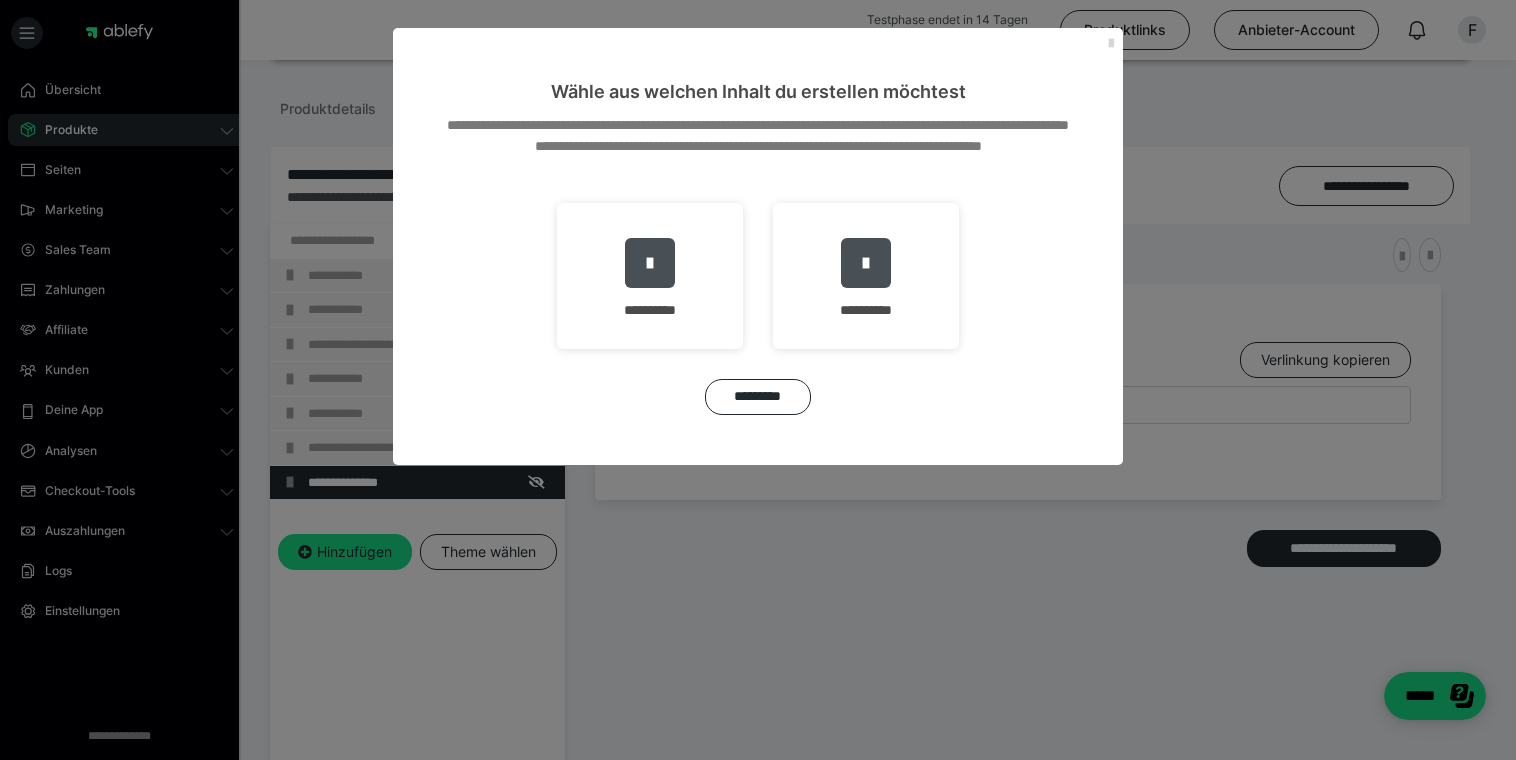 click at bounding box center [1111, 44] 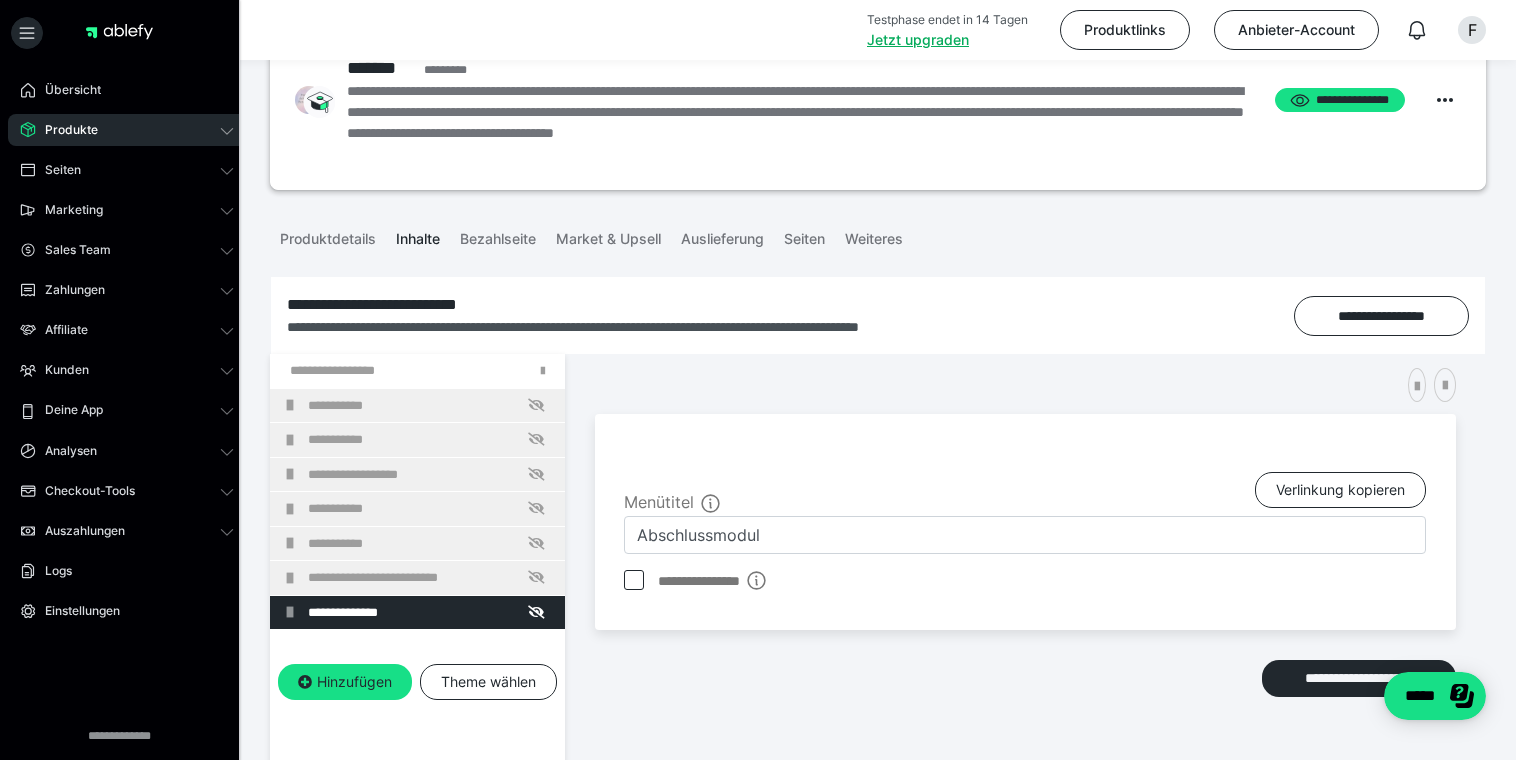 scroll, scrollTop: 86, scrollLeft: 0, axis: vertical 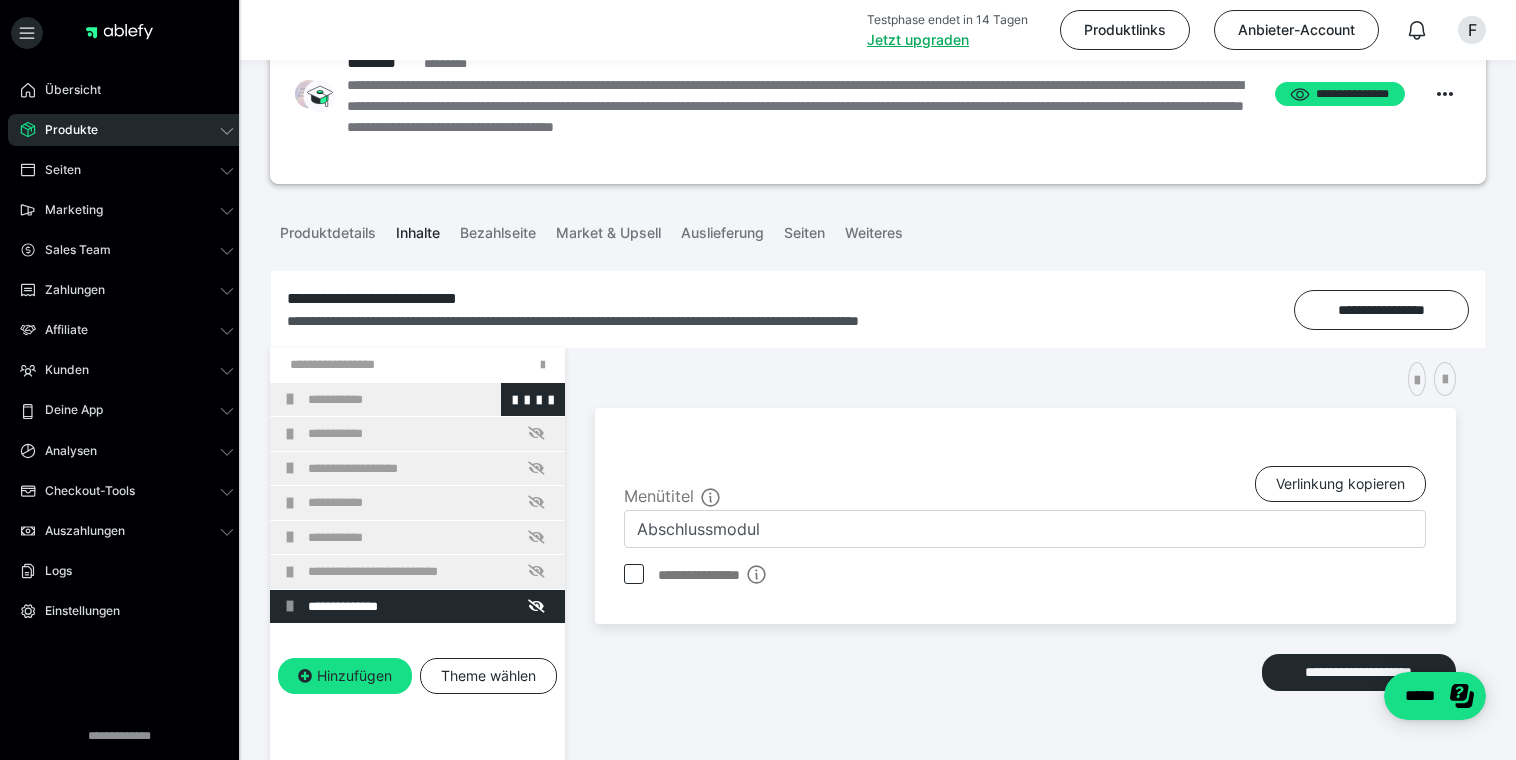 click on "**********" at bounding box center [431, 400] 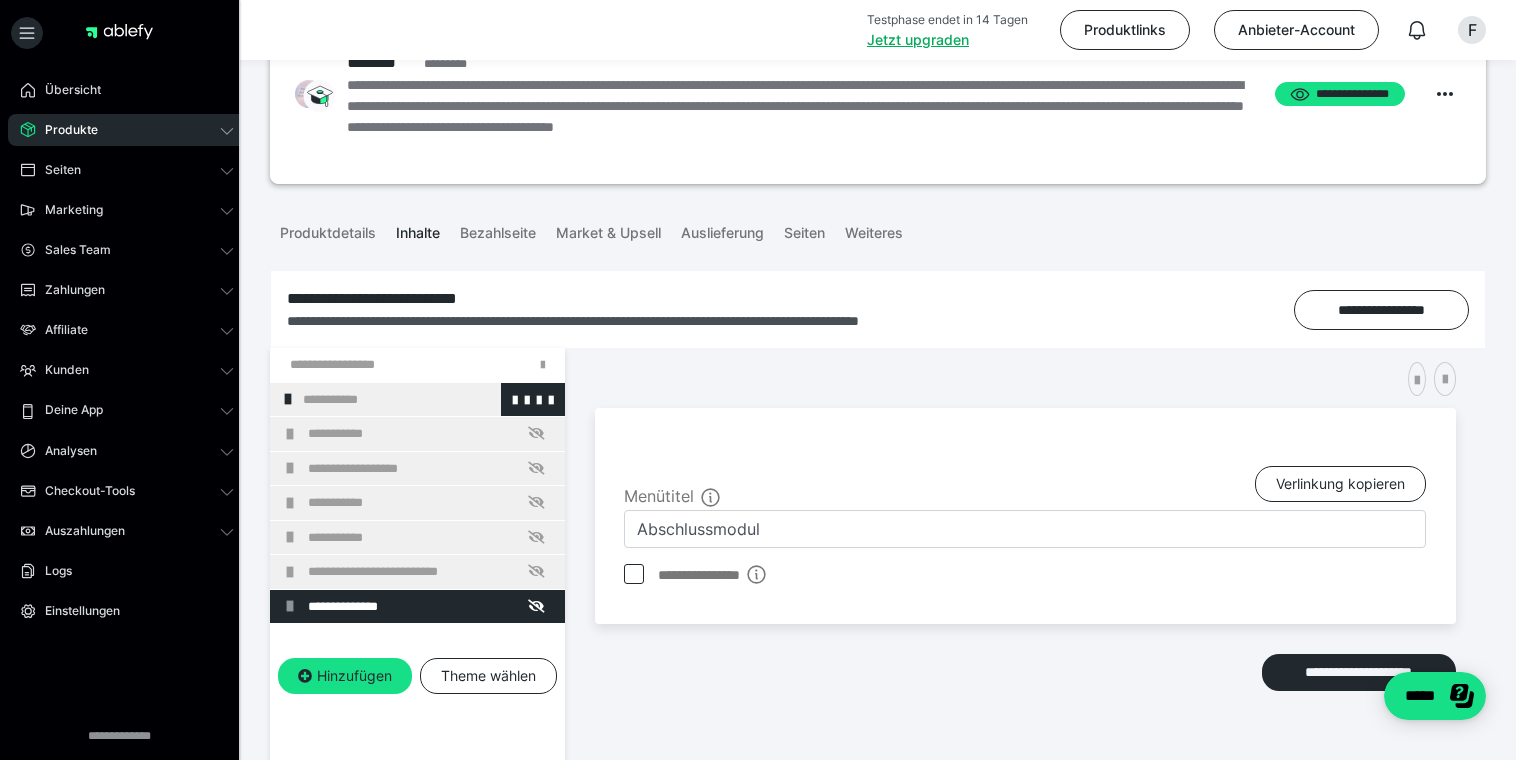 click at bounding box center (288, 399) 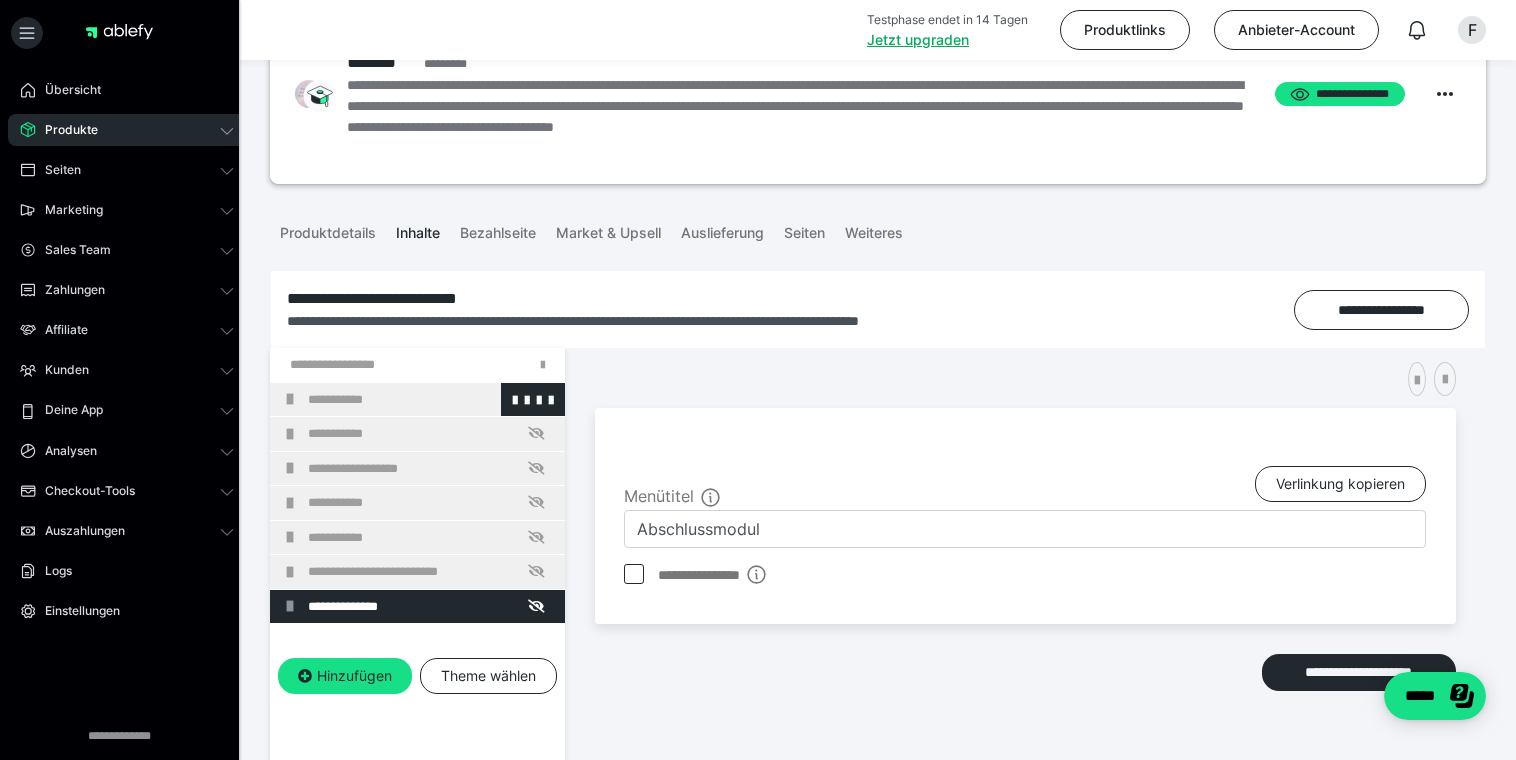 click on "**********" at bounding box center [431, 400] 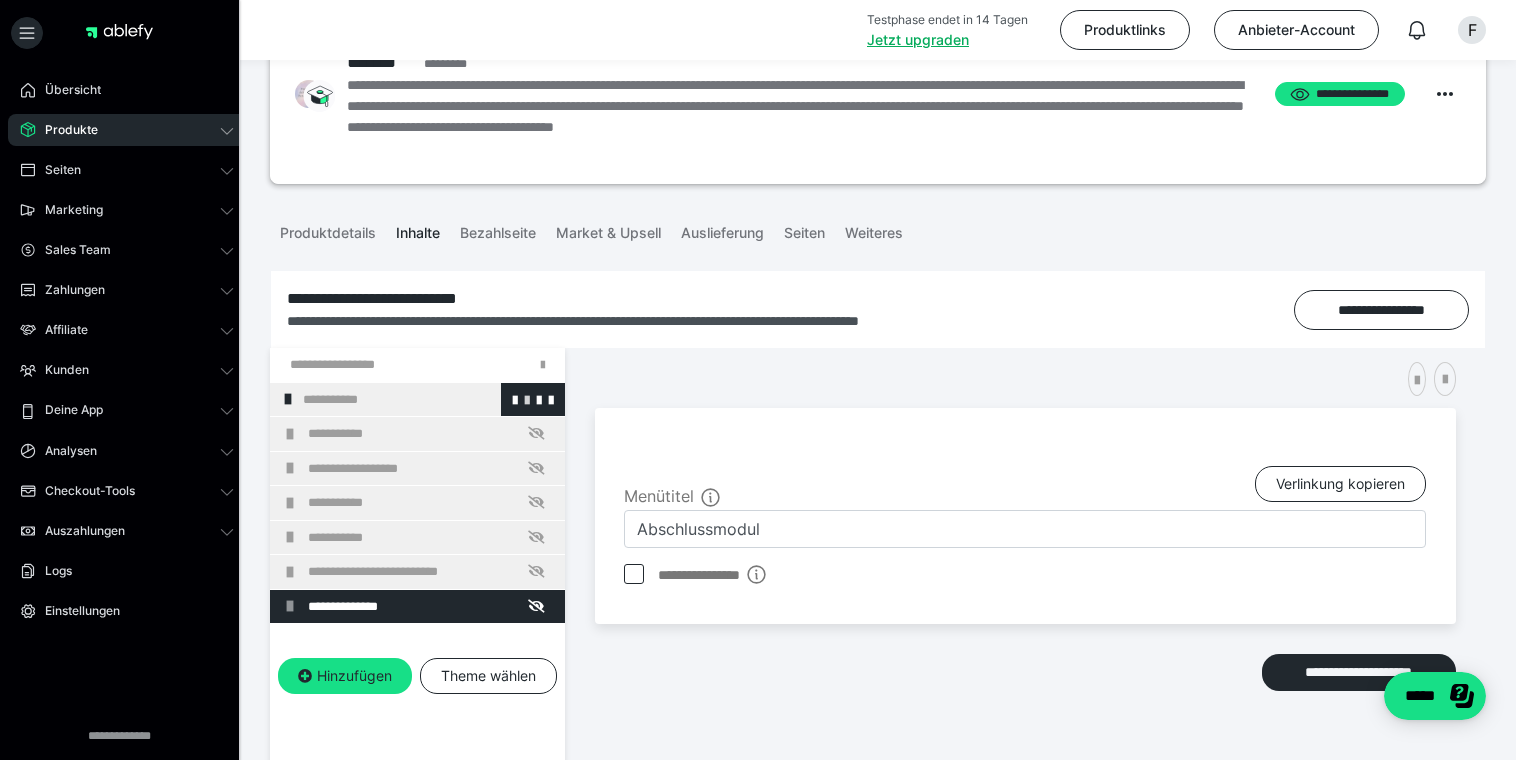 click at bounding box center (527, 399) 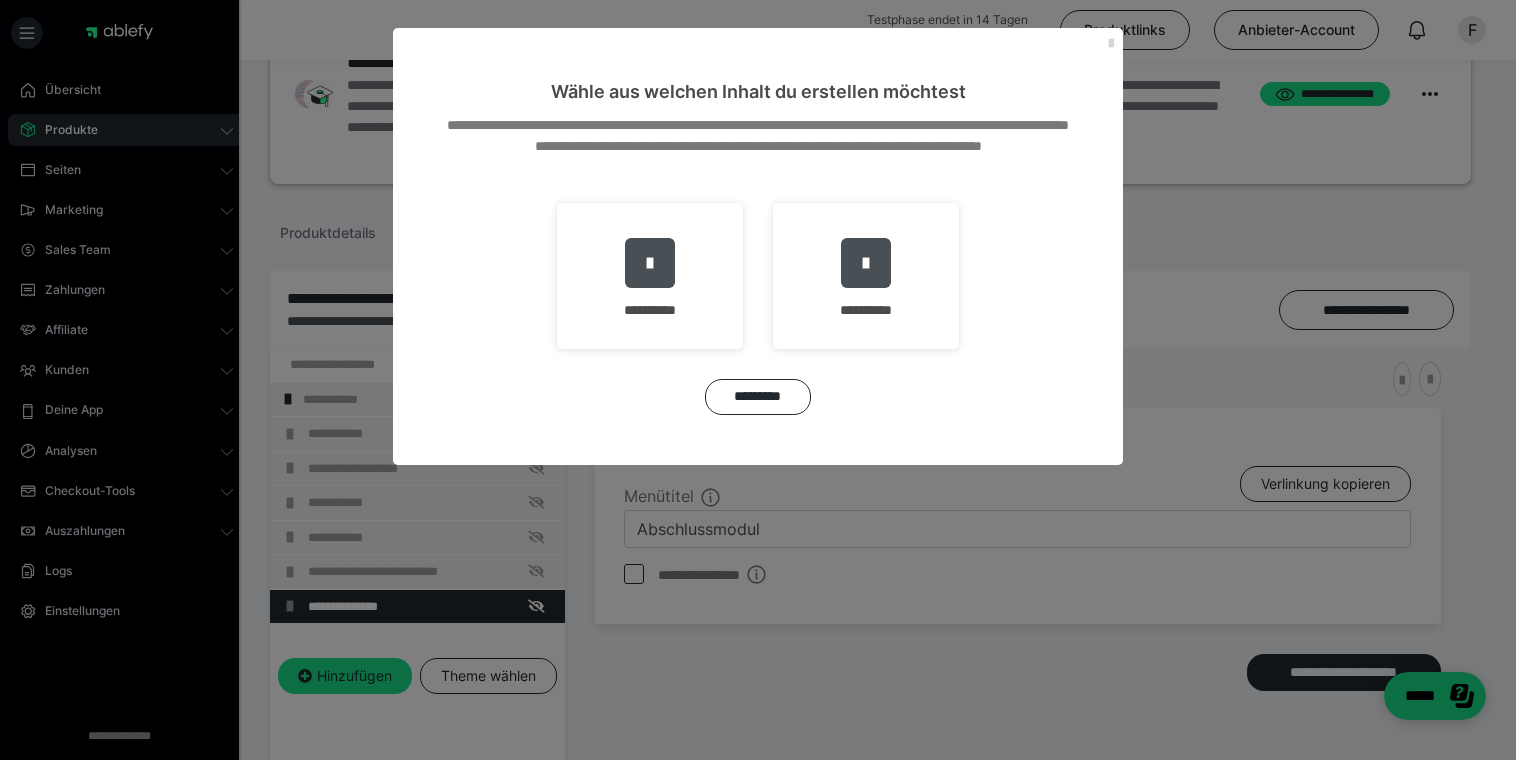 click at bounding box center (1111, 44) 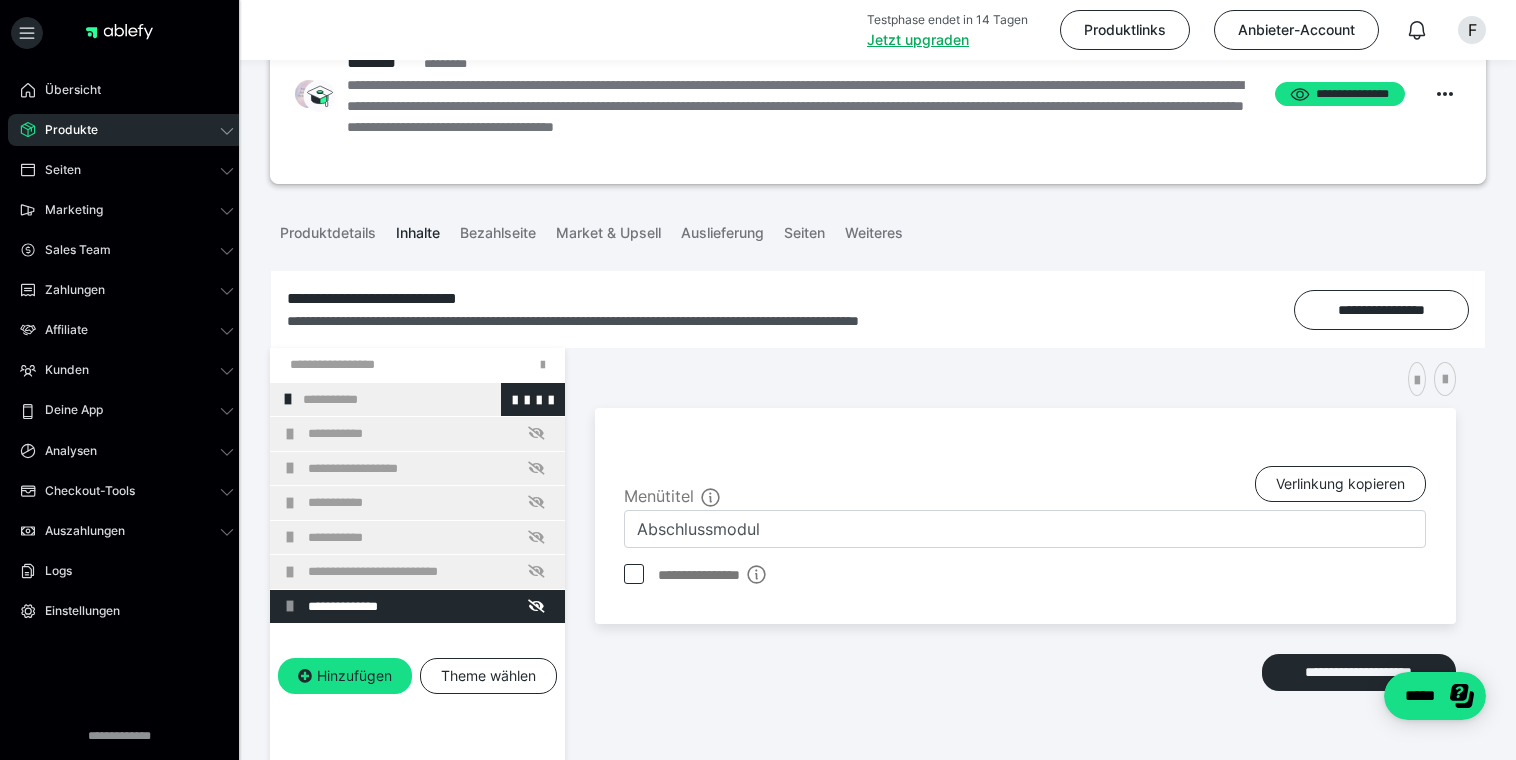 click at bounding box center [288, 399] 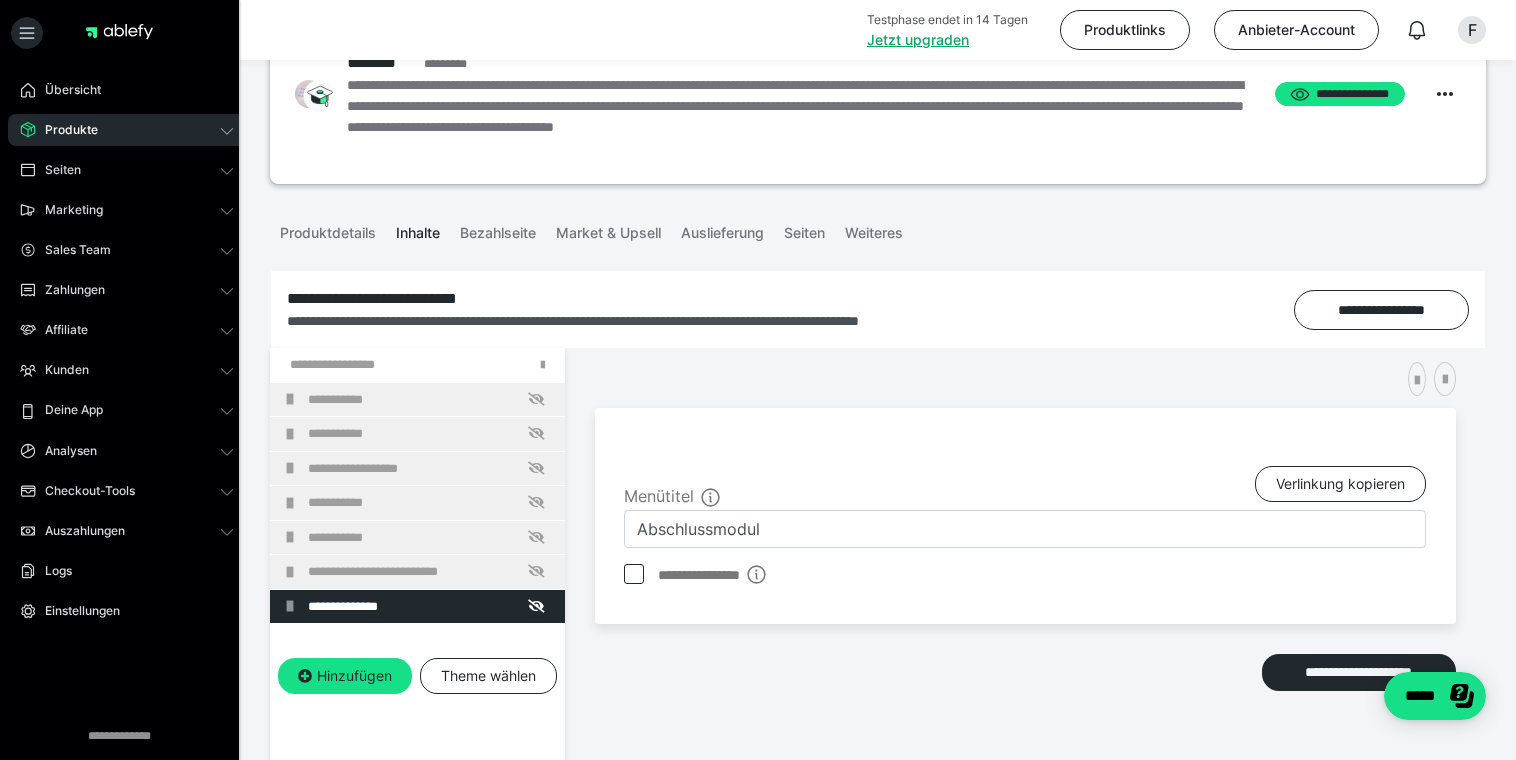click at bounding box center [290, 399] 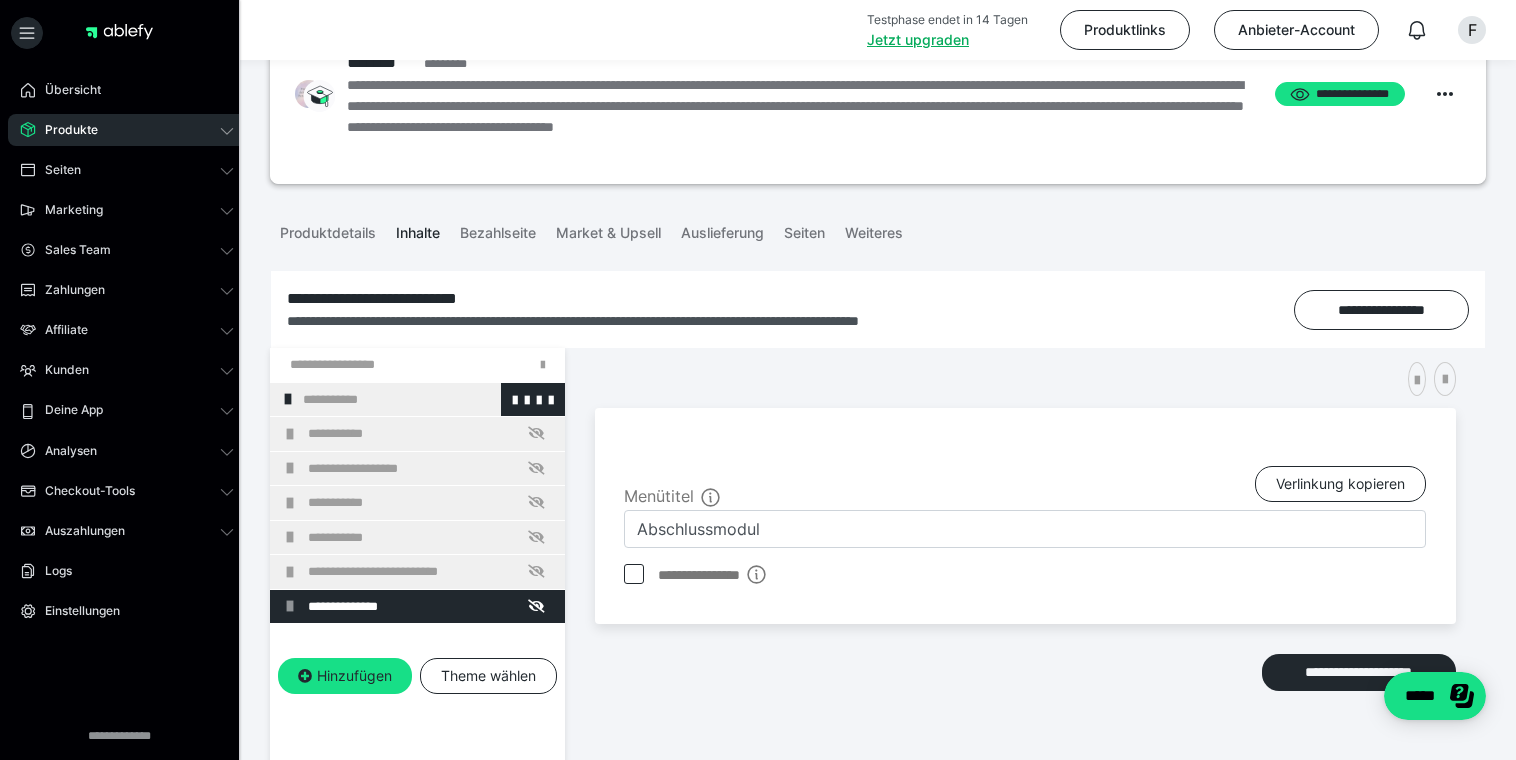 click on "**********" at bounding box center (426, 400) 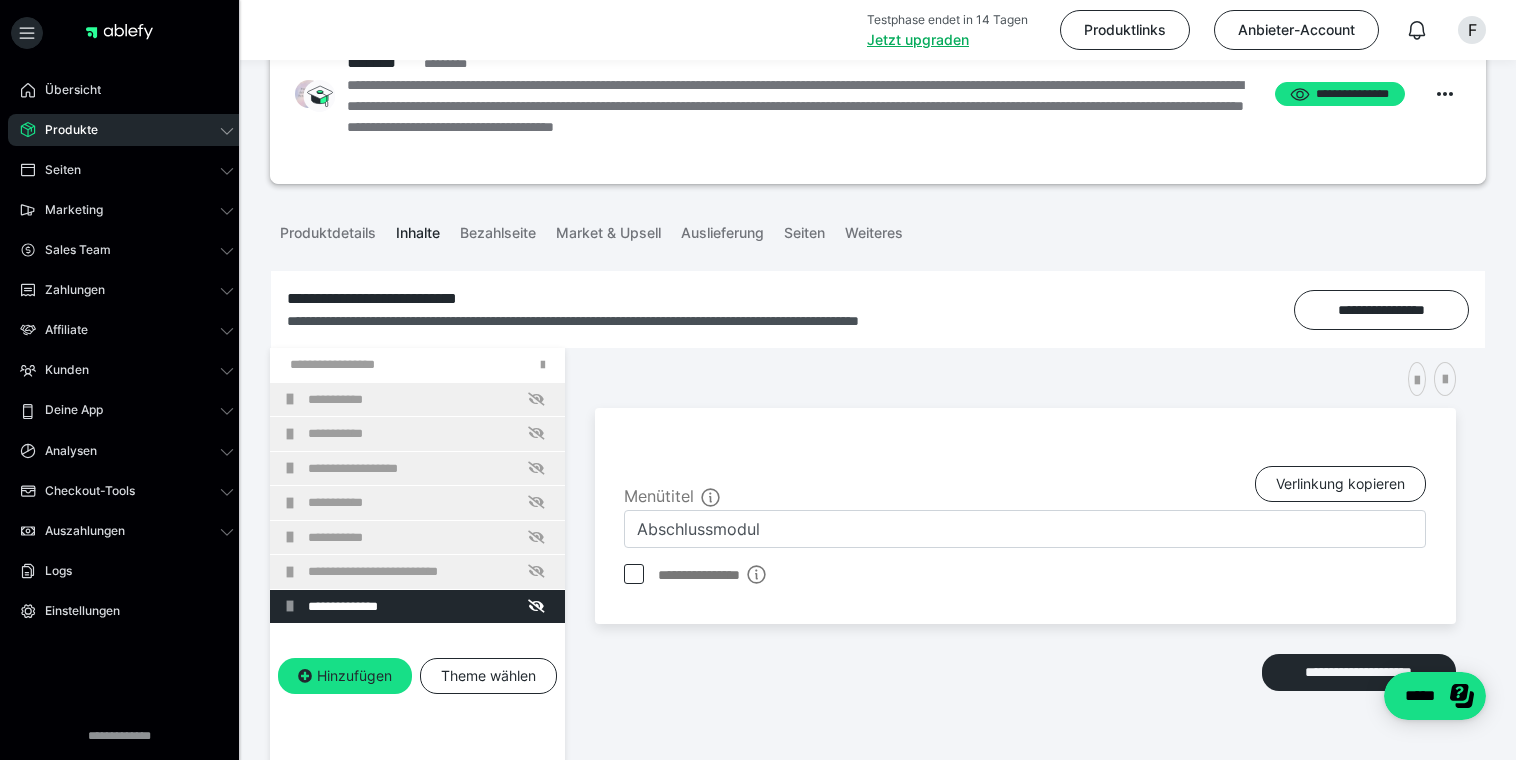 click on "**********" at bounding box center (431, 400) 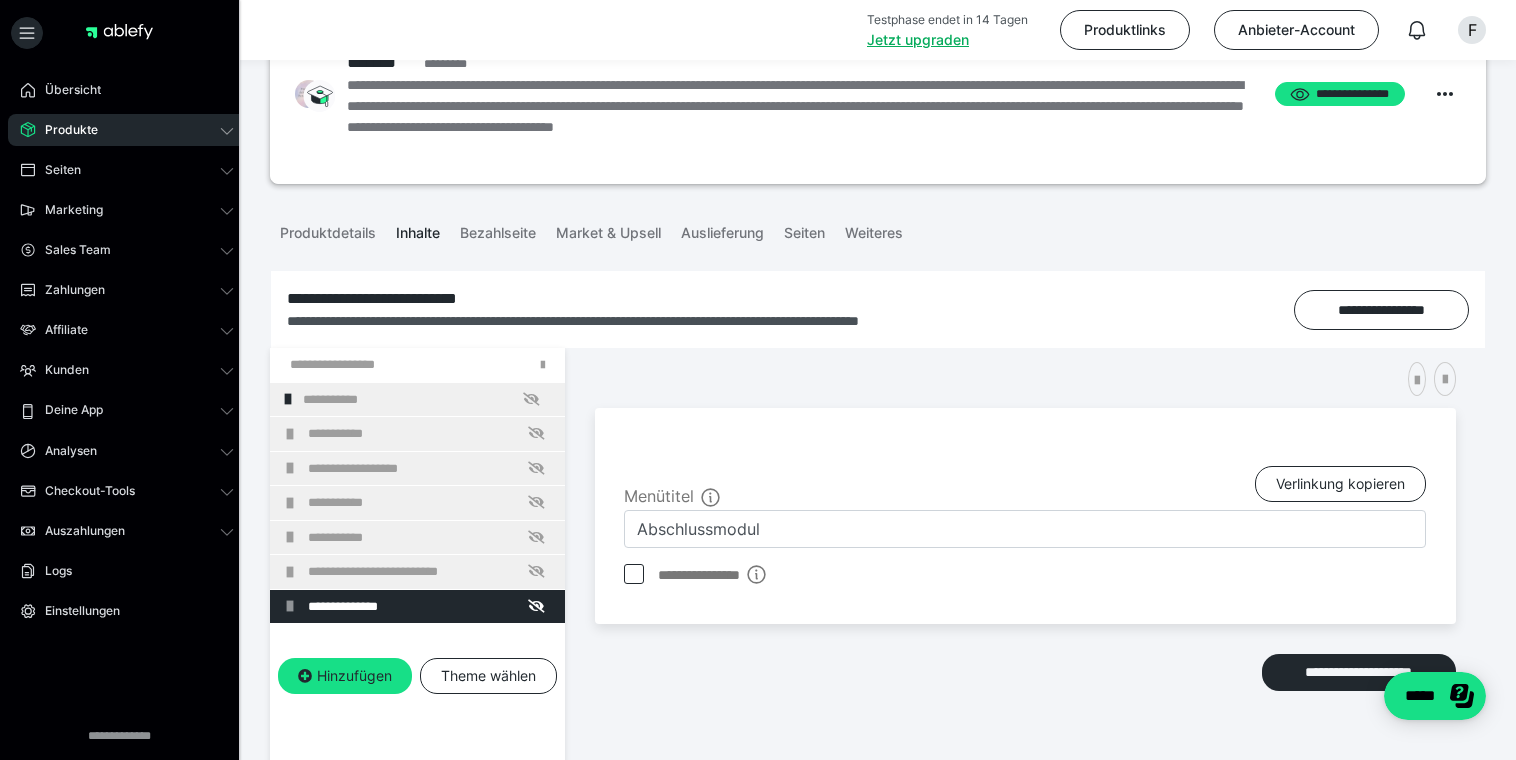 click on "**********" at bounding box center [426, 400] 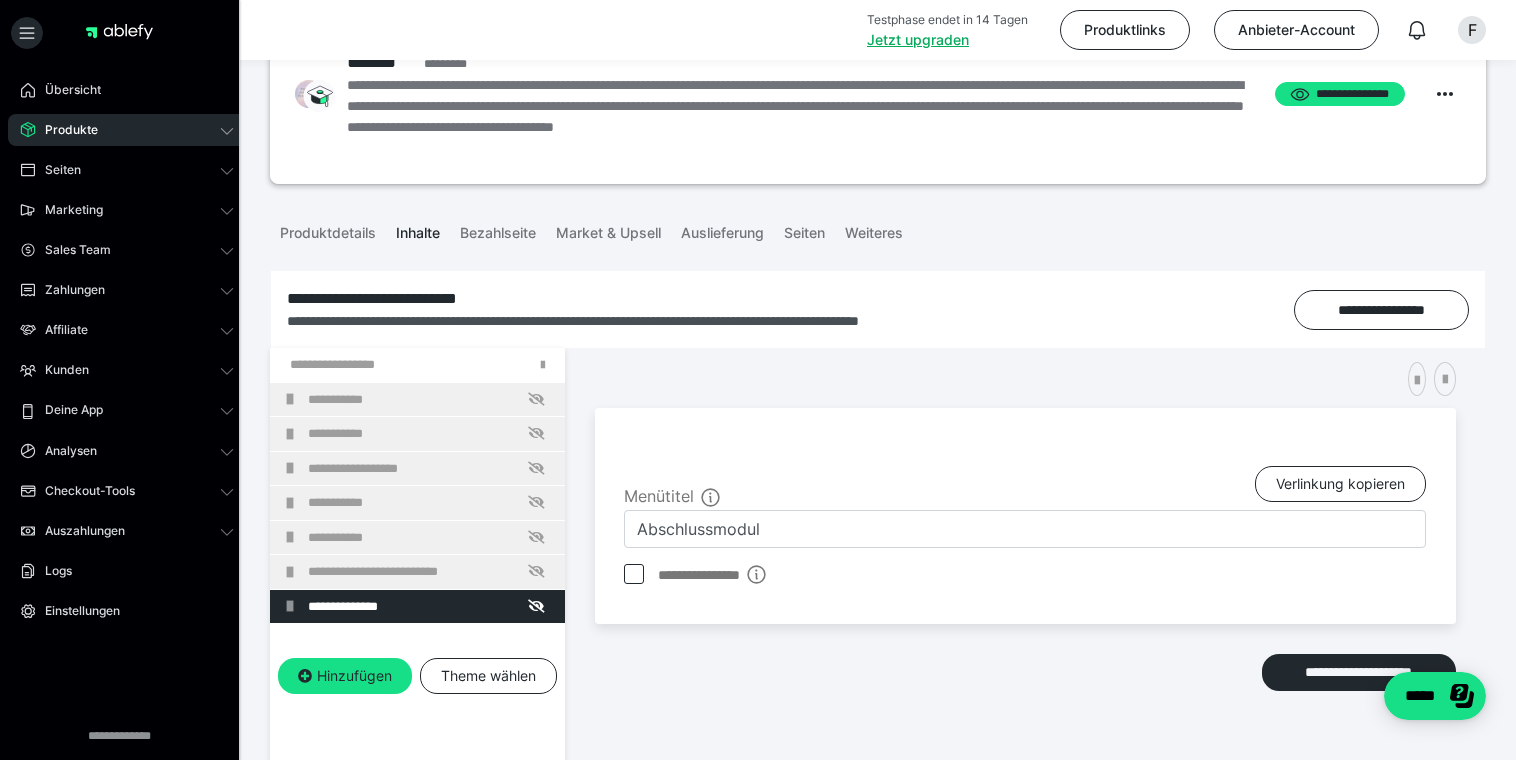 click on "**********" at bounding box center (431, 400) 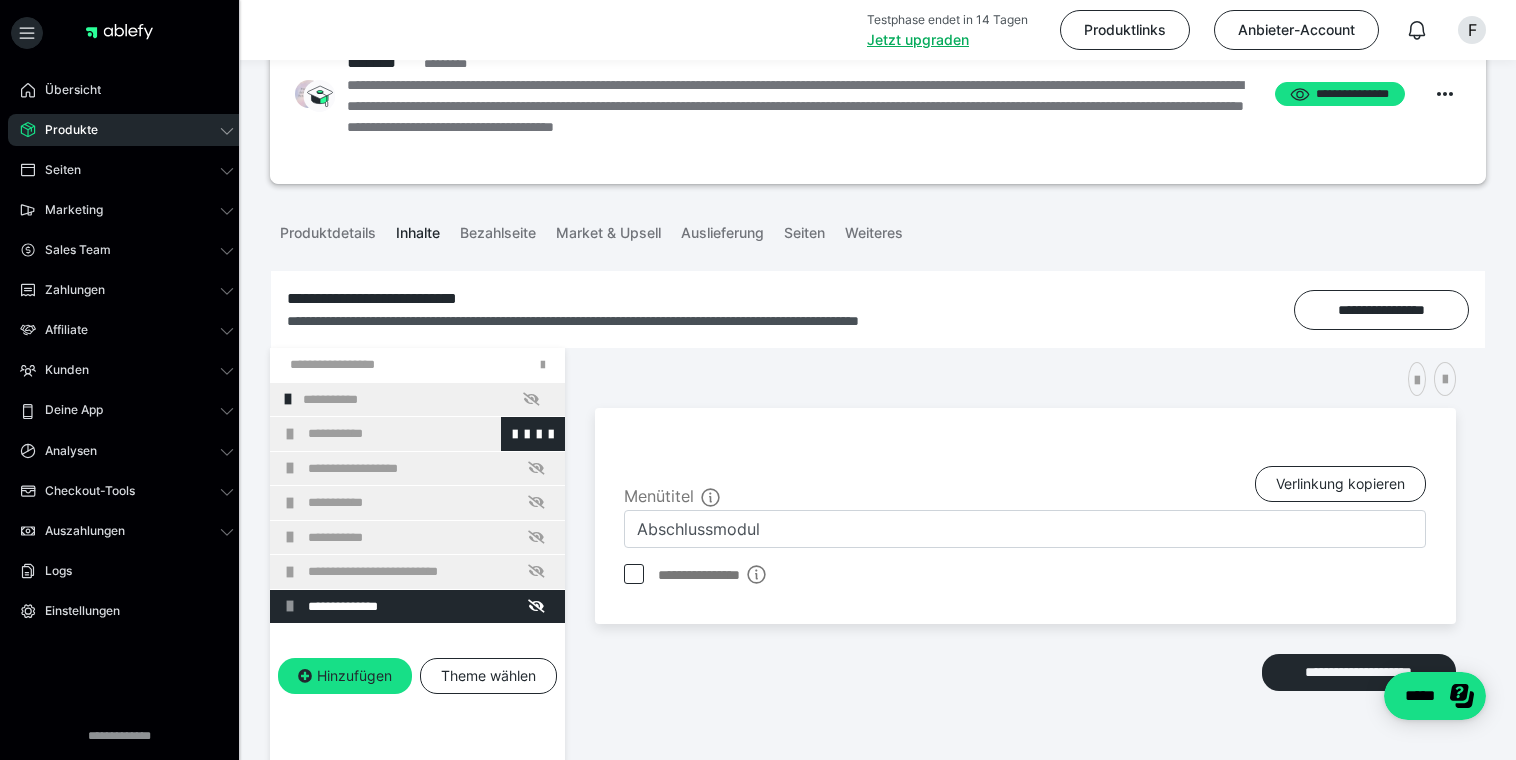 click at bounding box center [290, 434] 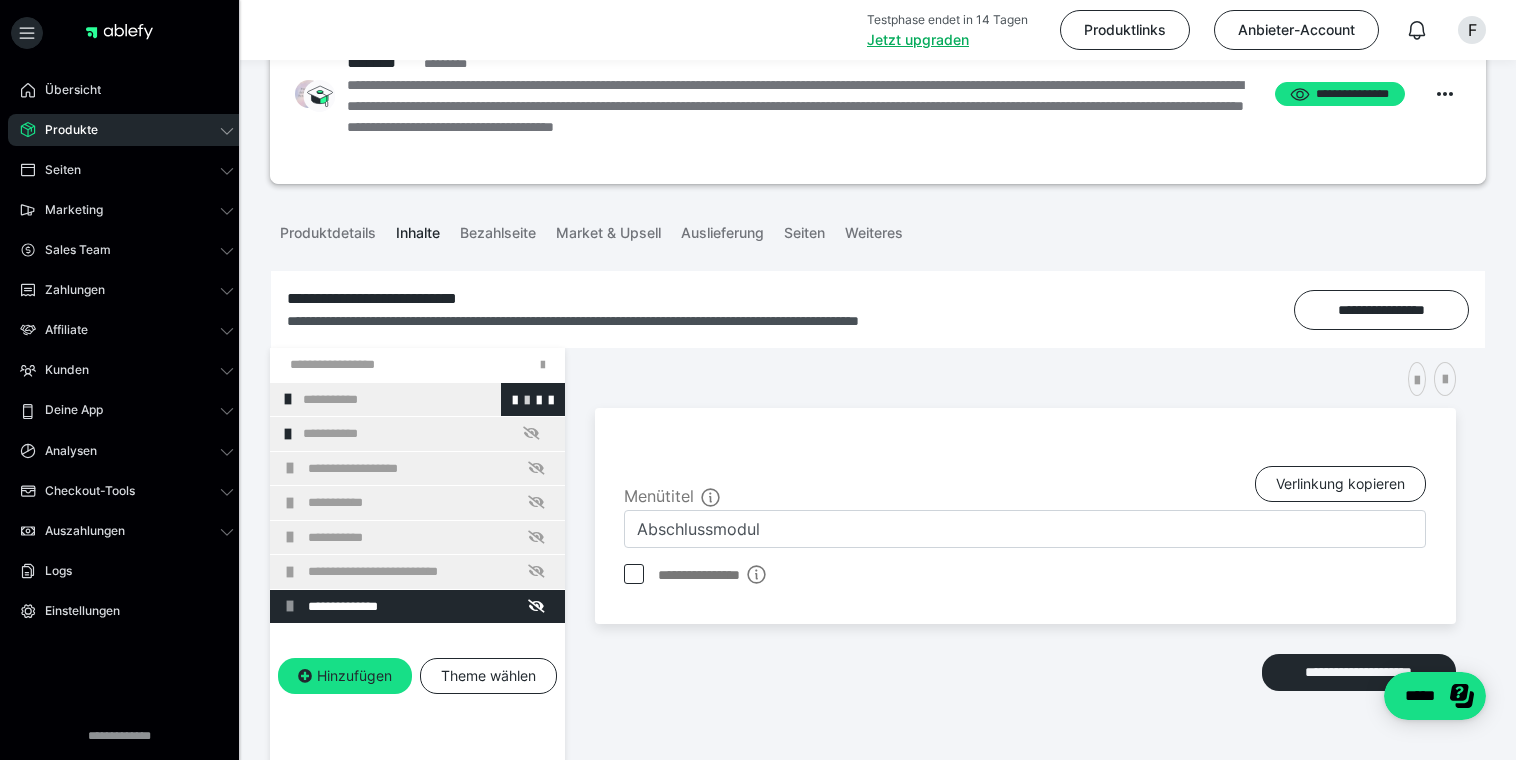 click at bounding box center (527, 399) 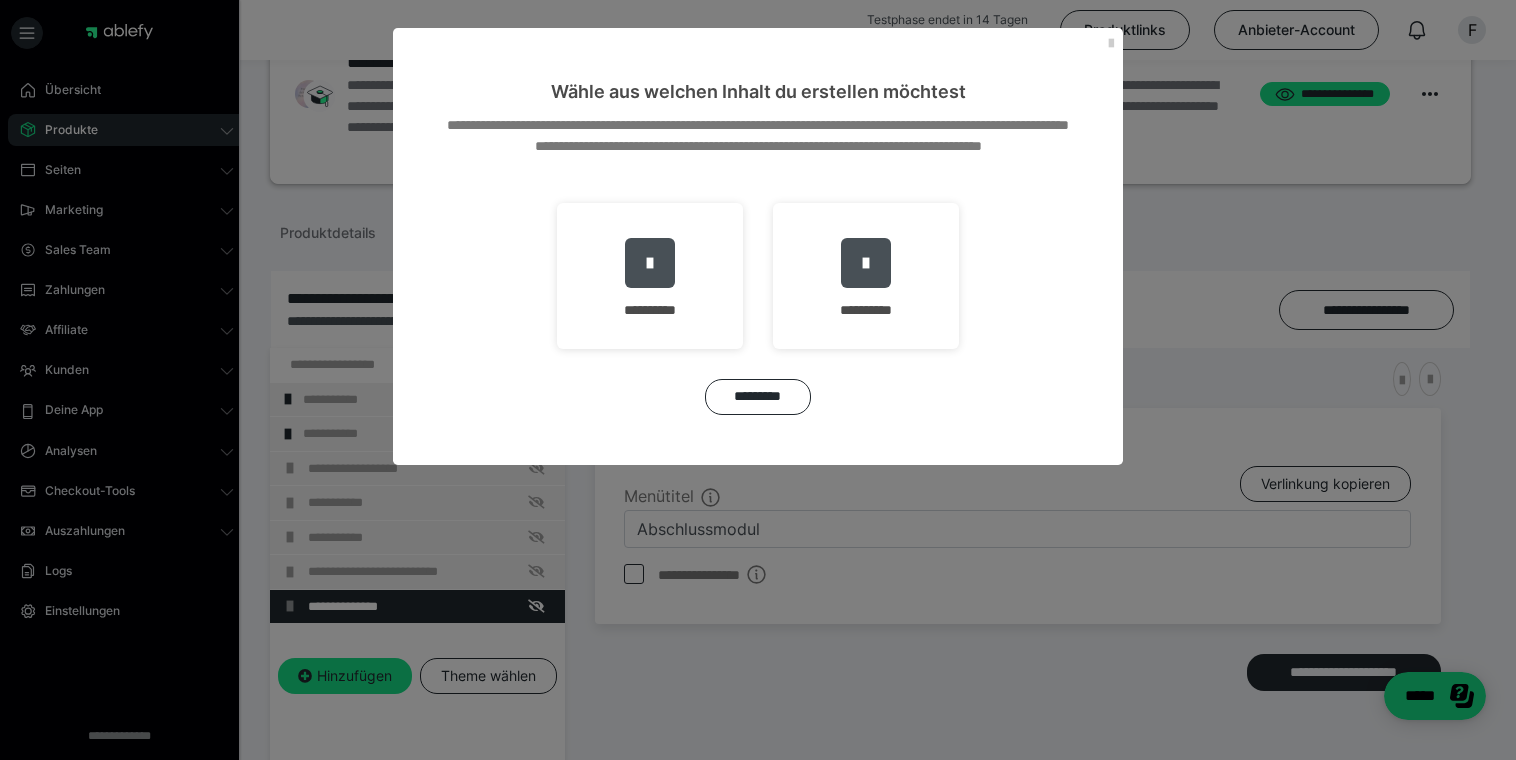 click on "Wähle aus welchen Inhalt du erstellen möchtest" at bounding box center [758, 66] 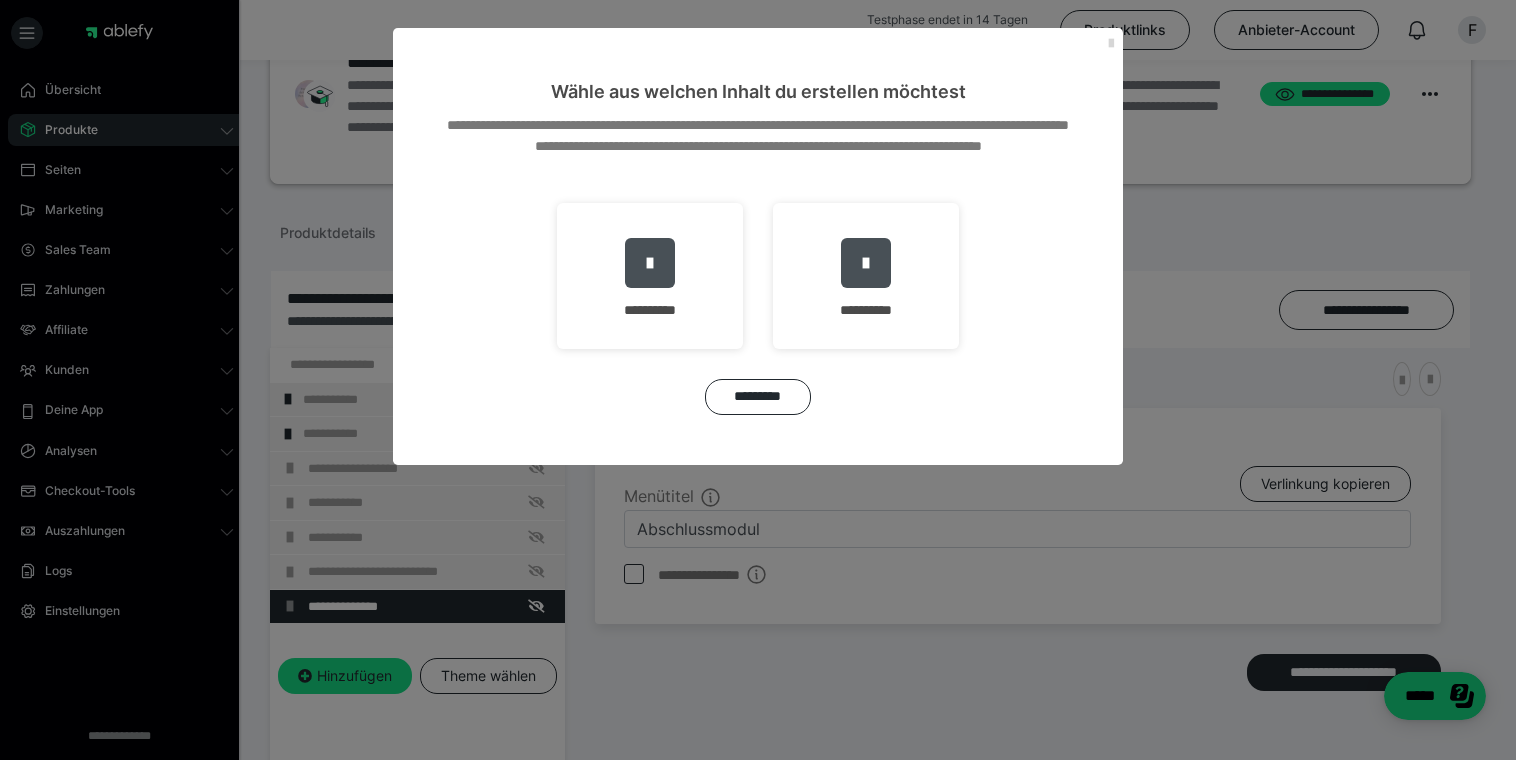 click at bounding box center (1111, 44) 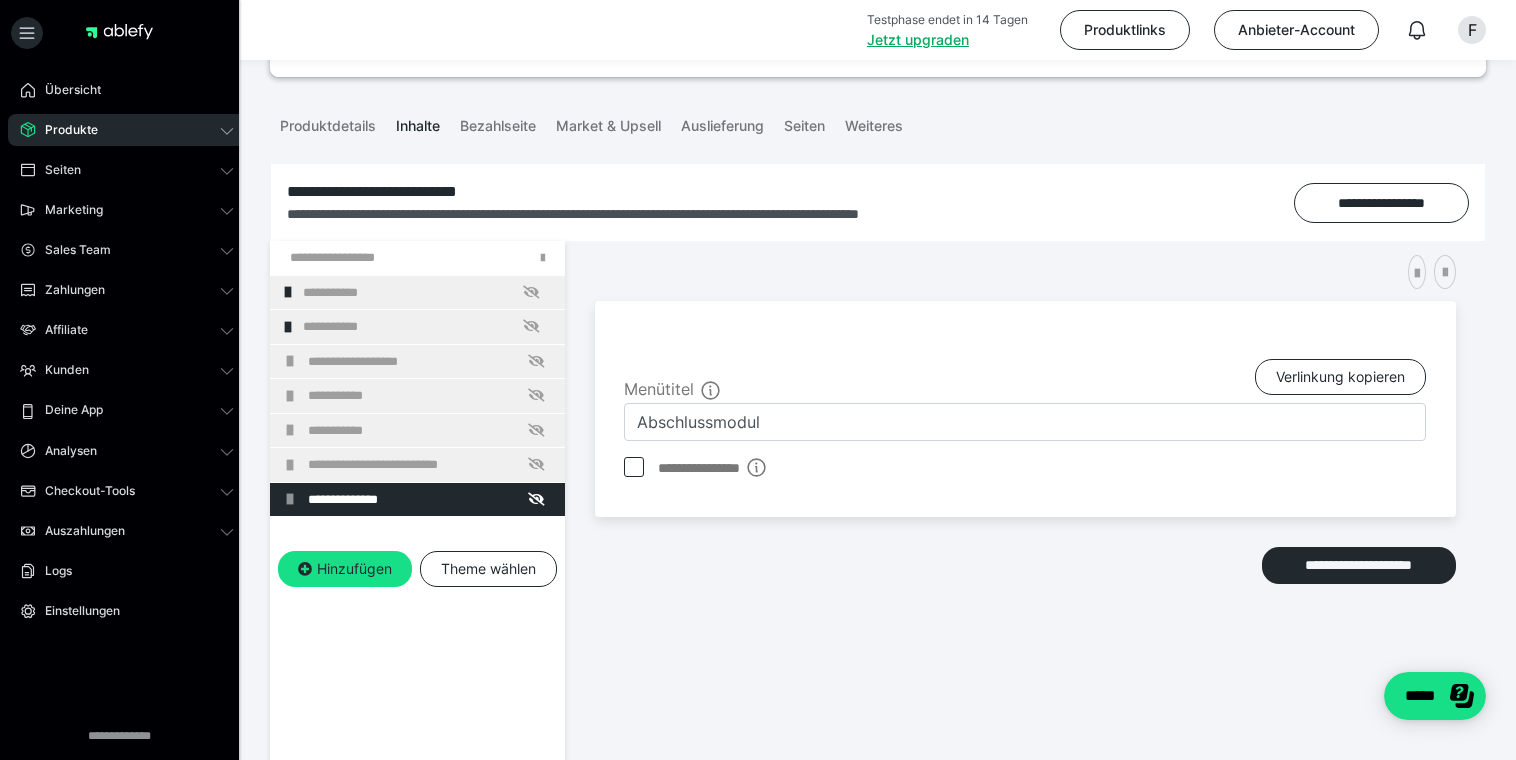 scroll, scrollTop: 374, scrollLeft: 0, axis: vertical 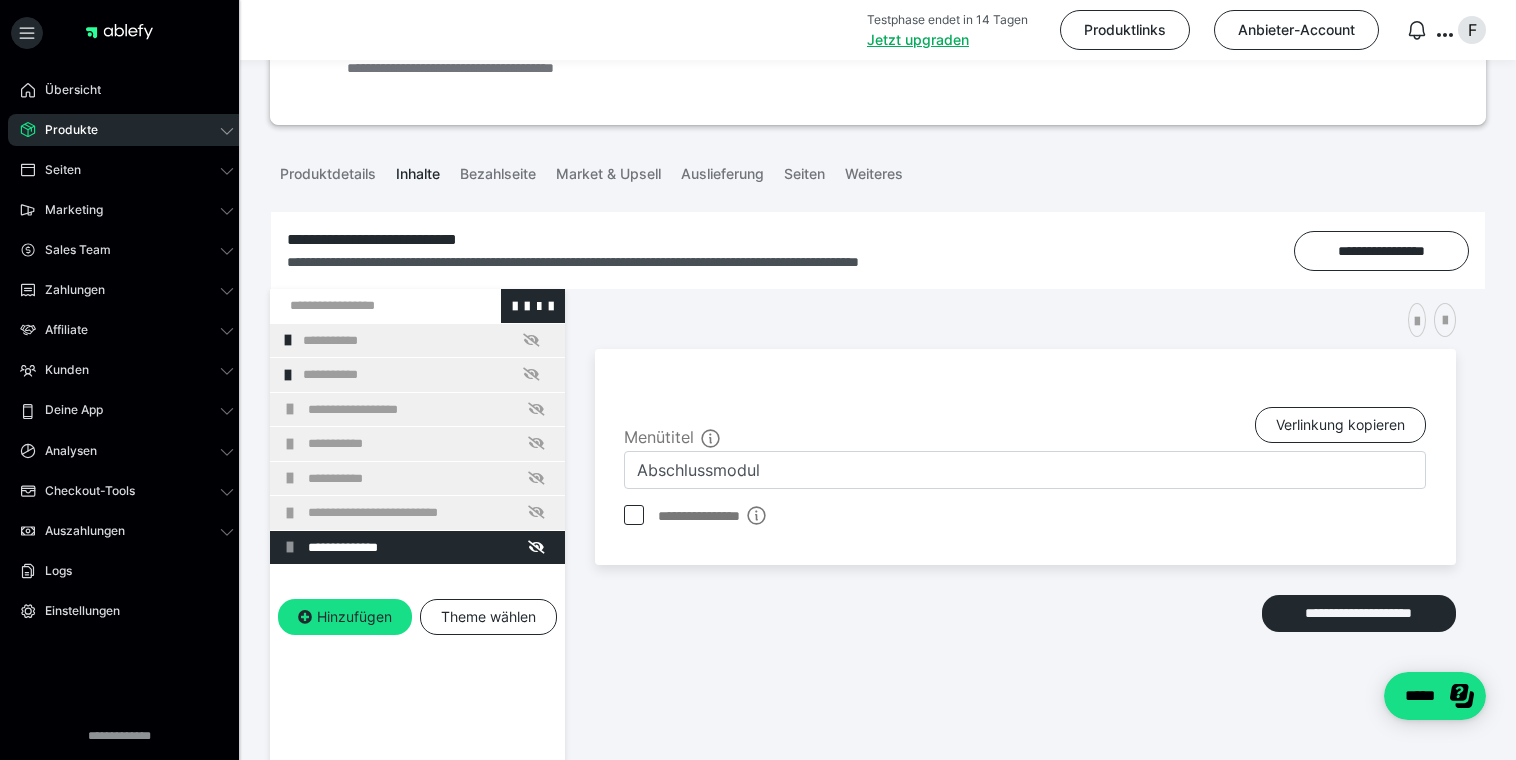 click at bounding box center (365, 306) 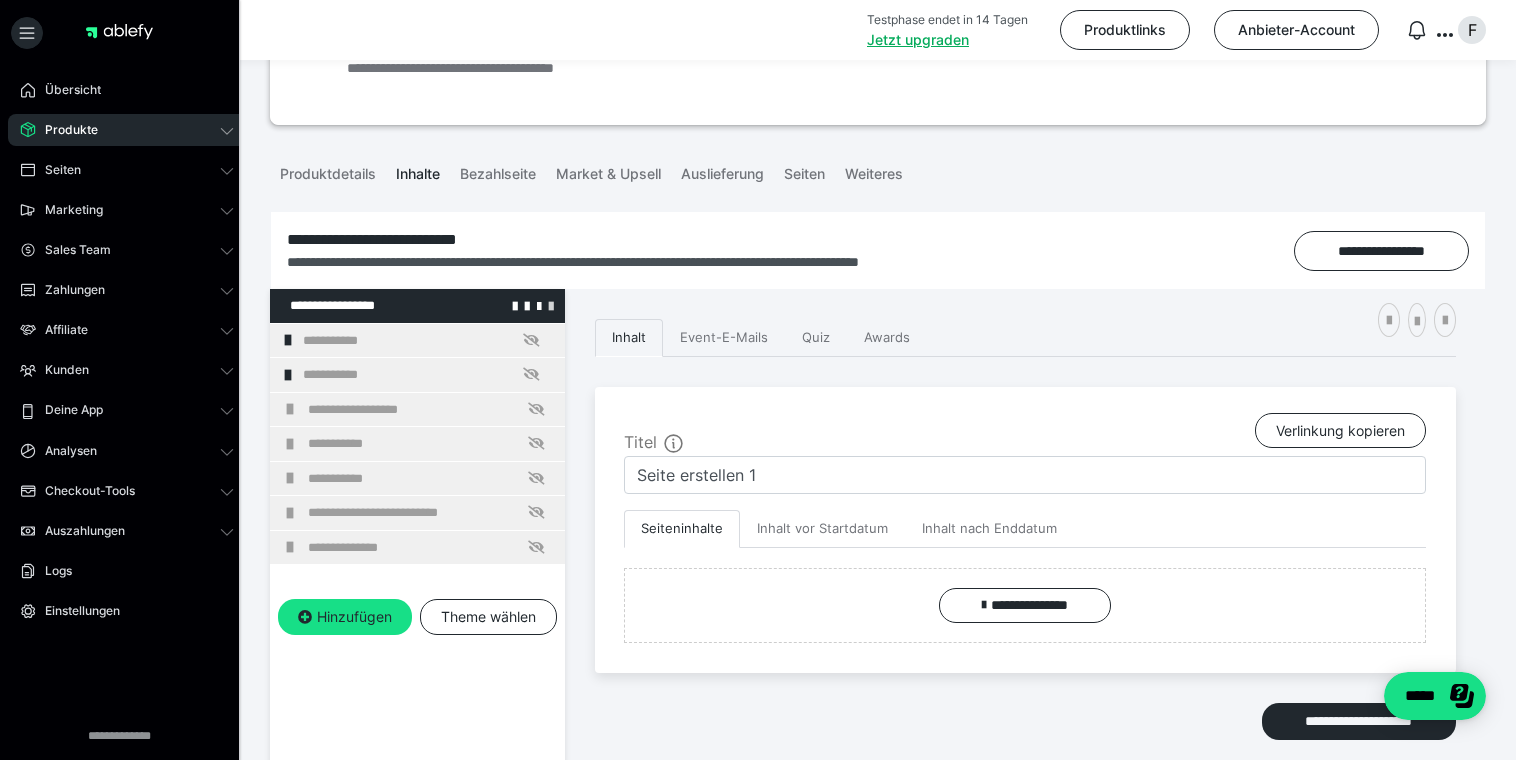 click at bounding box center (551, 305) 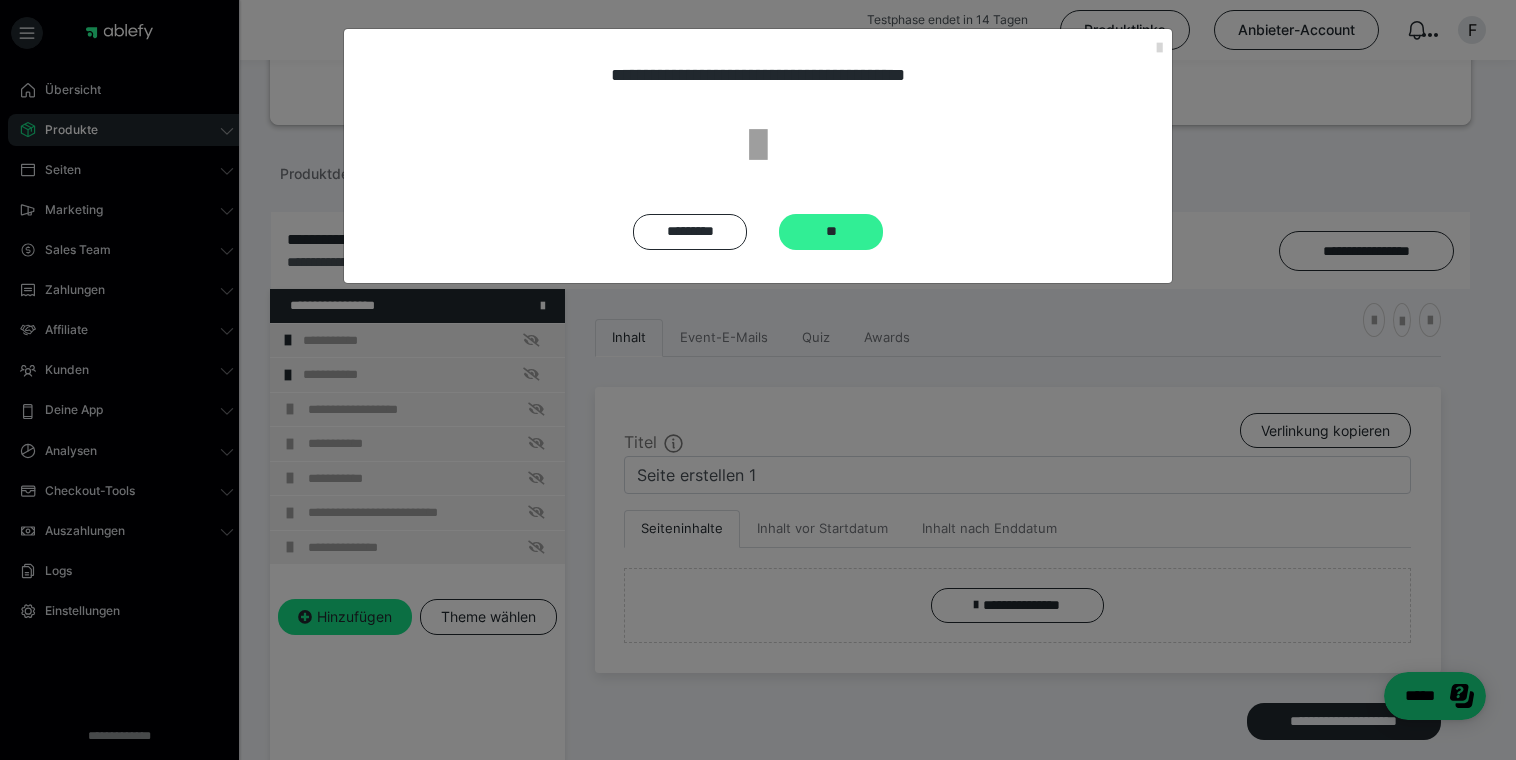click on "**" at bounding box center [831, 232] 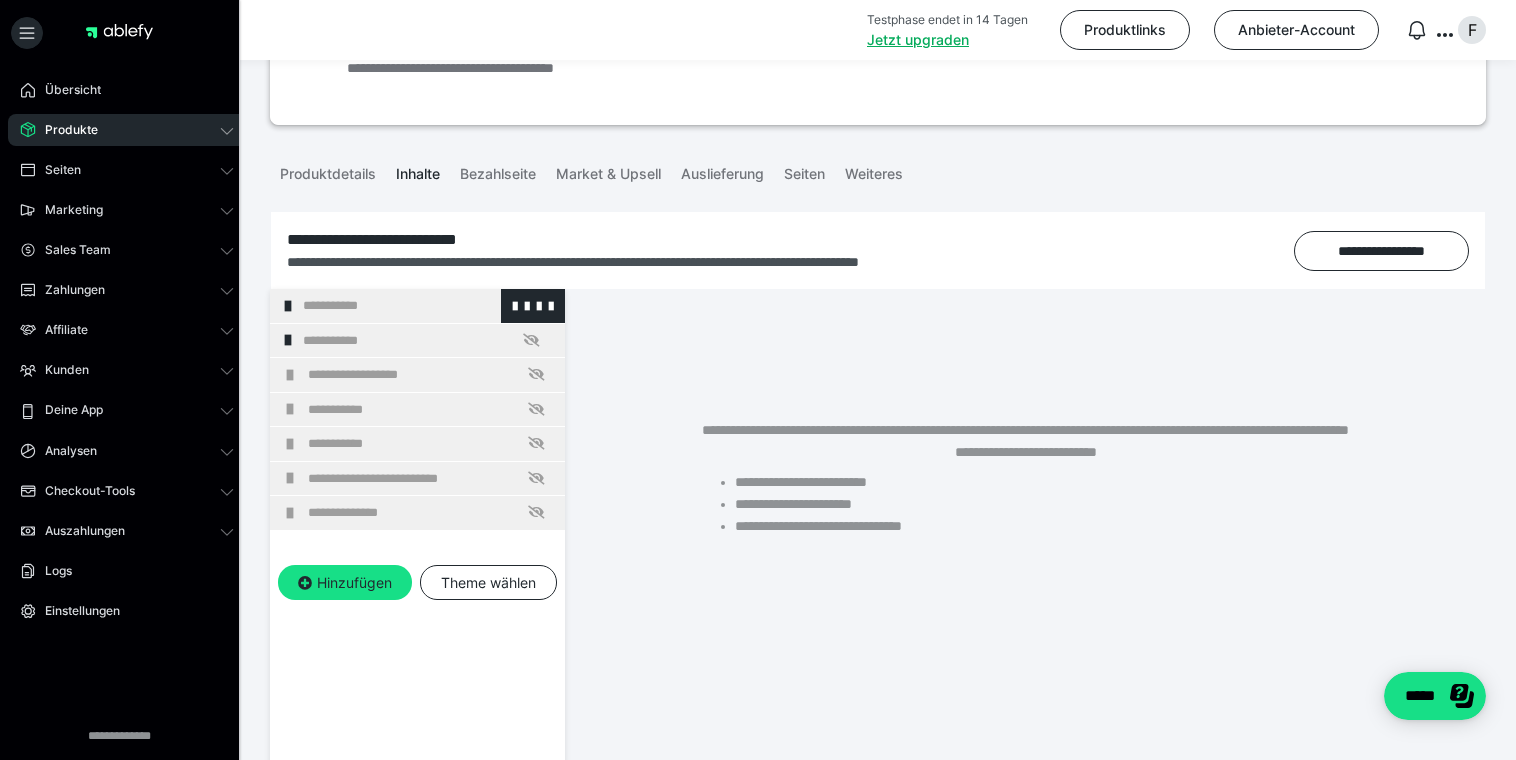 click on "**********" at bounding box center (426, 306) 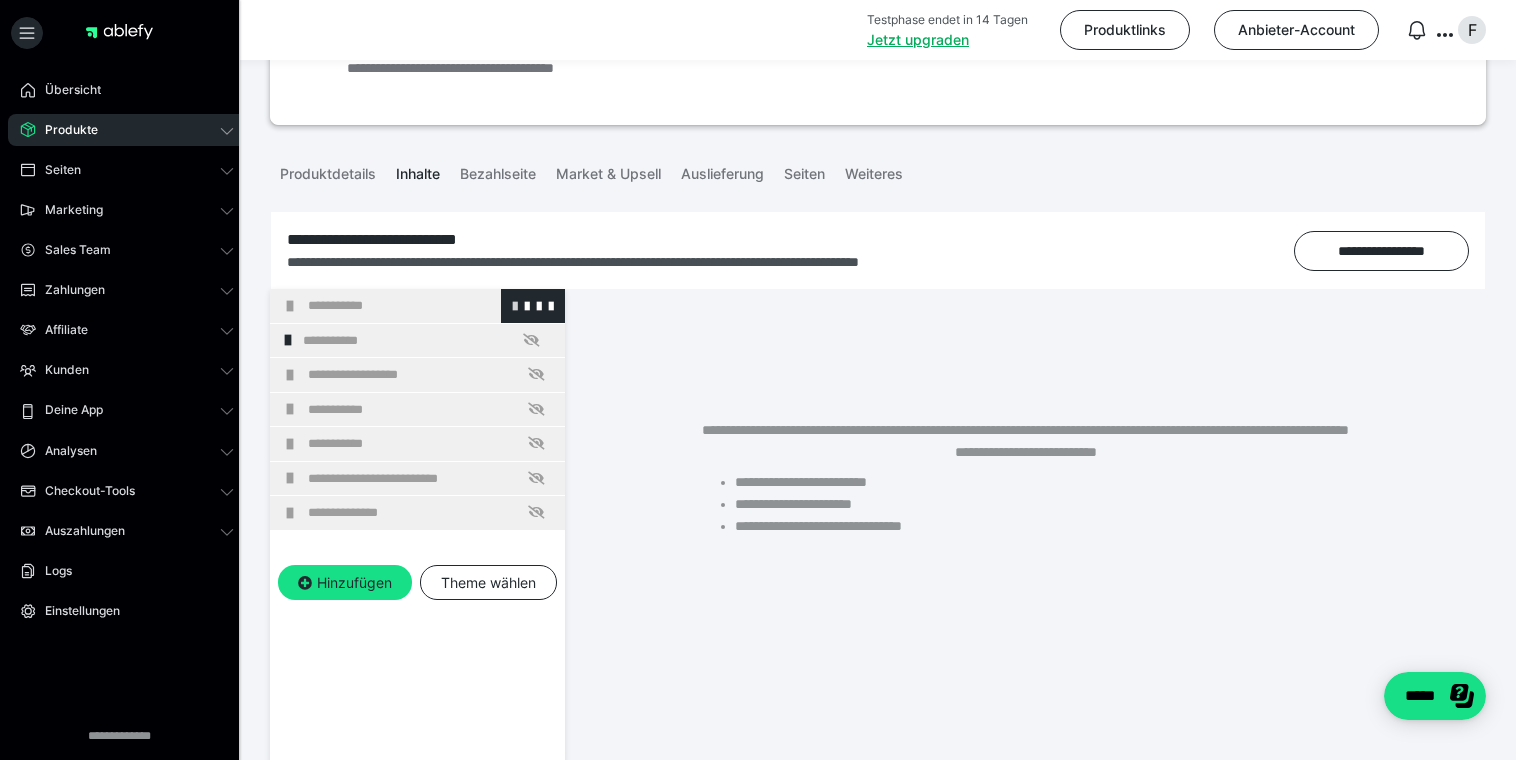 click at bounding box center (515, 305) 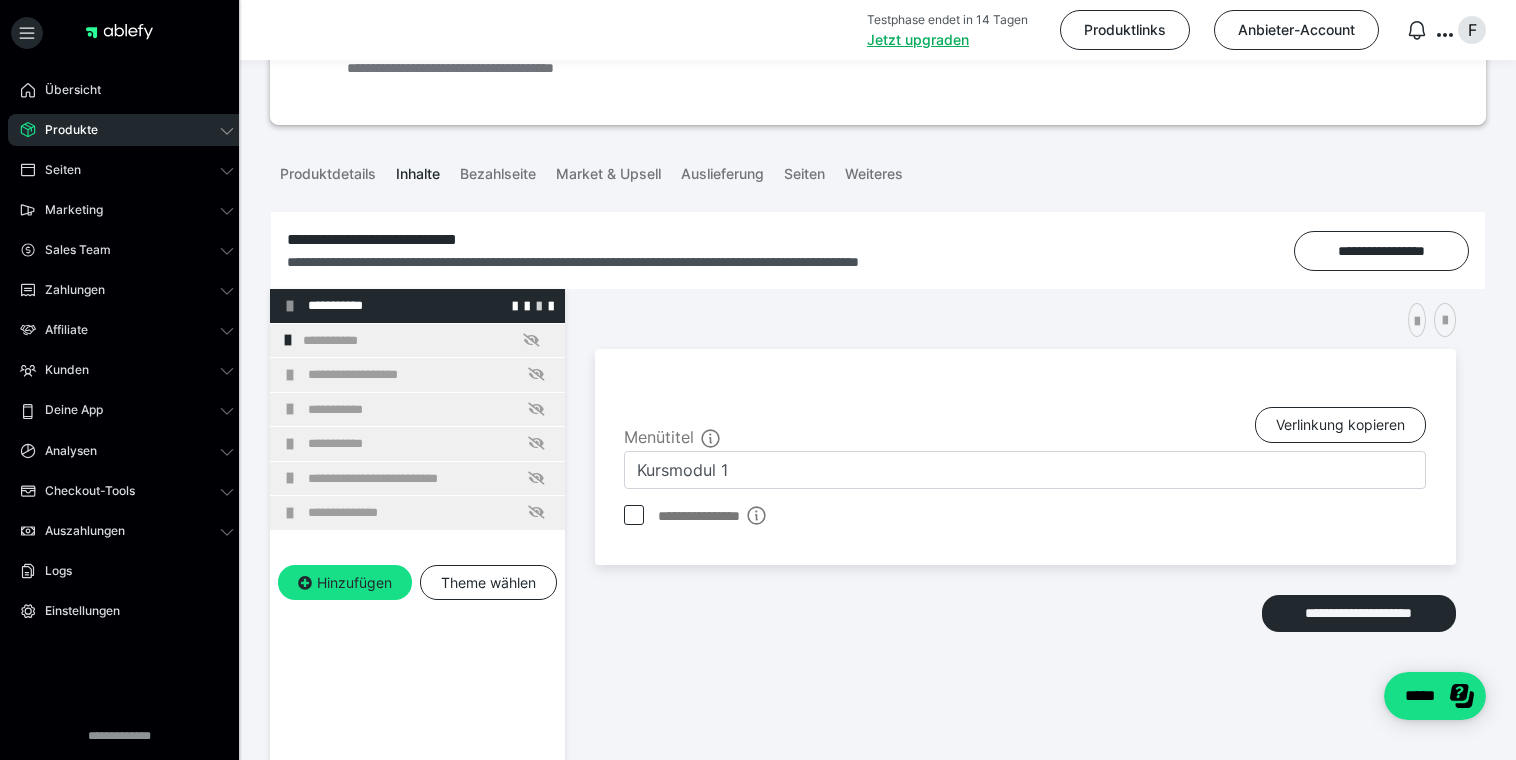 click at bounding box center (539, 305) 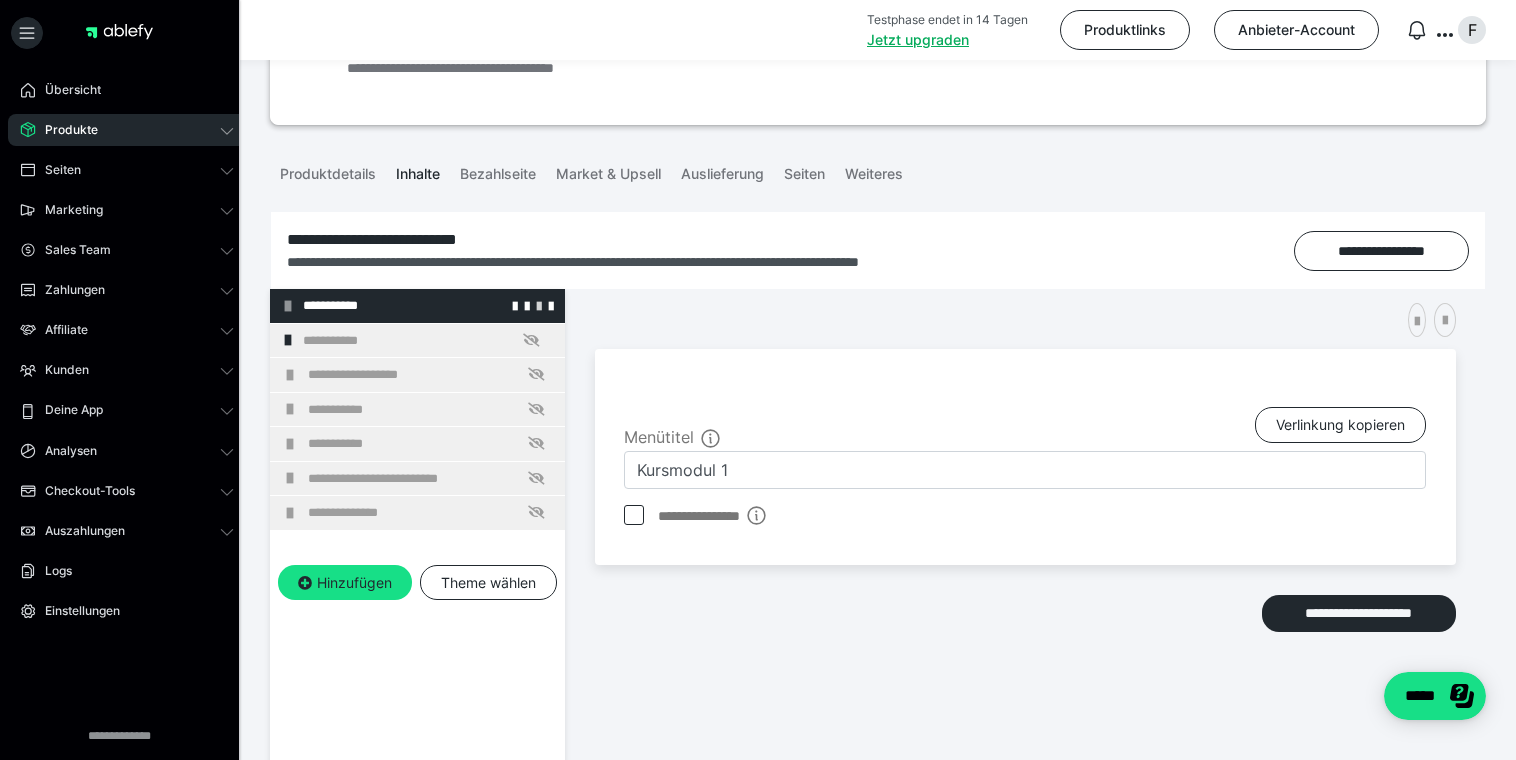 click at bounding box center [539, 305] 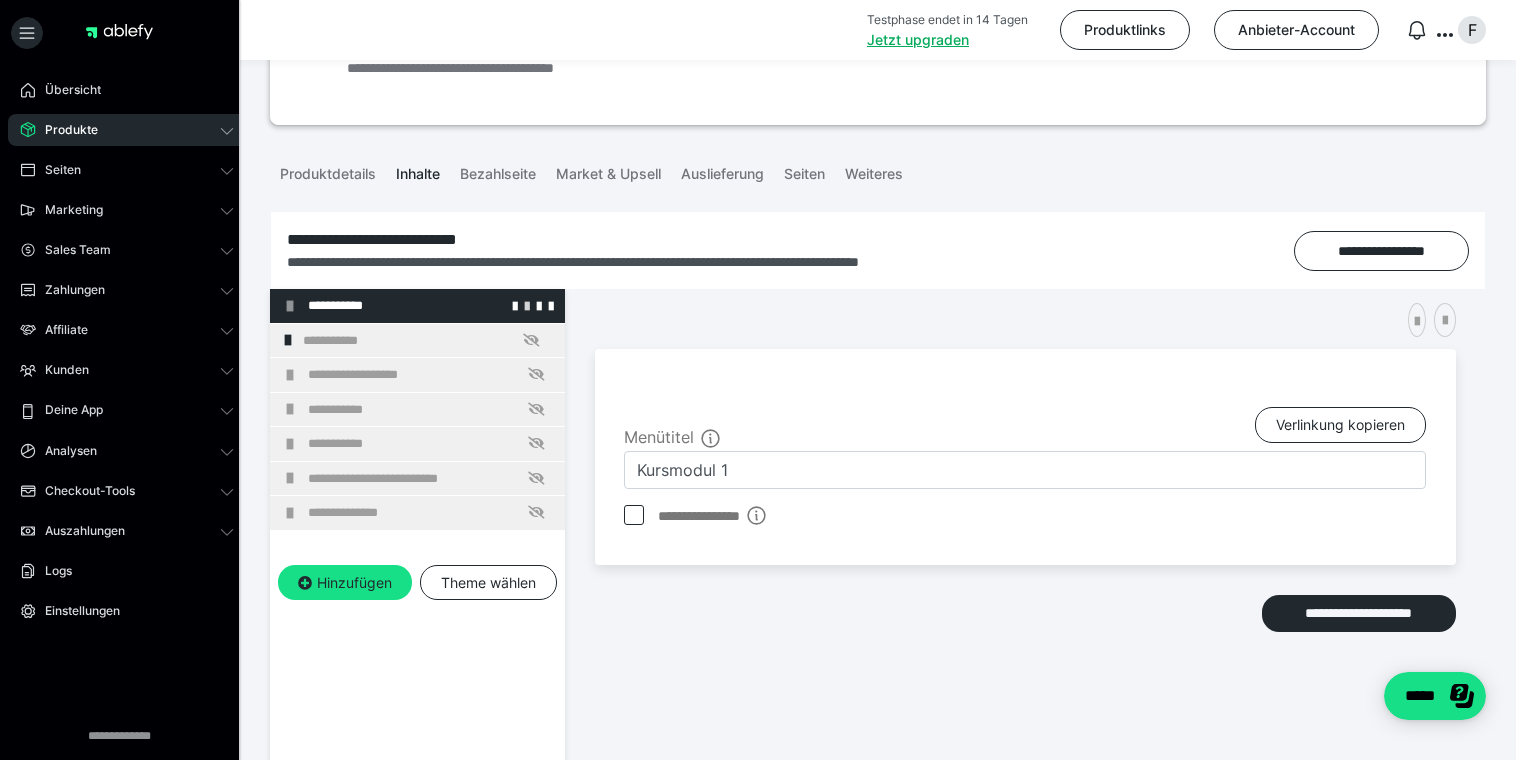 click at bounding box center [527, 305] 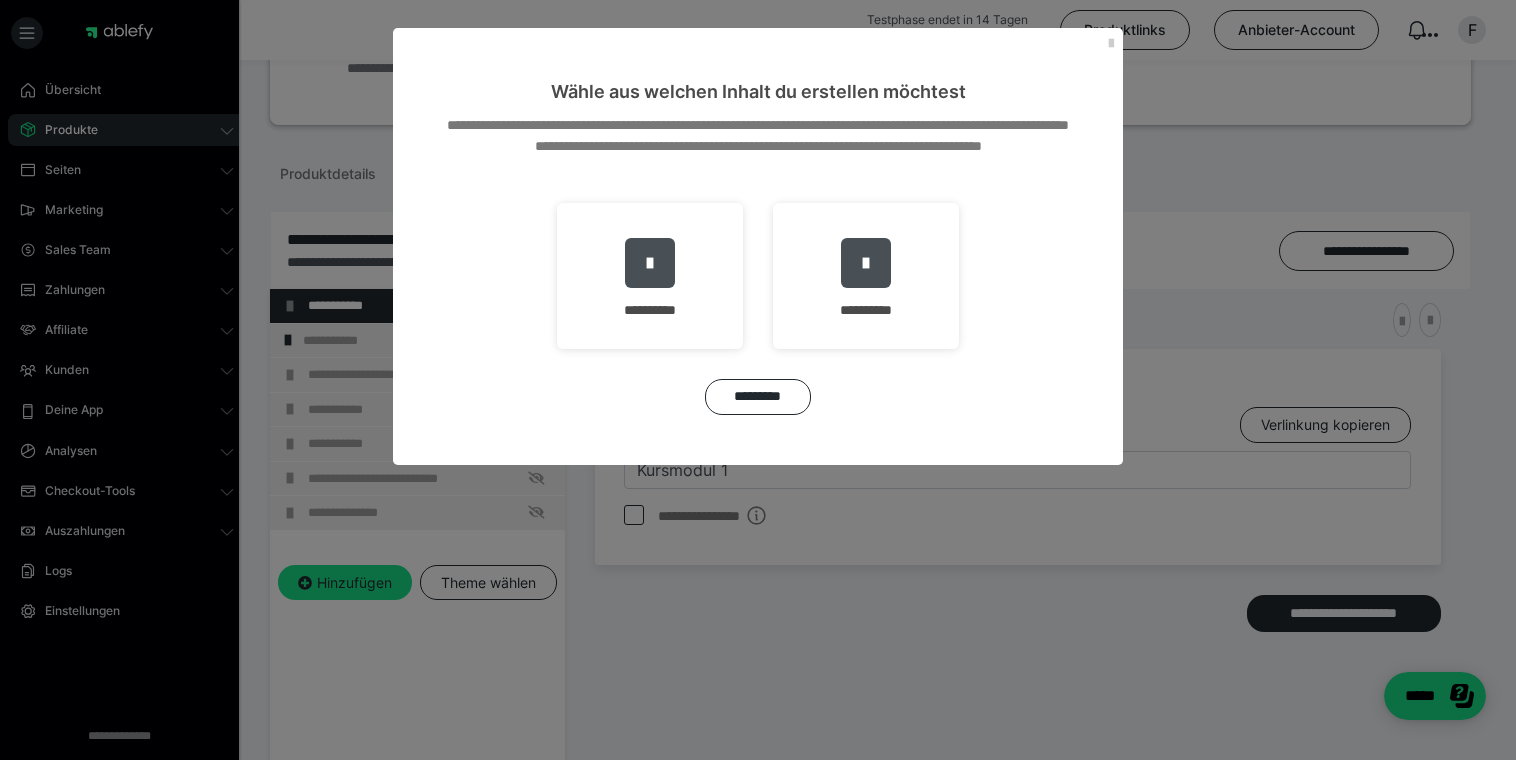 click on "**********" at bounding box center [758, 285] 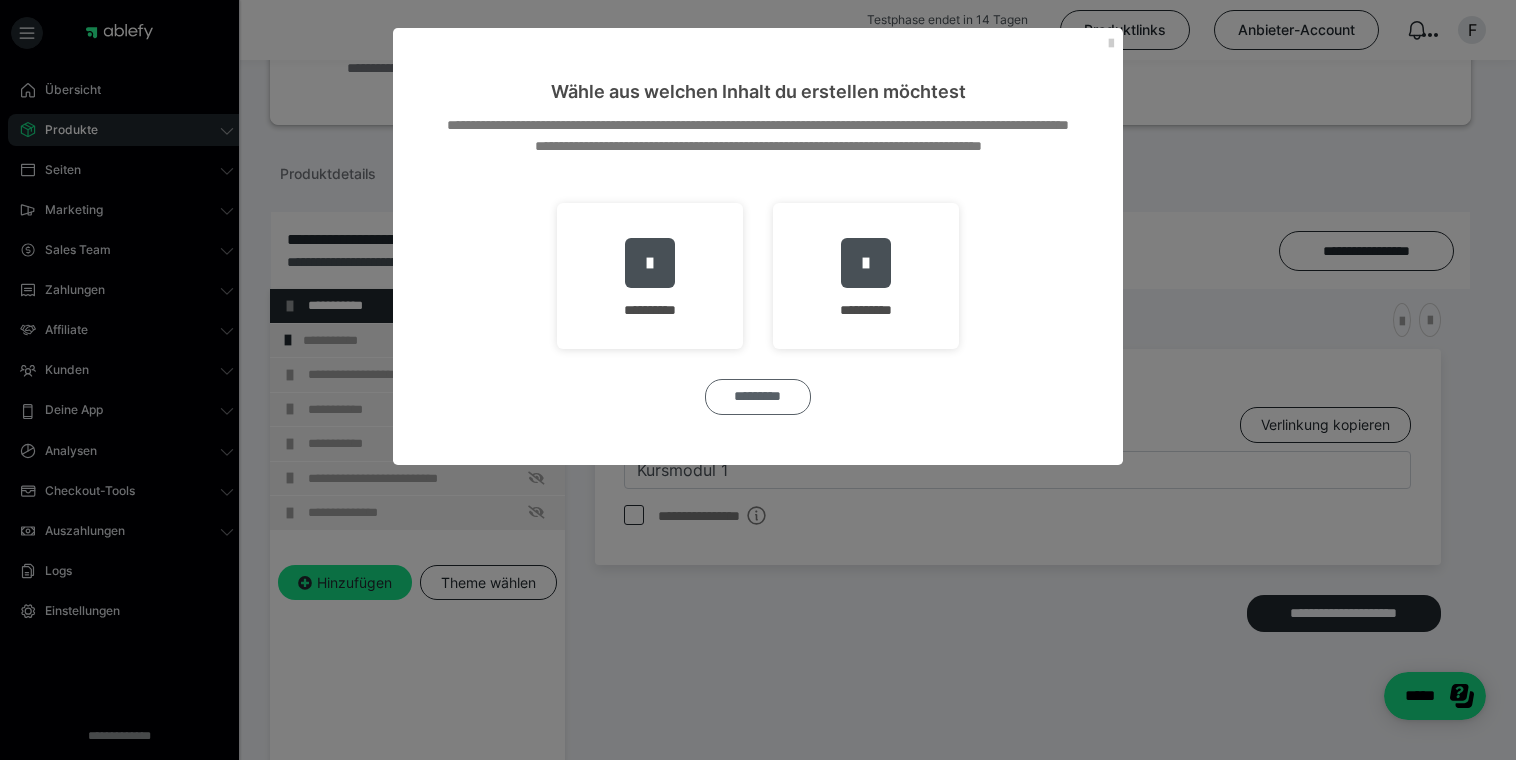 click on "*********" at bounding box center [758, 397] 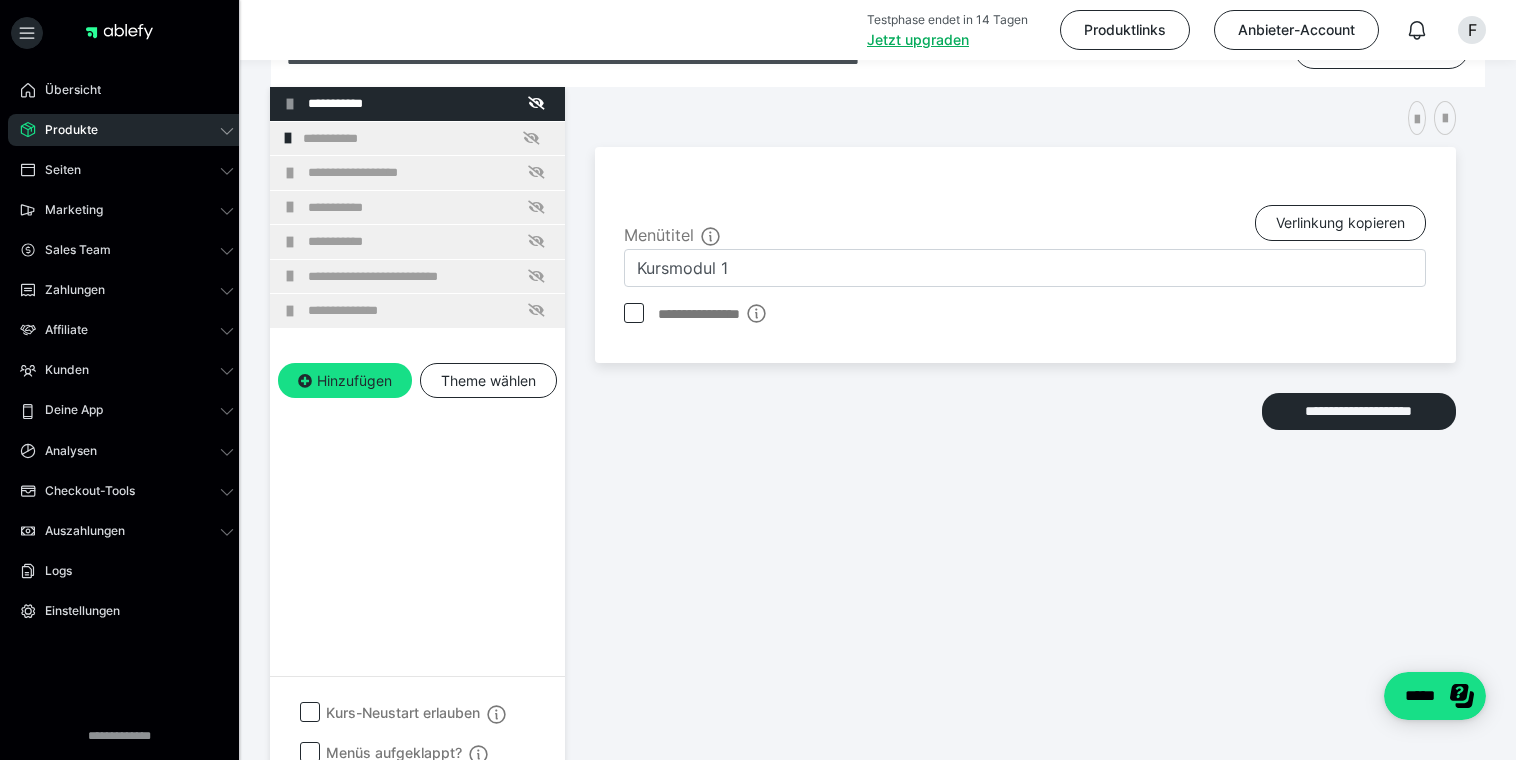 scroll, scrollTop: 374, scrollLeft: 0, axis: vertical 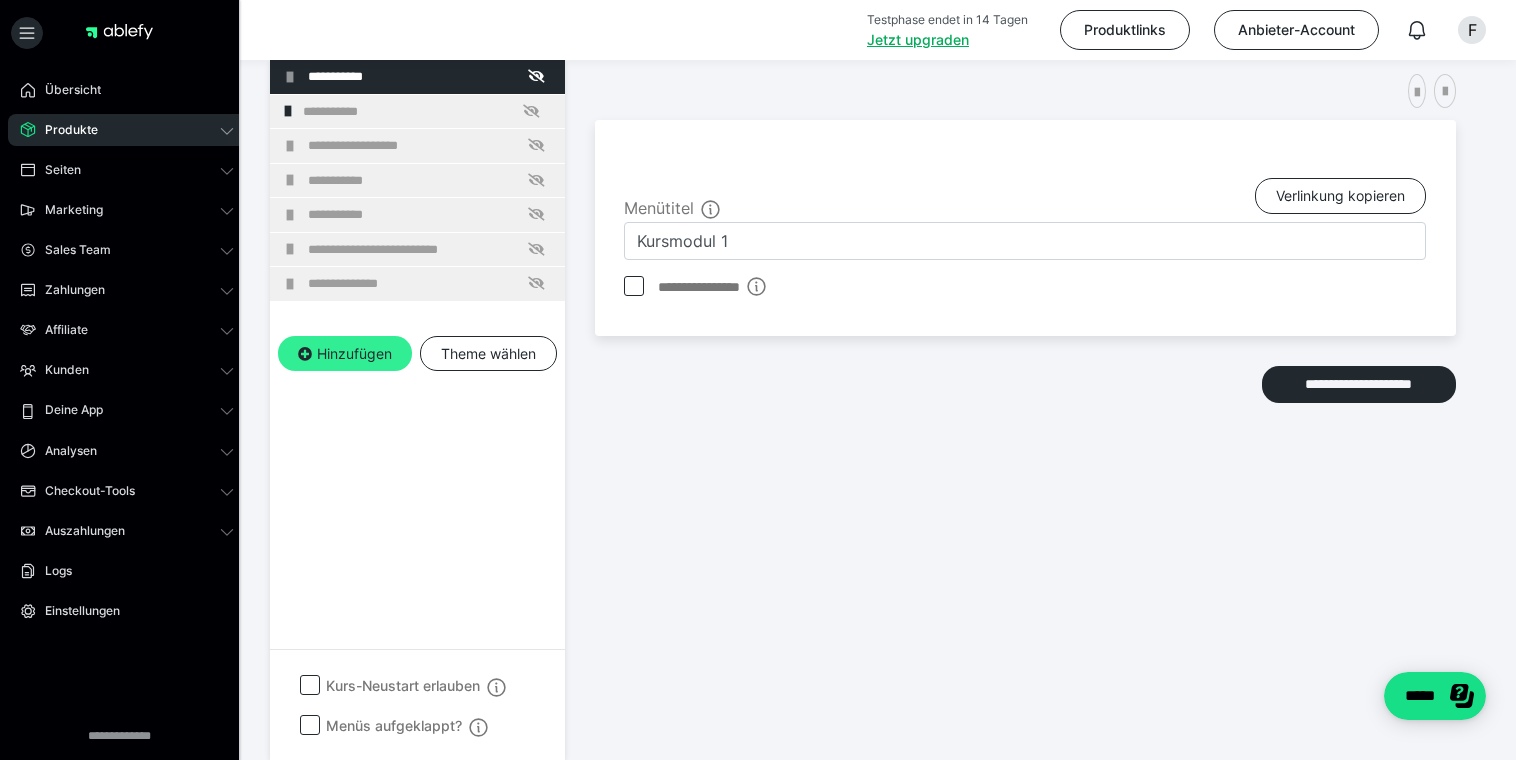 click on "Hinzufügen" at bounding box center (345, 354) 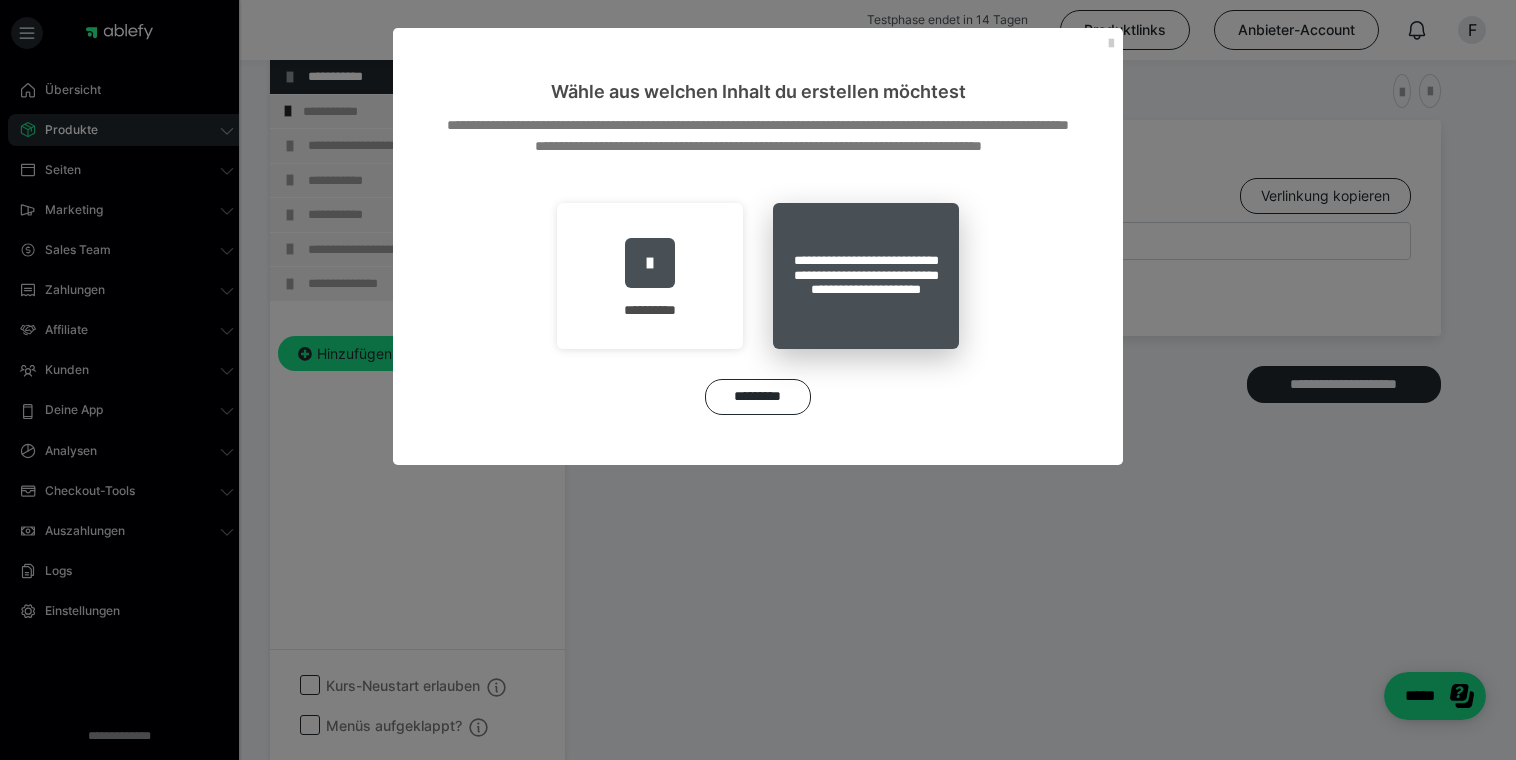 click on "**********" at bounding box center (866, 276) 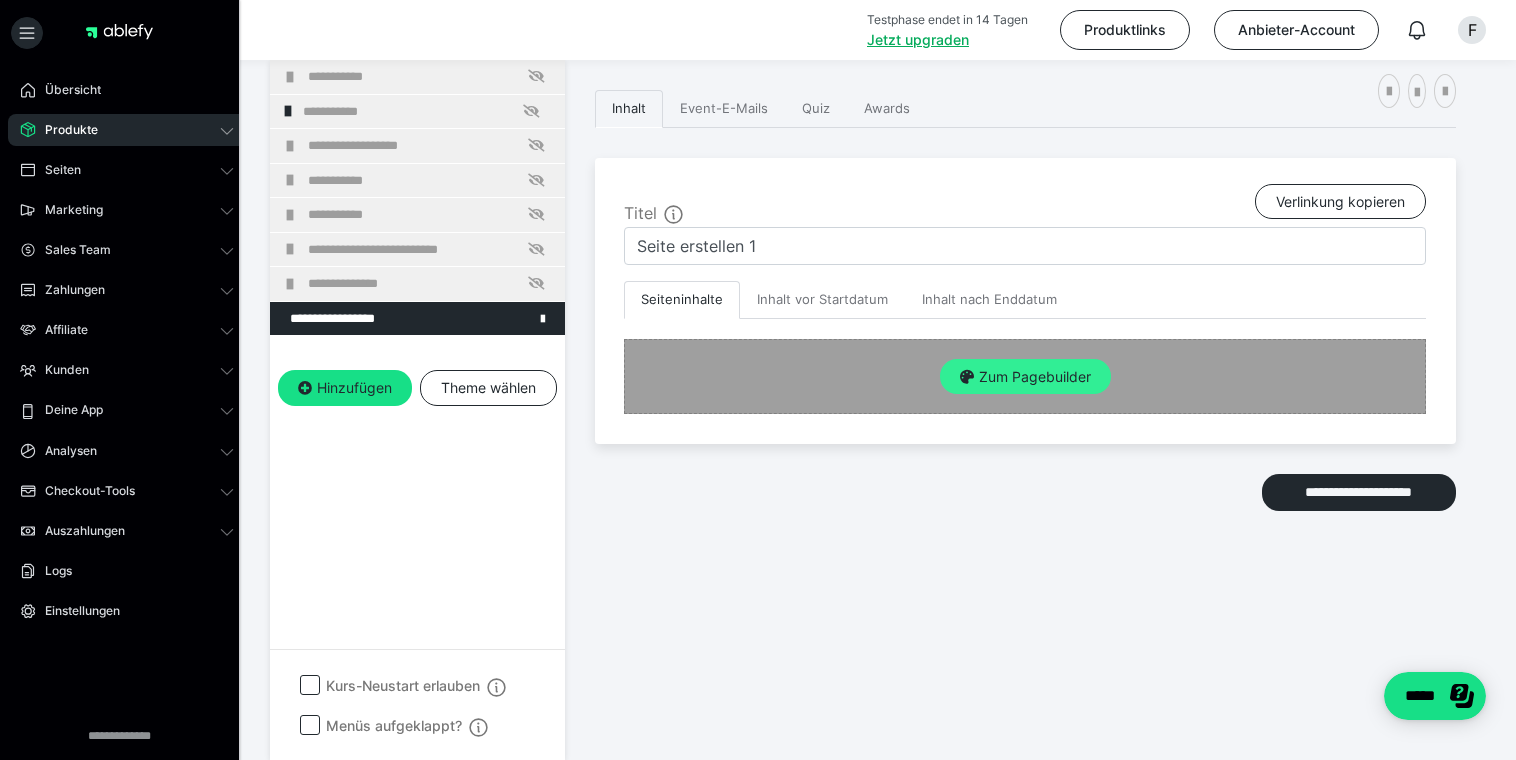 click on "Zum Pagebuilder" at bounding box center [1025, 377] 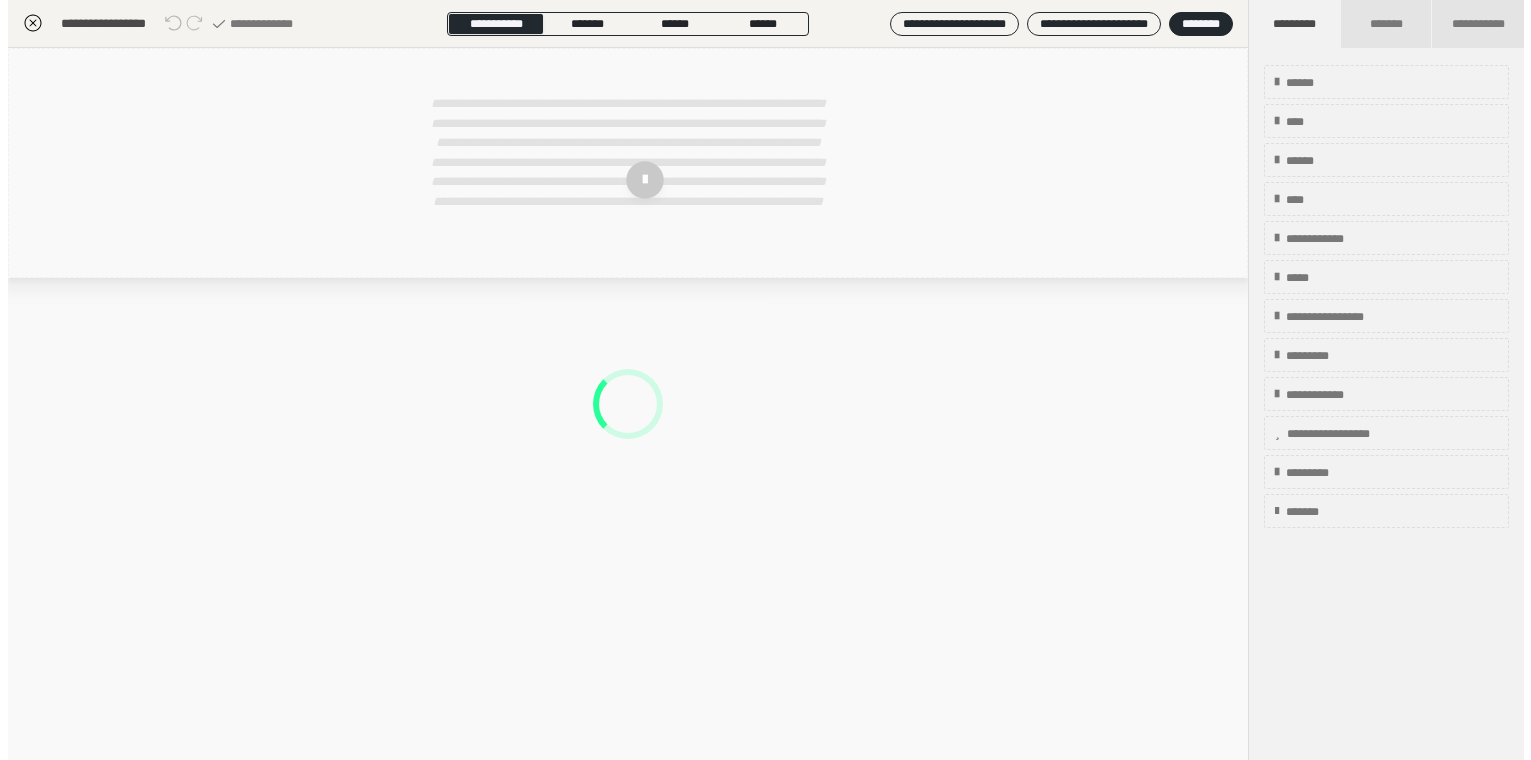scroll, scrollTop: 353, scrollLeft: 0, axis: vertical 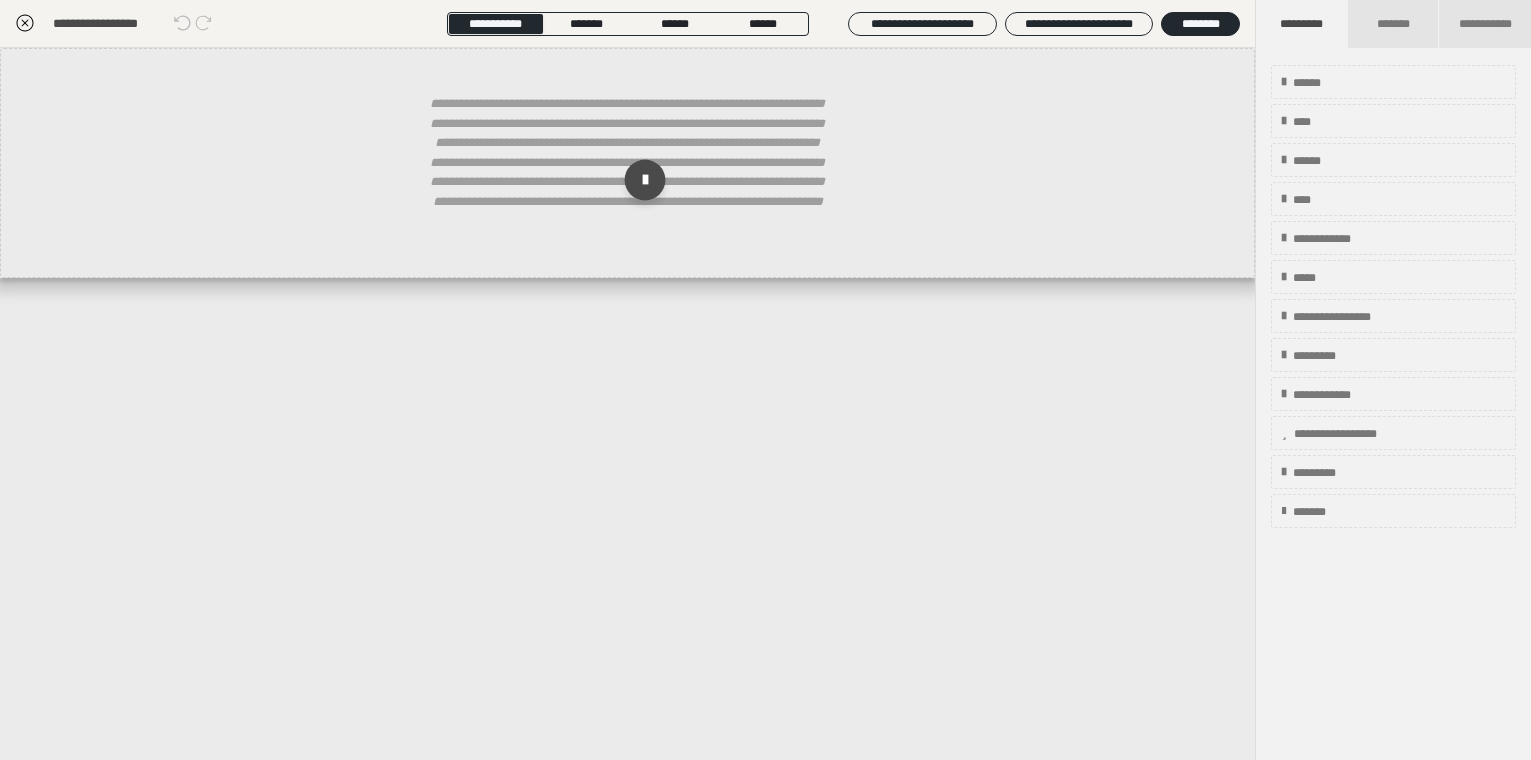 click at bounding box center (644, 180) 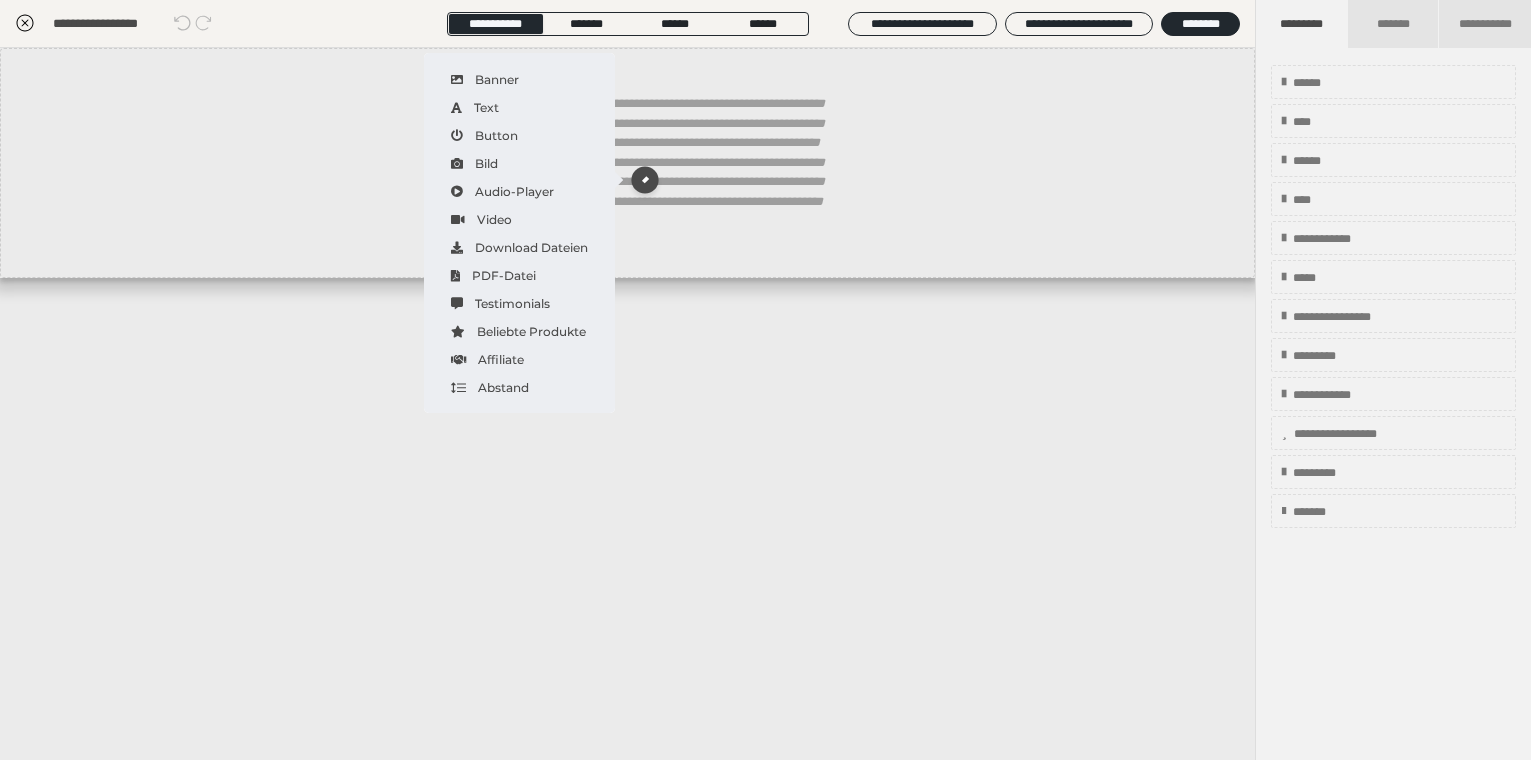 click on "**********" at bounding box center (627, 404) 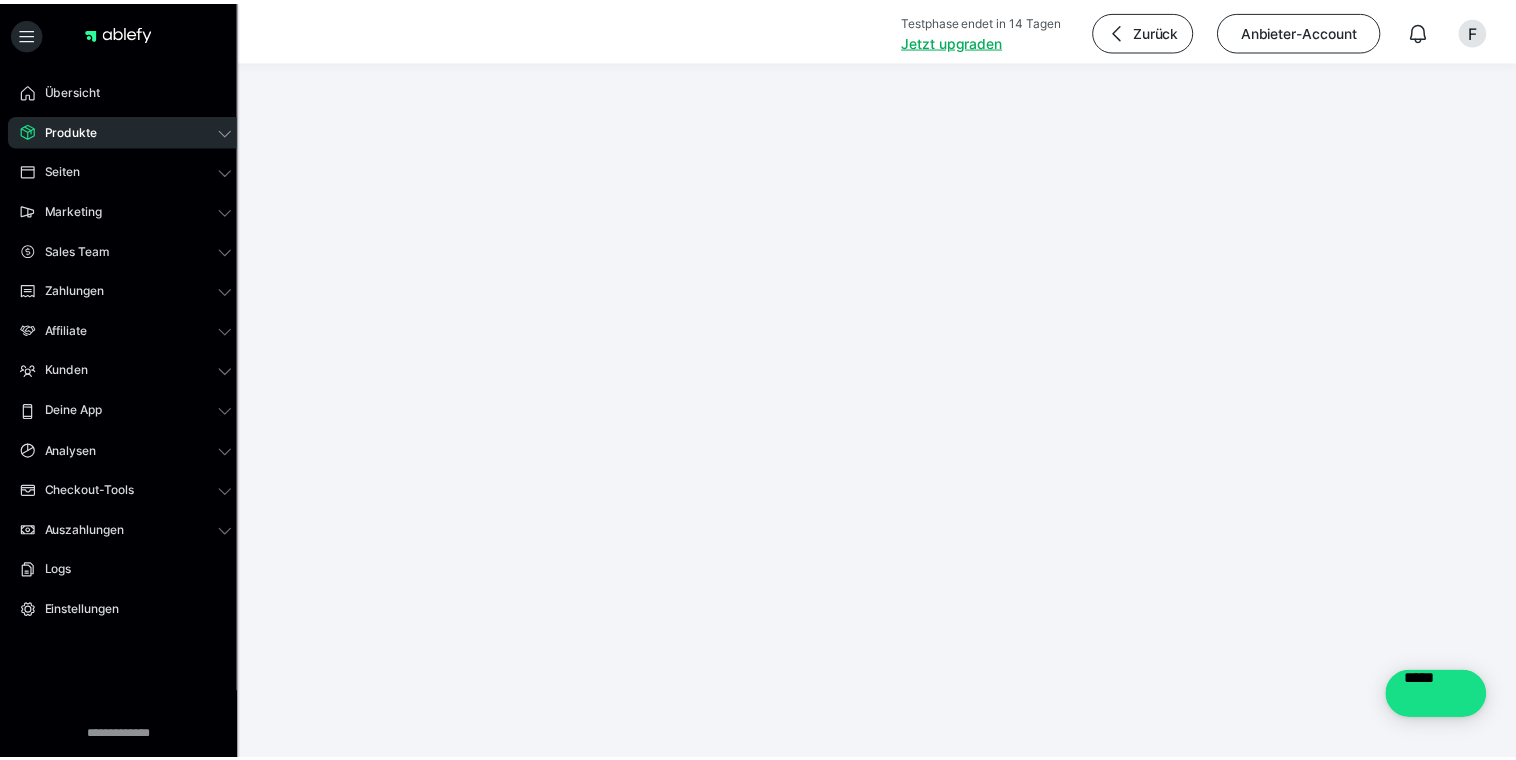 scroll, scrollTop: 0, scrollLeft: 0, axis: both 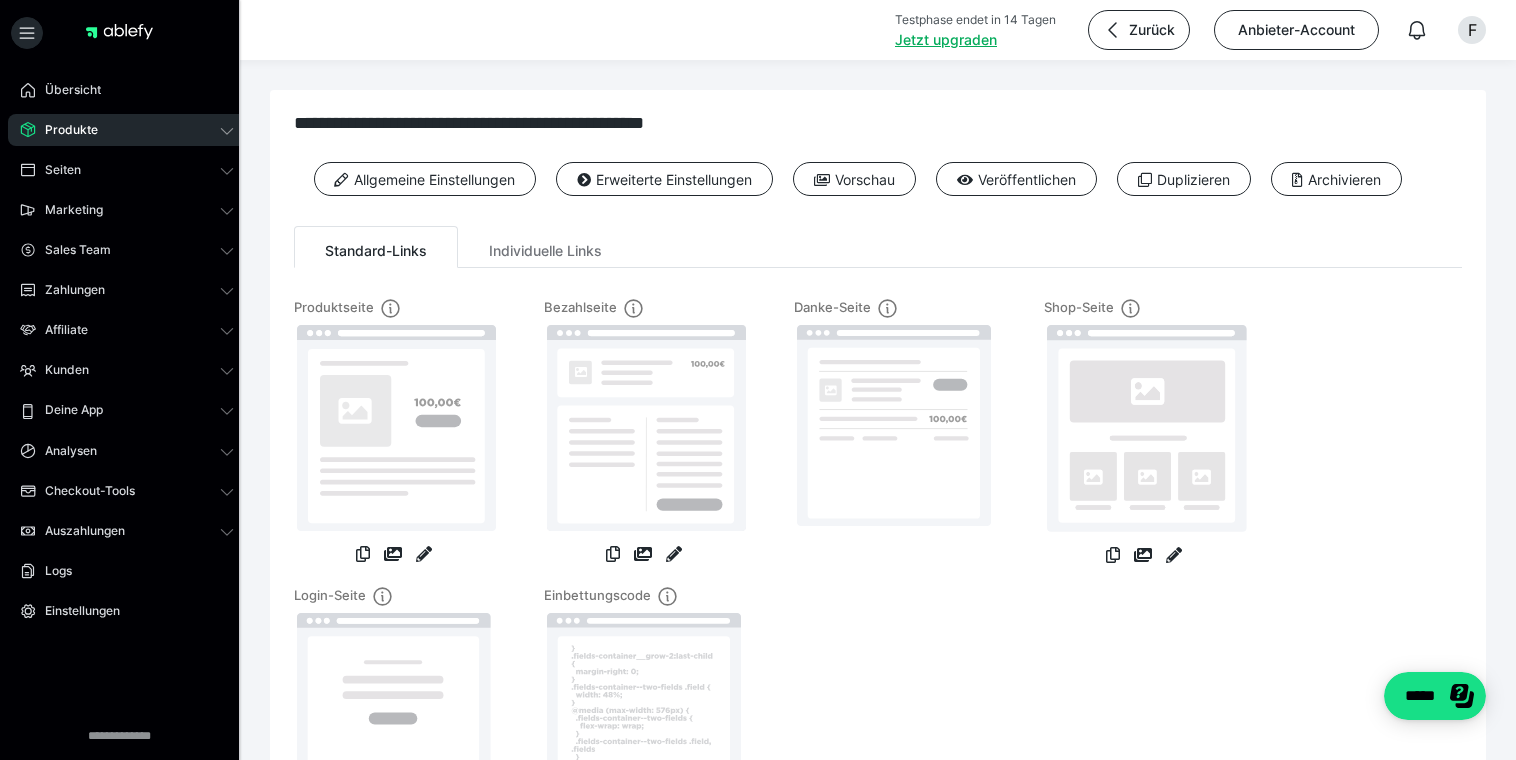 click on "Standard-Links" at bounding box center (376, 247) 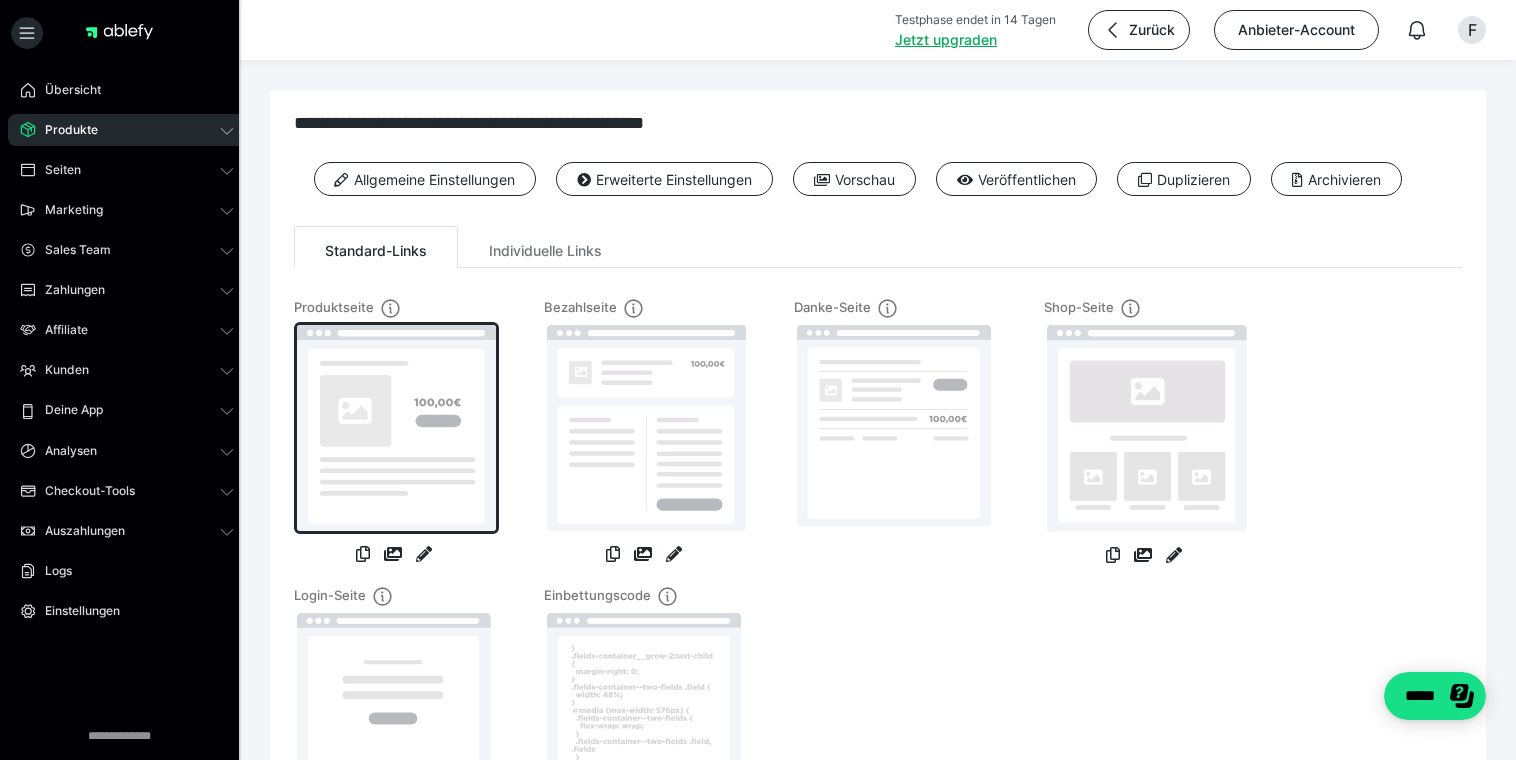 click at bounding box center [396, 428] 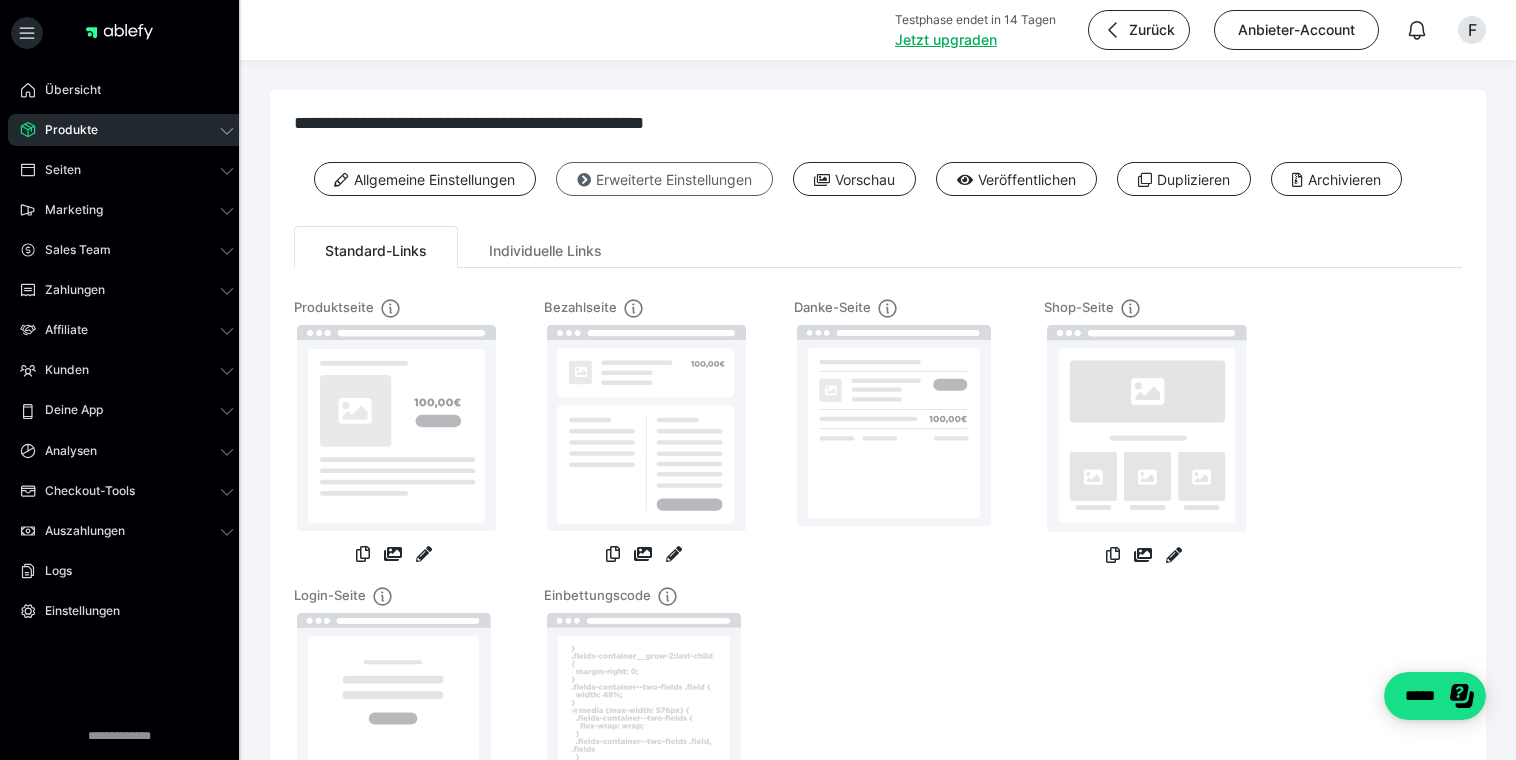 click on "Erweiterte Einstellungen" at bounding box center (664, 179) 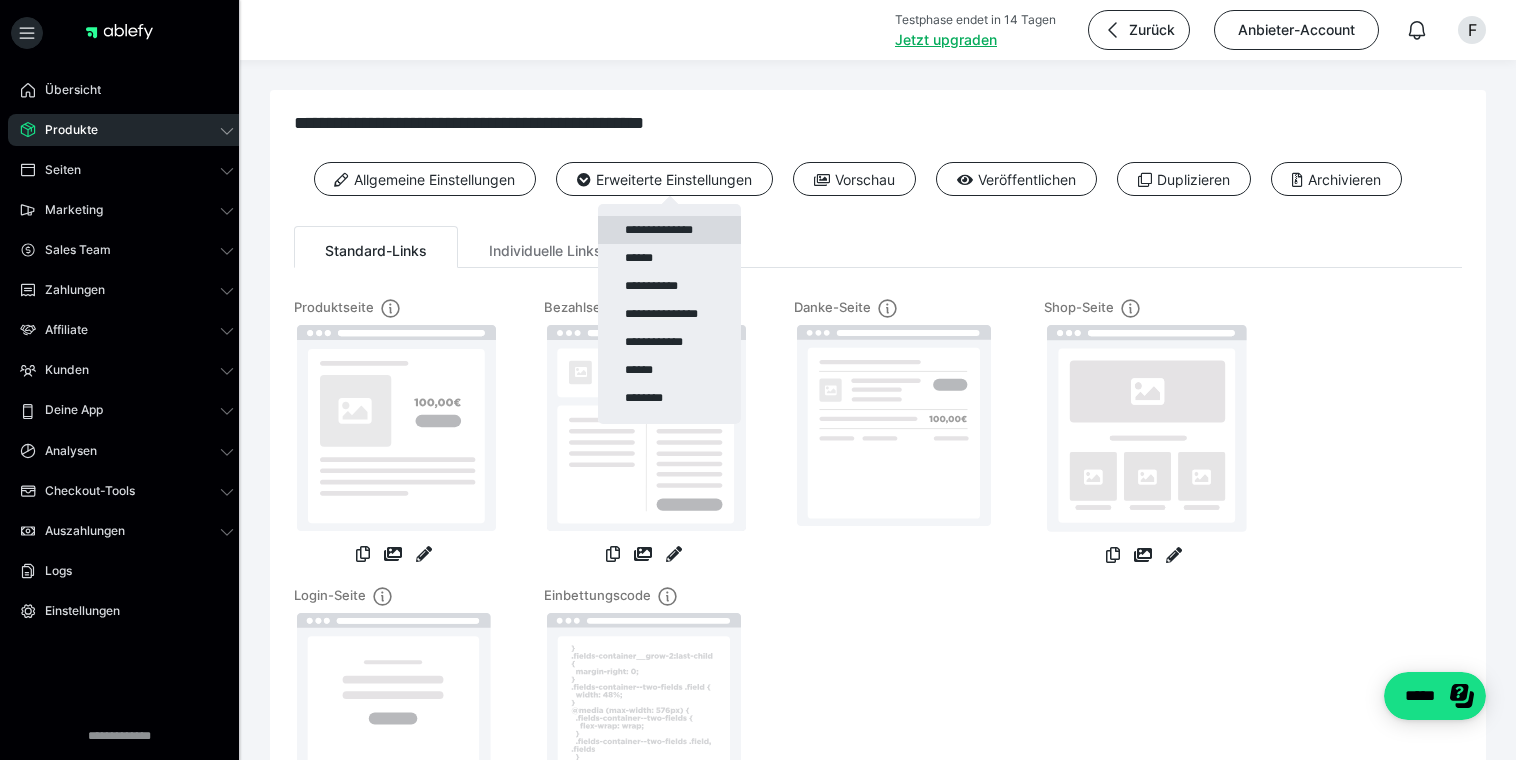 click on "**********" at bounding box center (669, 230) 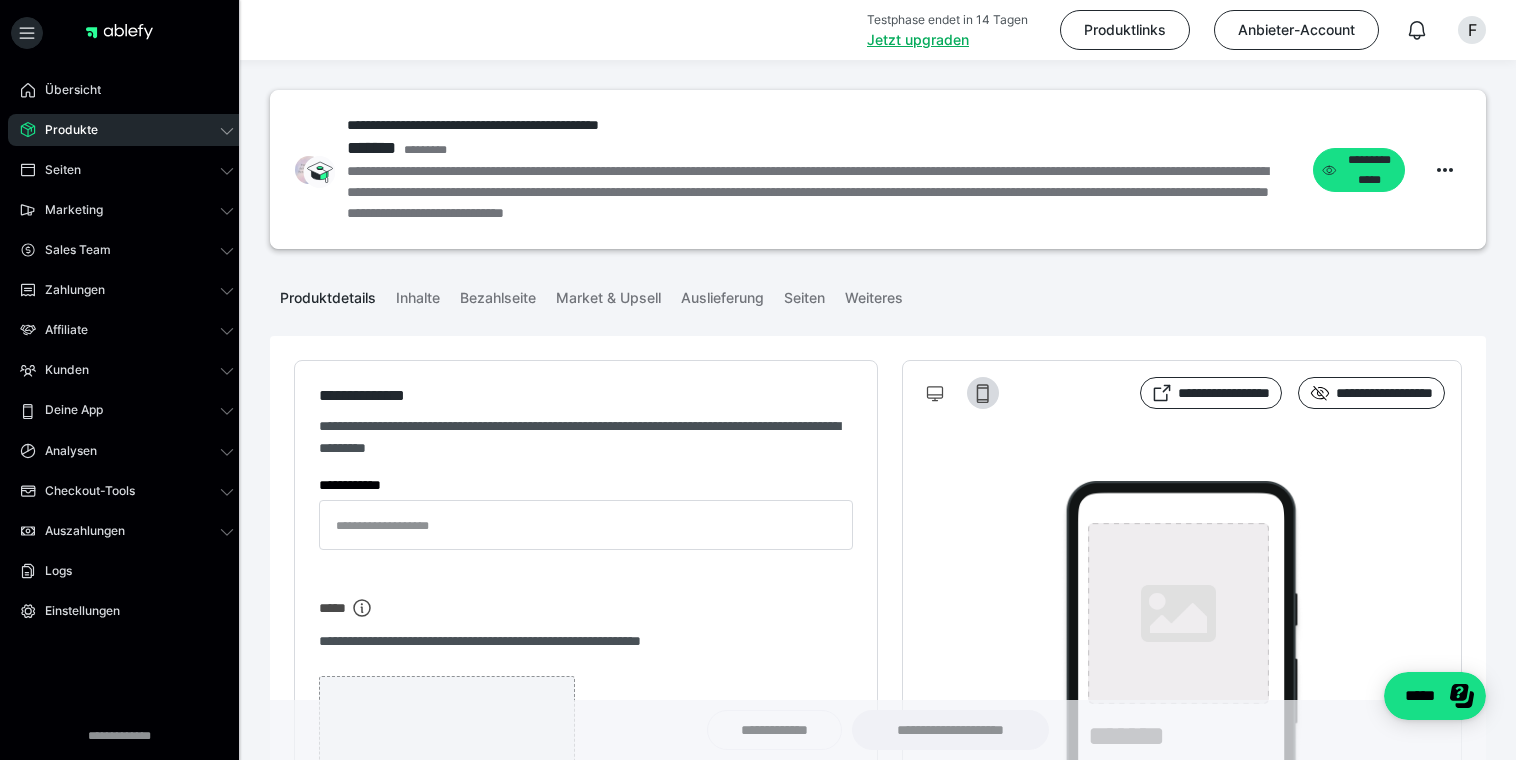 type on "**********" 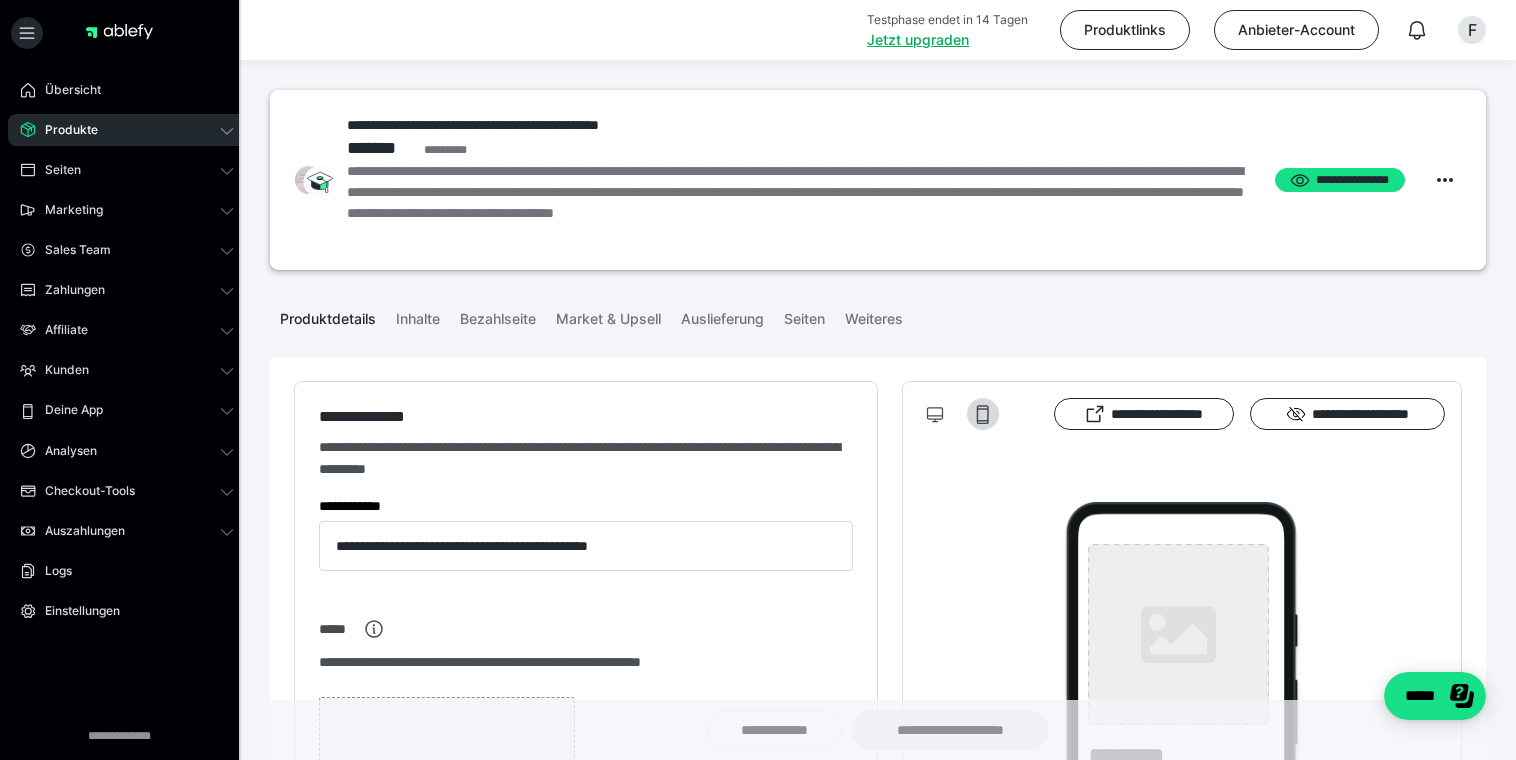 type on "**********" 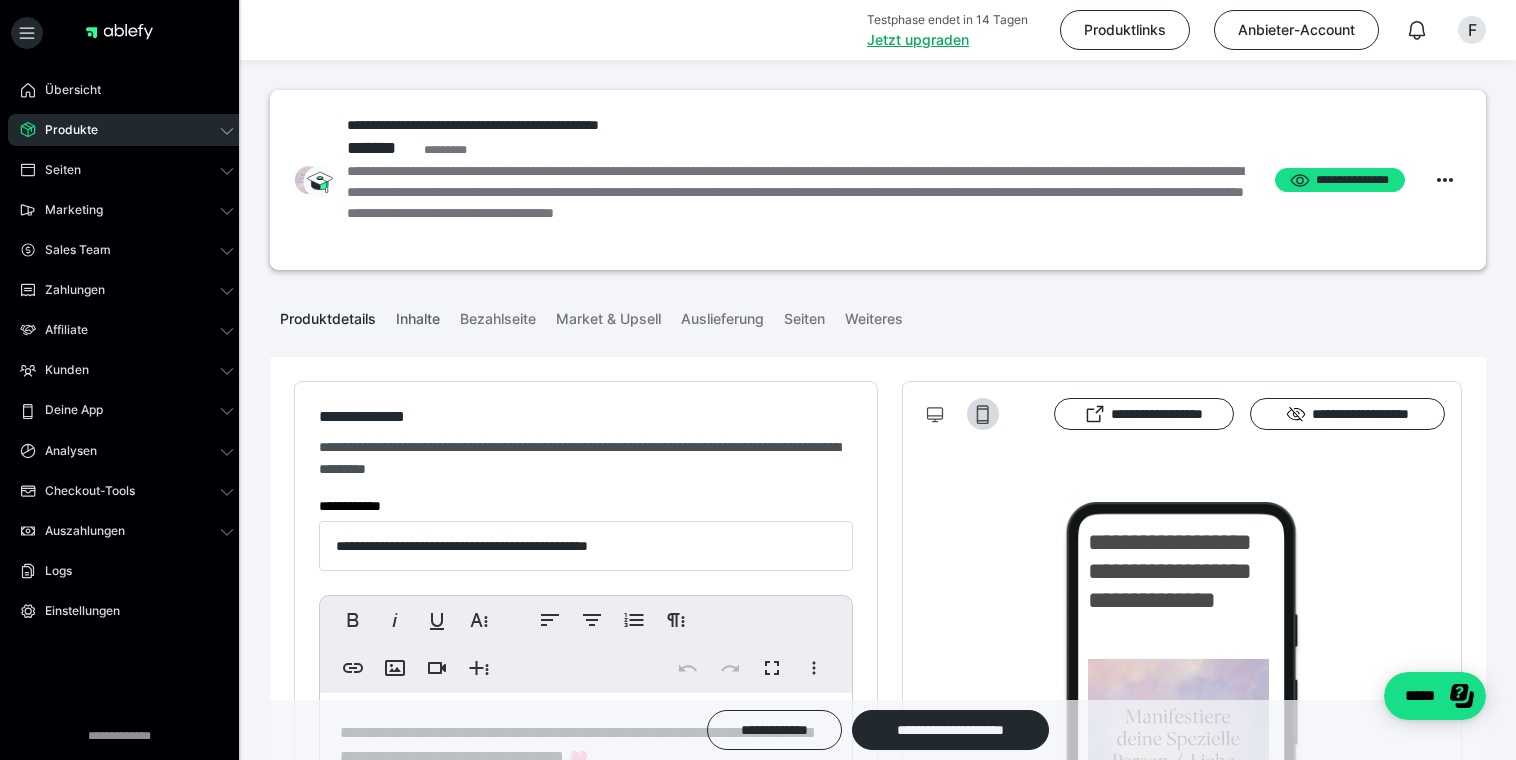 click on "Inhalte" at bounding box center [418, 315] 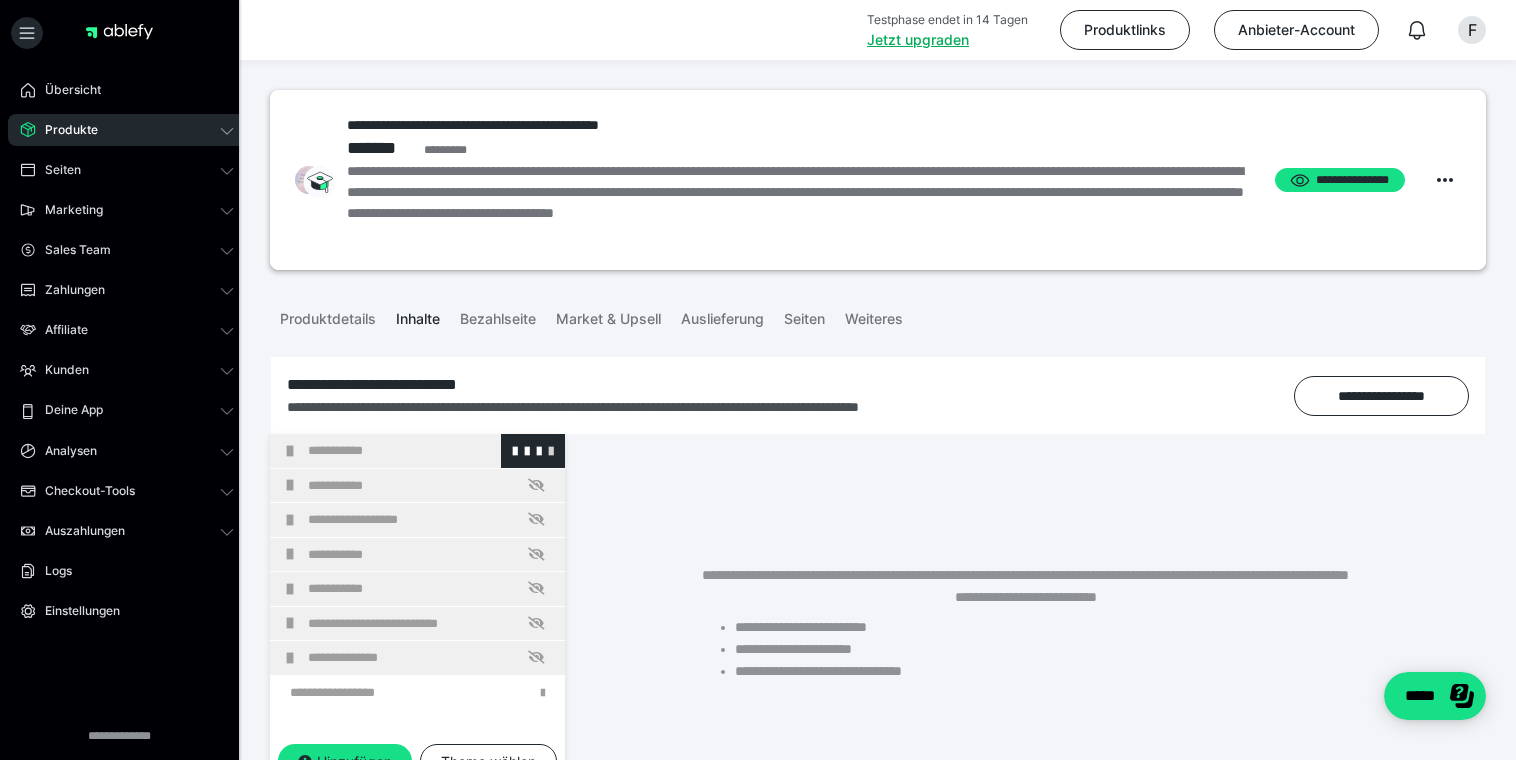 click at bounding box center [551, 450] 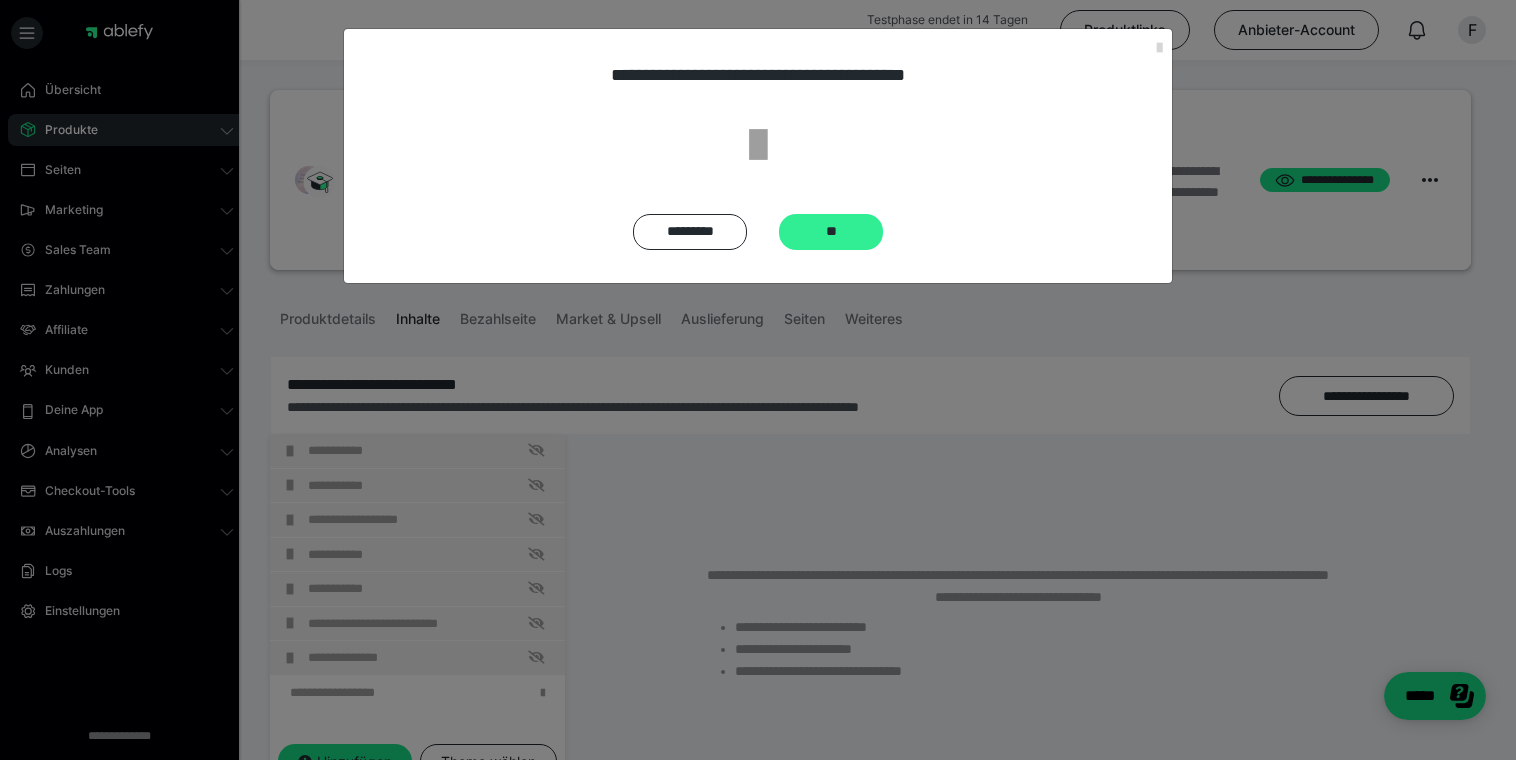 click on "**" at bounding box center (831, 232) 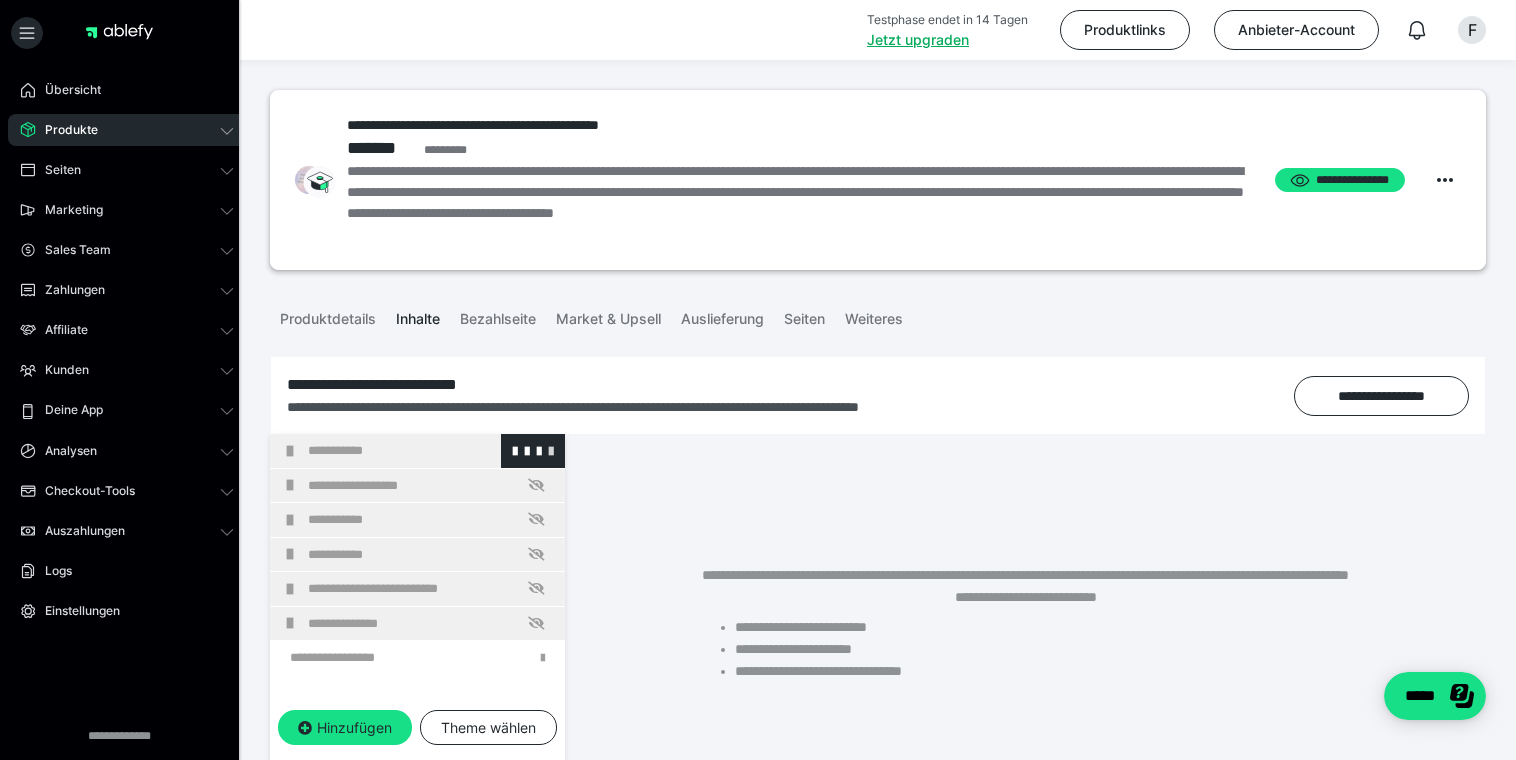 click at bounding box center (551, 450) 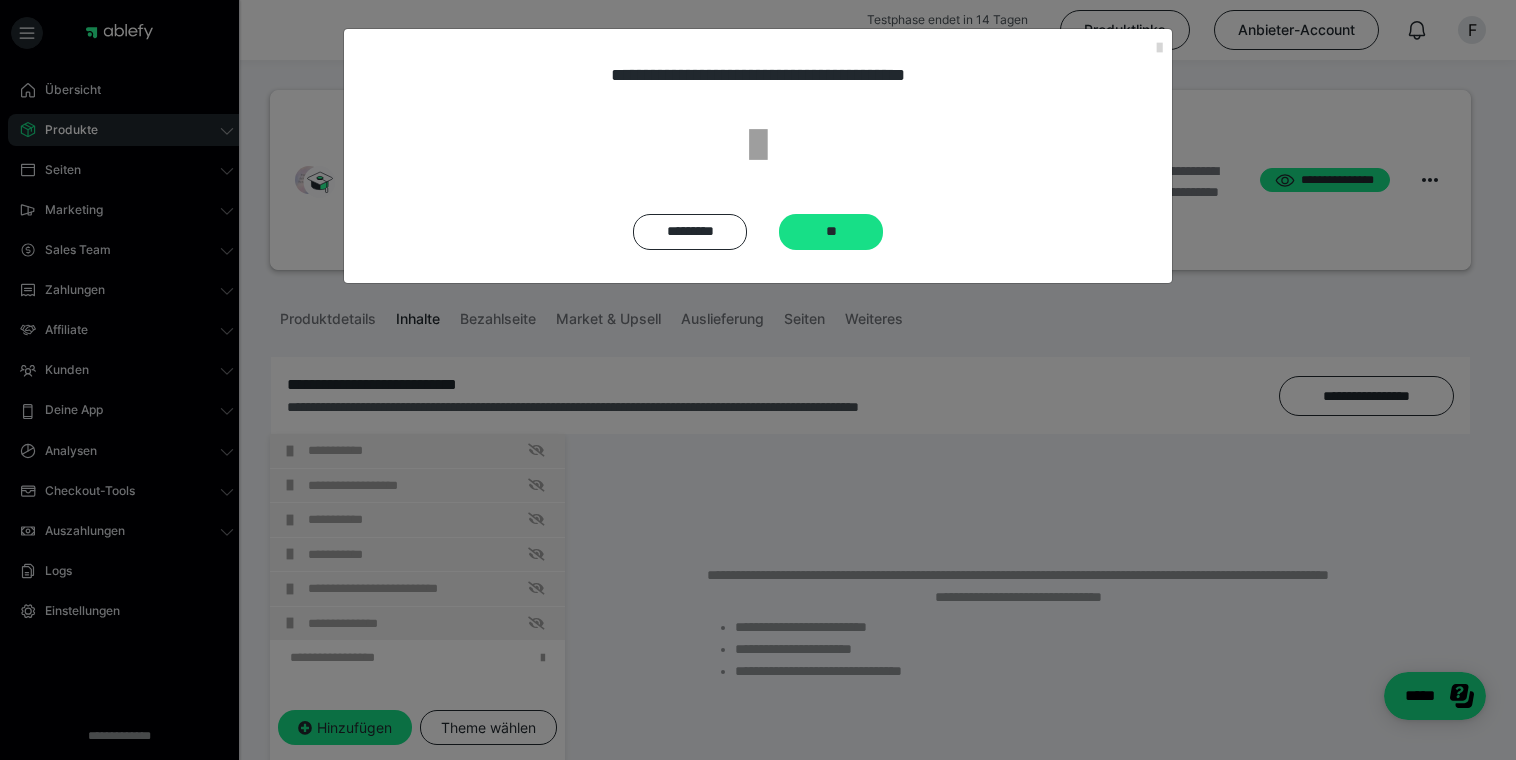 click on "********* **" at bounding box center (758, 232) 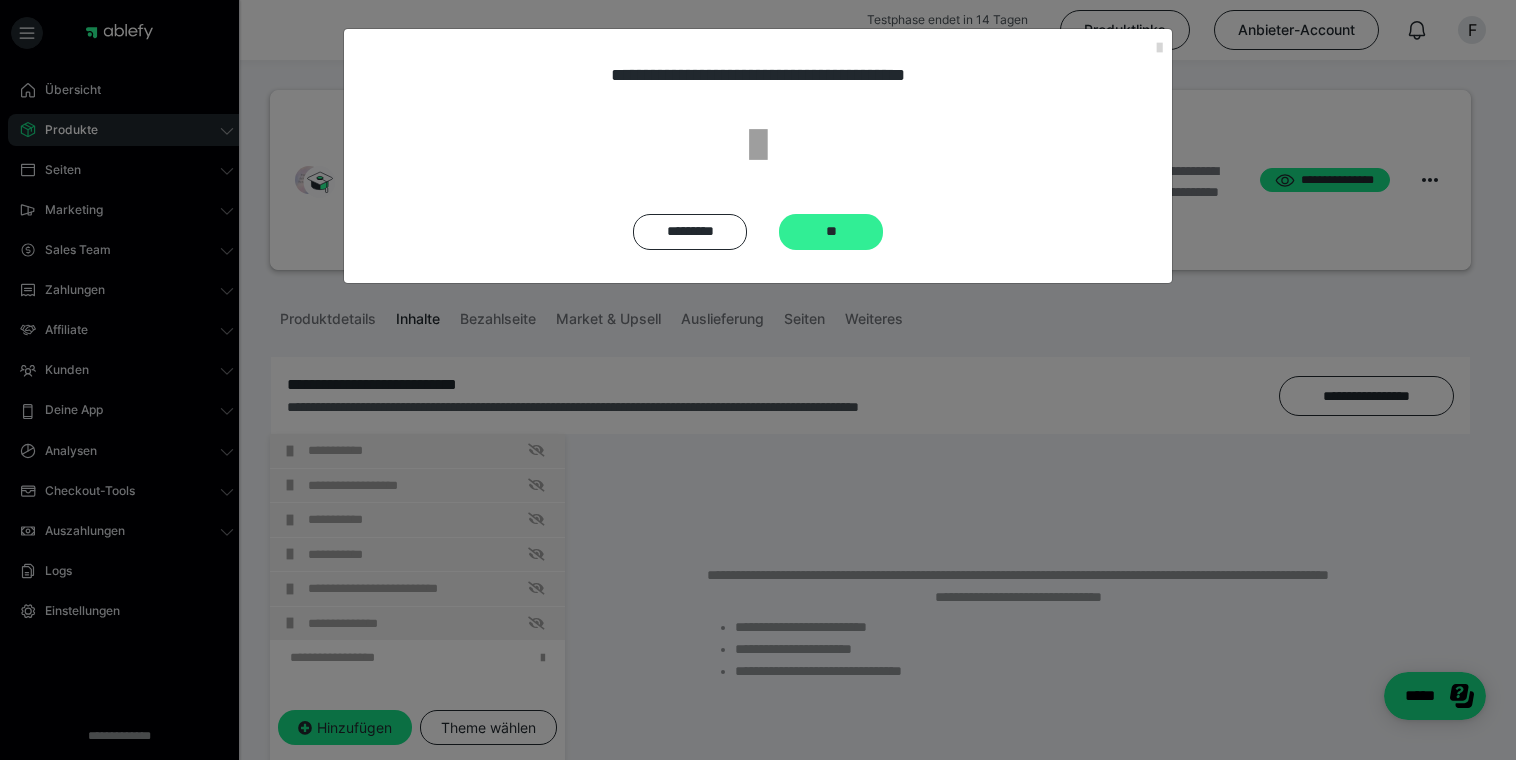click on "**" at bounding box center (831, 232) 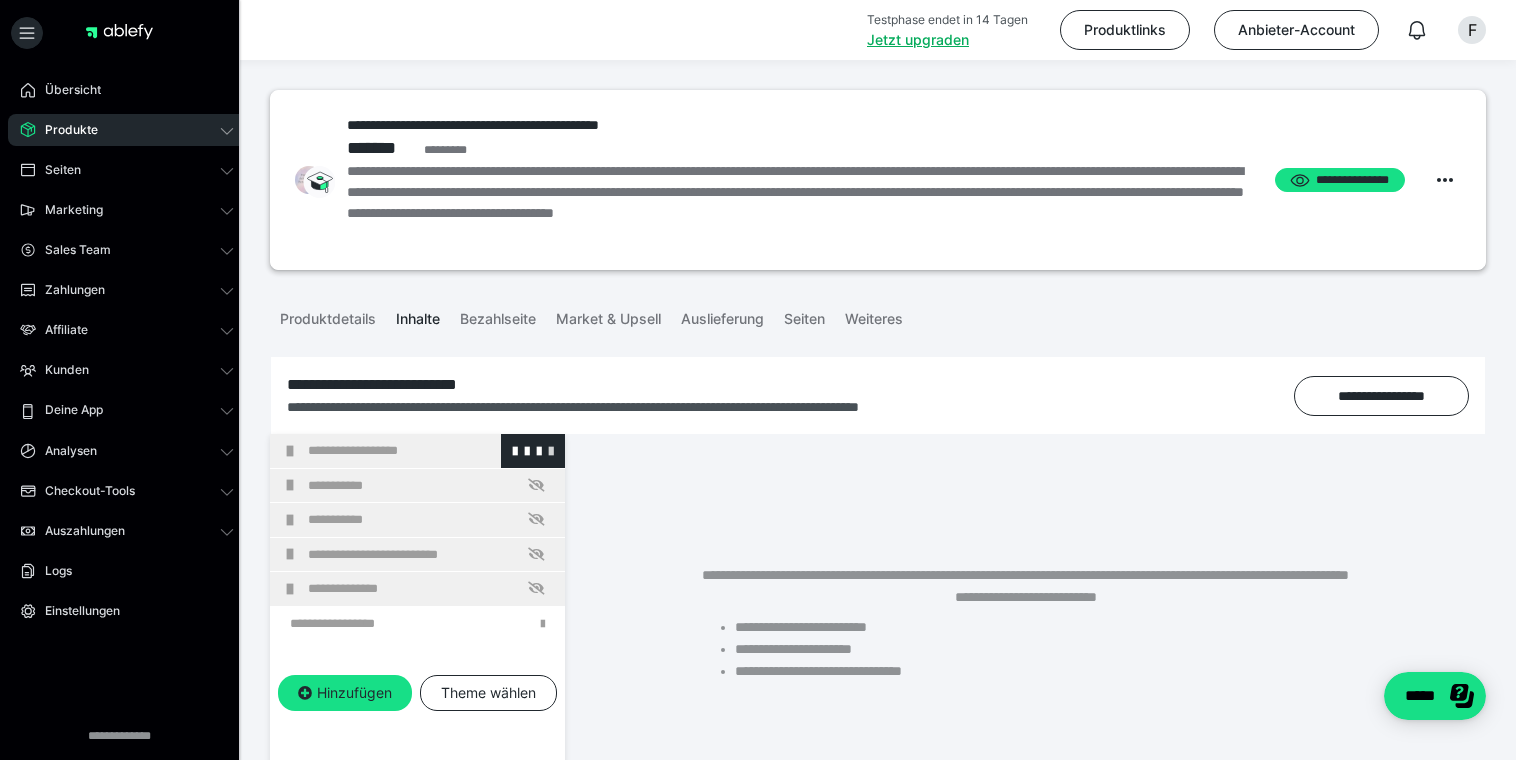 click at bounding box center (551, 450) 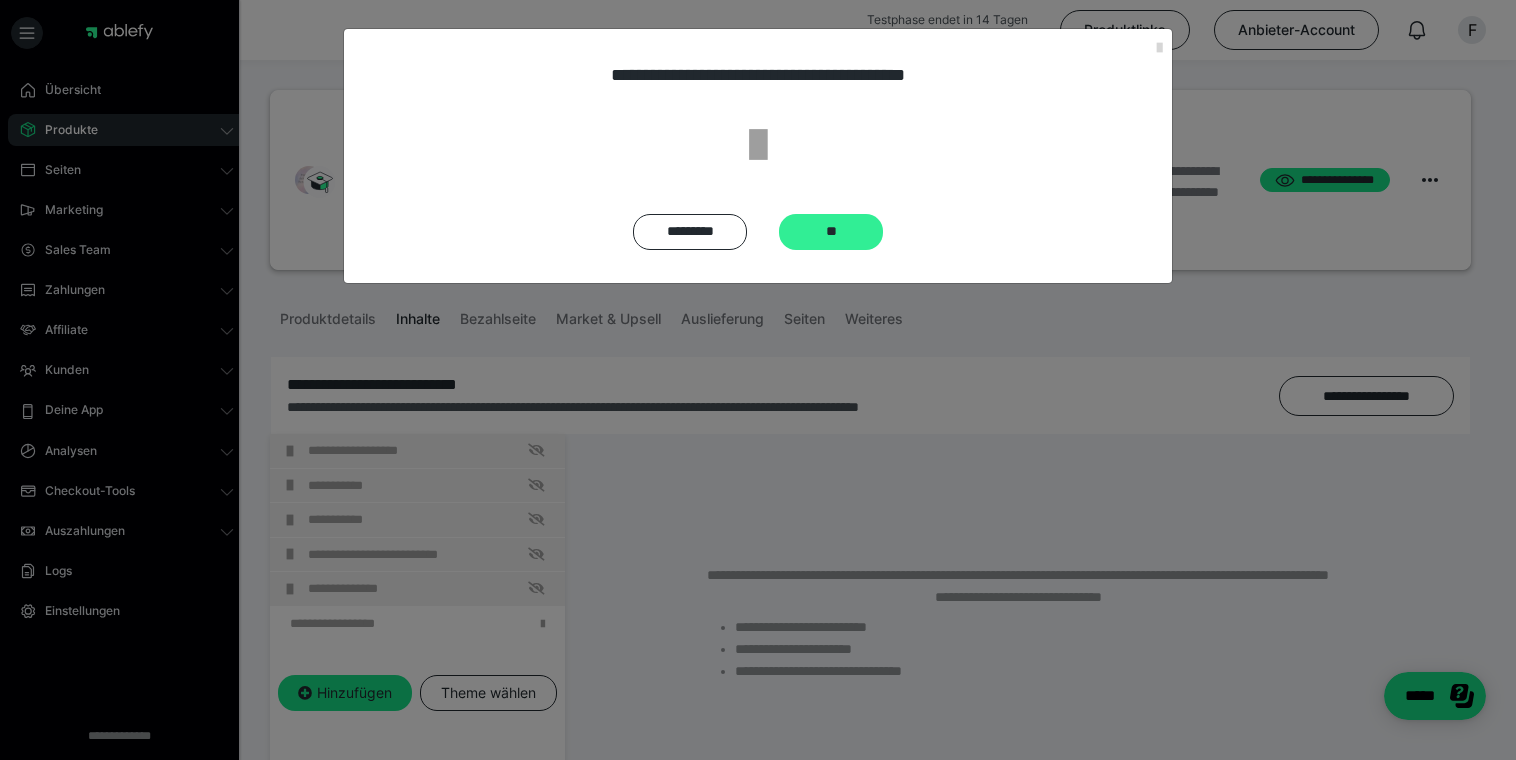 click on "**" at bounding box center [831, 232] 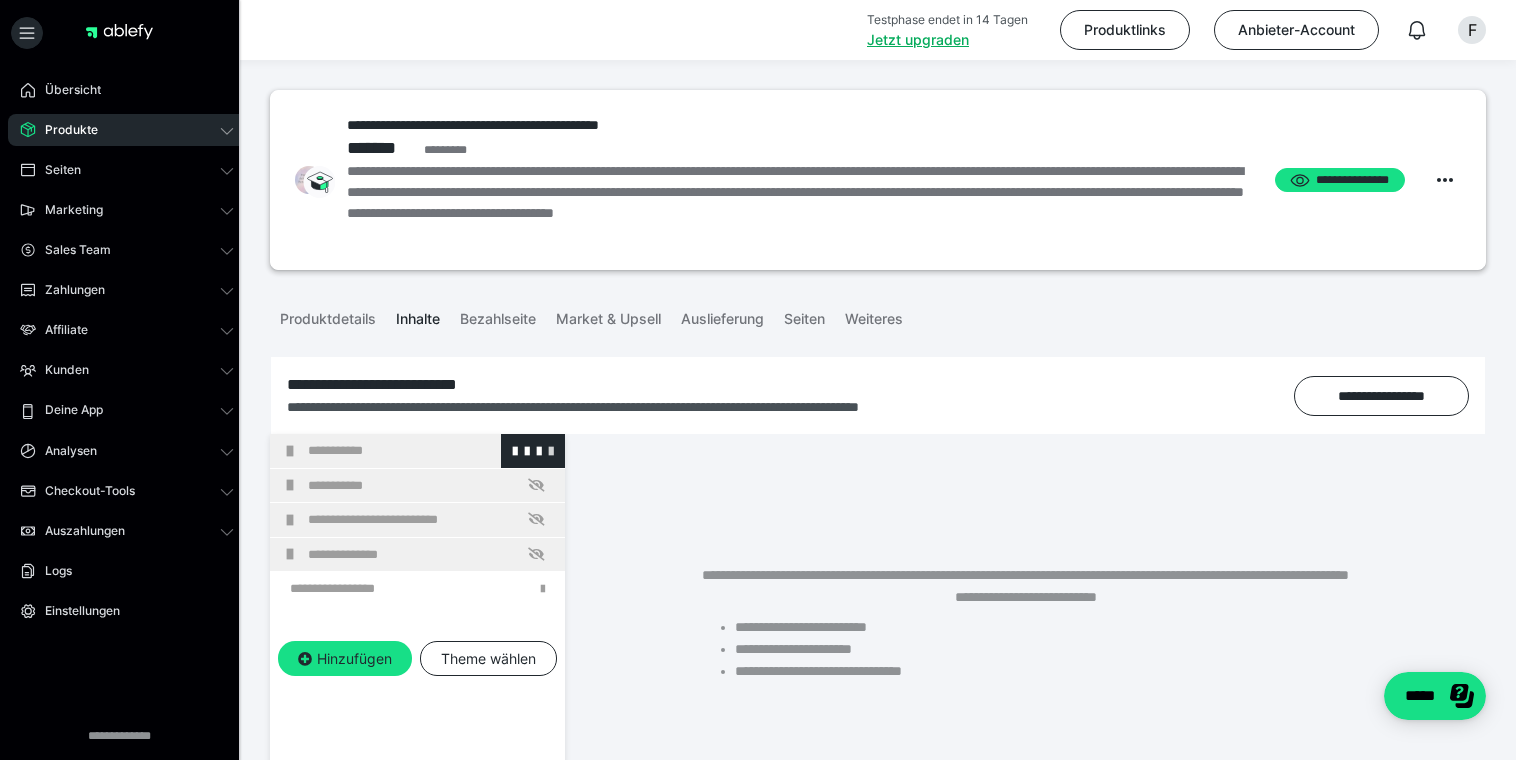 click at bounding box center [551, 450] 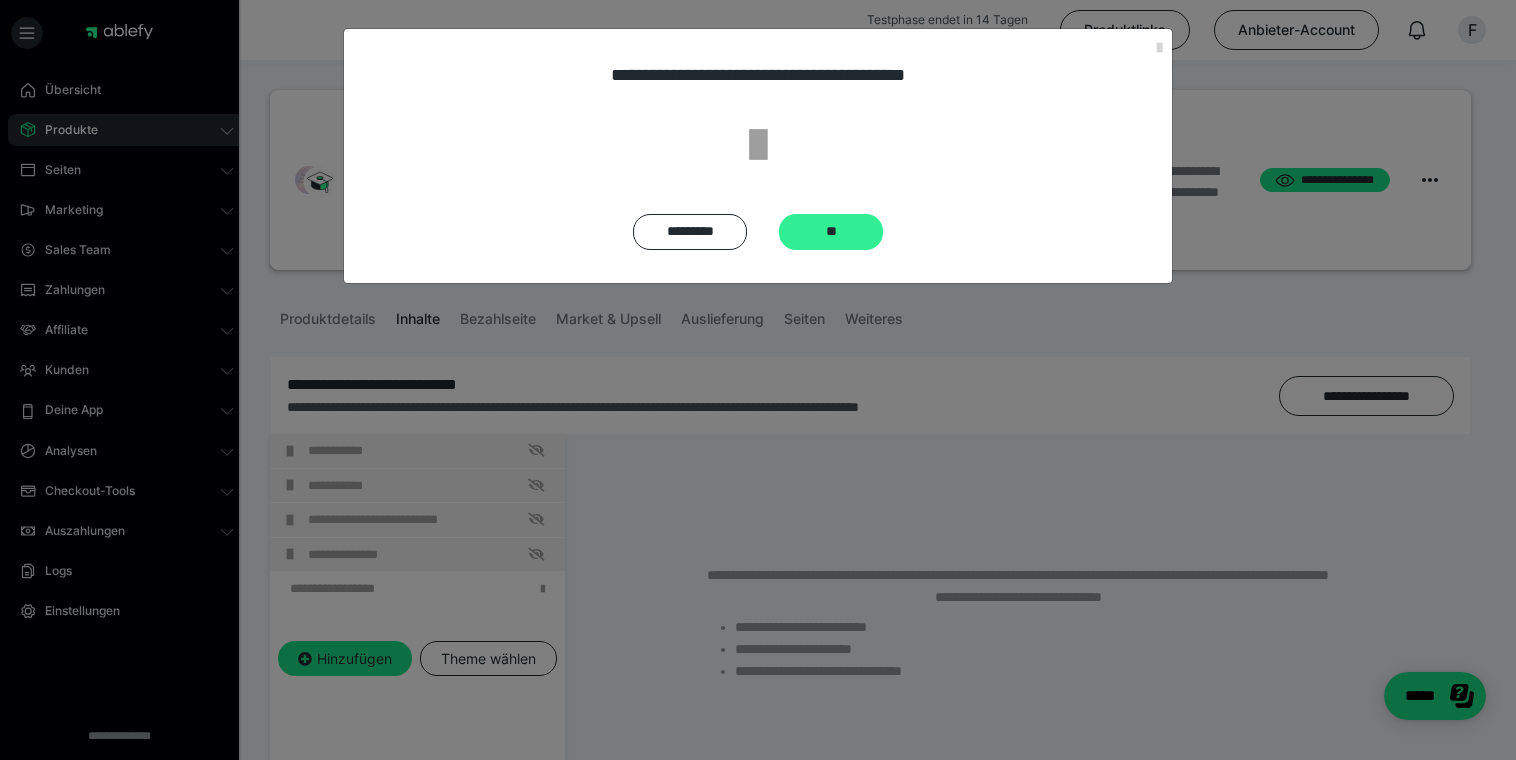 click on "**" at bounding box center (831, 232) 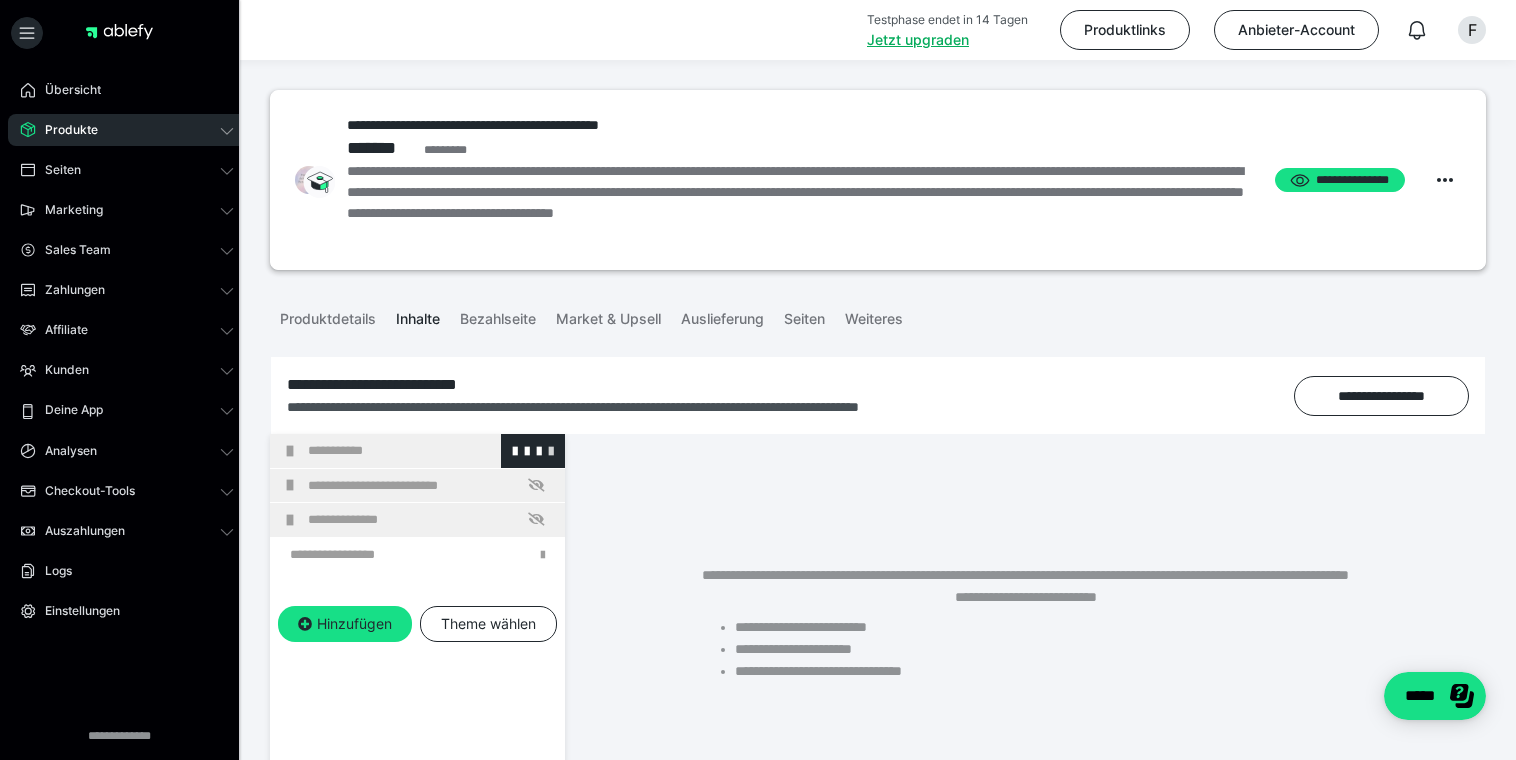 click at bounding box center [551, 450] 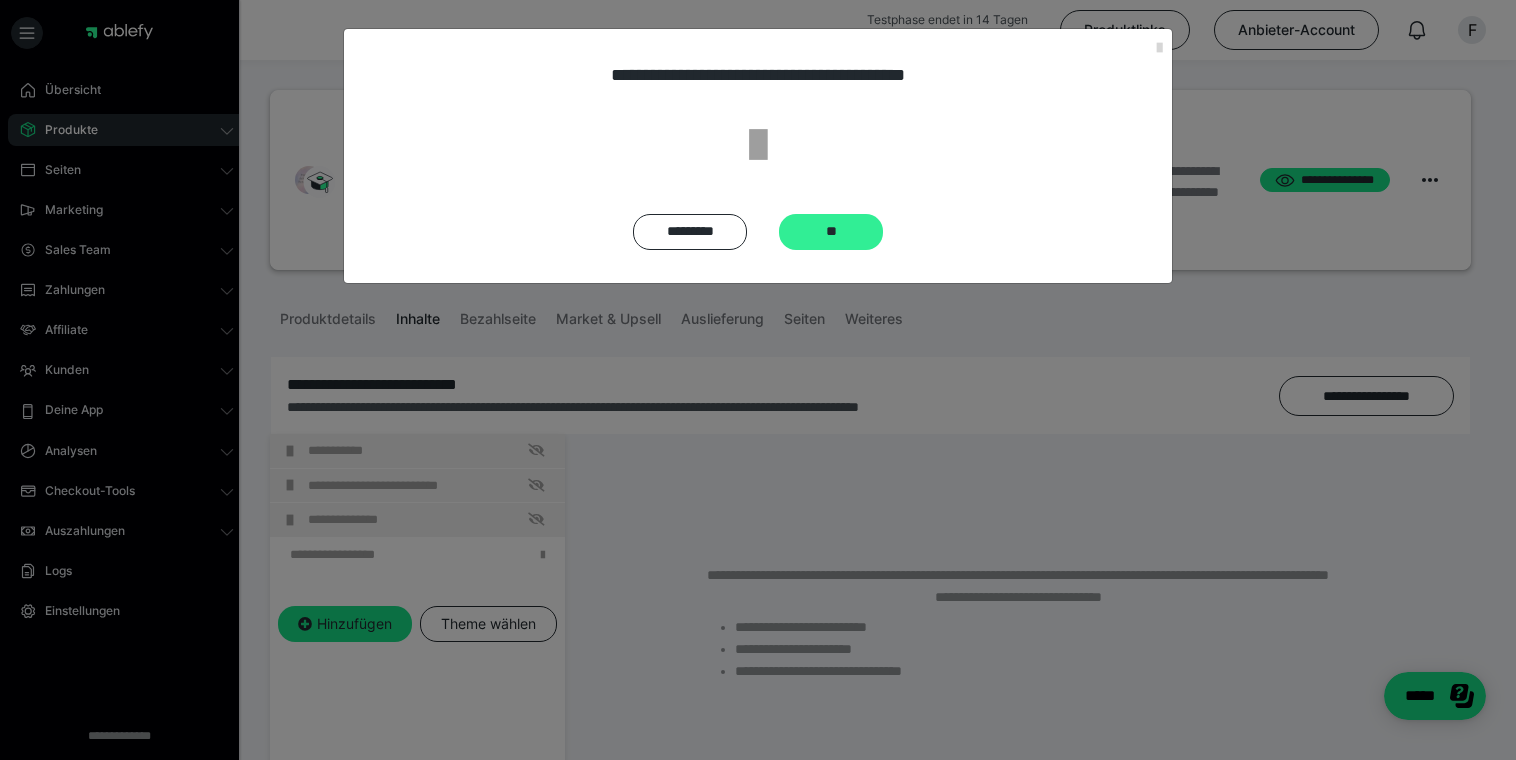 click on "**" at bounding box center (831, 232) 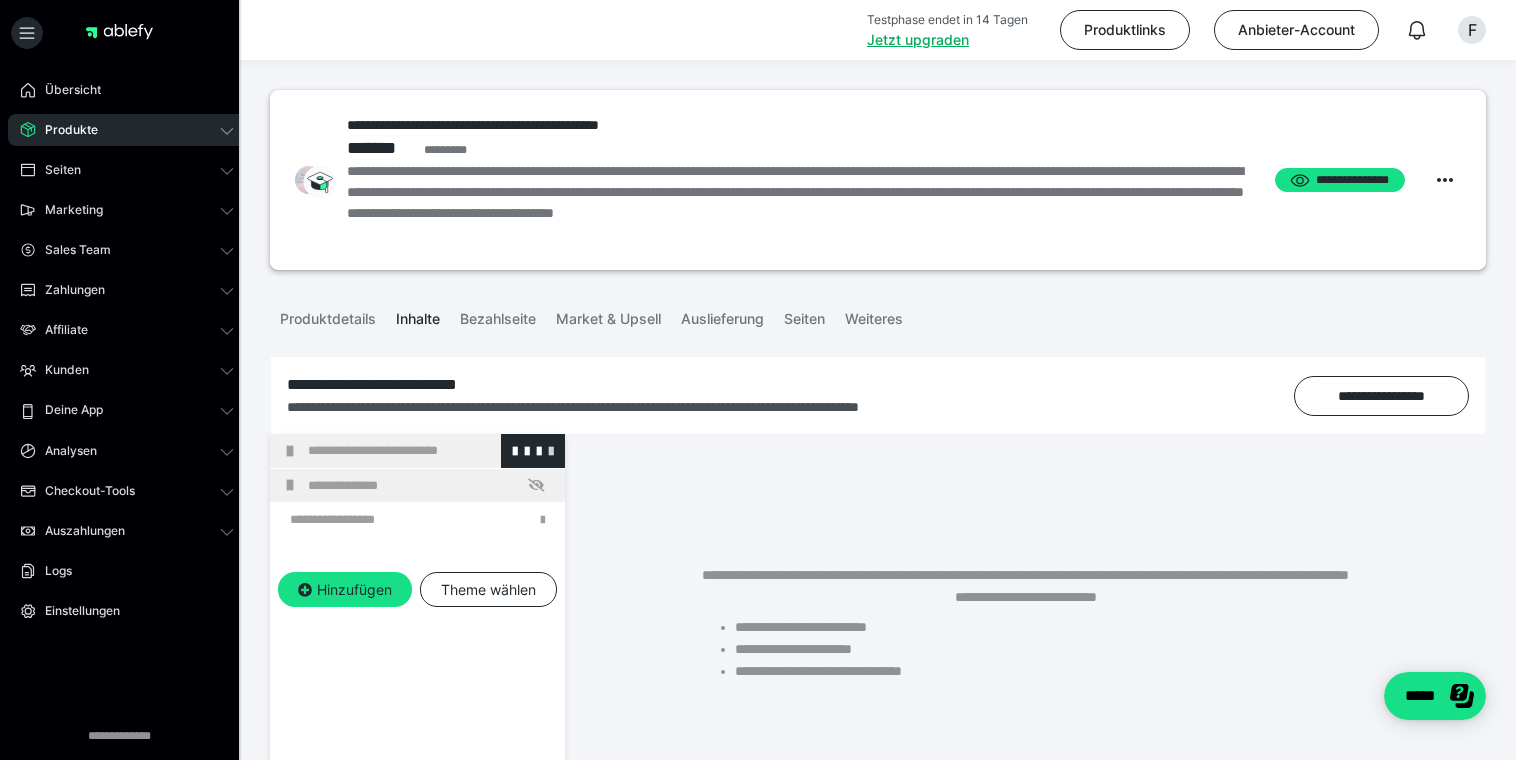click at bounding box center [551, 450] 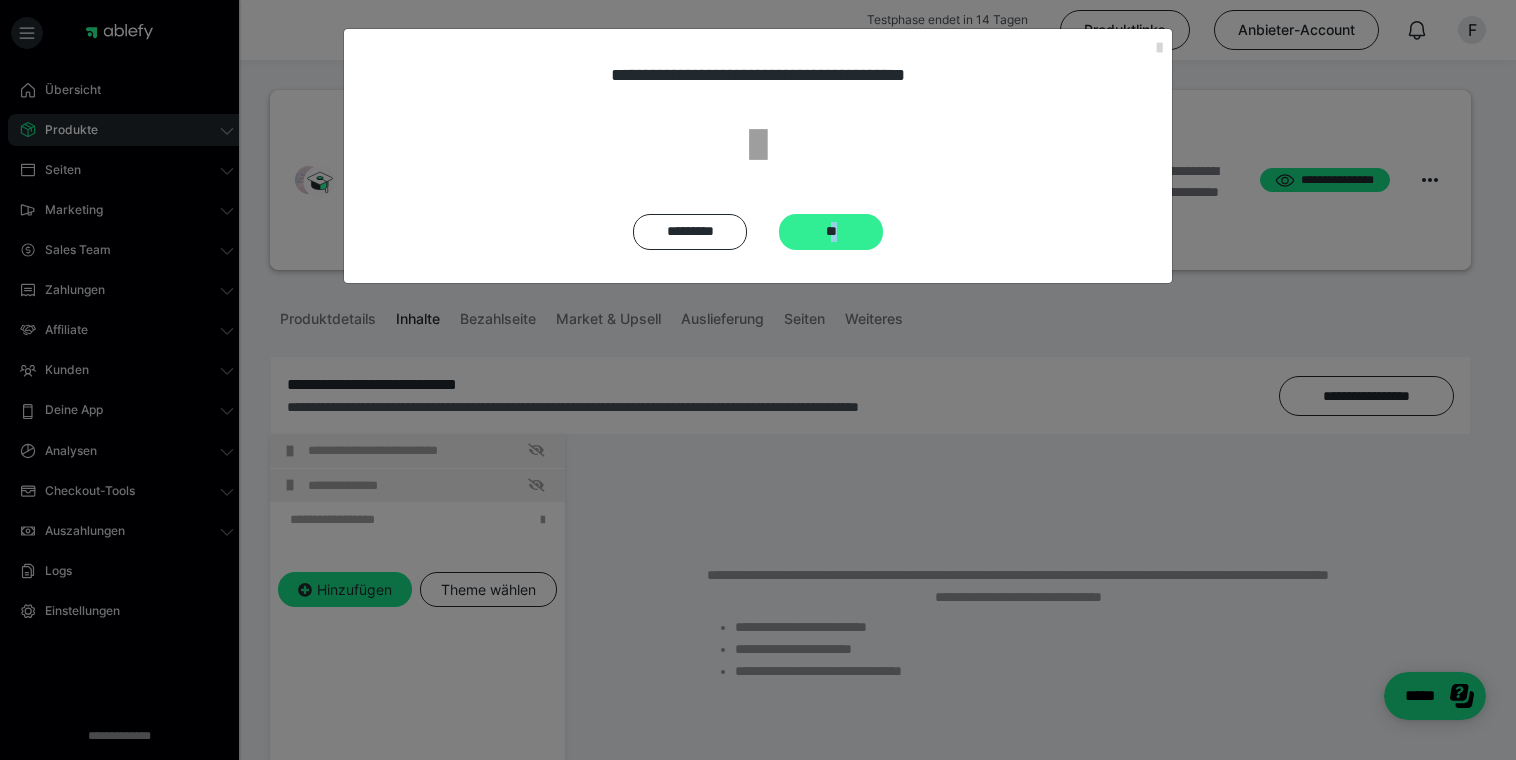 click on "**" at bounding box center (831, 232) 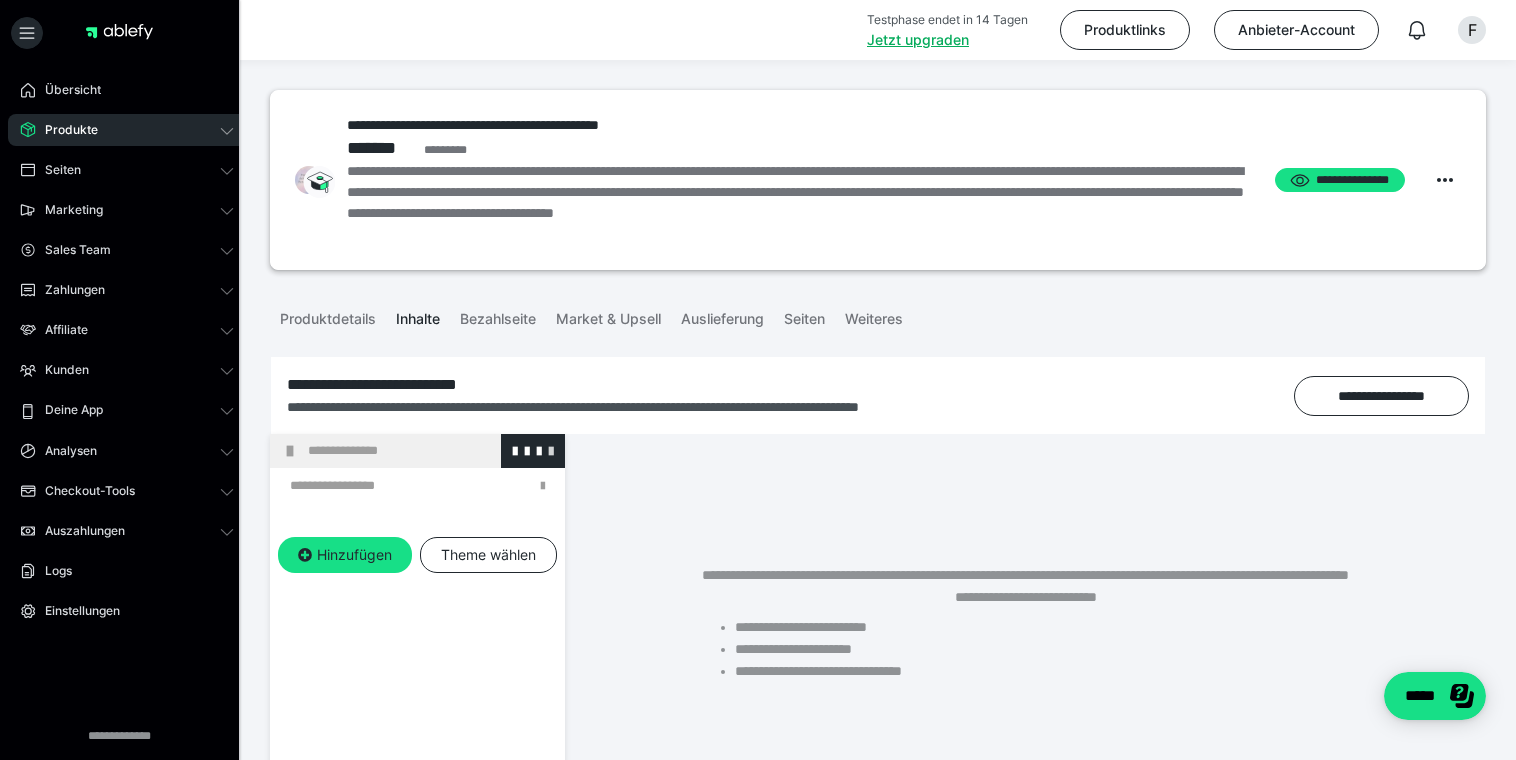 click at bounding box center [551, 450] 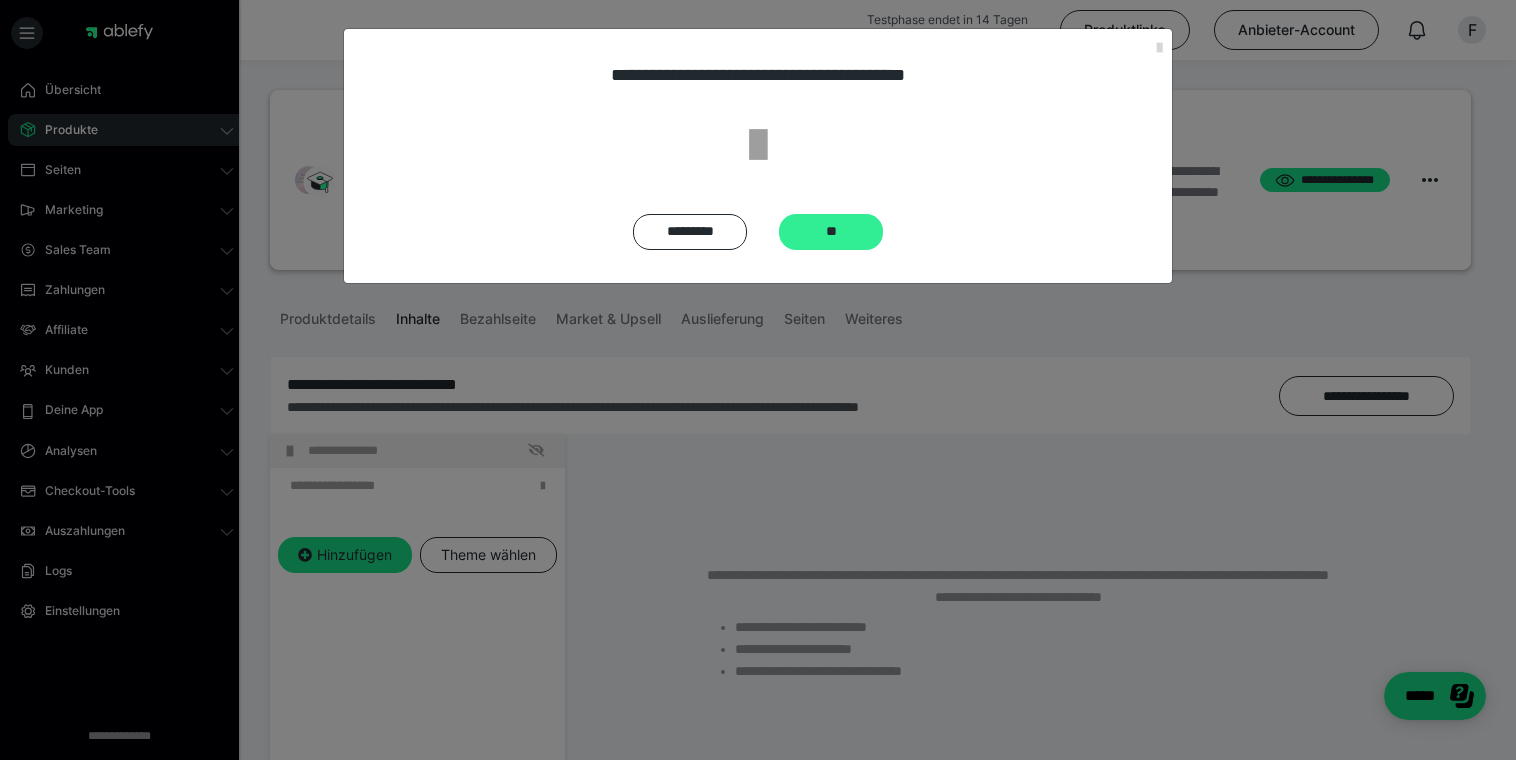click on "**" at bounding box center [831, 232] 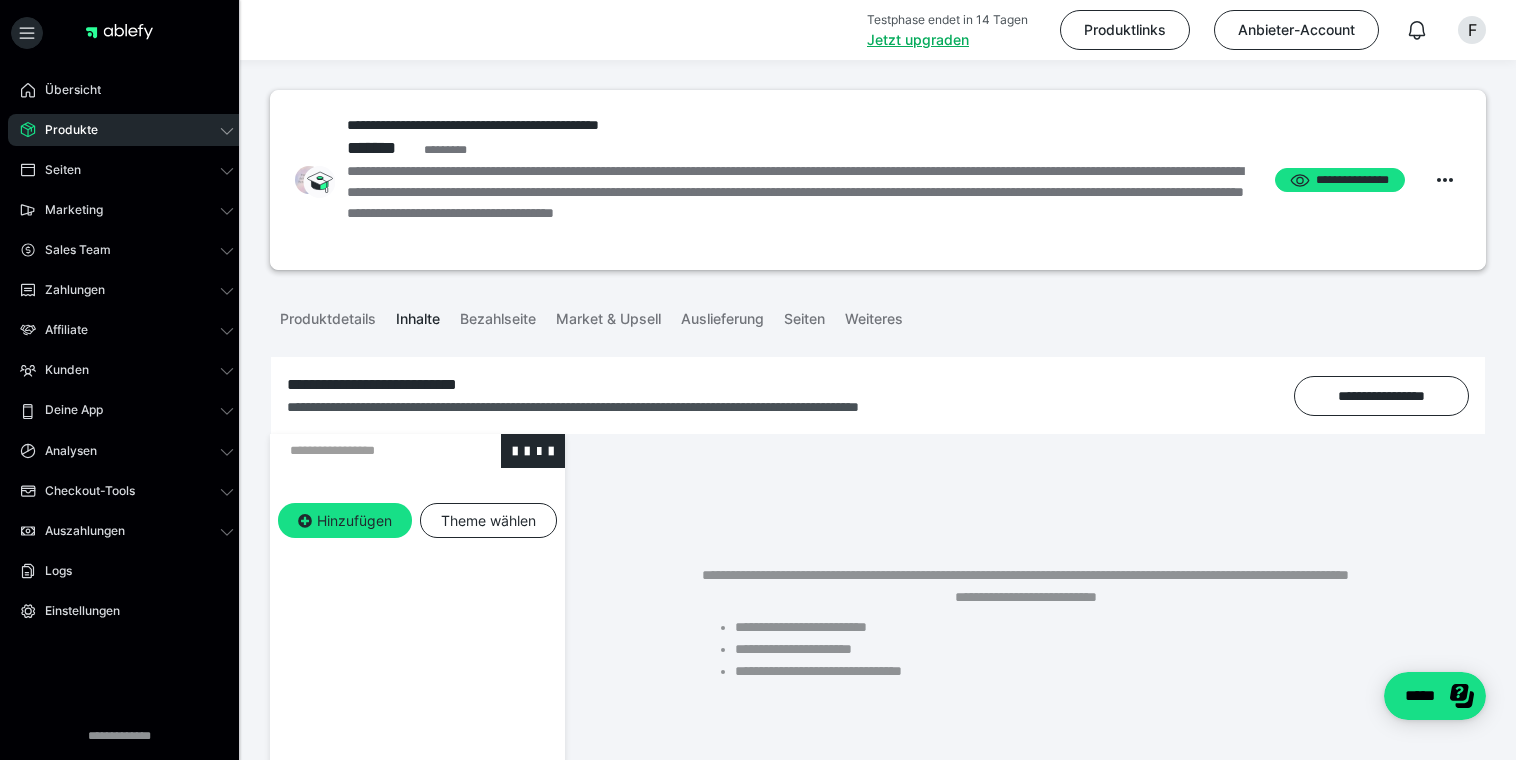 click at bounding box center (365, 451) 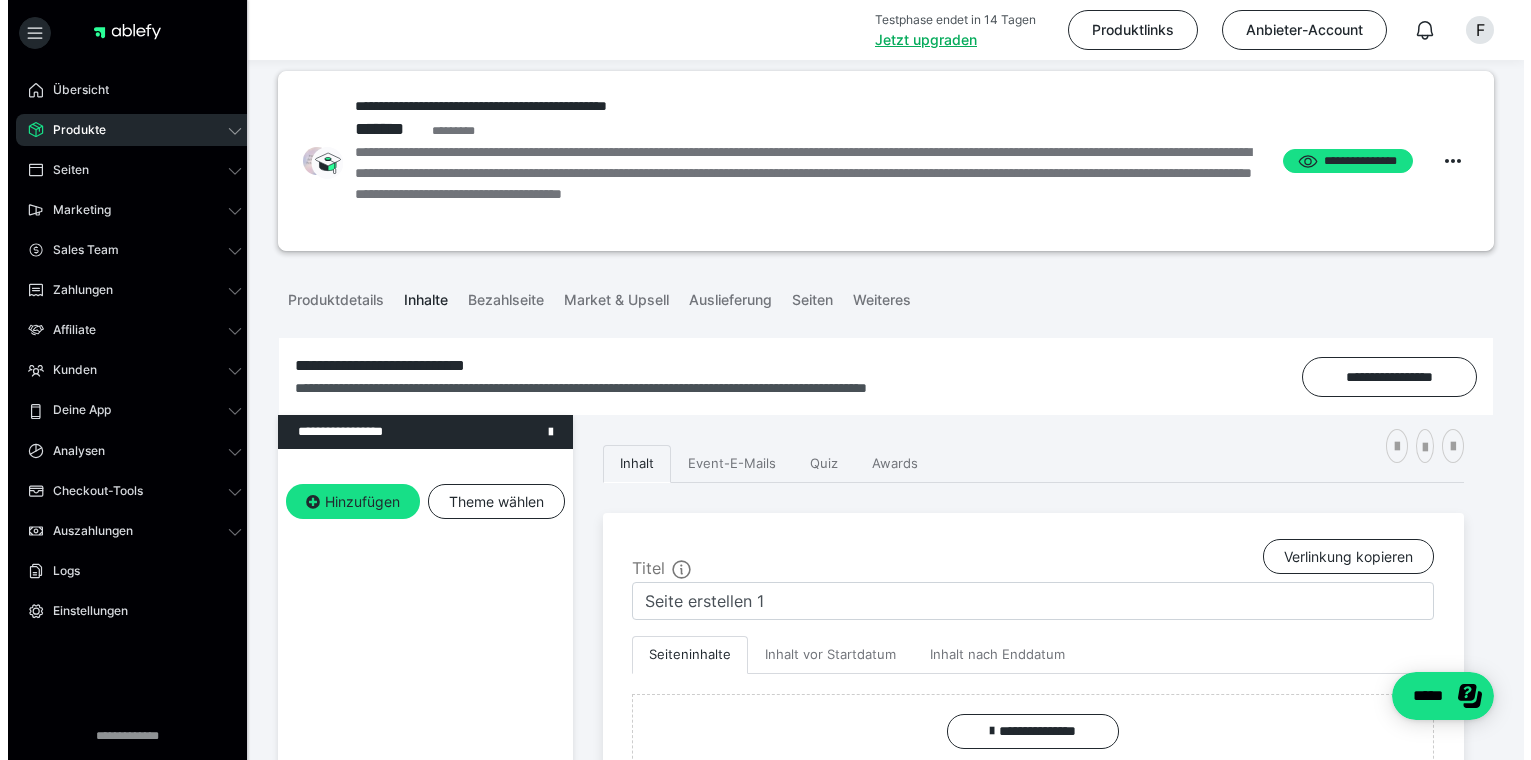 scroll, scrollTop: 220, scrollLeft: 0, axis: vertical 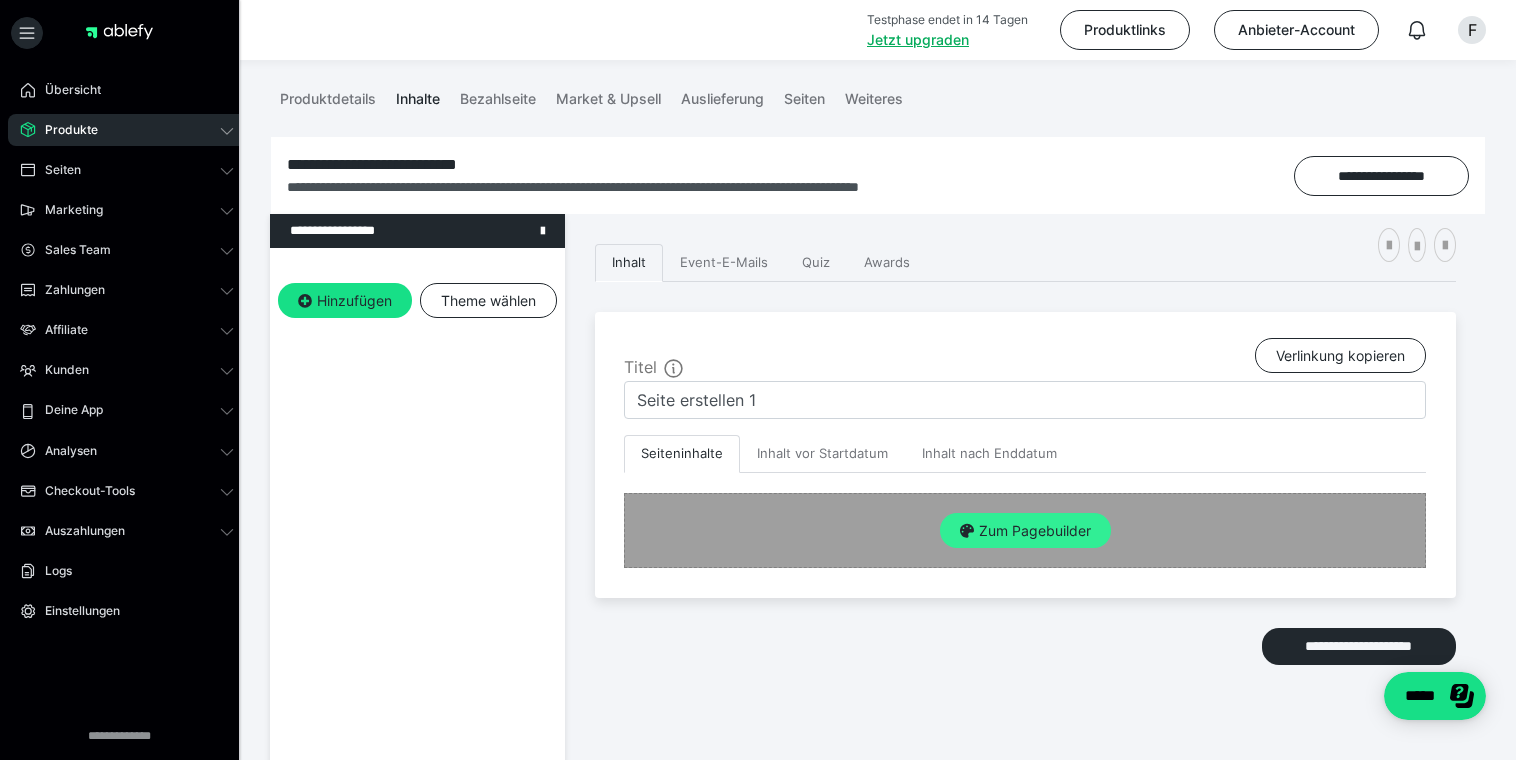 click on "Zum Pagebuilder" at bounding box center [1025, 531] 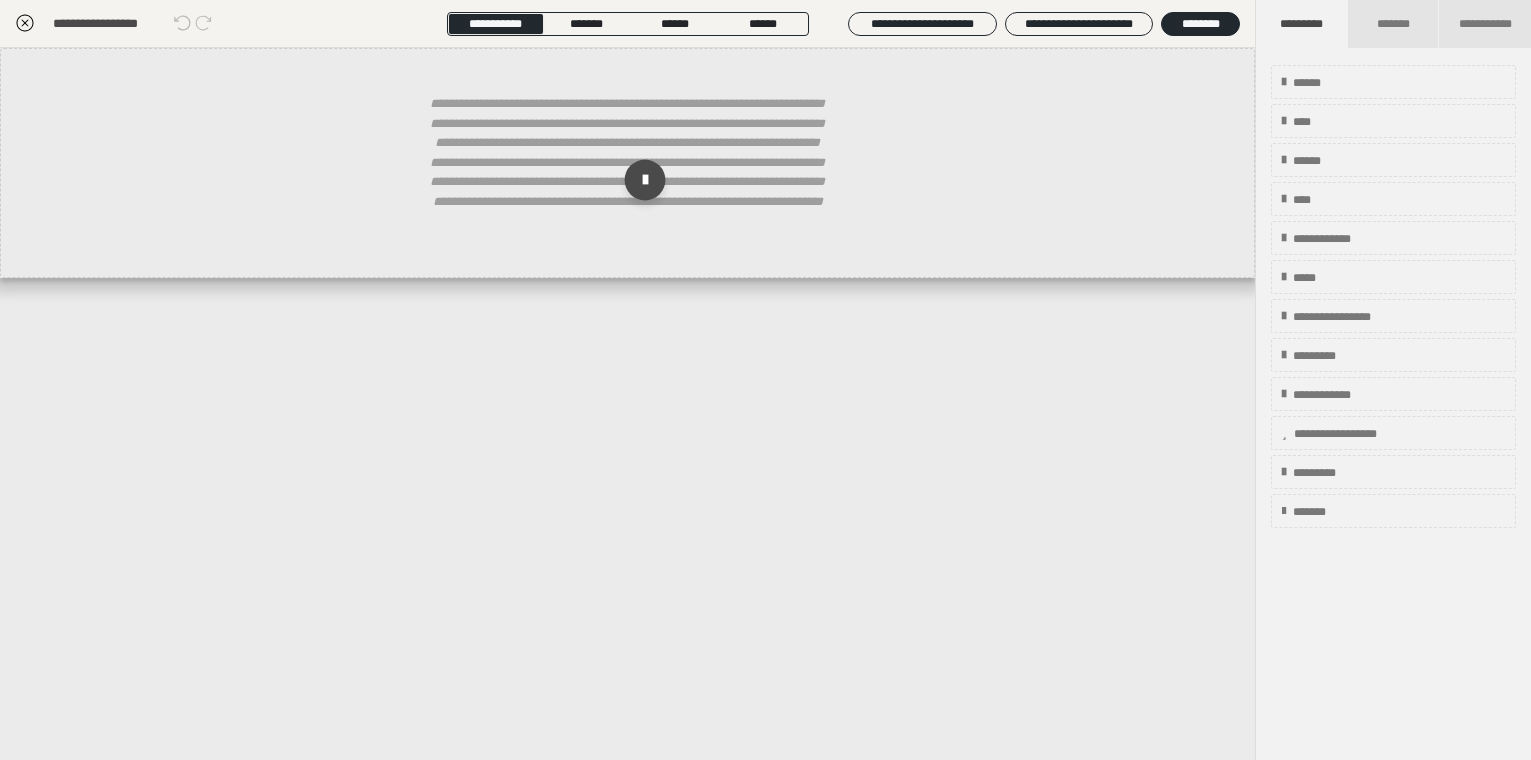 click at bounding box center (644, 180) 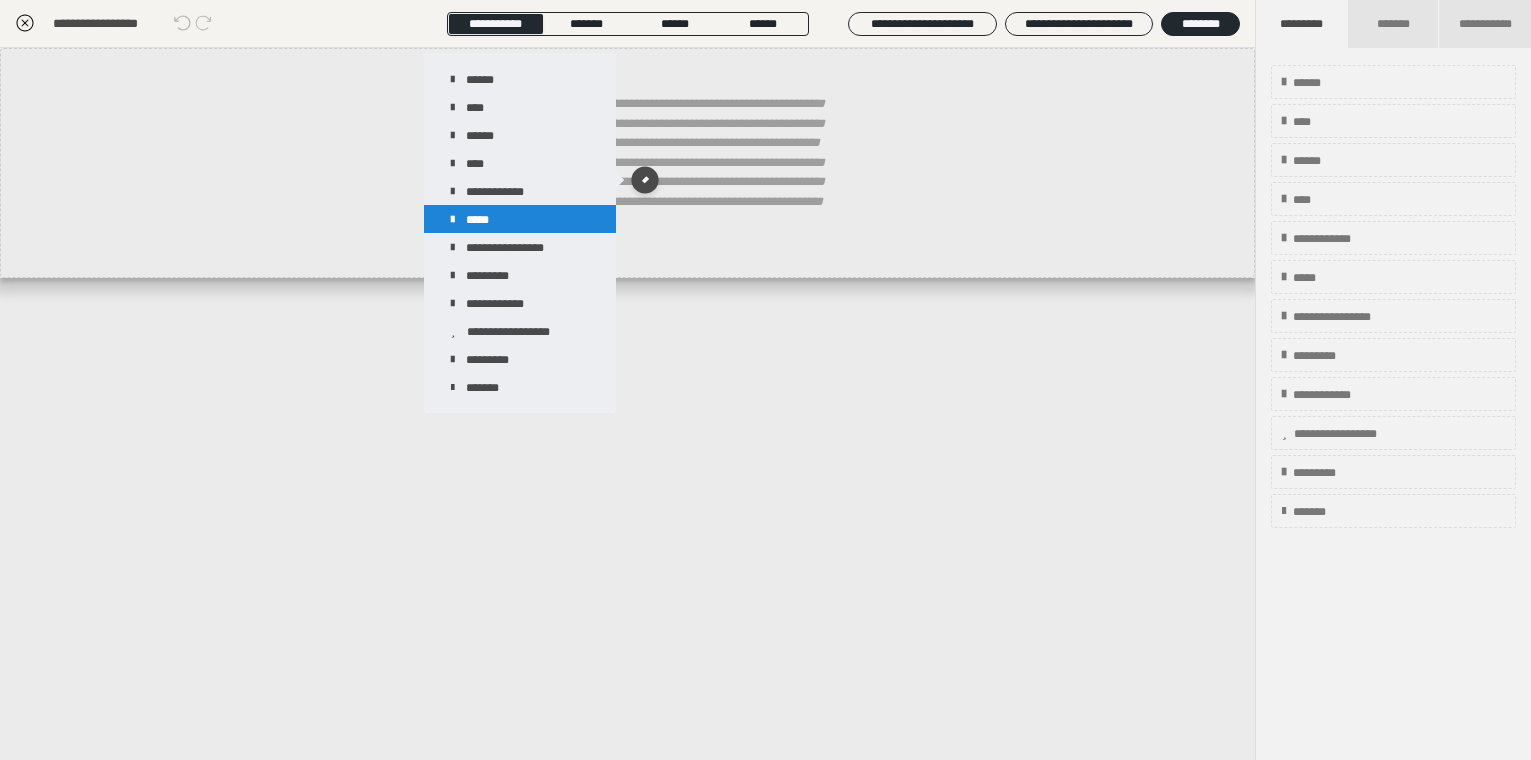 click on "*****" at bounding box center [520, 219] 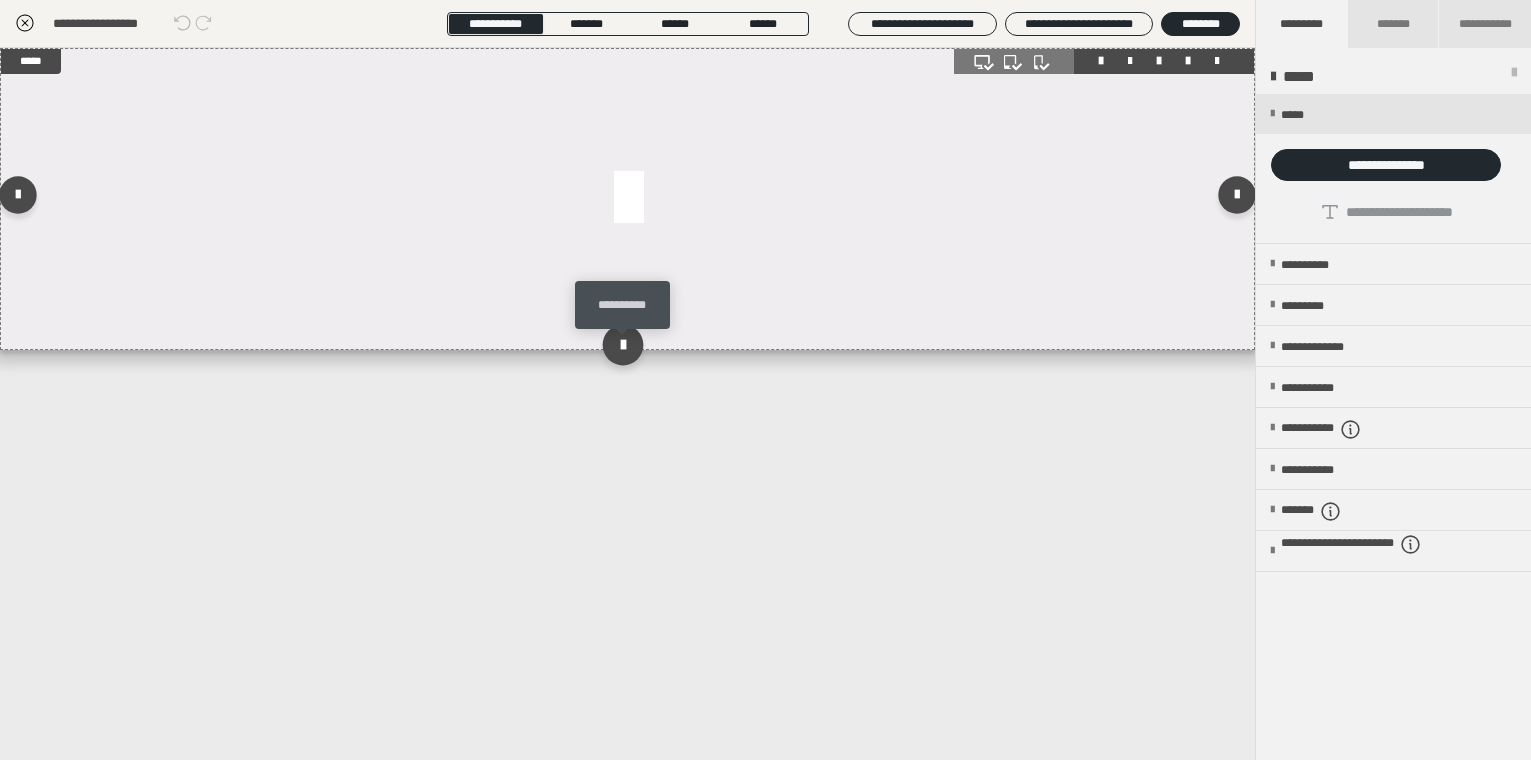 click at bounding box center [623, 344] 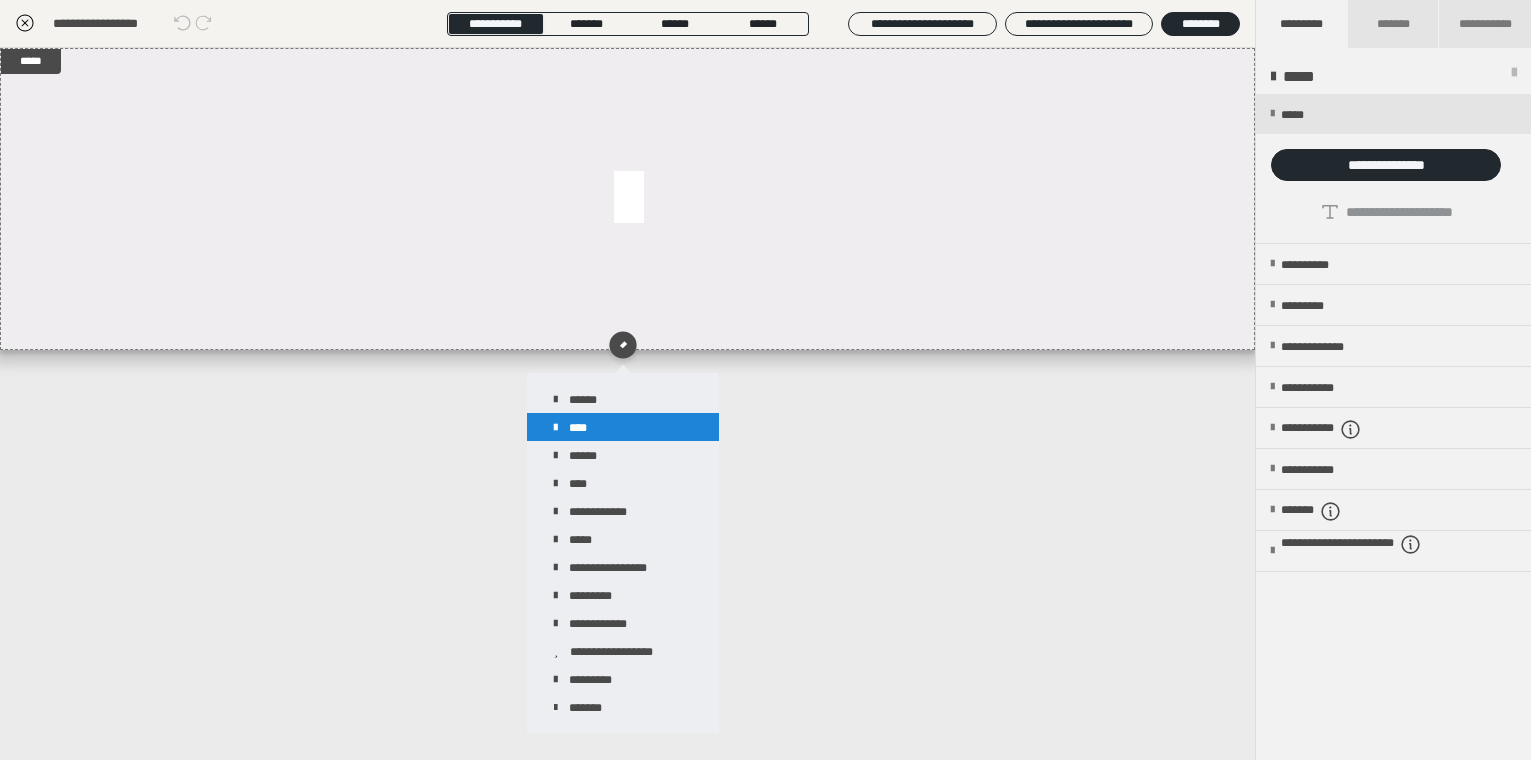 click on "****" at bounding box center (623, 427) 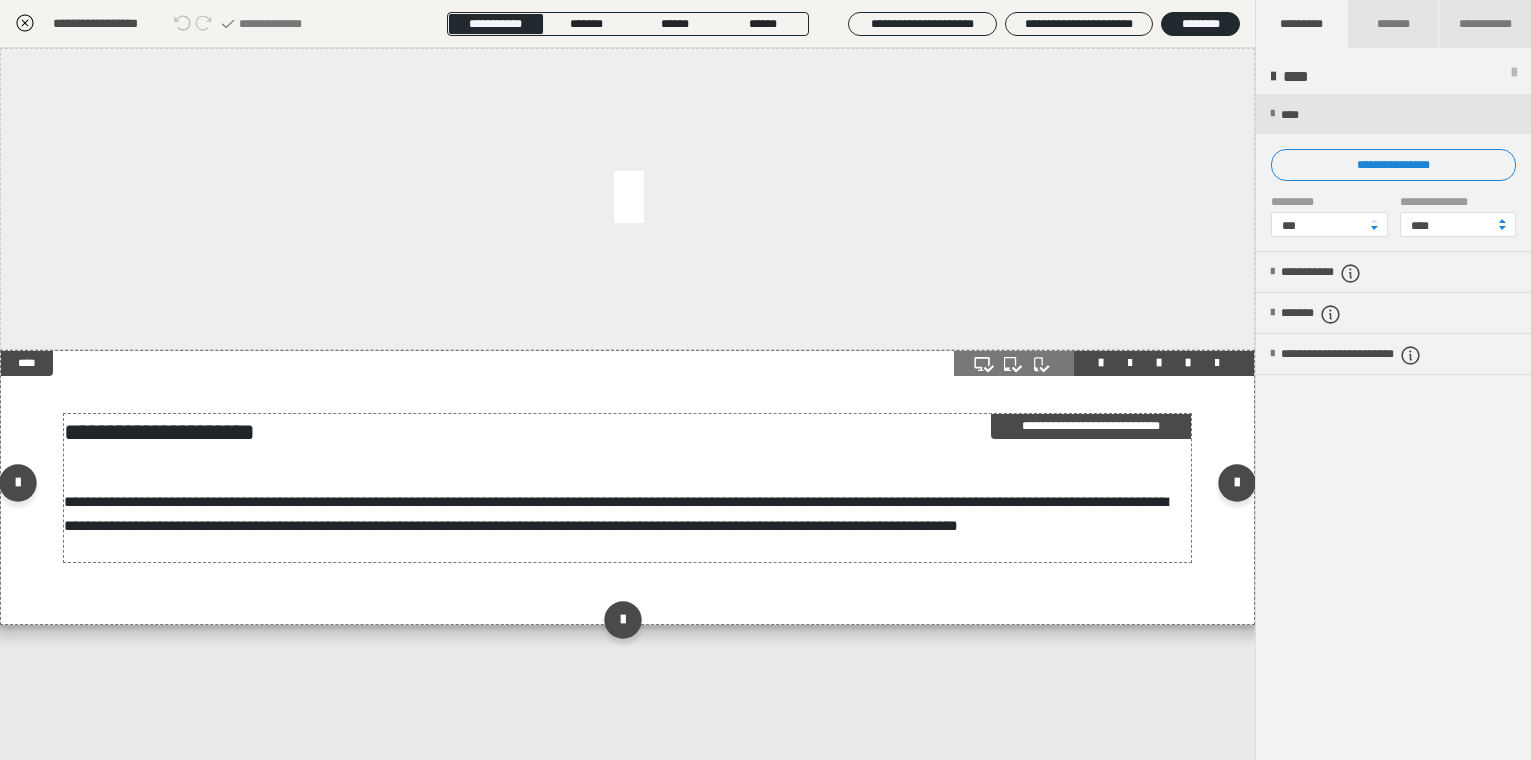 click on "**********" at bounding box center (628, 432) 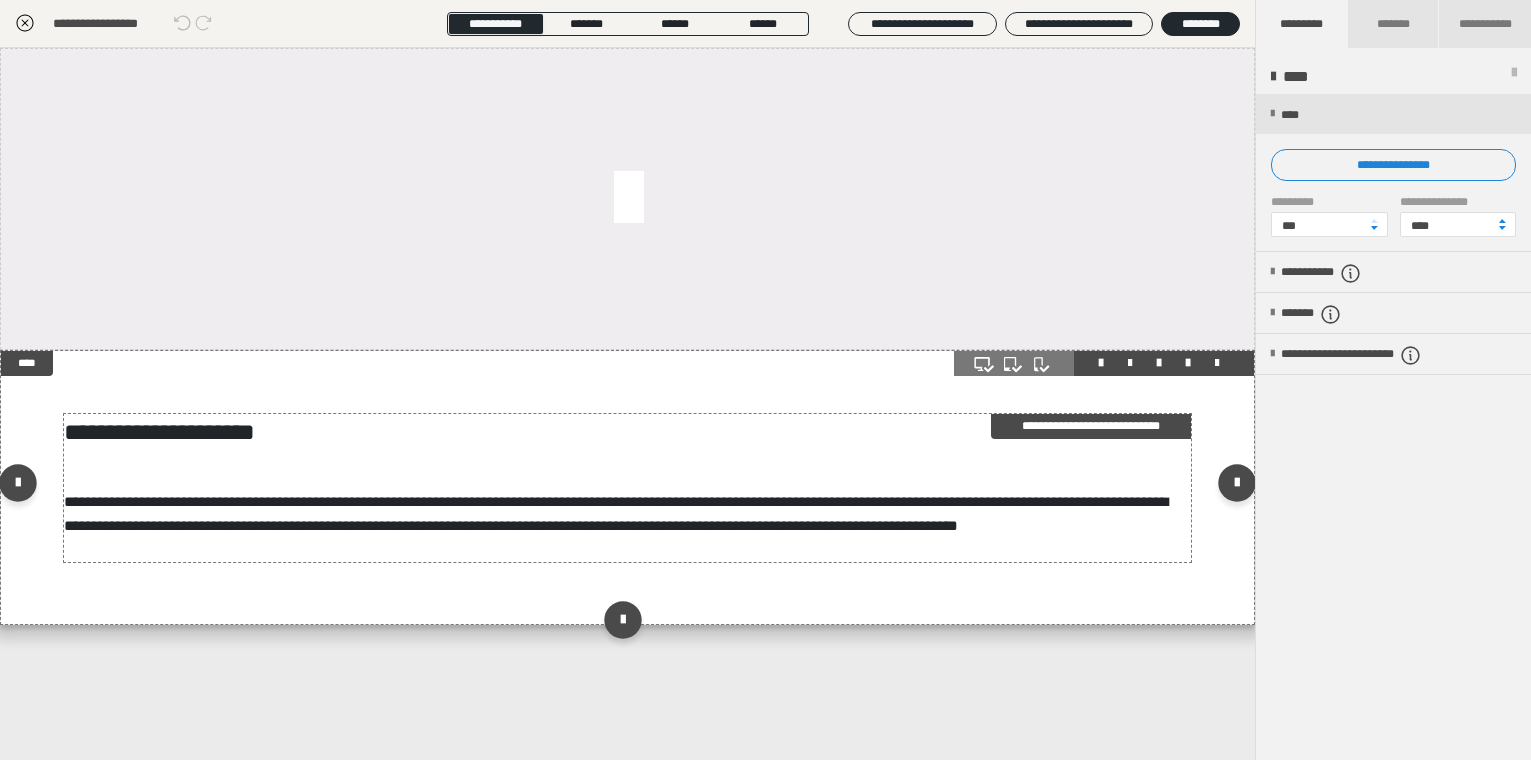 click on "**********" at bounding box center (628, 432) 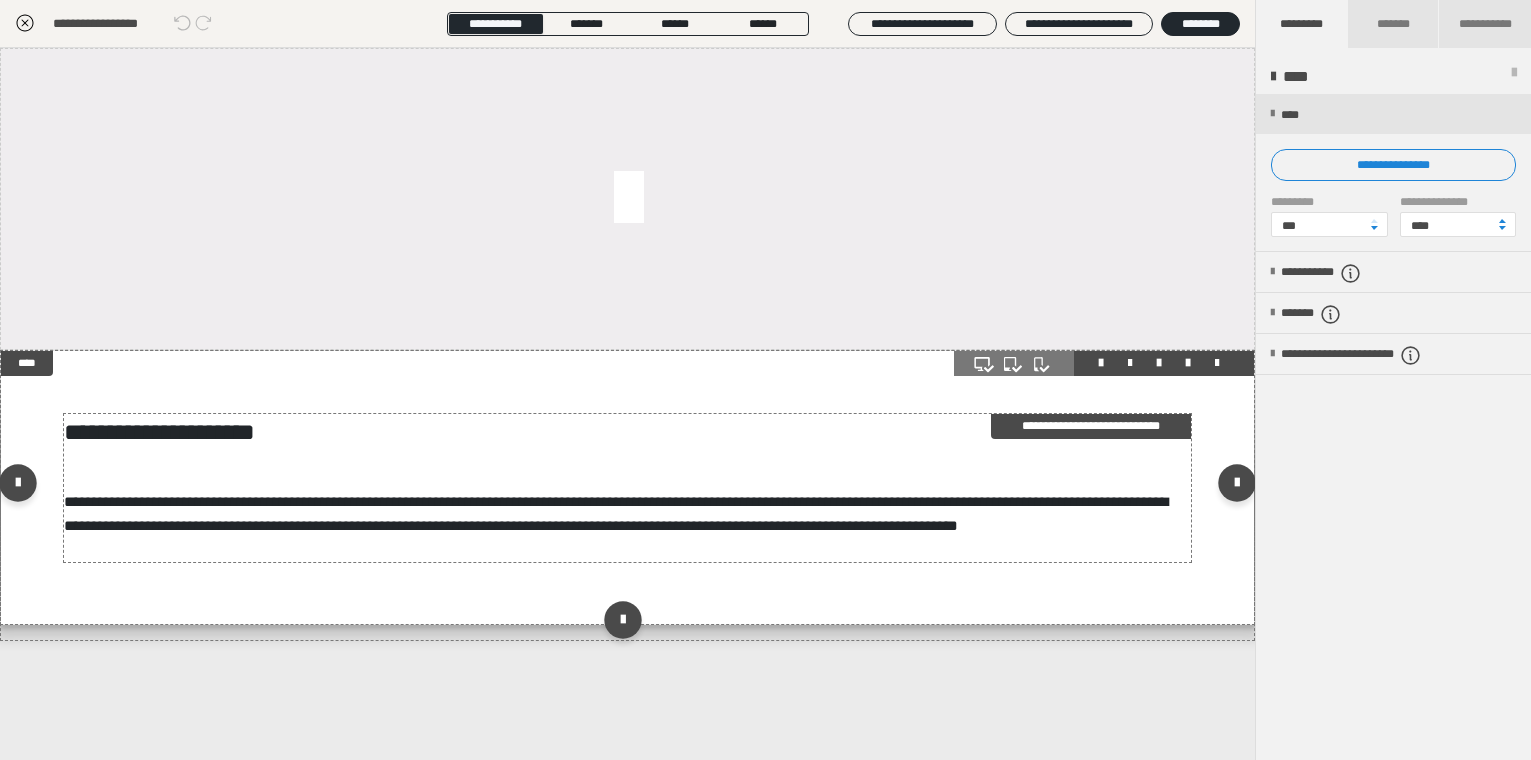 click on "**********" at bounding box center (628, 488) 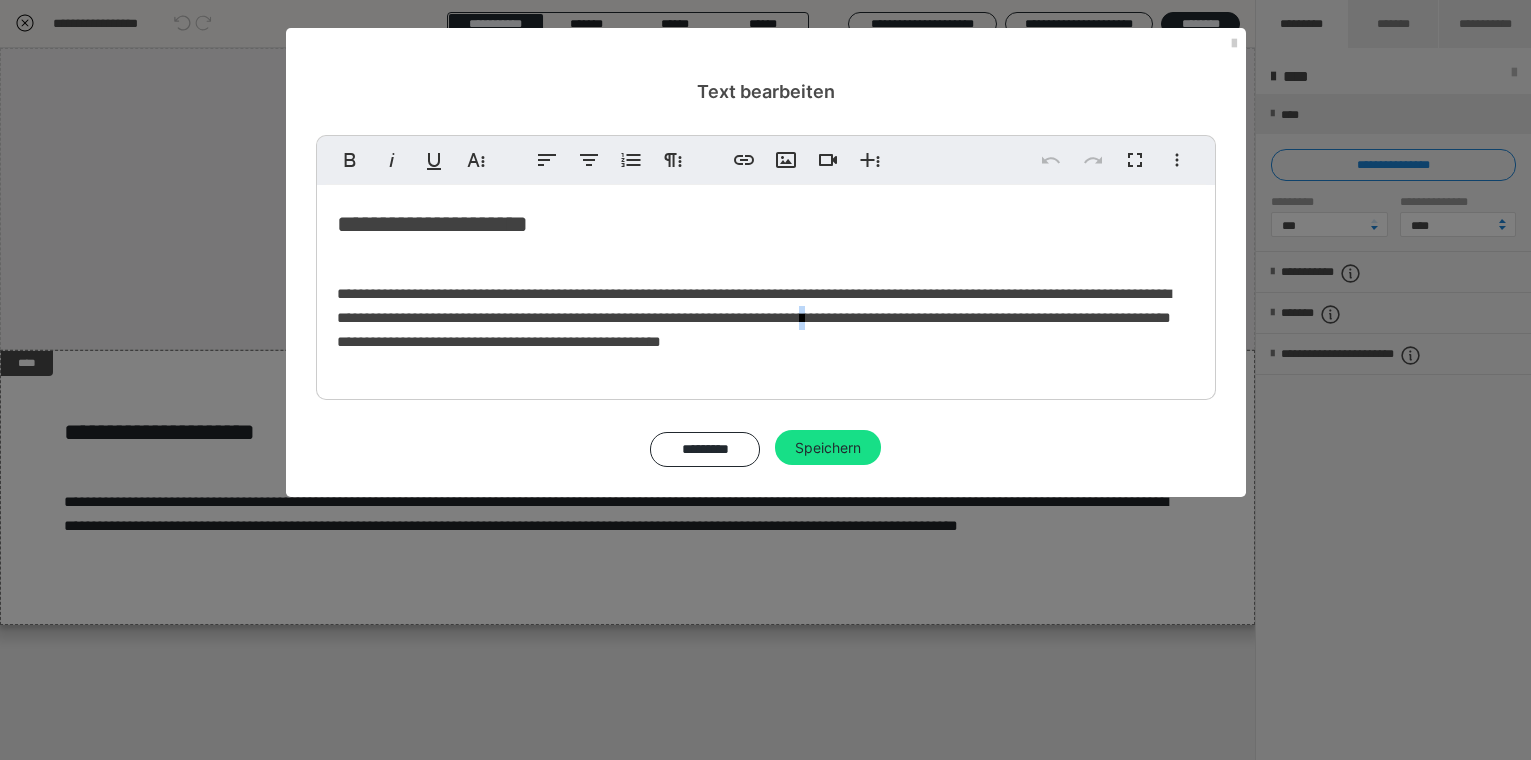 click on "**********" at bounding box center (766, 318) 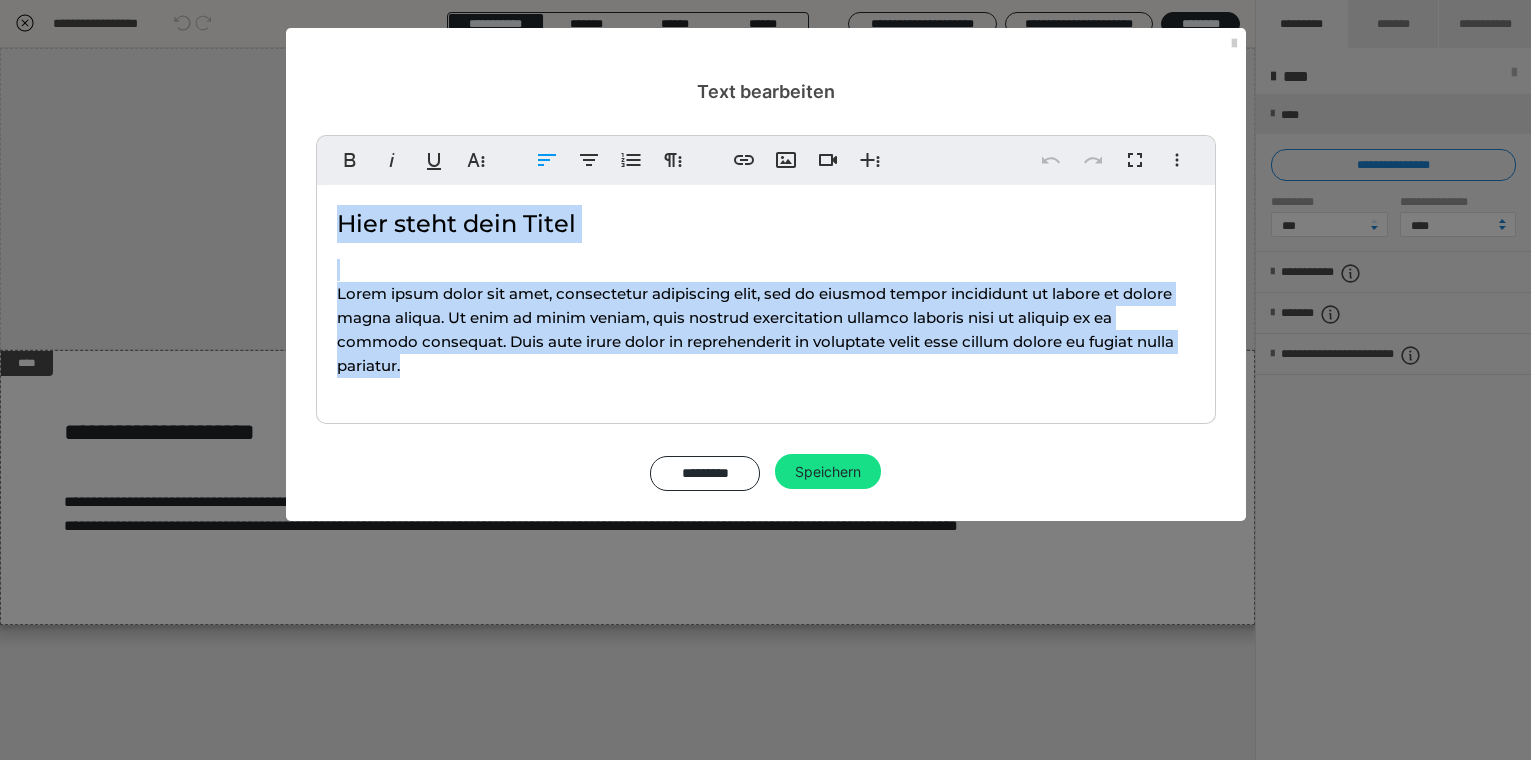 drag, startPoint x: 404, startPoint y: 374, endPoint x: 322, endPoint y: 227, distance: 168.3241 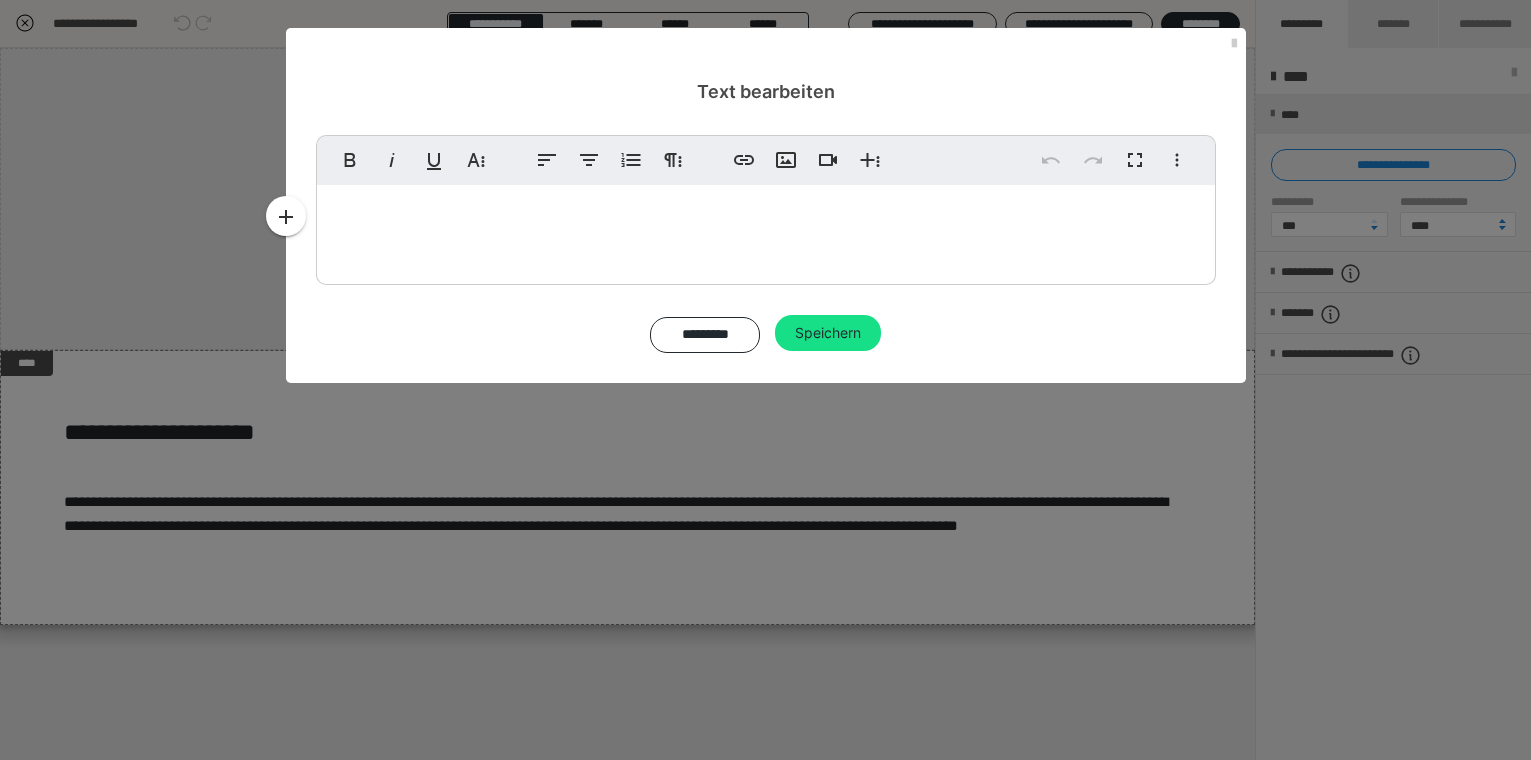 type 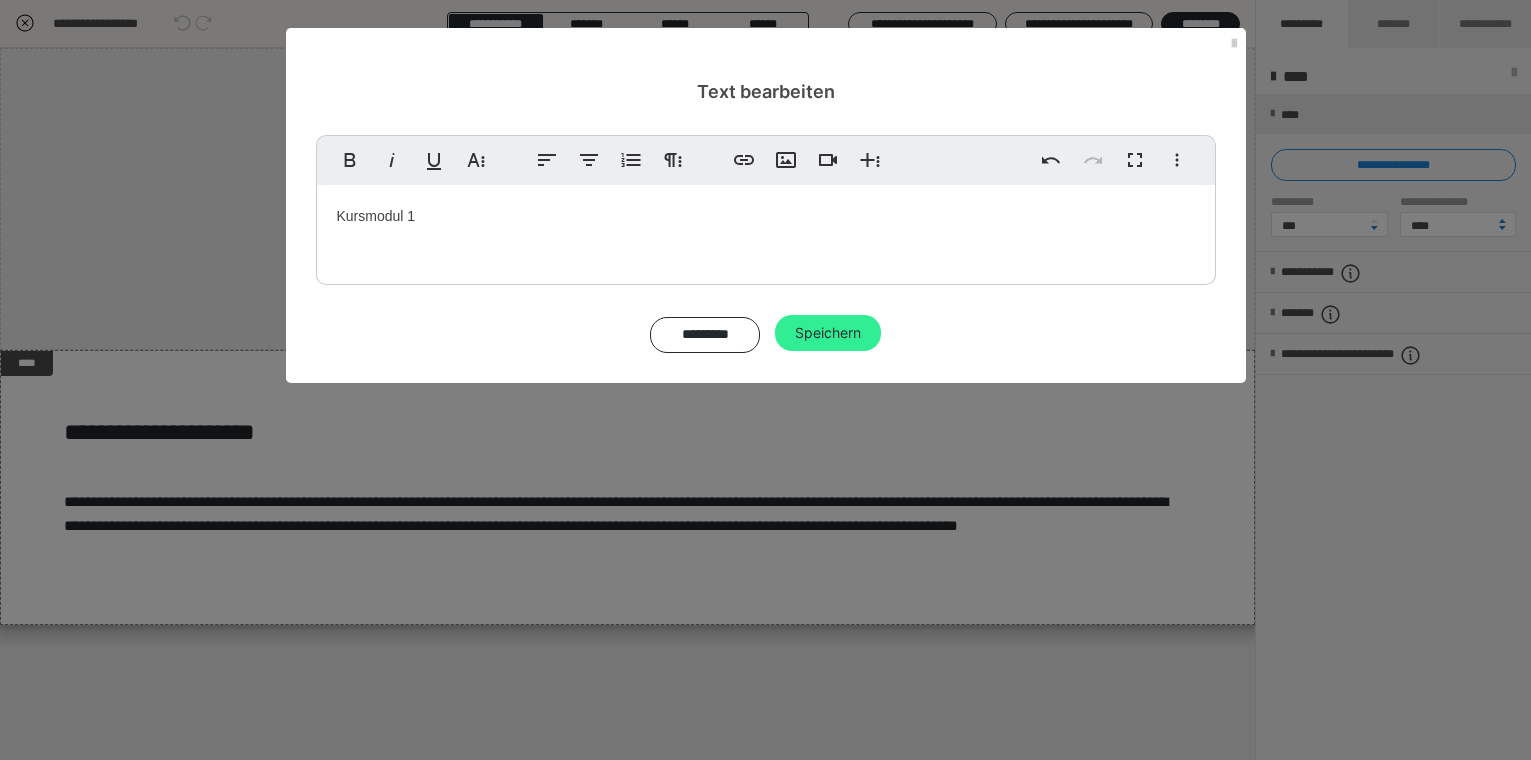 click on "Speichern" at bounding box center (828, 333) 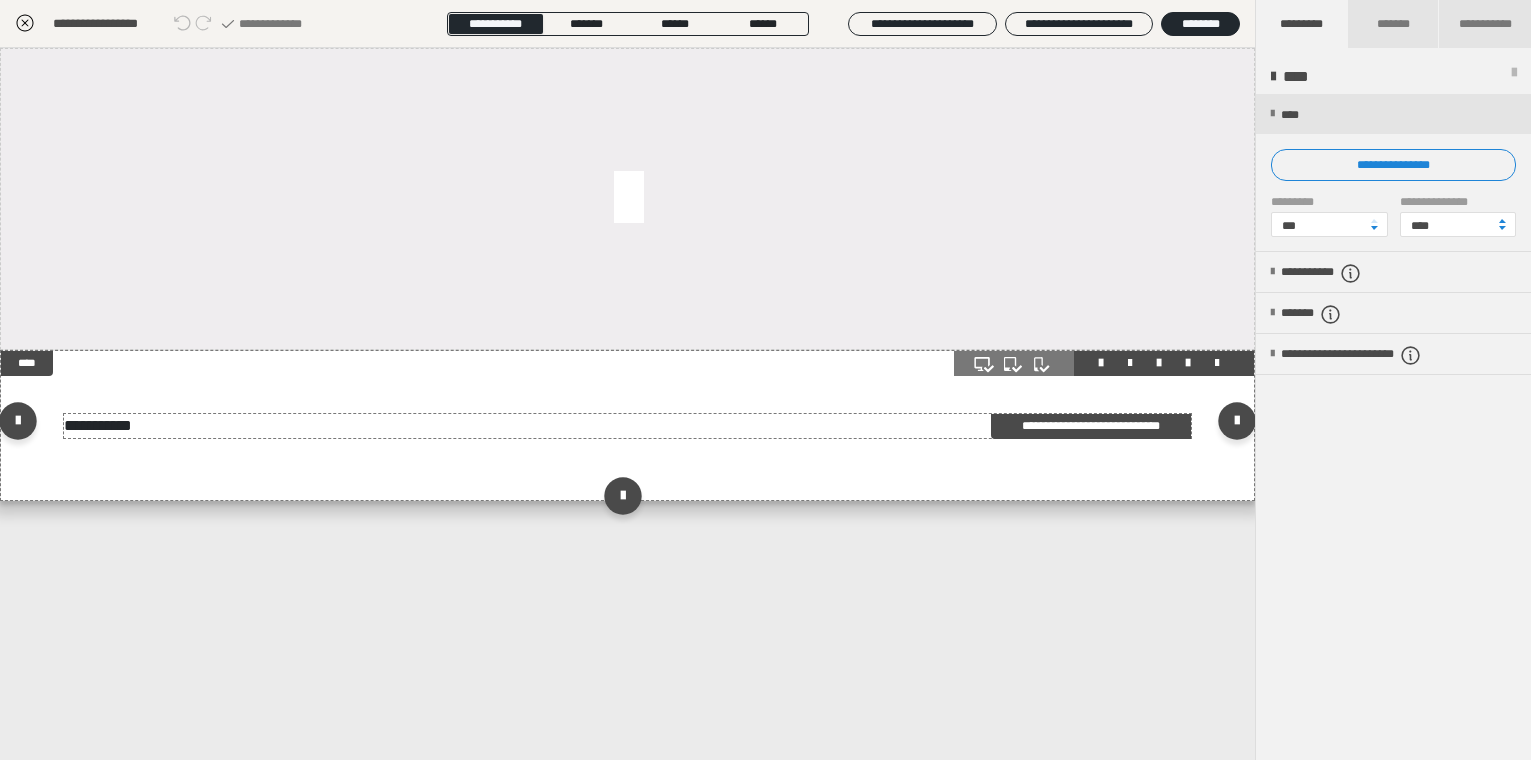 click on "**********" at bounding box center [628, 426] 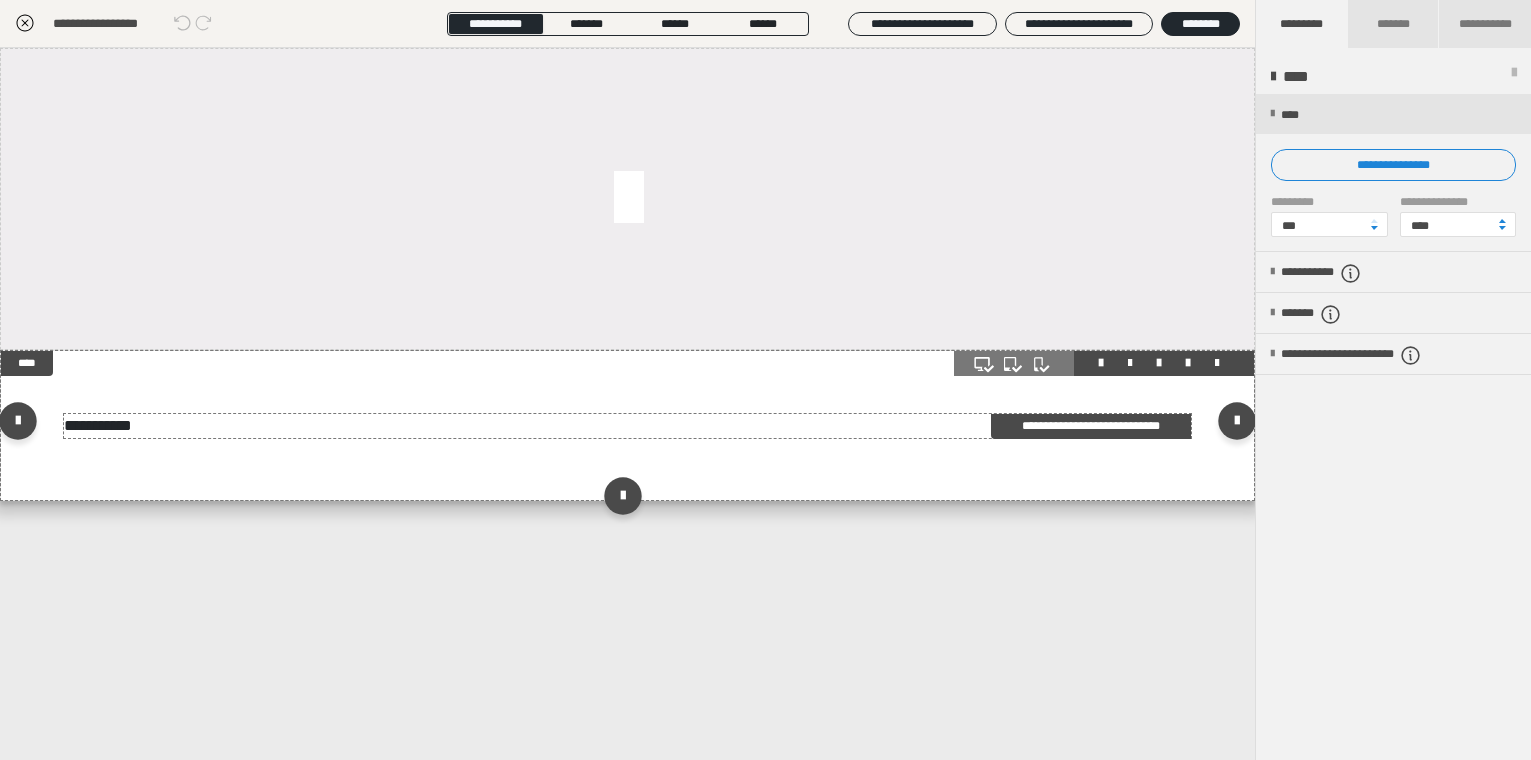 click on "**********" at bounding box center (628, 426) 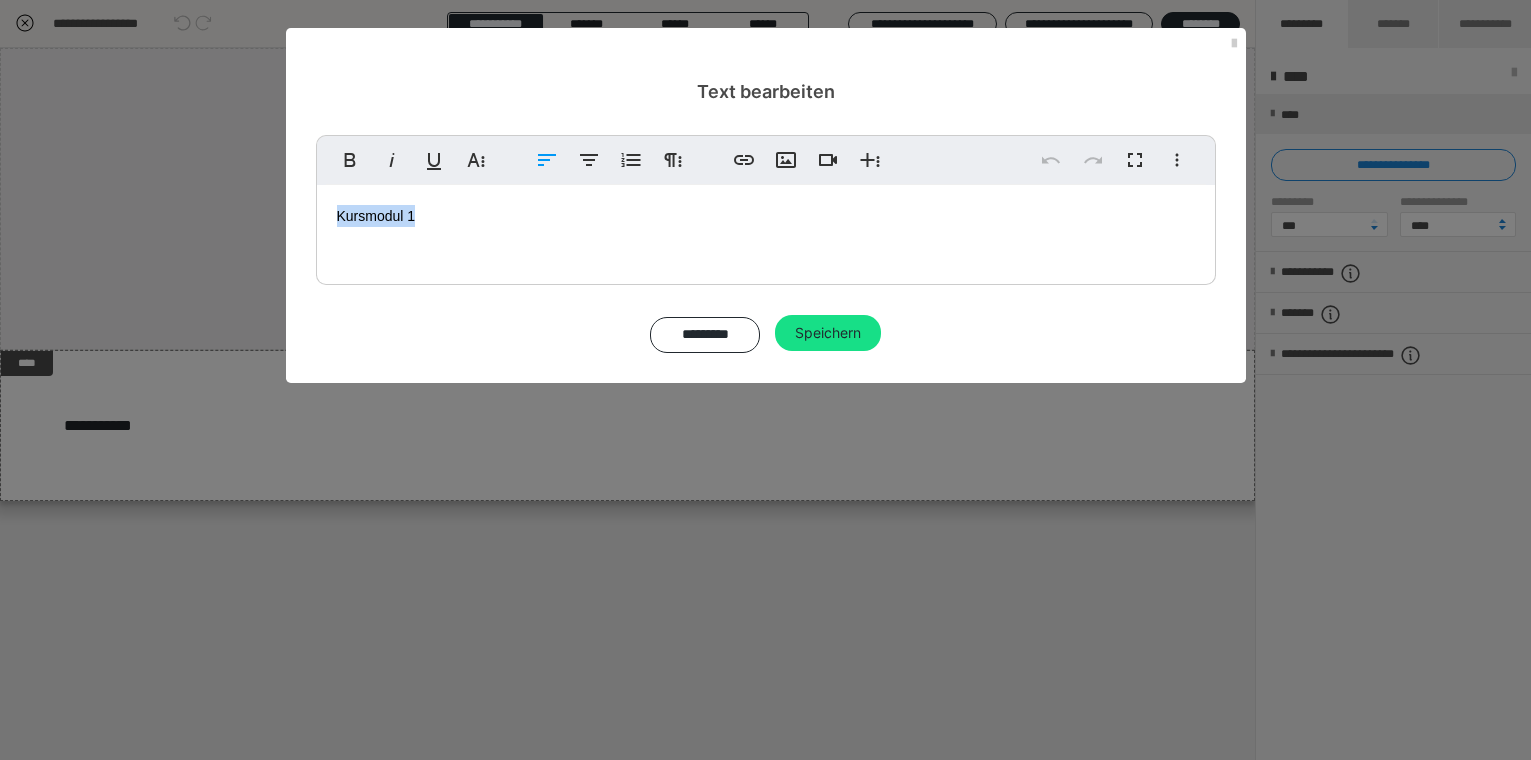 drag, startPoint x: 477, startPoint y: 229, endPoint x: 257, endPoint y: 211, distance: 220.73514 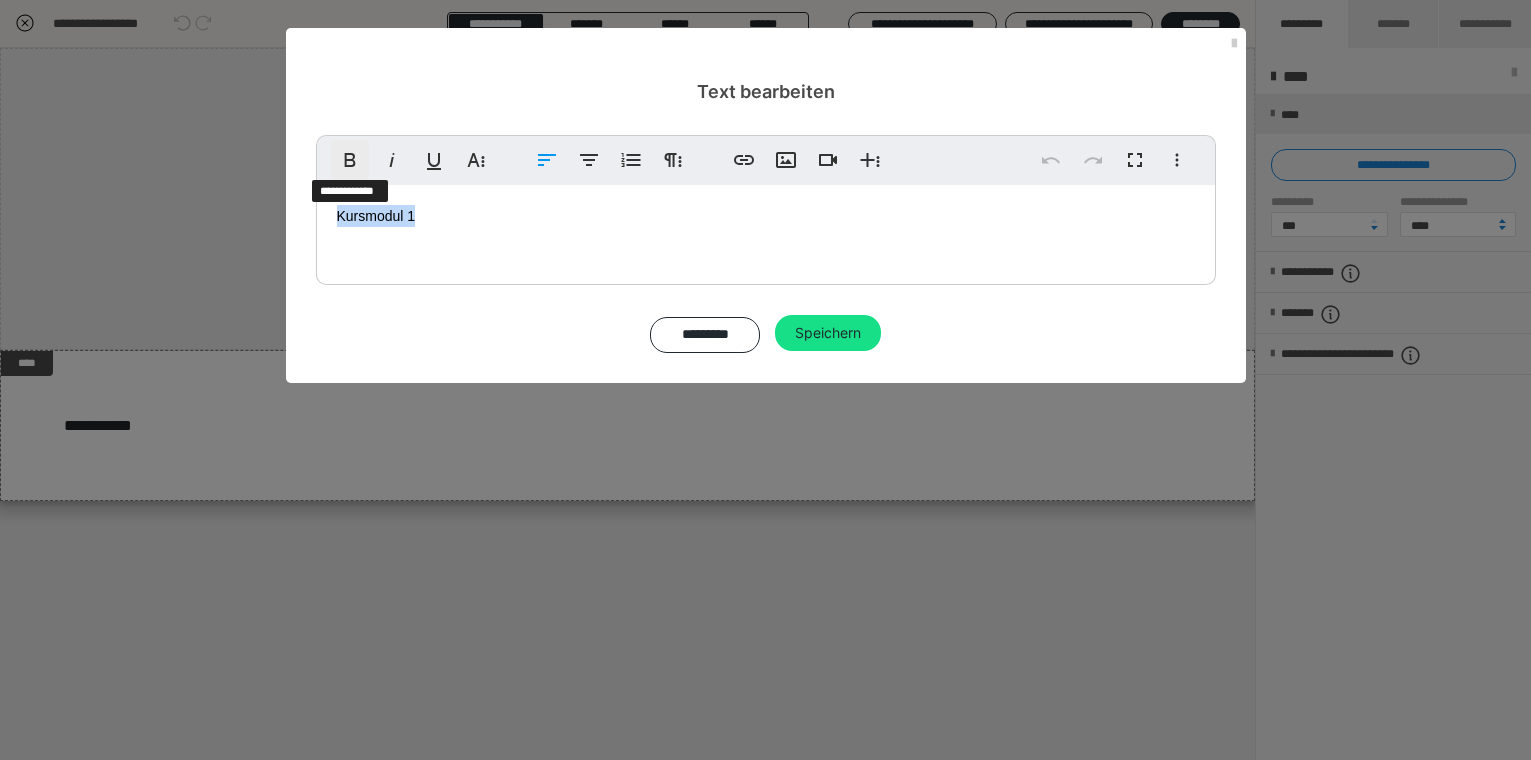 click 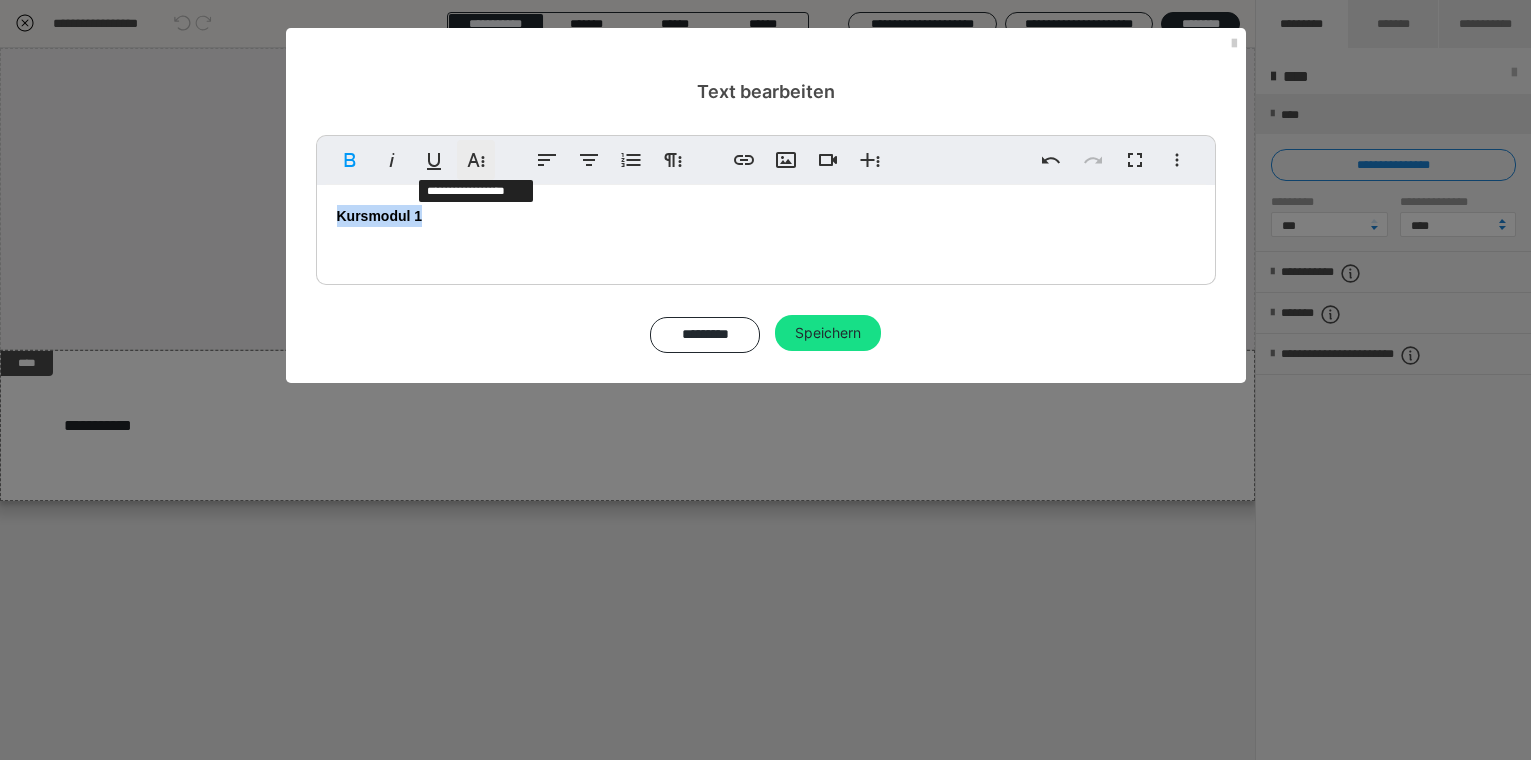 click 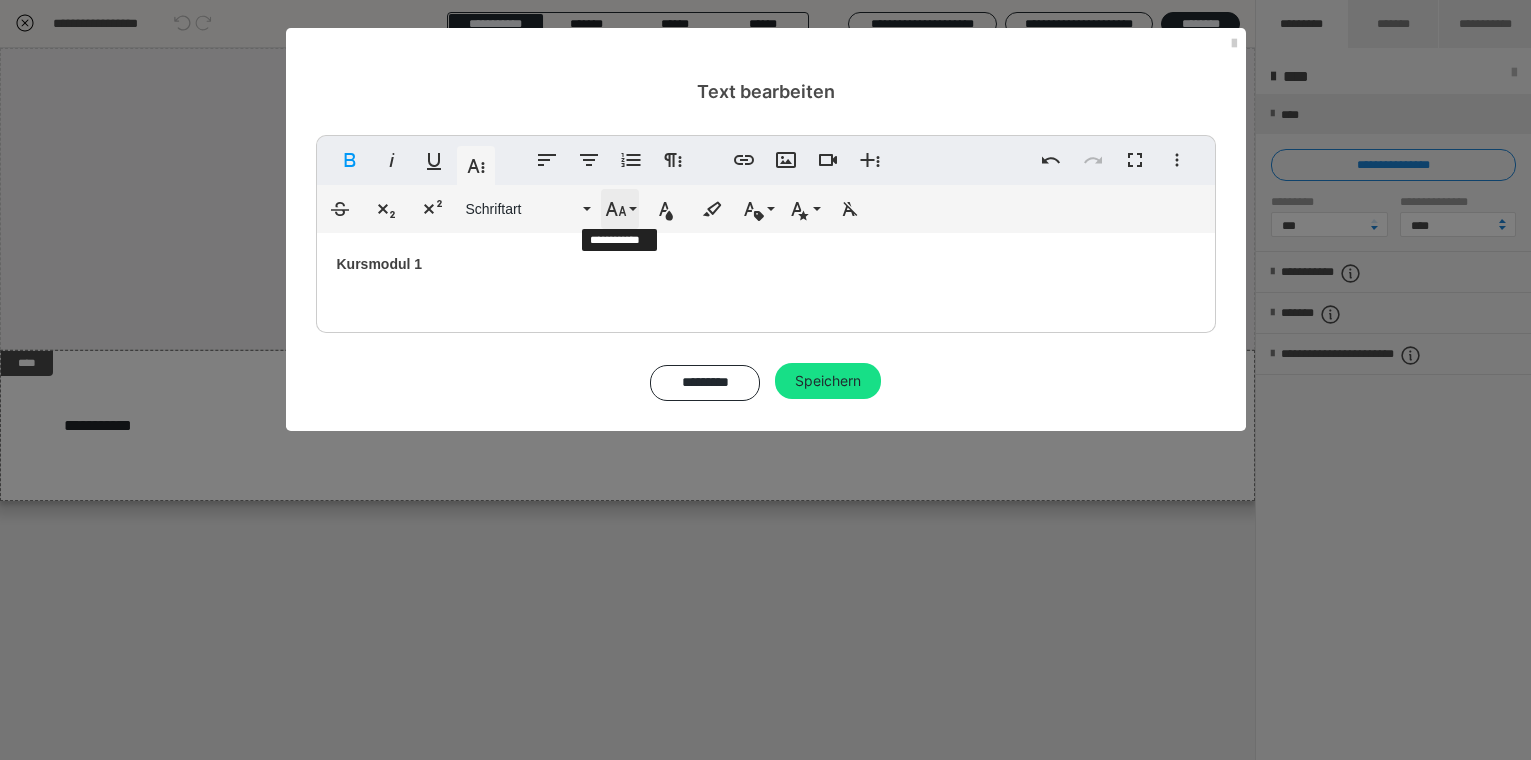 click 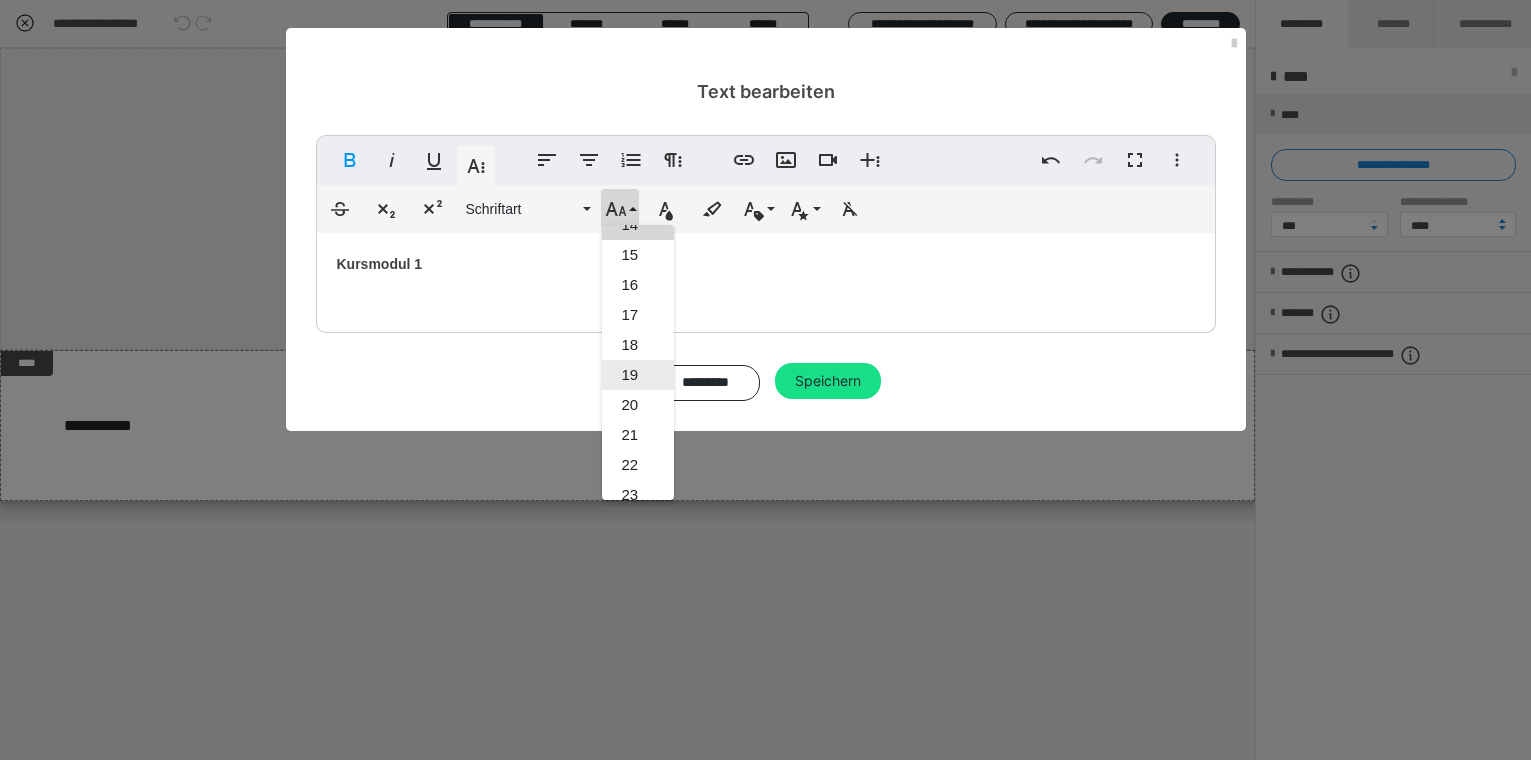 click on "19" at bounding box center [638, 375] 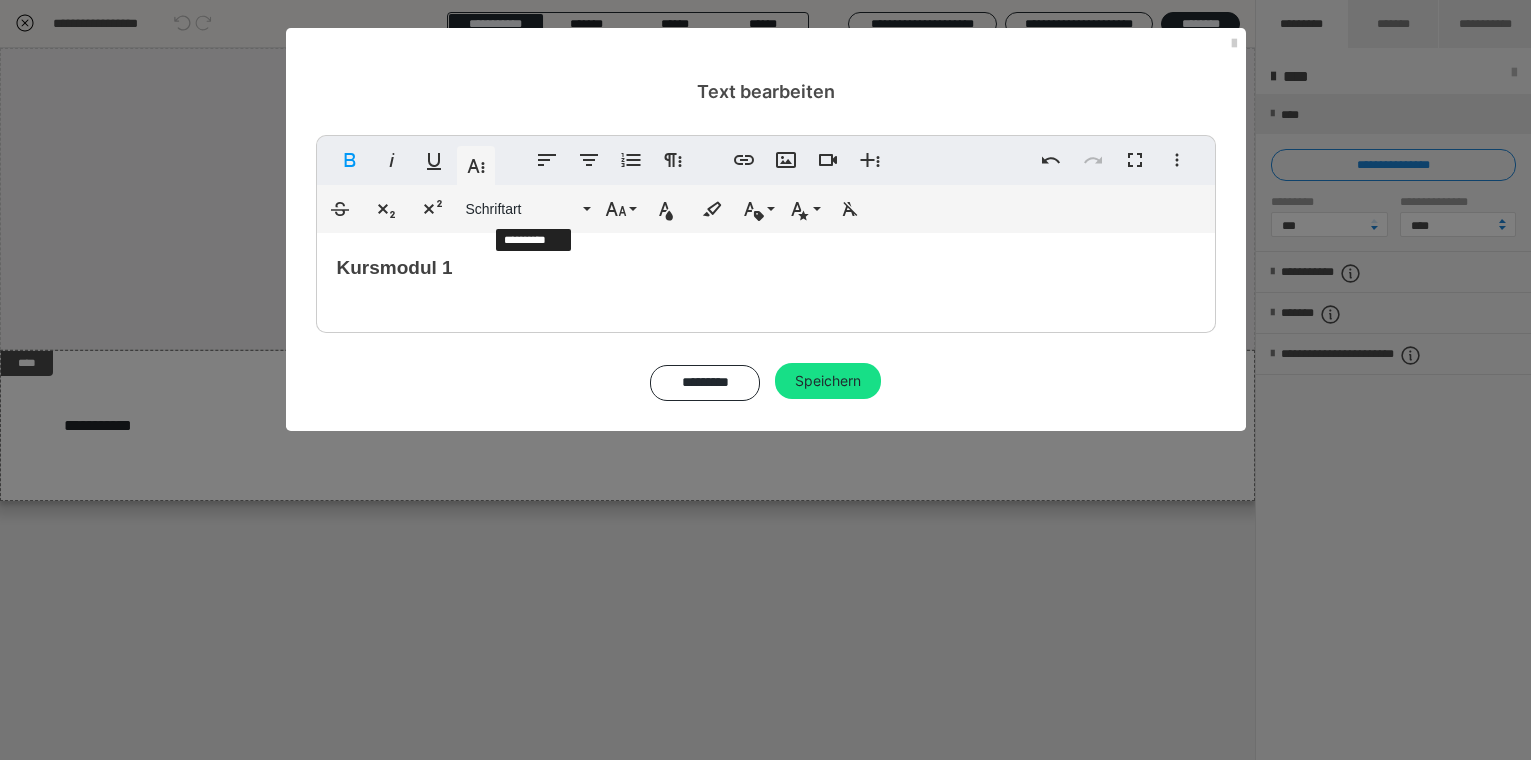 click on "Kursmodul 1" at bounding box center [766, 278] 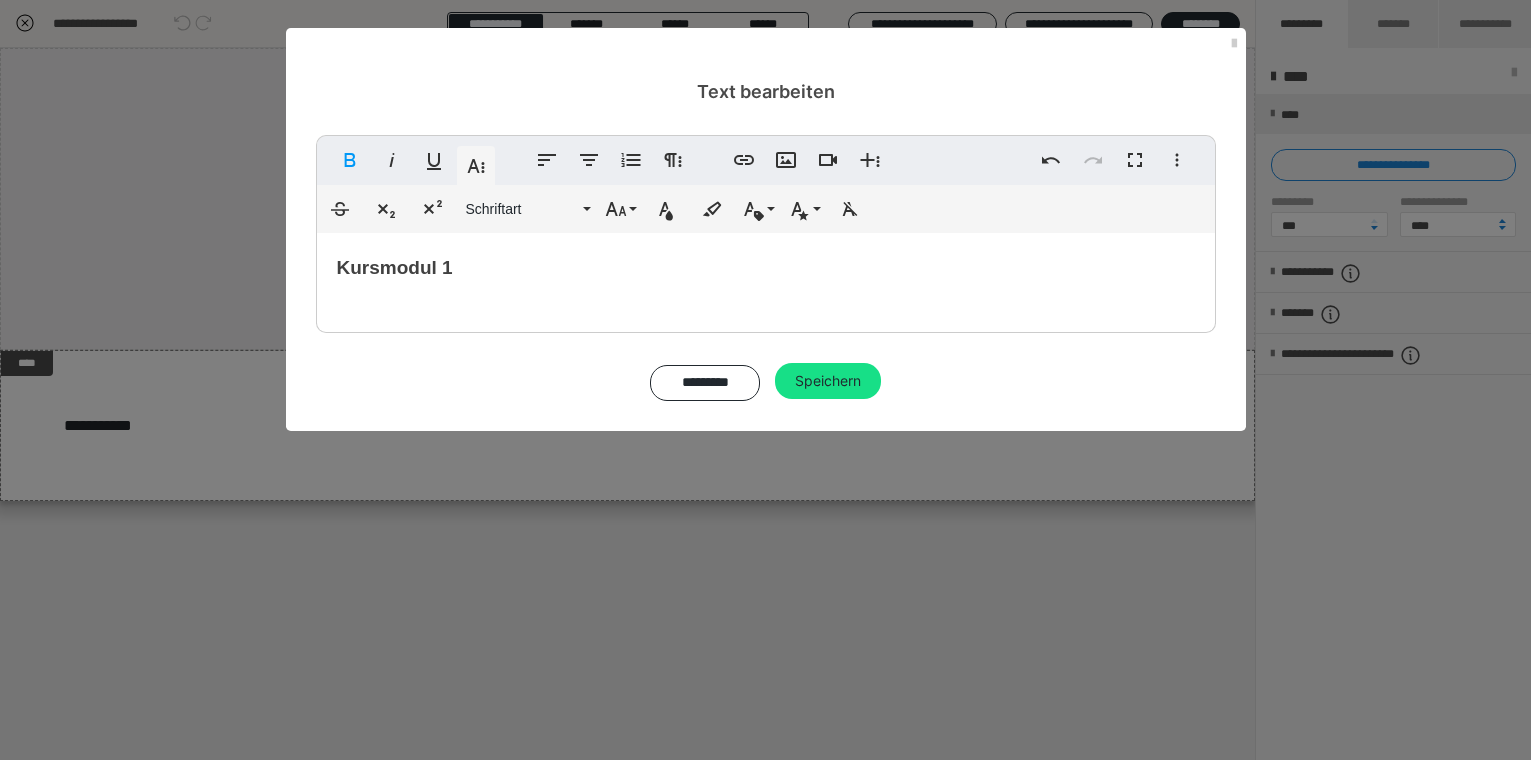 click on "Kursmodul 1" at bounding box center (766, 278) 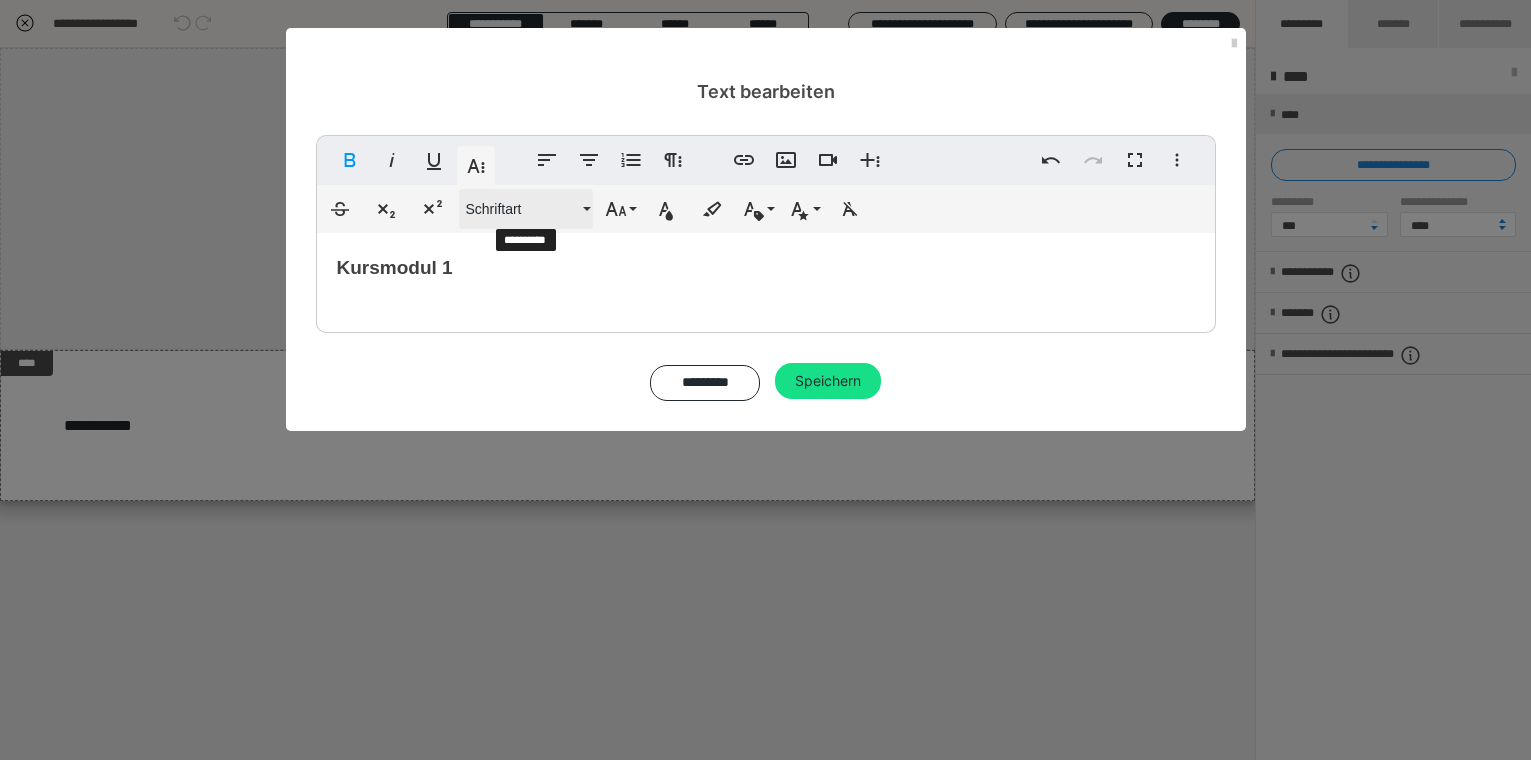 click on "Schriftart" at bounding box center (522, 209) 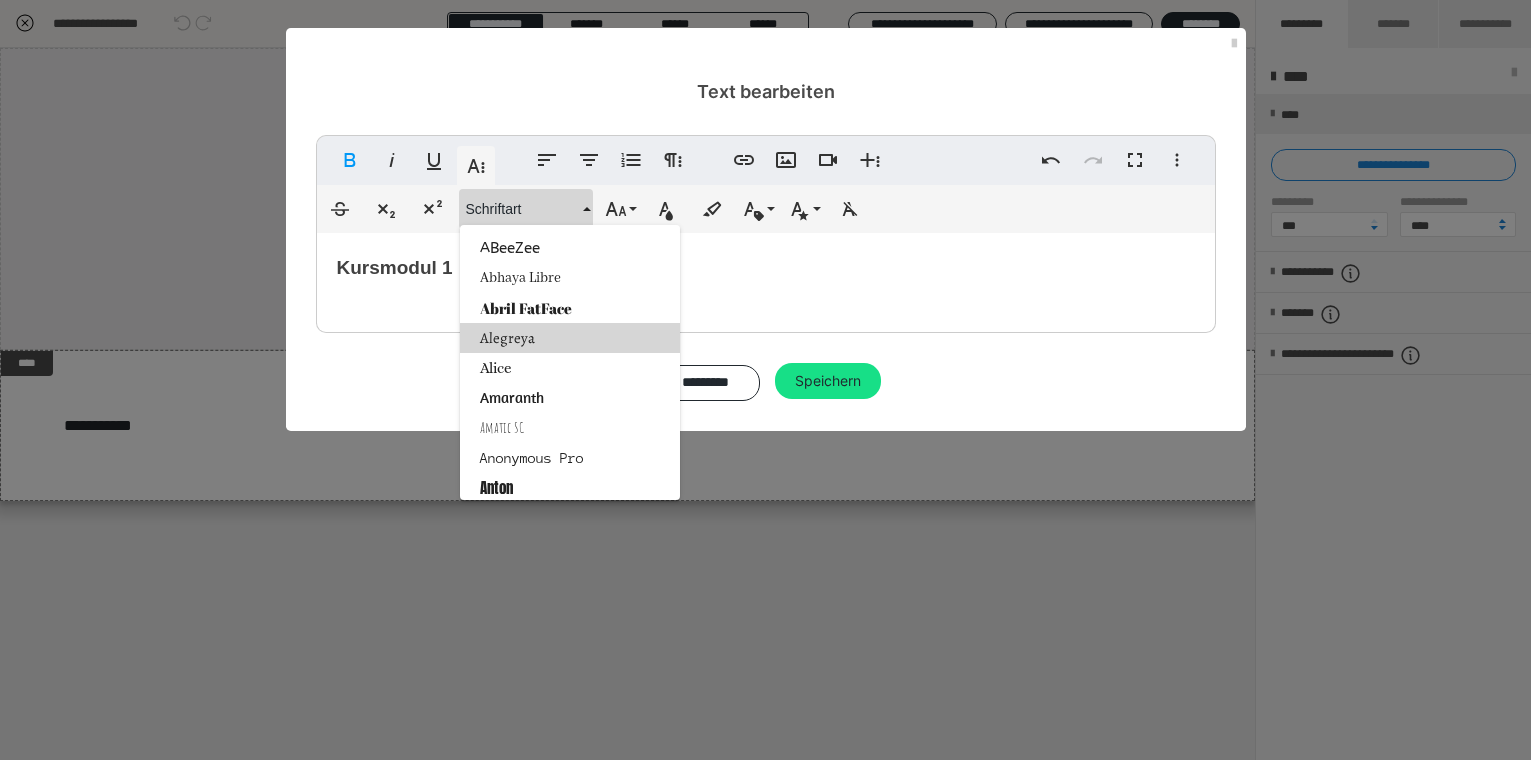 click on "Alegreya" at bounding box center [570, 338] 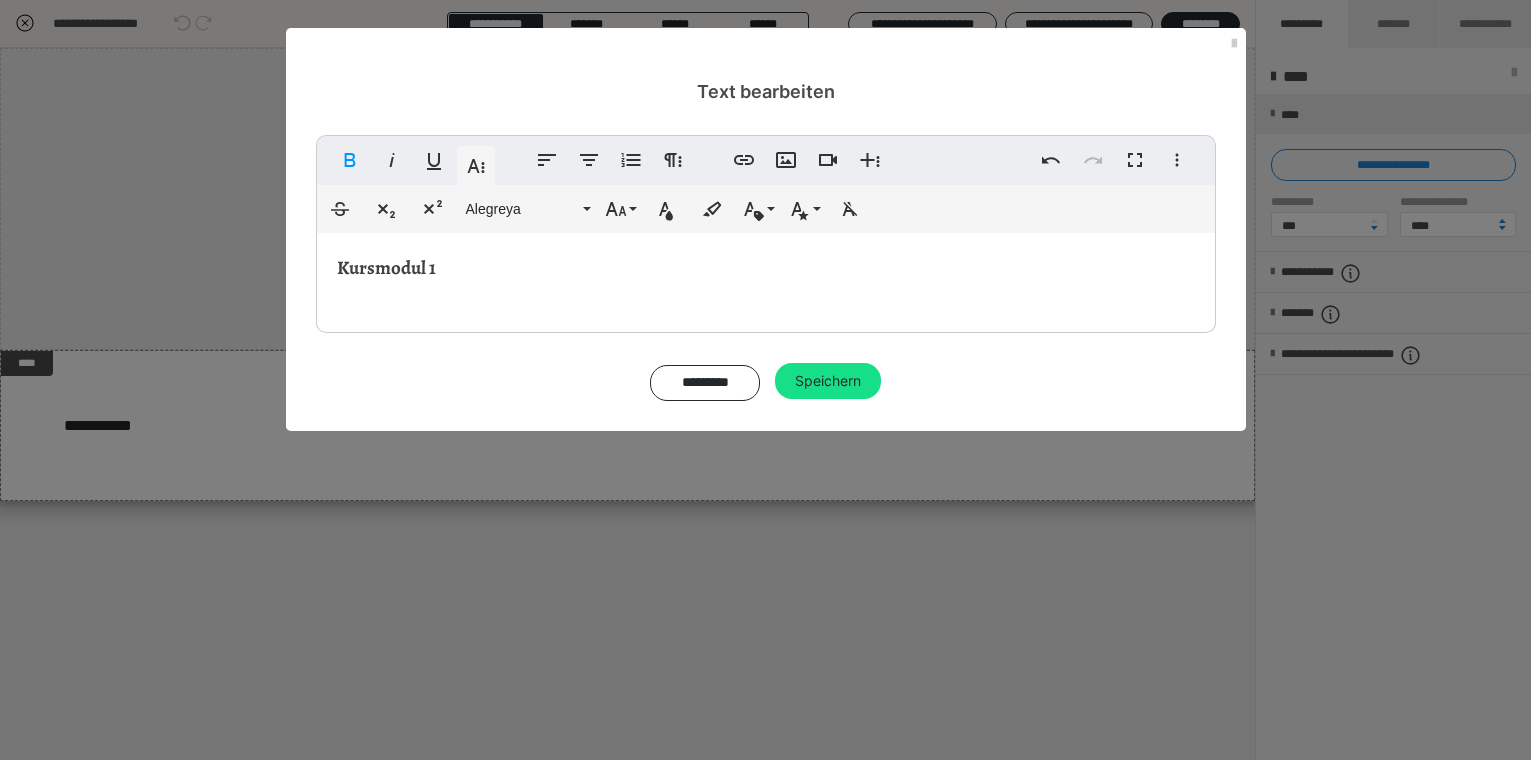 click on "Kursmodul 1" at bounding box center (766, 278) 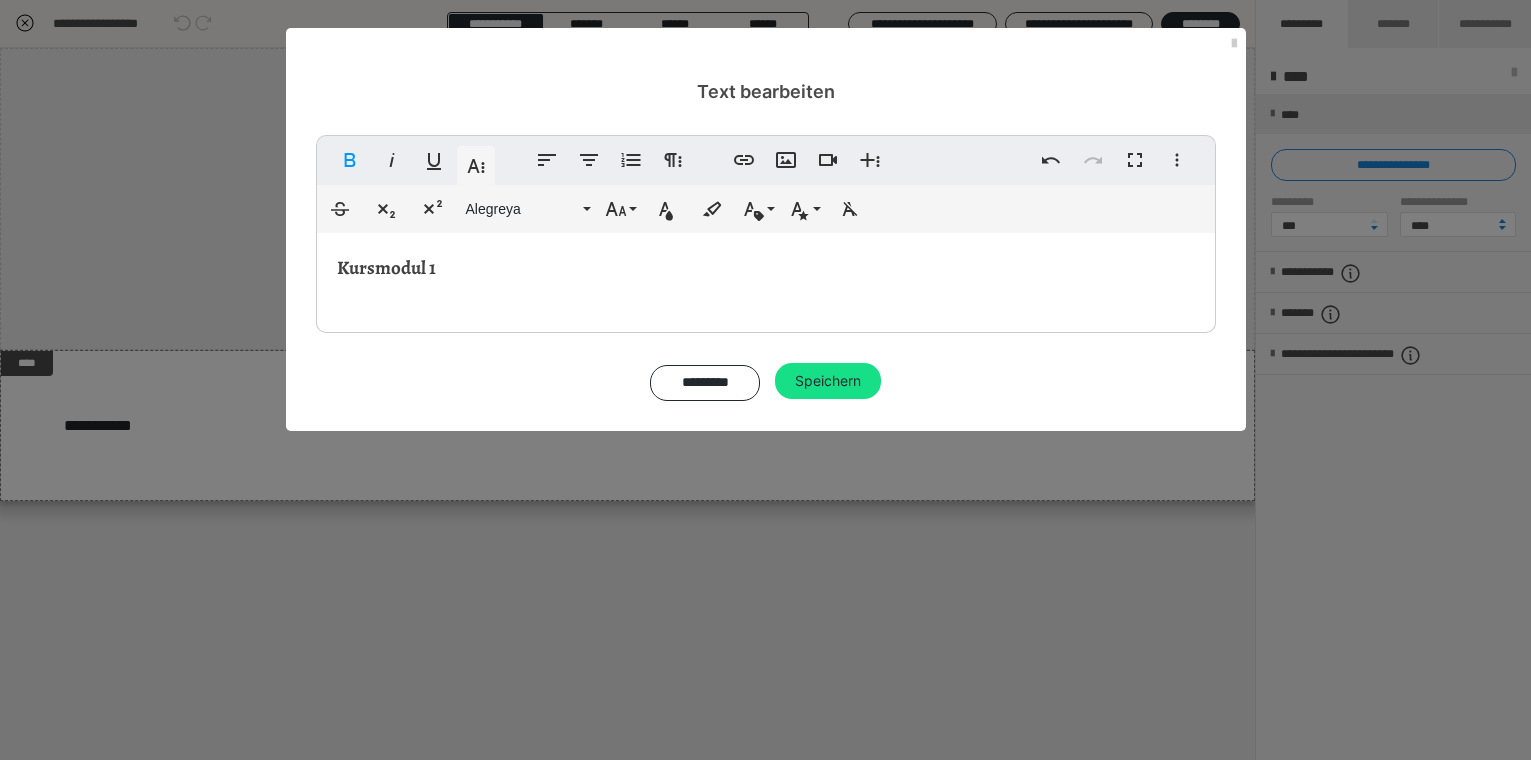 type 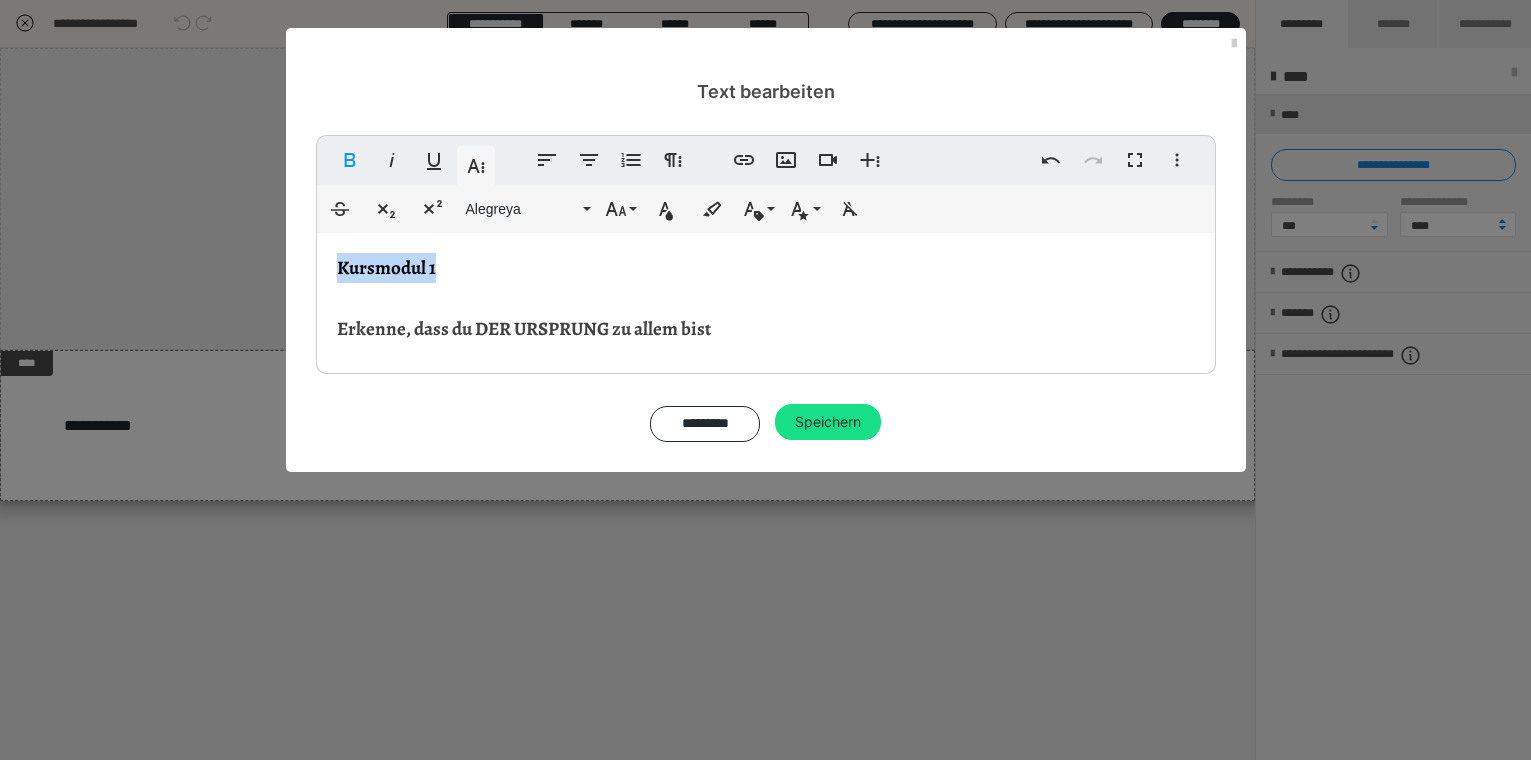 drag, startPoint x: 457, startPoint y: 265, endPoint x: 320, endPoint y: 259, distance: 137.13132 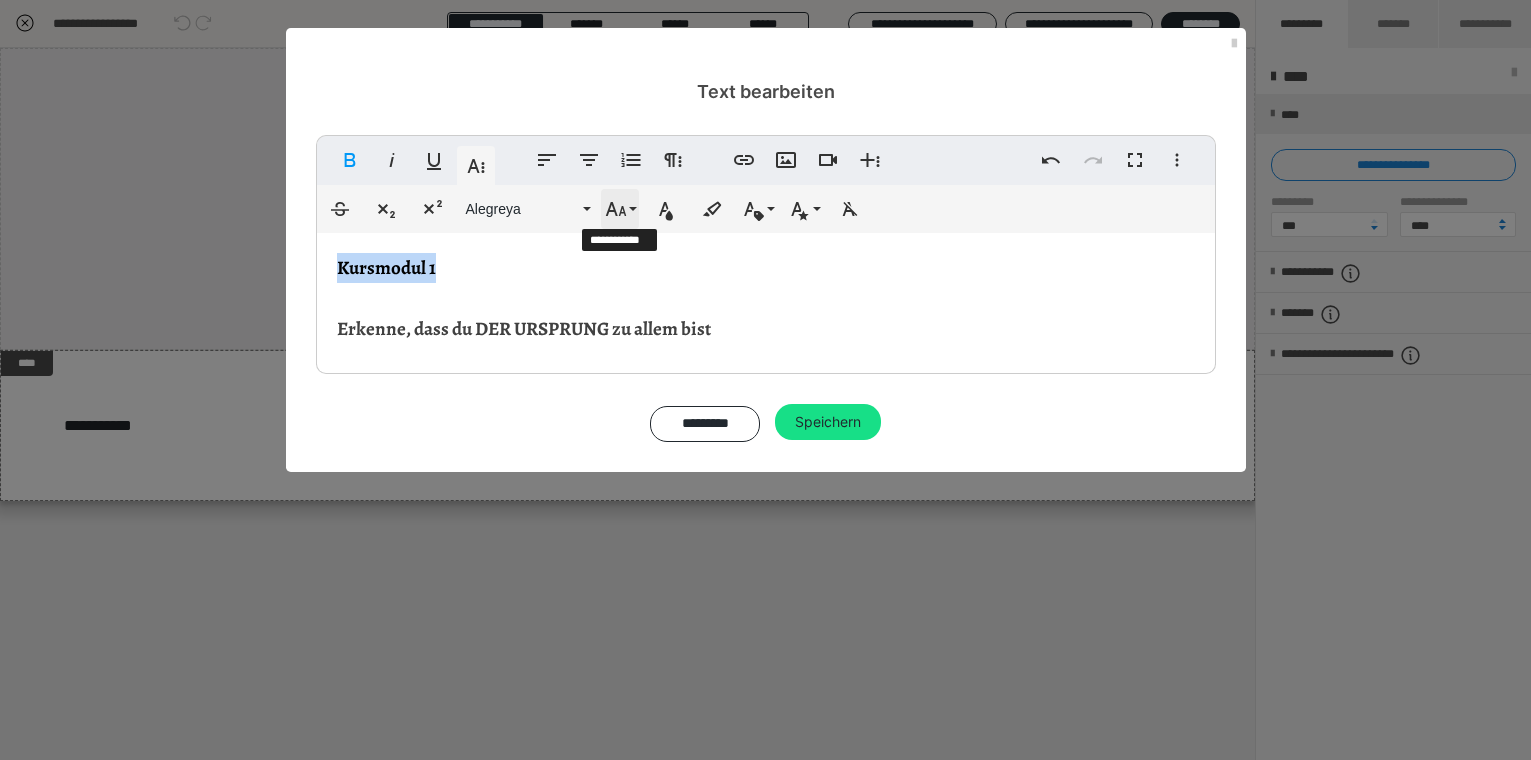 click on "Schriftgröße" at bounding box center [620, 209] 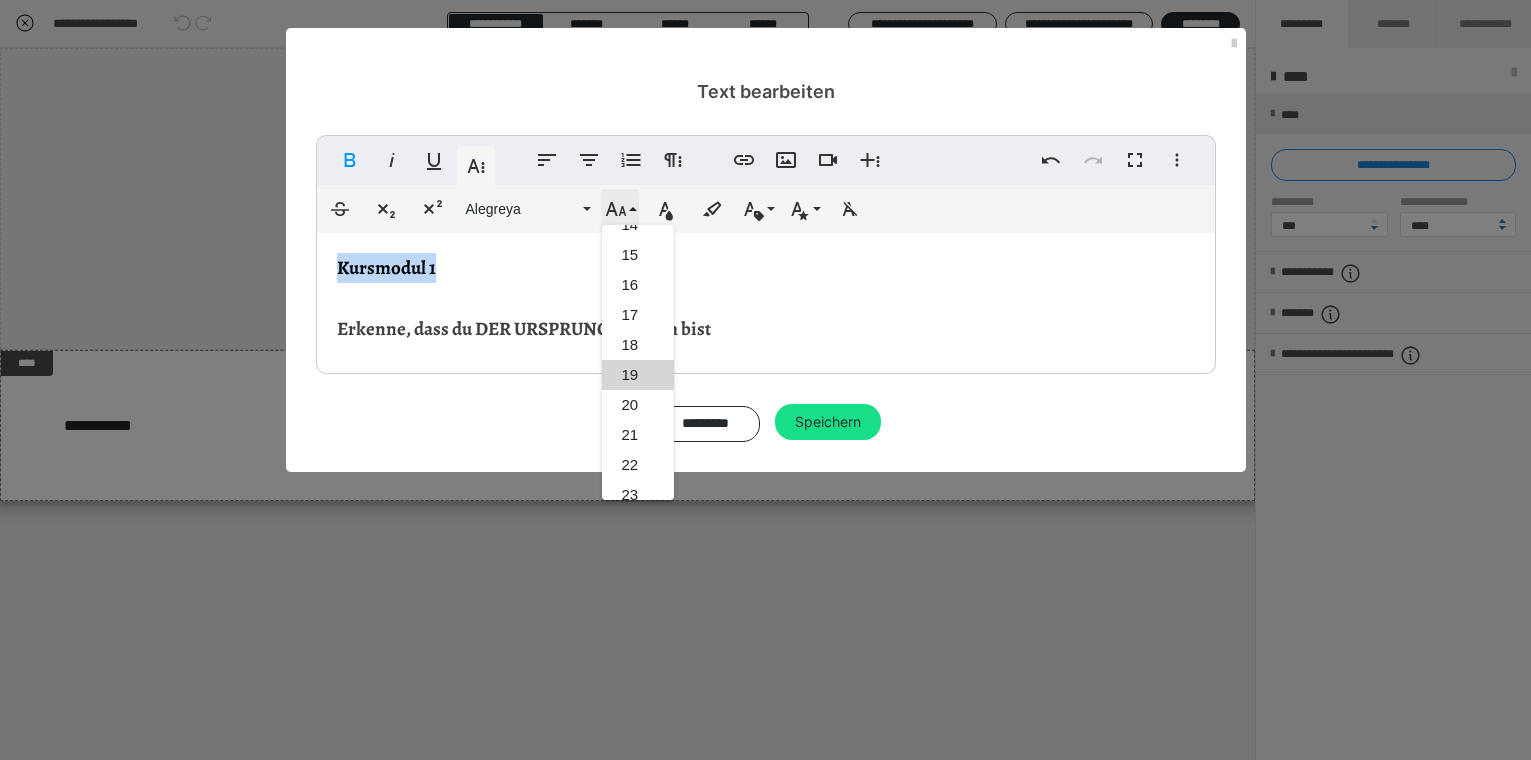 scroll, scrollTop: 563, scrollLeft: 0, axis: vertical 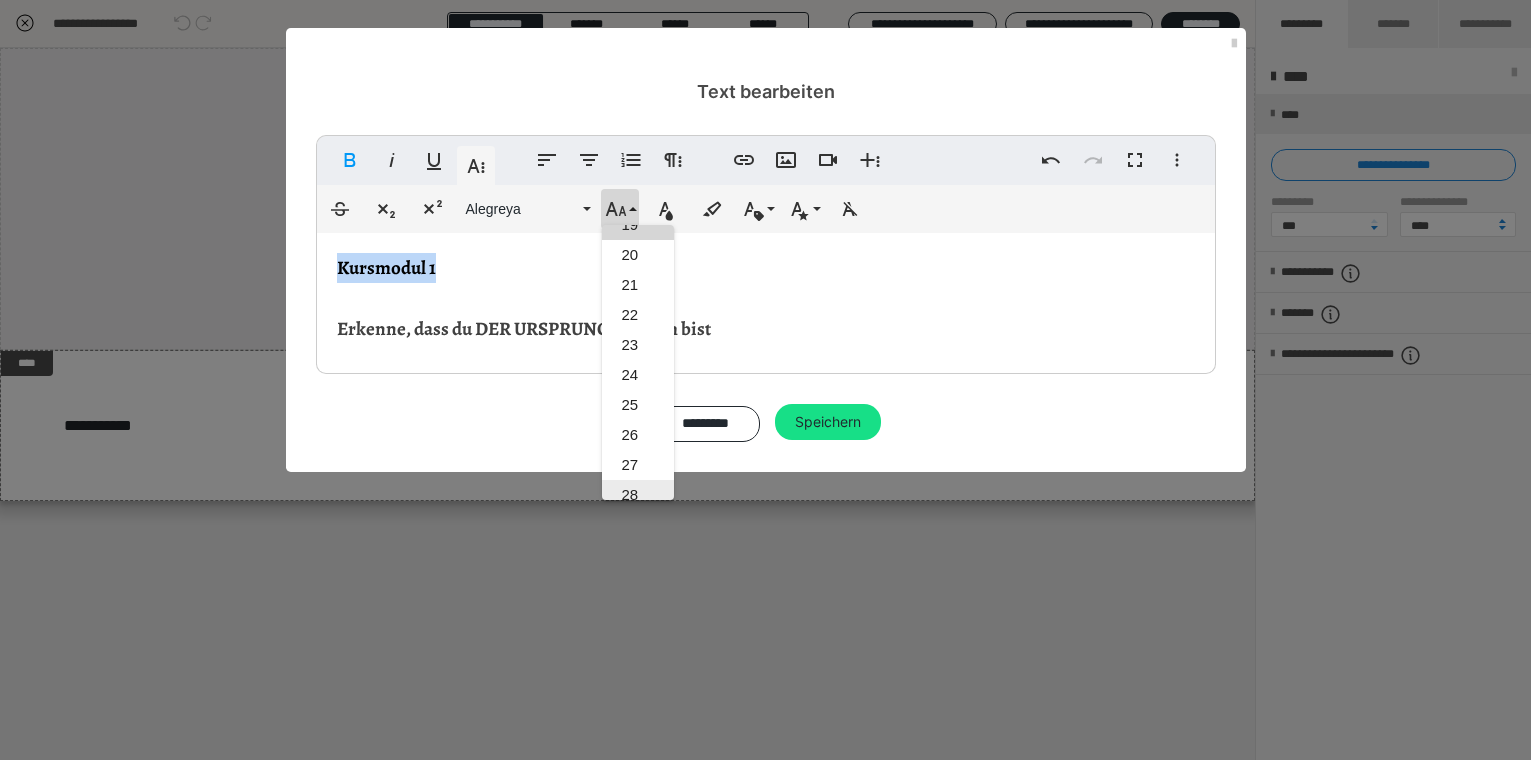 click on "28" at bounding box center (638, 495) 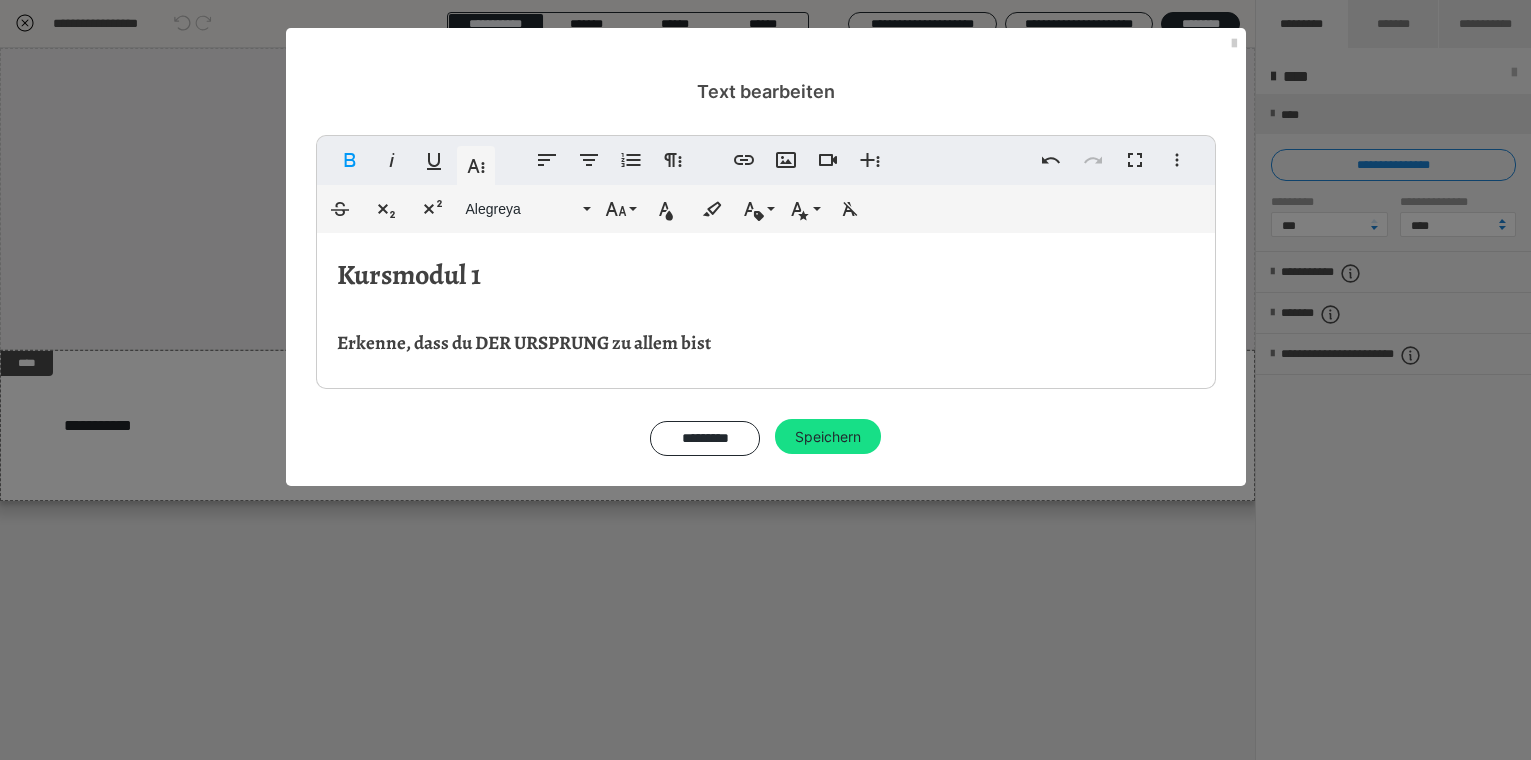 click on "Kursmodul 1 ​ Erkenne, dass du DER URSPRUNG zu allem bist" at bounding box center (766, 306) 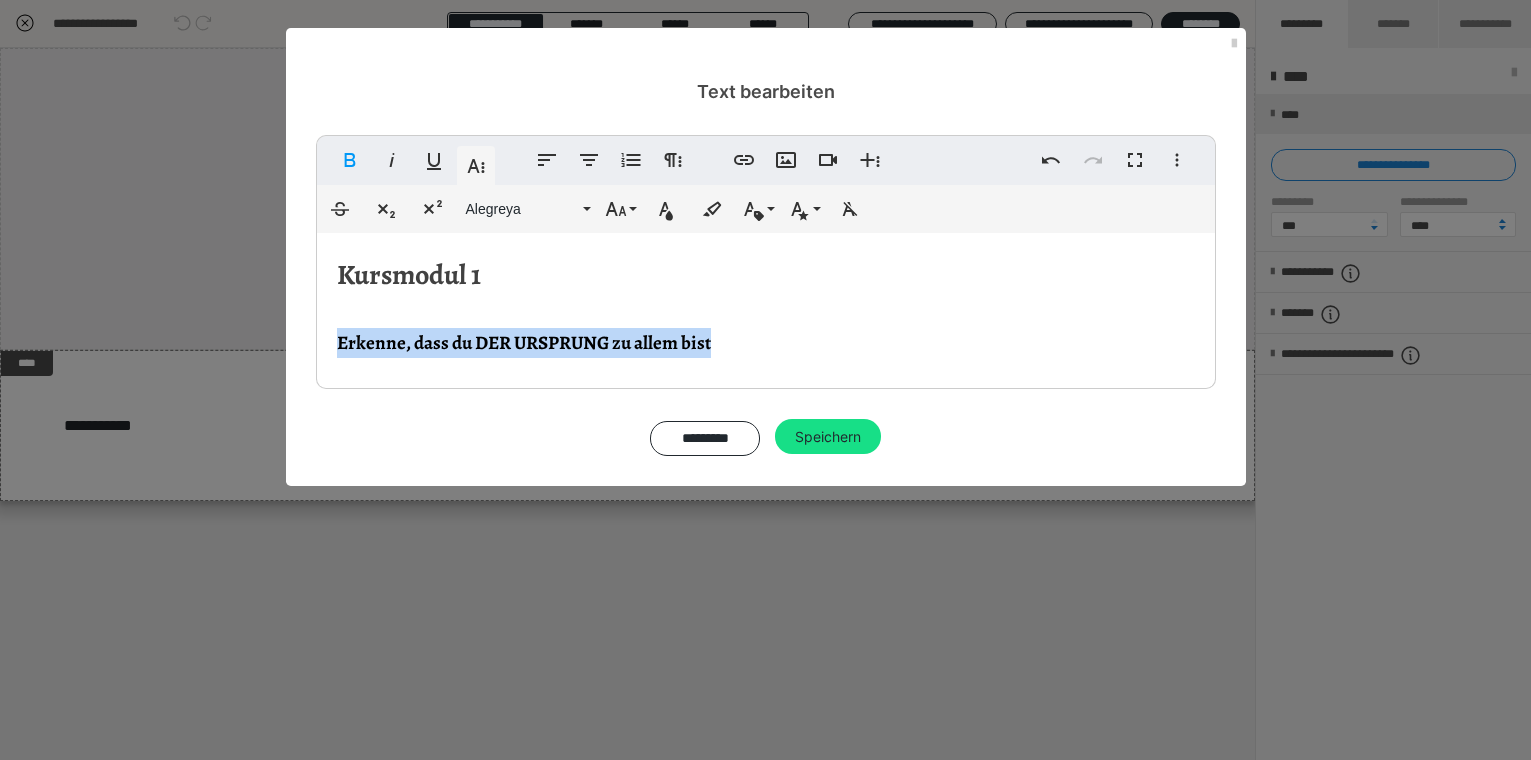 drag, startPoint x: 727, startPoint y: 345, endPoint x: 293, endPoint y: 330, distance: 434.25912 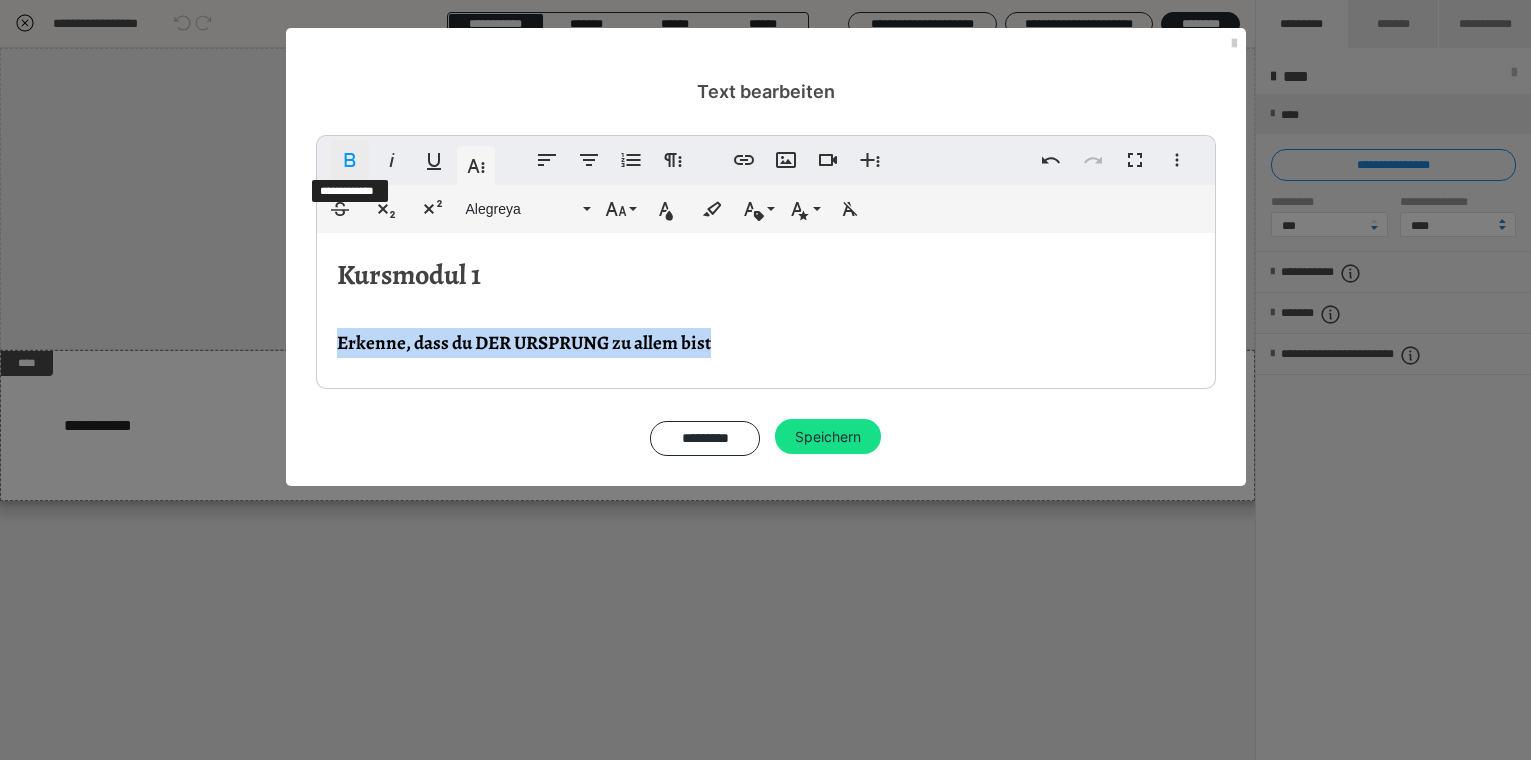 click 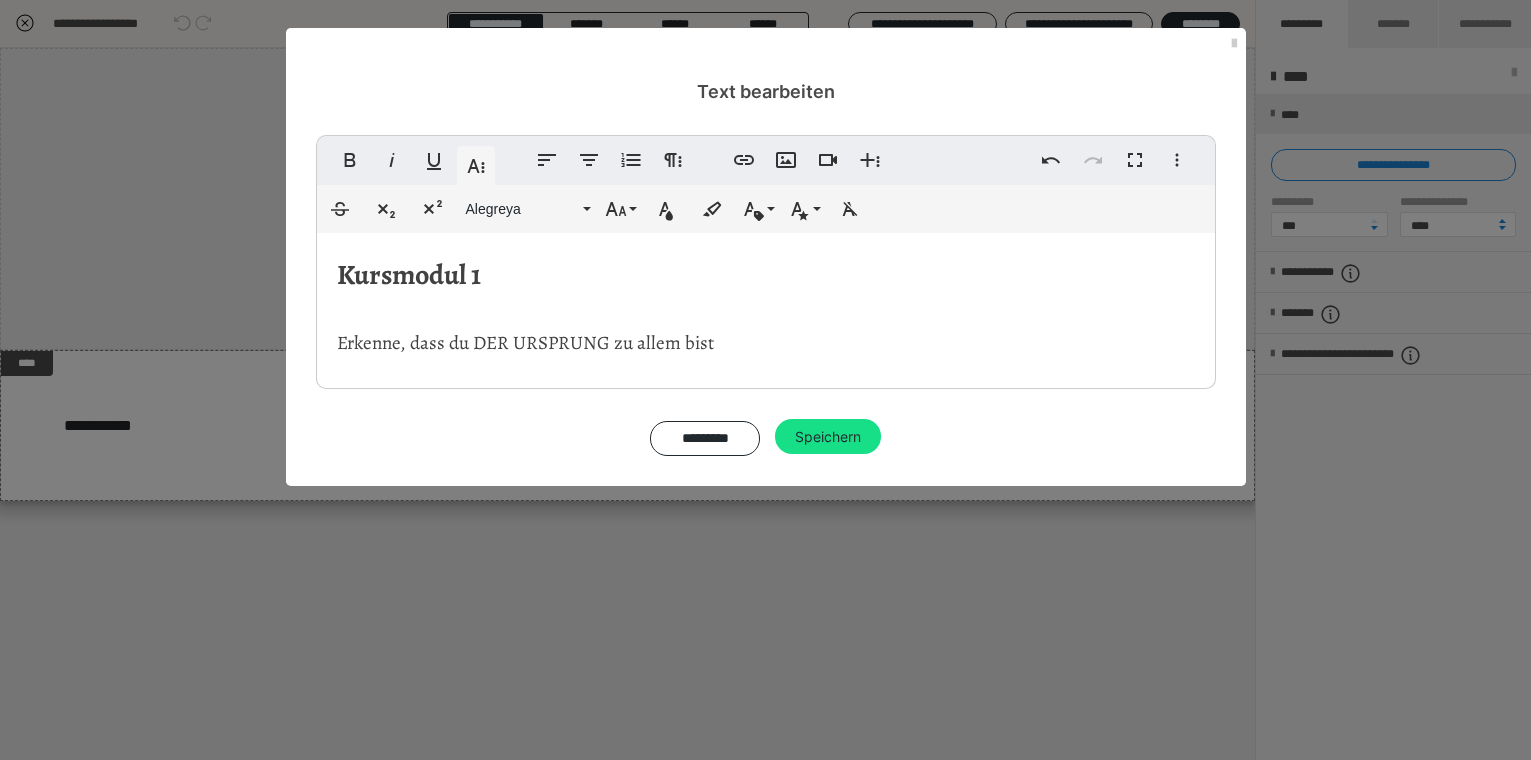 click on "Kursmodul 1 ​ Erkenne, dass du DER URSPRUNG zu allem bist" at bounding box center [766, 306] 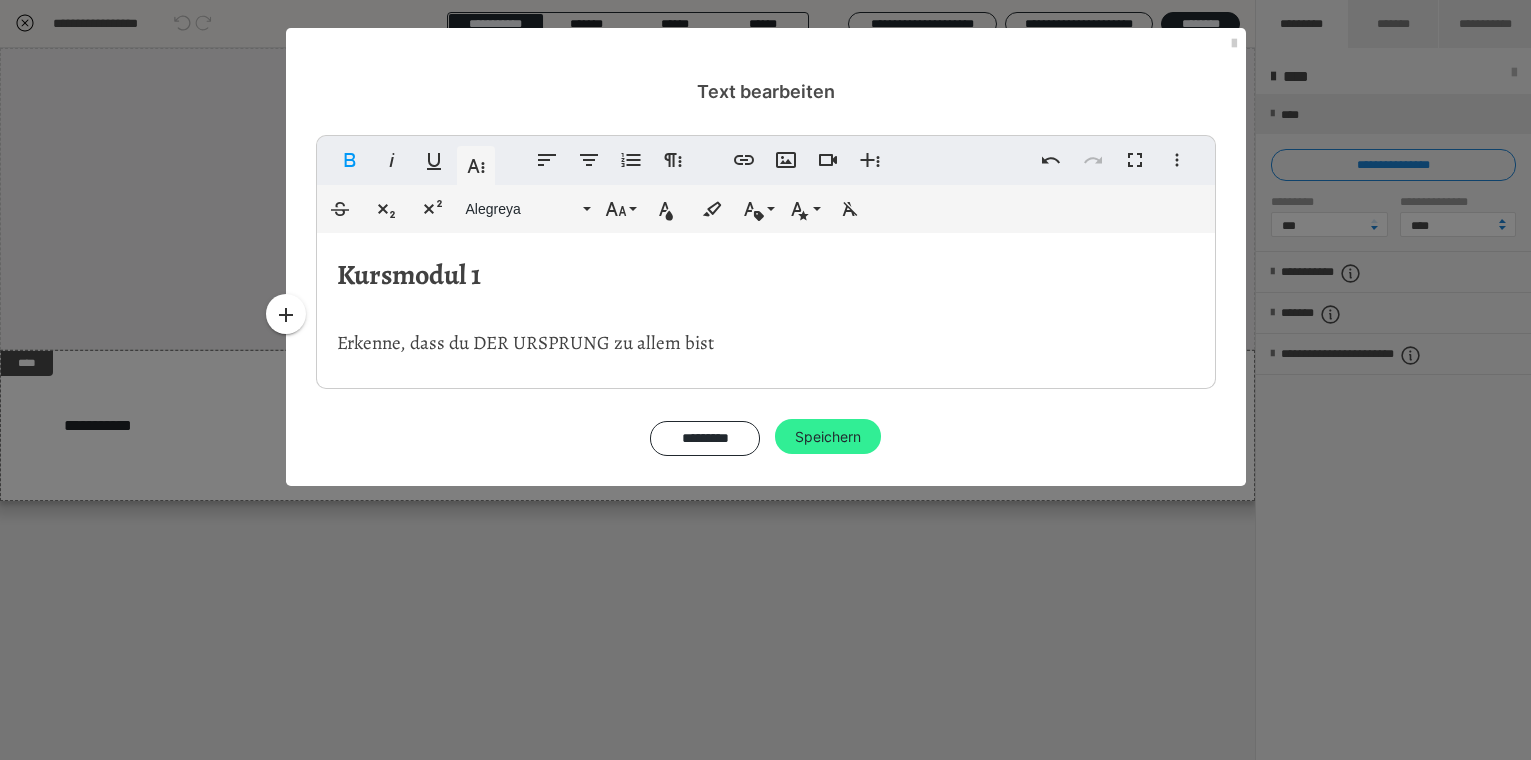 click on "Speichern" at bounding box center (828, 437) 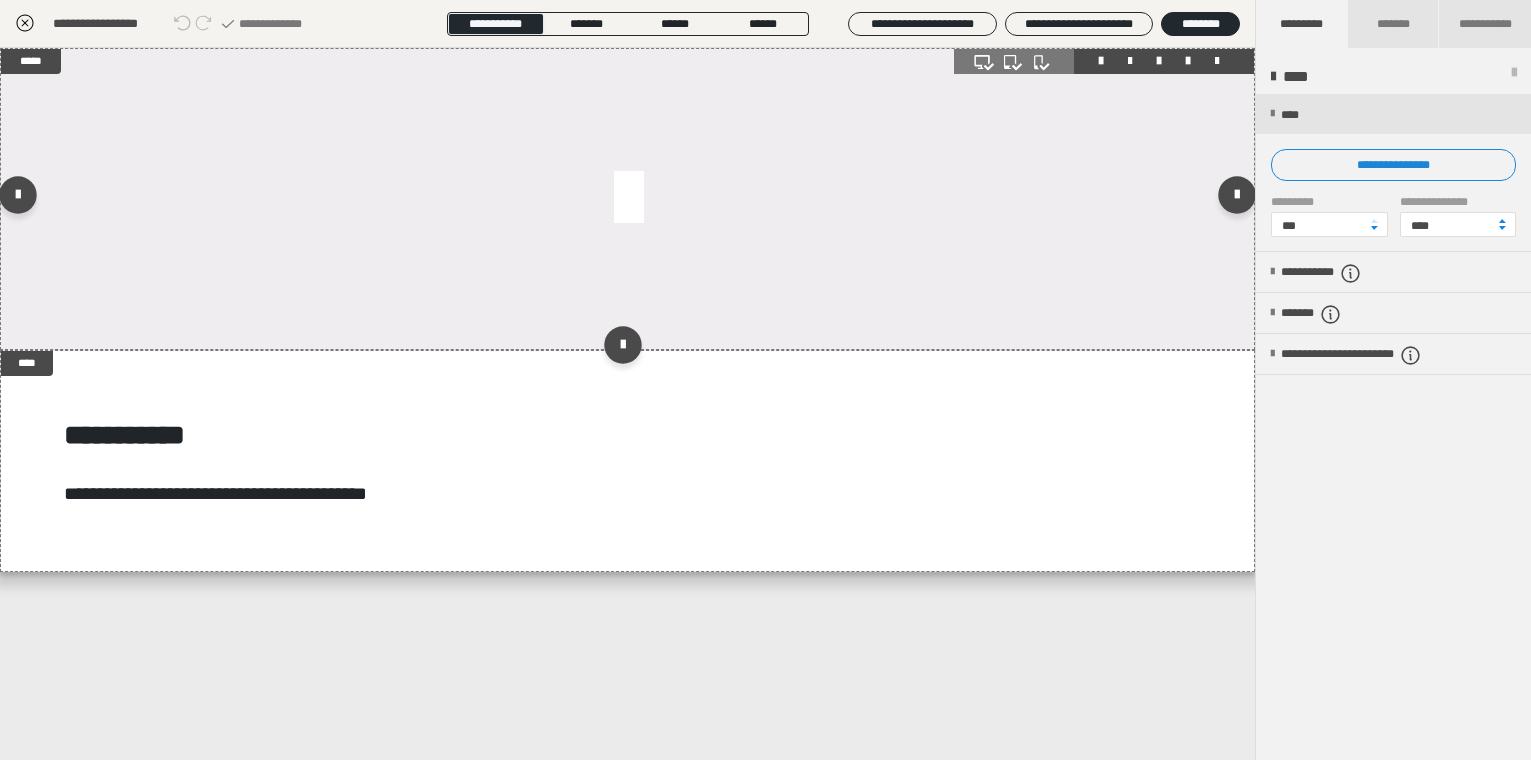 click at bounding box center (627, 199) 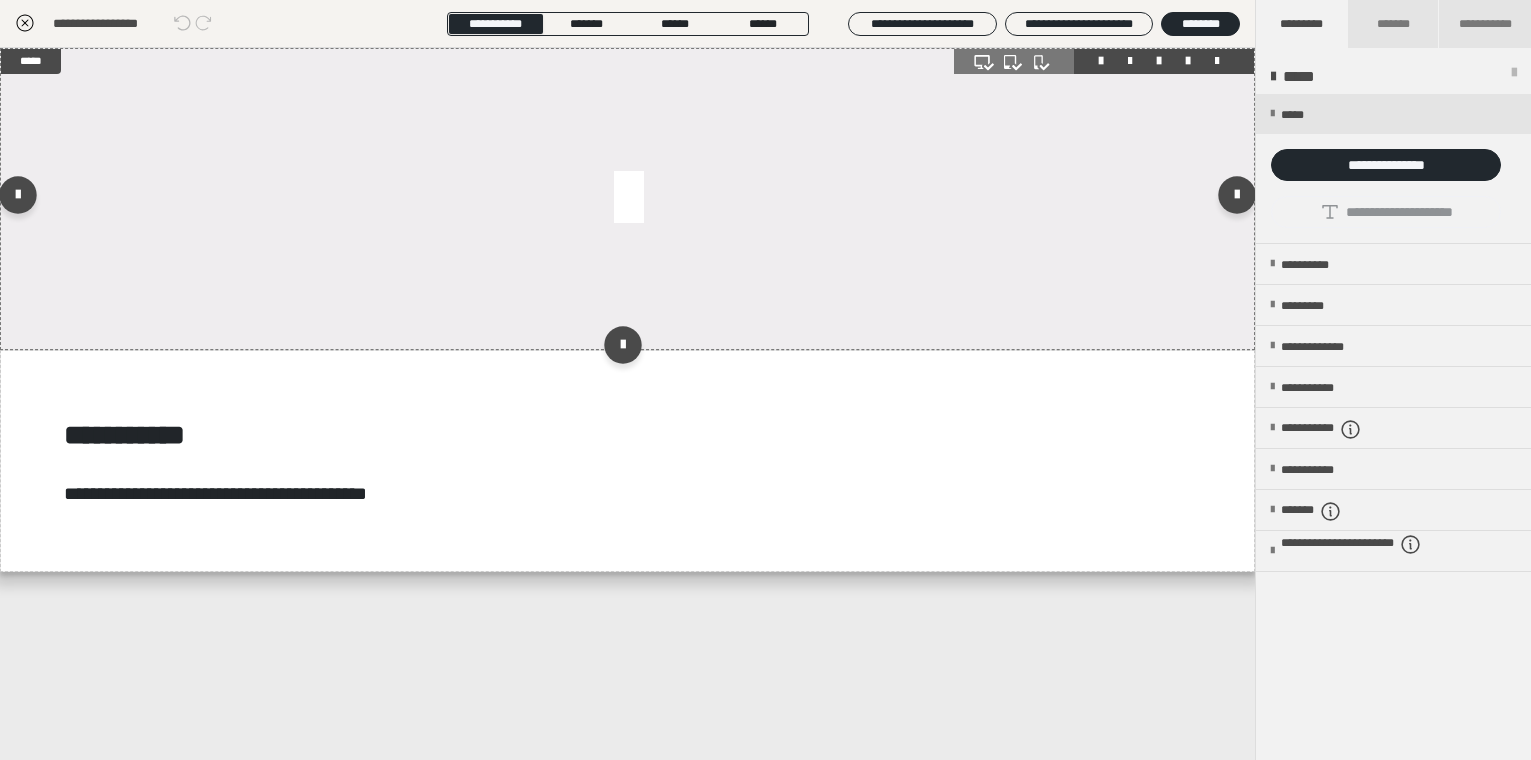click at bounding box center [627, 199] 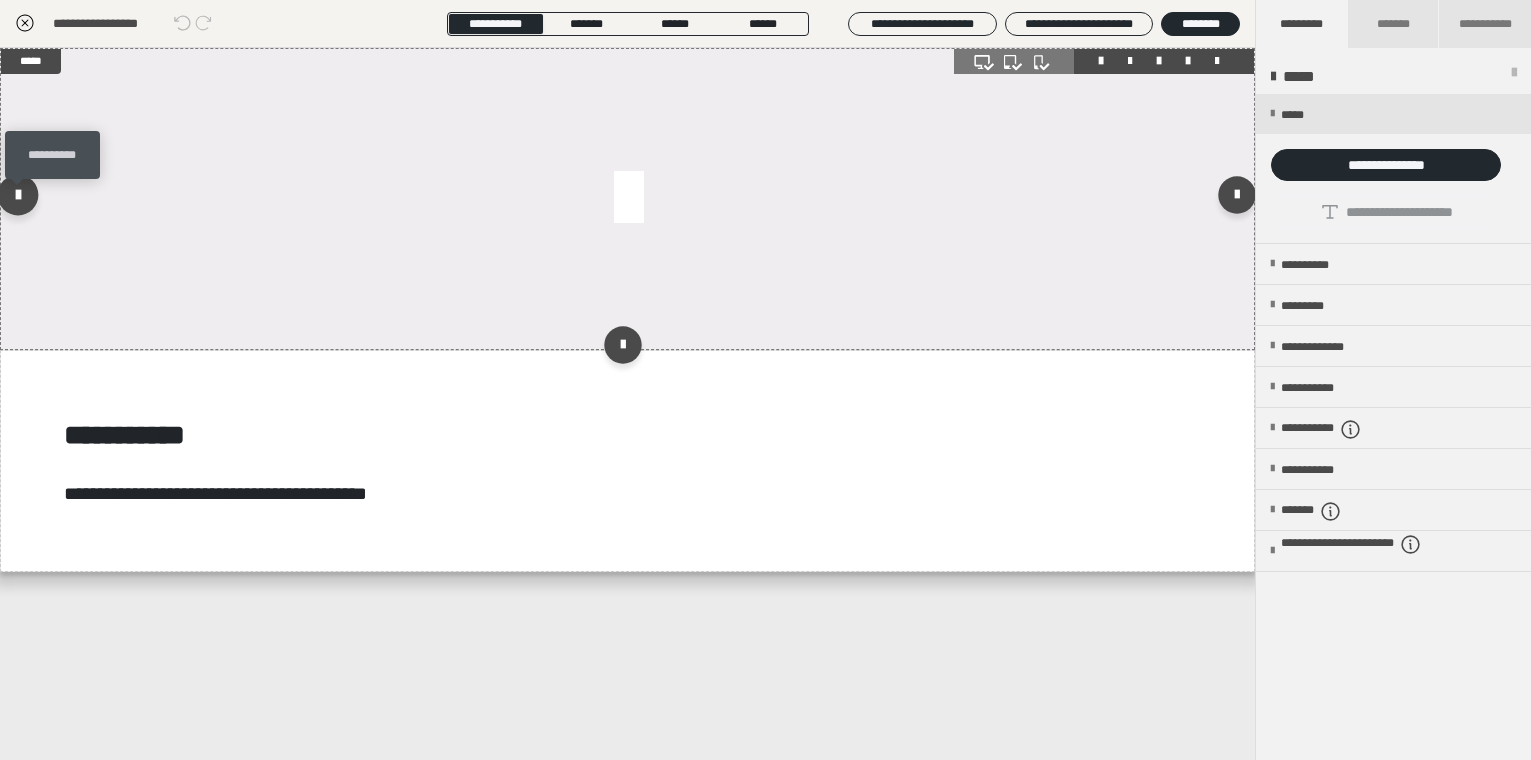 click at bounding box center [18, 194] 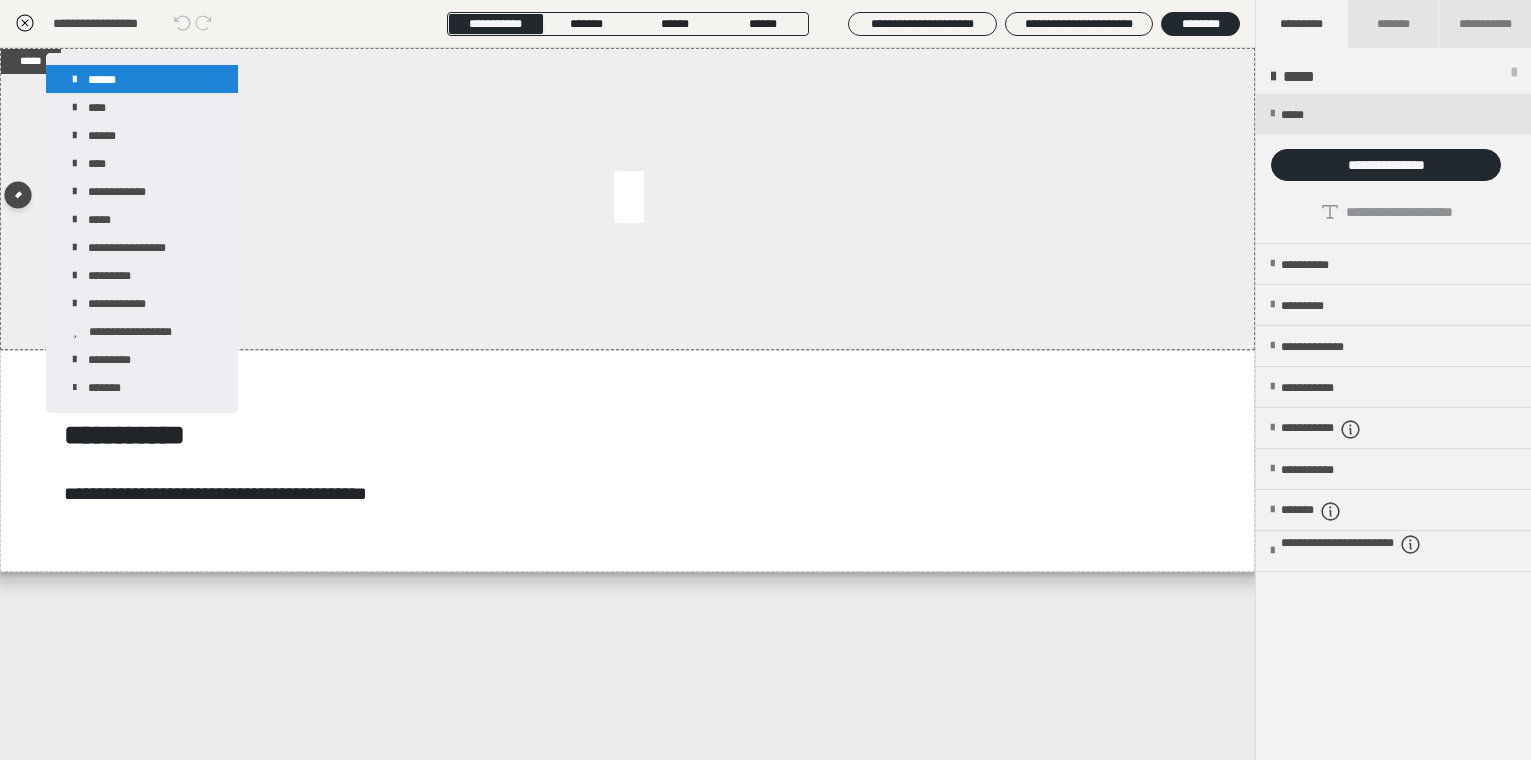 click on "******" at bounding box center [142, 79] 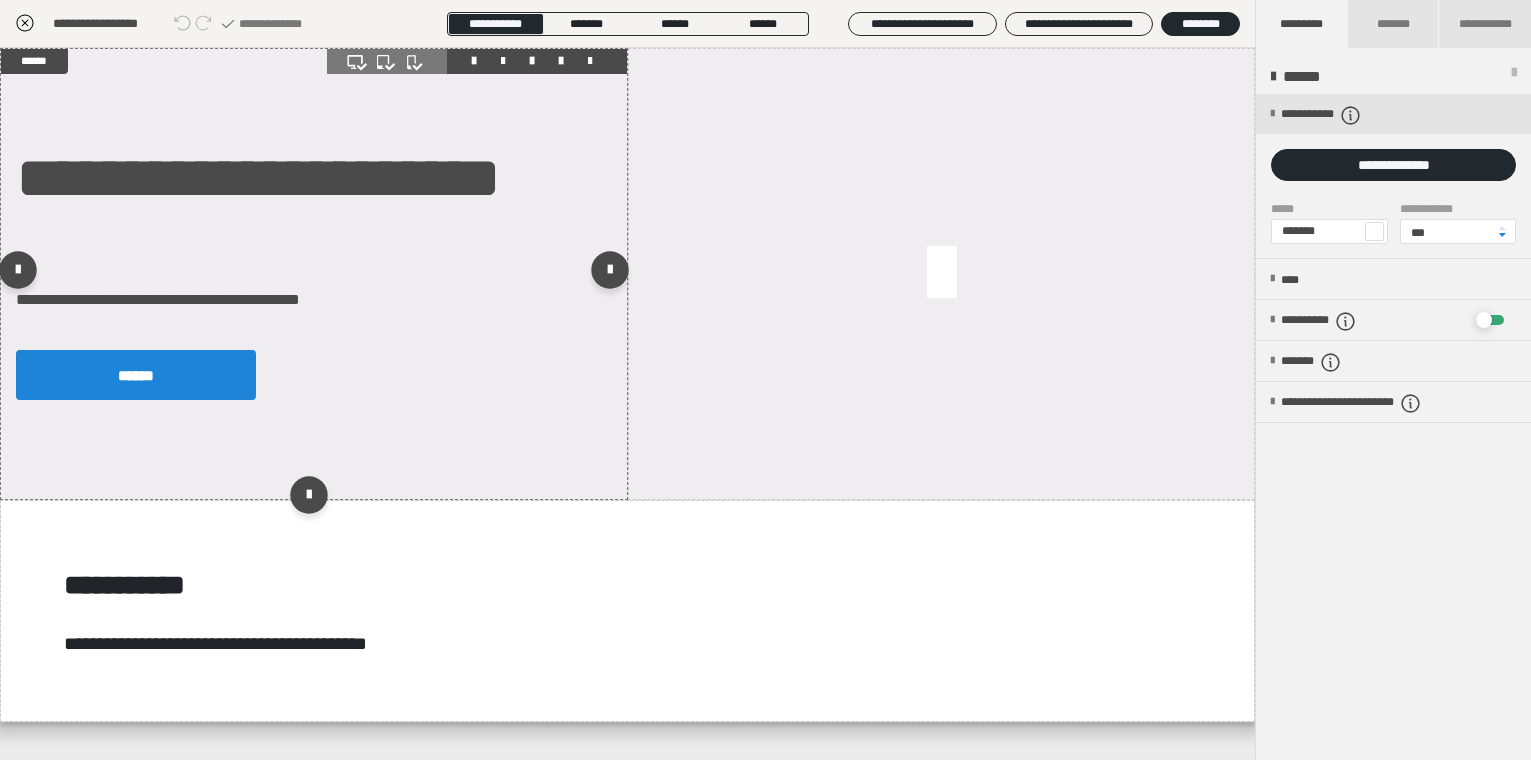 click at bounding box center [590, 61] 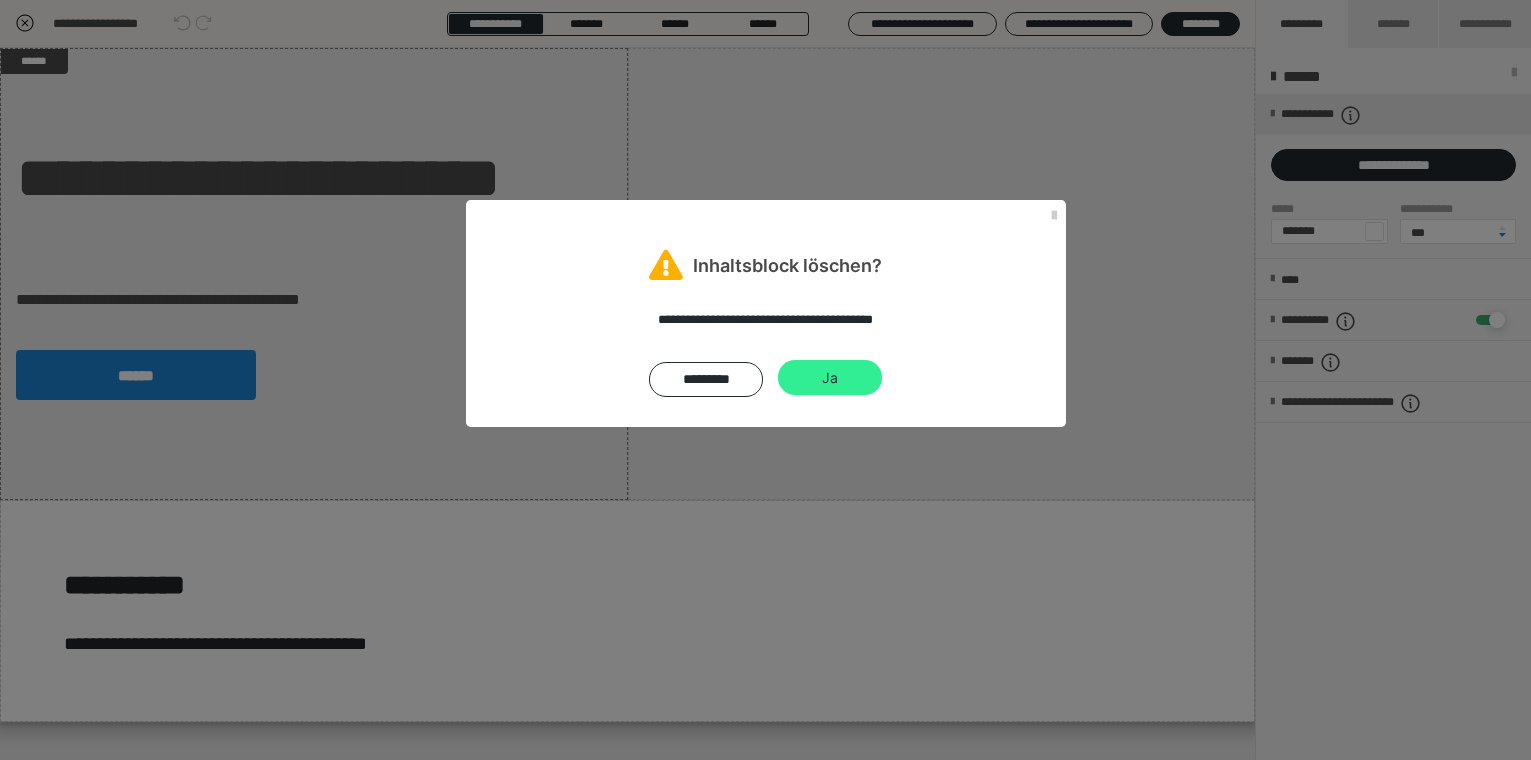click on "Ja" at bounding box center [830, 378] 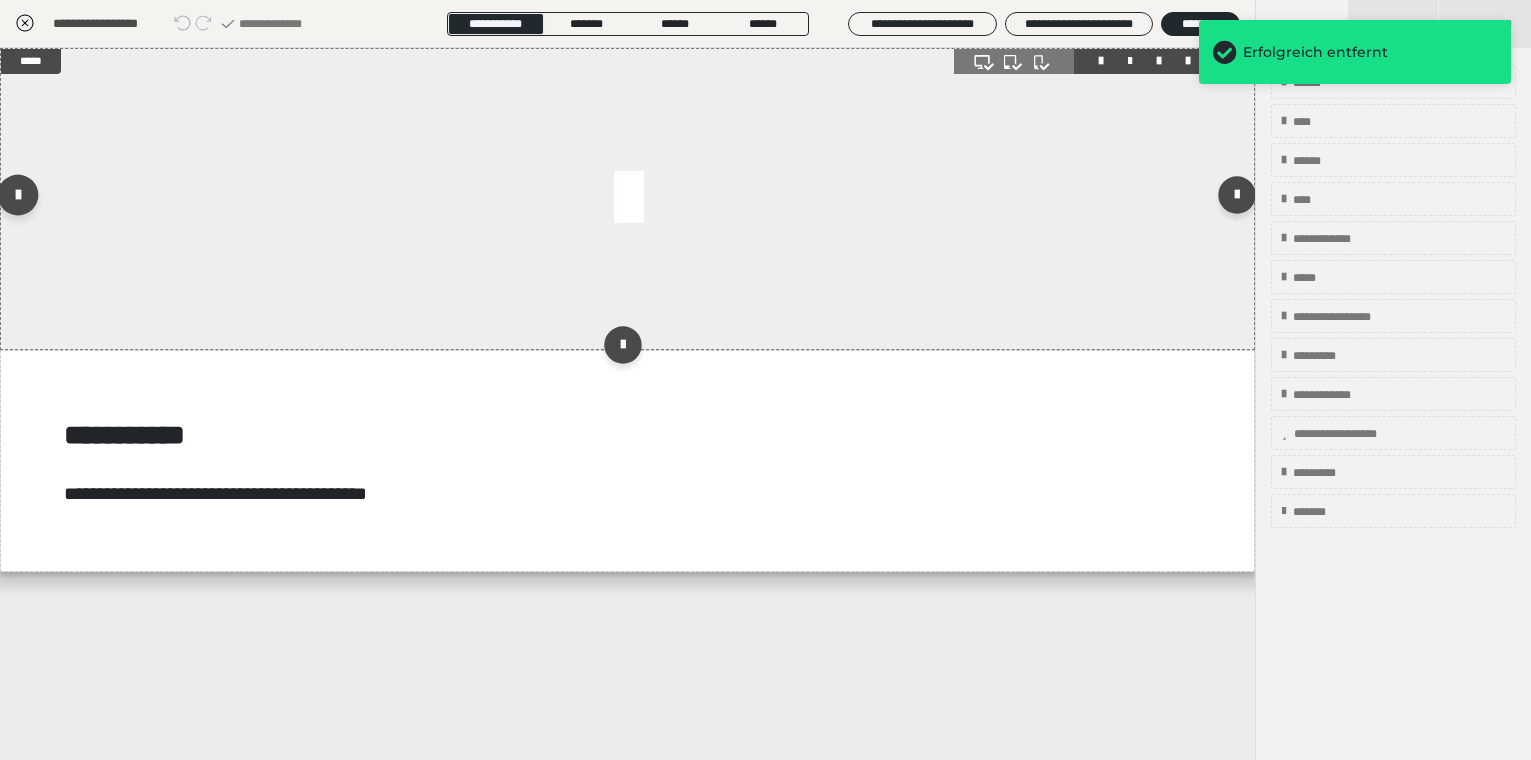 click at bounding box center [18, 194] 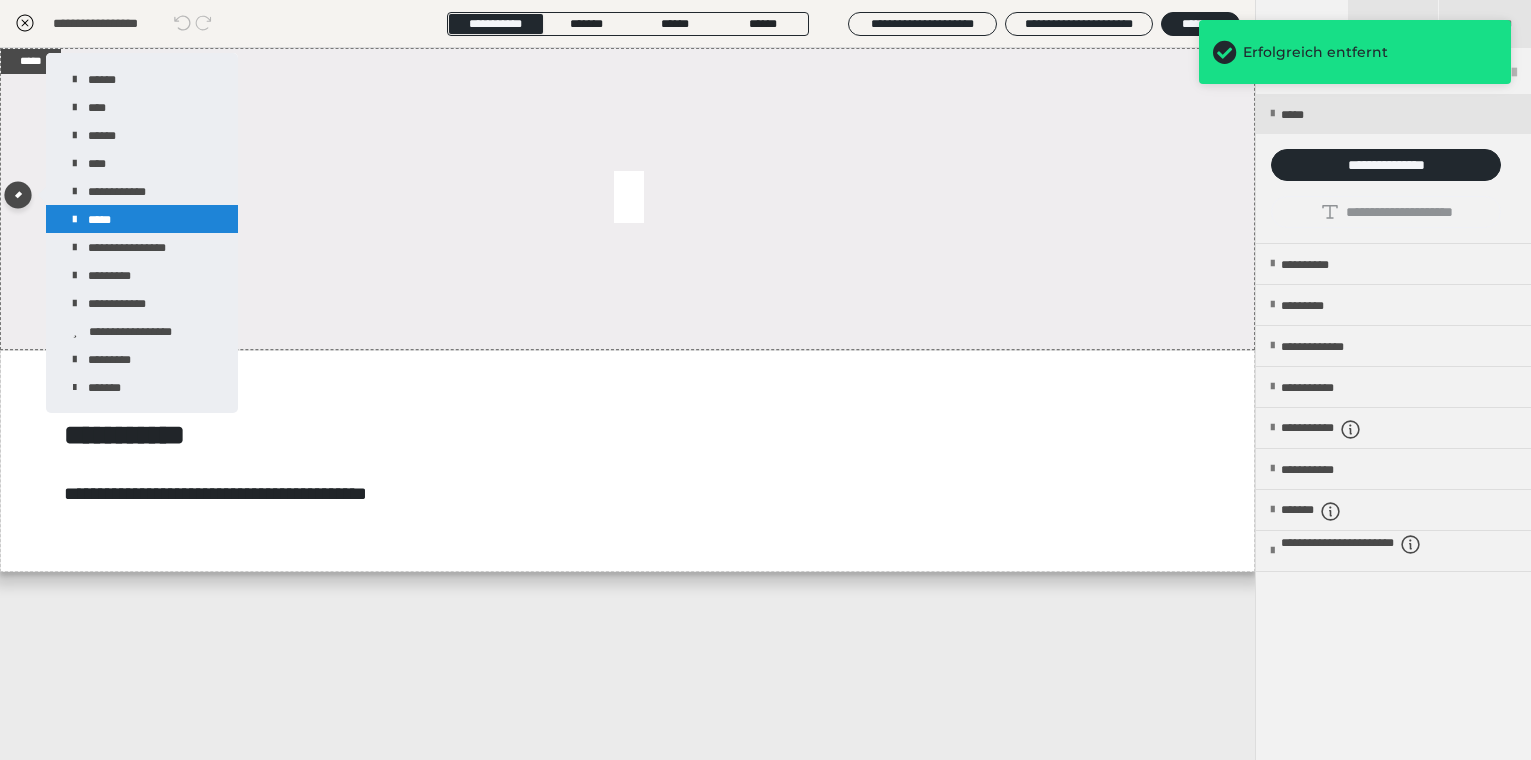 click on "*****" at bounding box center [142, 219] 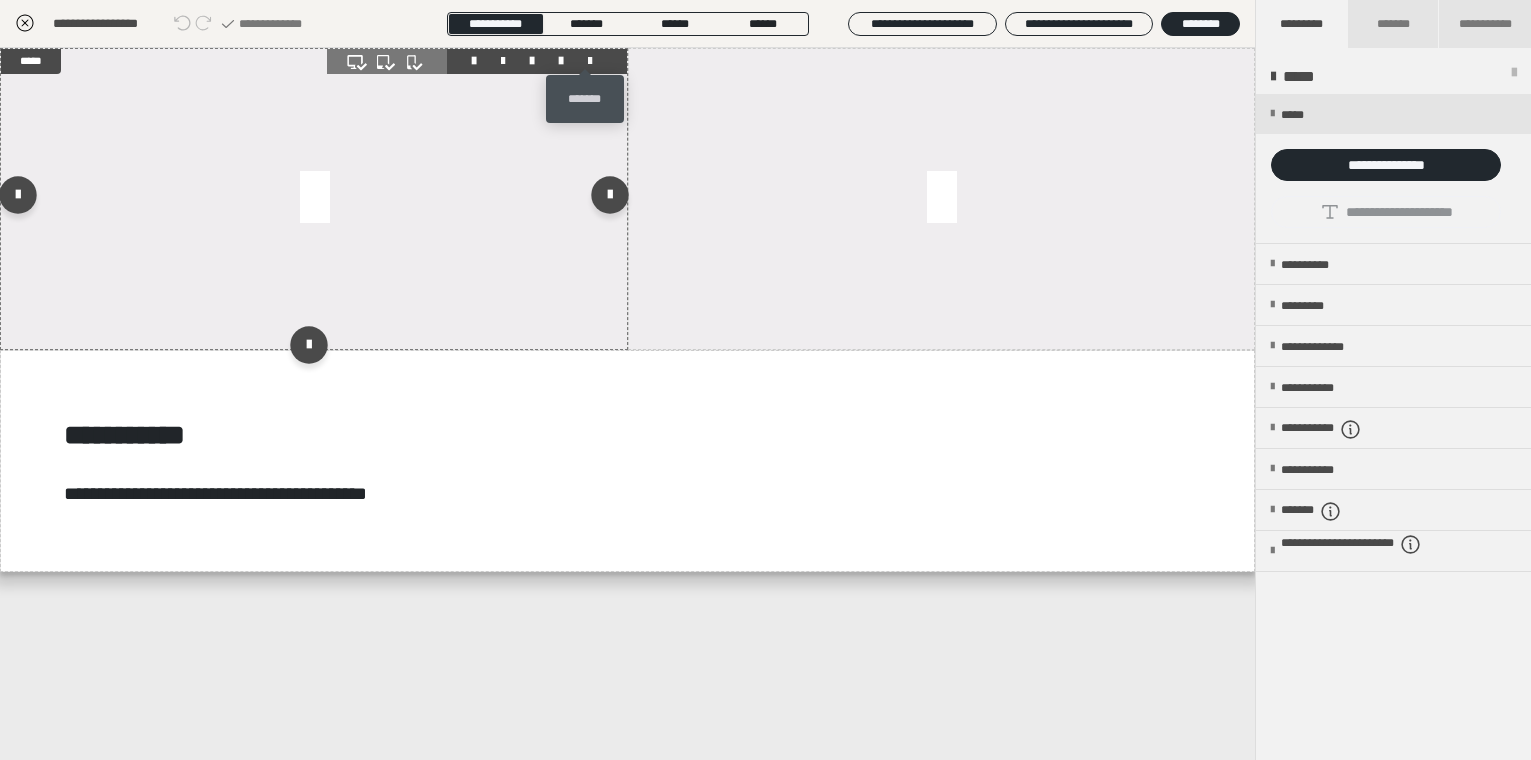 click at bounding box center [590, 61] 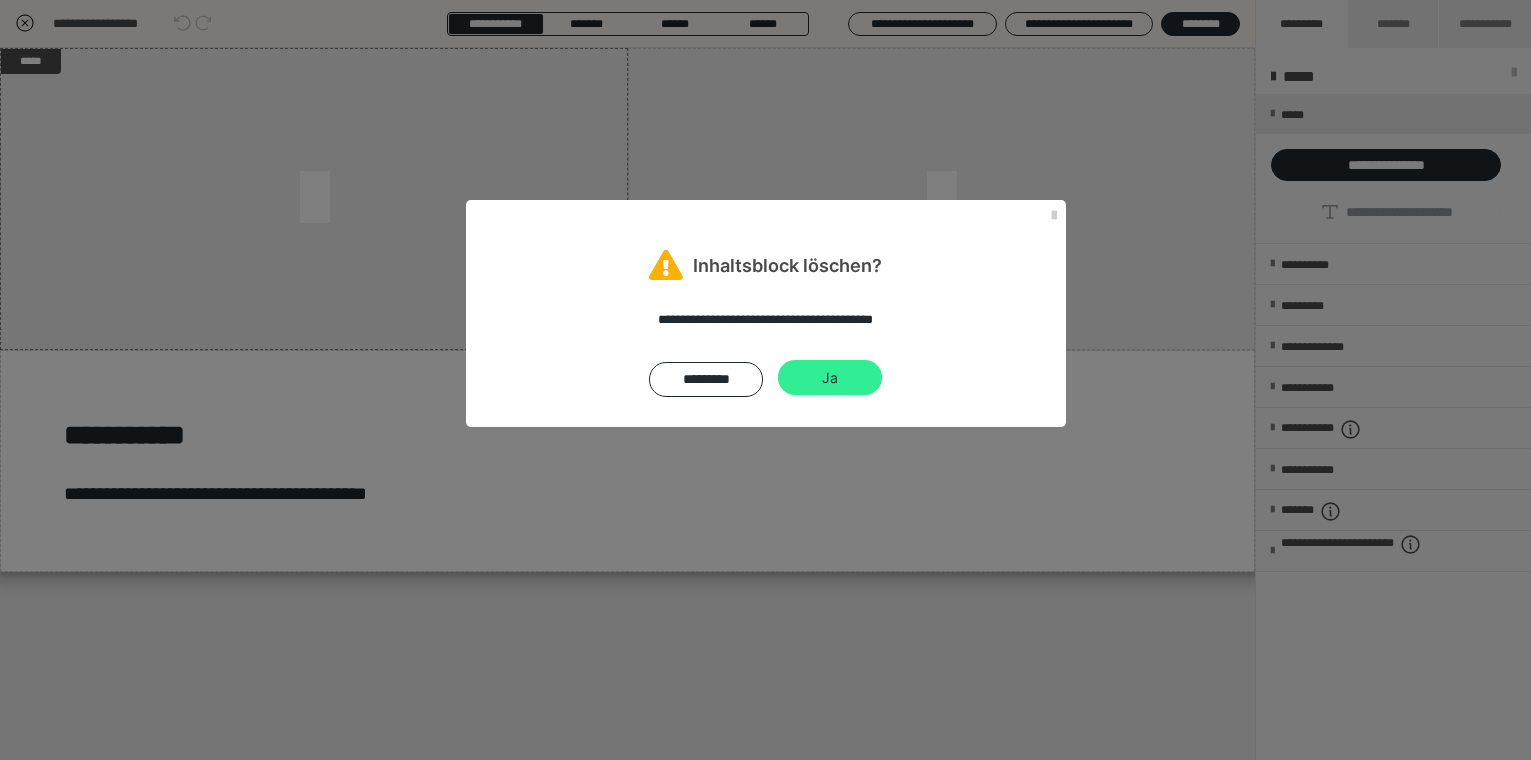 click on "Ja" at bounding box center [830, 378] 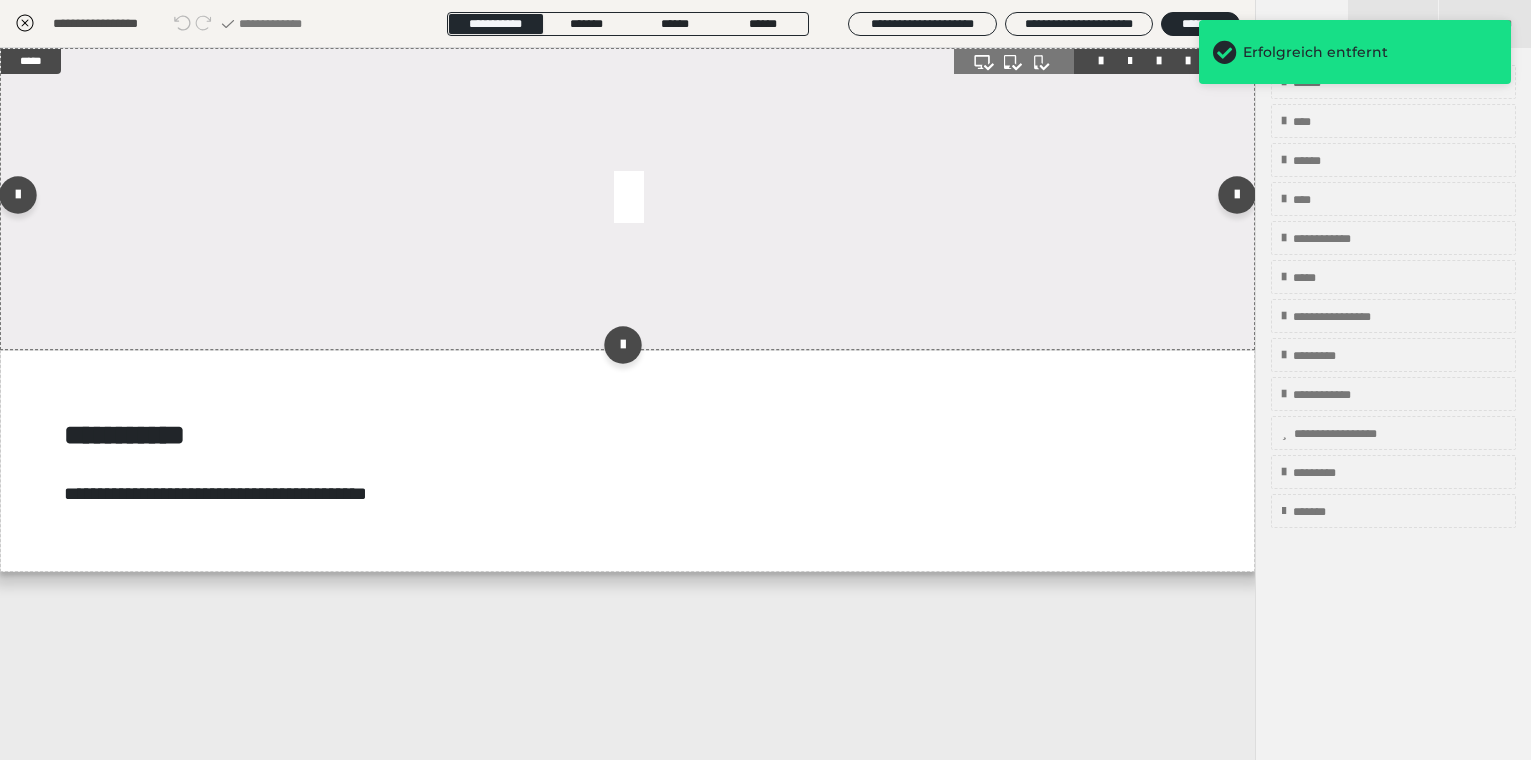 click at bounding box center (627, 199) 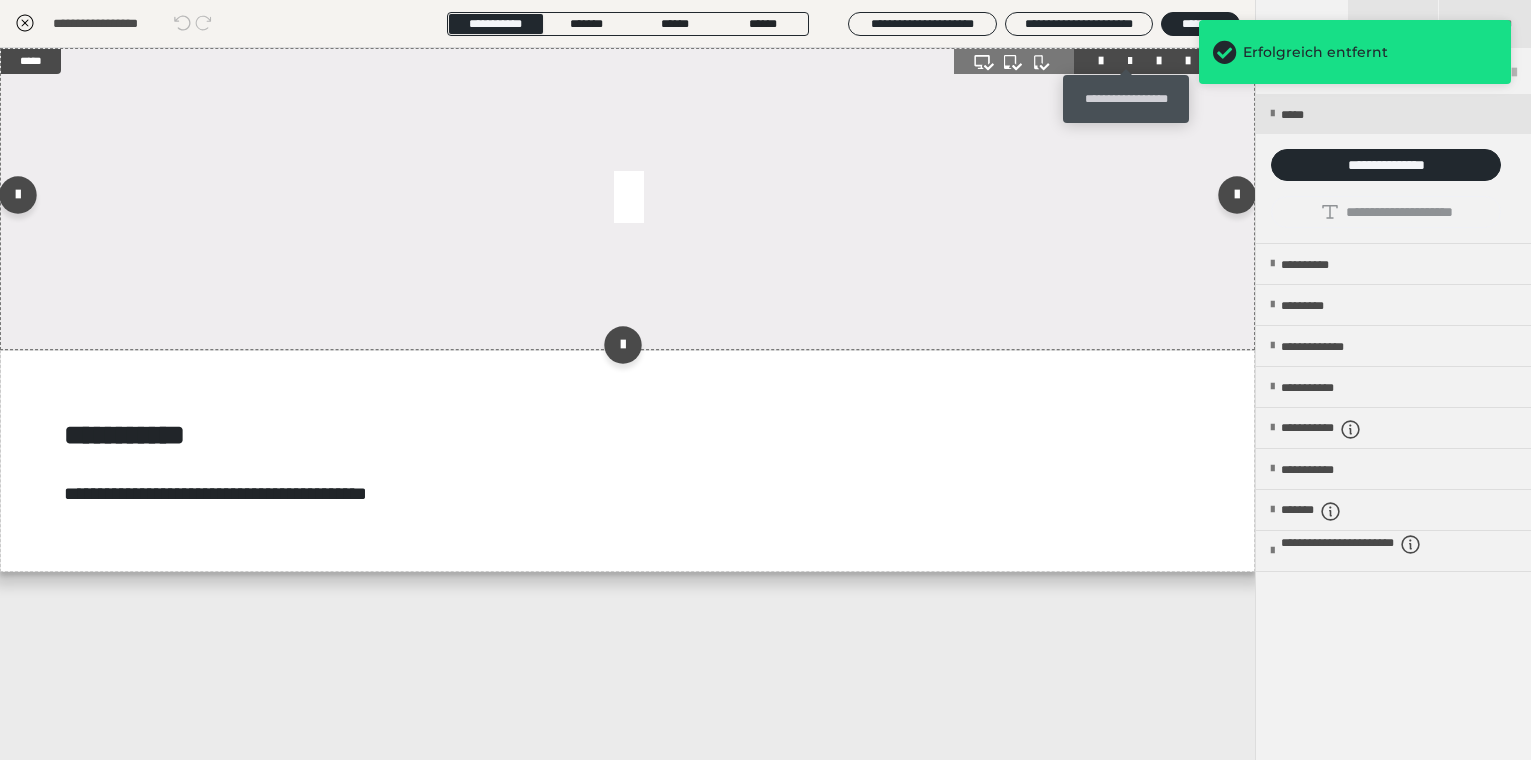click at bounding box center (1130, 61) 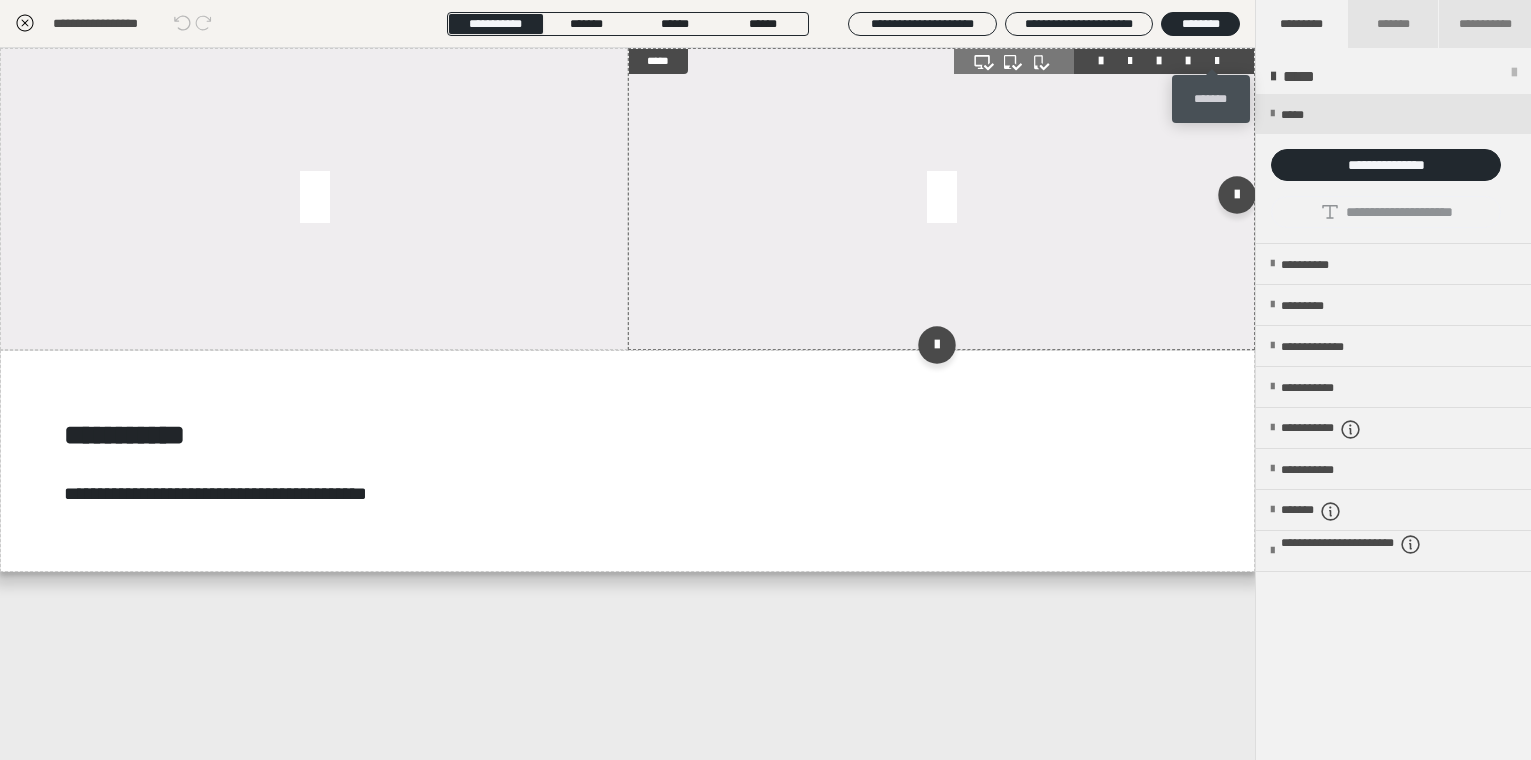 click at bounding box center (1217, 61) 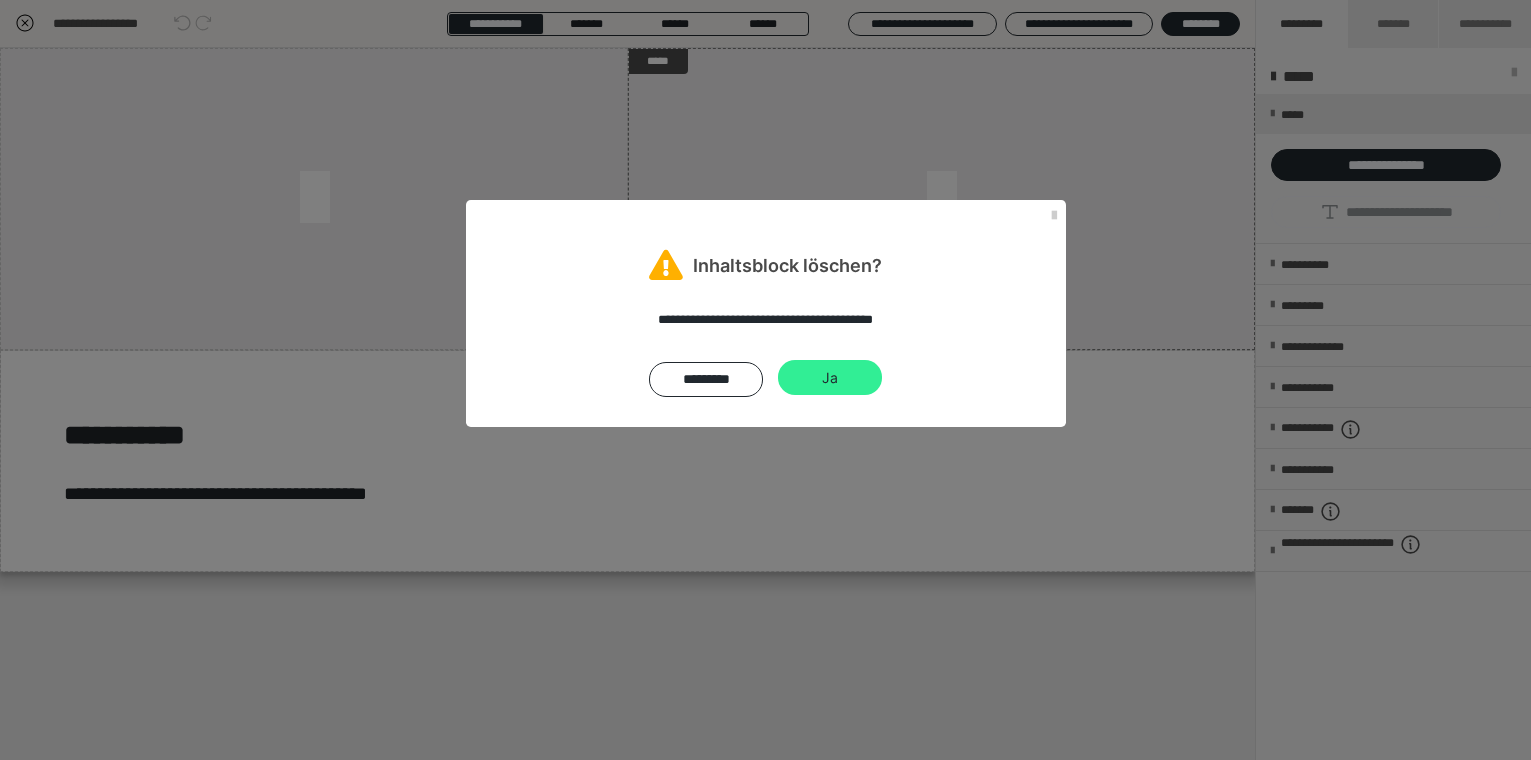 click on "Ja" at bounding box center [830, 378] 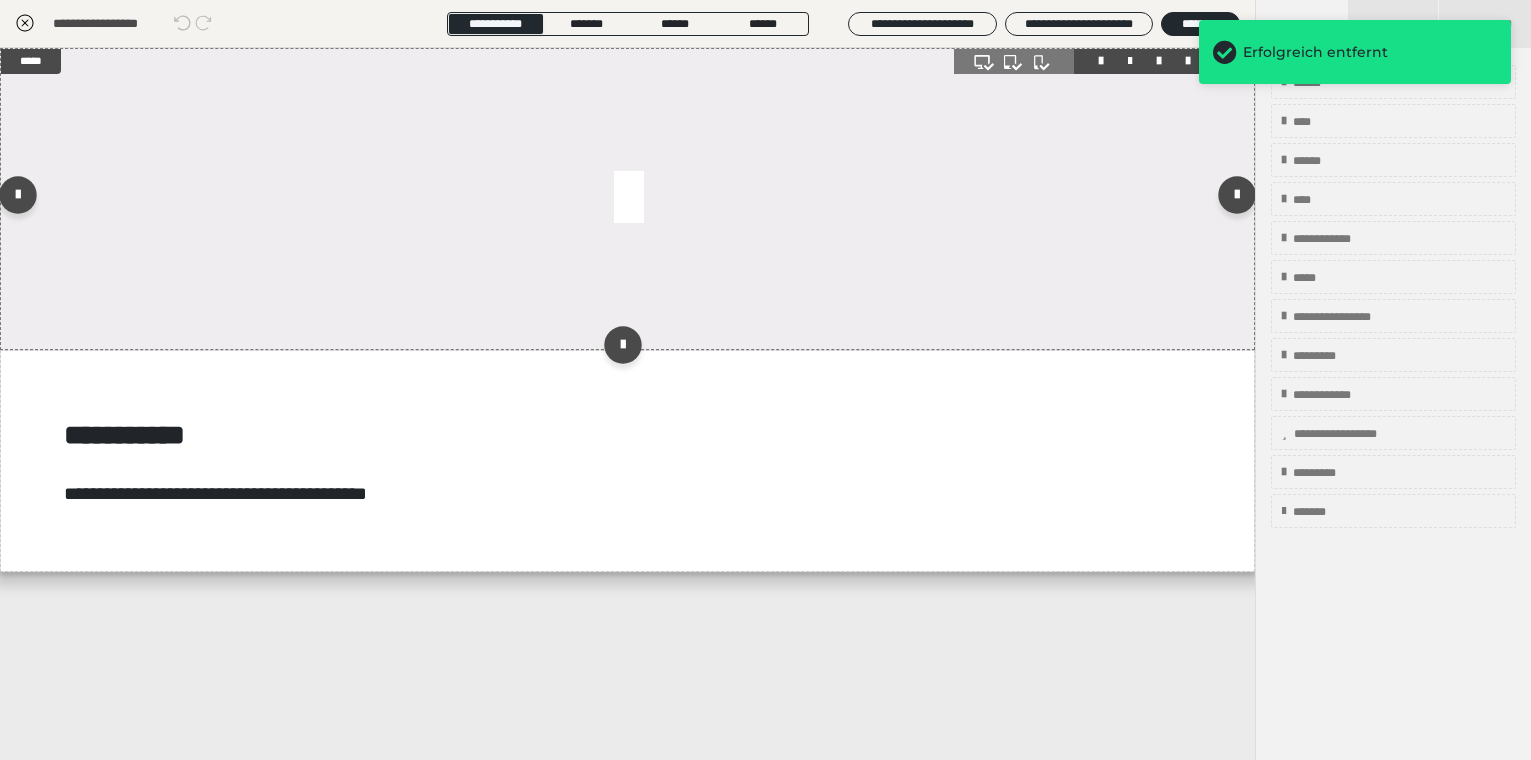 click at bounding box center (627, 199) 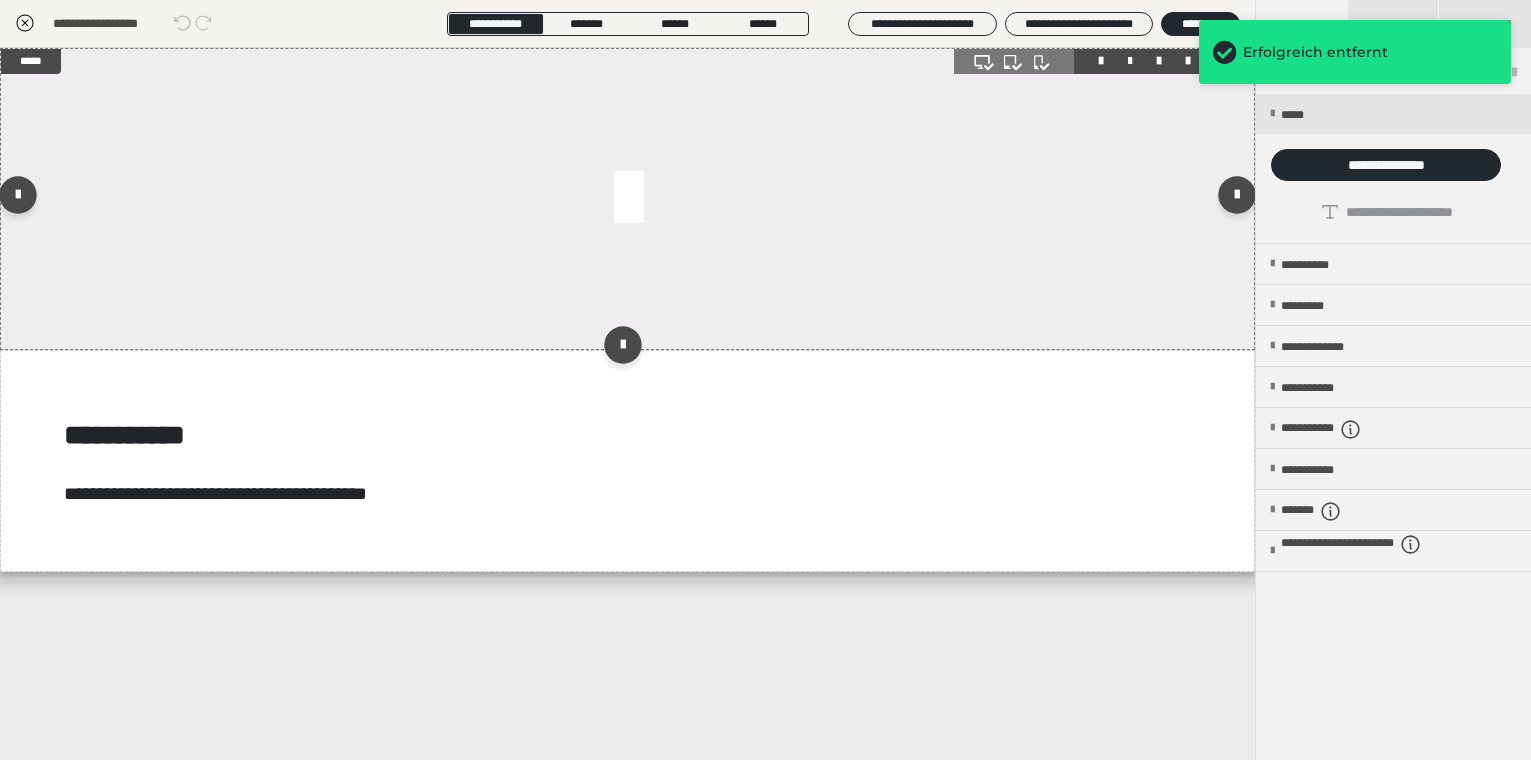 click at bounding box center [627, 199] 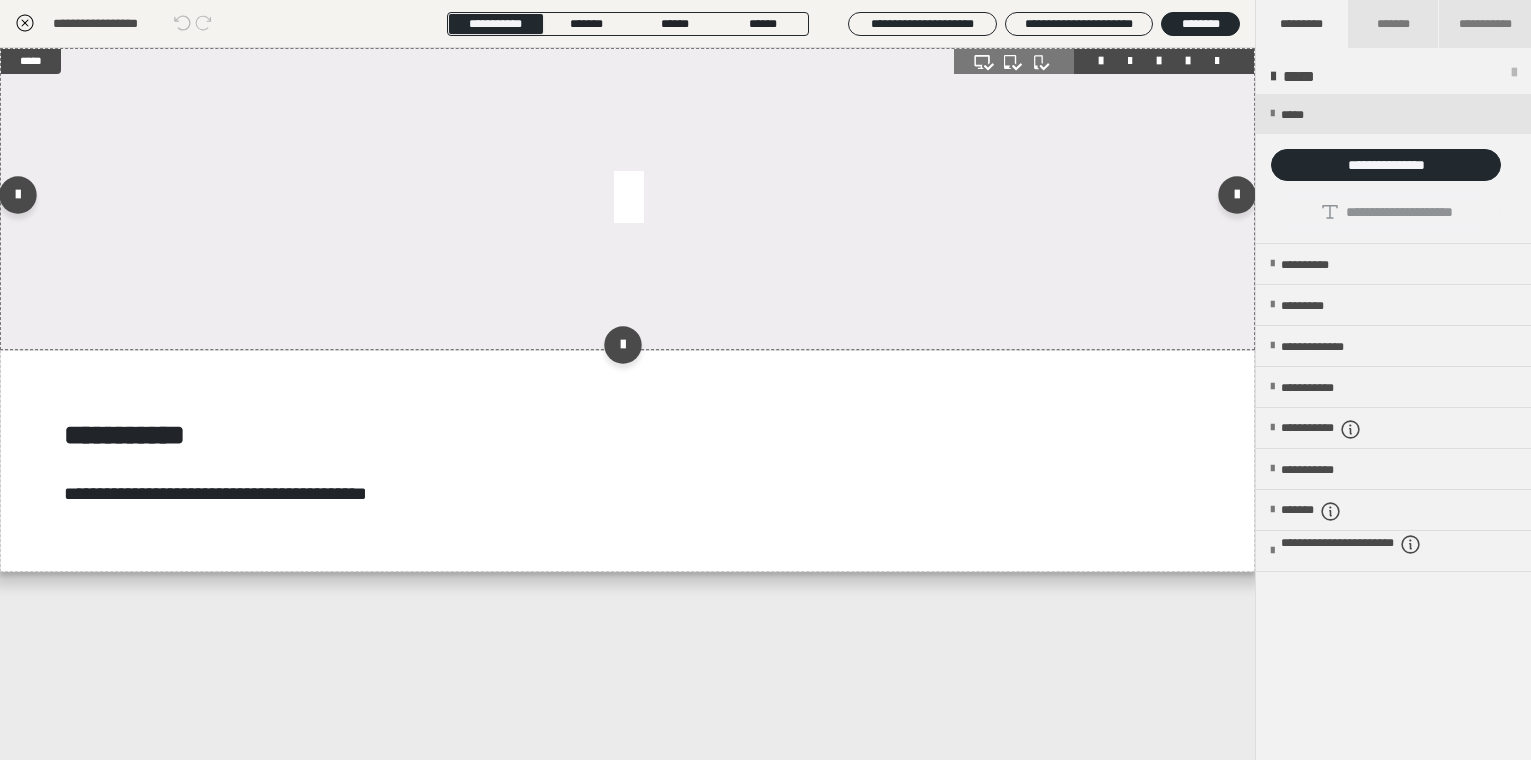 click at bounding box center (627, 199) 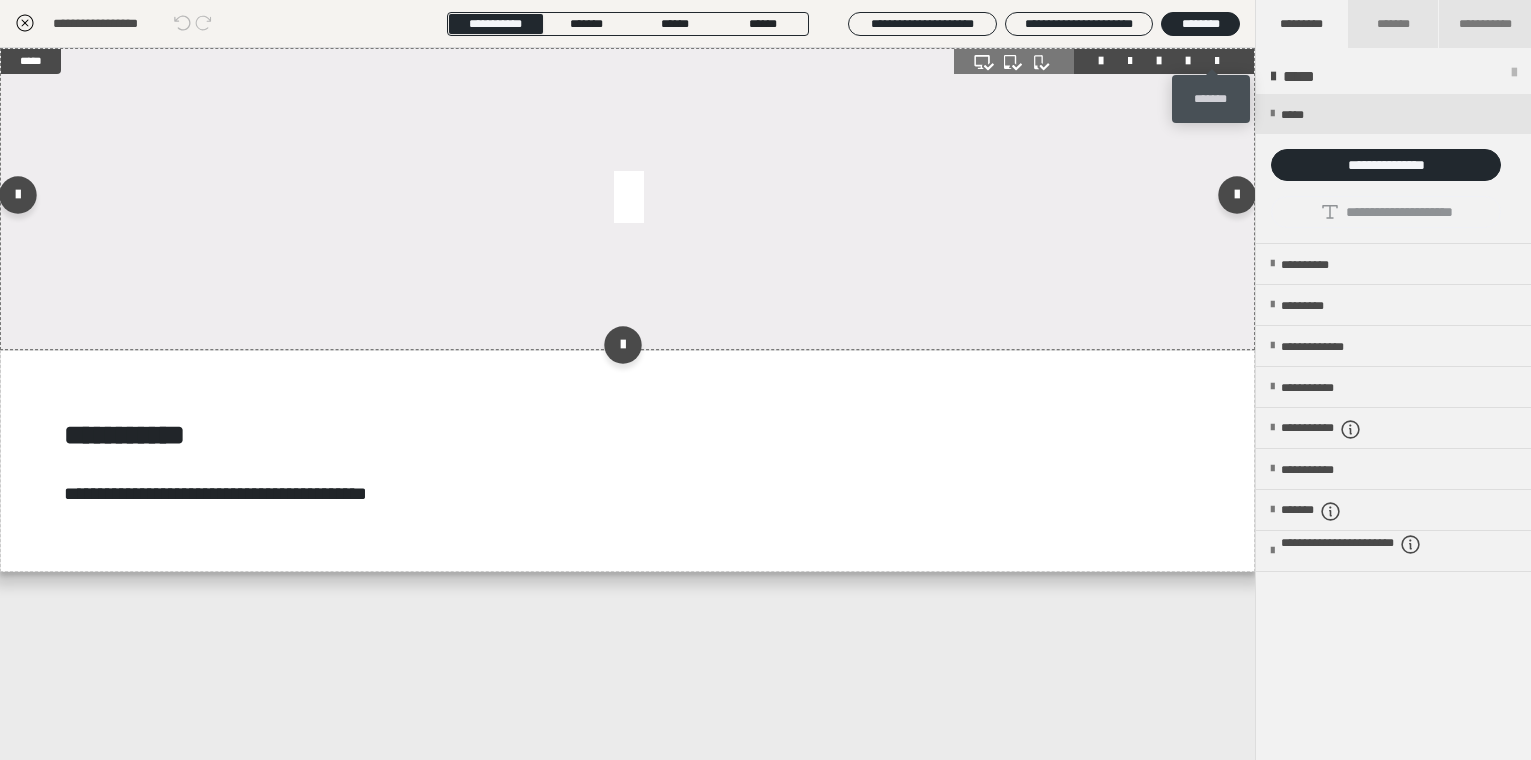 click at bounding box center [1217, 61] 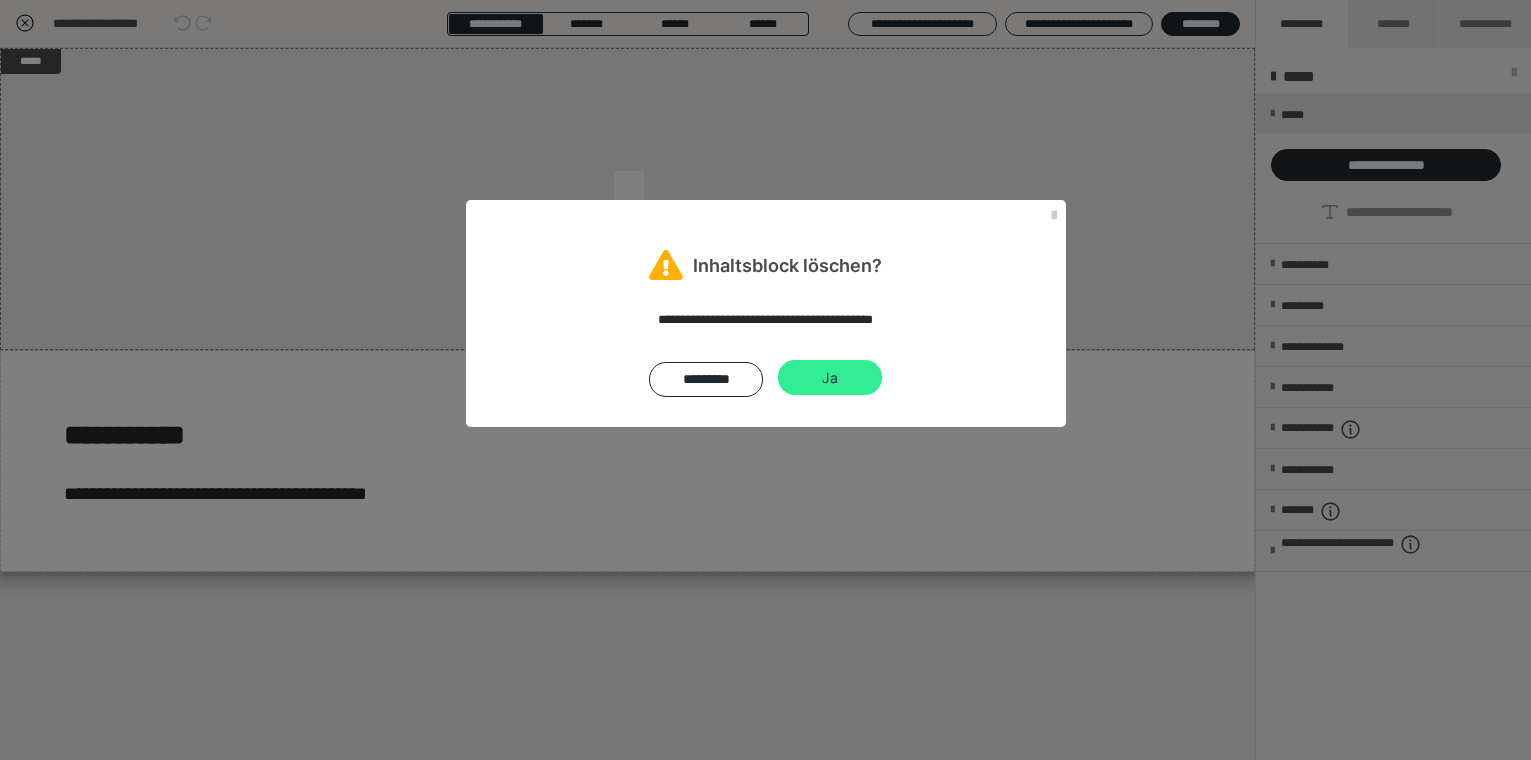 click on "Ja" at bounding box center [830, 378] 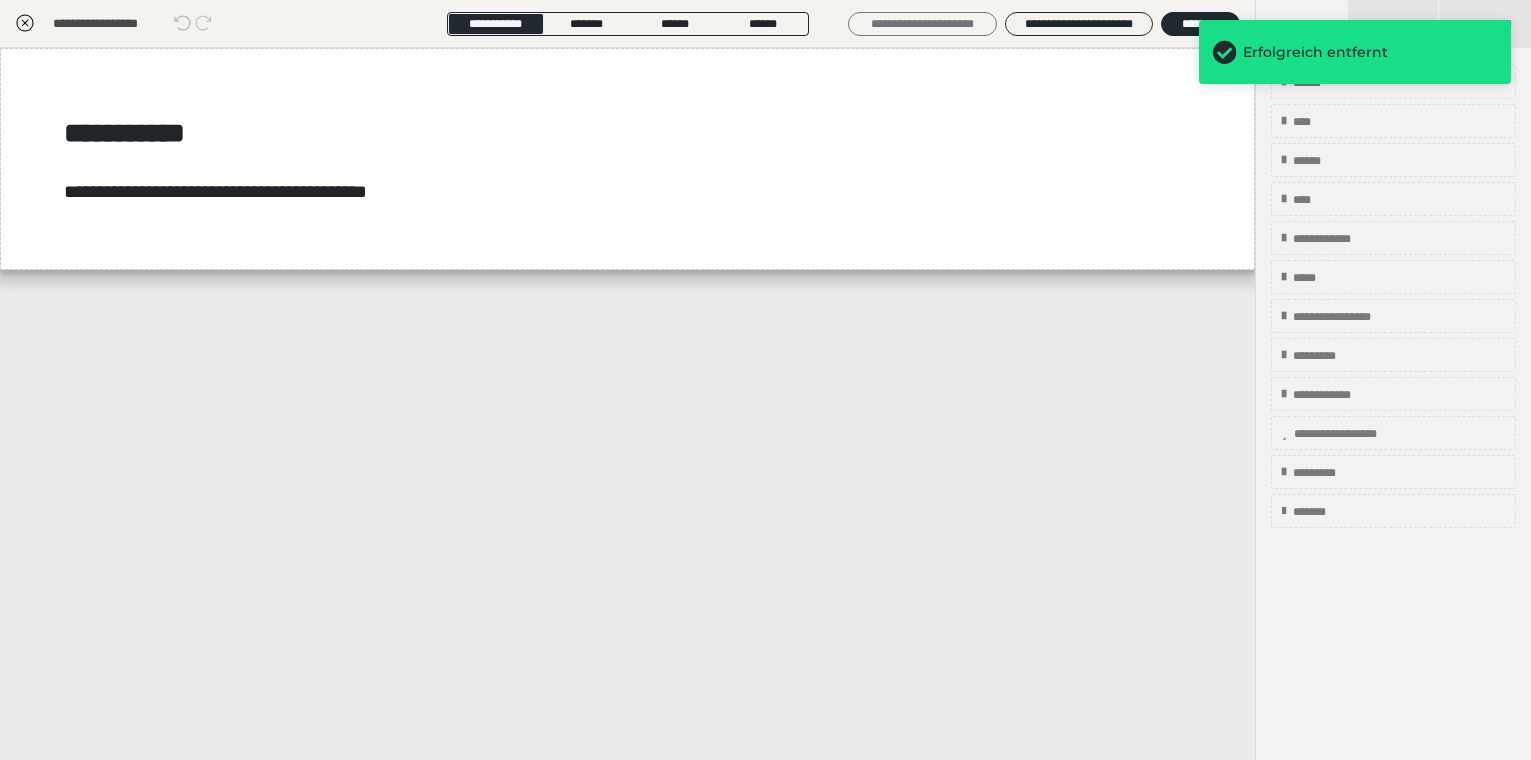 click on "**********" at bounding box center (922, 24) 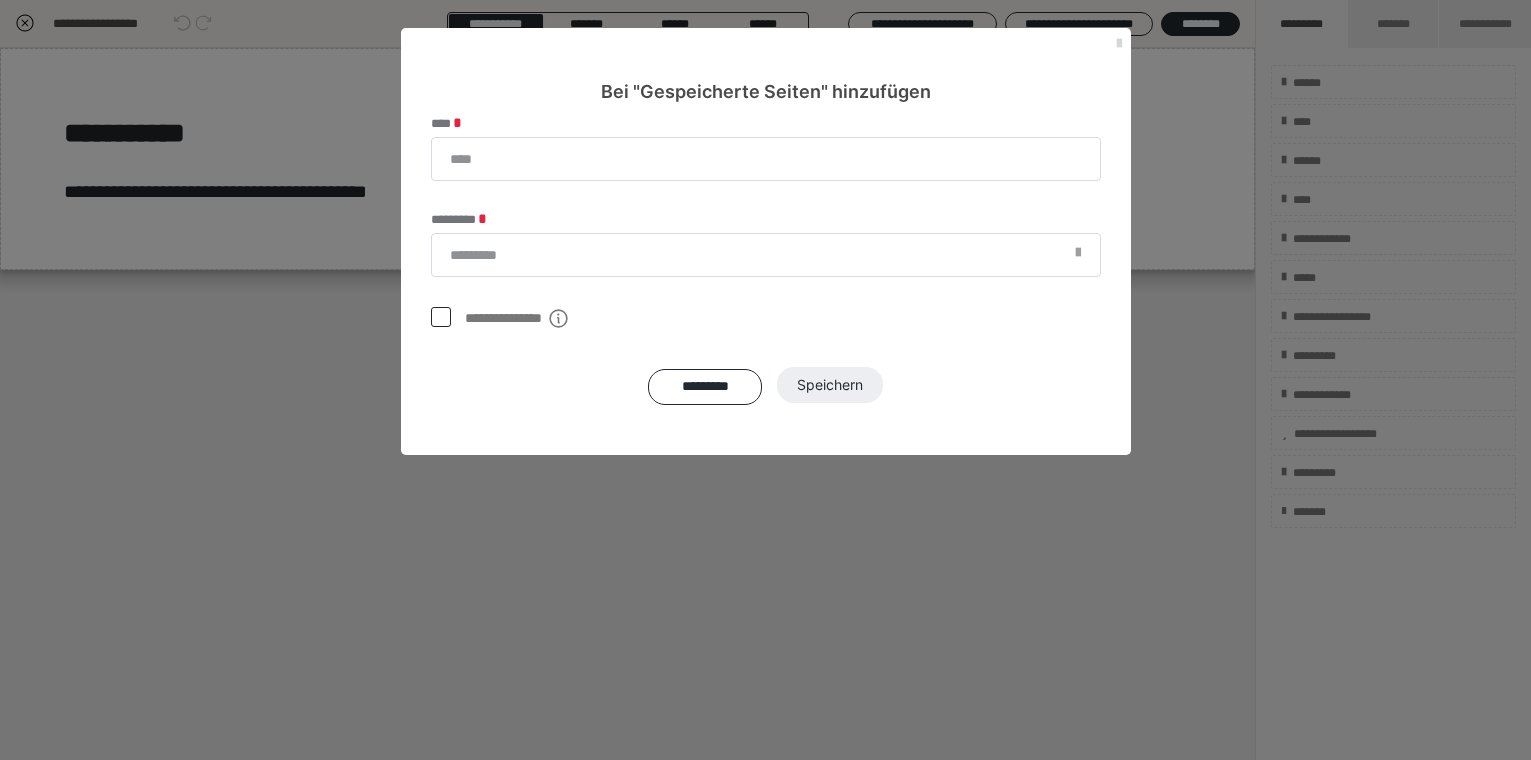 click at bounding box center (1119, 44) 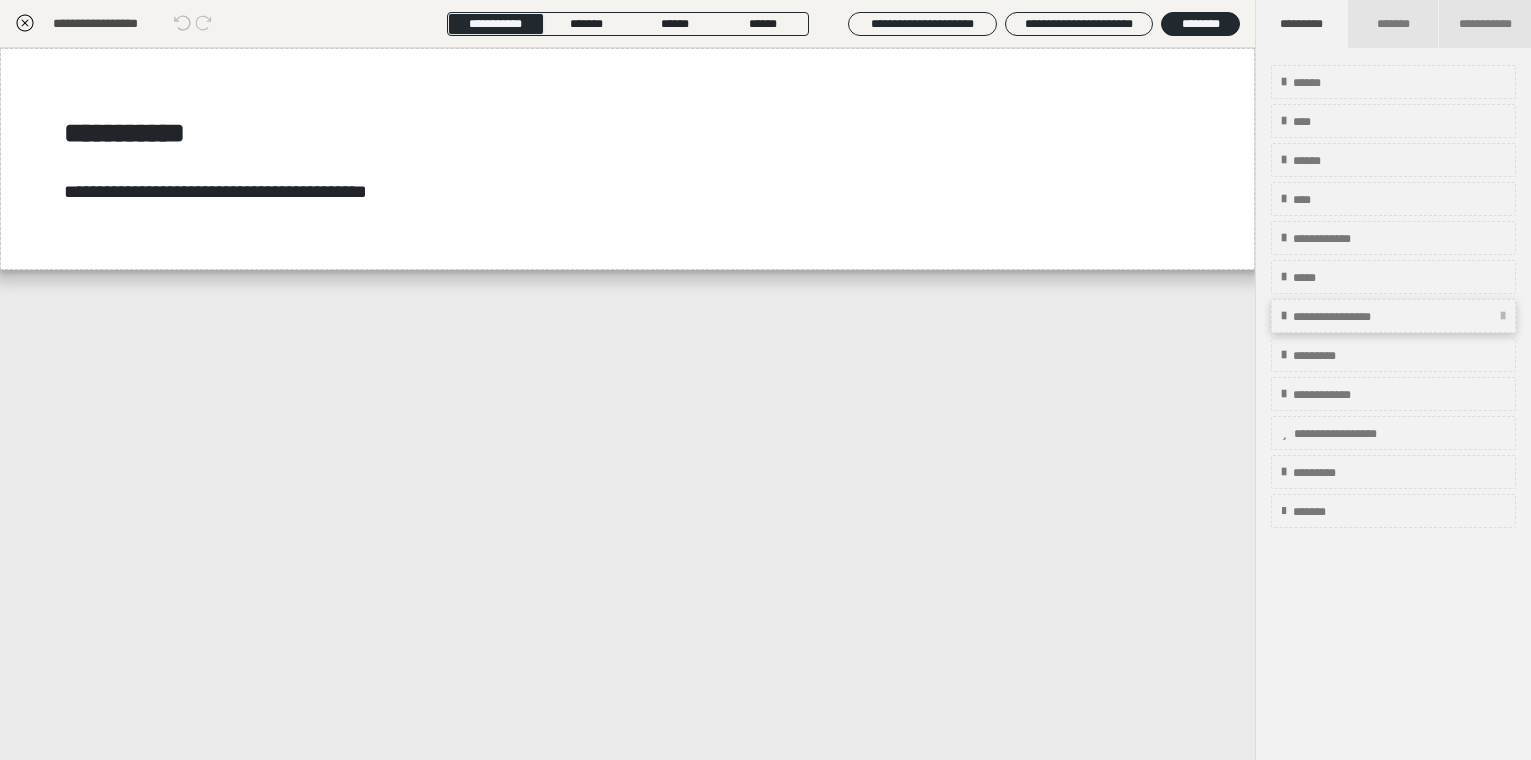 click on "**********" at bounding box center [1361, 317] 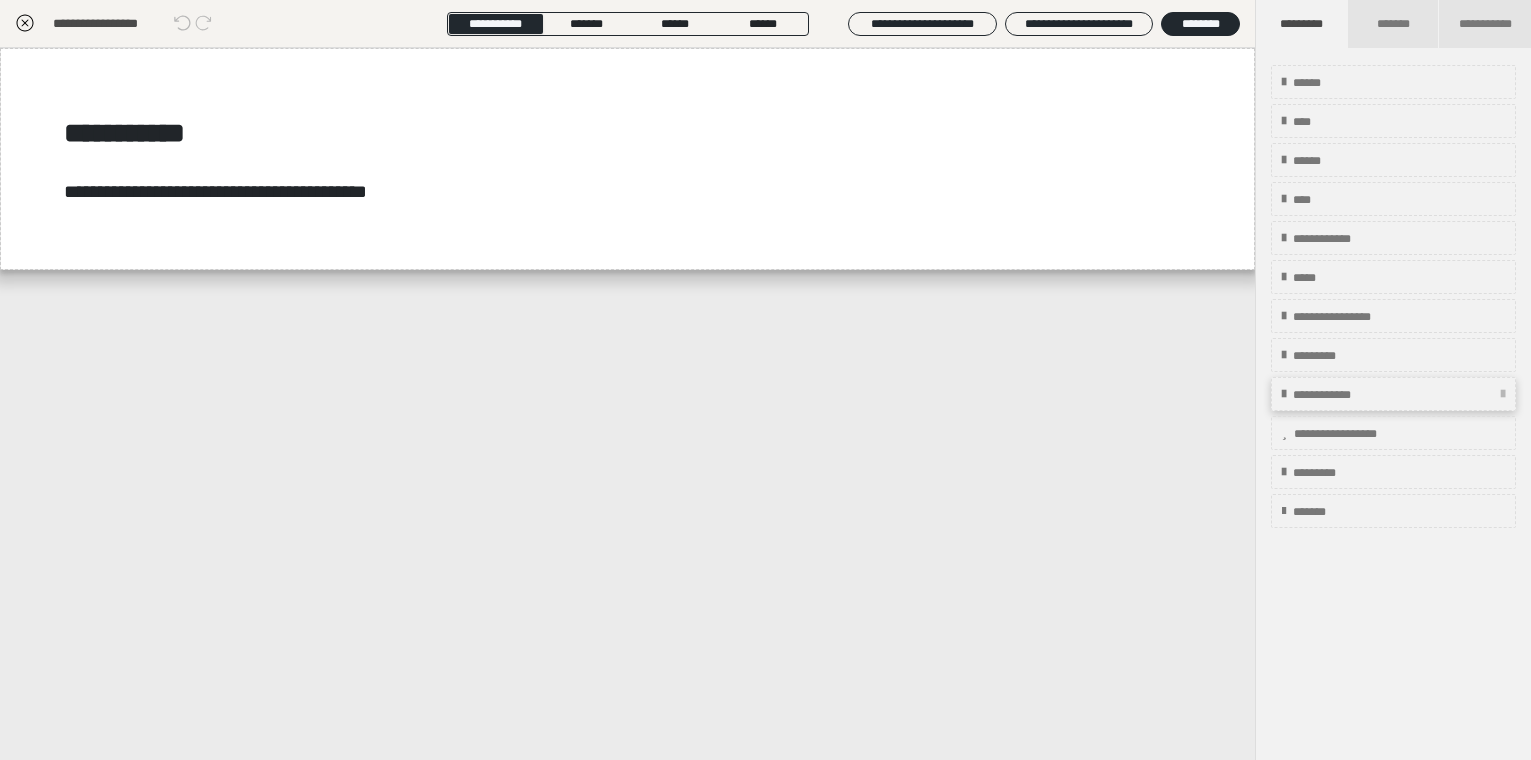 click on "**********" at bounding box center (1393, 394) 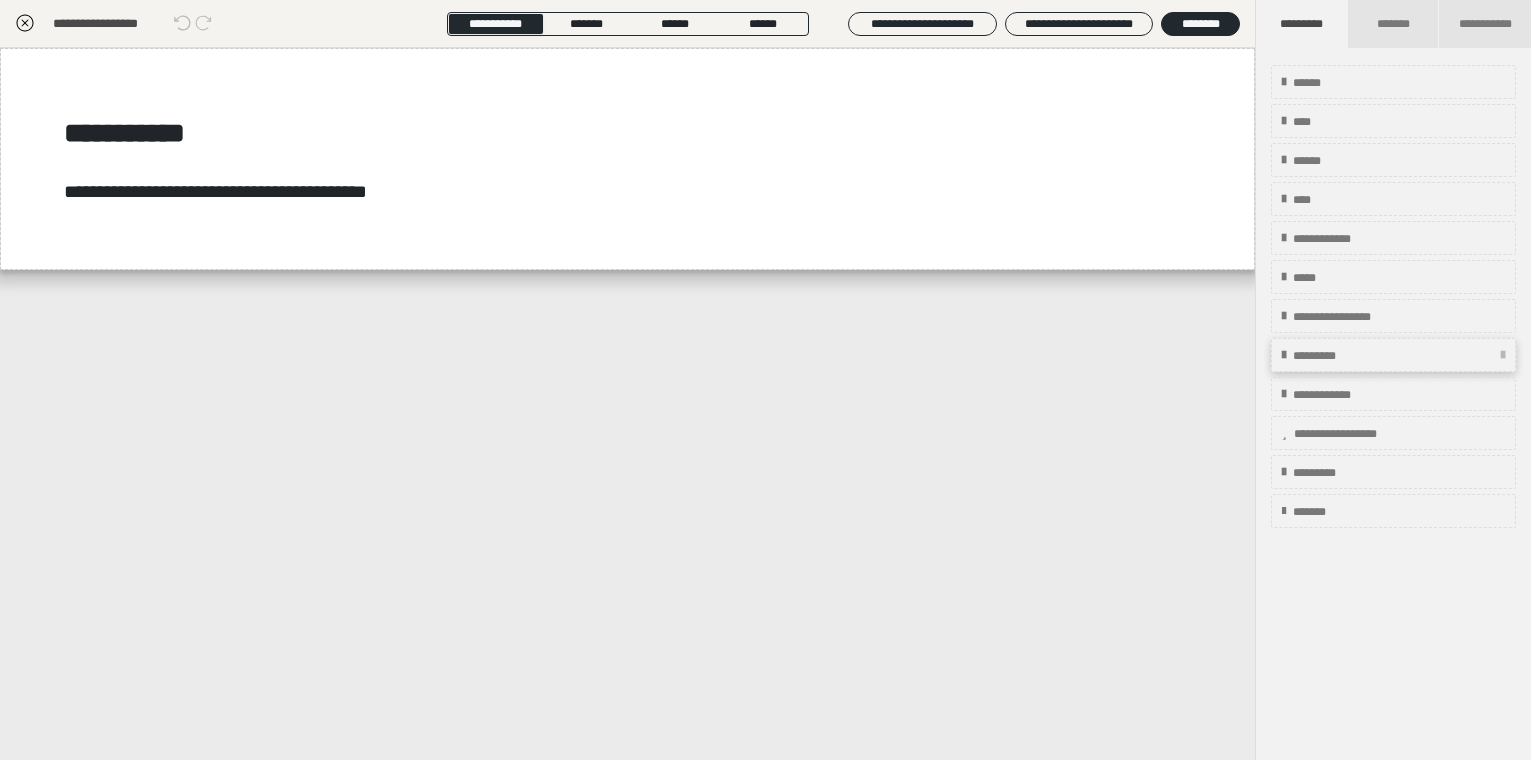 click on "*********" at bounding box center (1393, 355) 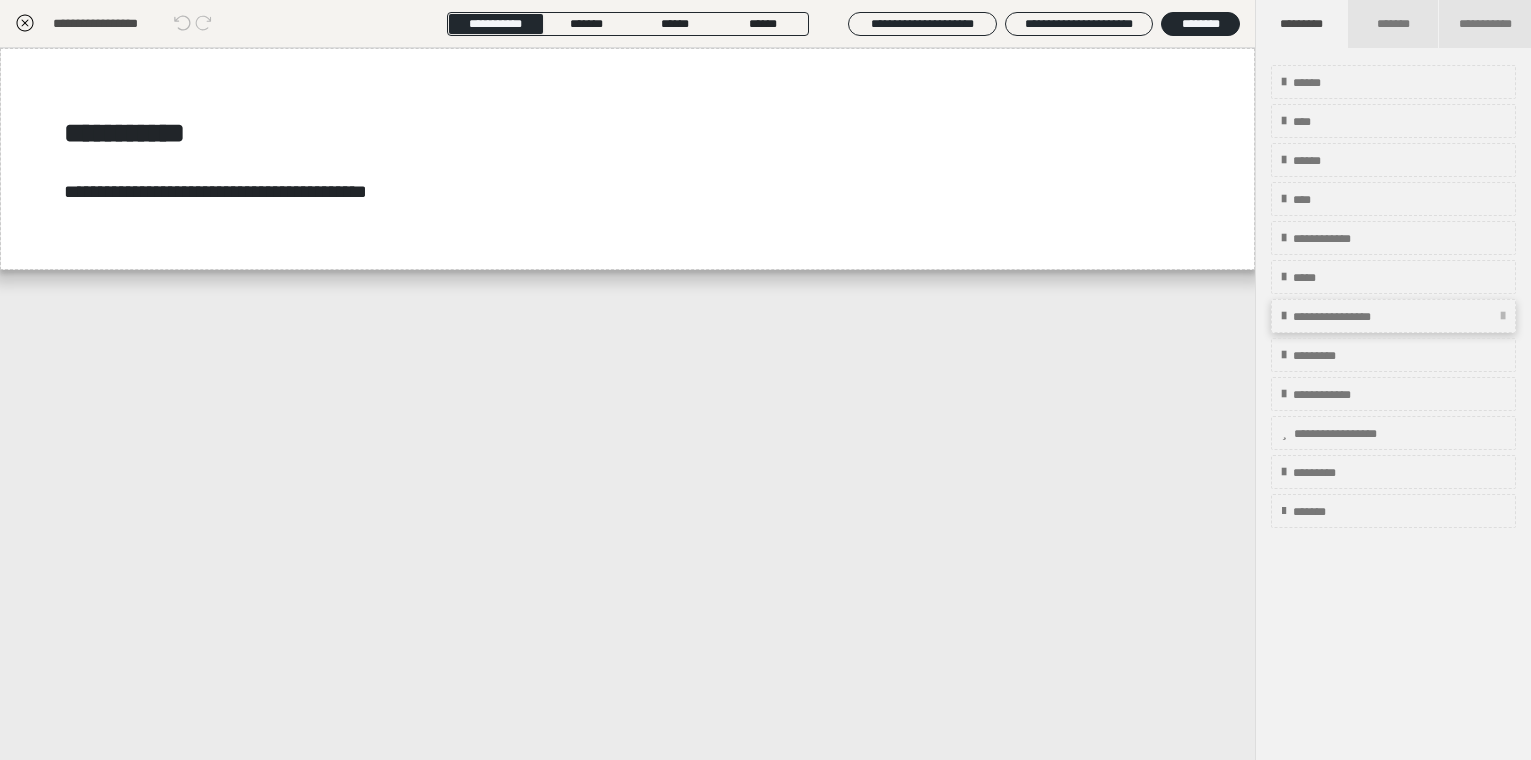 click at bounding box center [1503, 316] 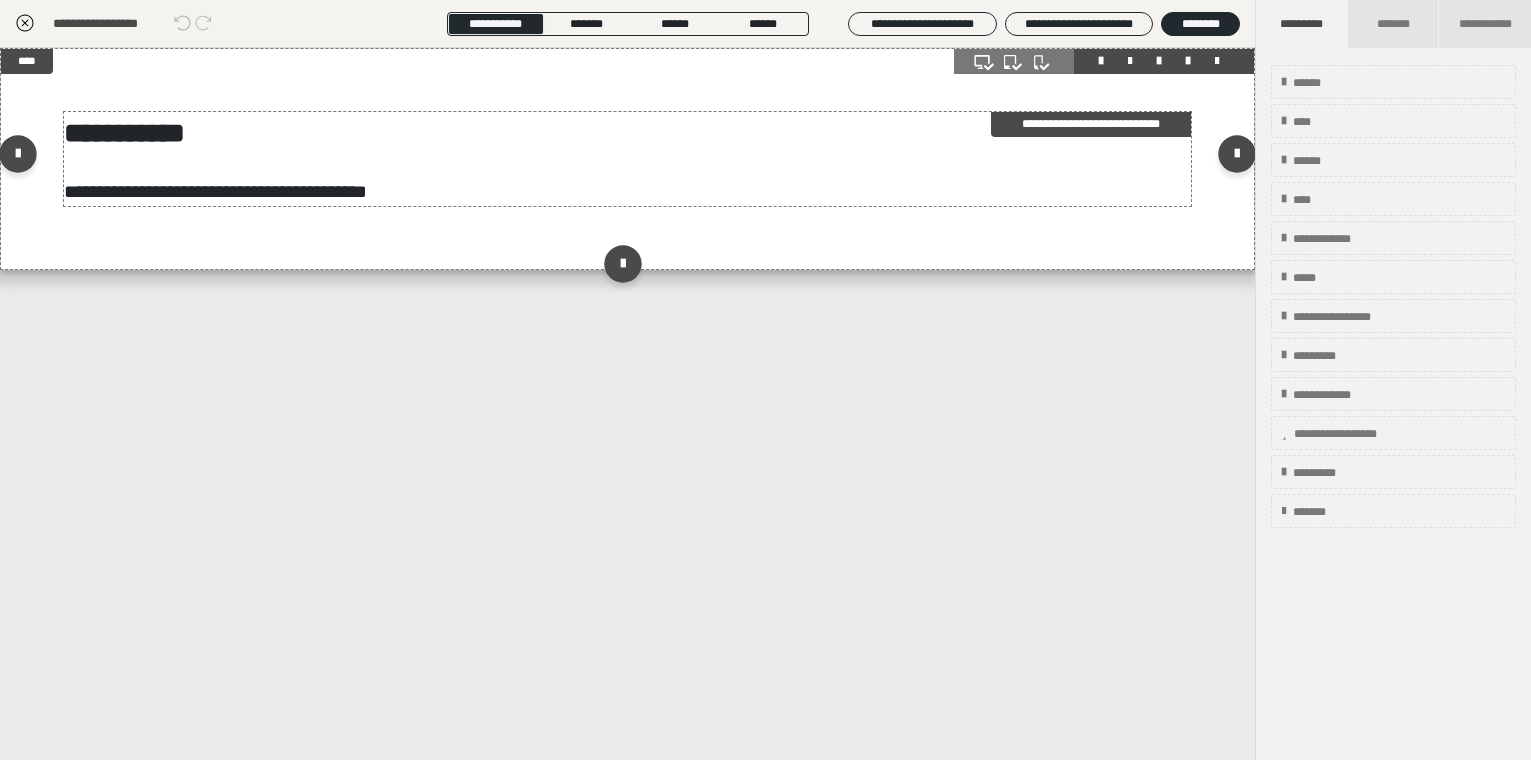 click on "**********" at bounding box center (628, 159) 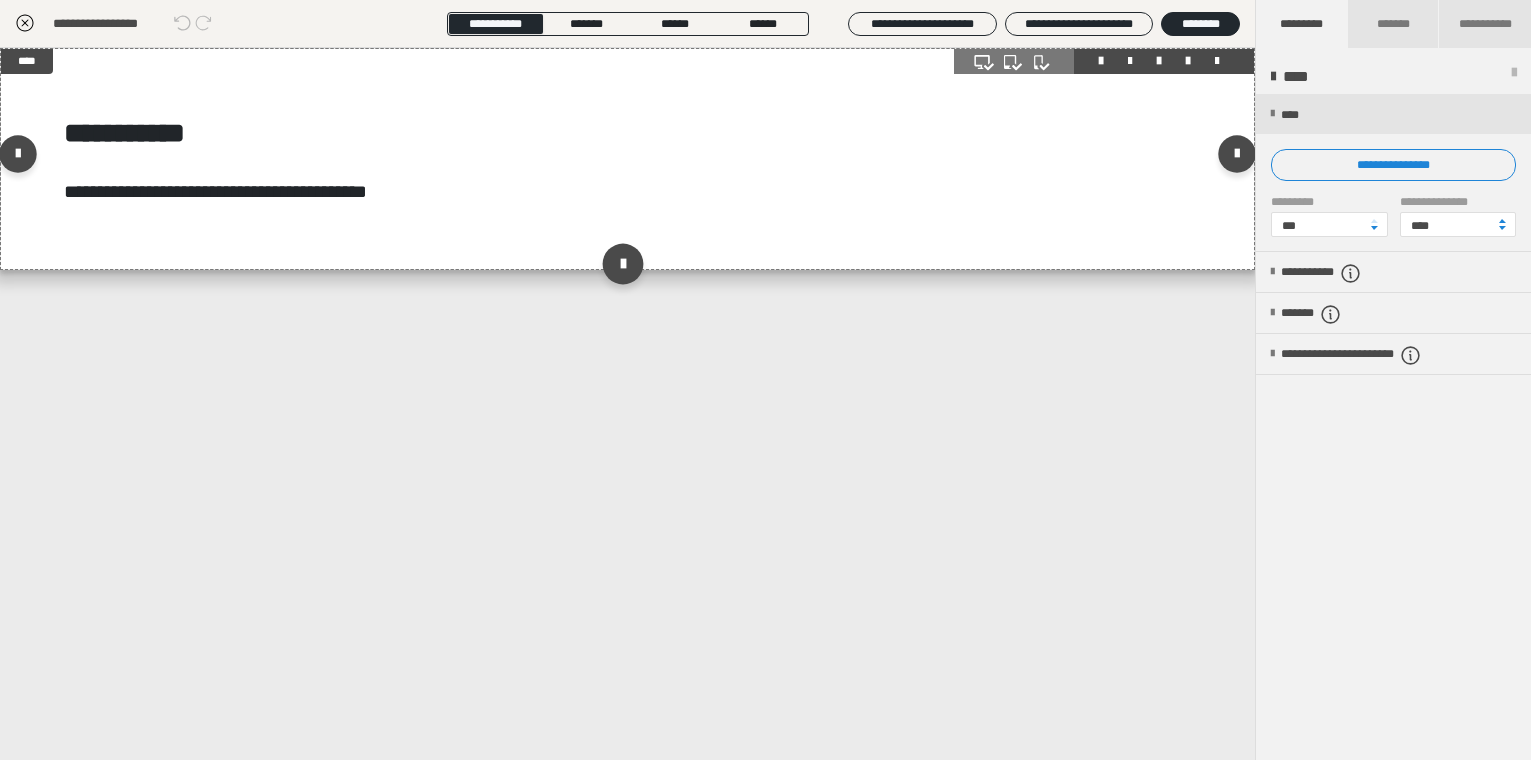 click at bounding box center [623, 264] 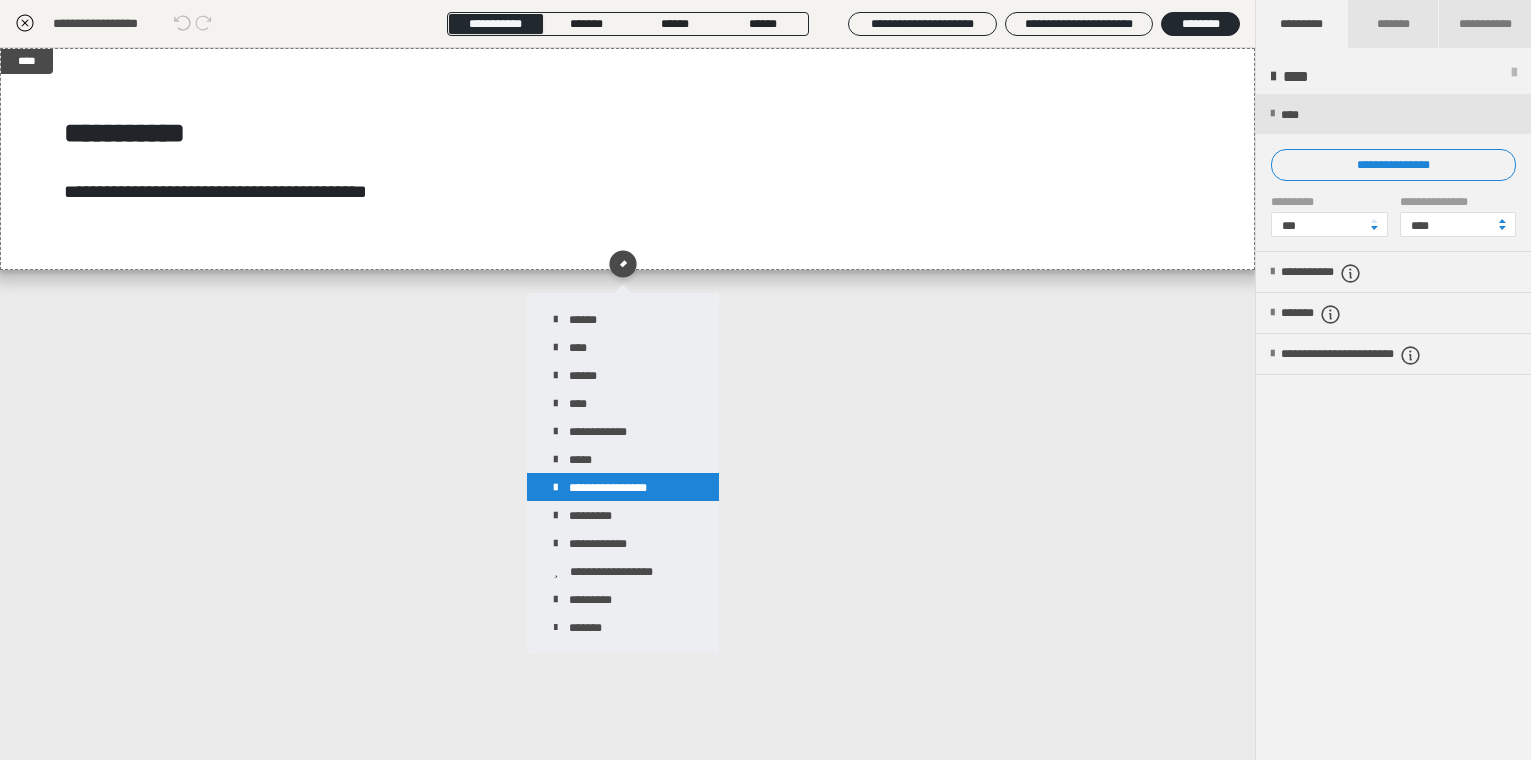click on "**********" at bounding box center (623, 487) 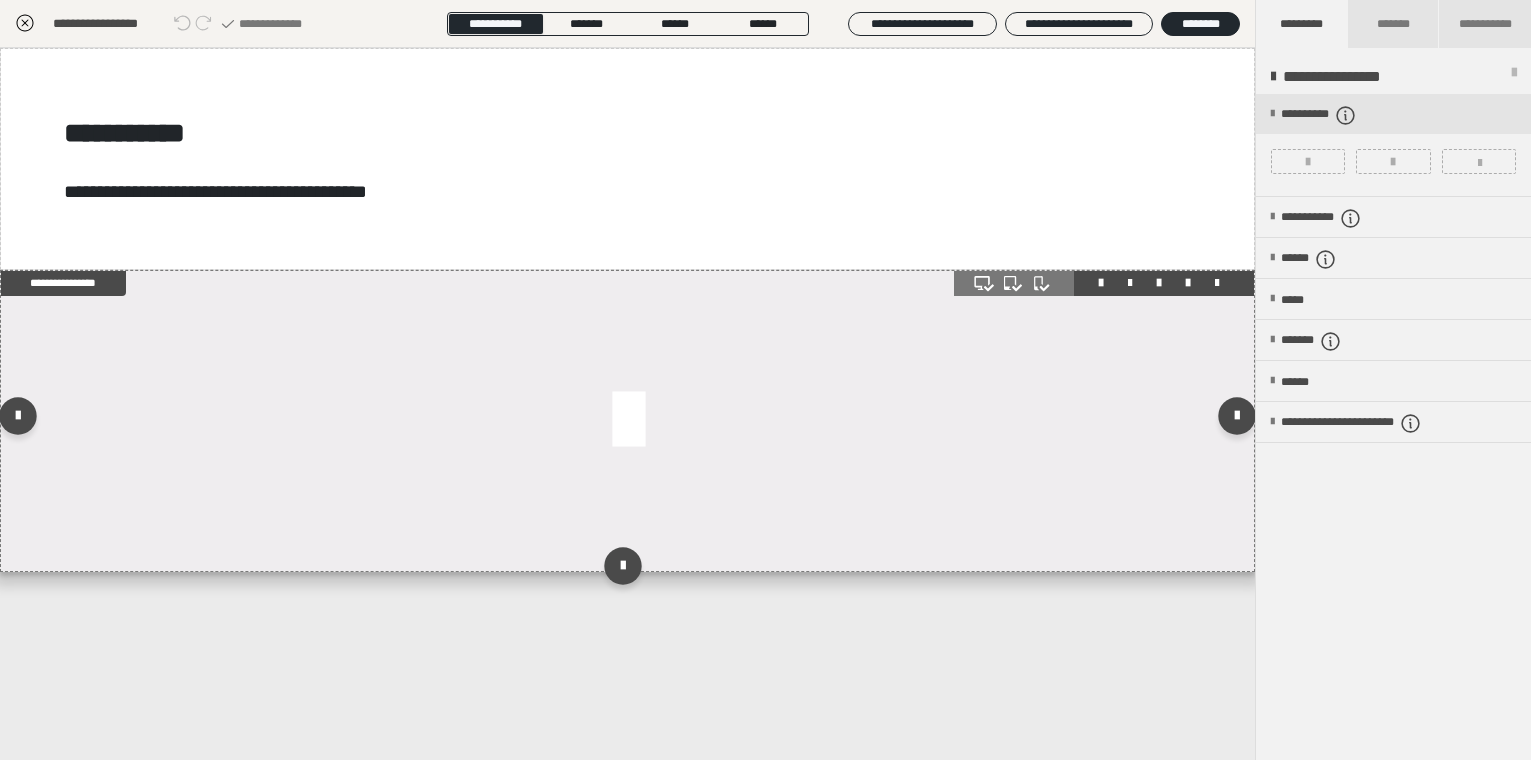 click at bounding box center [627, 421] 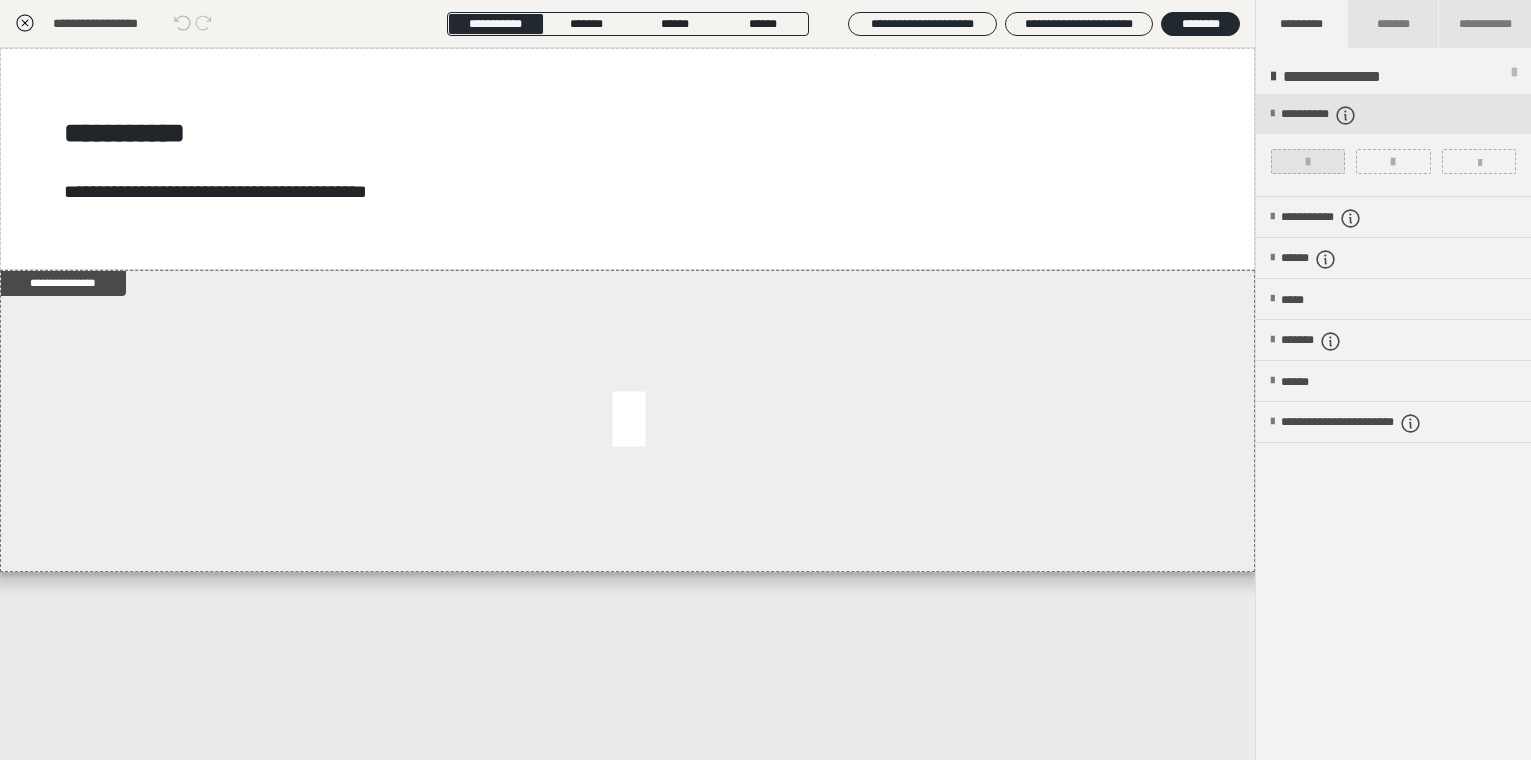 click at bounding box center [1308, 161] 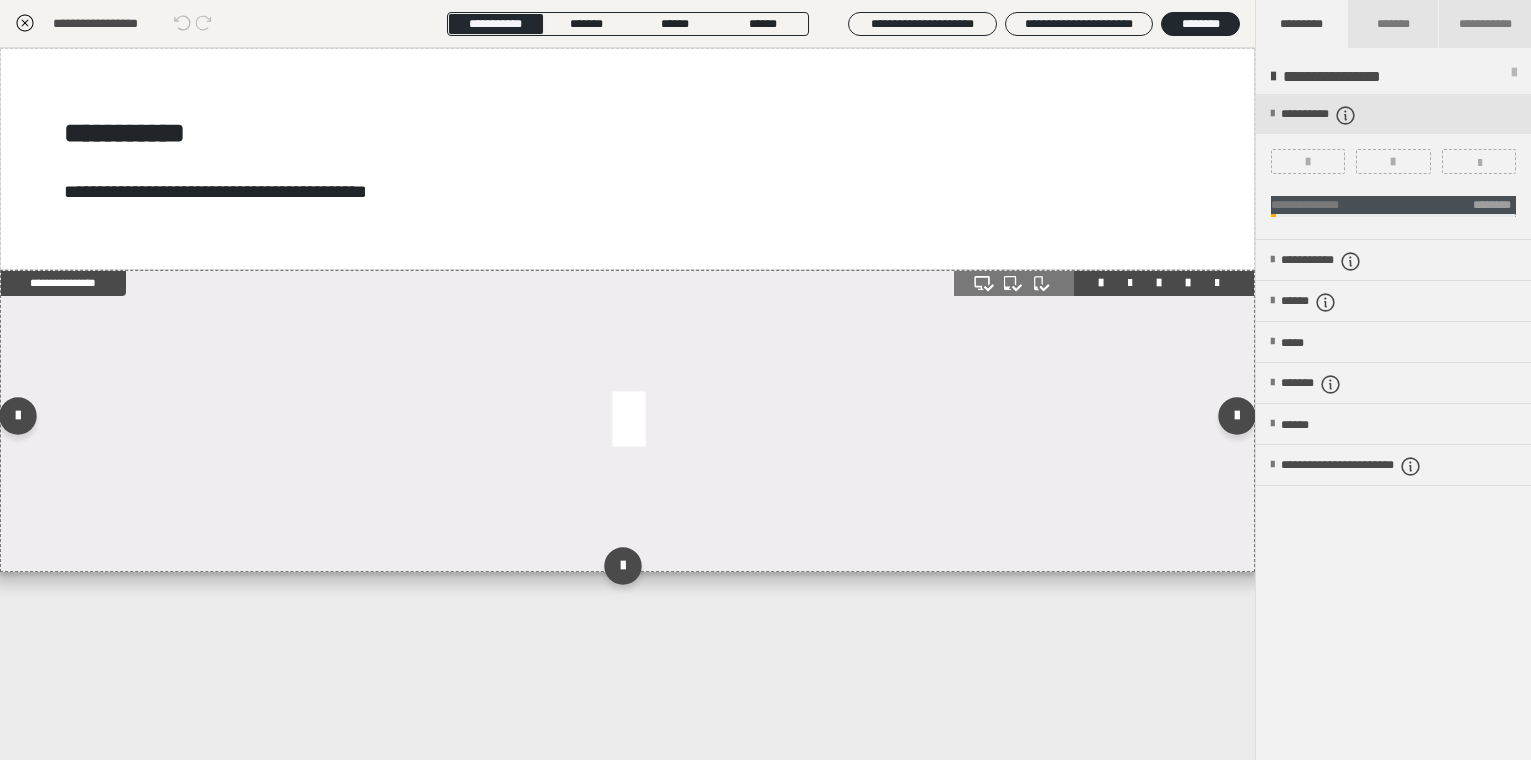click at bounding box center (1217, 283) 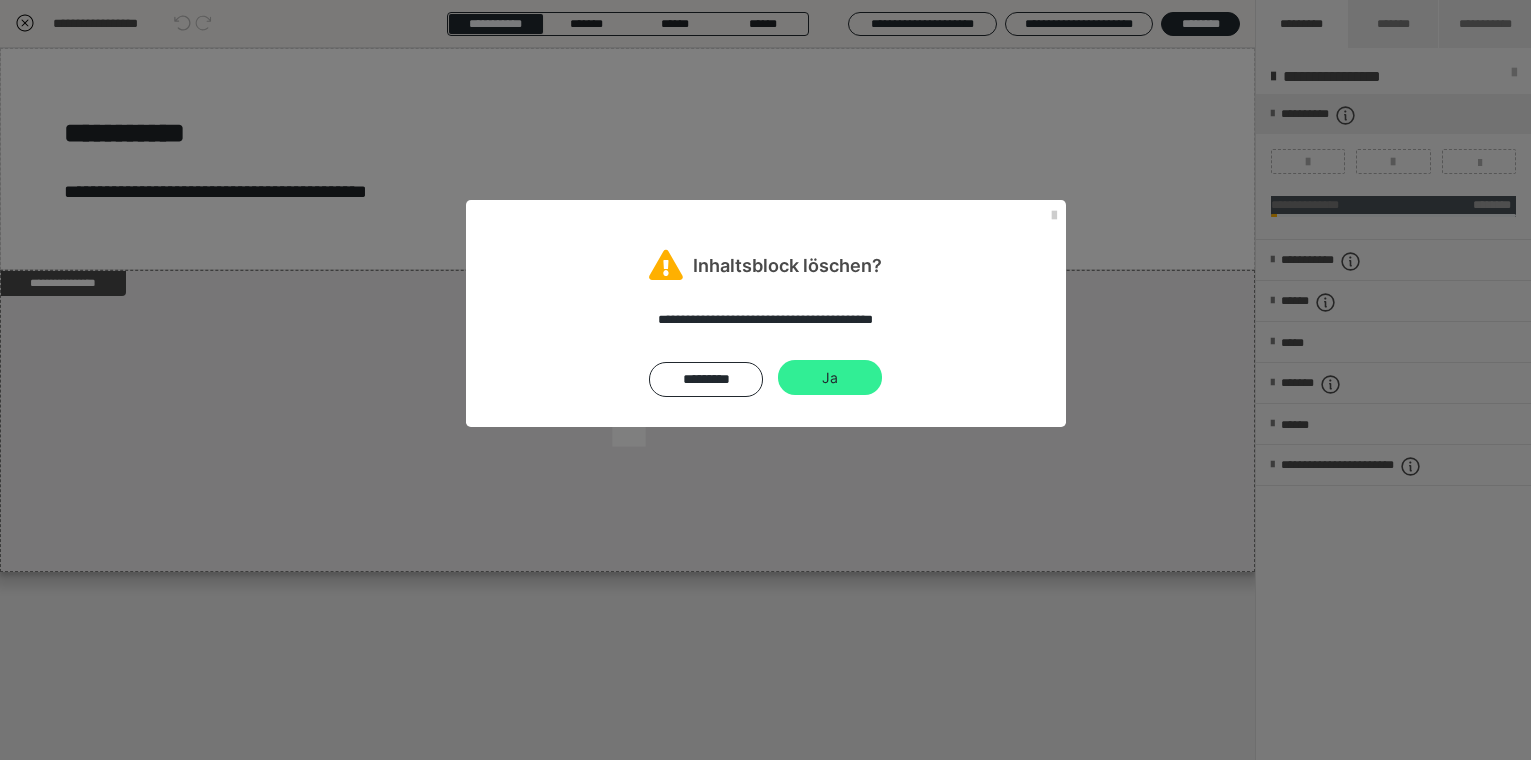 click on "Ja" at bounding box center [830, 378] 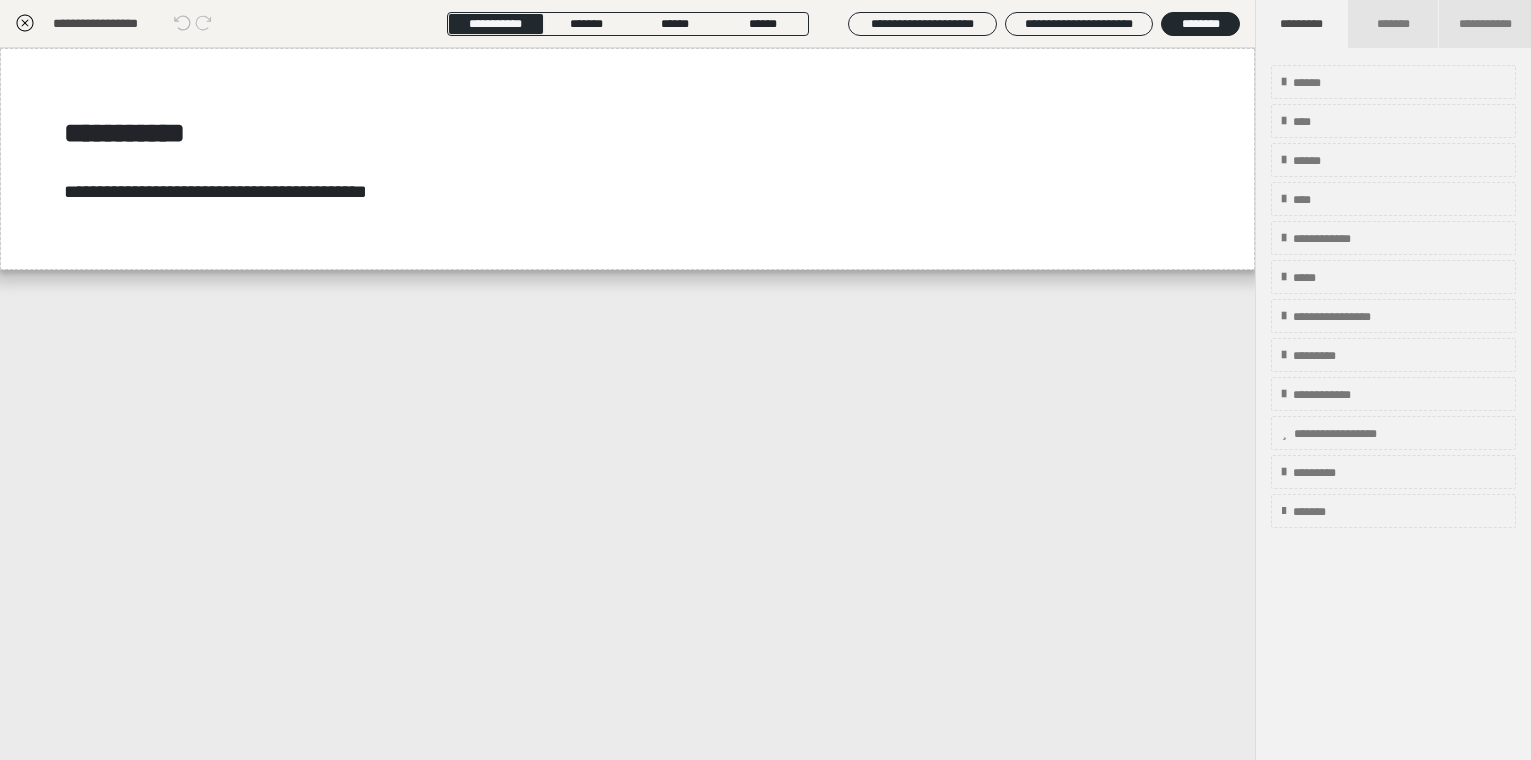 click on "**********" at bounding box center [627, 404] 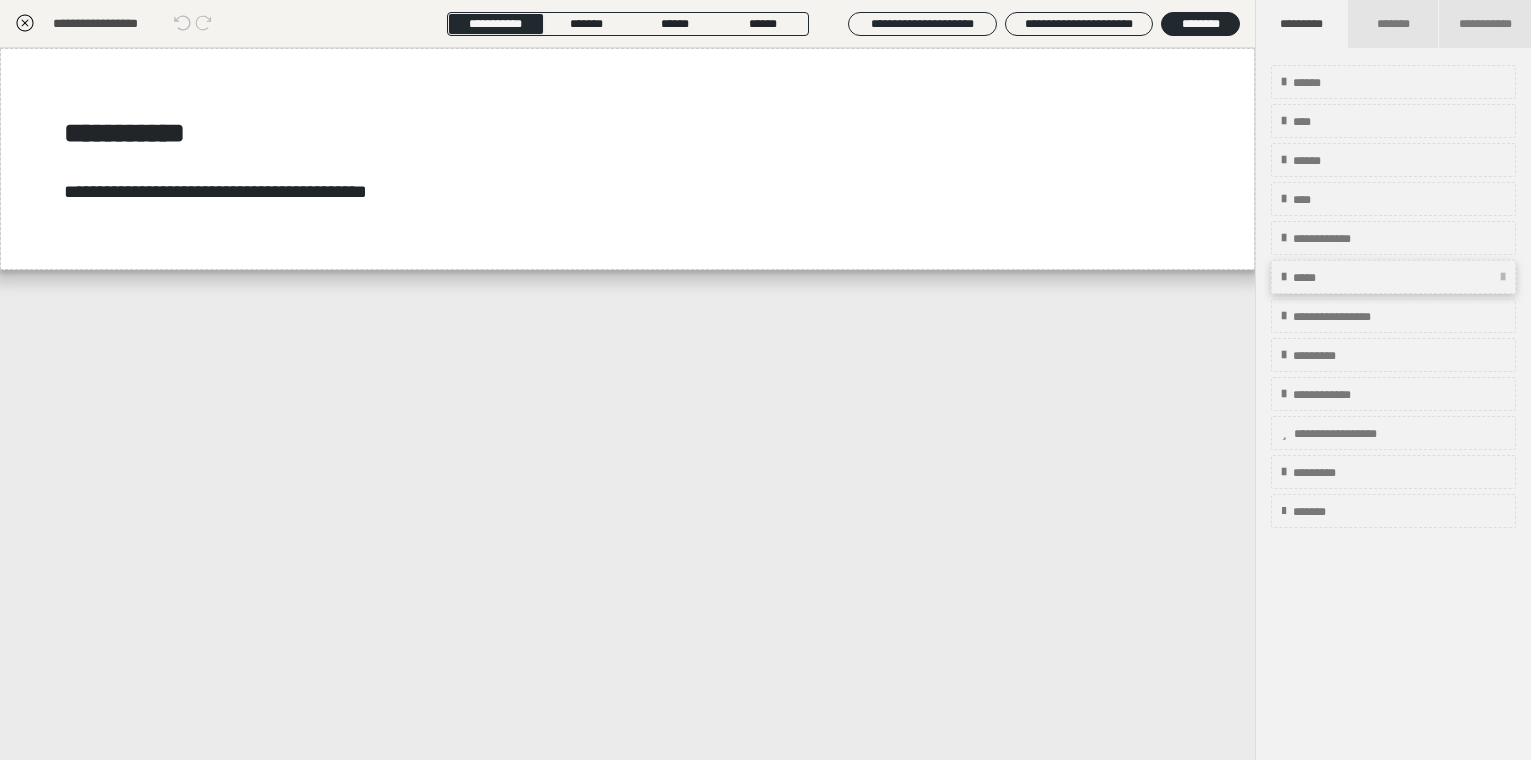 click on "*****" at bounding box center [1393, 277] 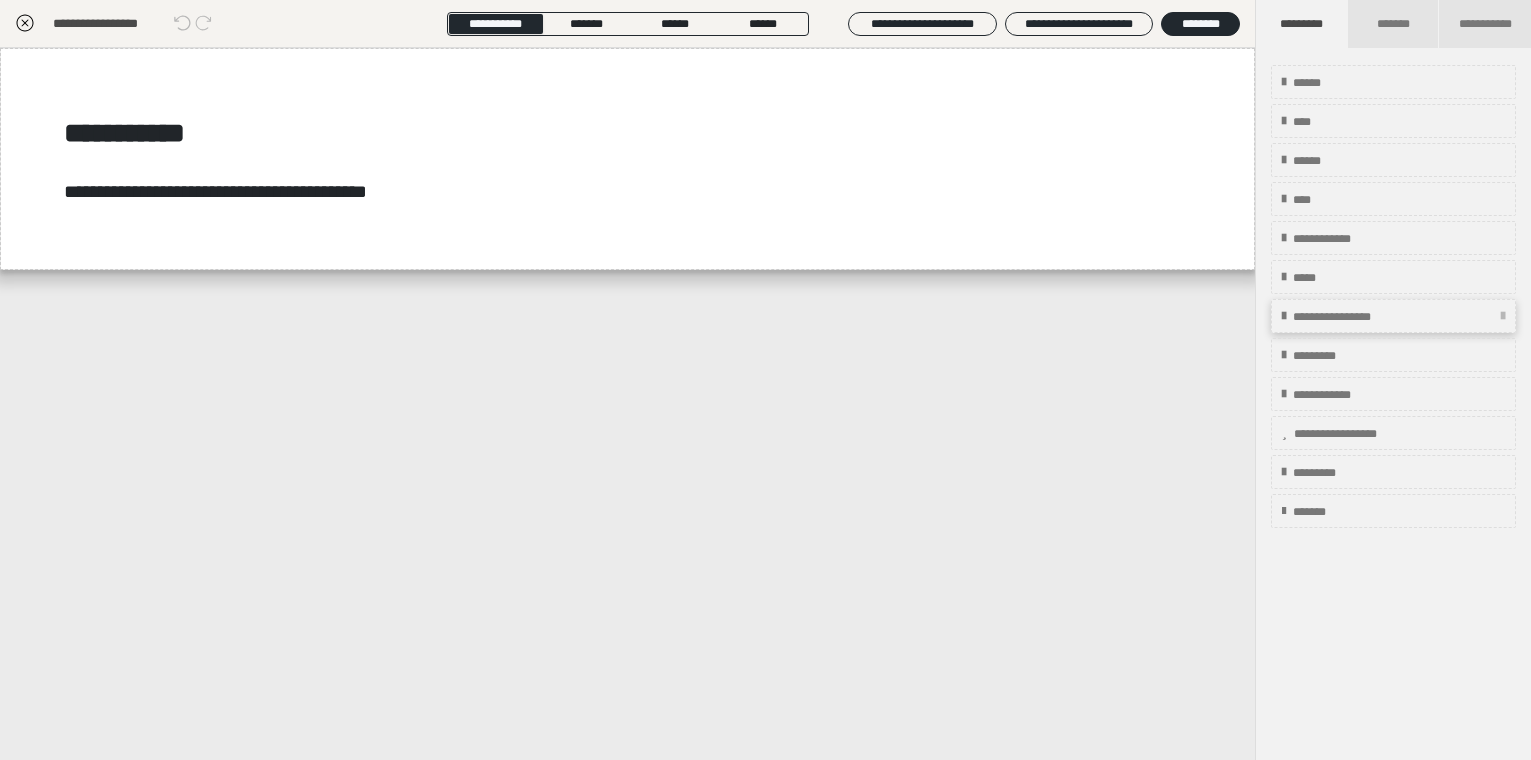 click on "**********" at bounding box center [1361, 317] 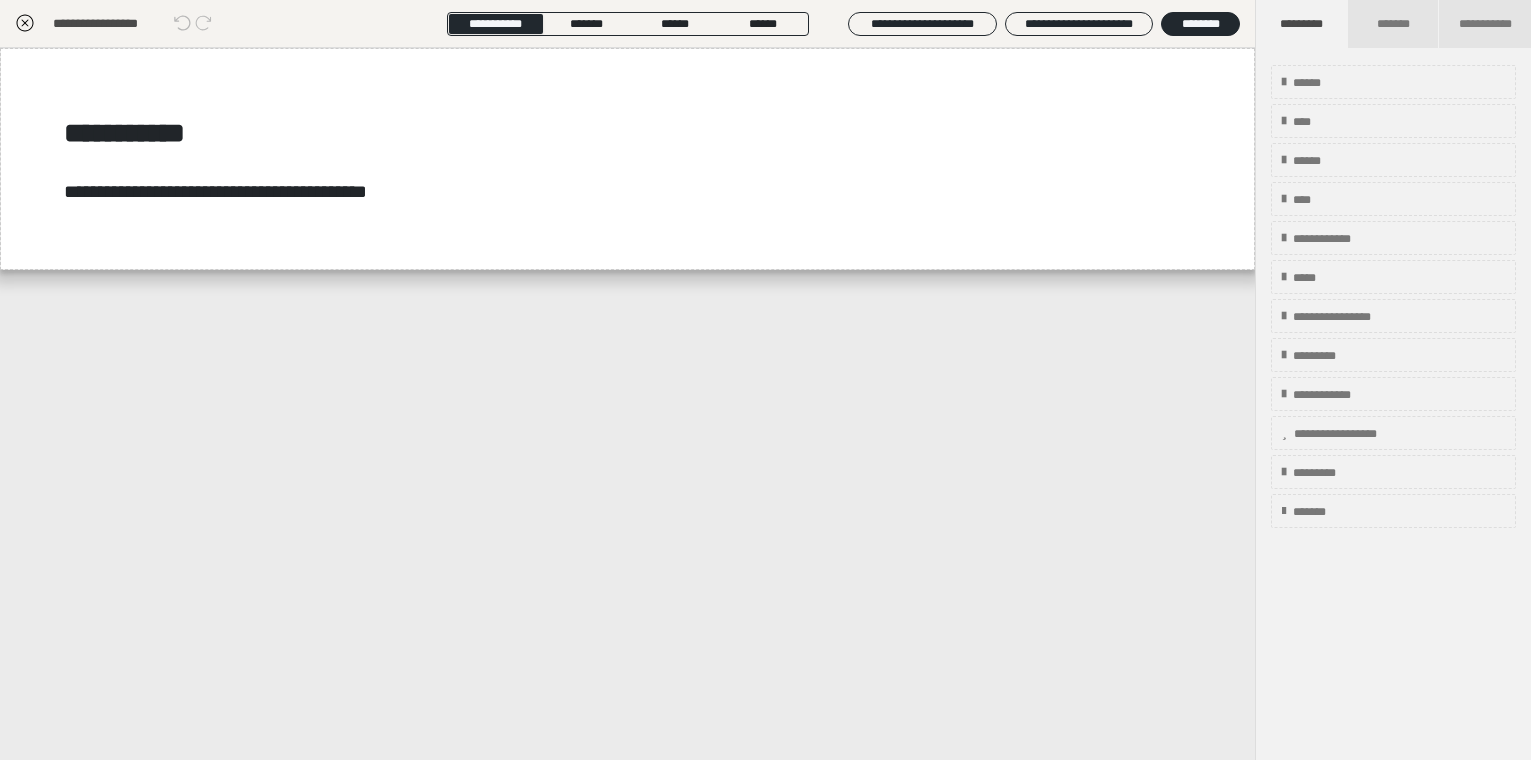 click on "**********" at bounding box center [627, 404] 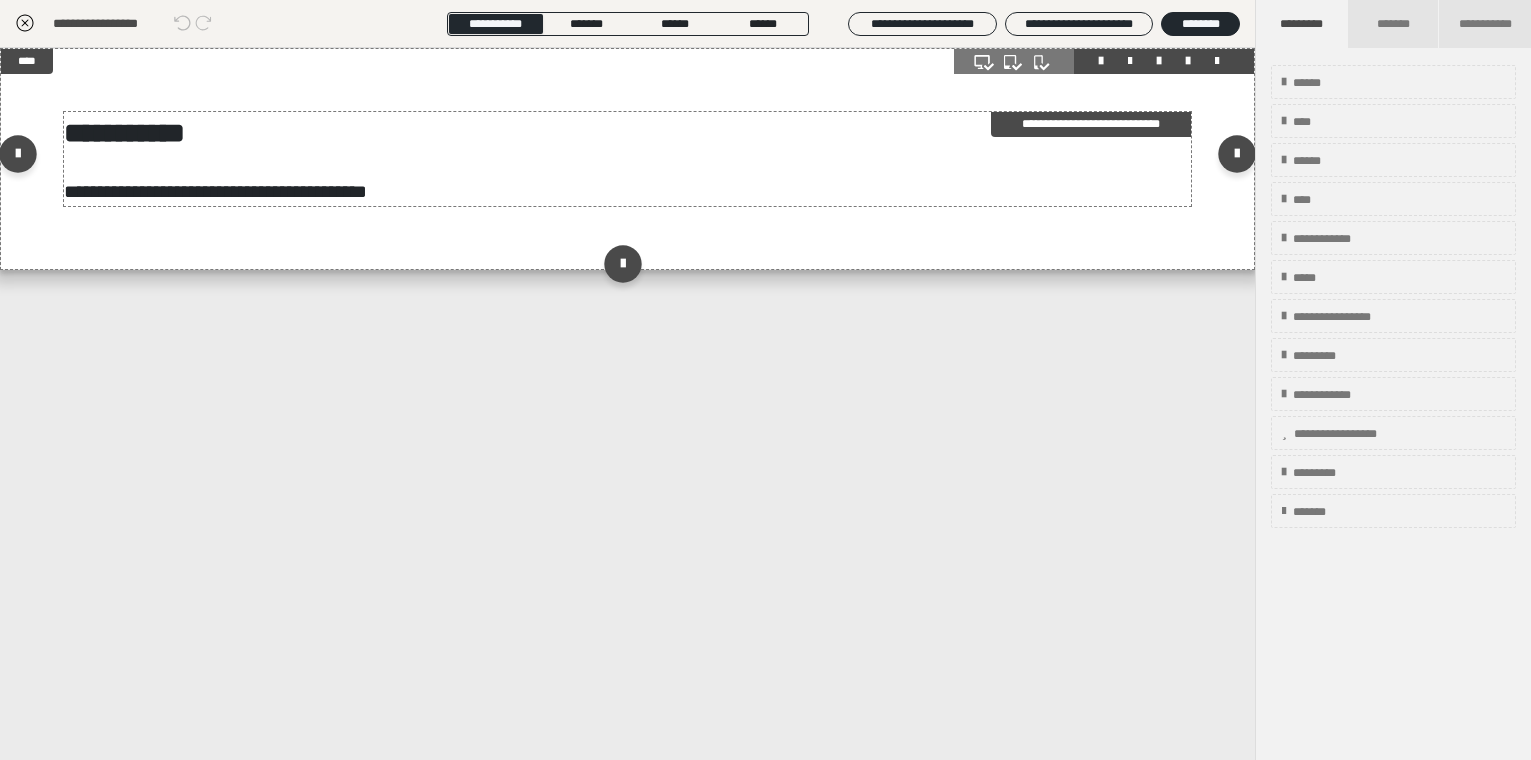 click on "**********" at bounding box center (628, 159) 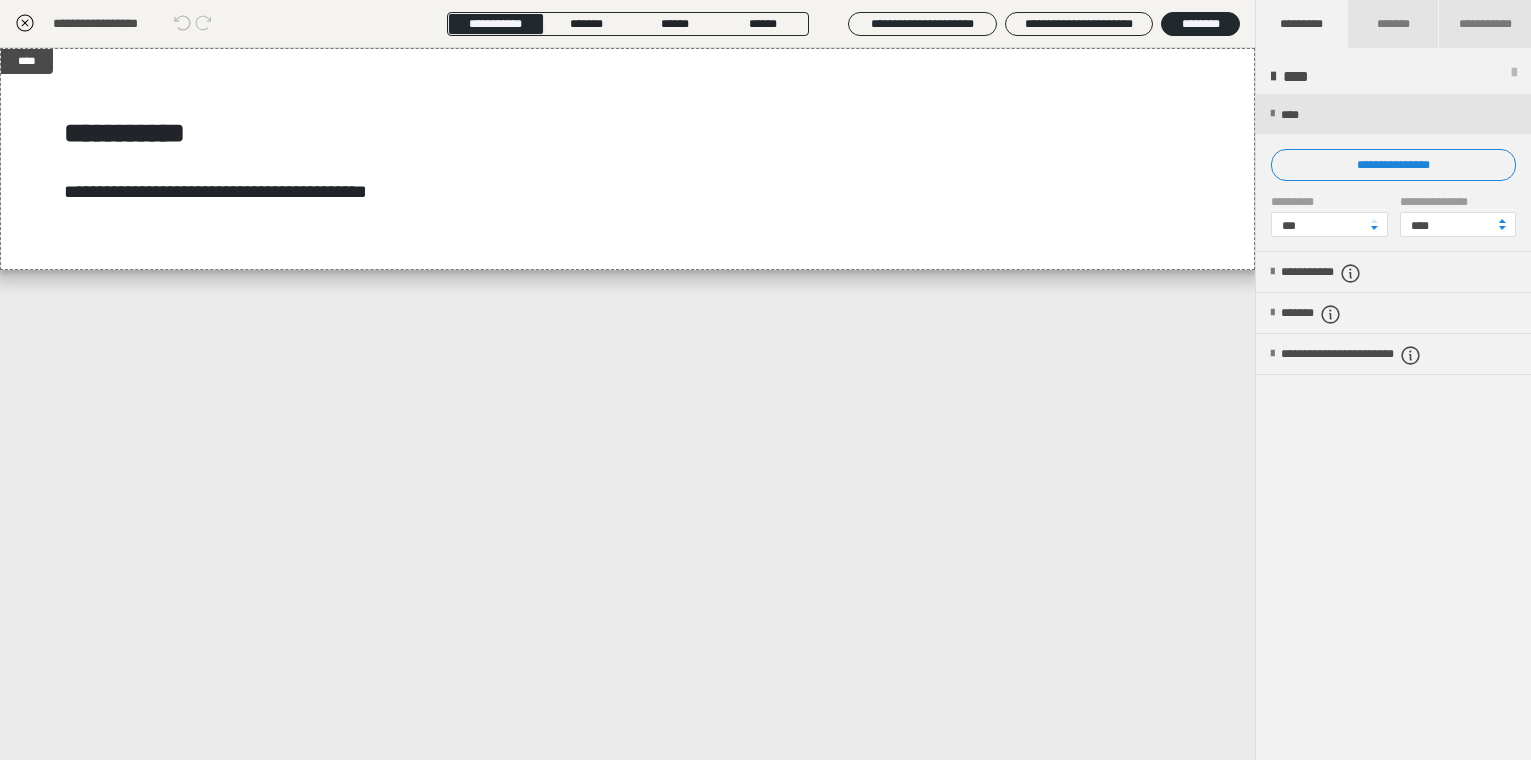 click on "**********" at bounding box center [627, 24] 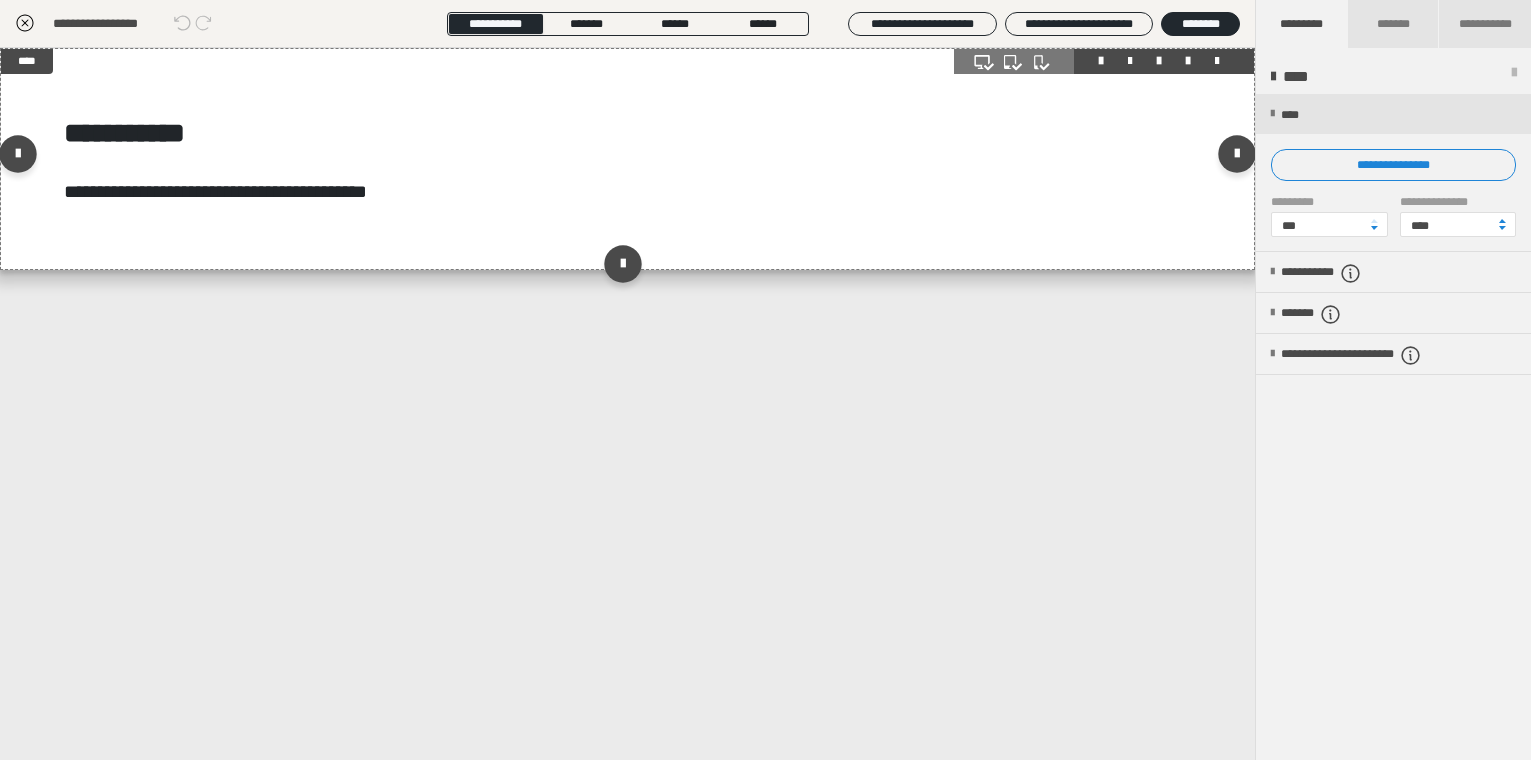 click on "**********" at bounding box center (627, 159) 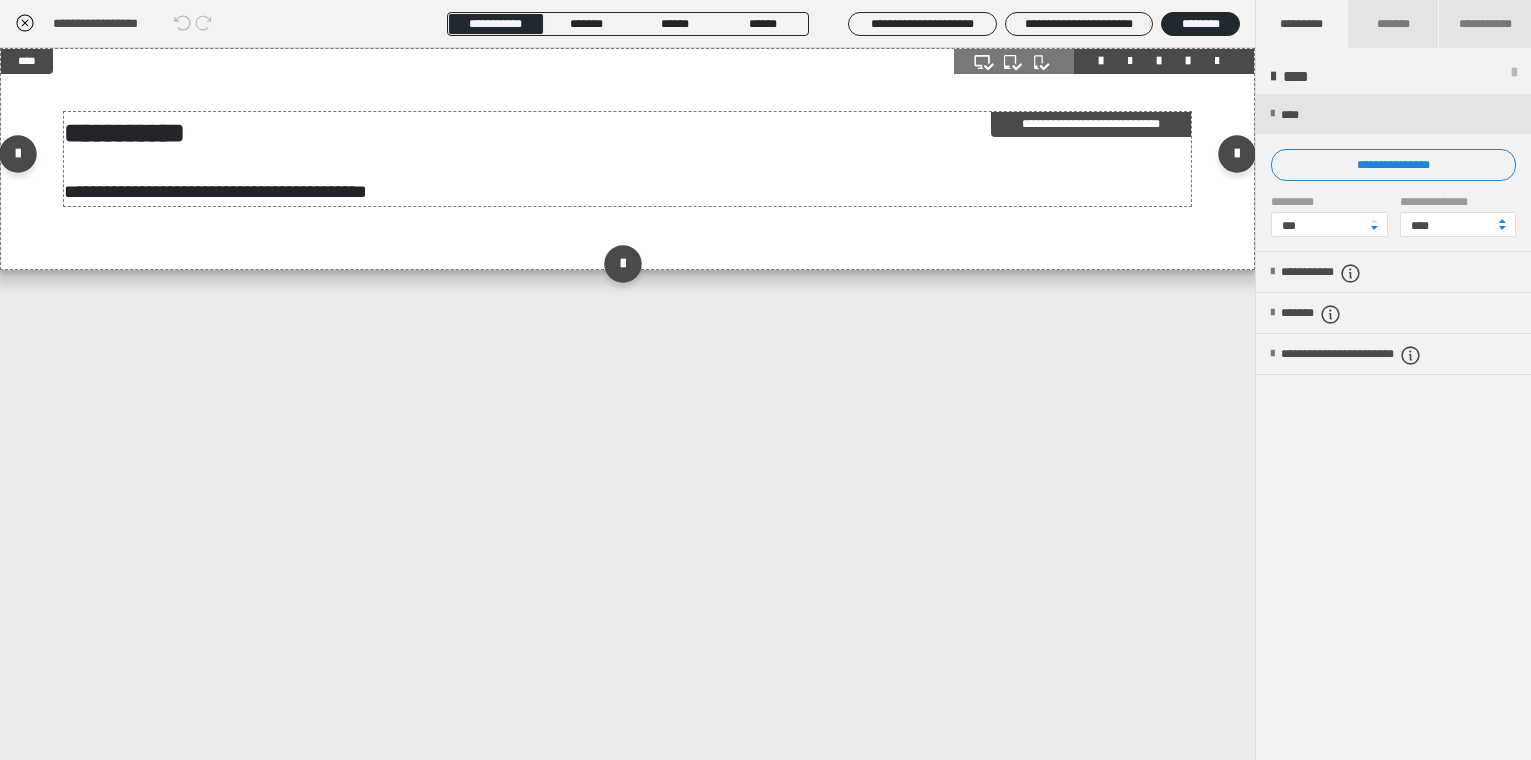 click on "**********" at bounding box center (1091, 124) 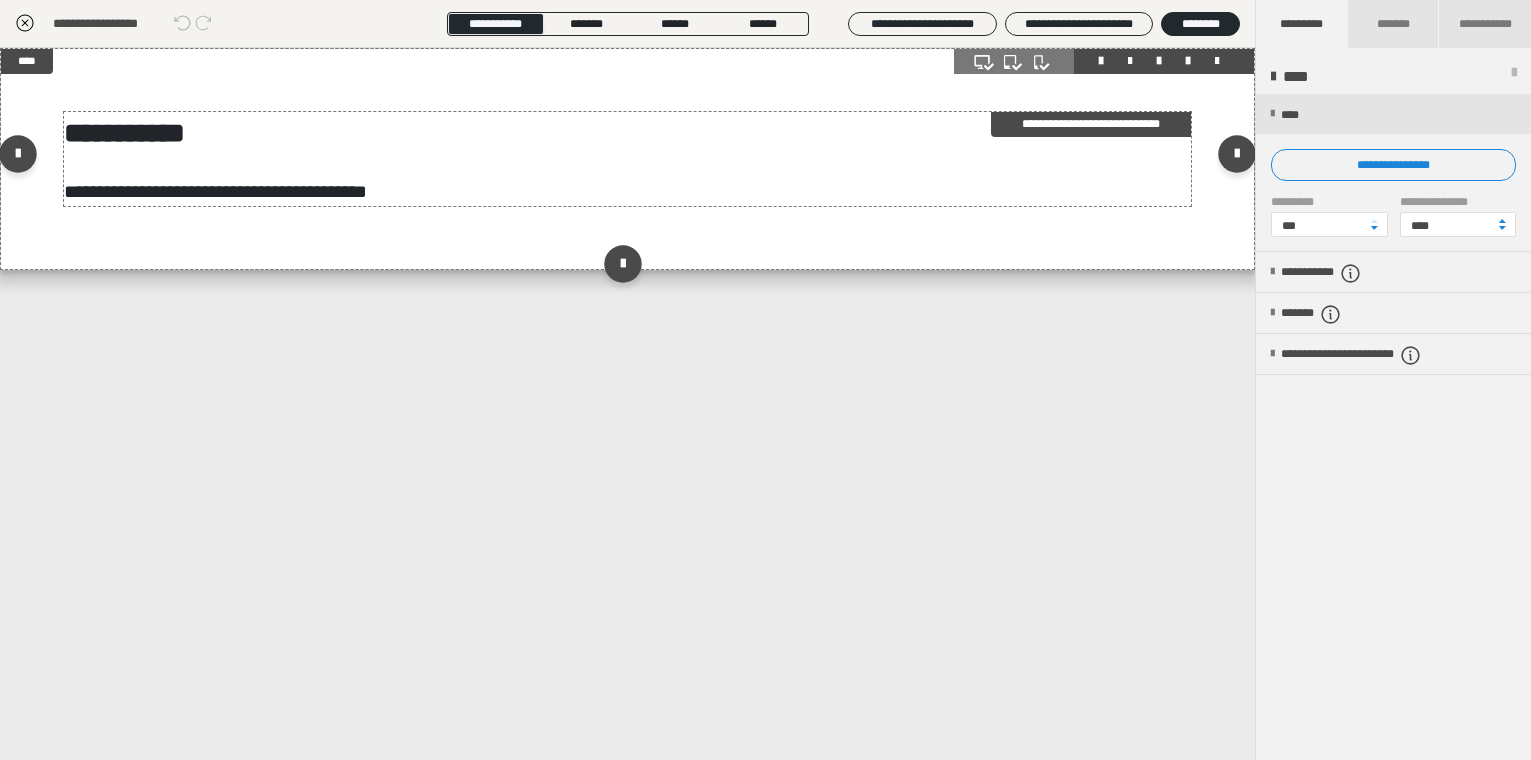 click on "**********" at bounding box center [1091, 124] 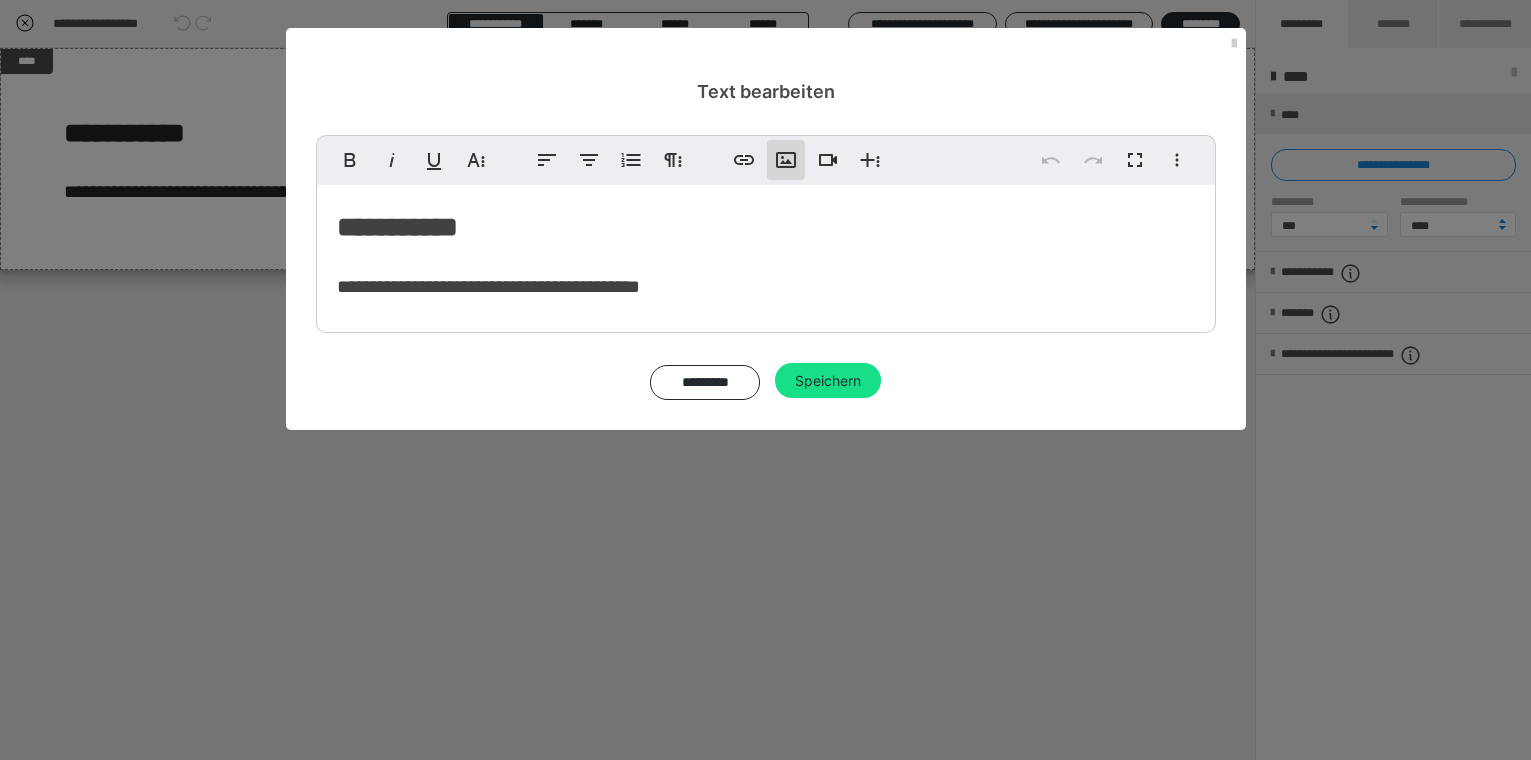 click 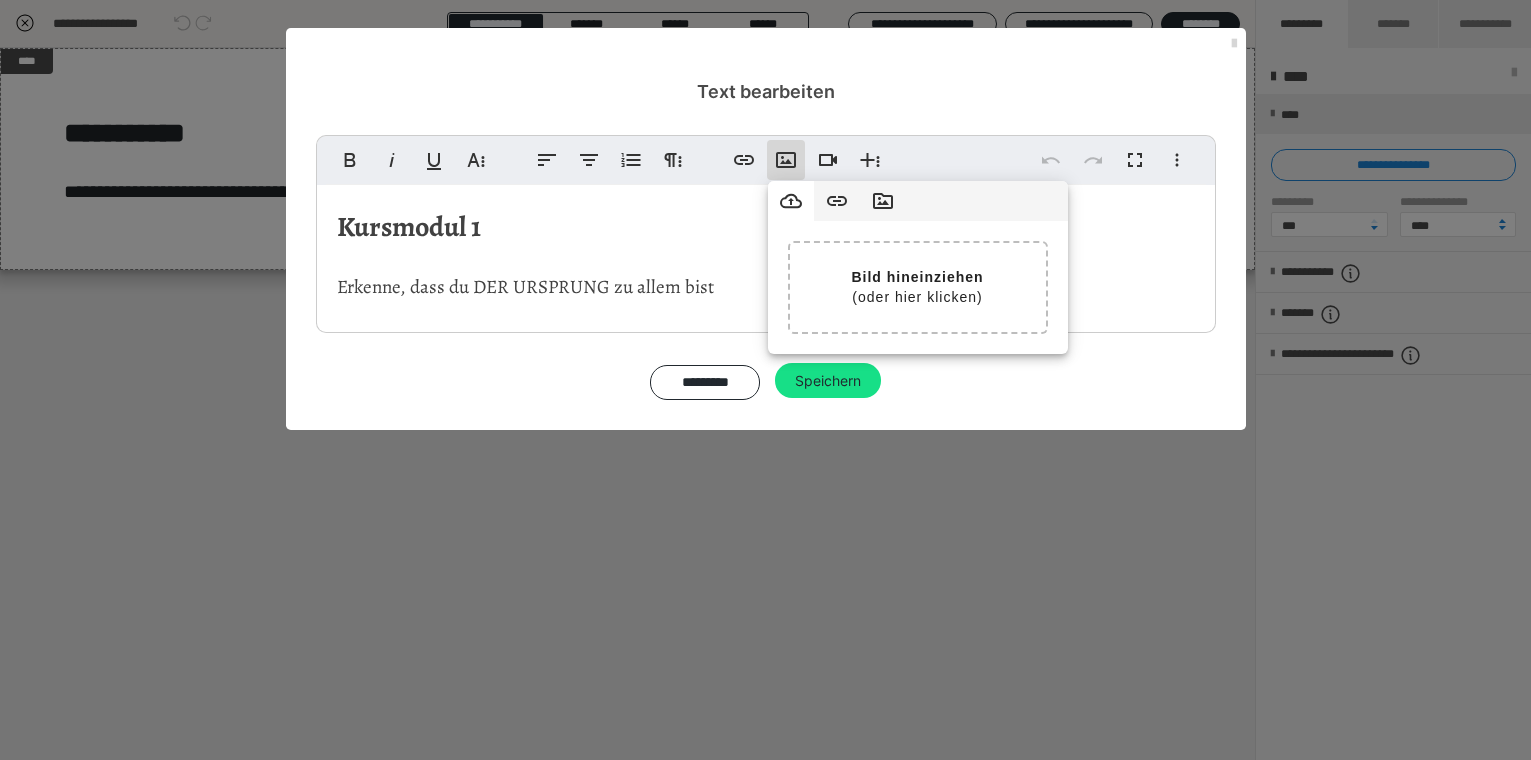 click at bounding box center [1234, 44] 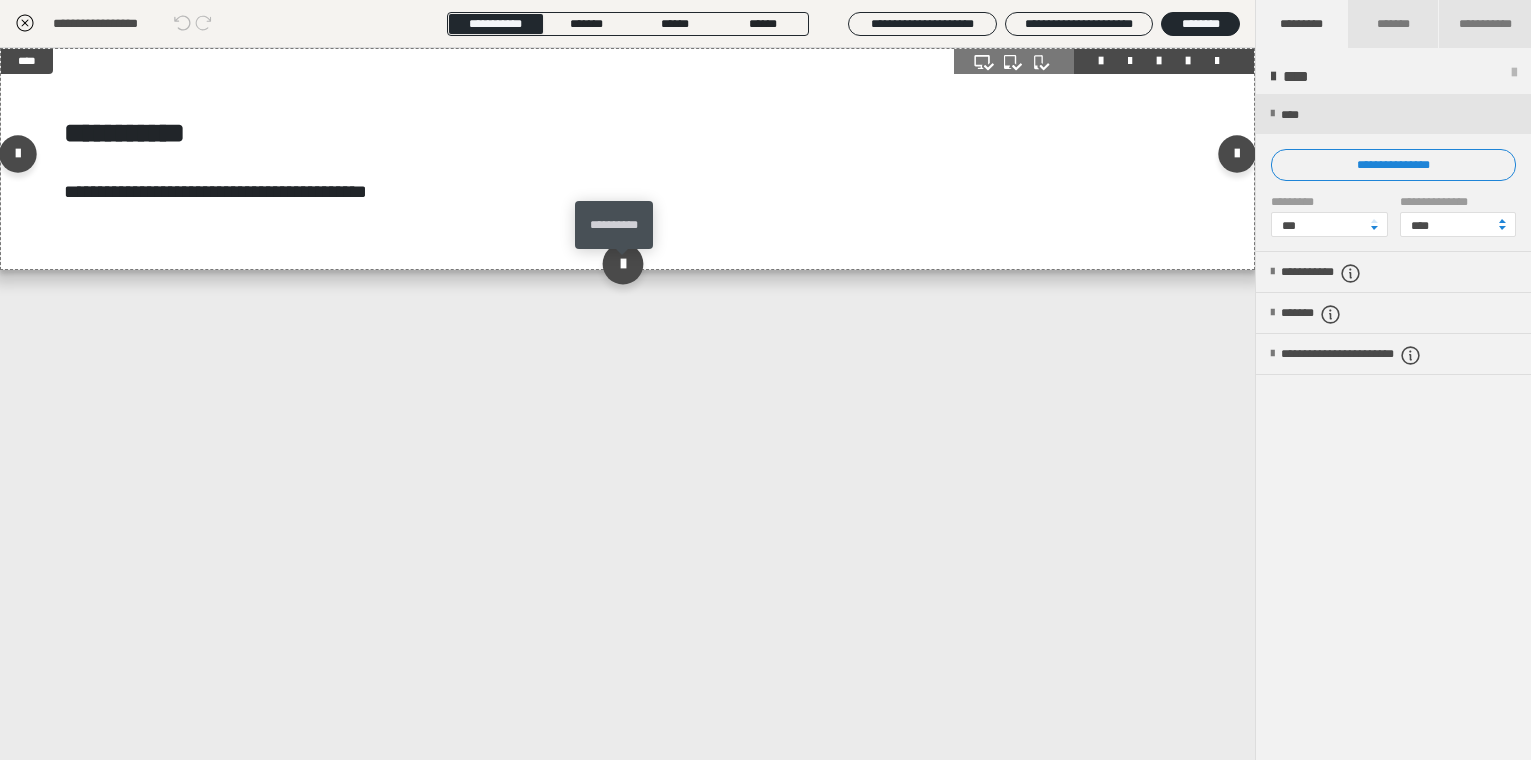 click at bounding box center (623, 264) 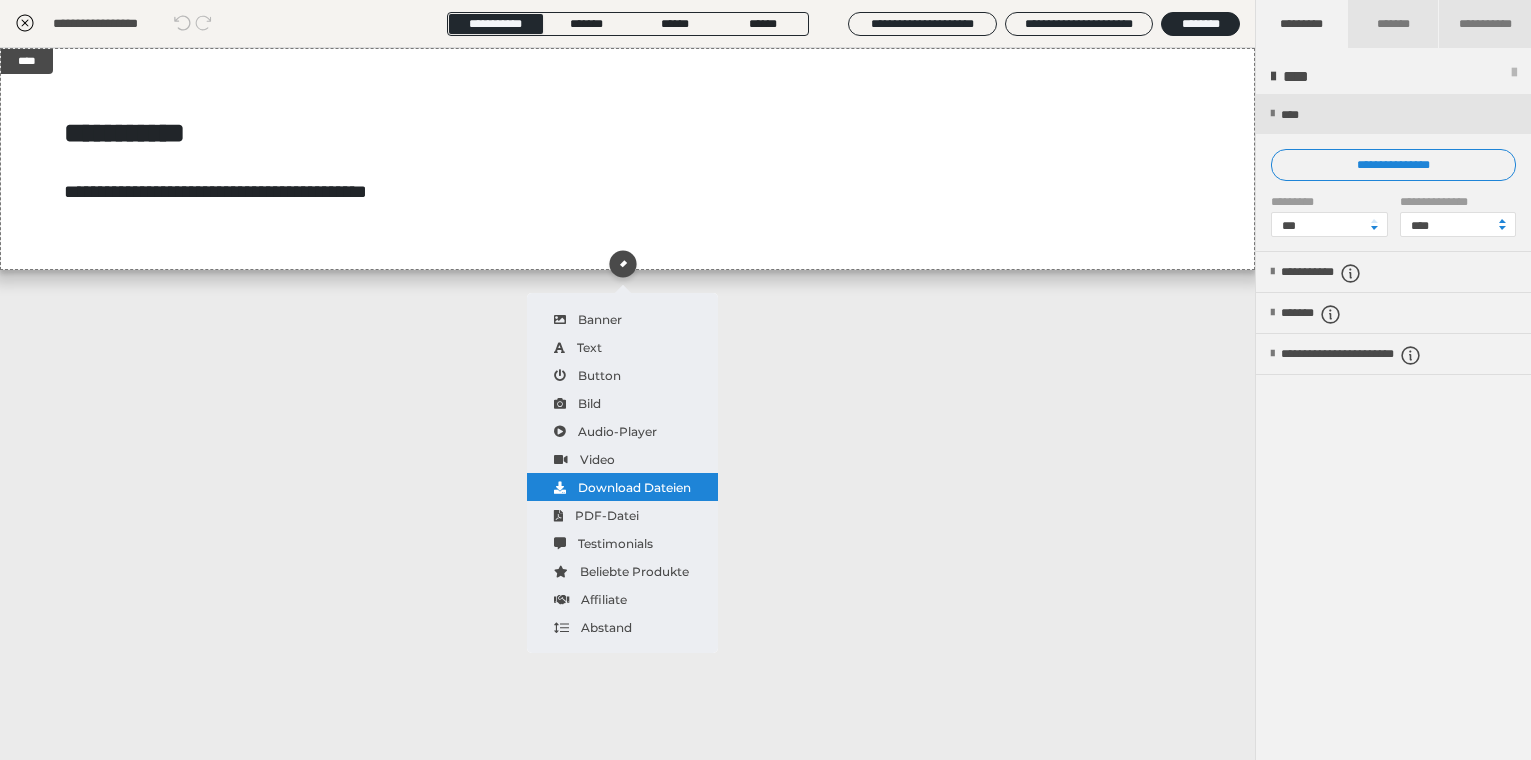 click on "Download Dateien" at bounding box center (622, 487) 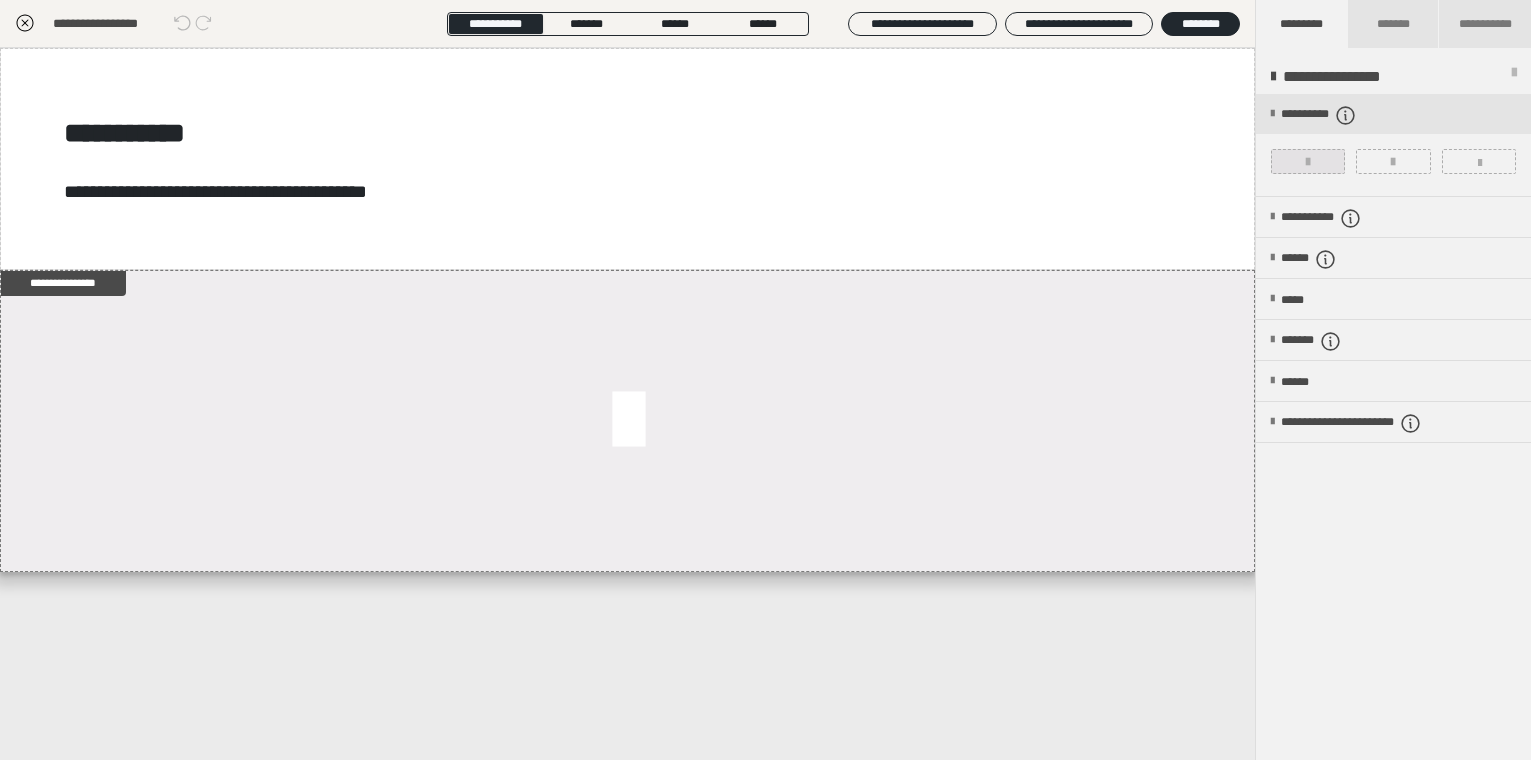 click at bounding box center (1308, 162) 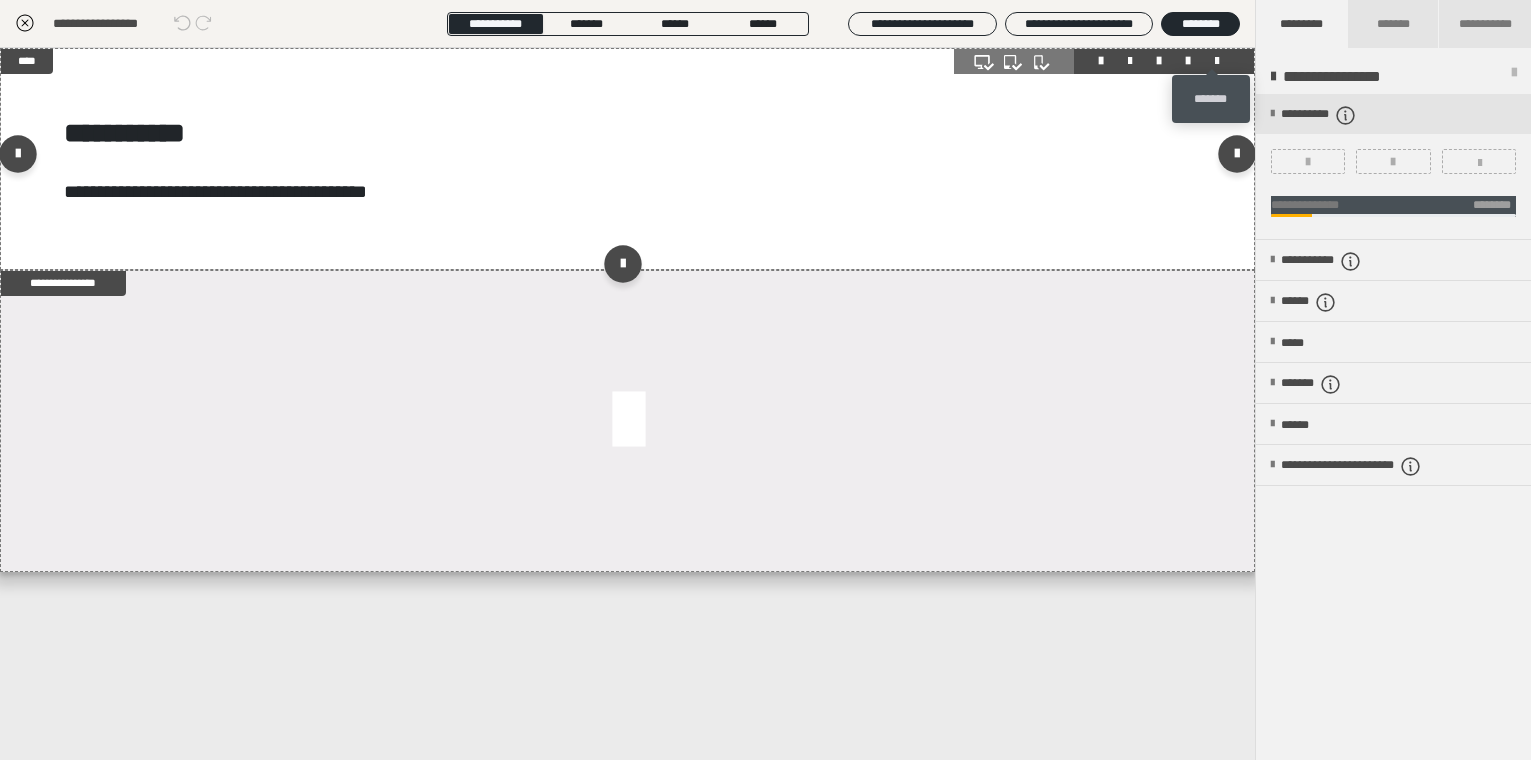 click at bounding box center (1217, 61) 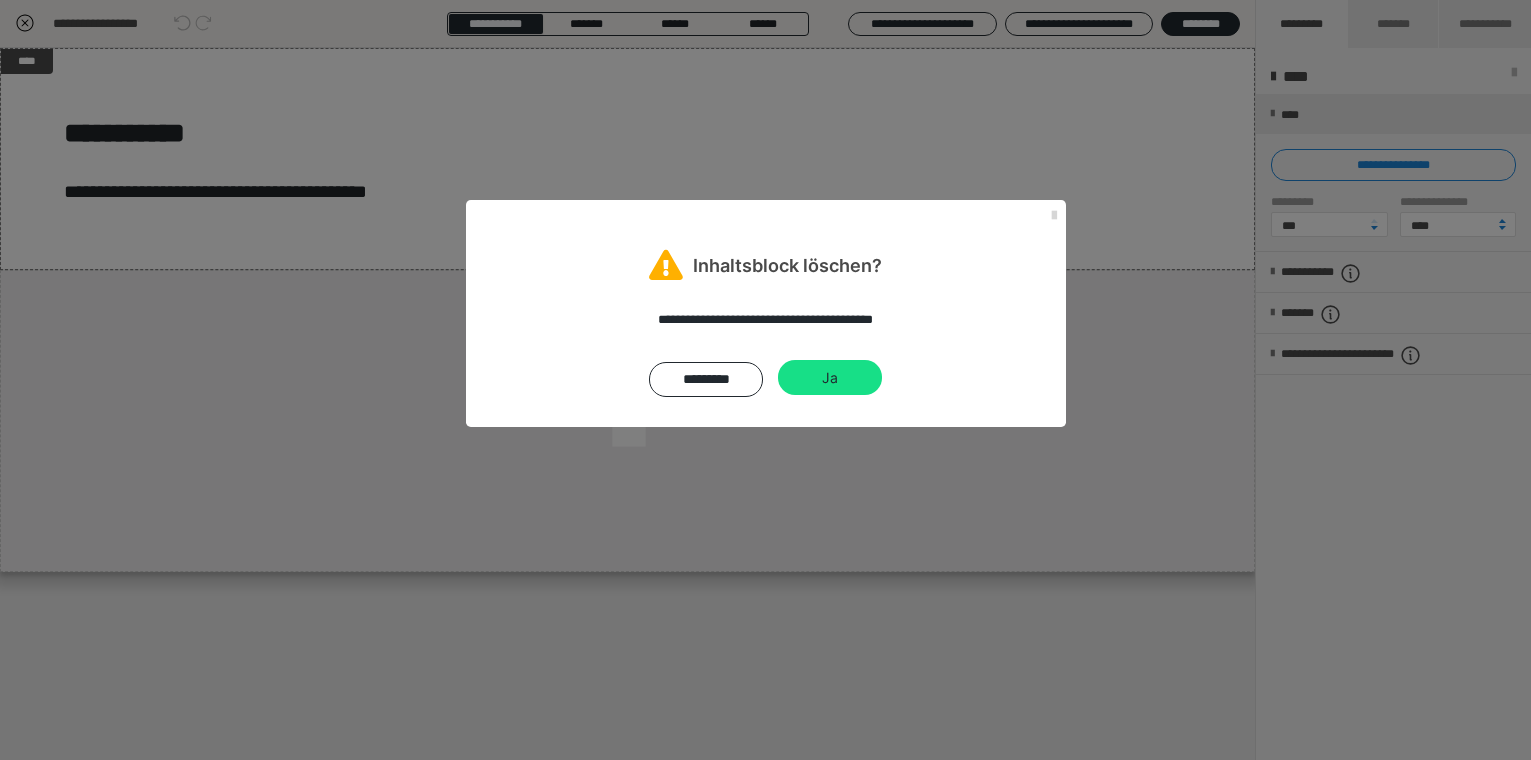 click at bounding box center (1054, 216) 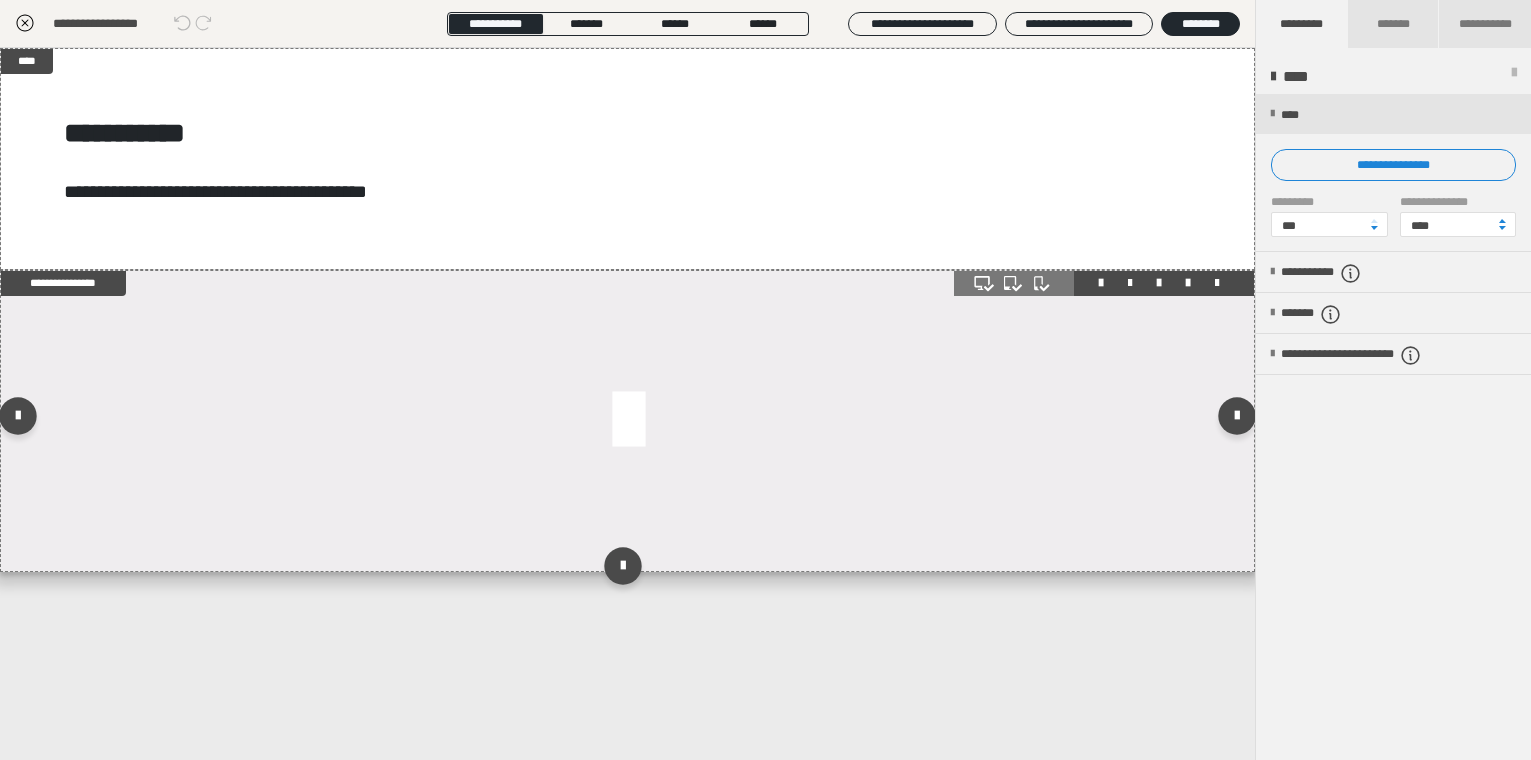 click at bounding box center [627, 421] 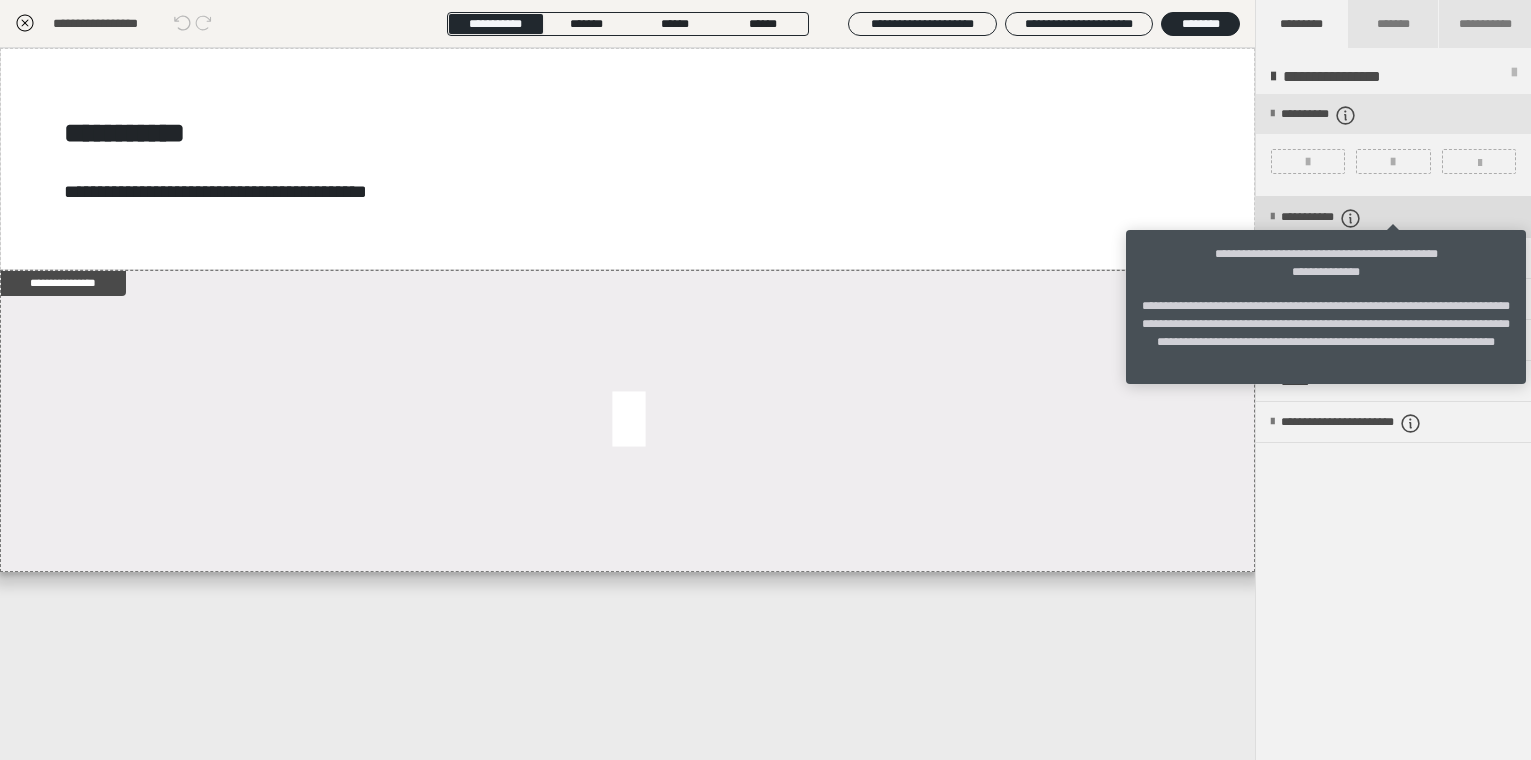 click 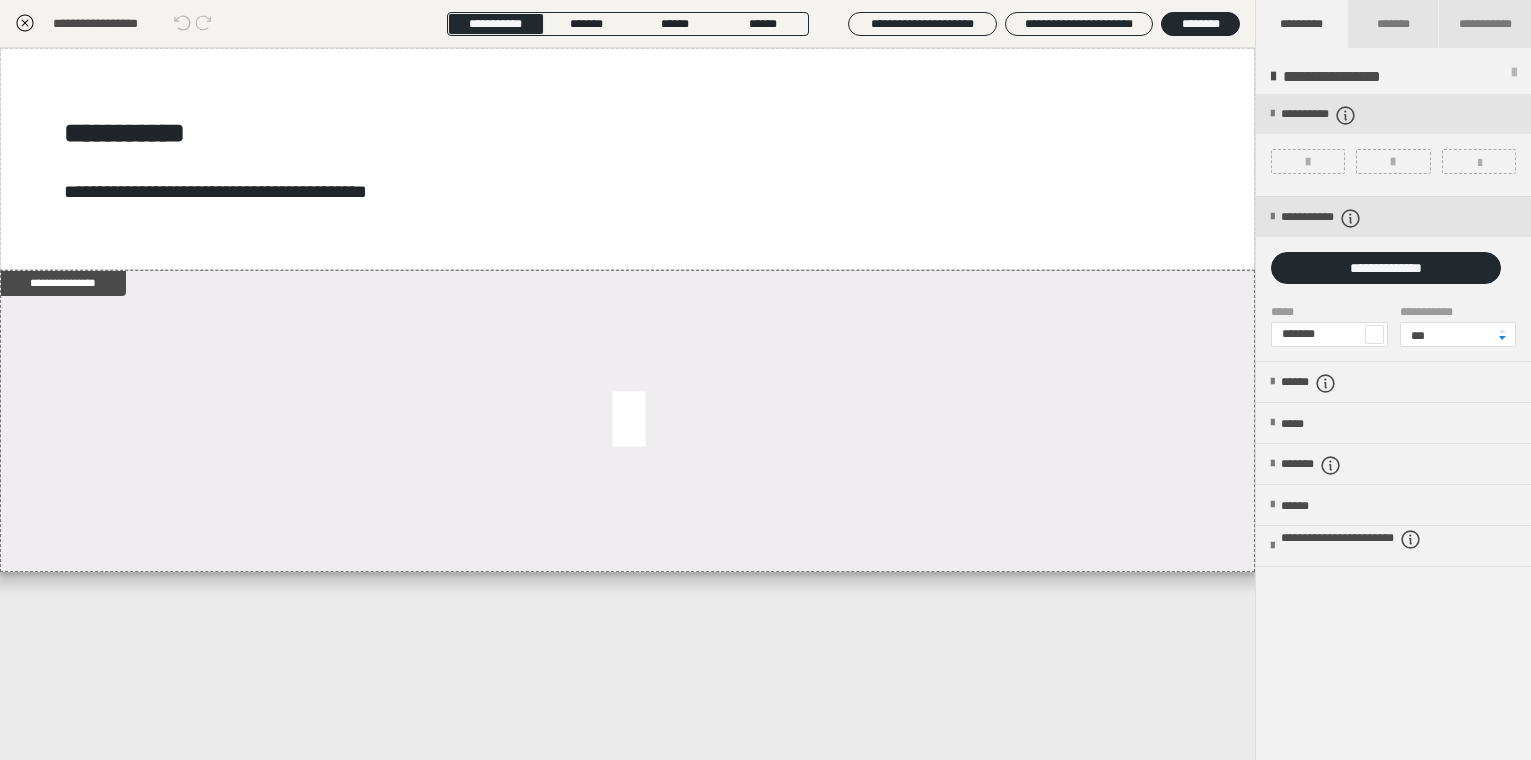 click at bounding box center (1374, 334) 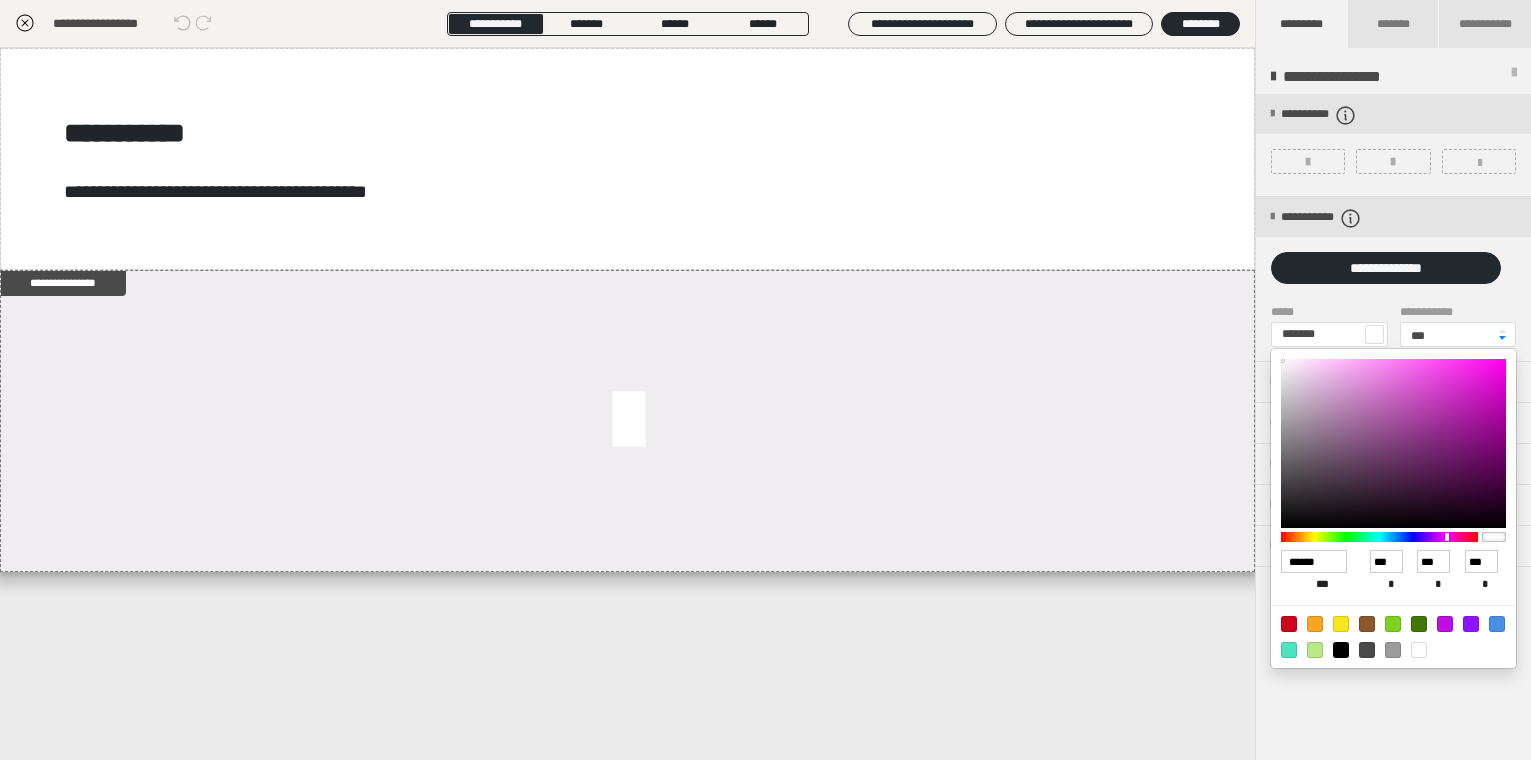 click at bounding box center (1379, 537) 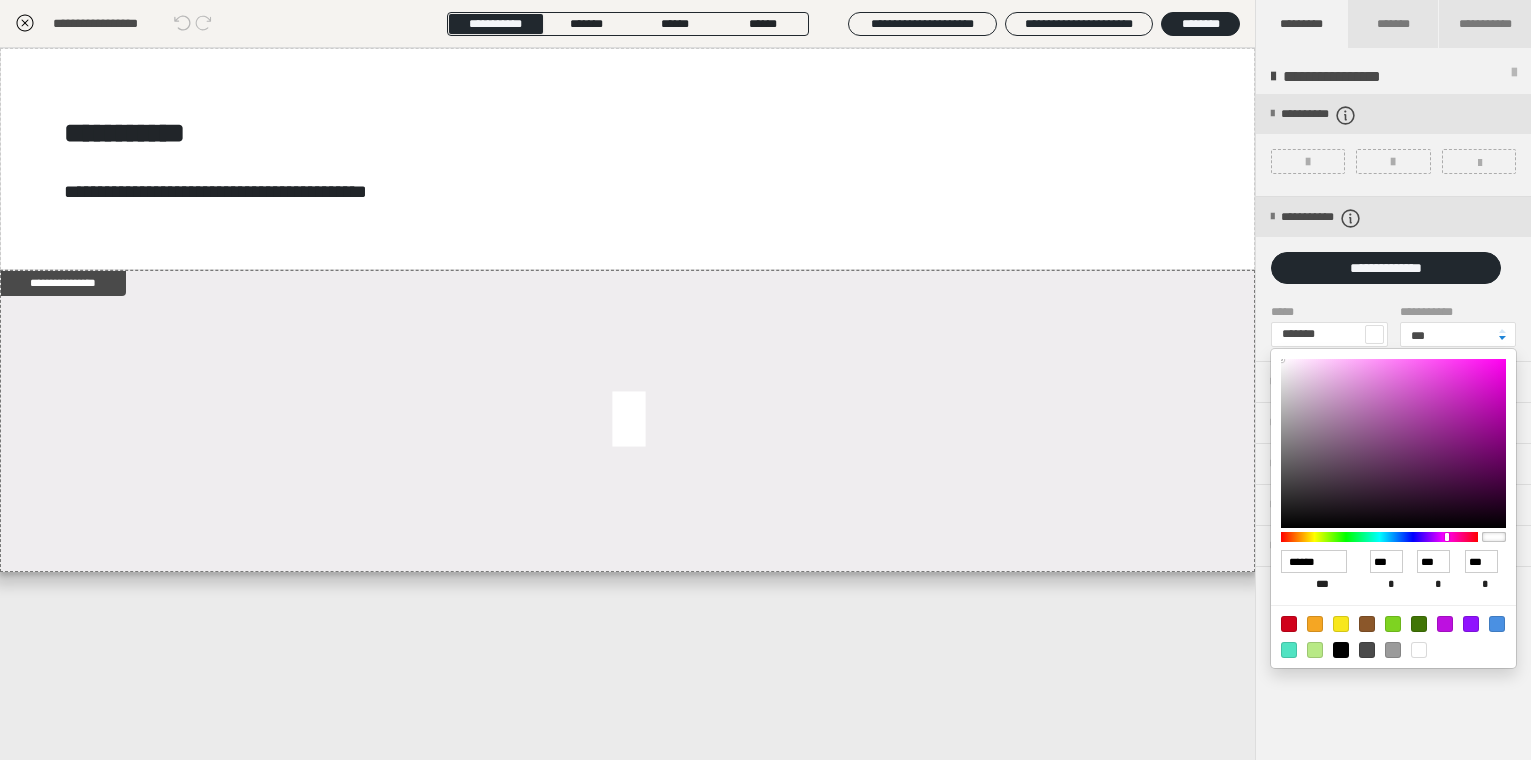 type on "*******" 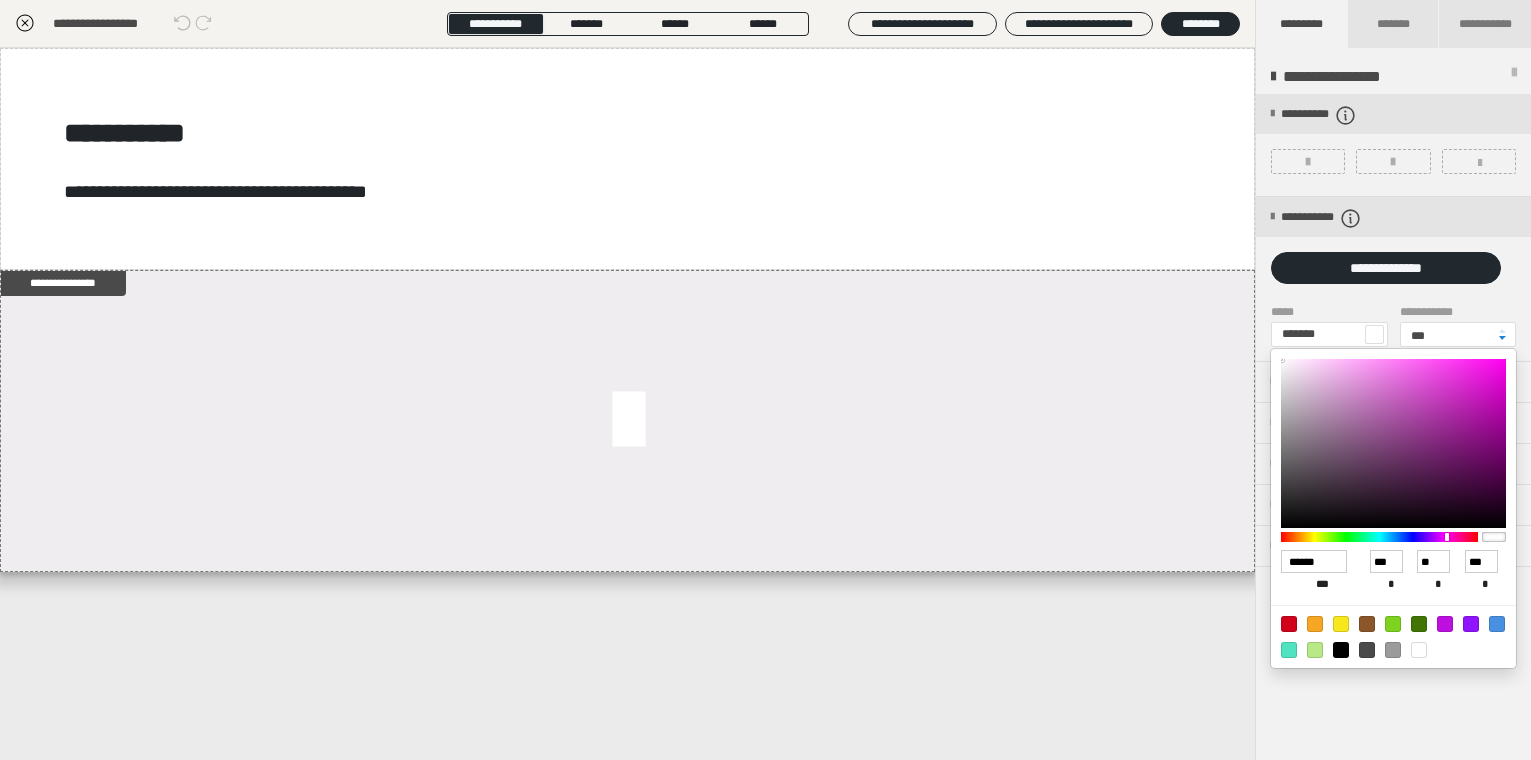 click at bounding box center [1393, 443] 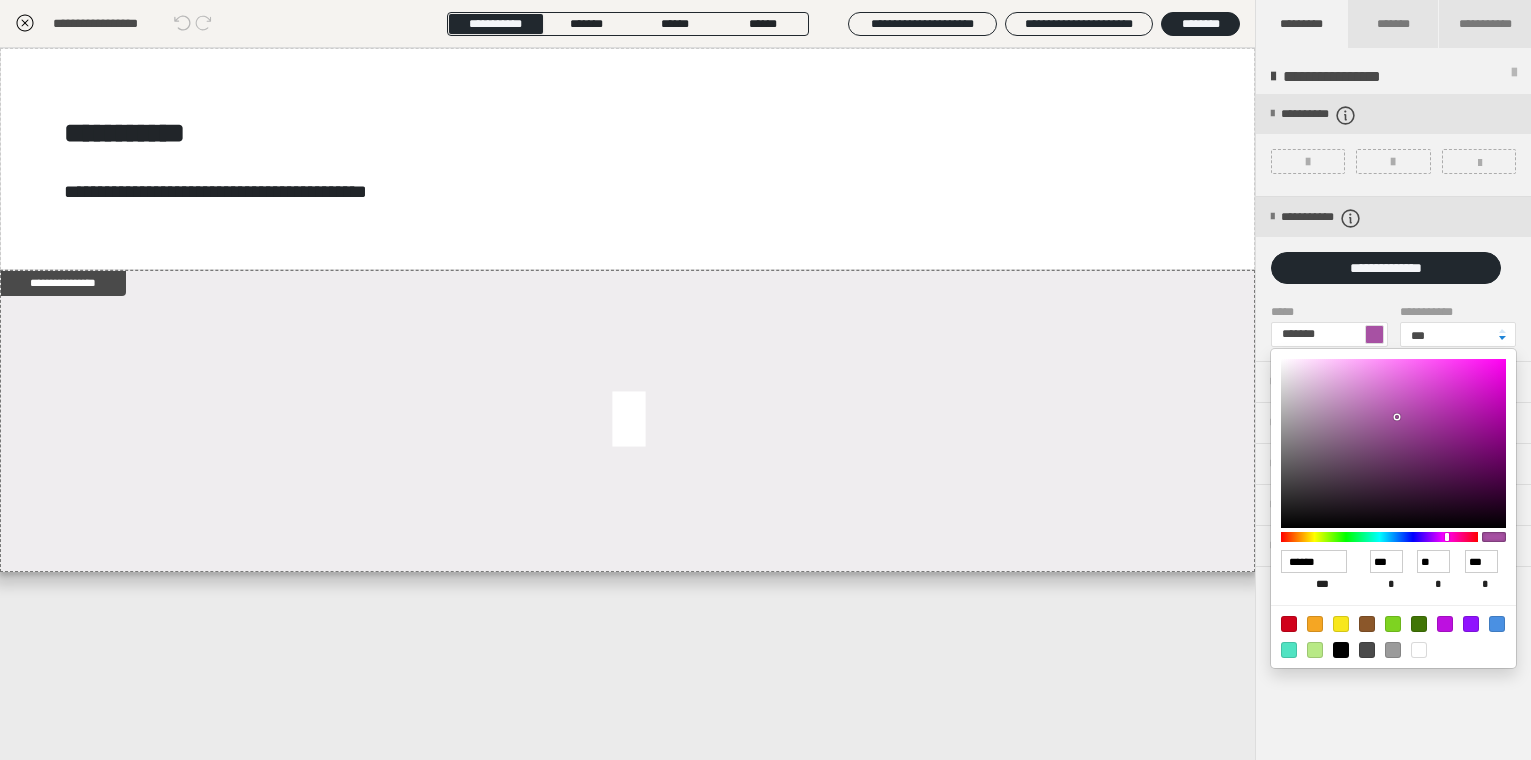 click at bounding box center [765, 380] 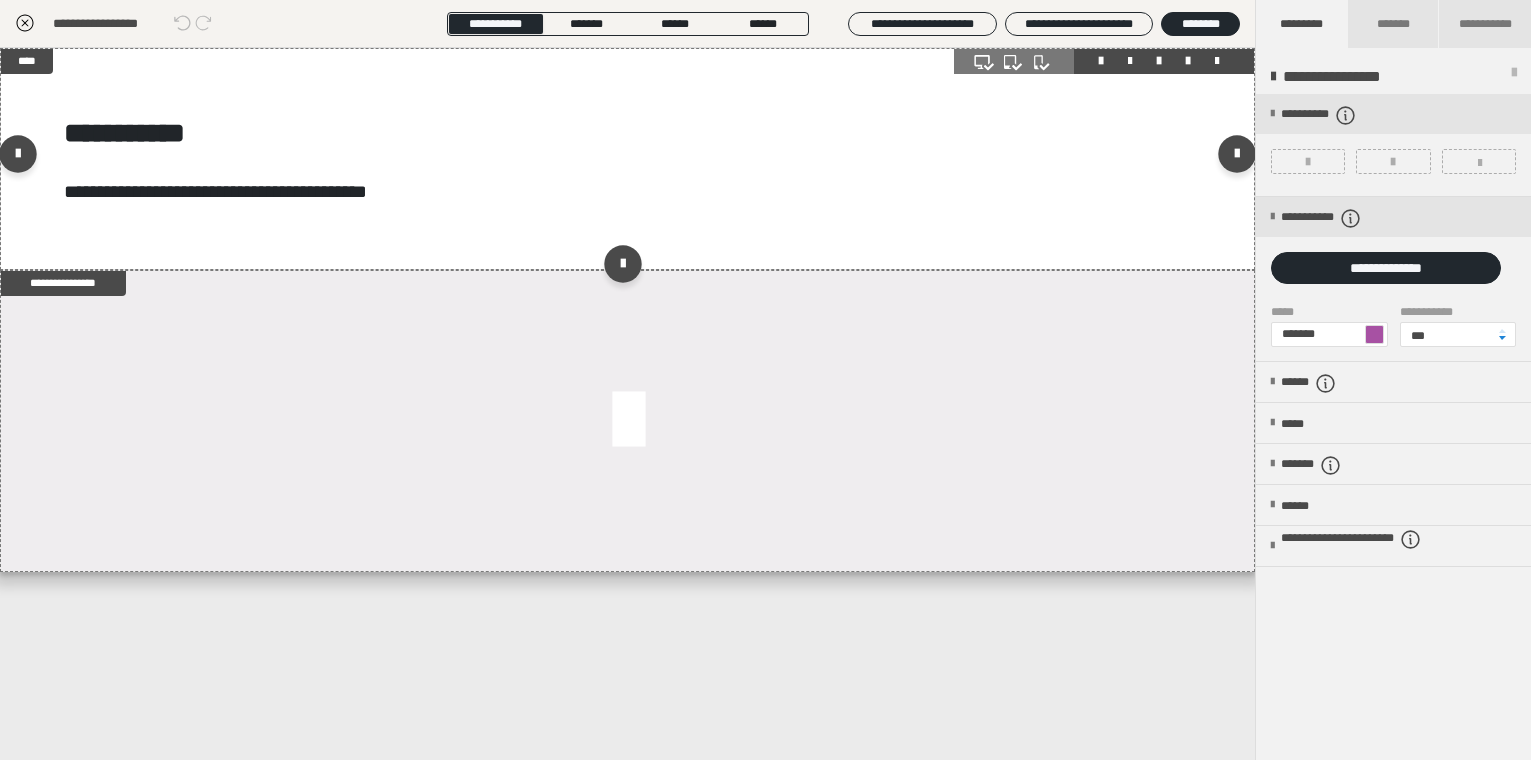 click on "**********" at bounding box center (627, 159) 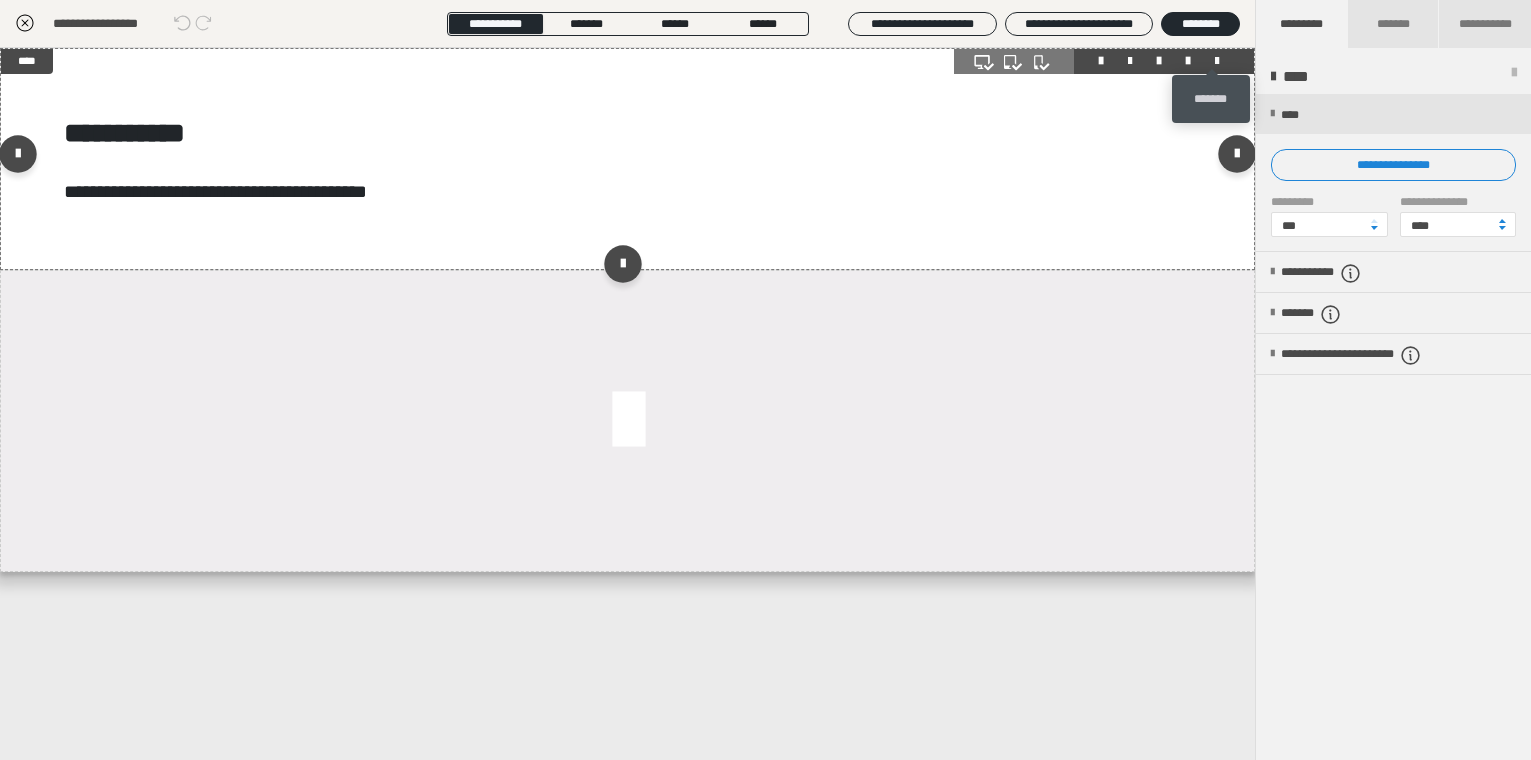 click at bounding box center (1217, 61) 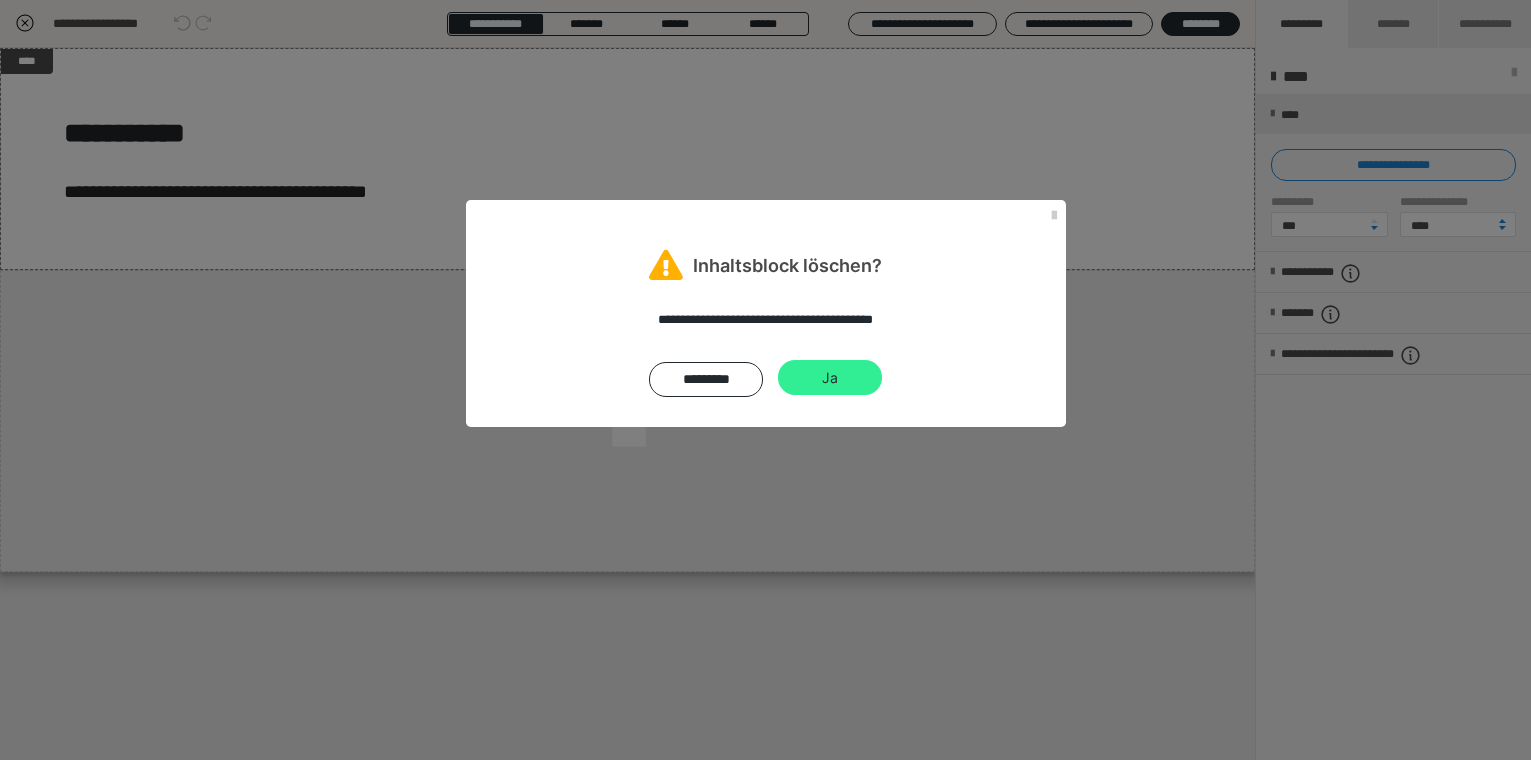 click on "Ja" at bounding box center [830, 378] 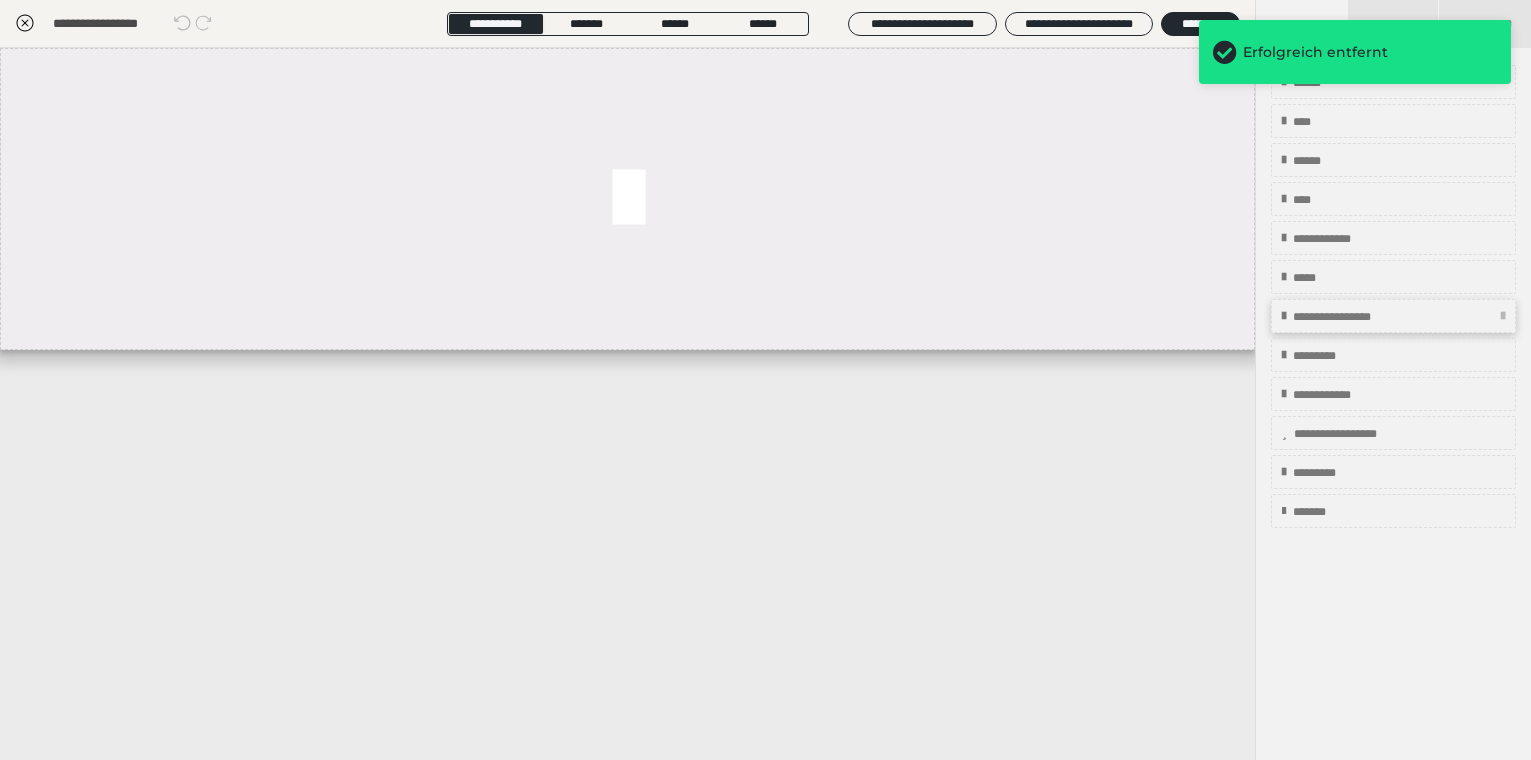 click on "**********" at bounding box center [1393, 316] 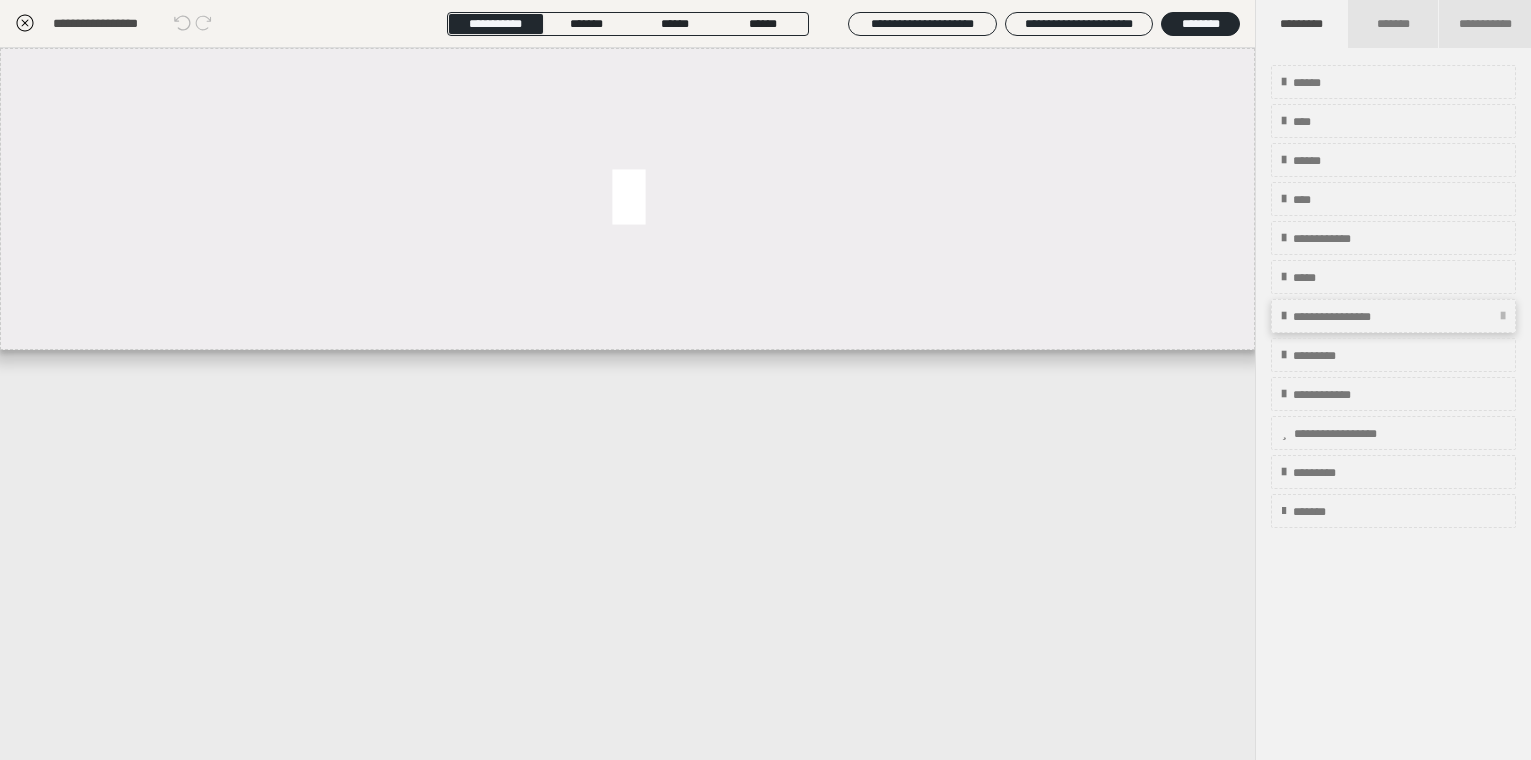 click on "**********" at bounding box center (1393, 316) 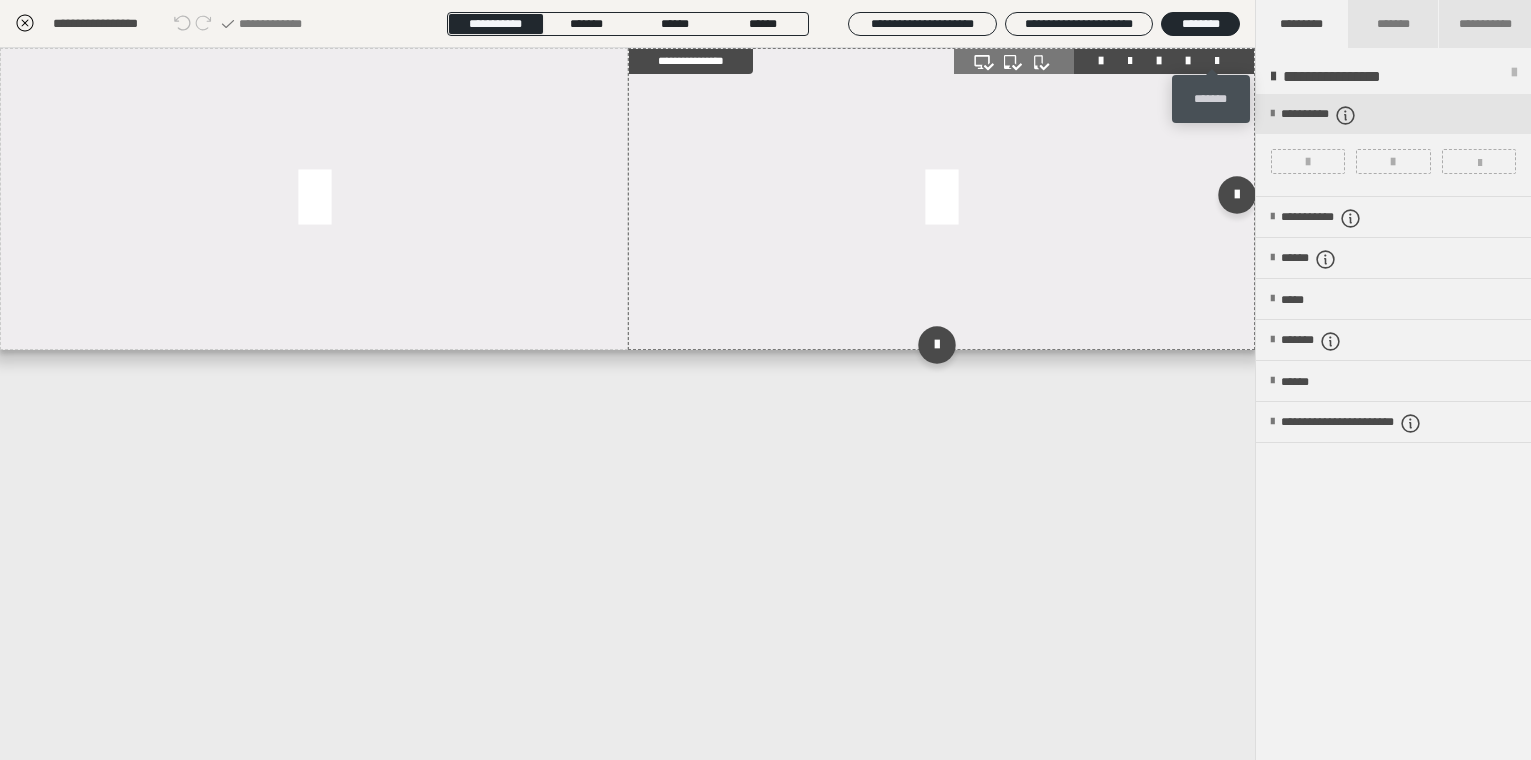 click at bounding box center (1217, 61) 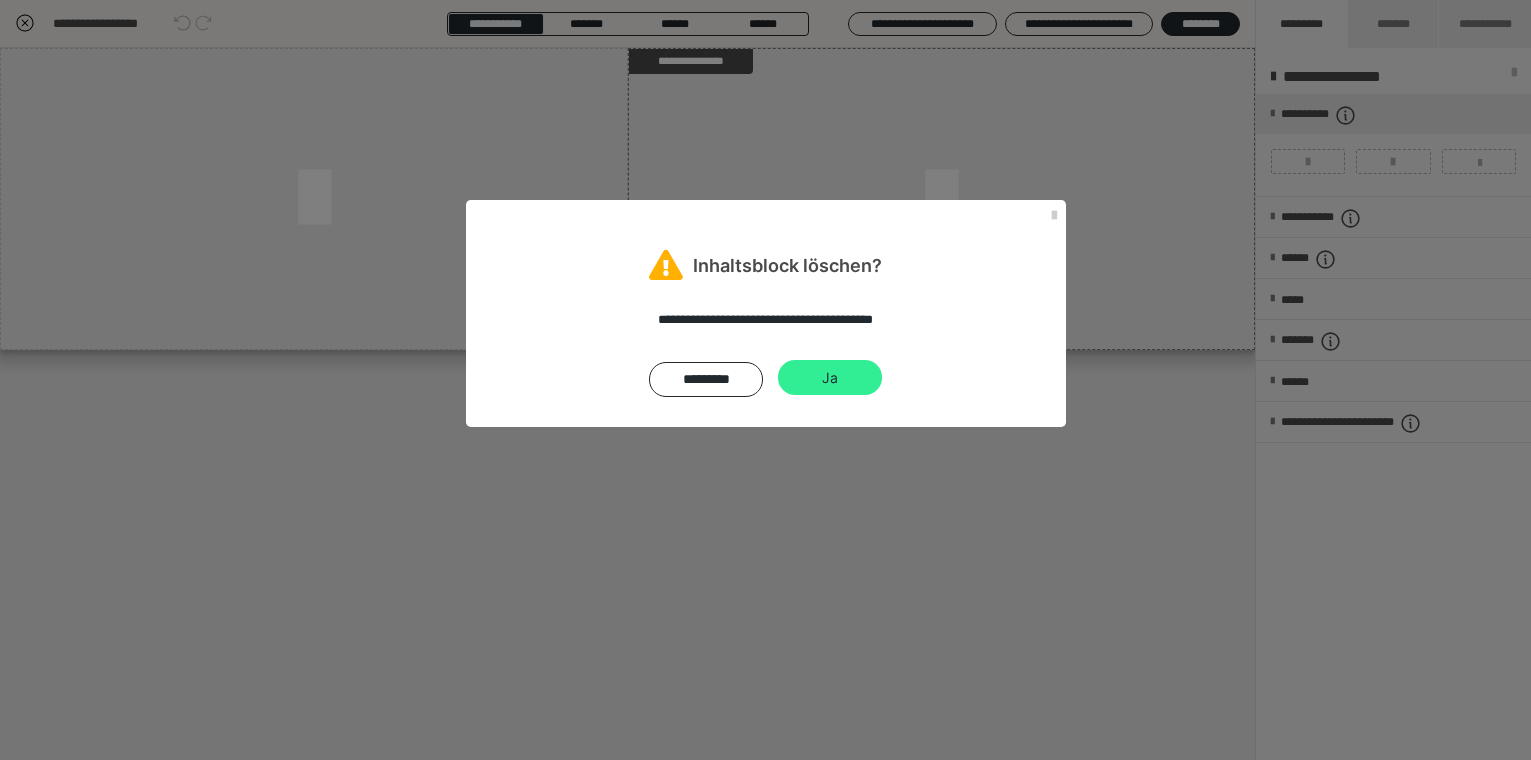 click on "Ja" at bounding box center (830, 378) 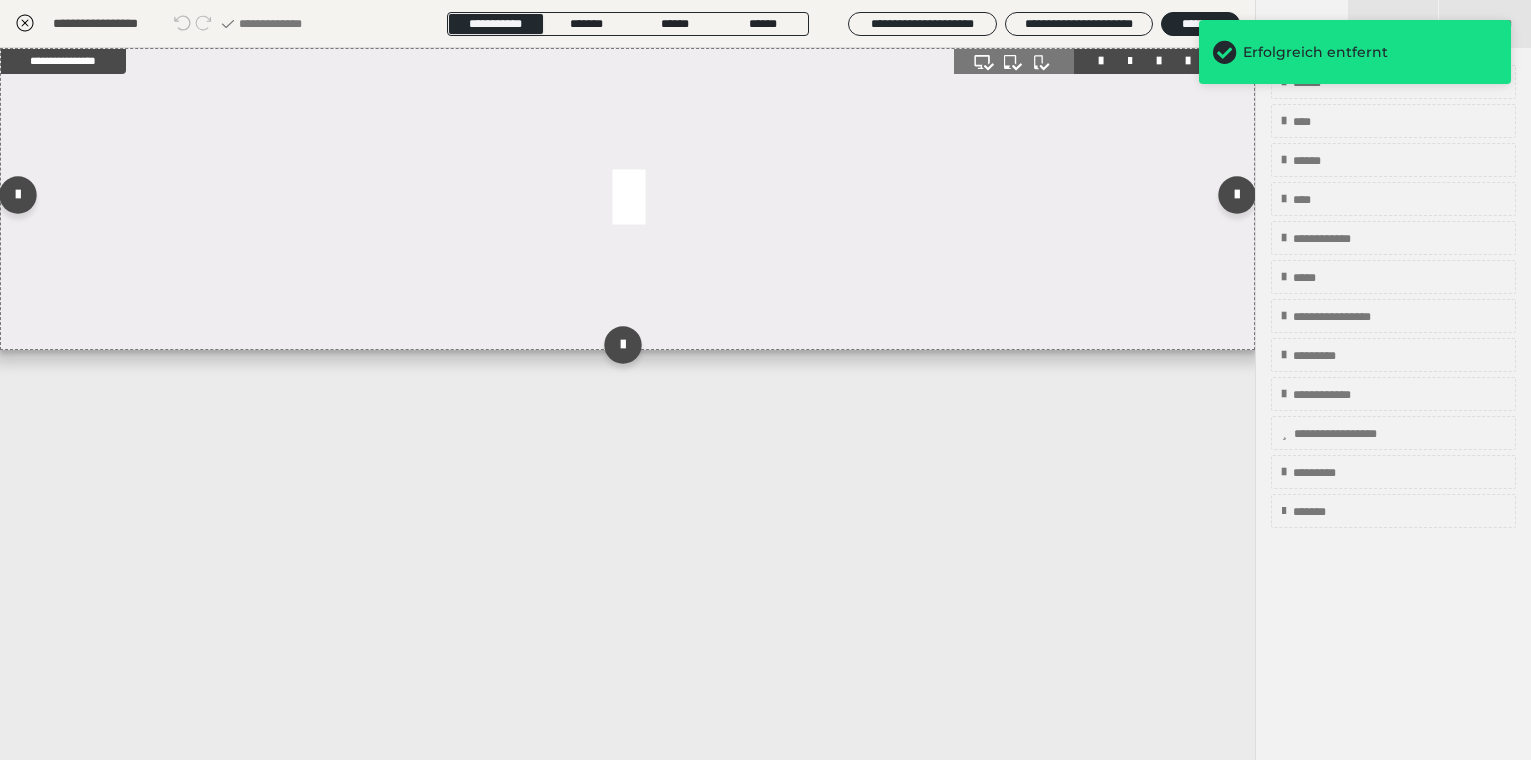 click at bounding box center [627, 199] 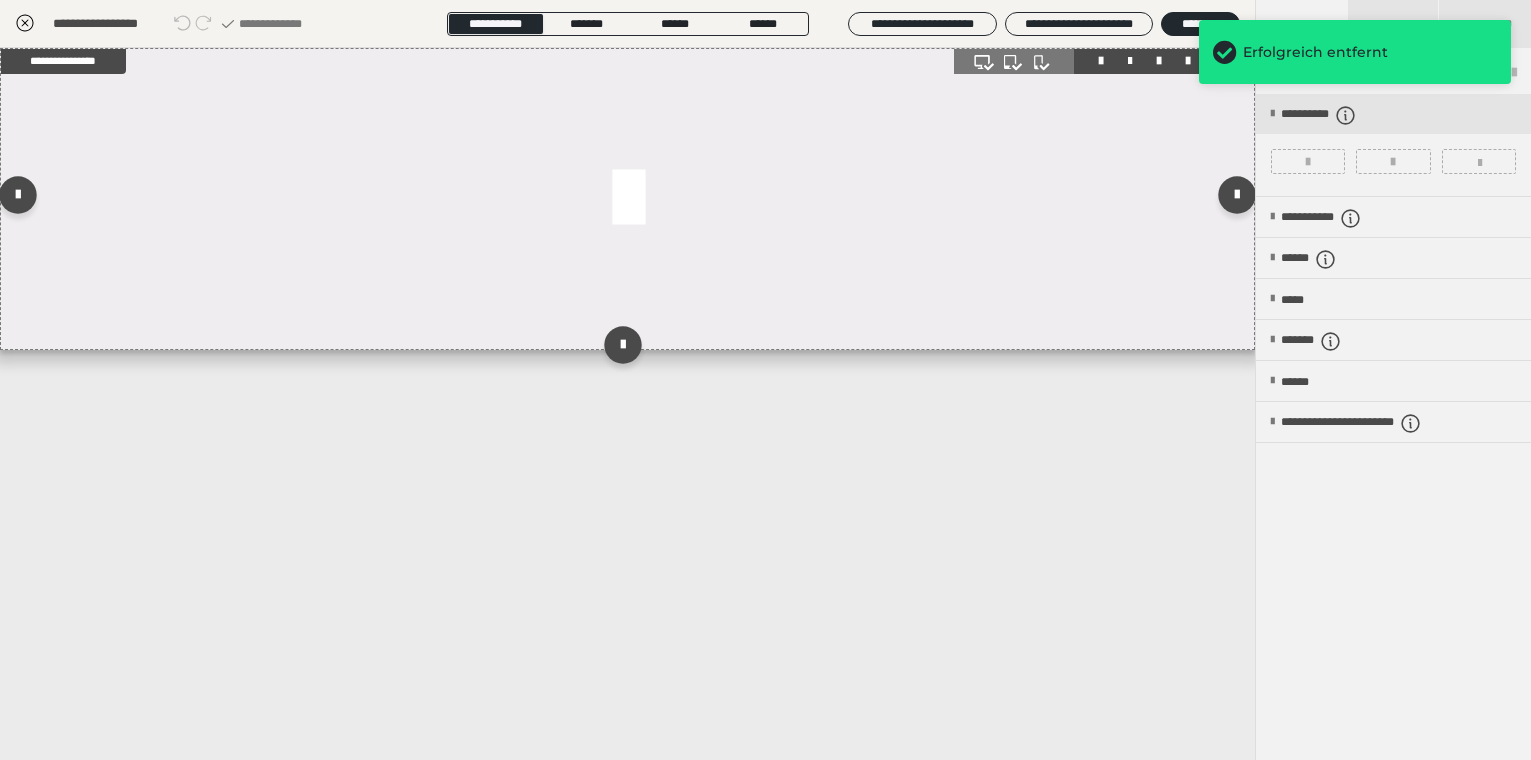 click at bounding box center [627, 199] 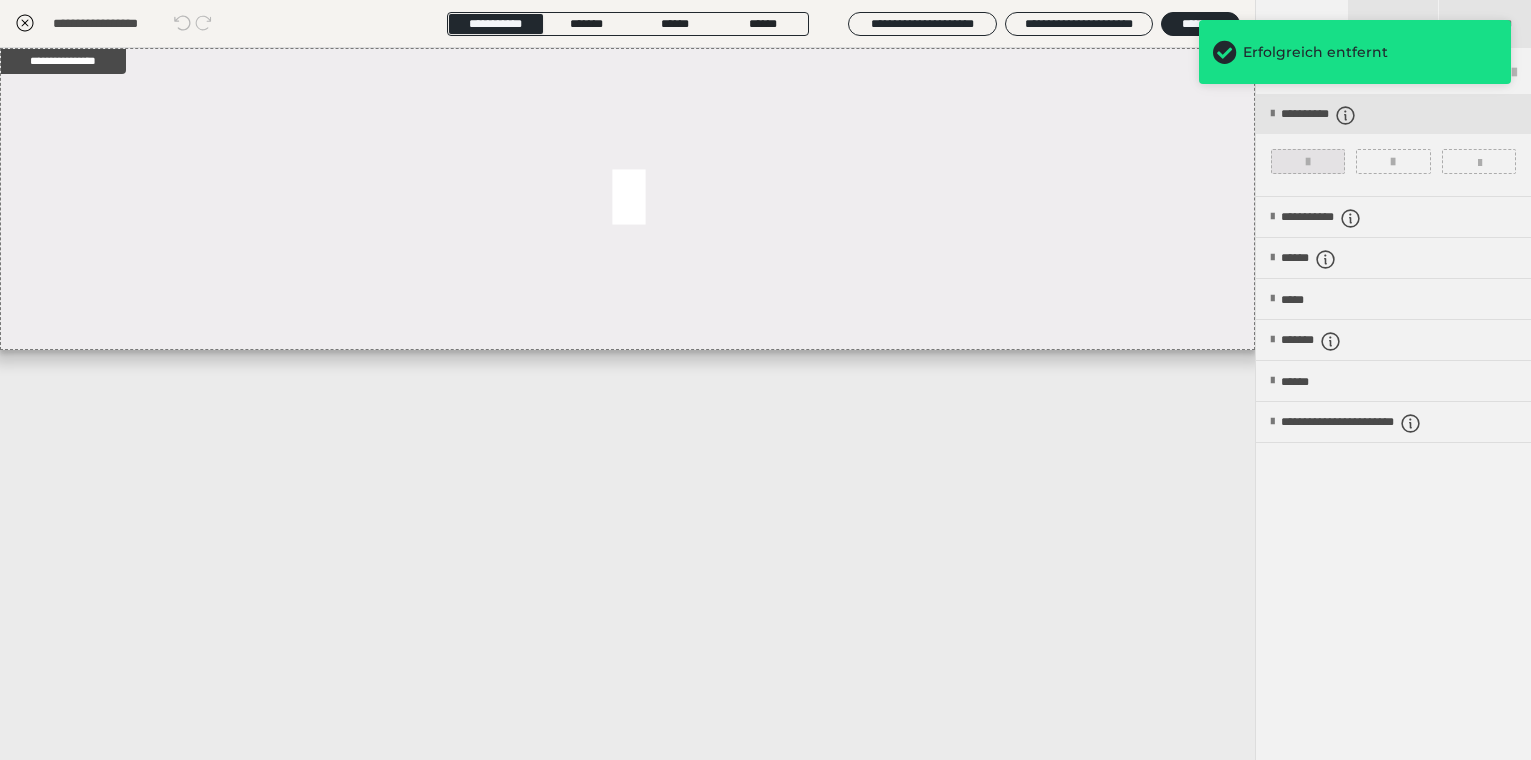 click at bounding box center (1308, 162) 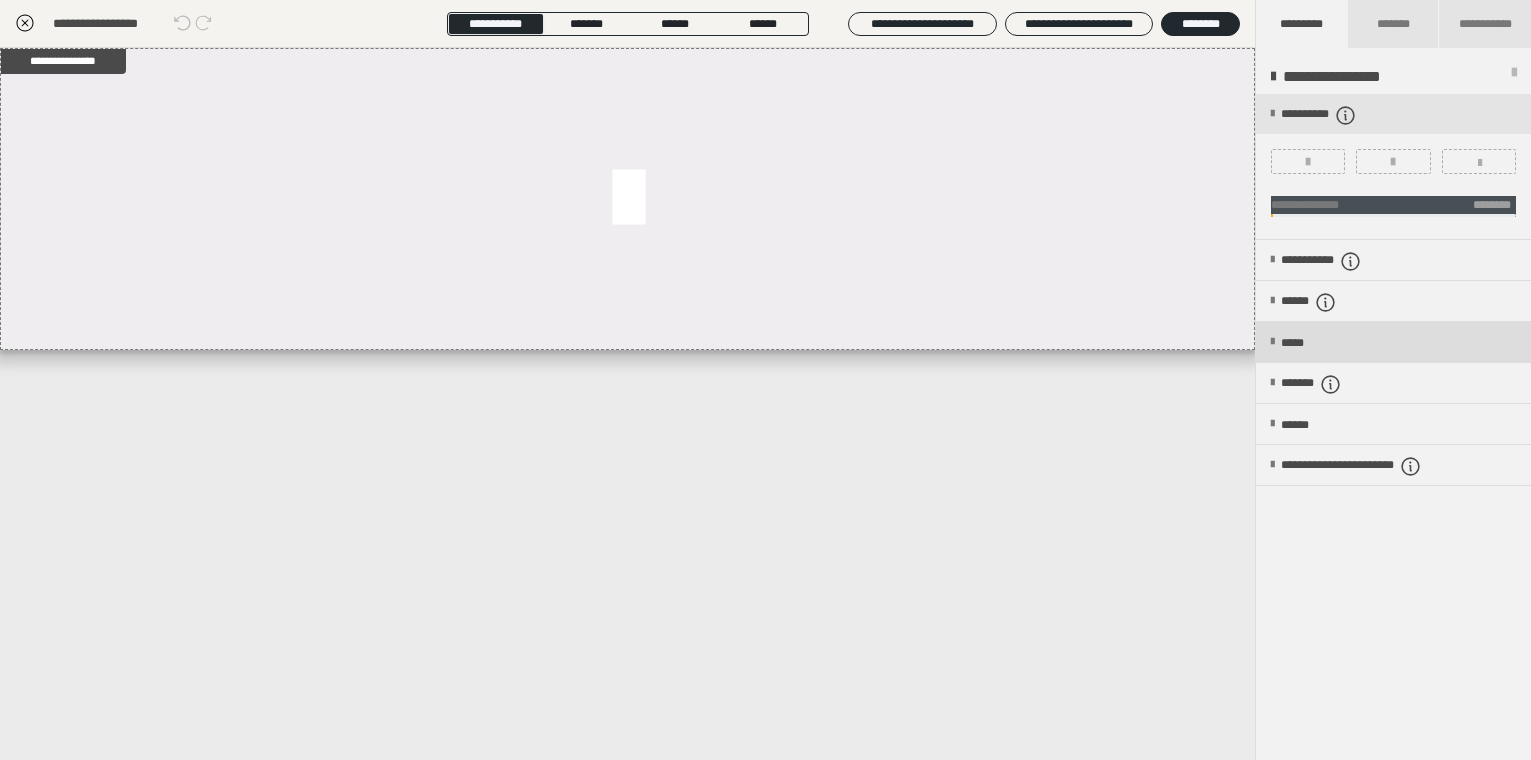 click on "*****" at bounding box center (1297, 343) 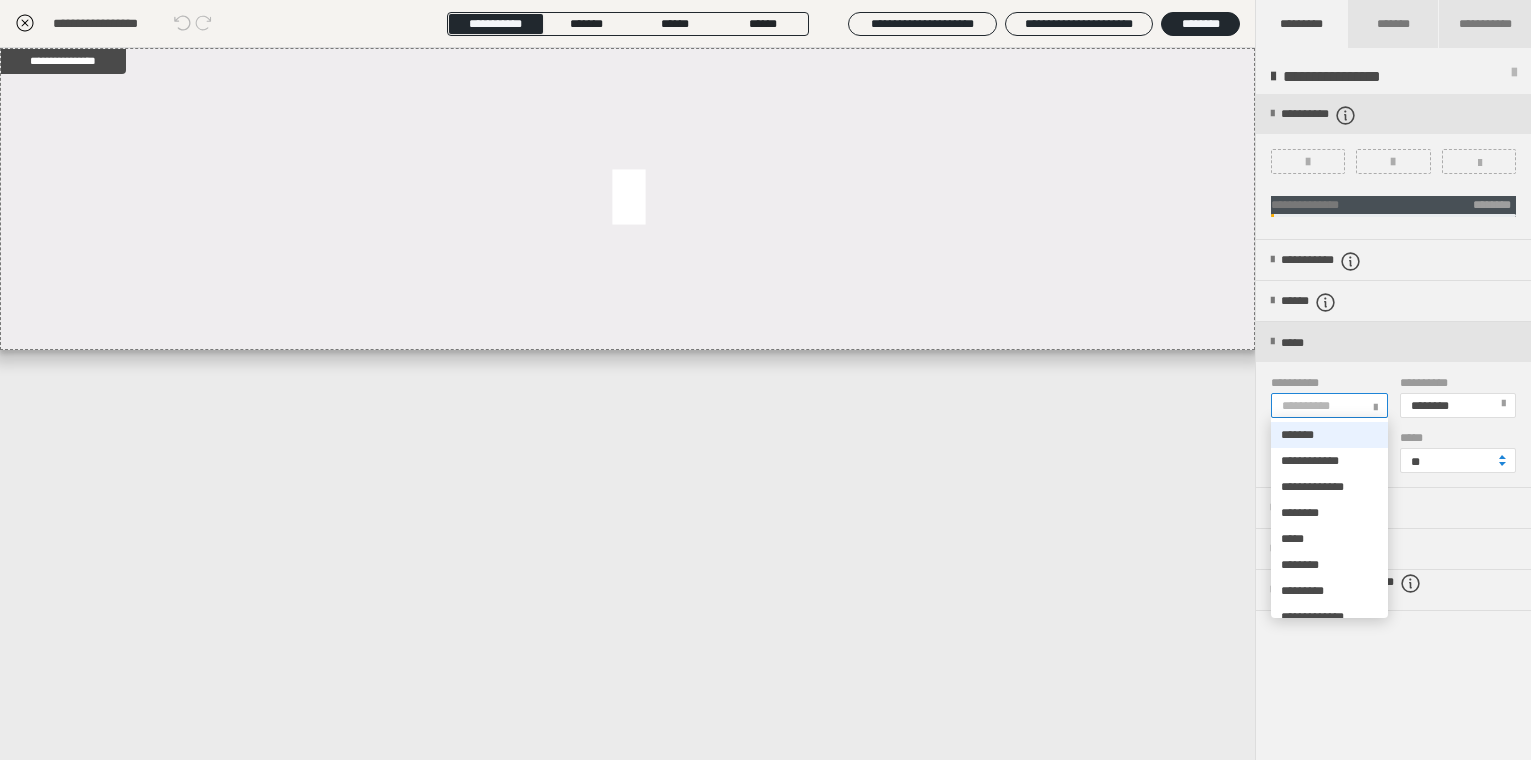 click on "**********" at bounding box center [1310, 406] 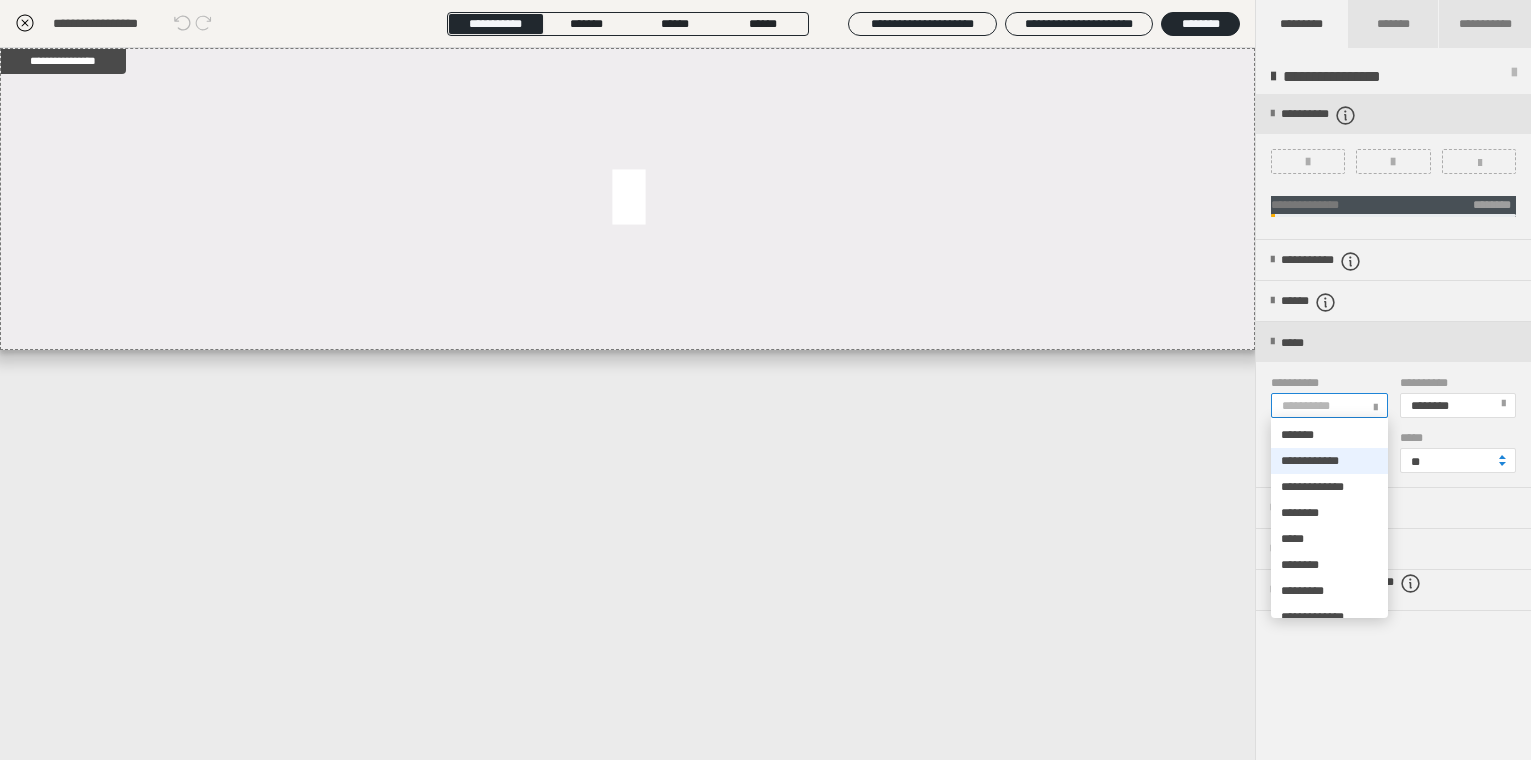 click on "**********" at bounding box center (1310, 461) 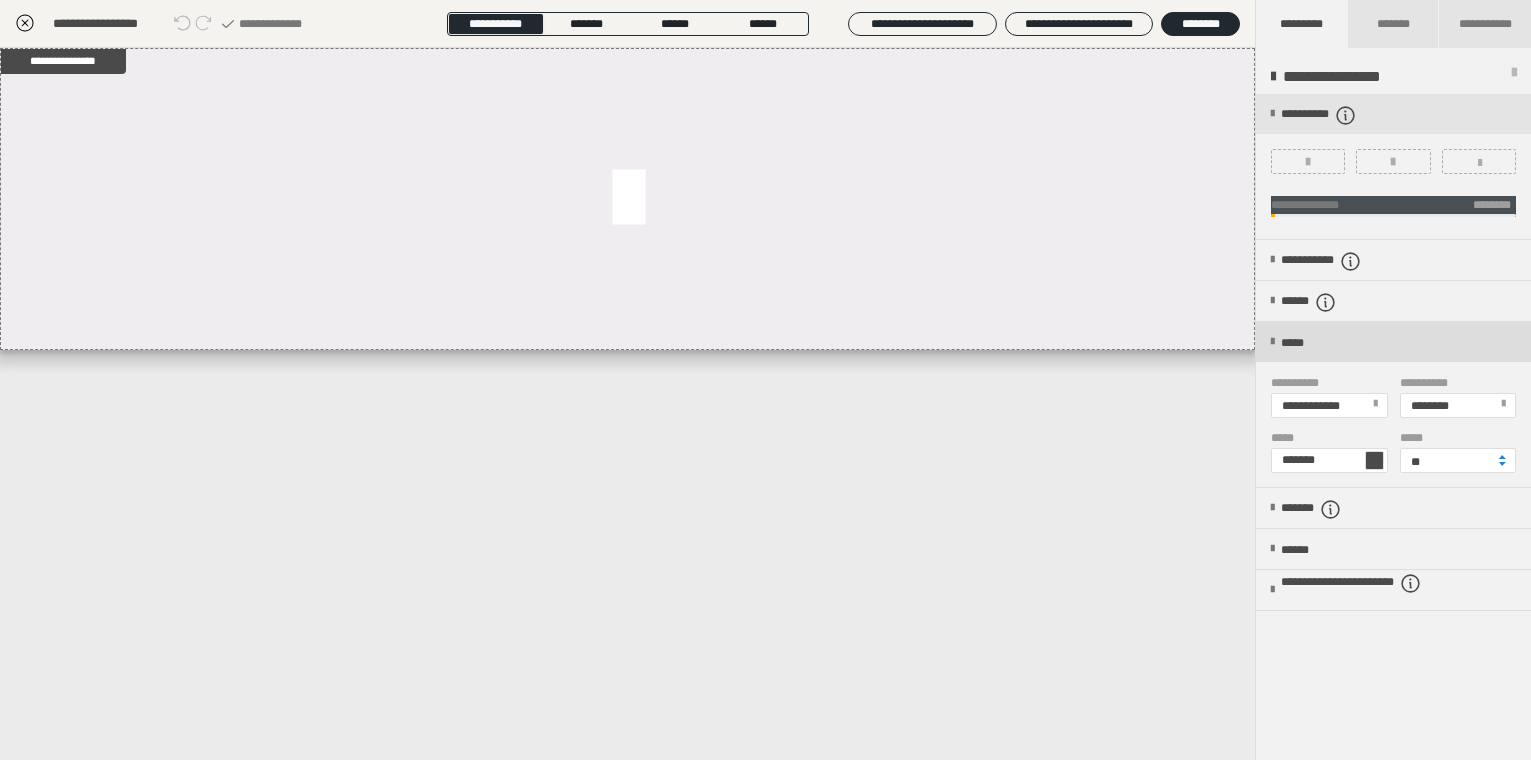 click on "*****" at bounding box center (1393, 342) 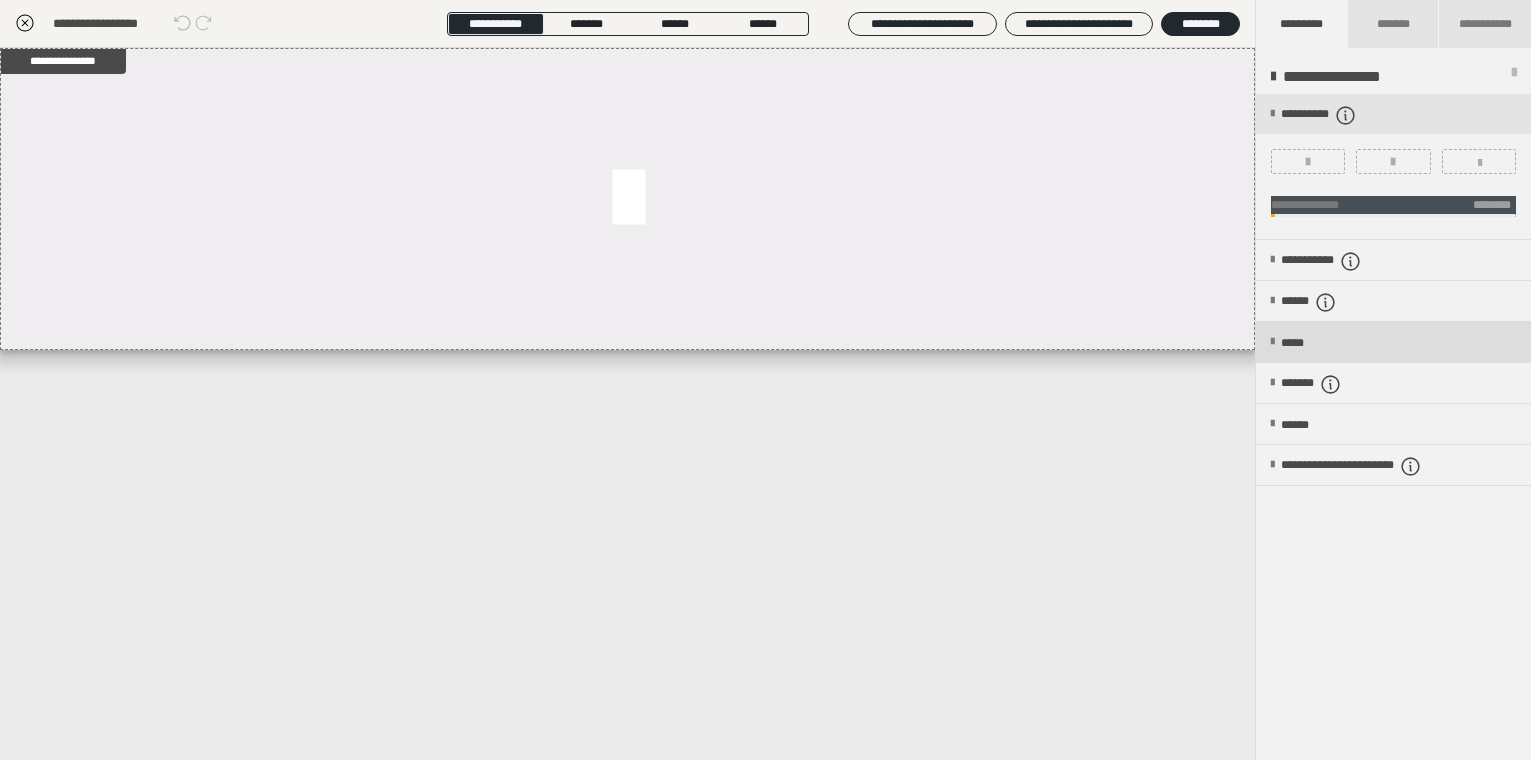 click on "*****" at bounding box center (1393, 342) 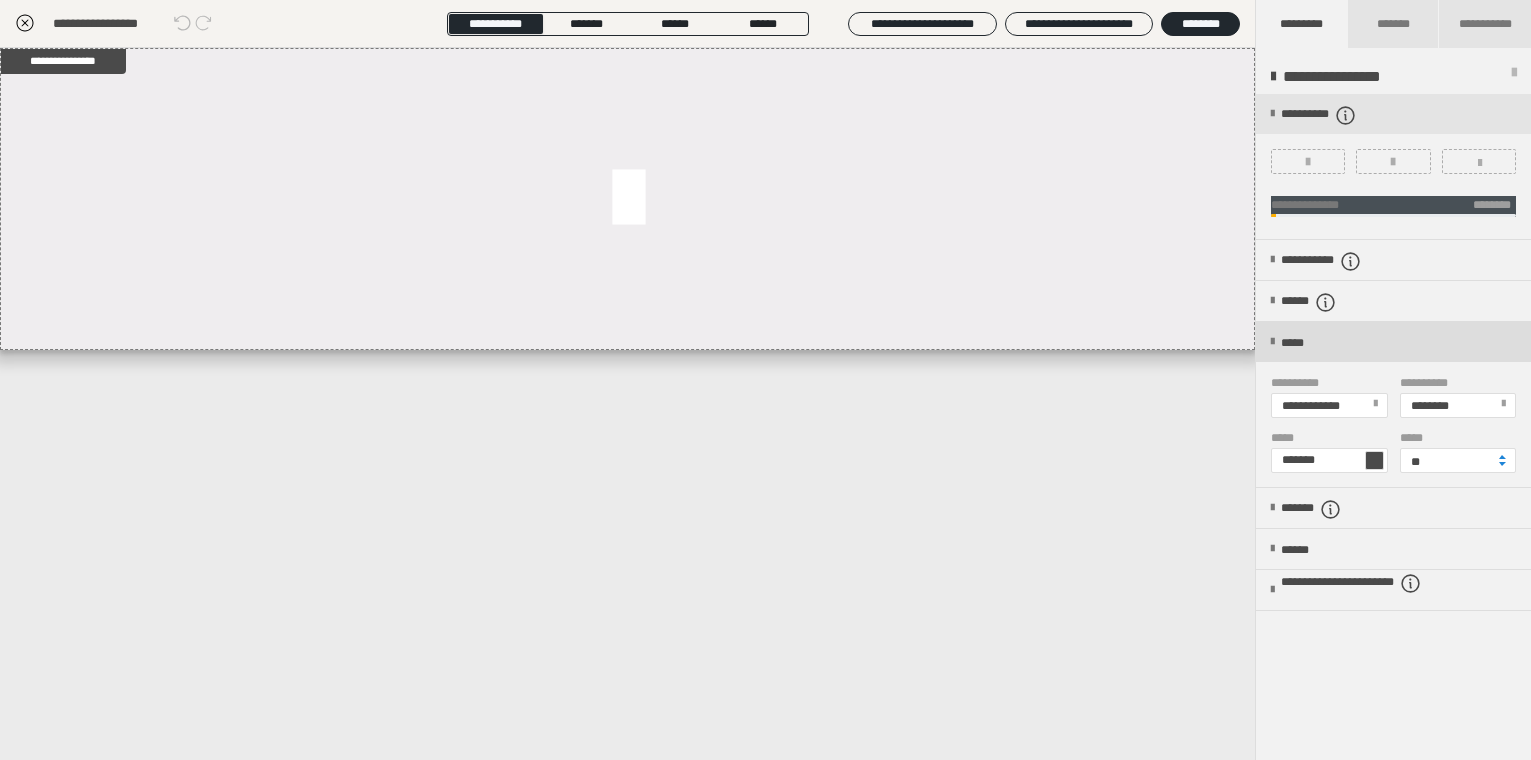 click on "*****" at bounding box center [1393, 342] 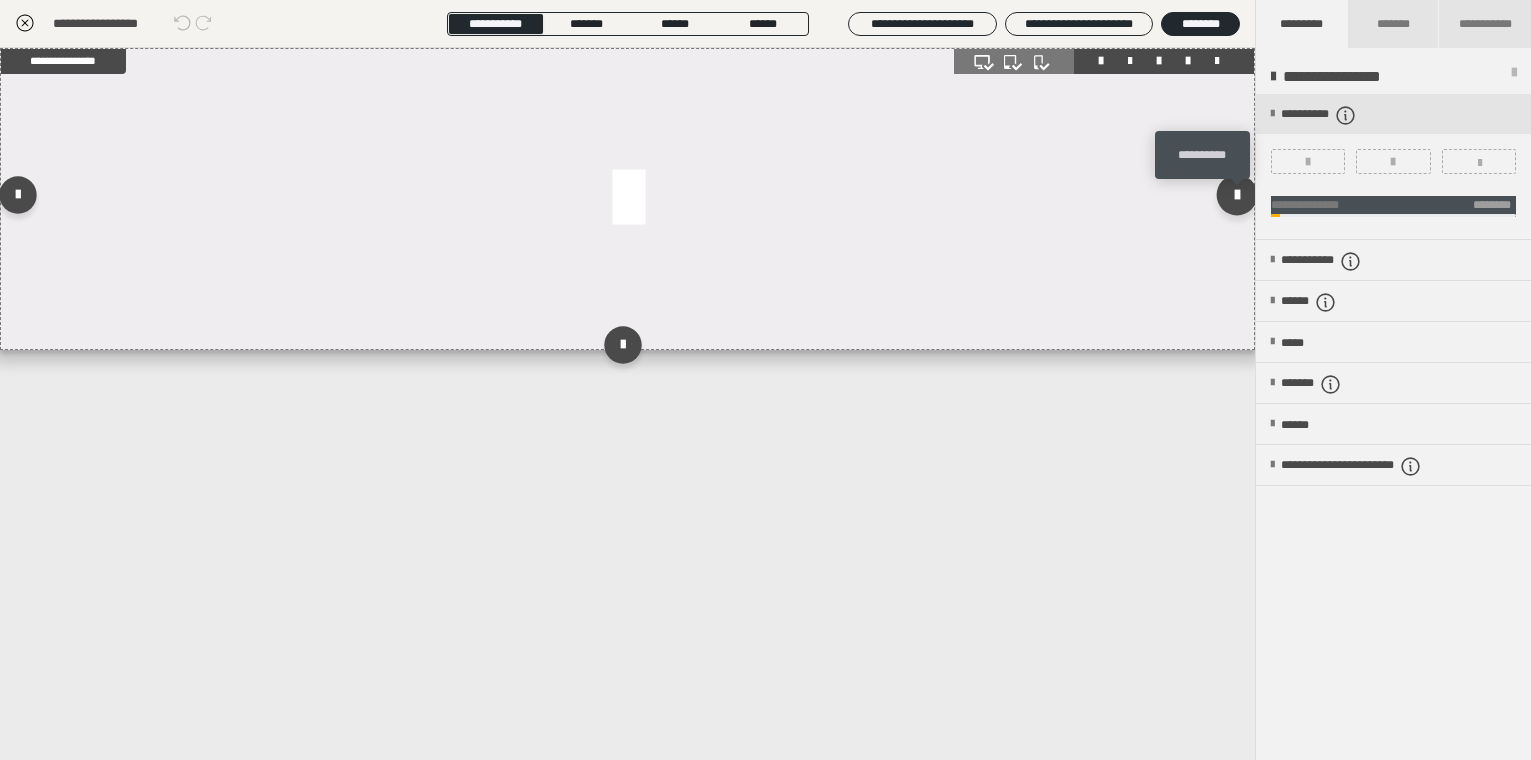 click at bounding box center [1237, 194] 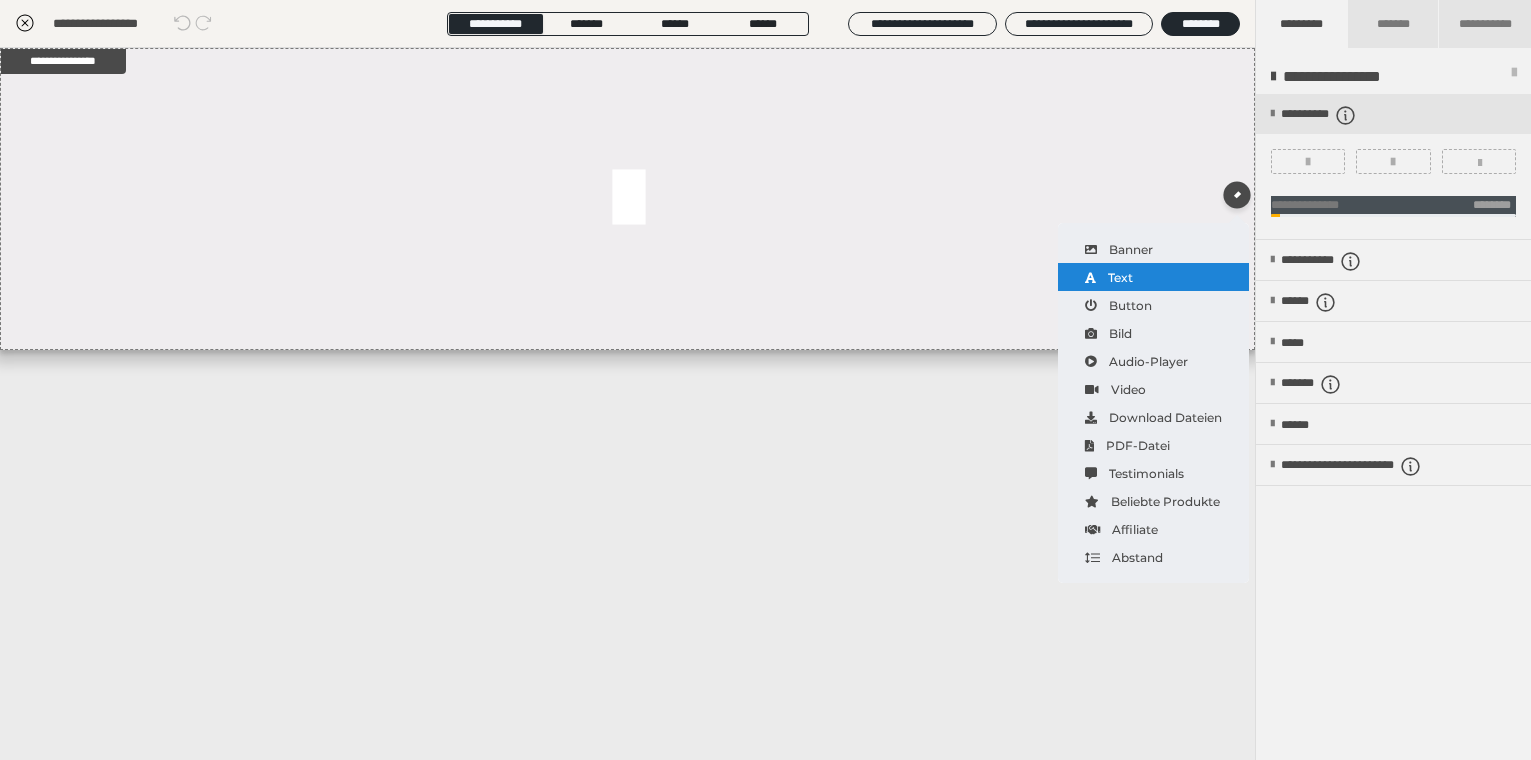 click on "Text" at bounding box center [1153, 277] 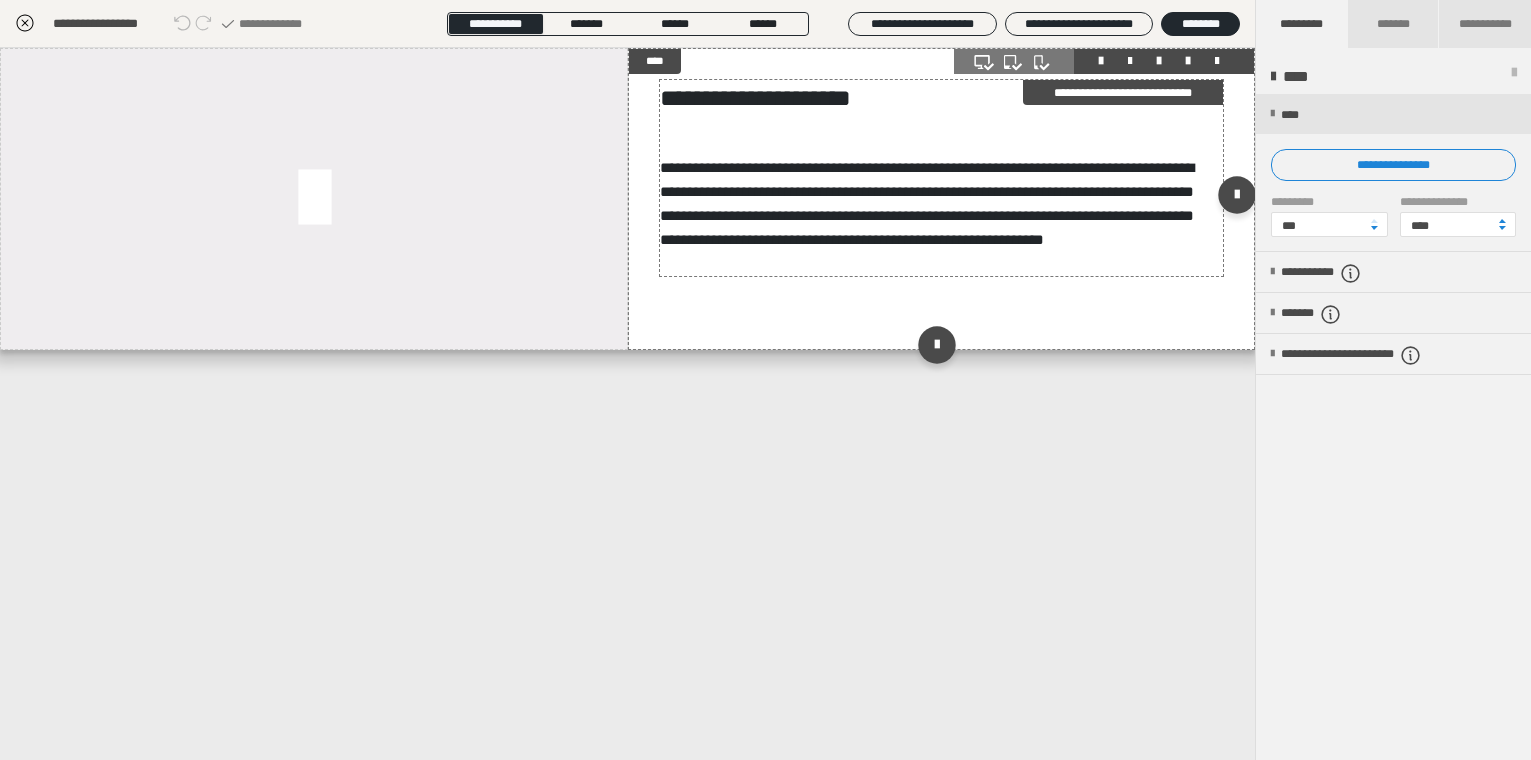click on "**********" at bounding box center [941, 98] 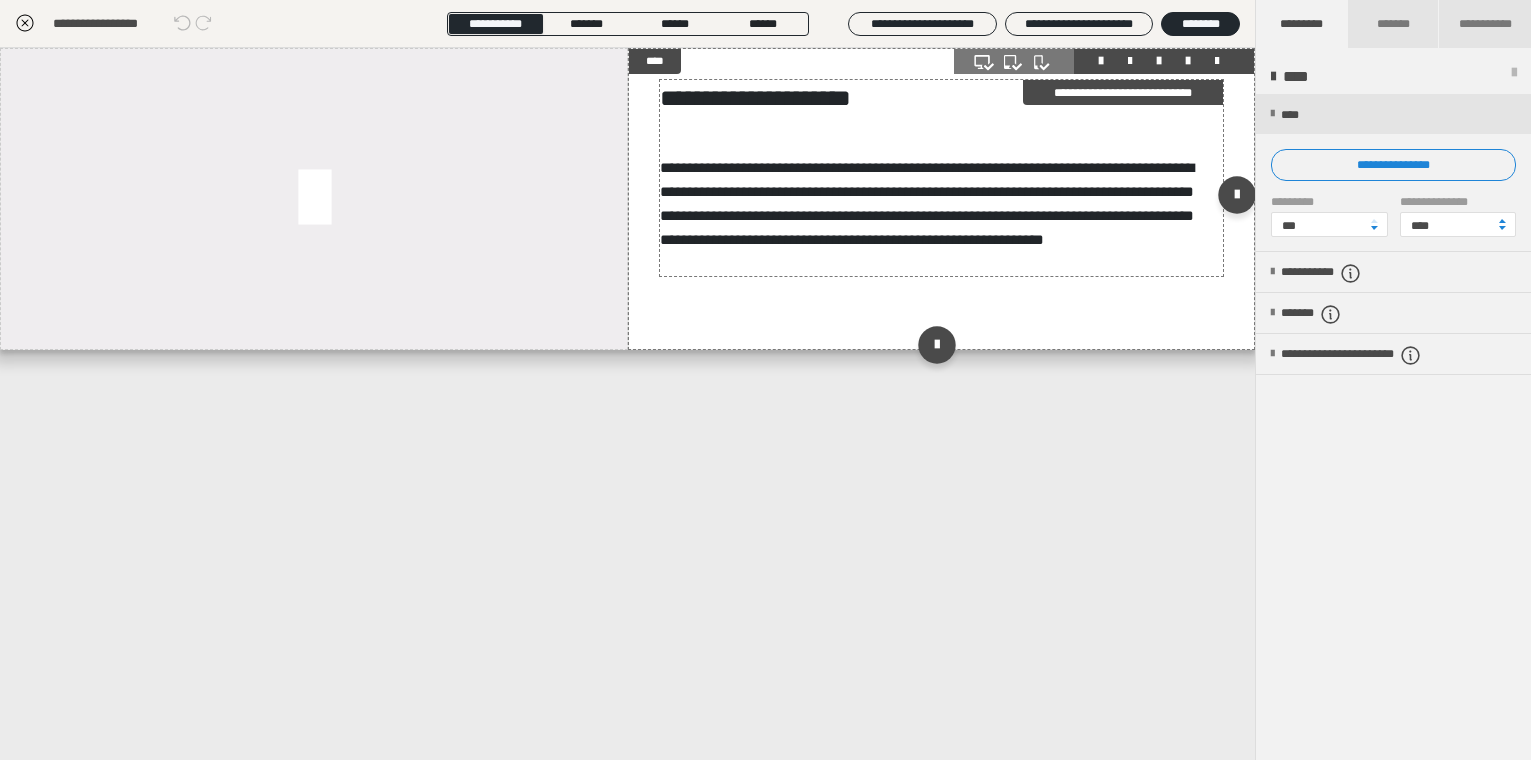 click on "**********" at bounding box center [941, 98] 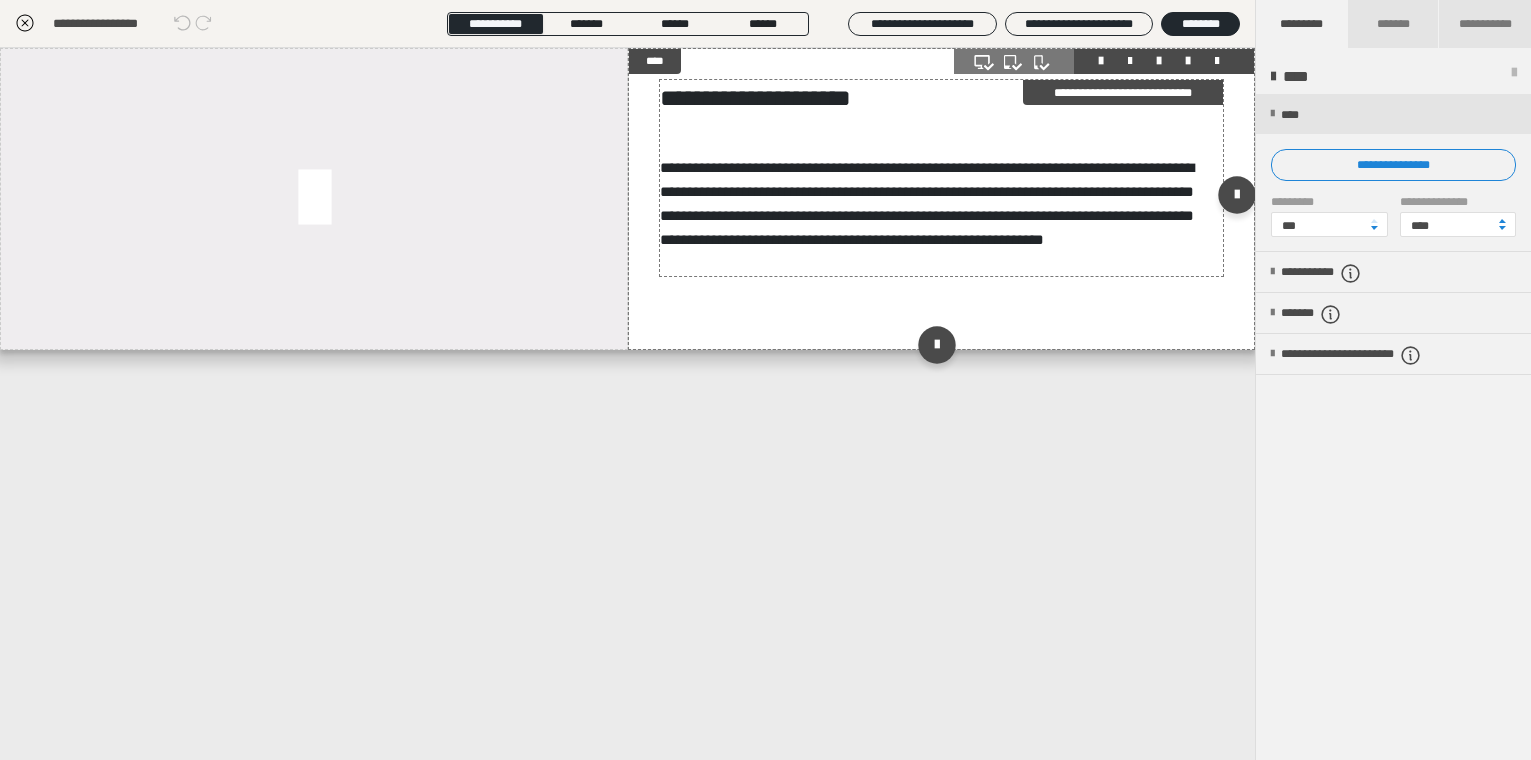 click on "**********" at bounding box center [941, 98] 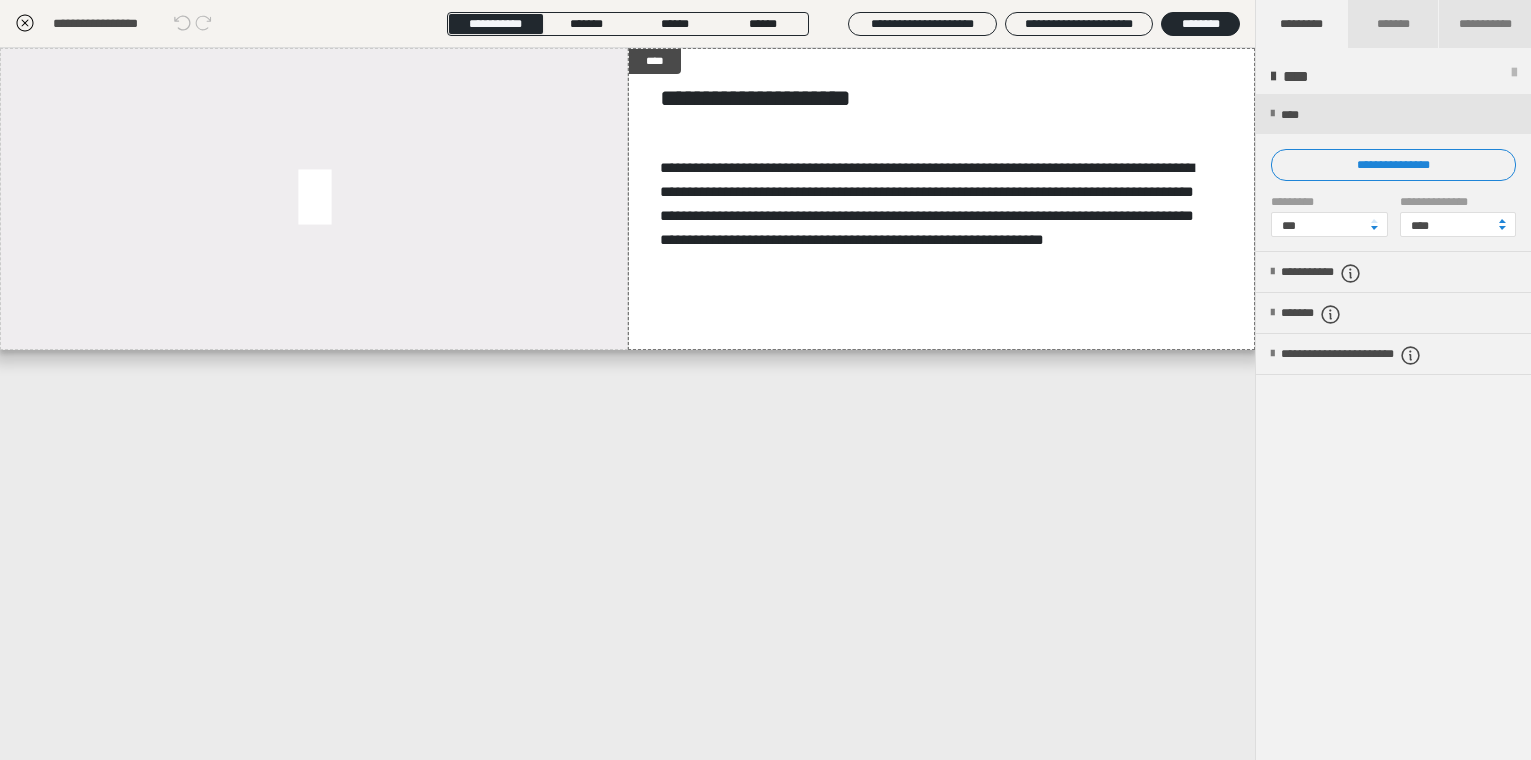 click on "**********" at bounding box center [766, 237] 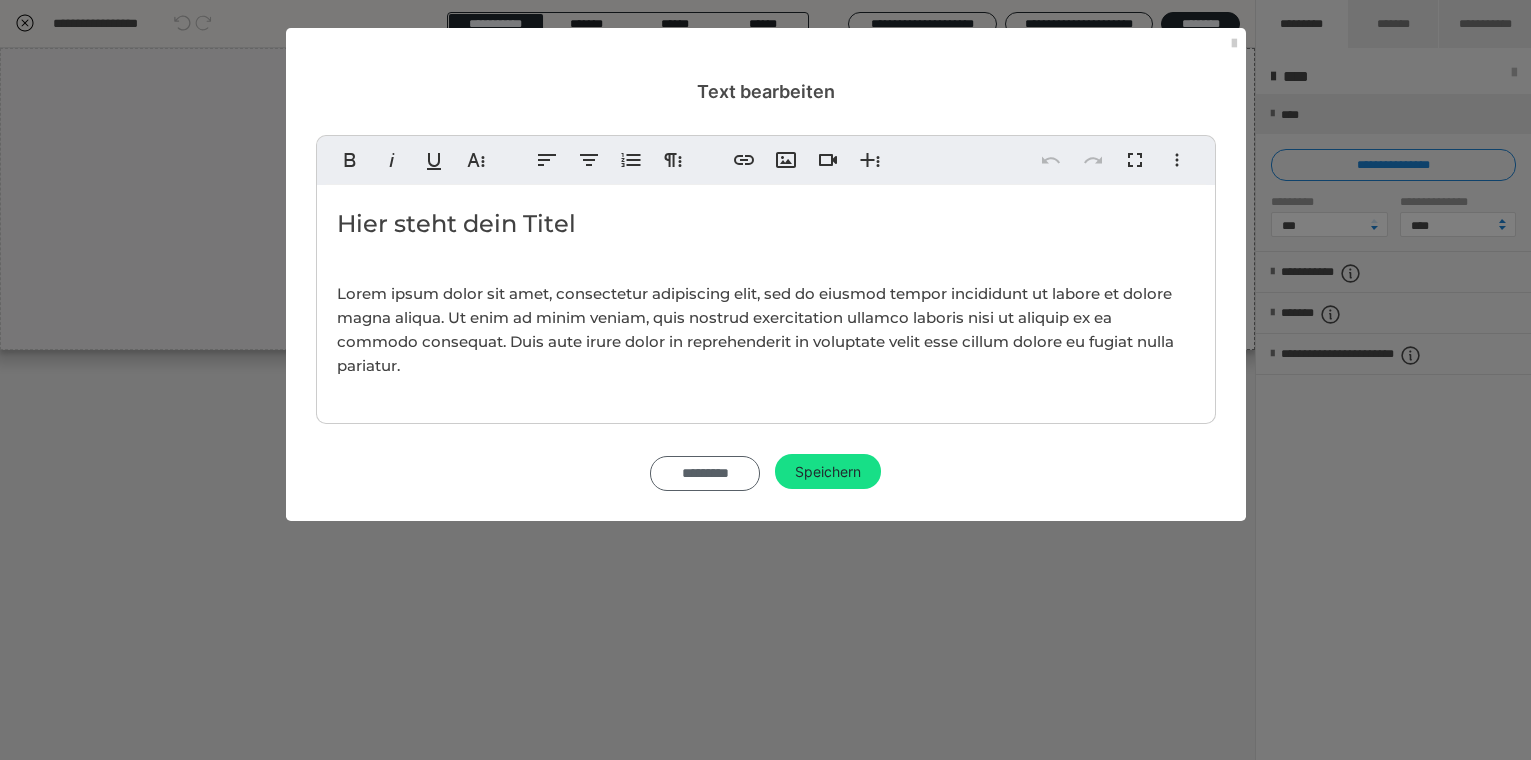 click on "**********" at bounding box center [765, 380] 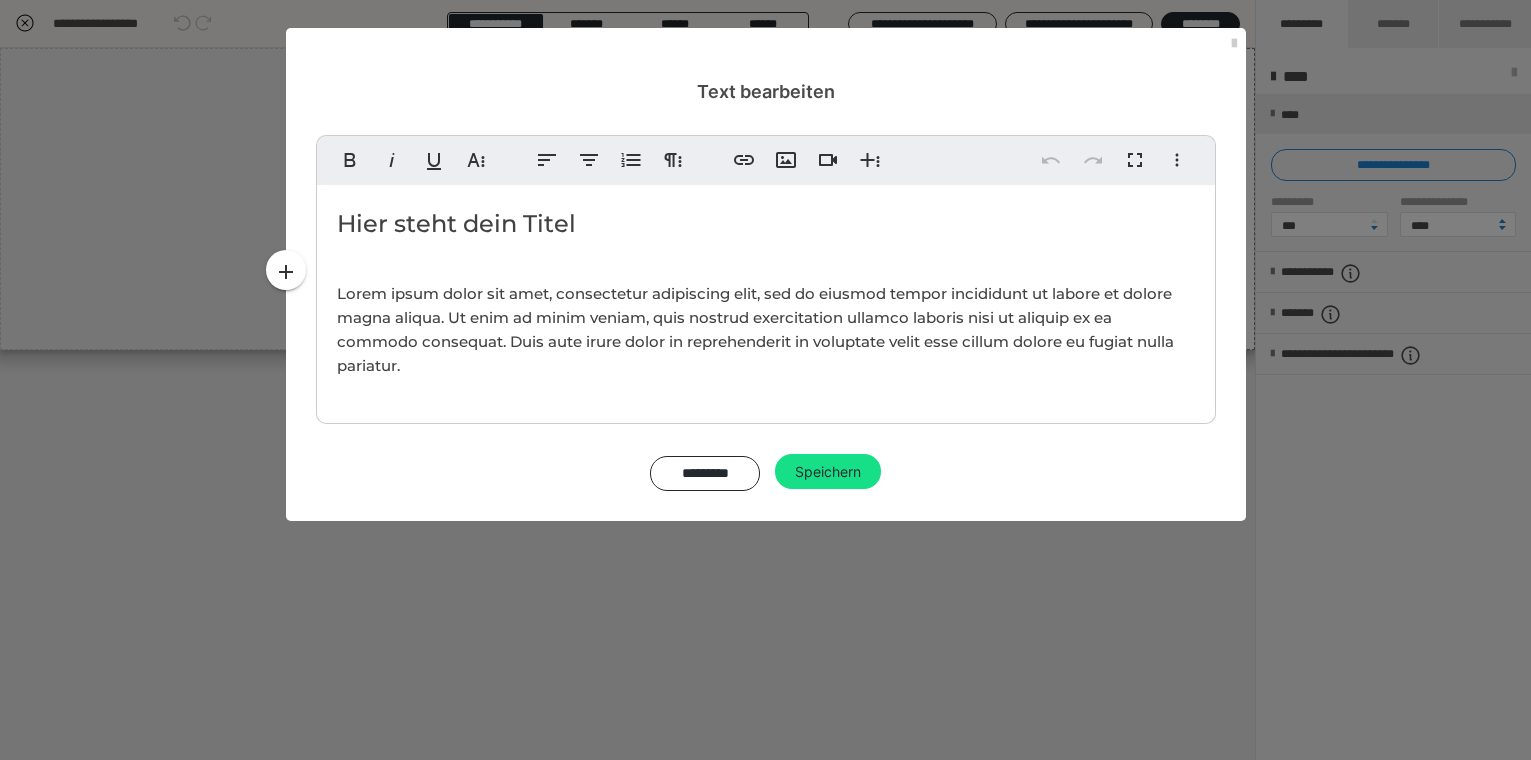 click on "Hier steht dein Titel" at bounding box center [766, 224] 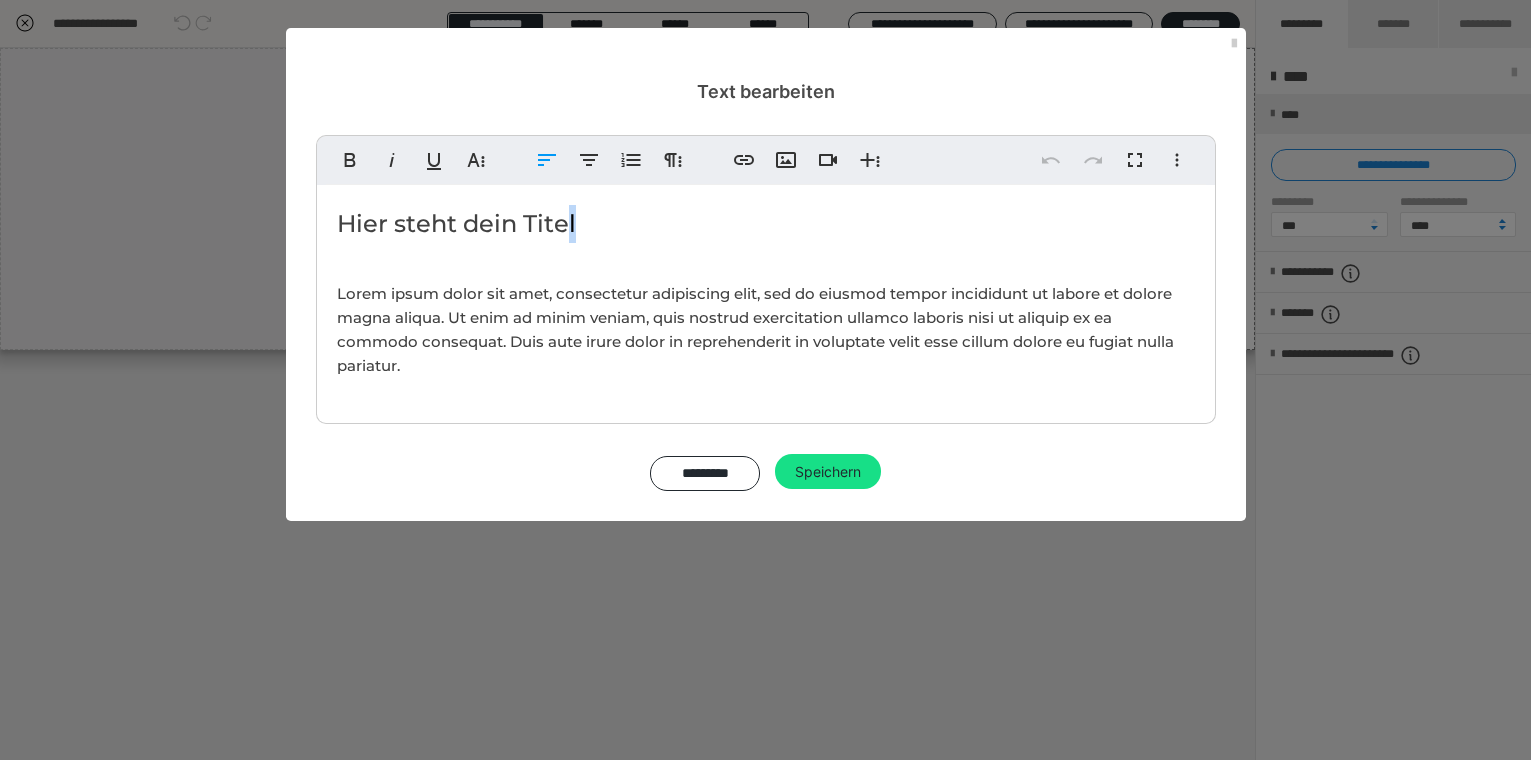 click on "Hier steht dein Titel" at bounding box center [766, 224] 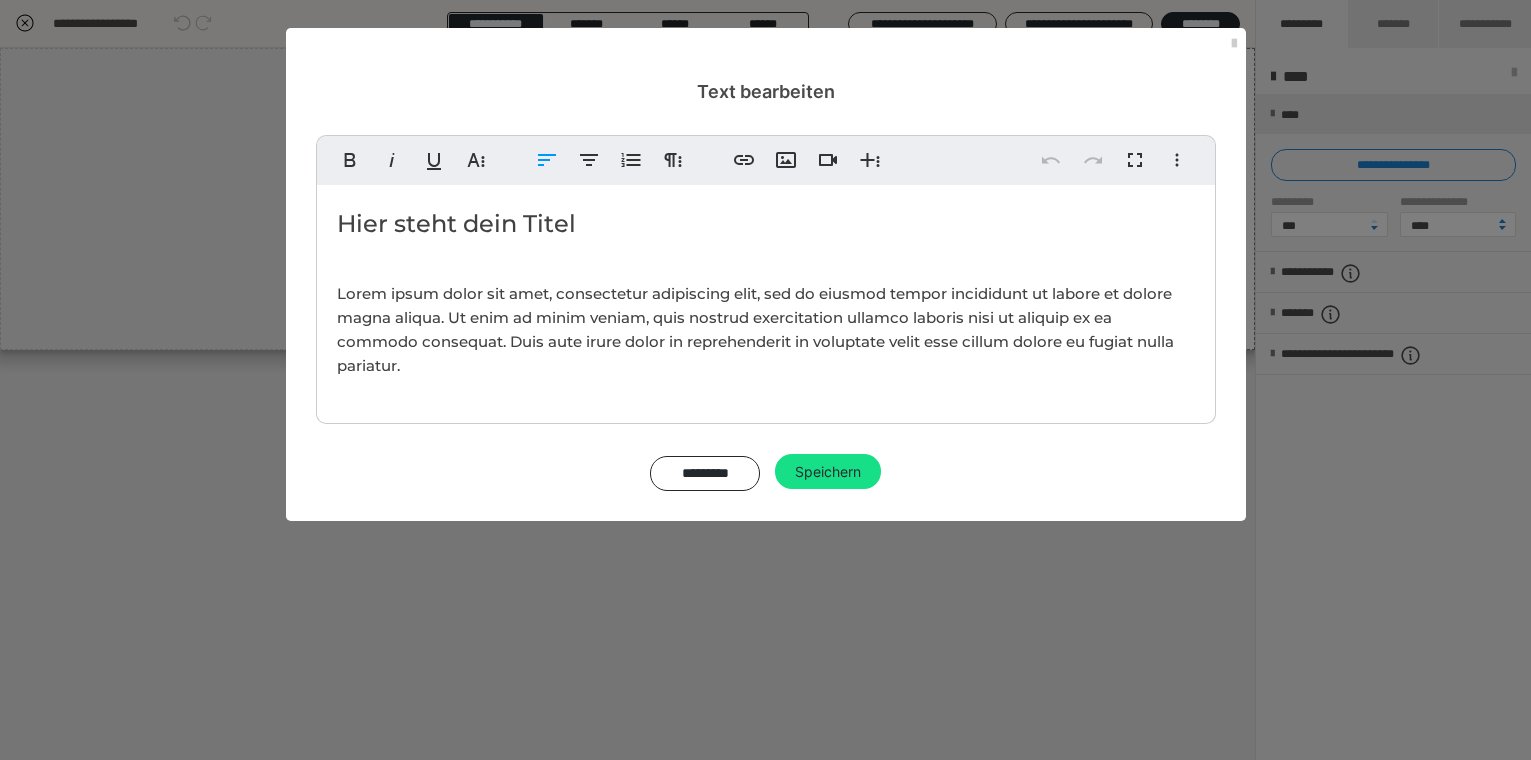 click on "Lorem ipsum dolor sit amet, consectetur adipiscing elit, sed do eiusmod tempor incididunt ut labore et dolore magna aliqua. Ut enim ad minim veniam, quis nostrud exercitation ullamco laboris nisi ut aliquip ex ea commodo consequat. Duis aute irure dolor in reprehenderit in voluptate velit esse cillum dolore eu fugiat nulla pariatur." at bounding box center [766, 330] 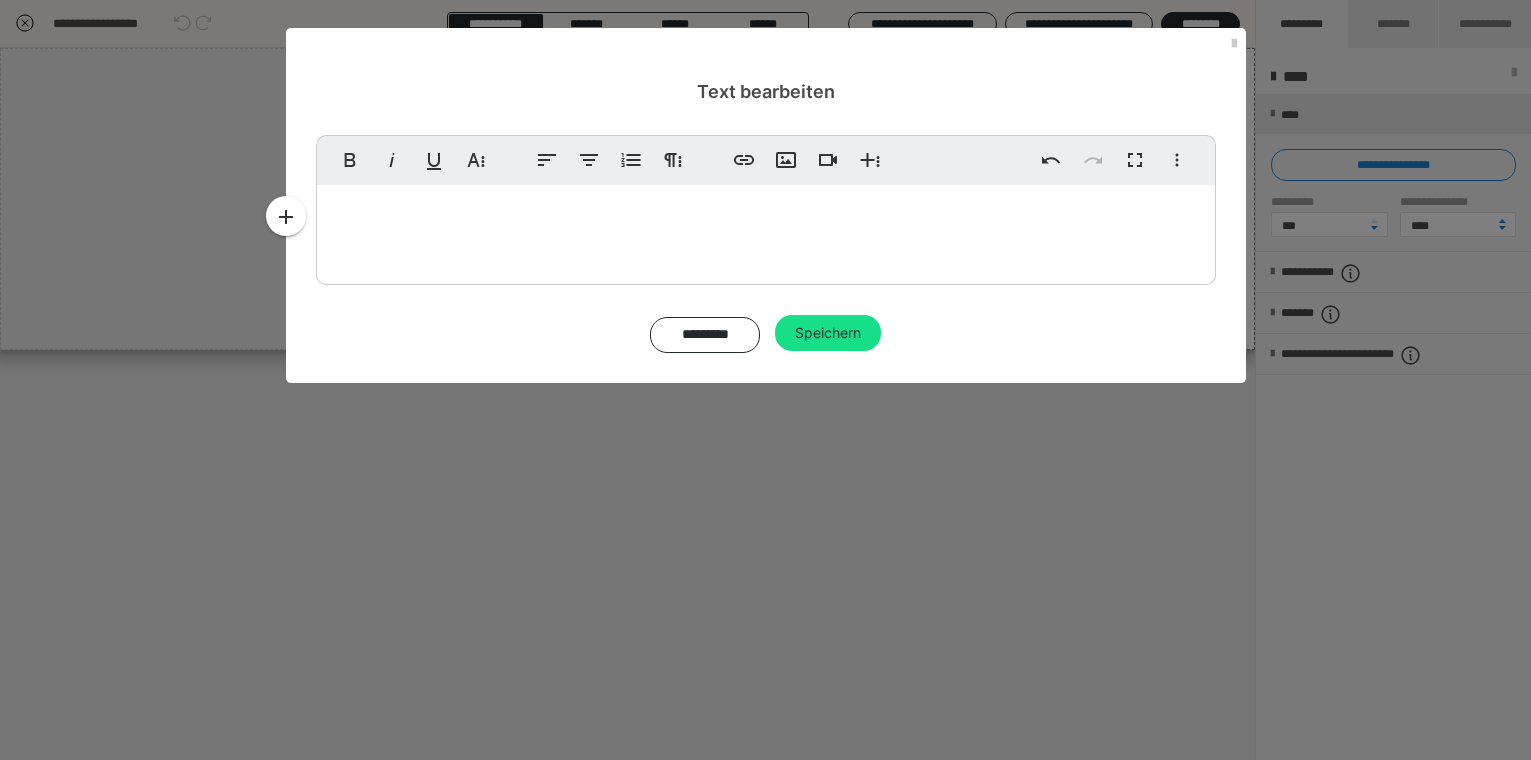 type 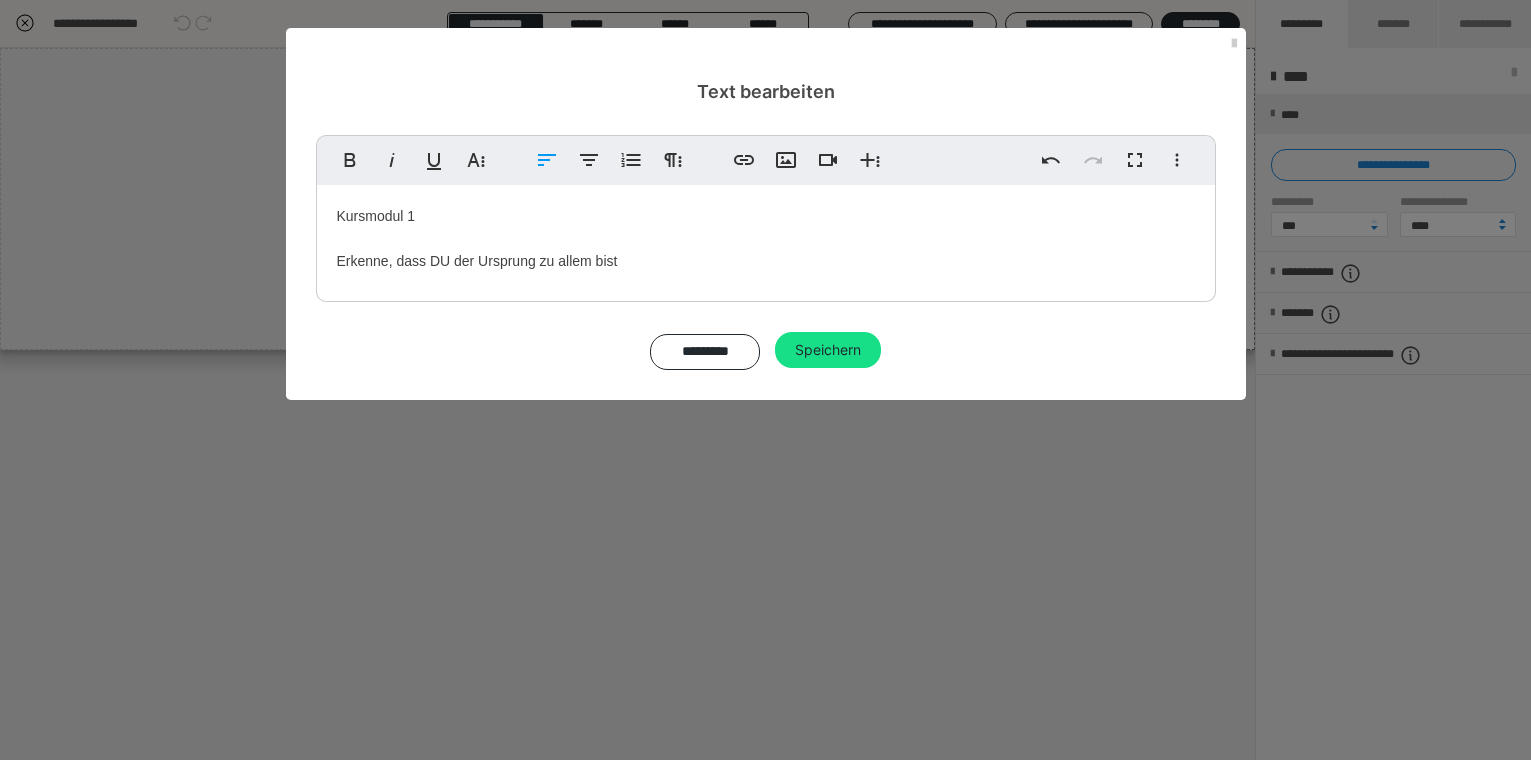 click on "Kursmodul 1 Erkenne, dass DU der Ursprung zu allem bist" at bounding box center [766, 238] 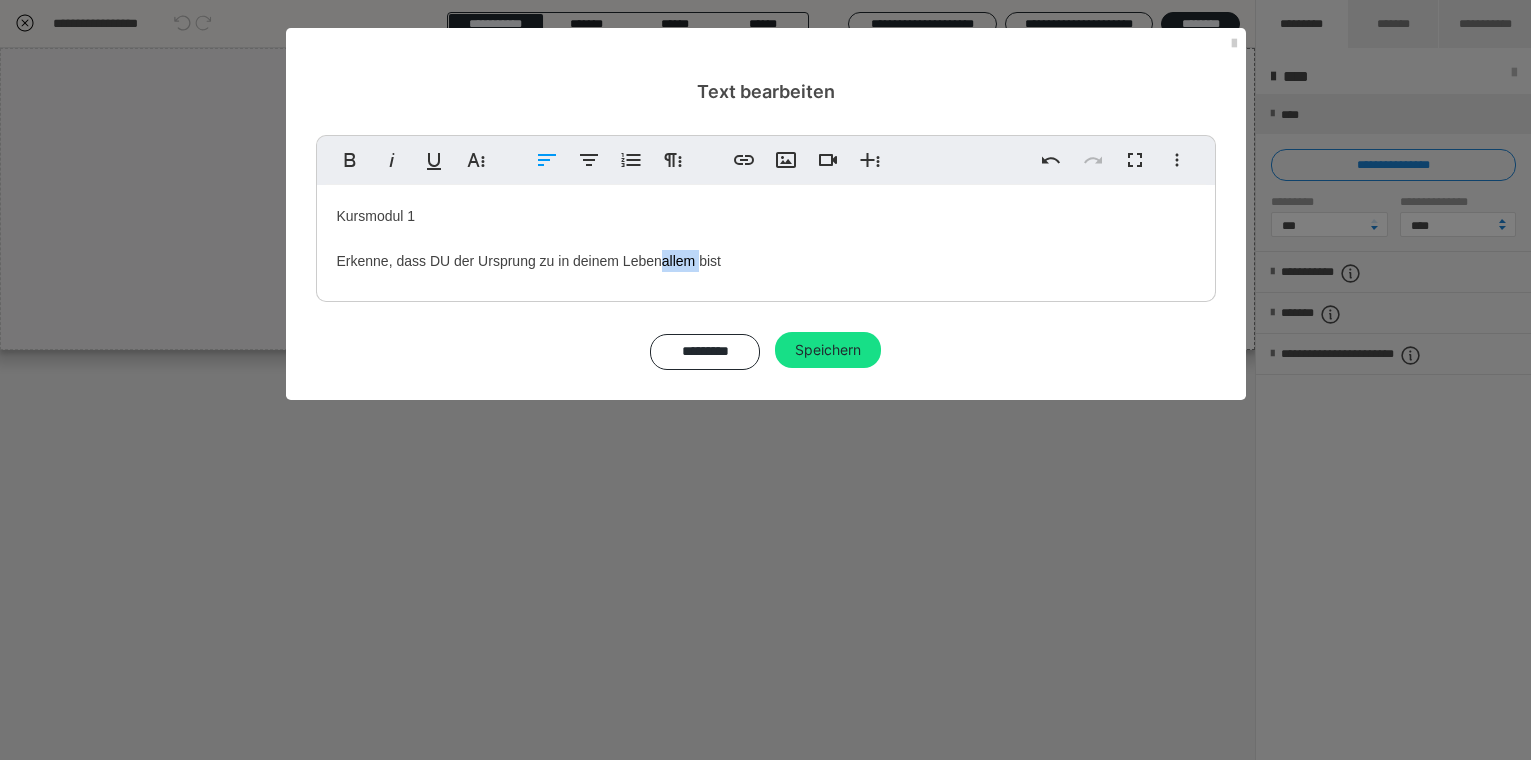 drag, startPoint x: 664, startPoint y: 262, endPoint x: 702, endPoint y: 263, distance: 38.013157 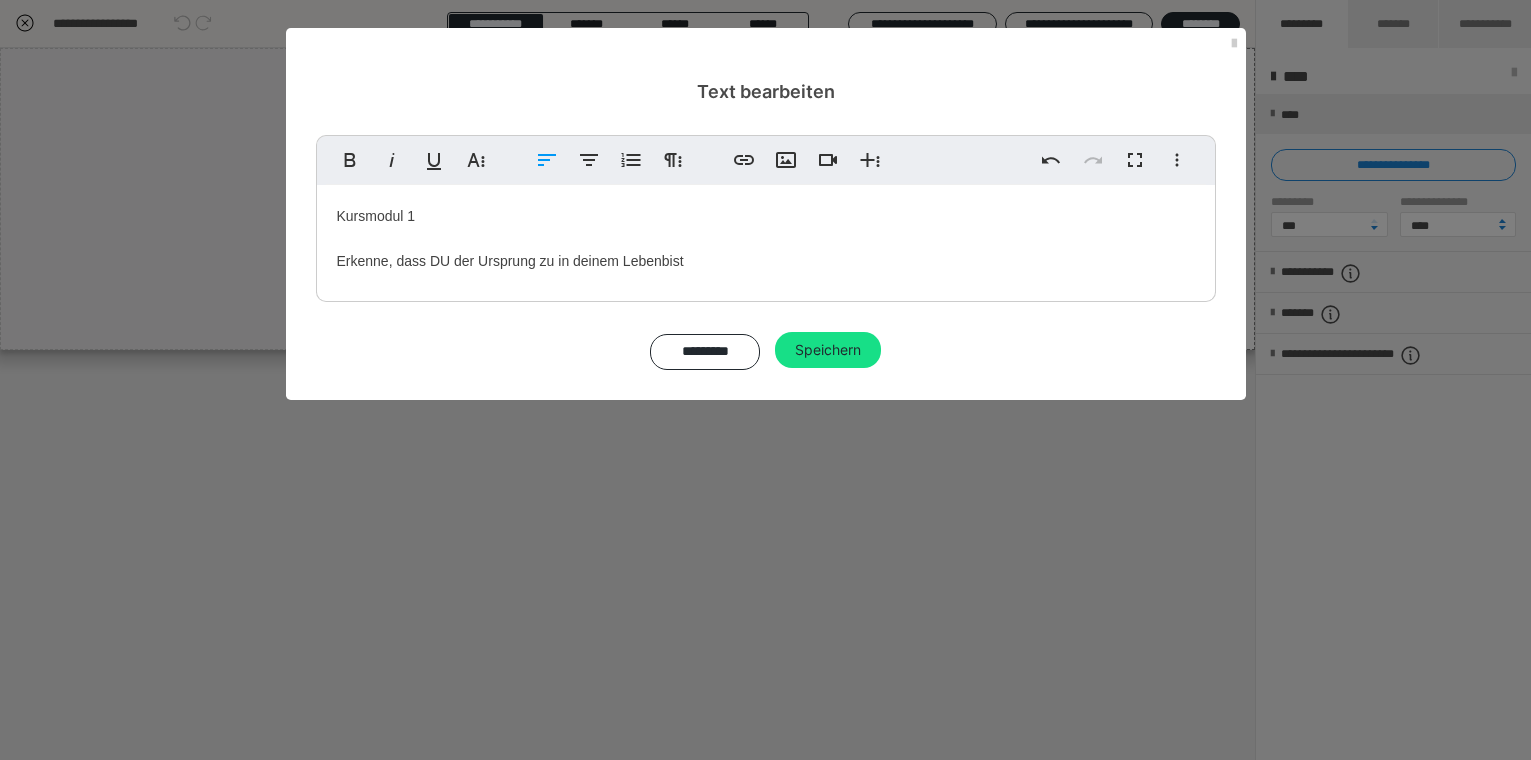 click on "Kursmodul 1 Erkenne, dass DU der Ursprung zu in deinem Leben  bist" at bounding box center (766, 238) 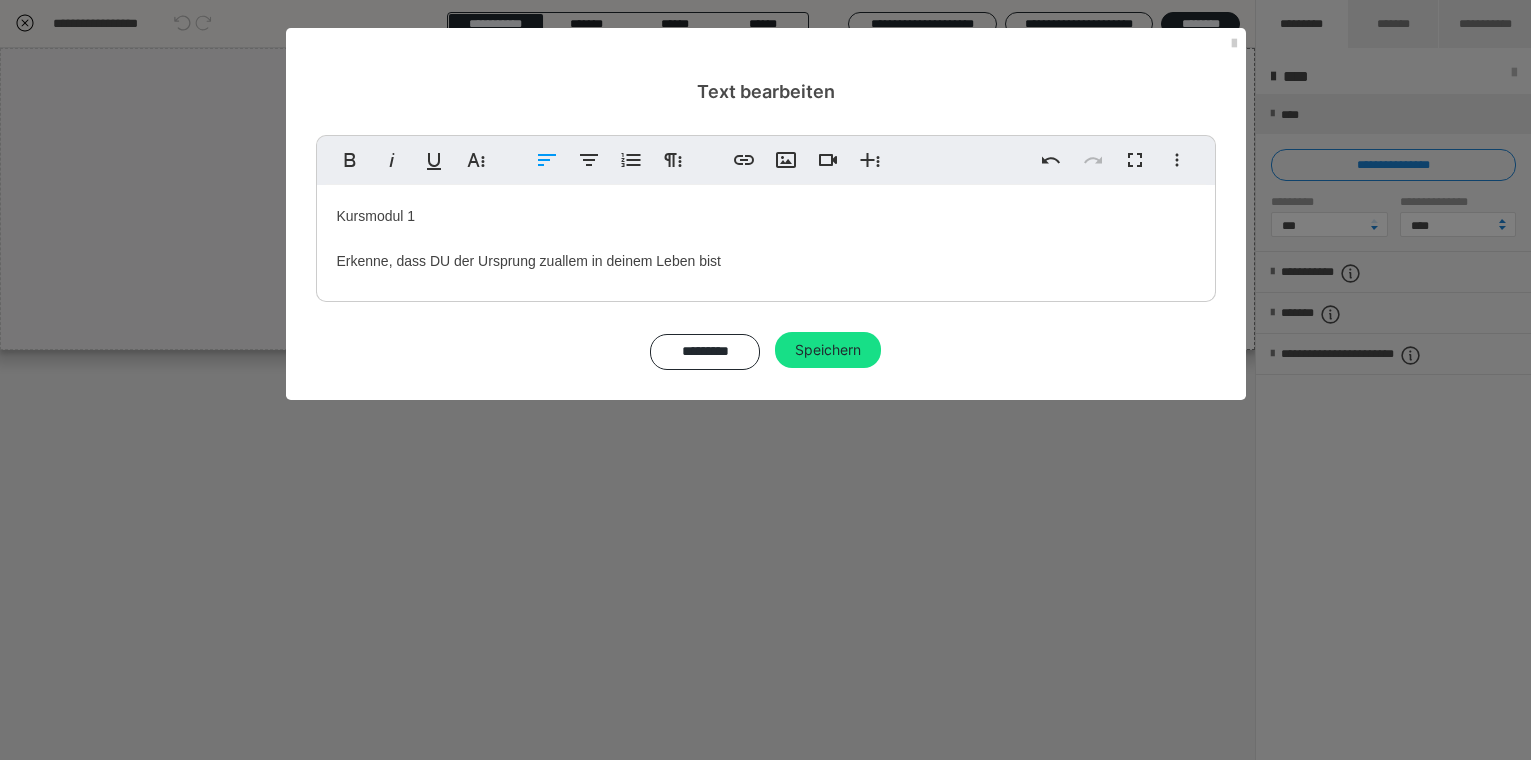click on "Kursmodul 1 Erkenne, dass DU der Ursprung zuallem in deinem Leben bist" at bounding box center (766, 238) 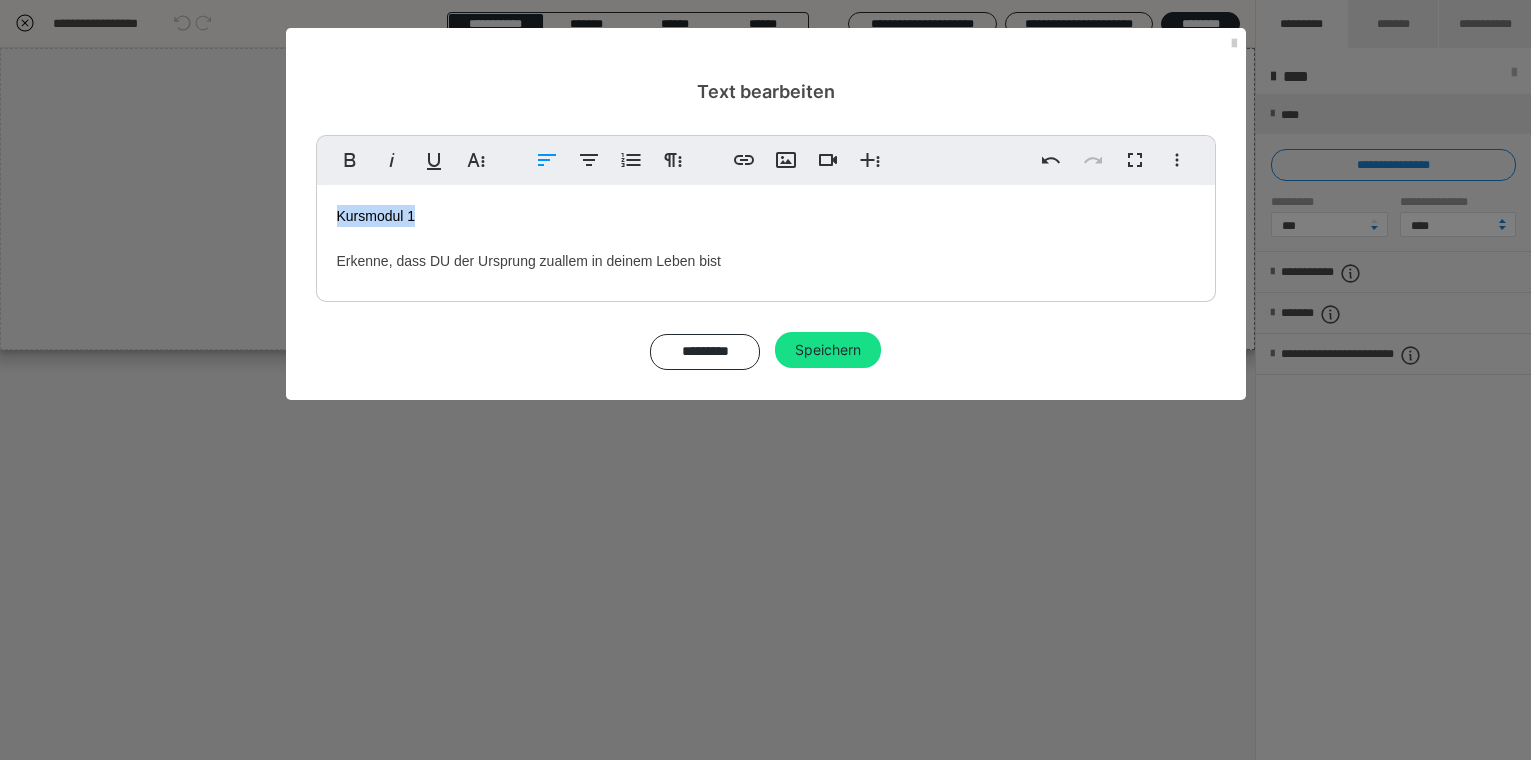 drag, startPoint x: 438, startPoint y: 219, endPoint x: 320, endPoint y: 217, distance: 118.016945 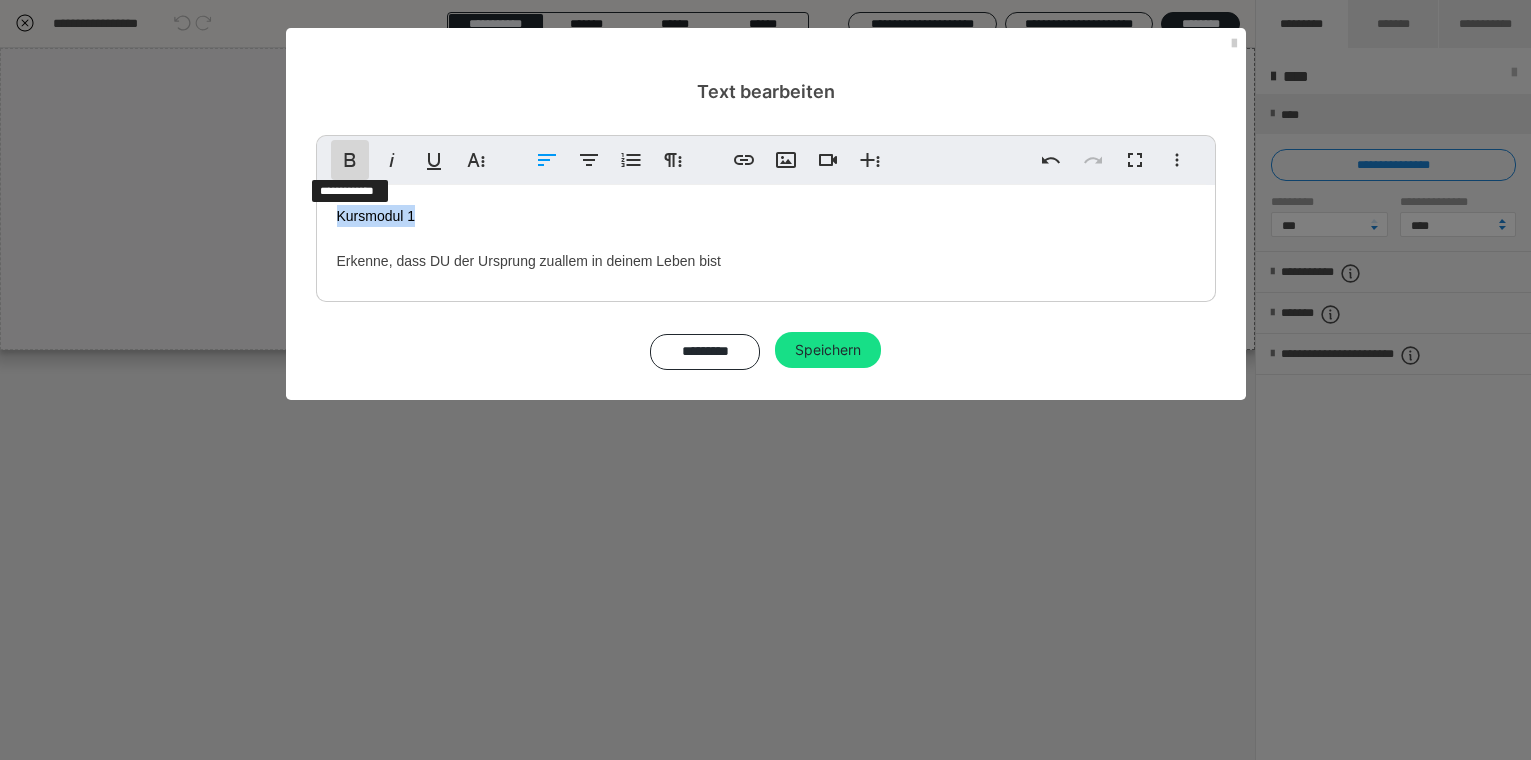 click 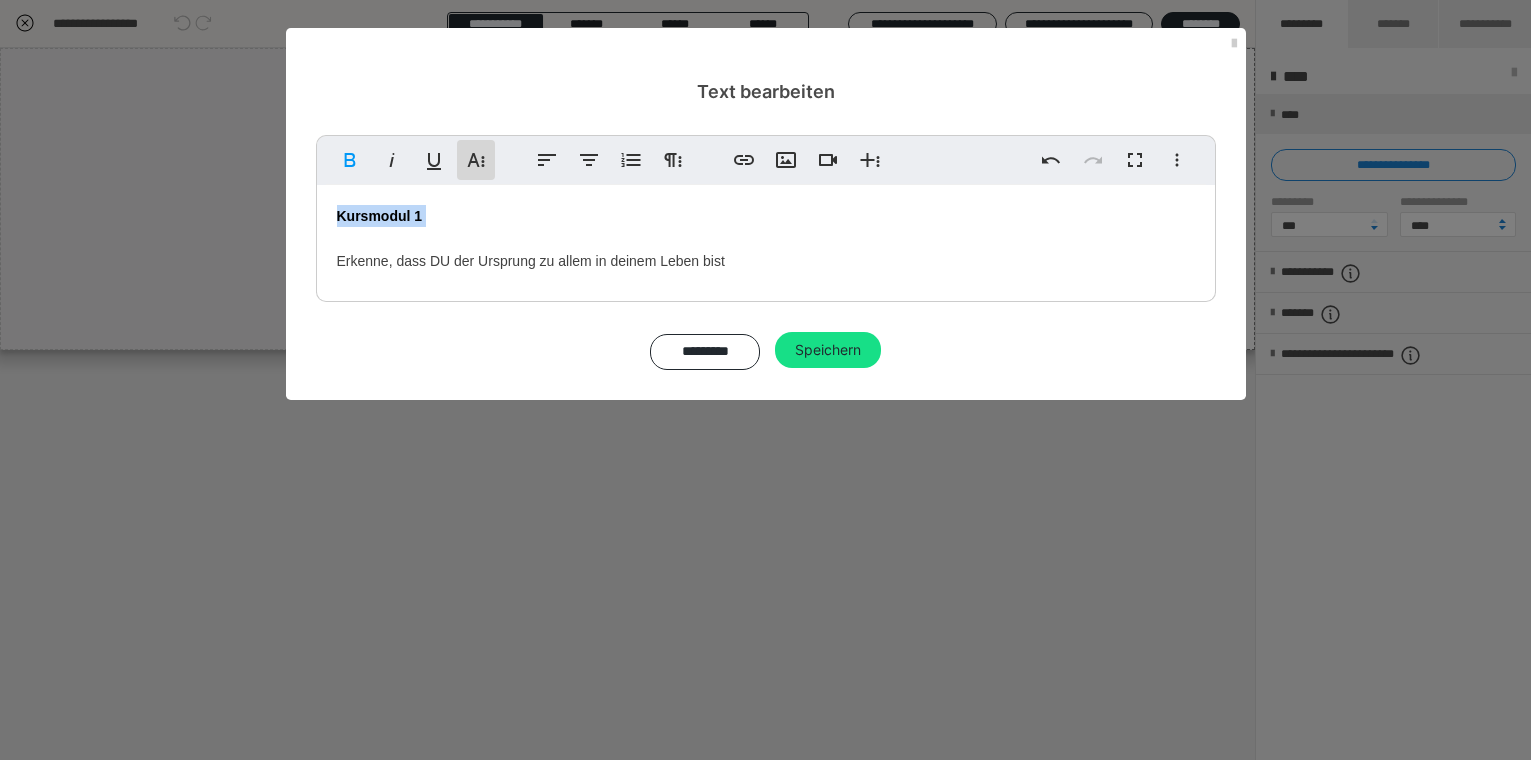 click 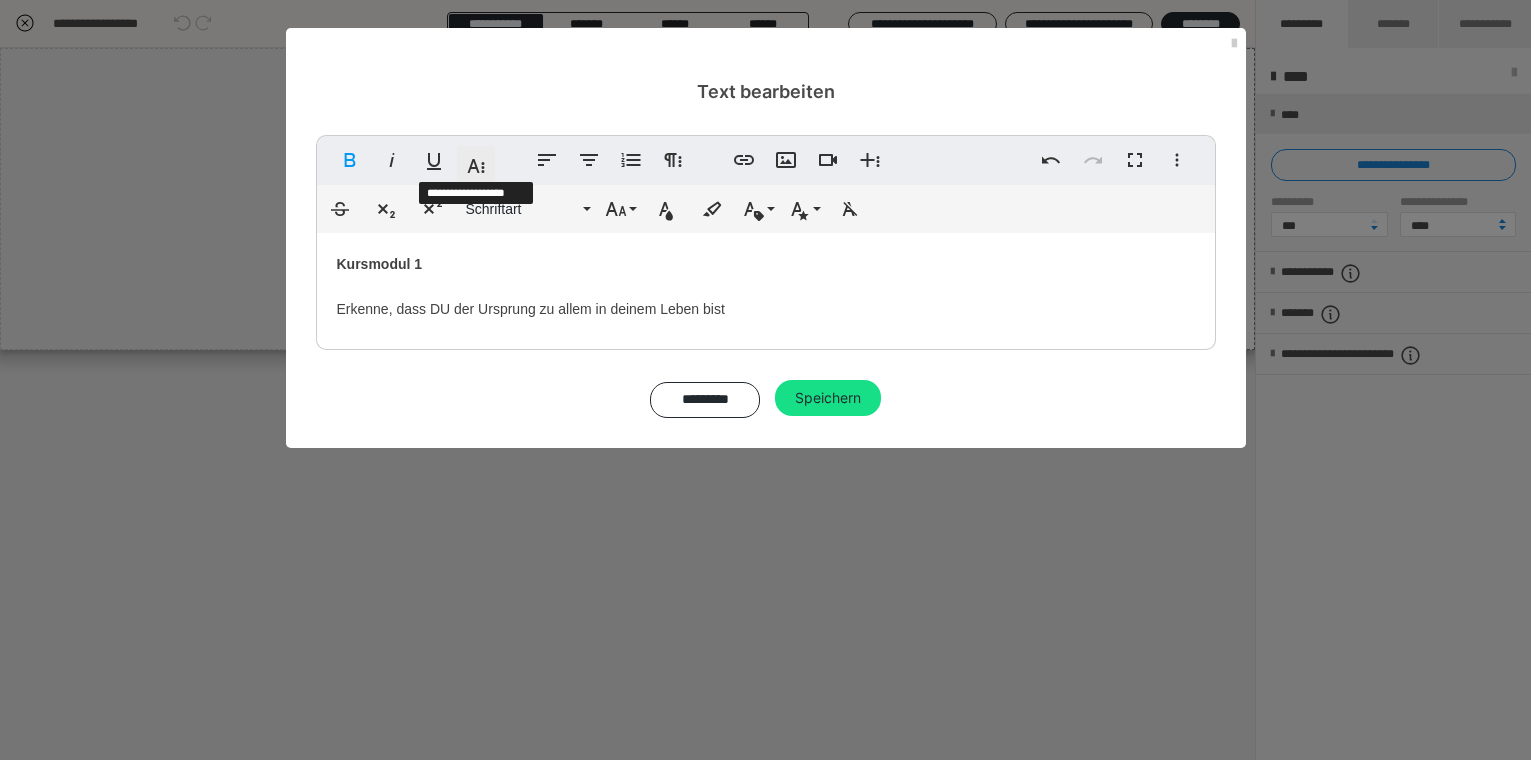click 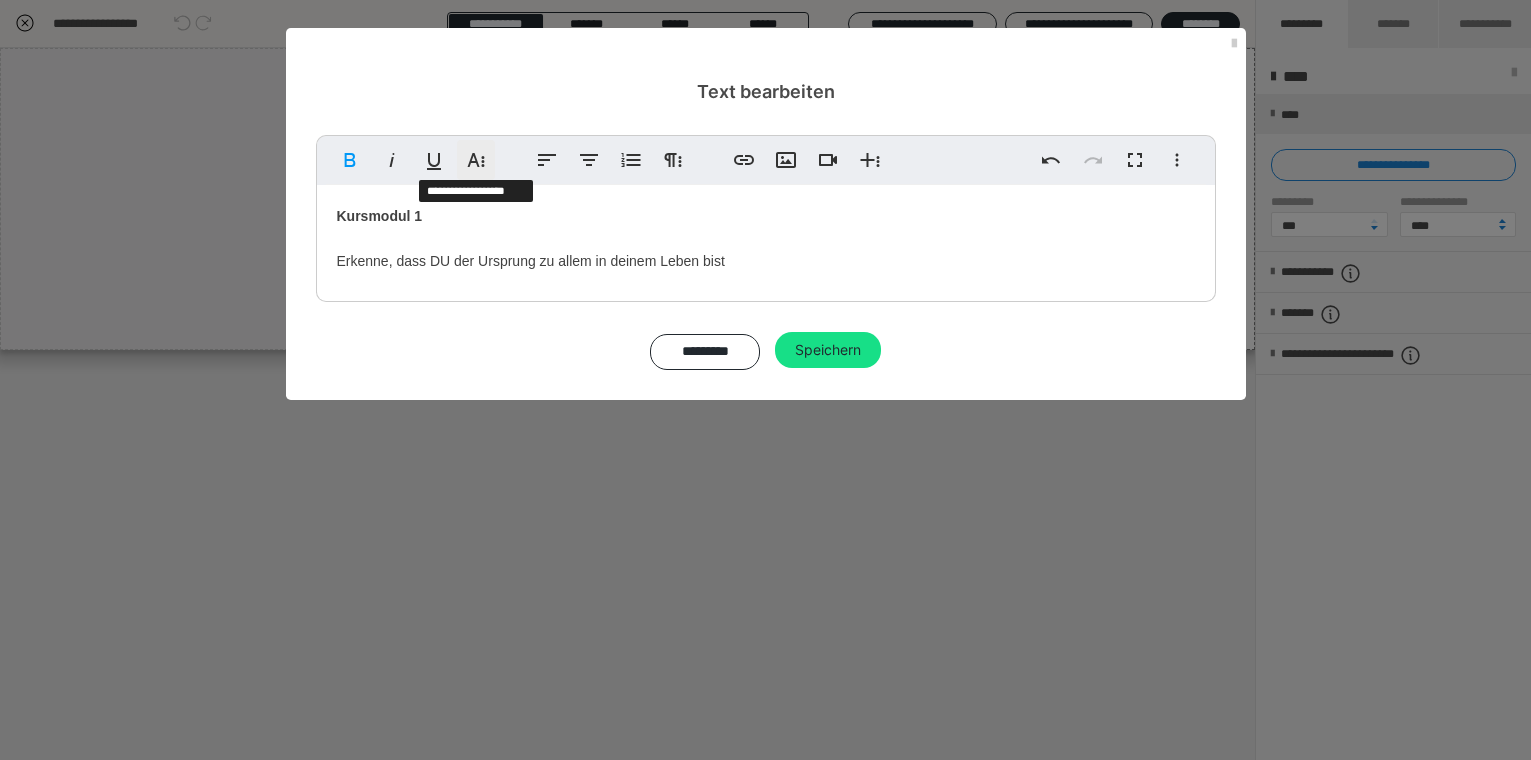 click 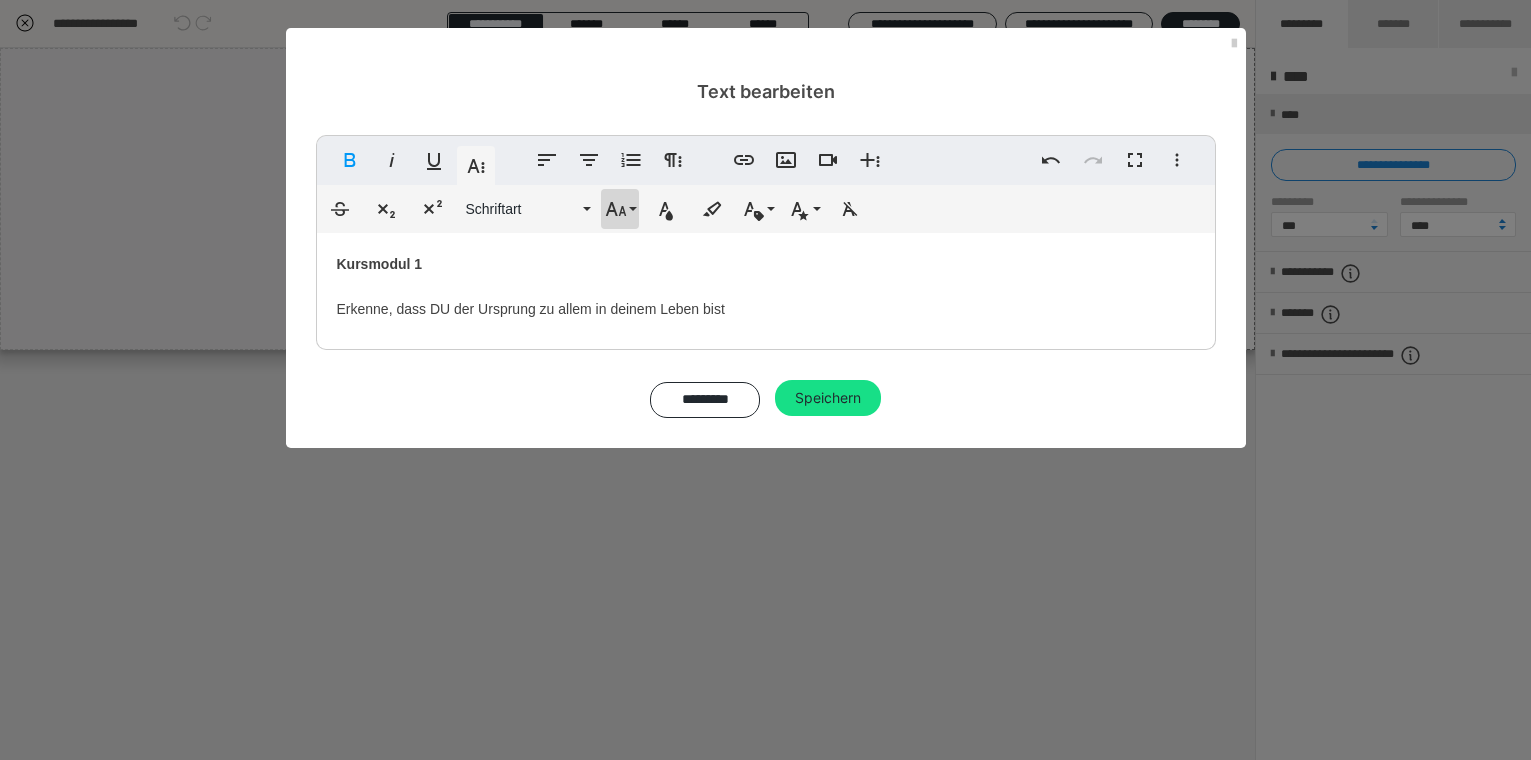 click 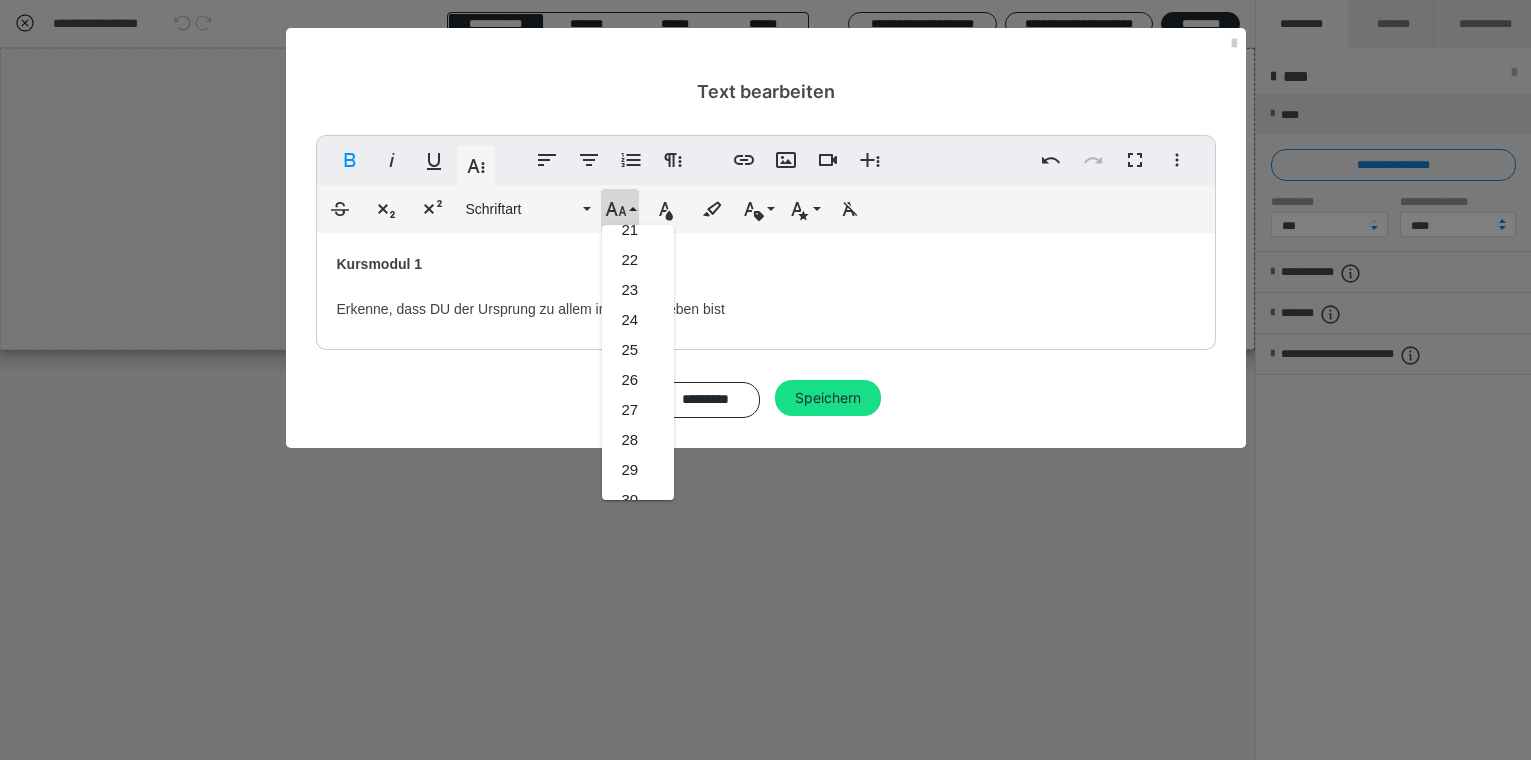 scroll, scrollTop: 791, scrollLeft: 0, axis: vertical 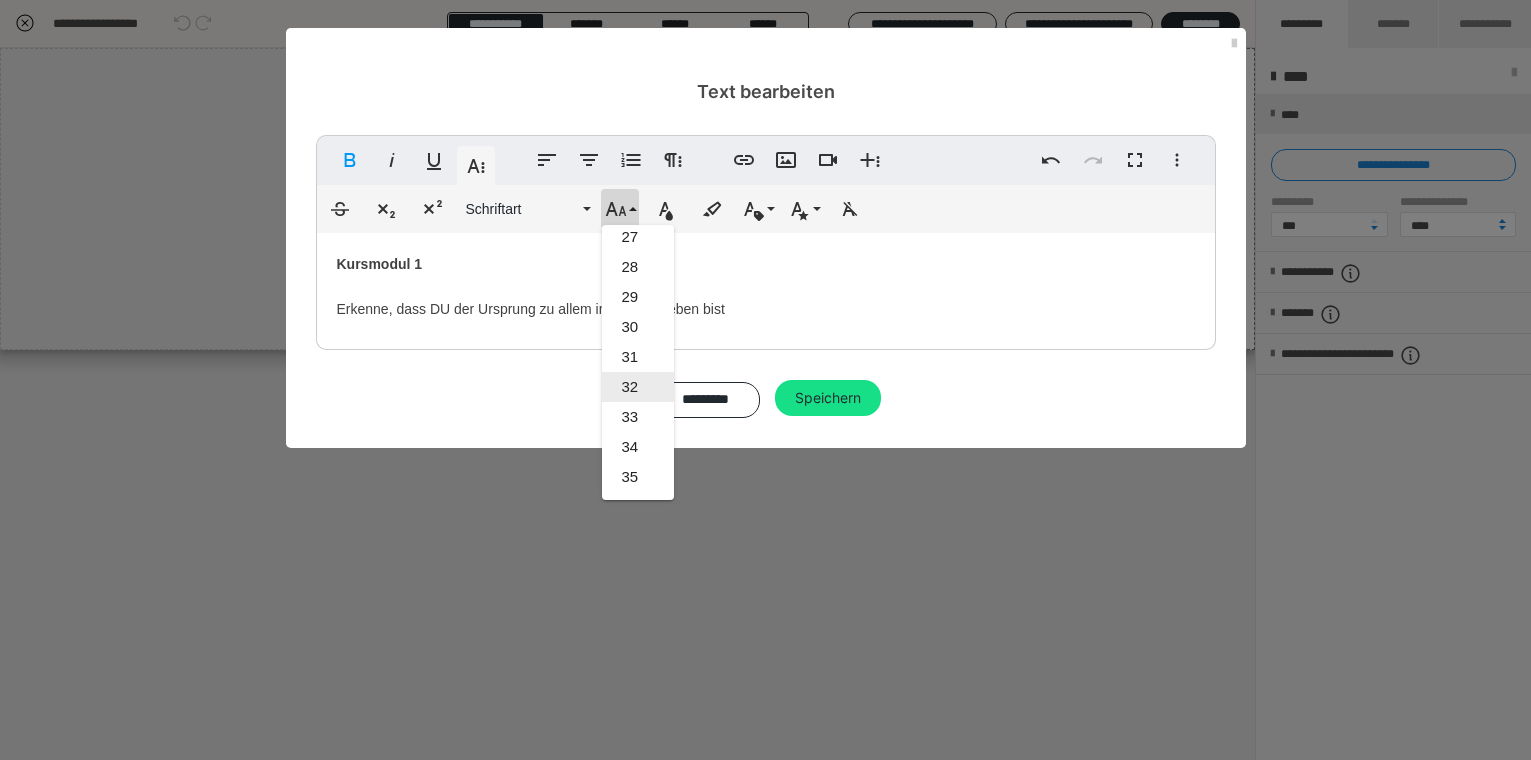 click on "32" at bounding box center [638, 387] 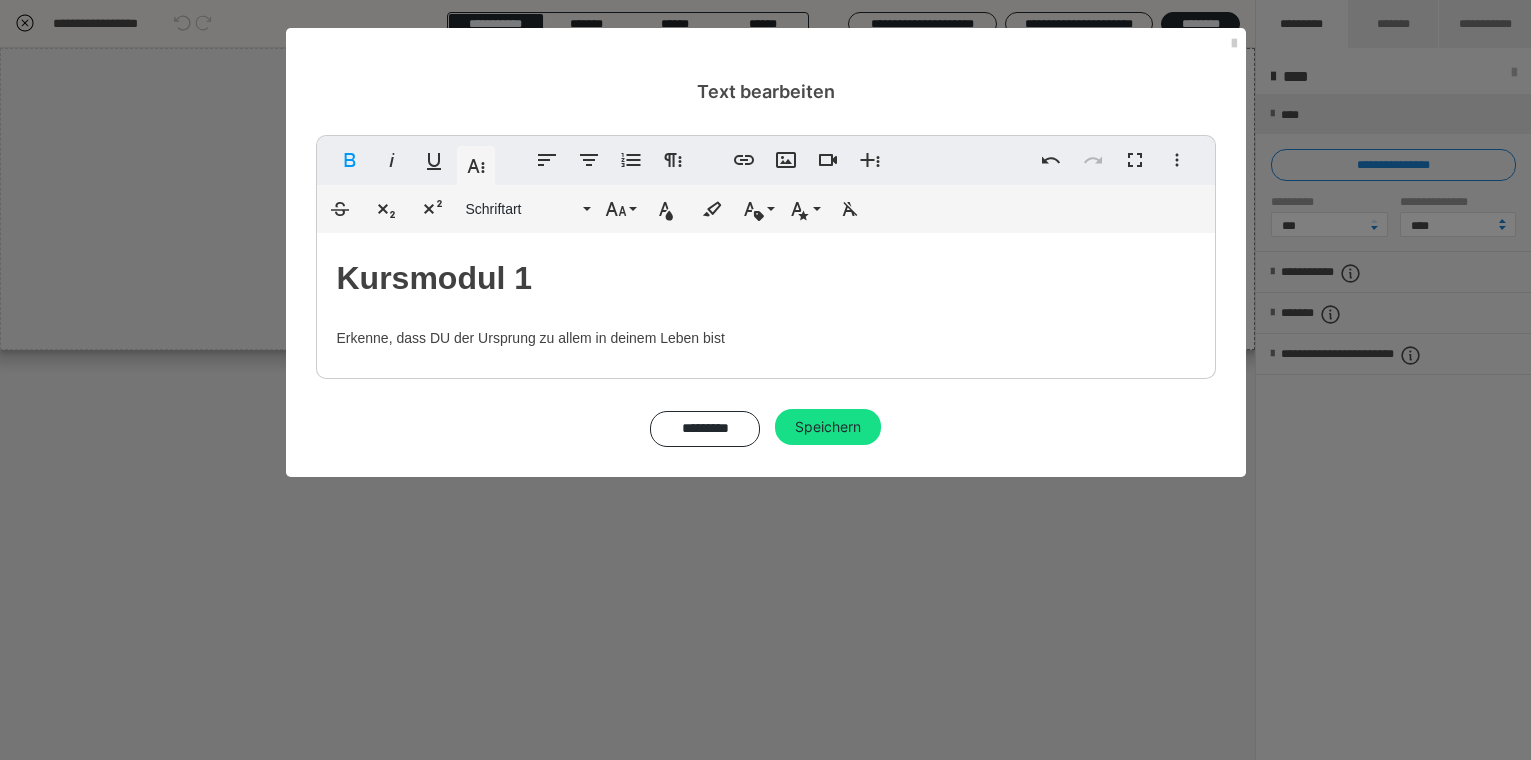 click on "Kursmodul 1 Erkenne, dass DU der Ursprung zu allem in deinem Leben bist" at bounding box center [766, 301] 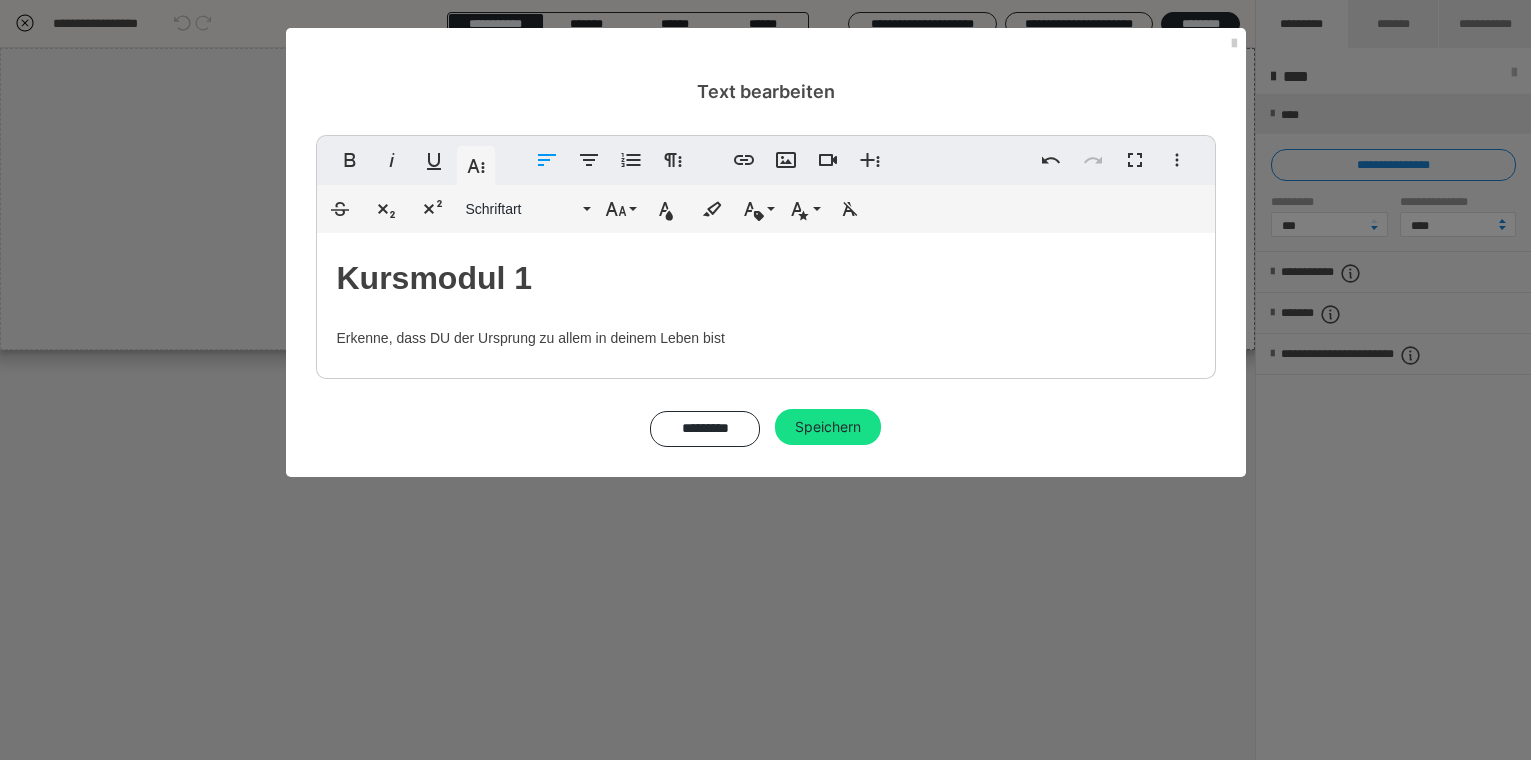 click on "Kursmodul 1 Erkenne, dass DU der Ursprung zu allem in deinem Leben bist" at bounding box center (766, 301) 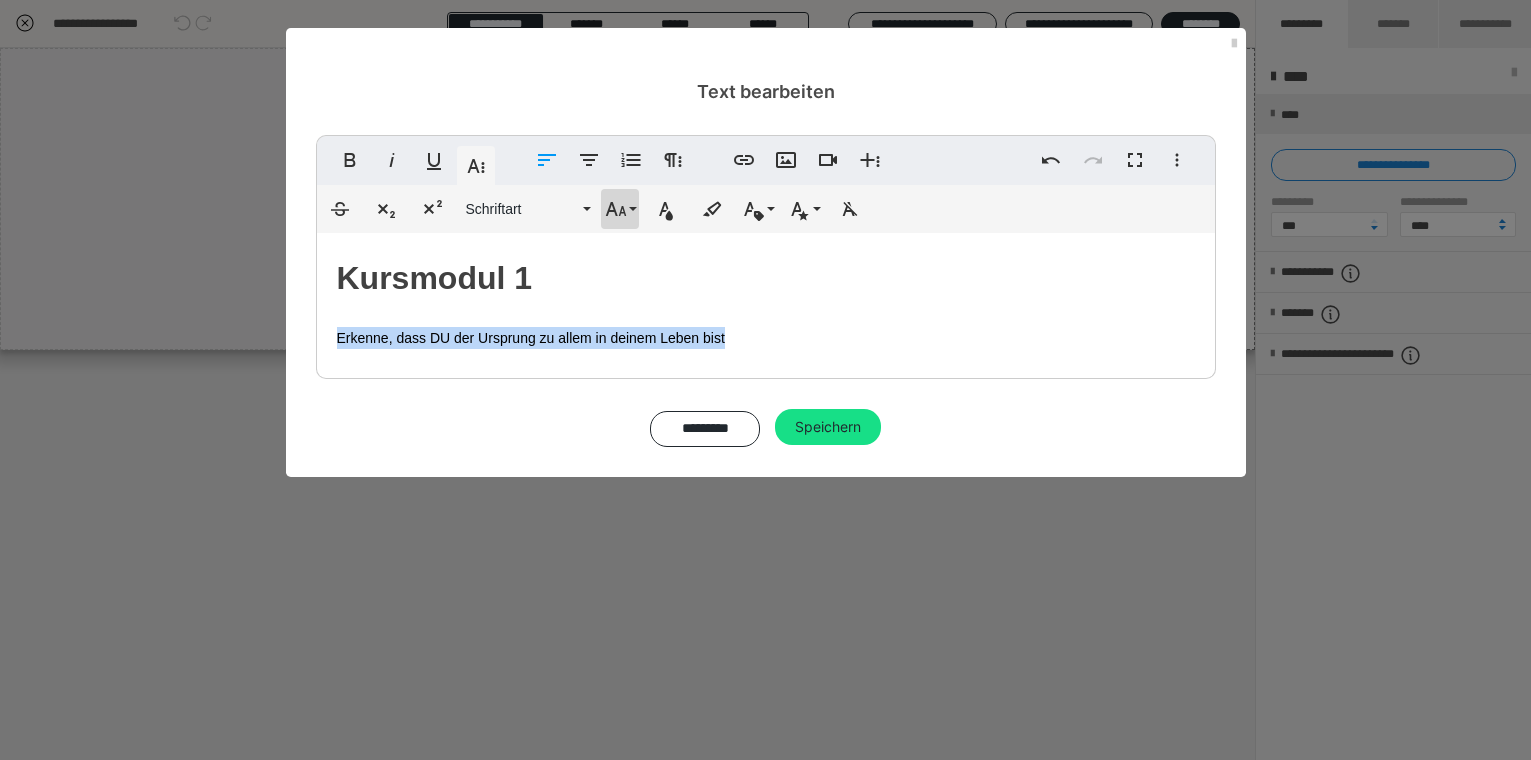 click 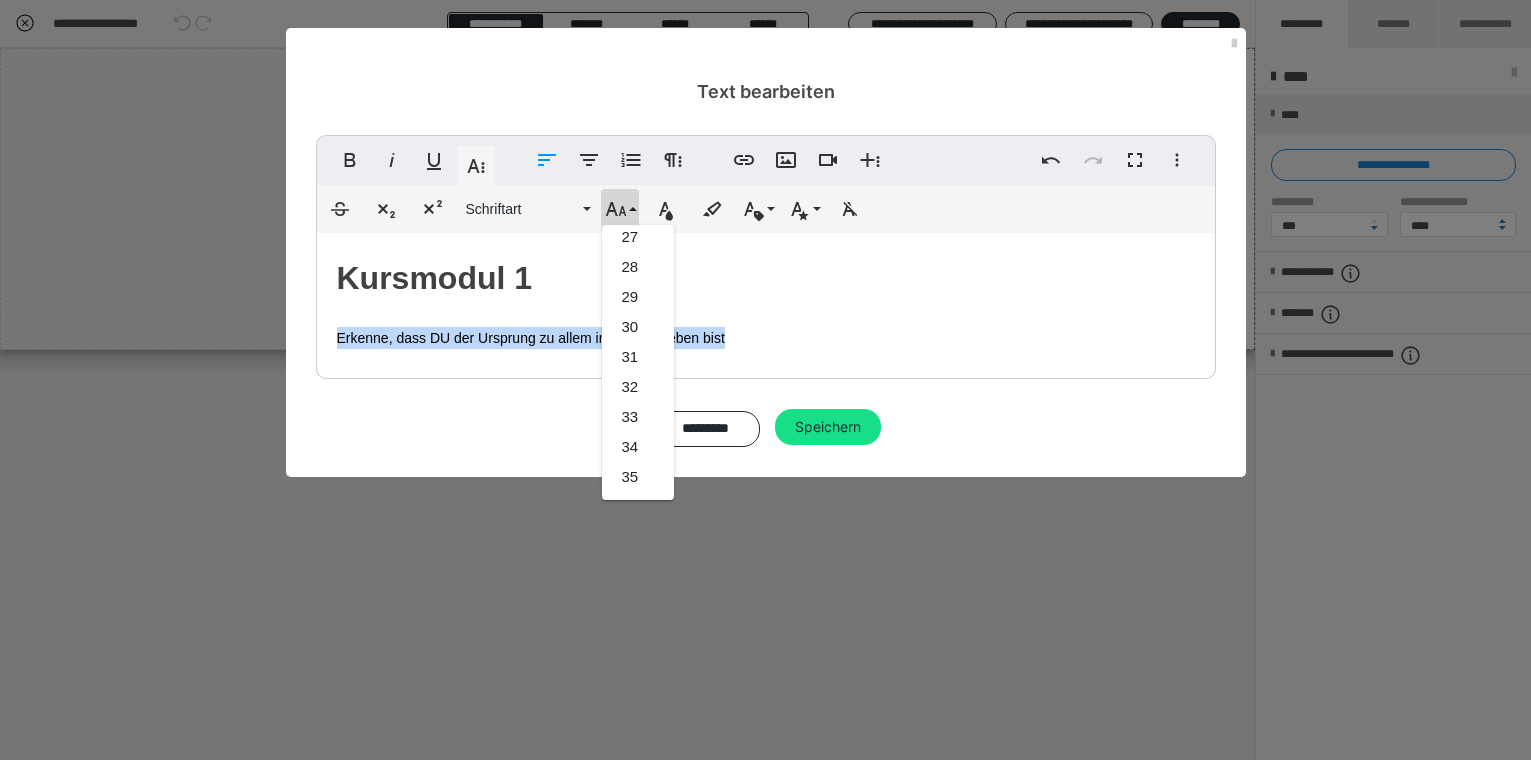 scroll, scrollTop: 413, scrollLeft: 0, axis: vertical 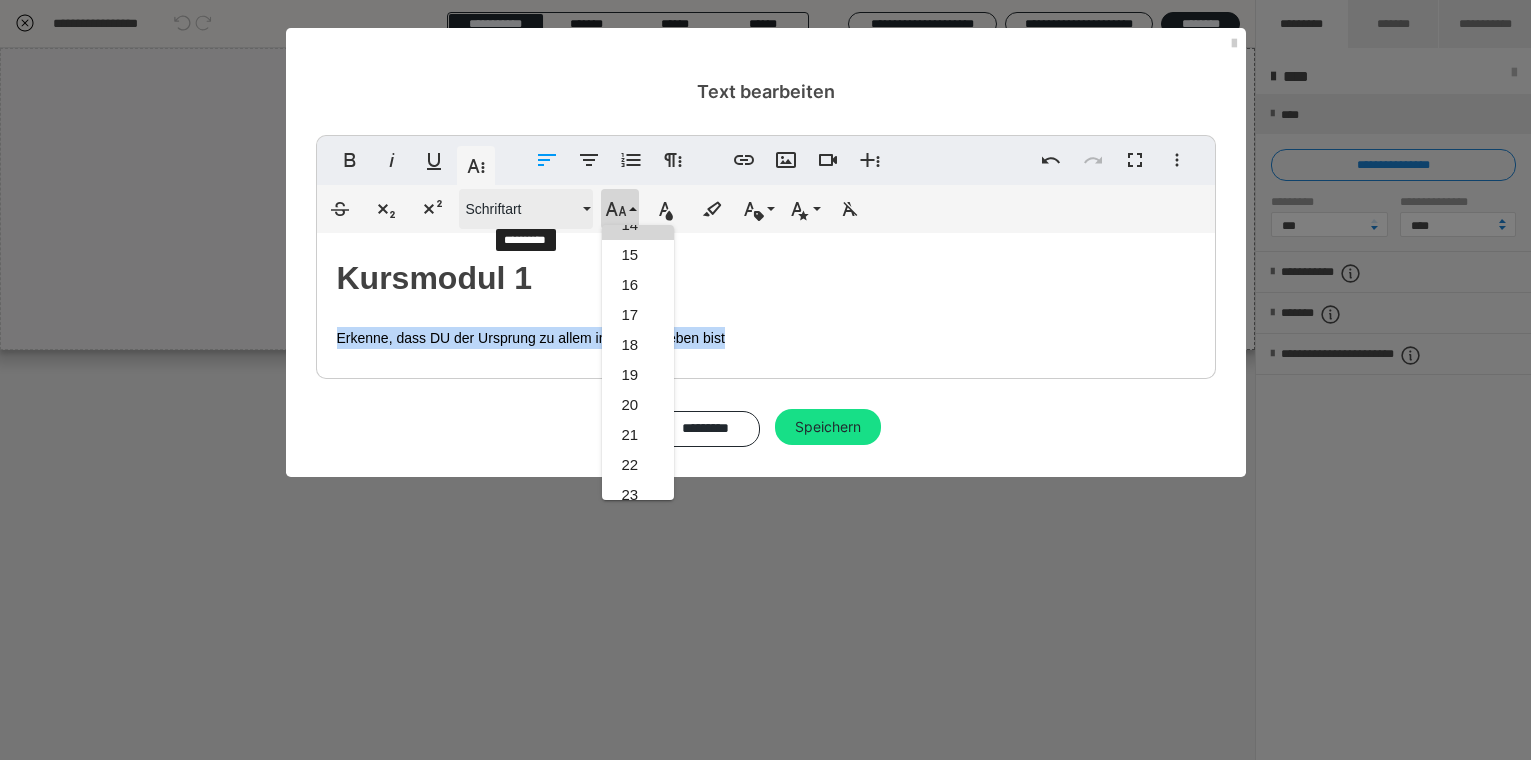 click on "Schriftart" at bounding box center (526, 209) 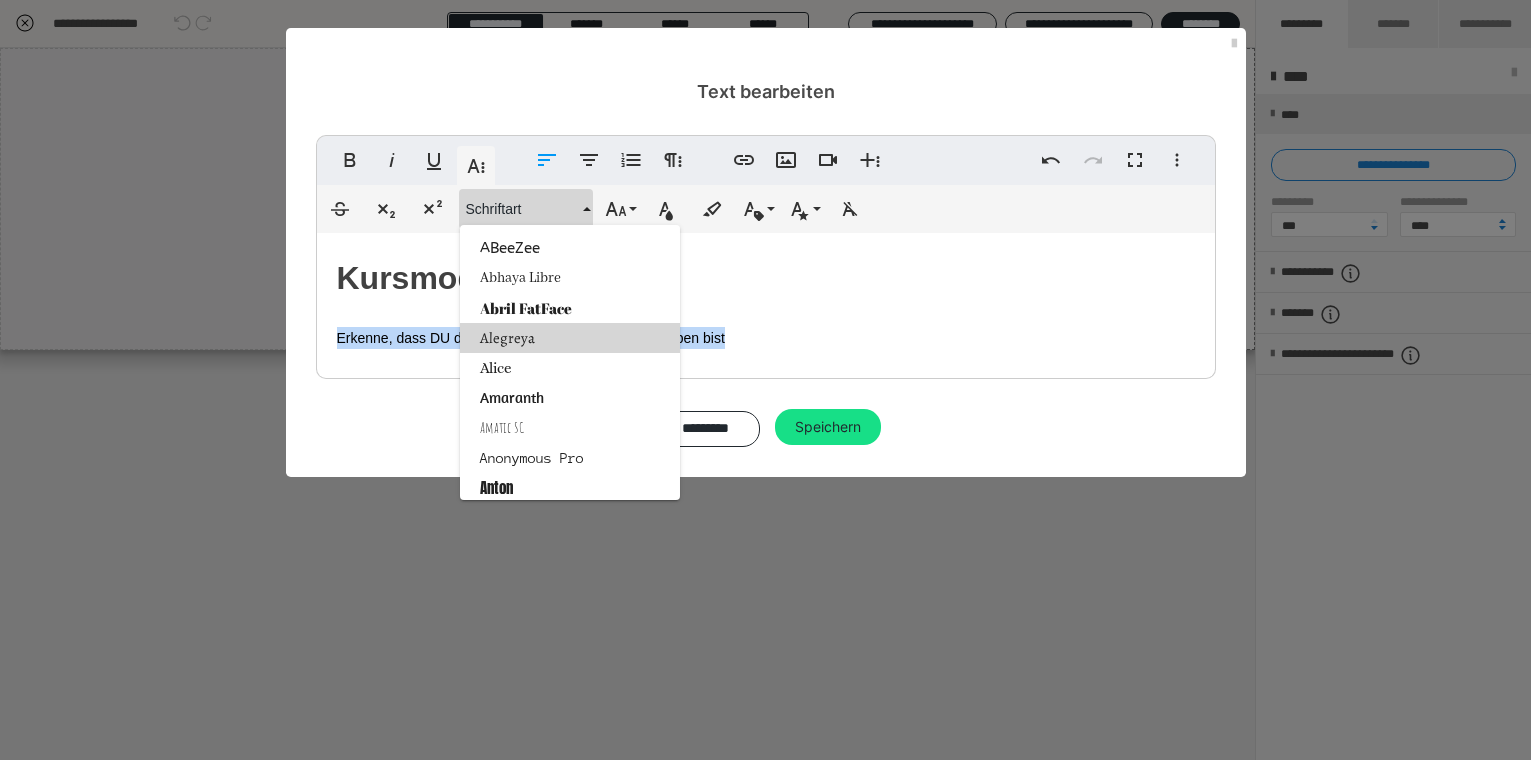 click on "Alegreya" at bounding box center [570, 338] 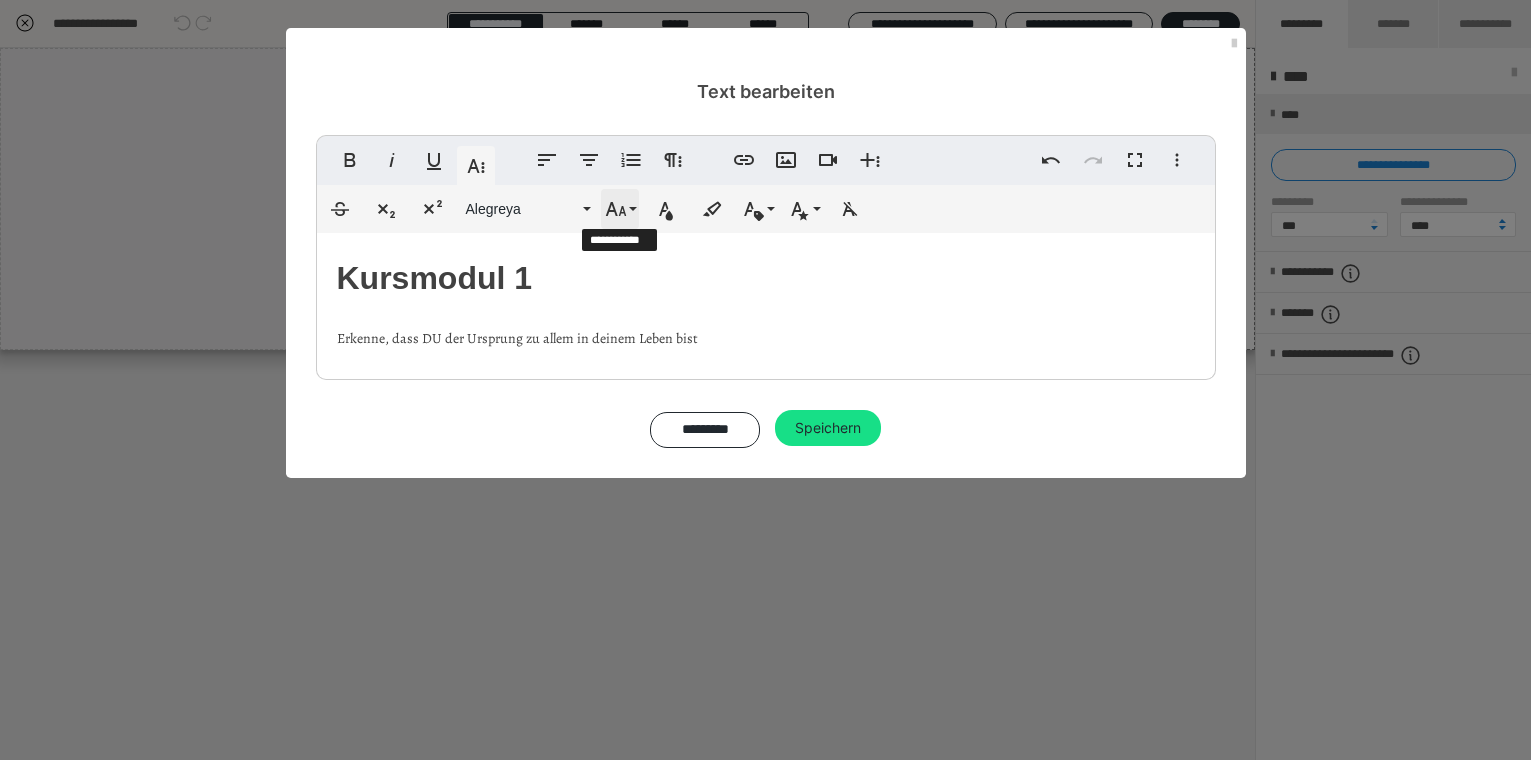 click 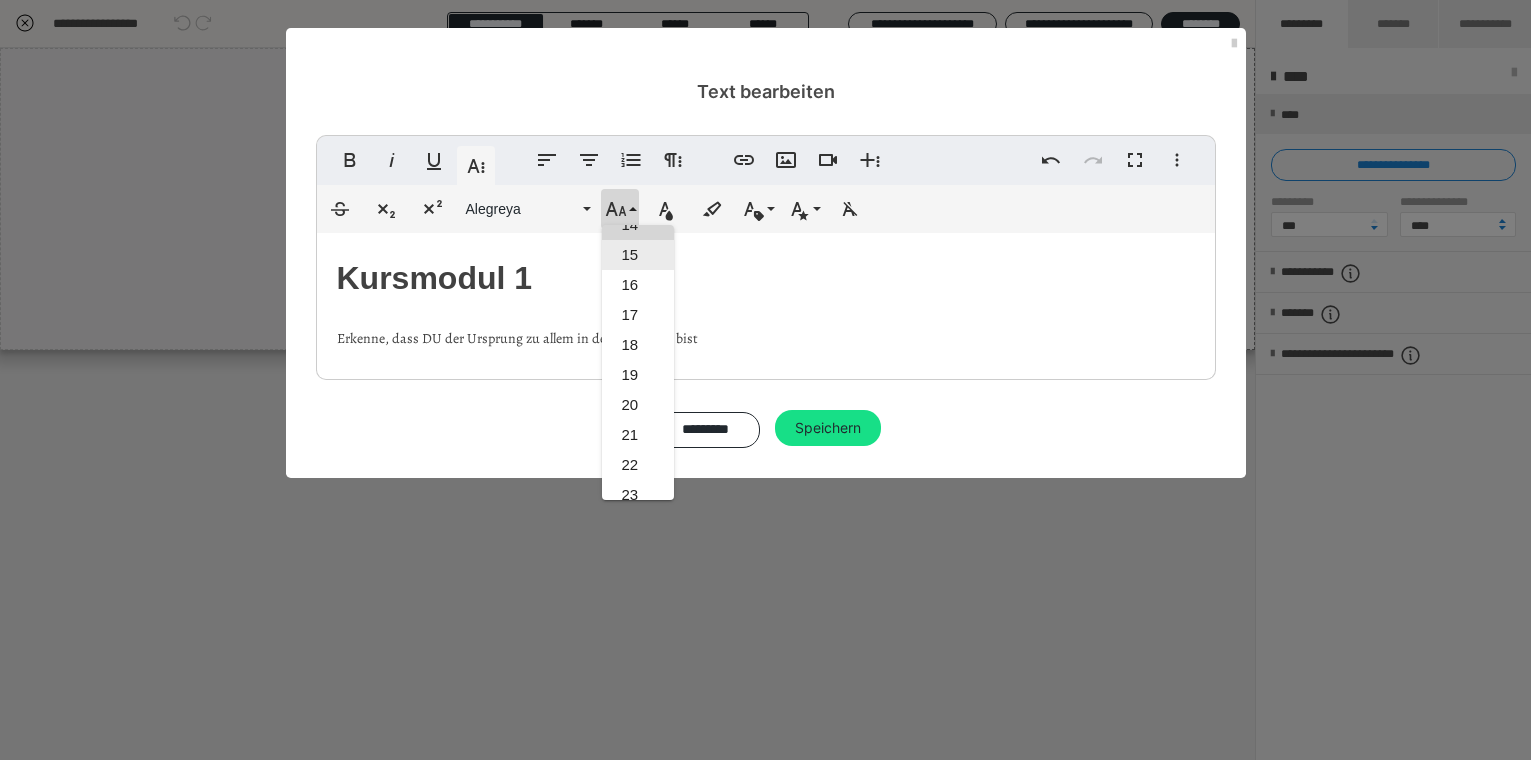 click on "15" at bounding box center [638, 255] 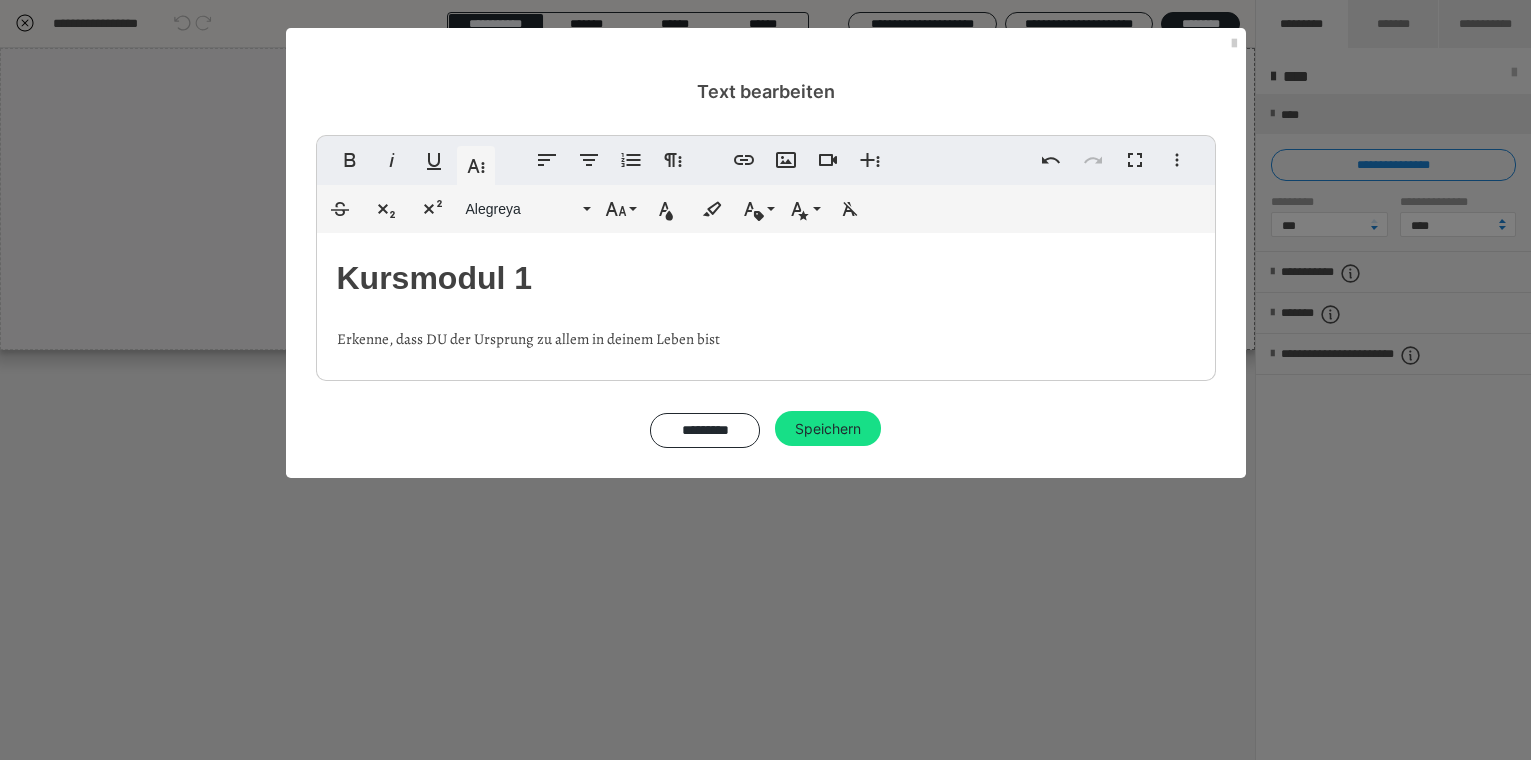 click on "Kursmodul 1 Erkenne, dass DU der Ursprung zu allem in deinem Leben bist" at bounding box center (766, 302) 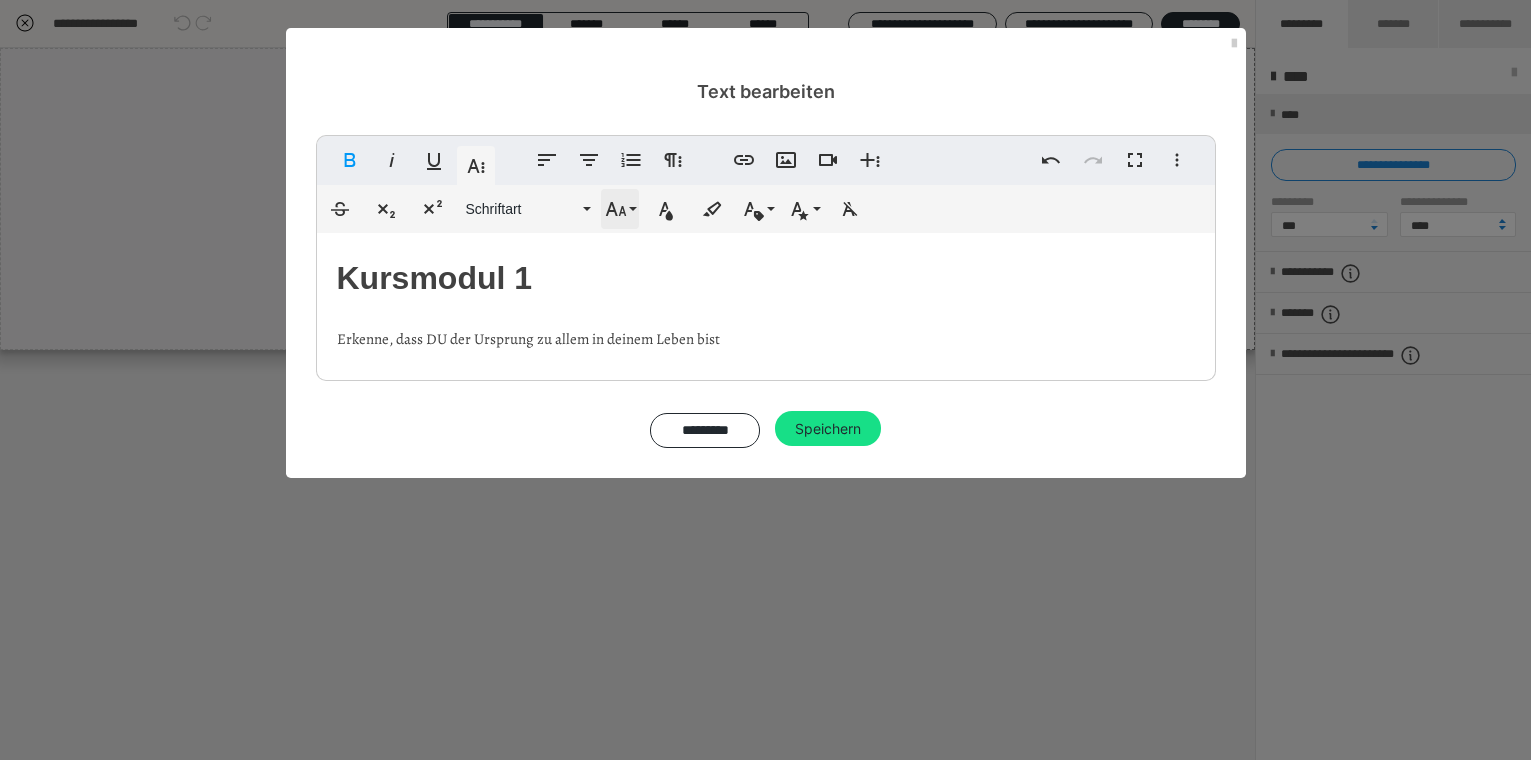 click on "Schriftgröße" at bounding box center [620, 209] 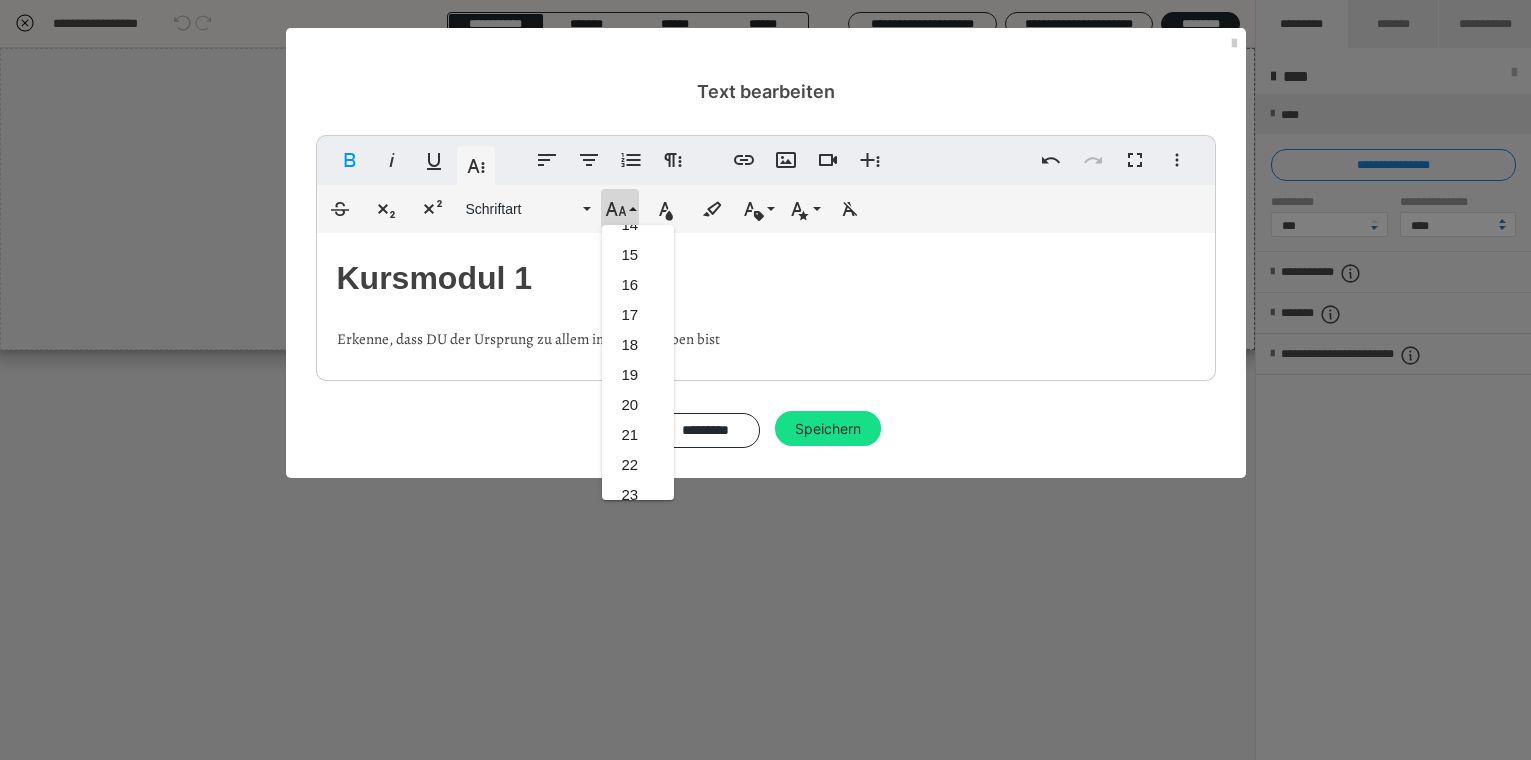 scroll, scrollTop: 953, scrollLeft: 0, axis: vertical 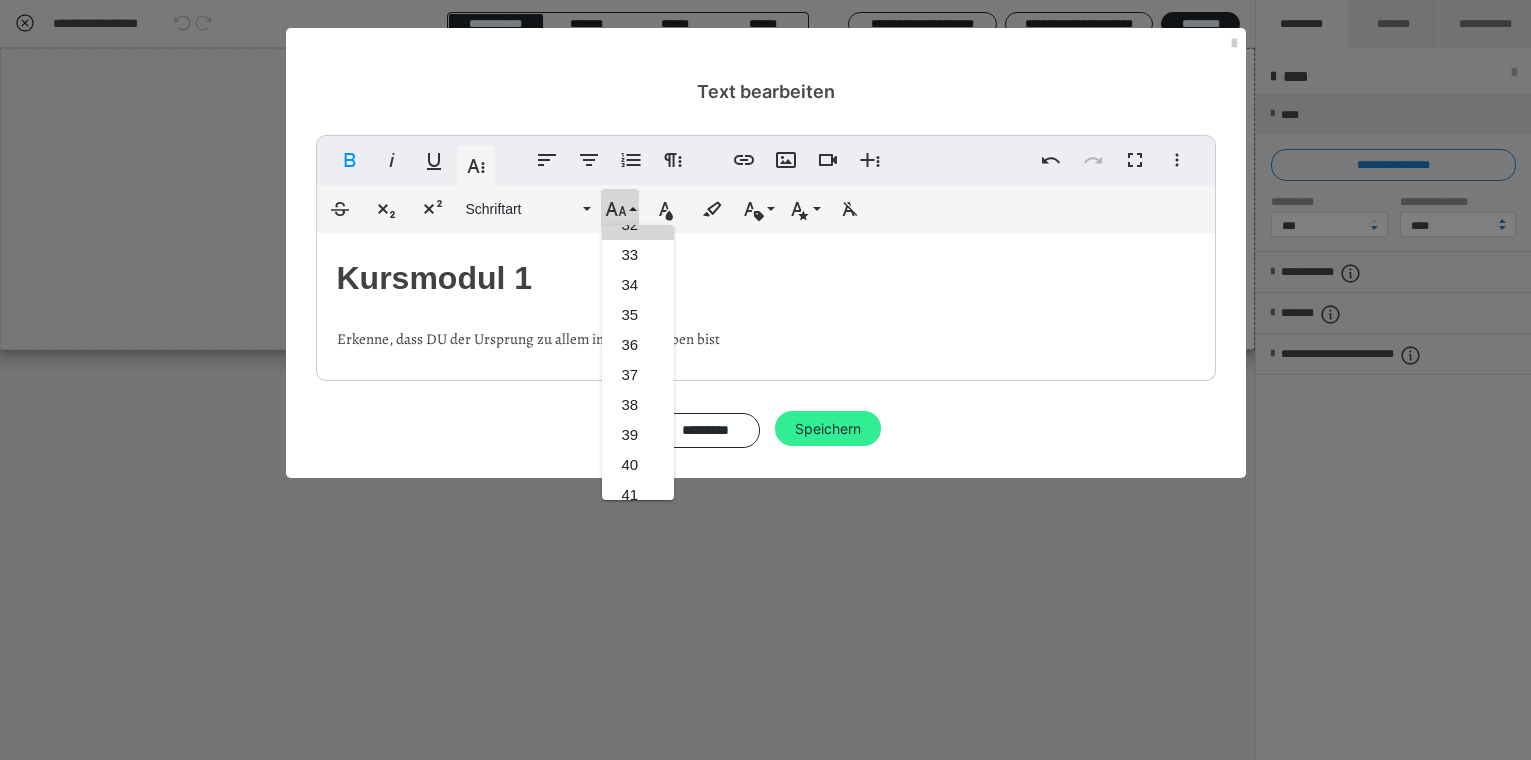 click on "Speichern" at bounding box center (828, 429) 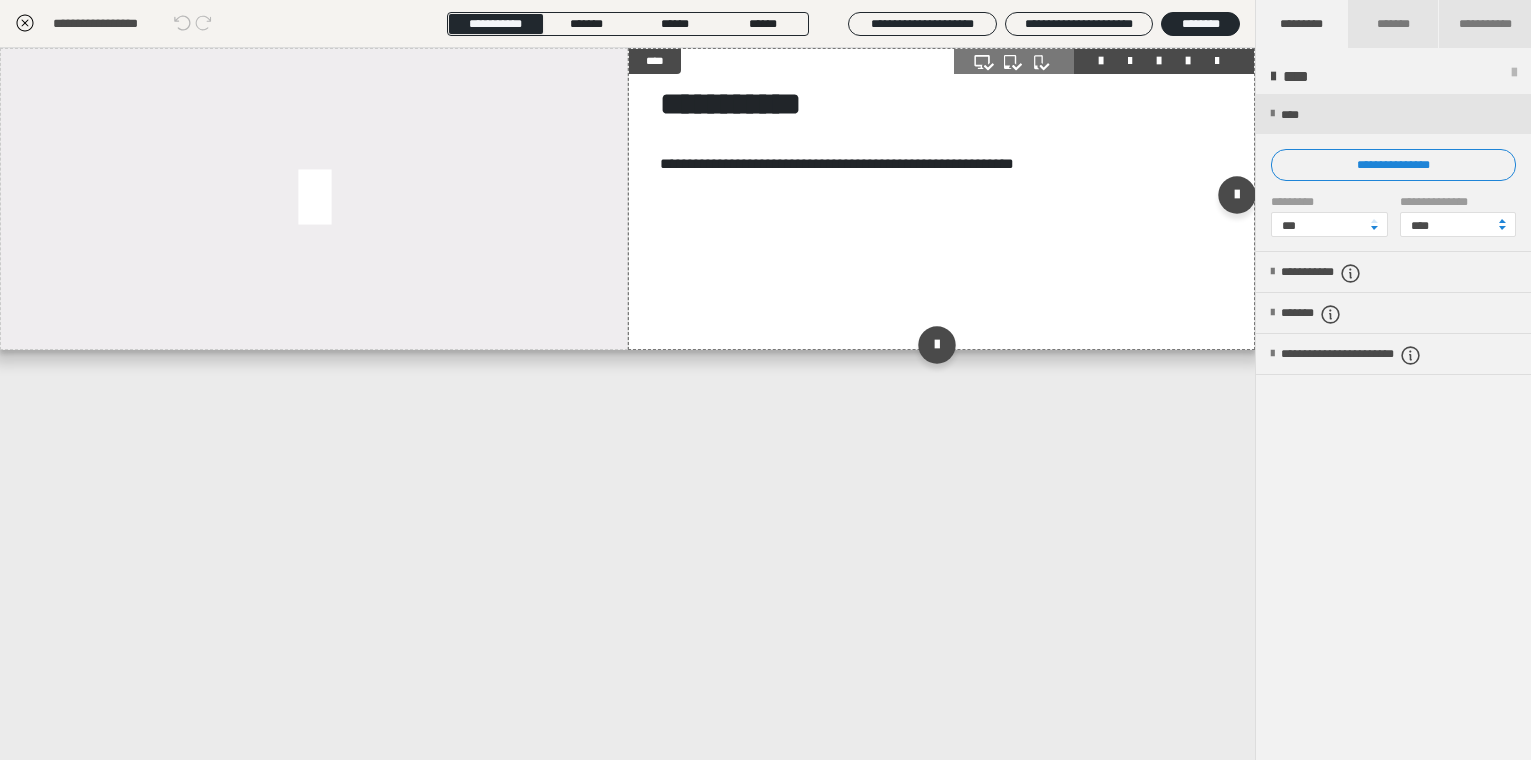 drag, startPoint x: 823, startPoint y: 441, endPoint x: 931, endPoint y: 196, distance: 267.74802 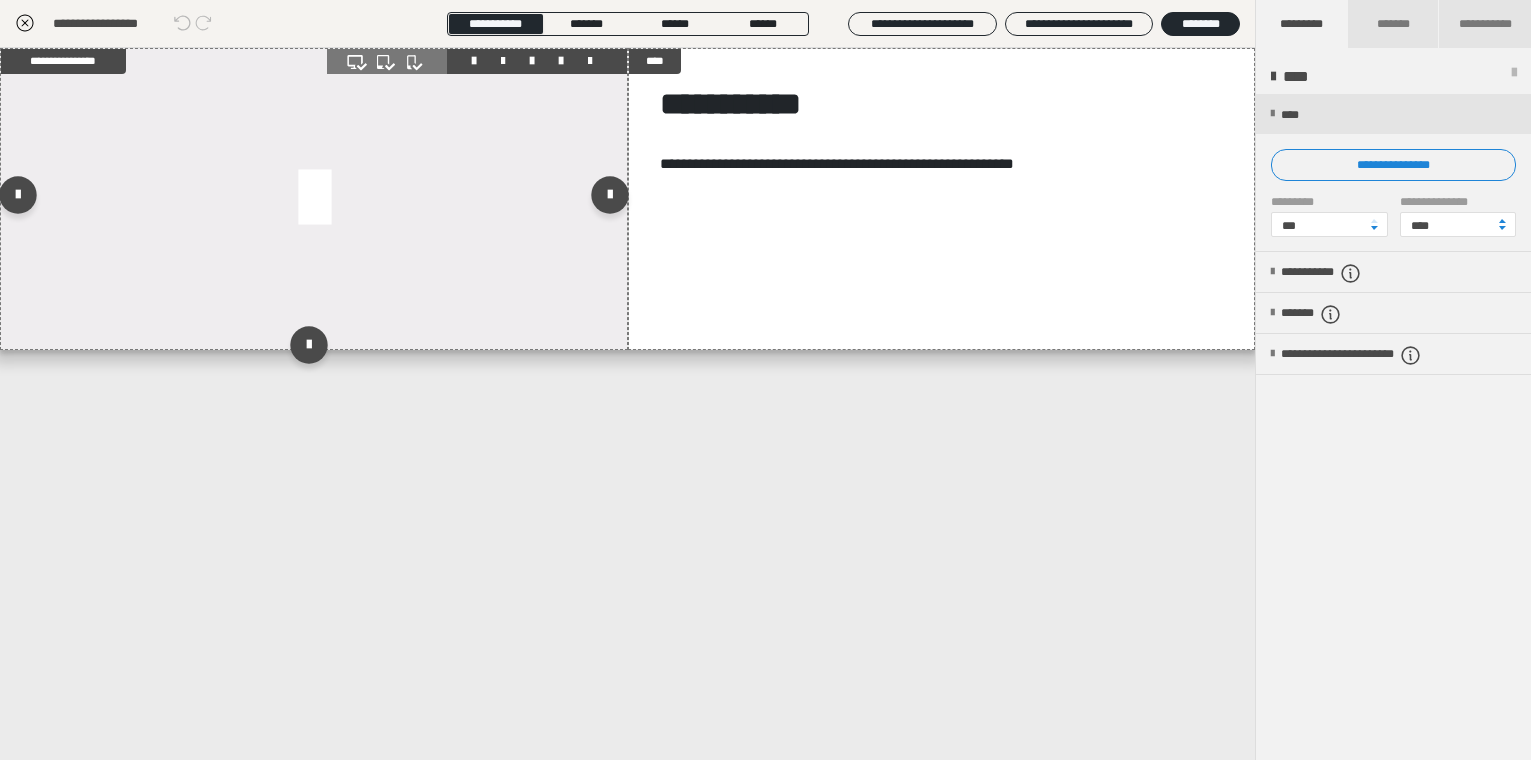 click at bounding box center [314, 199] 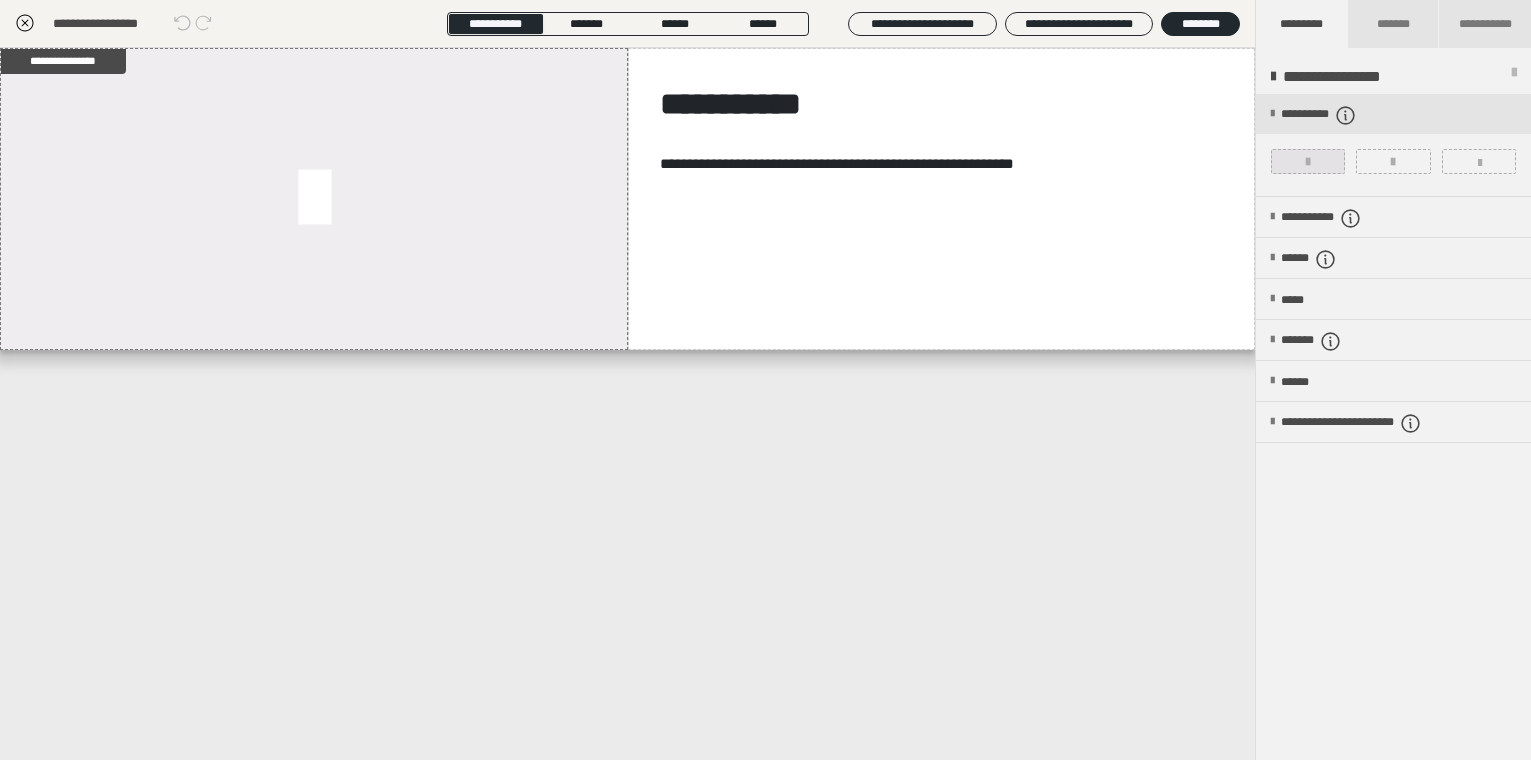 click at bounding box center (1308, 161) 